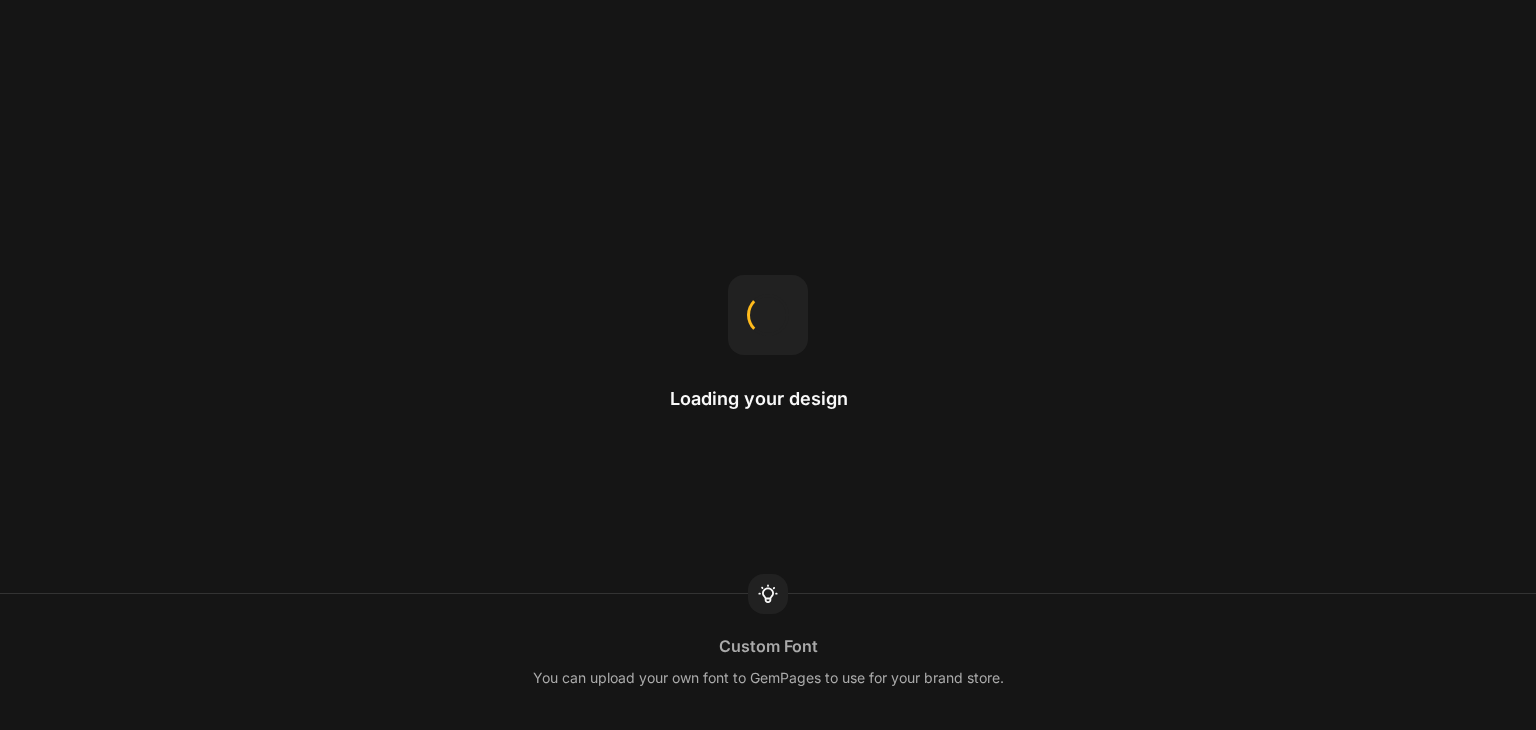 scroll, scrollTop: 0, scrollLeft: 0, axis: both 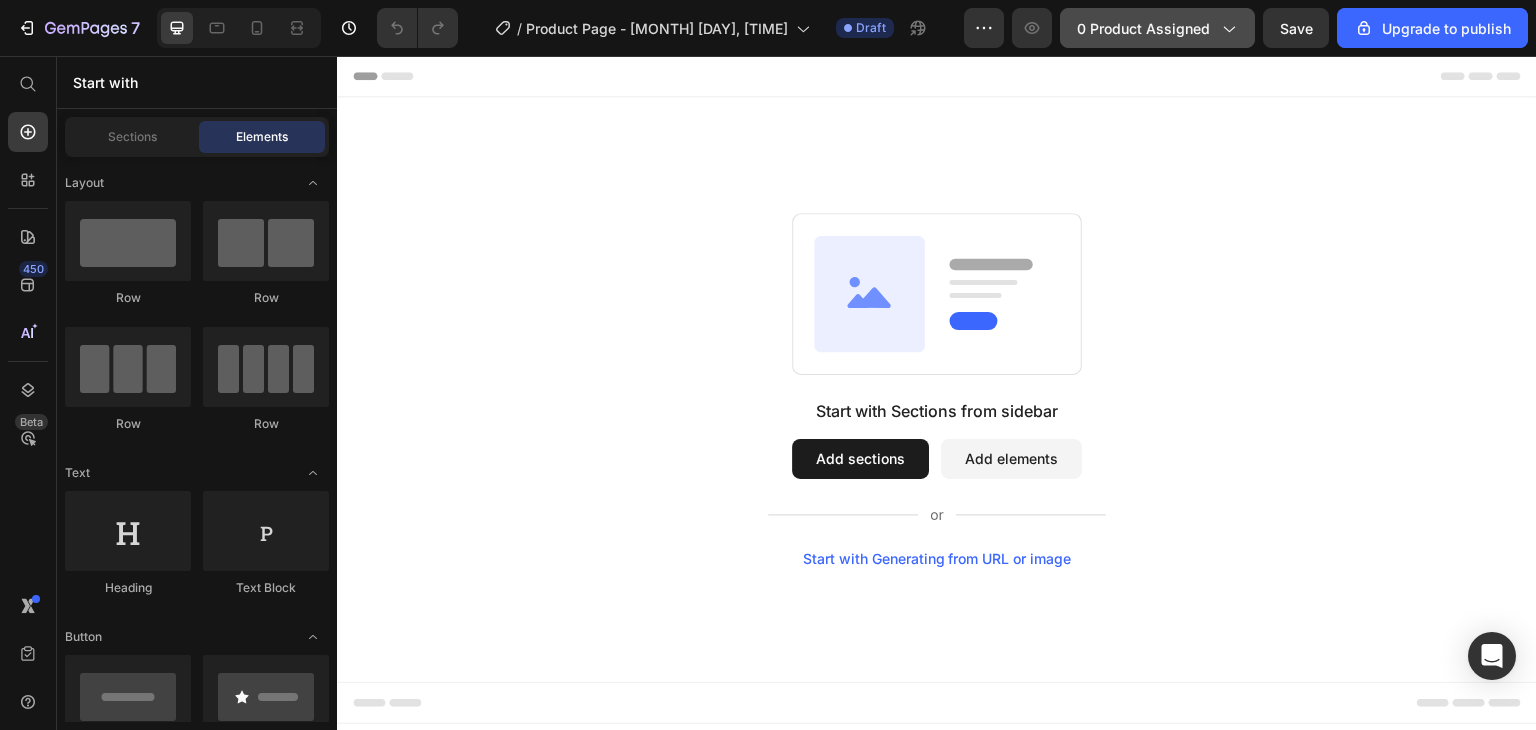 click on "0 product assigned" at bounding box center (1157, 28) 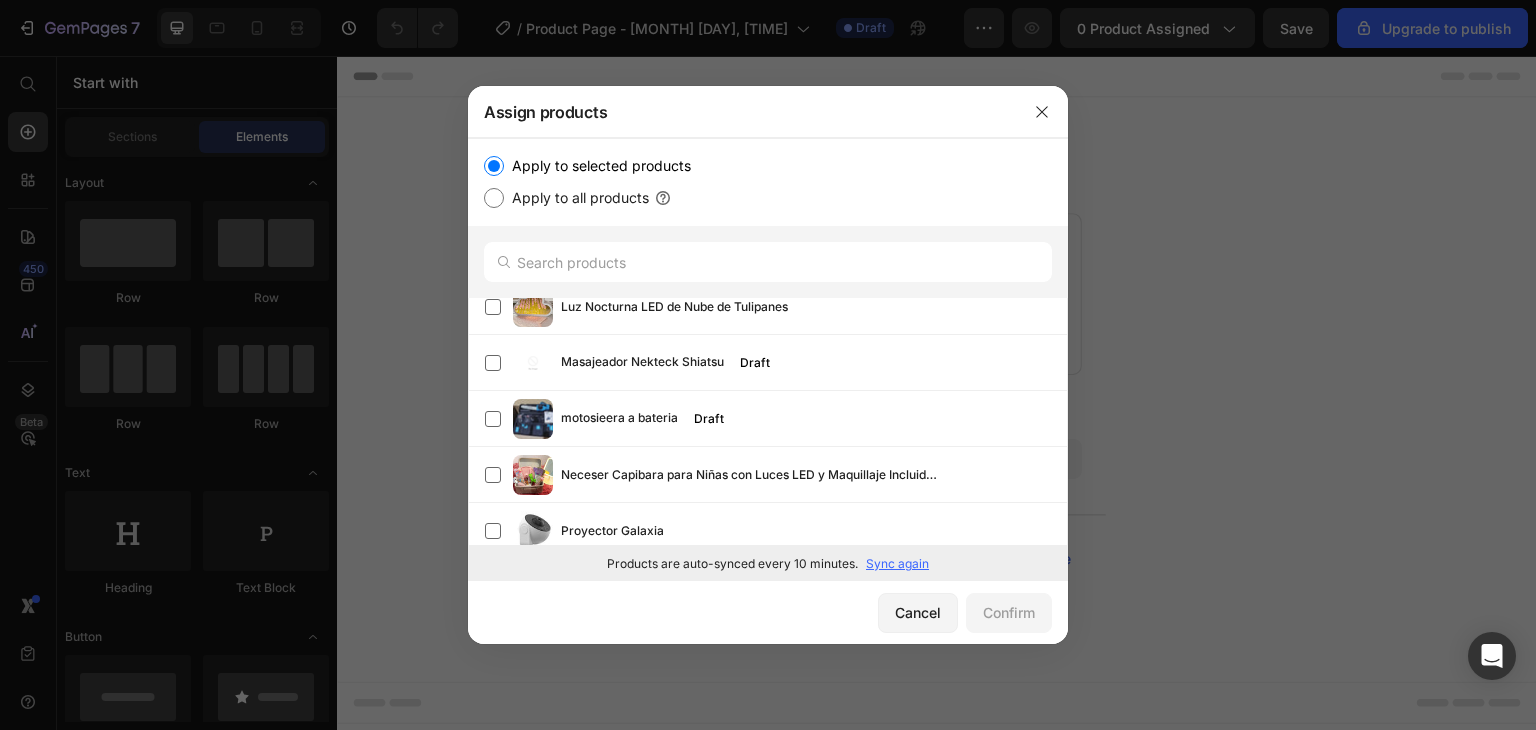 scroll, scrollTop: 568, scrollLeft: 0, axis: vertical 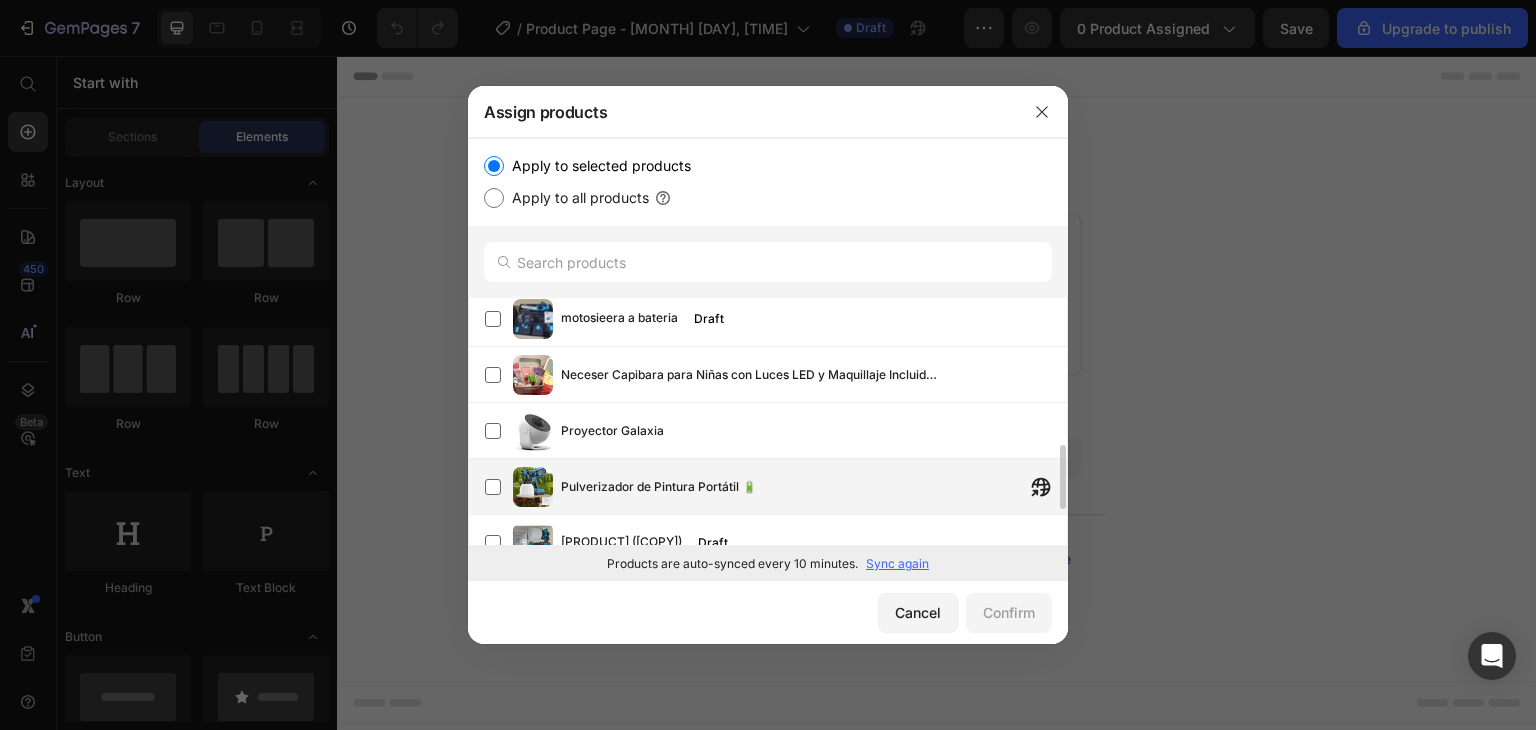 click on "Pulverizador de Pintura Portátil 🔋" at bounding box center [776, 487] 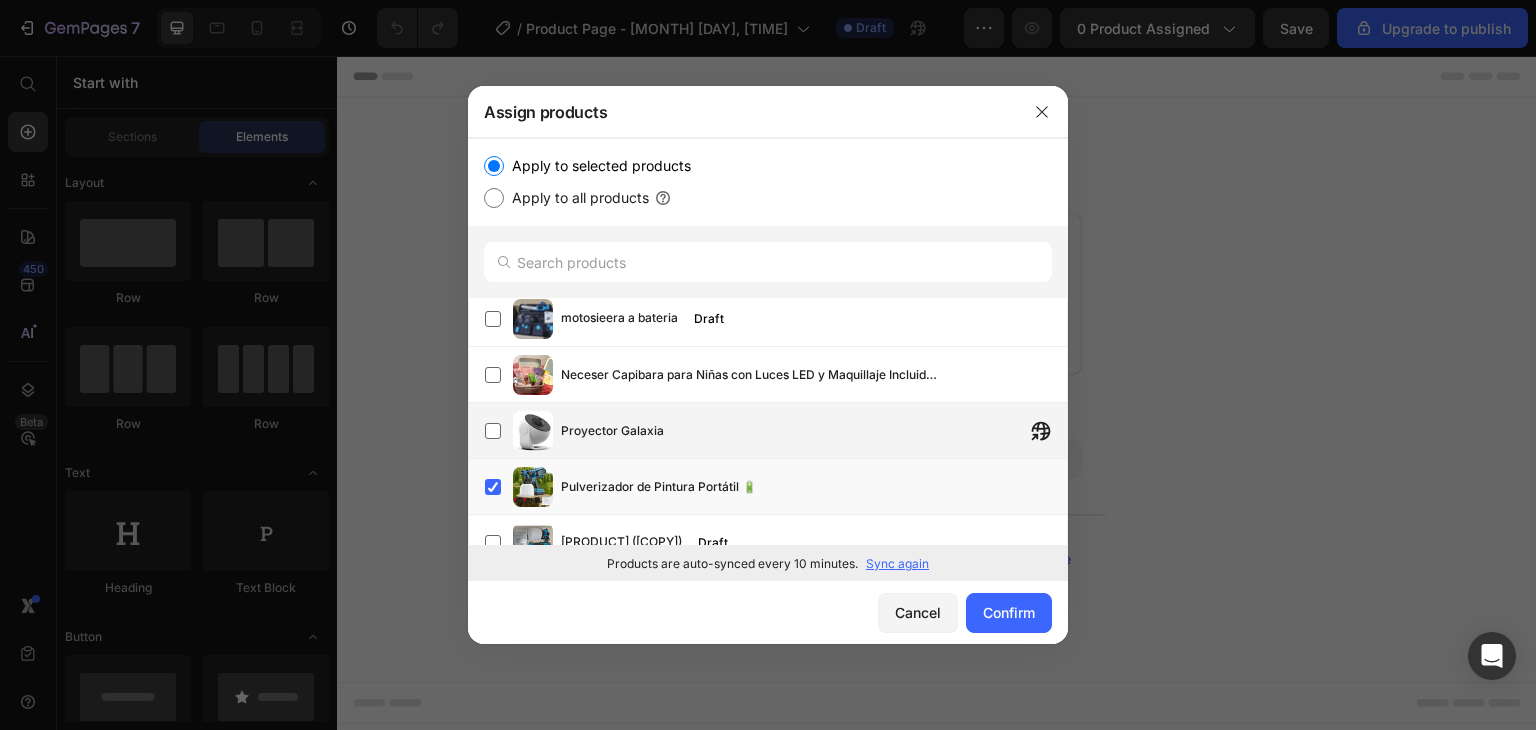 scroll, scrollTop: 704, scrollLeft: 0, axis: vertical 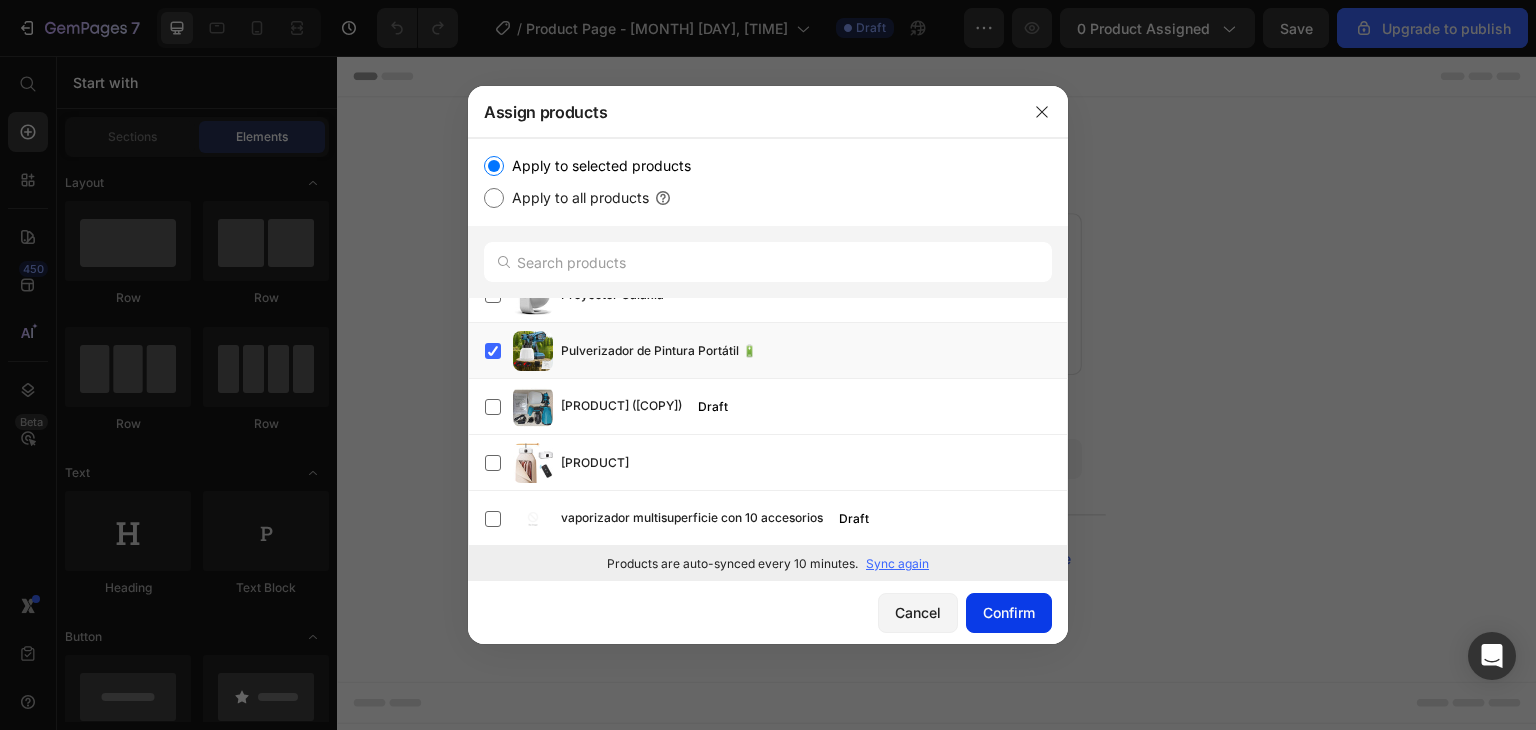 click on "Confirm" 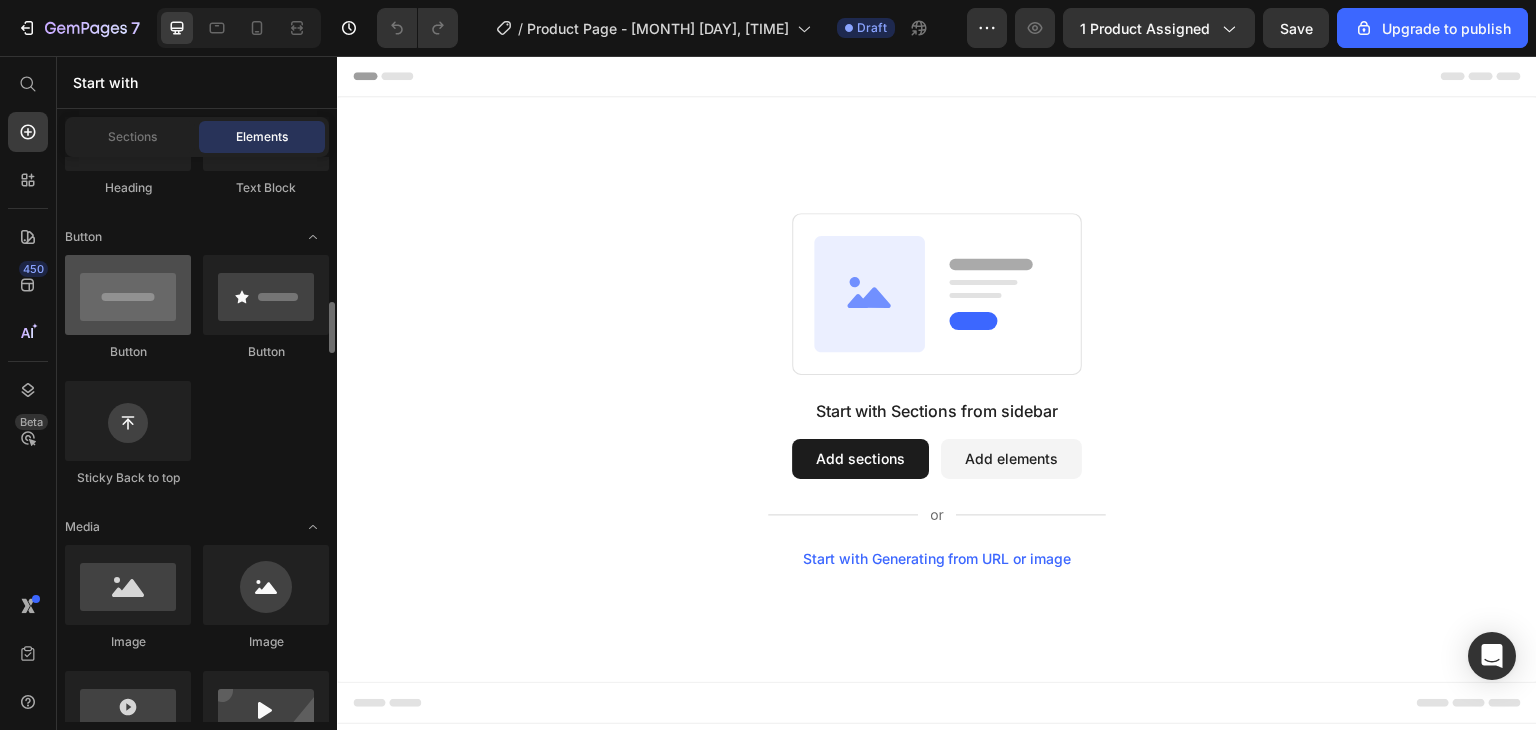 scroll, scrollTop: 500, scrollLeft: 0, axis: vertical 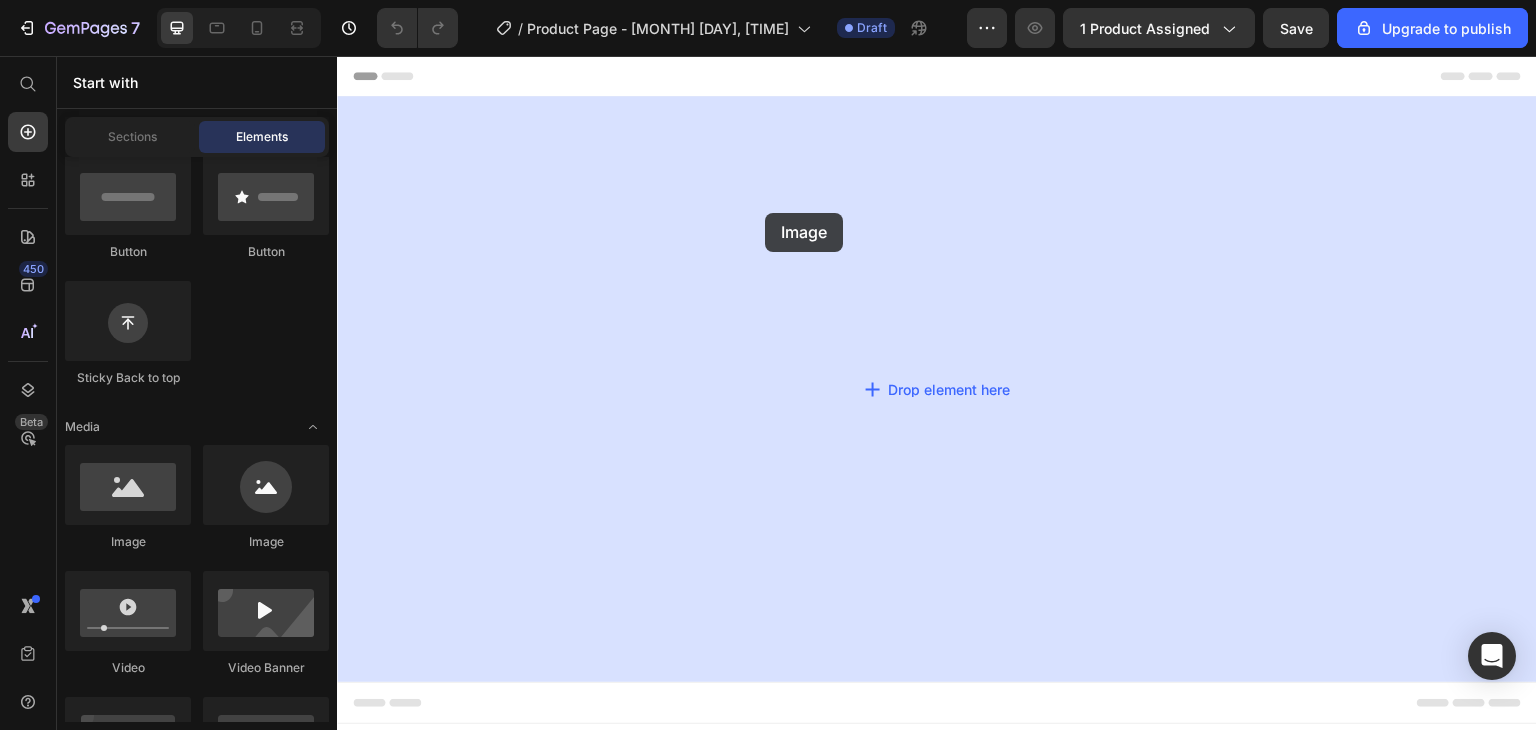 drag, startPoint x: 472, startPoint y: 531, endPoint x: 765, endPoint y: 213, distance: 432.40375 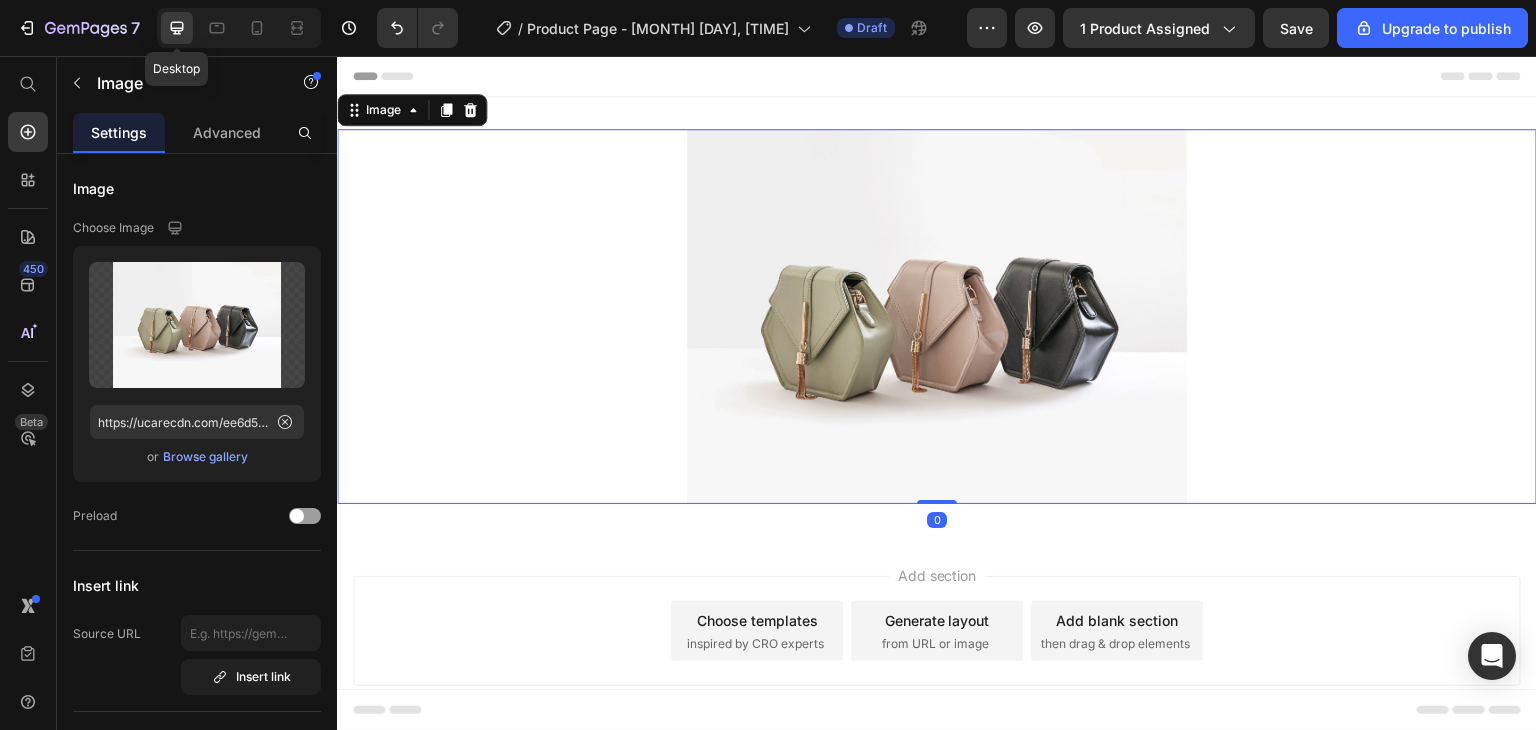 click 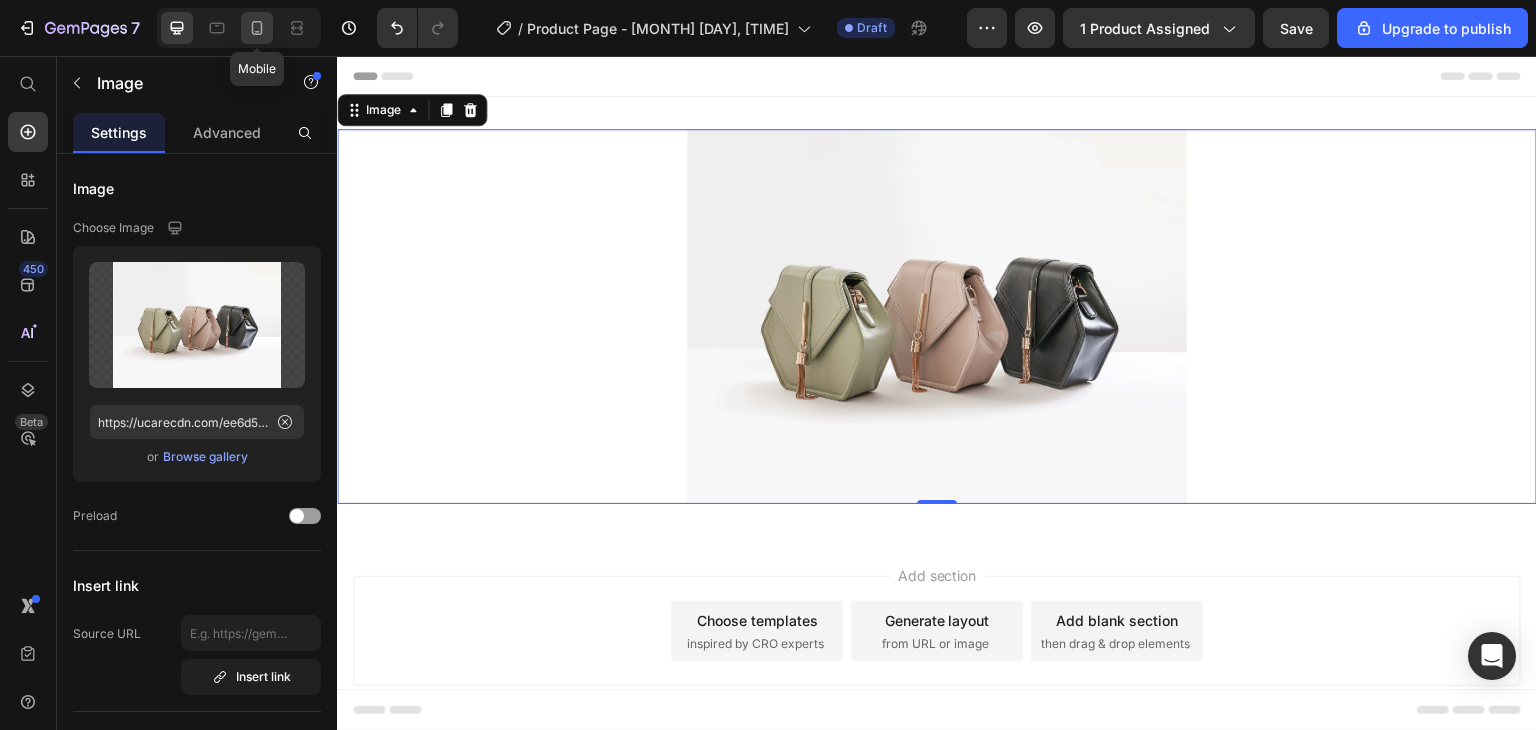 click 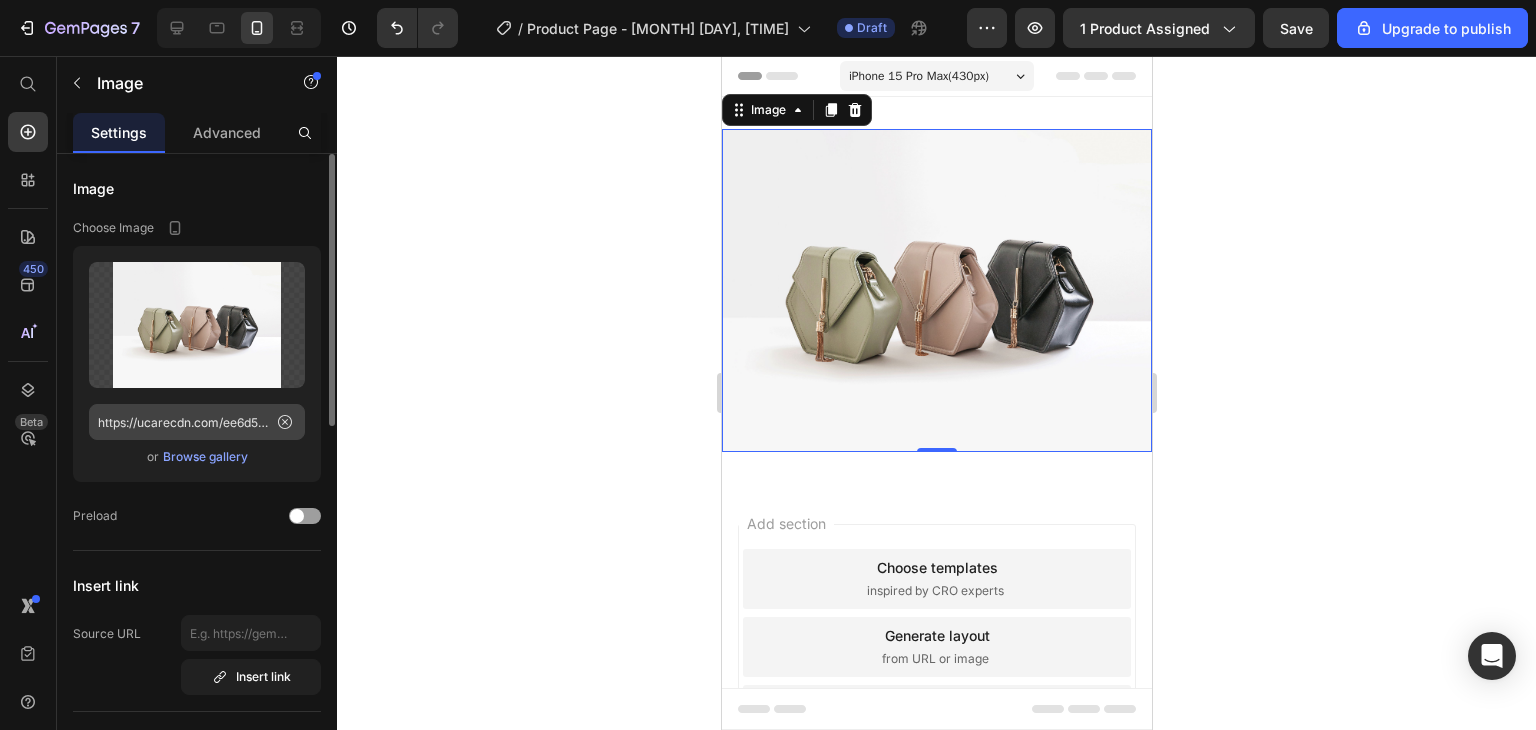 scroll, scrollTop: 0, scrollLeft: 0, axis: both 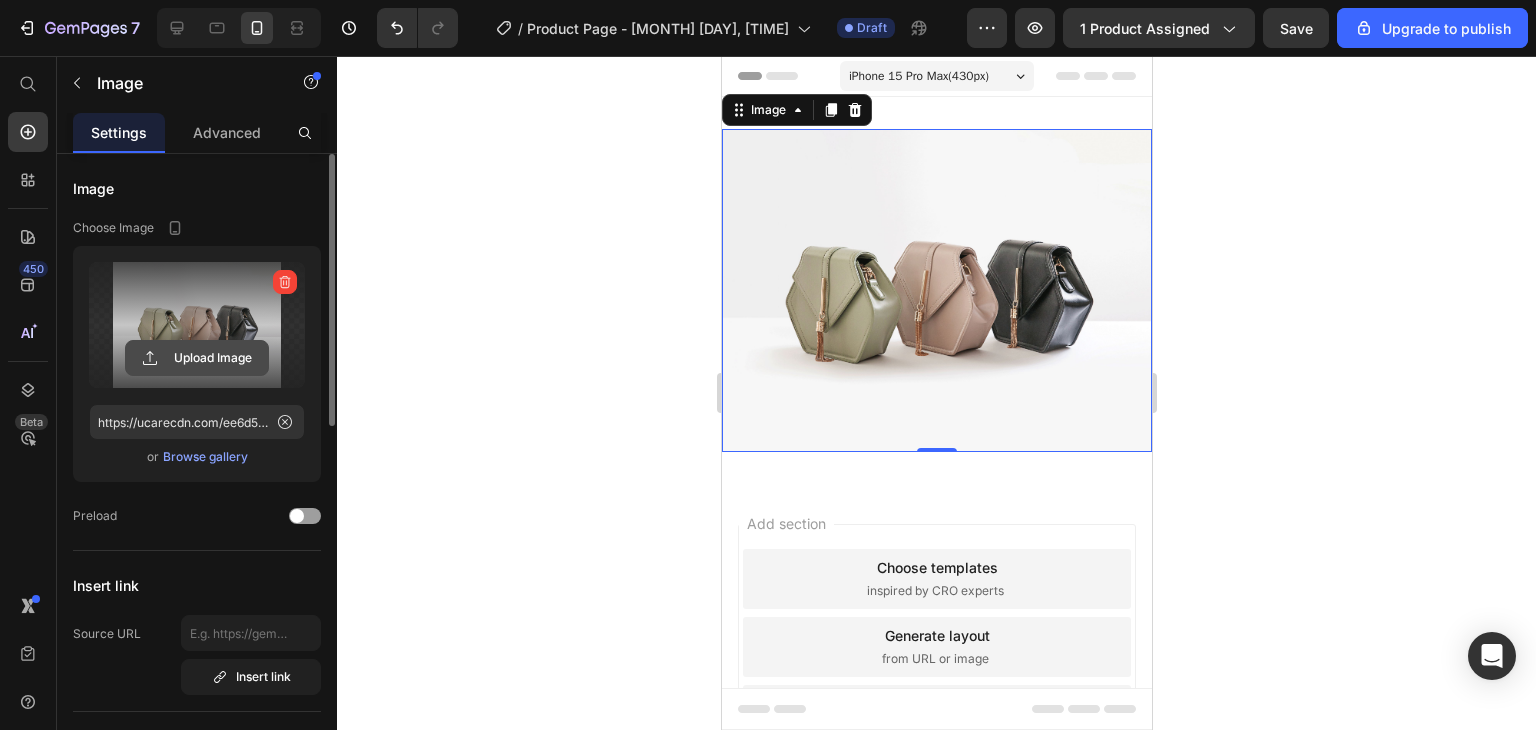 click 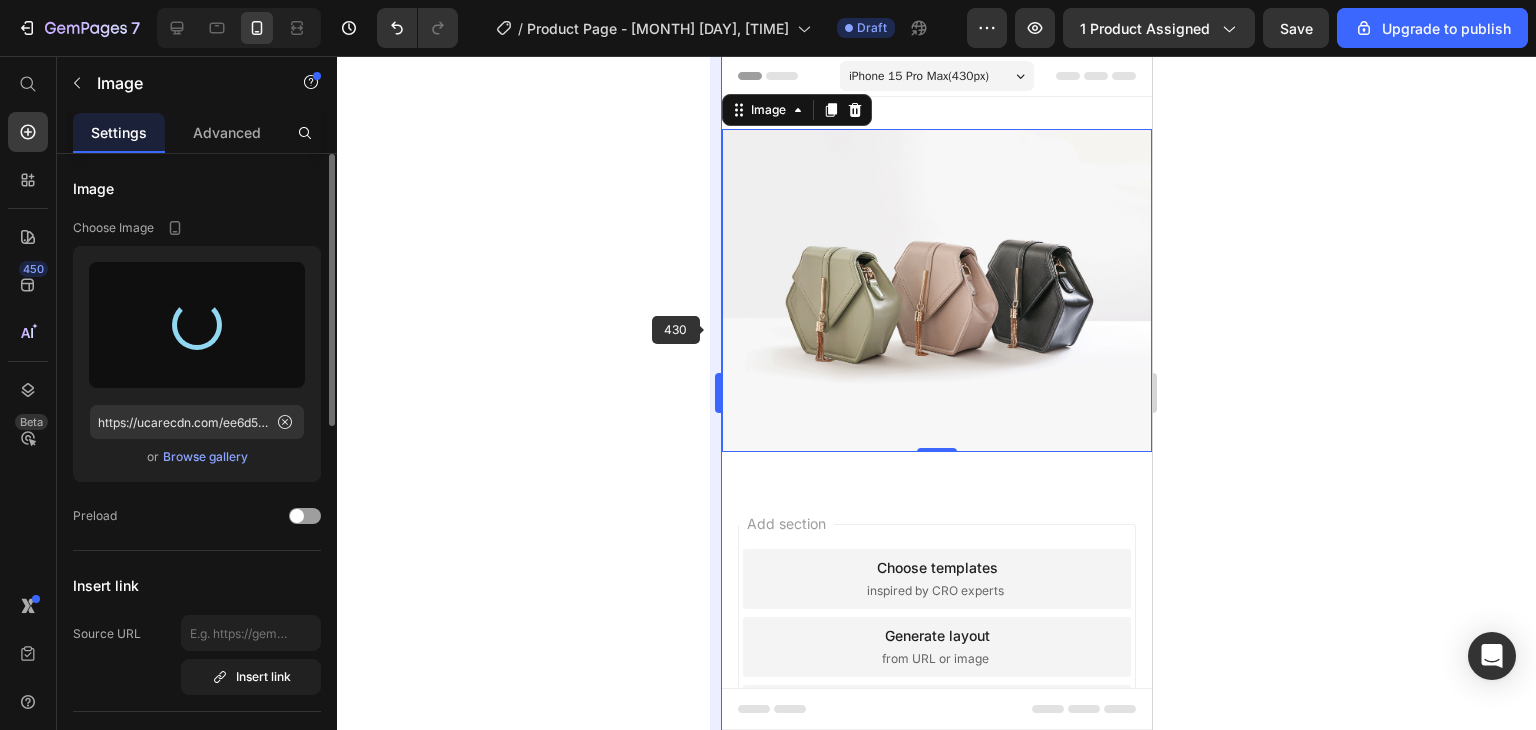 type on "https://cdn.shopify.com/s/files/1/0737/9163/5715/files/gempages_549964931332572357-72fc7cb6-06ca-415c-882d-e15e0a38dac2.png" 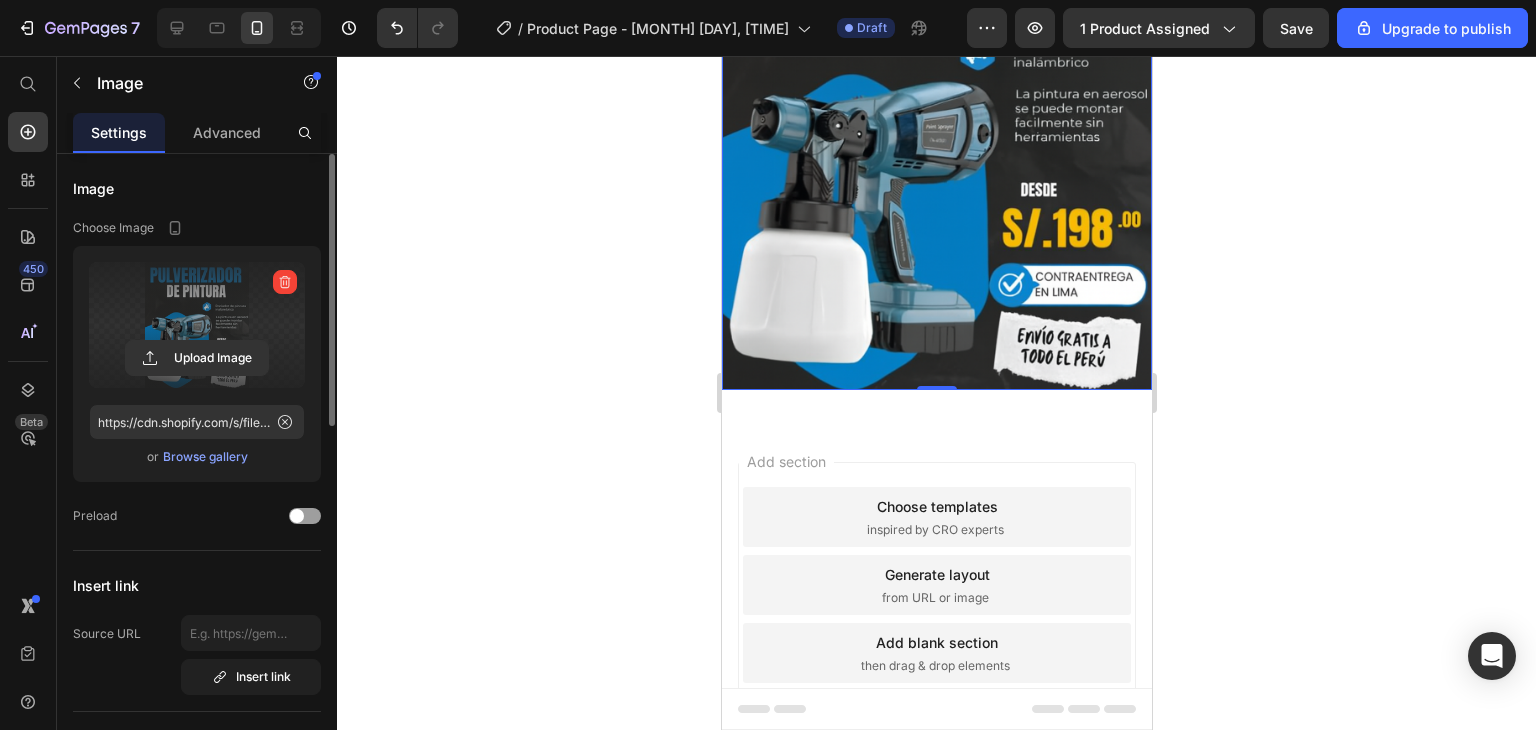 scroll, scrollTop: 300, scrollLeft: 0, axis: vertical 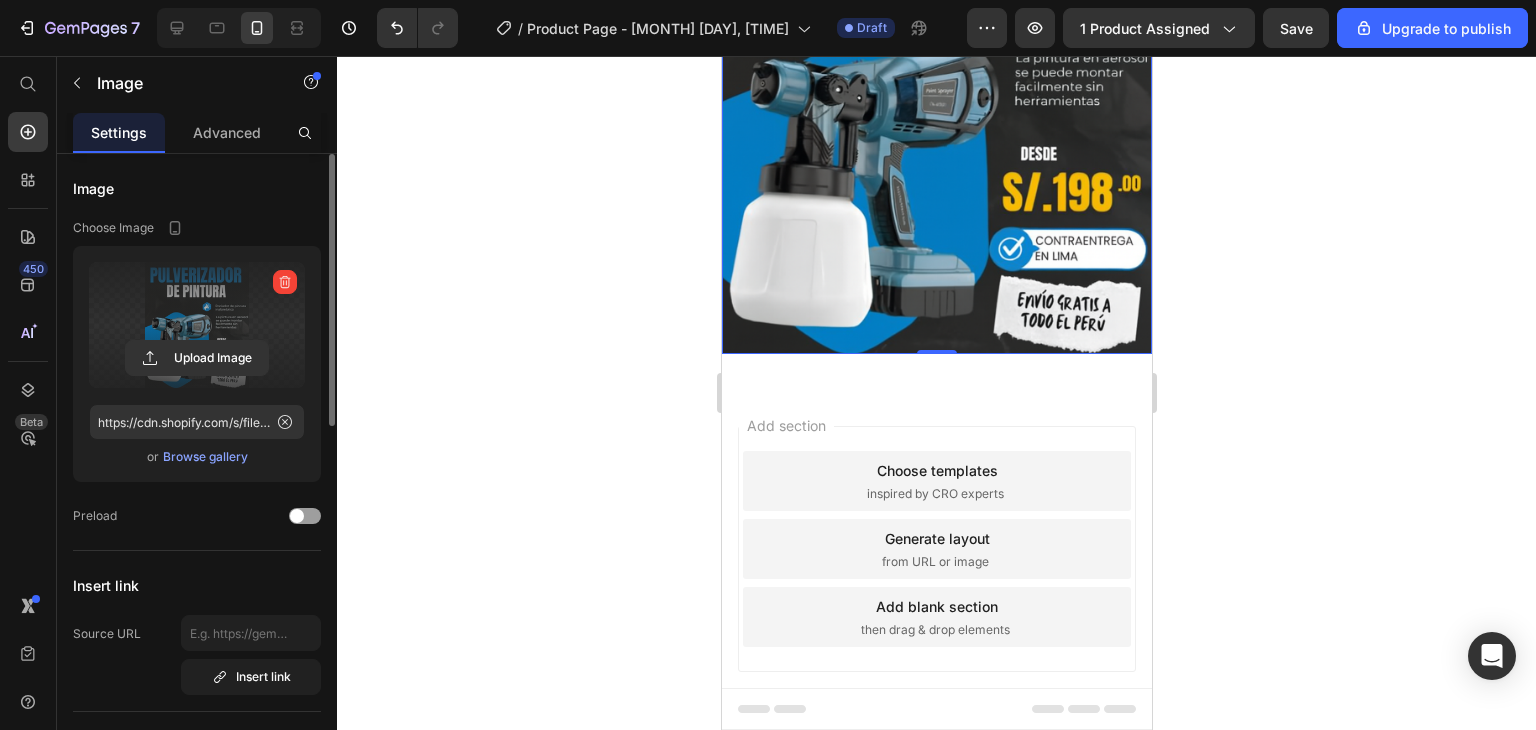 click on "Settings" at bounding box center [119, 132] 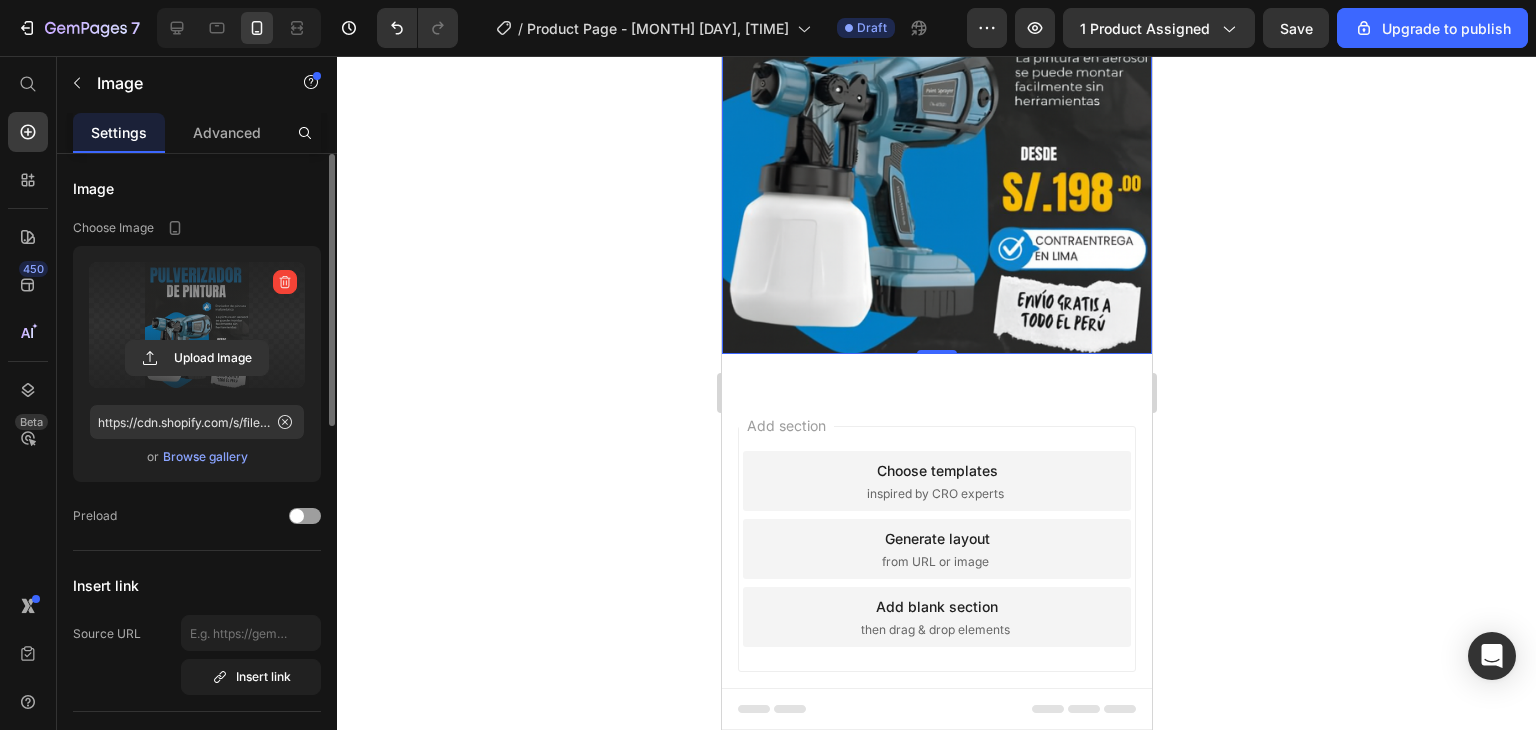 click 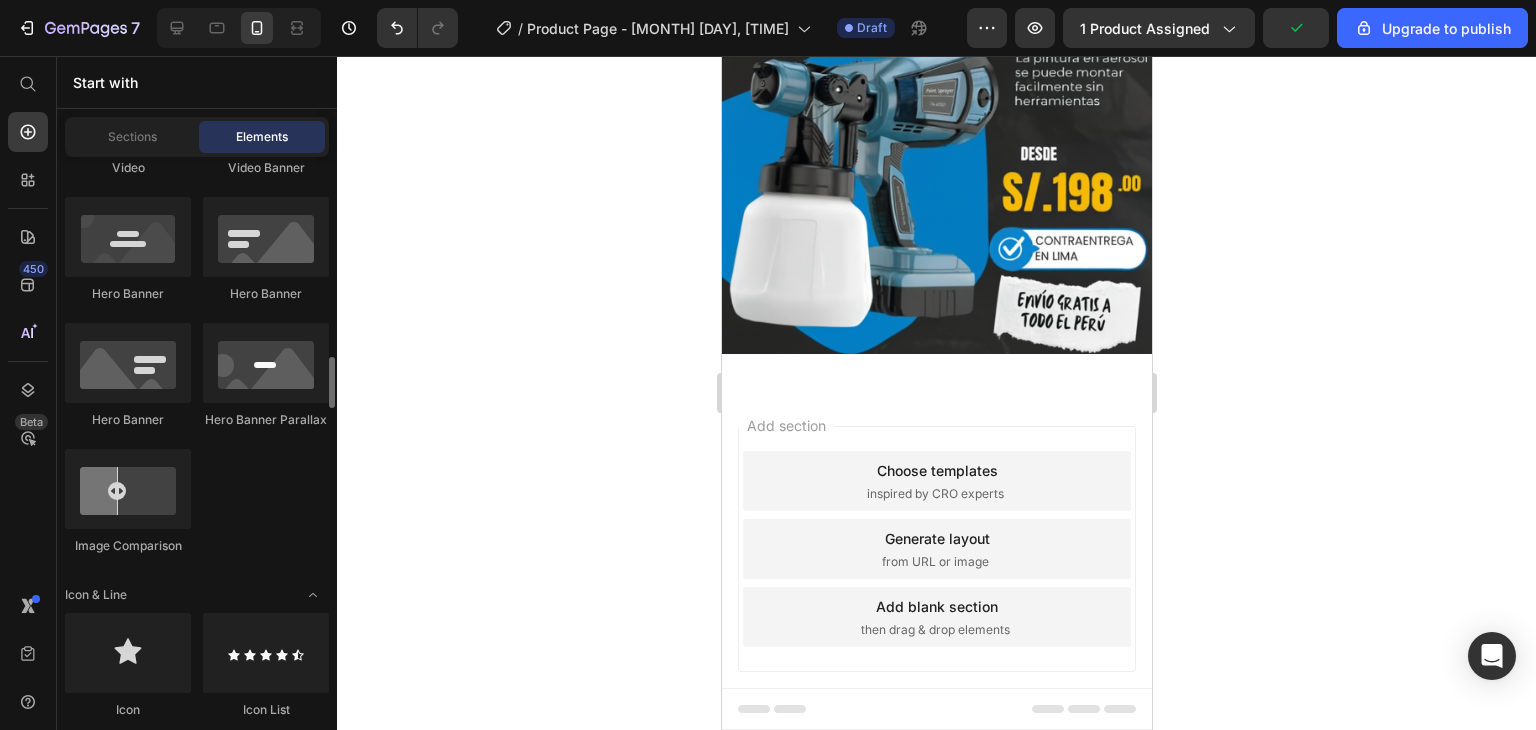 scroll, scrollTop: 1100, scrollLeft: 0, axis: vertical 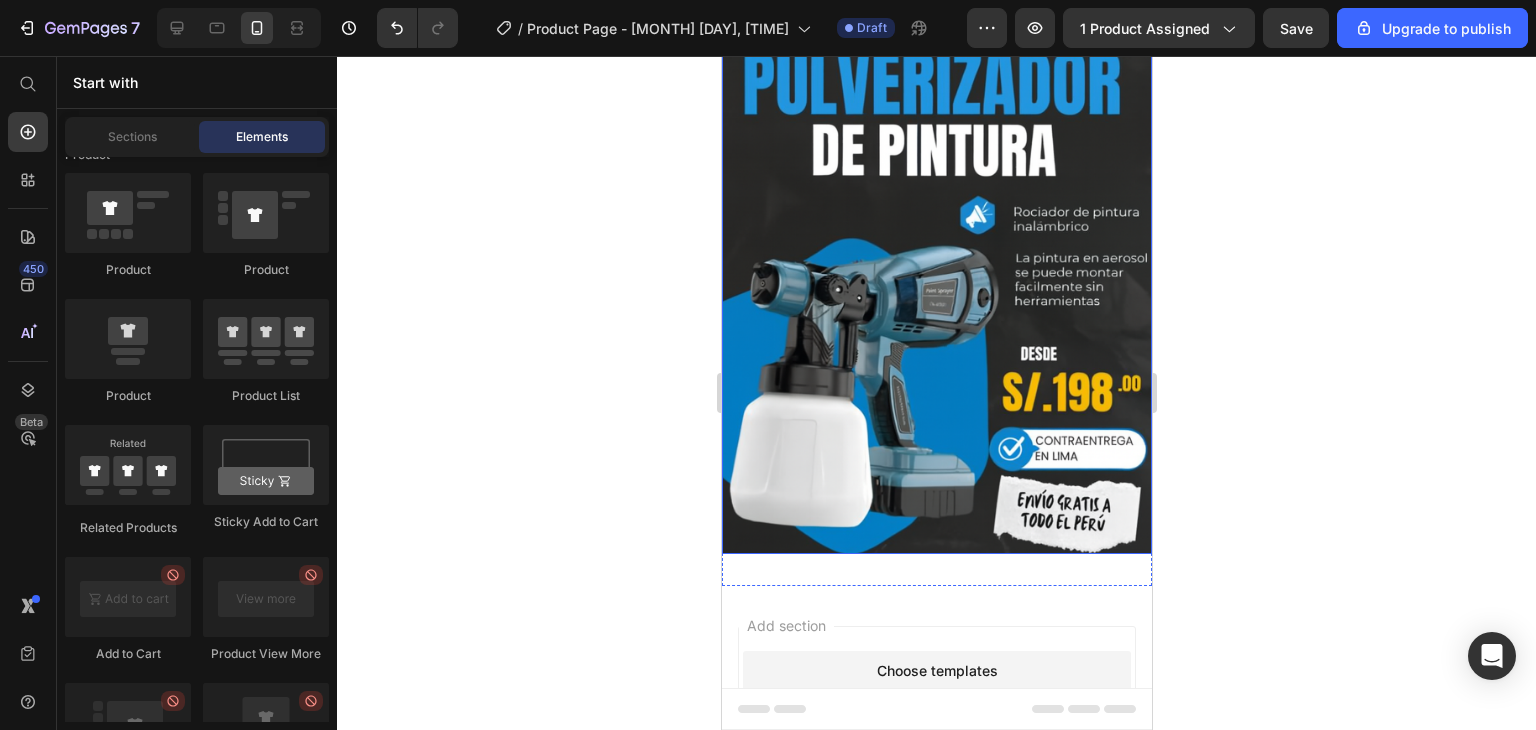 click at bounding box center (936, 291) 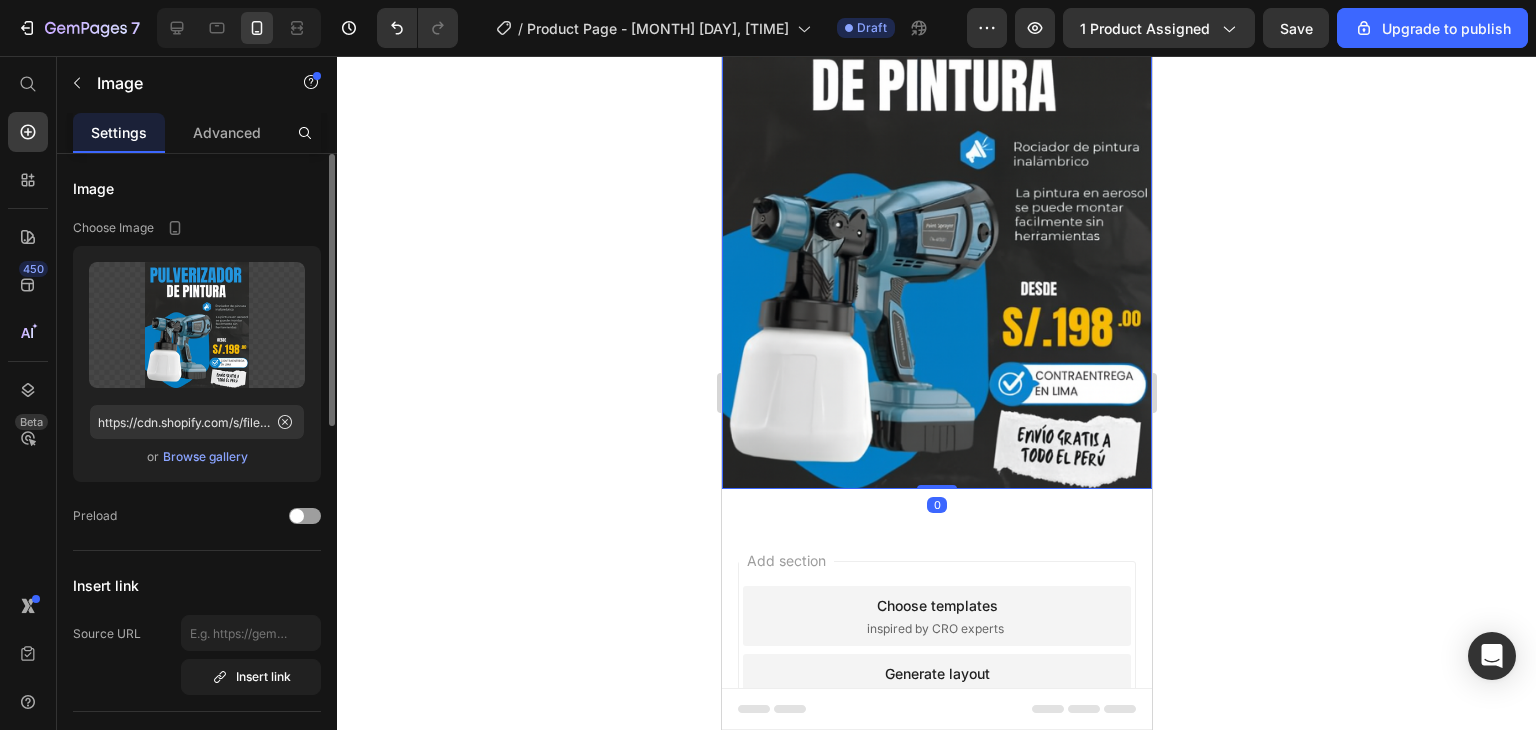 scroll, scrollTop: 200, scrollLeft: 0, axis: vertical 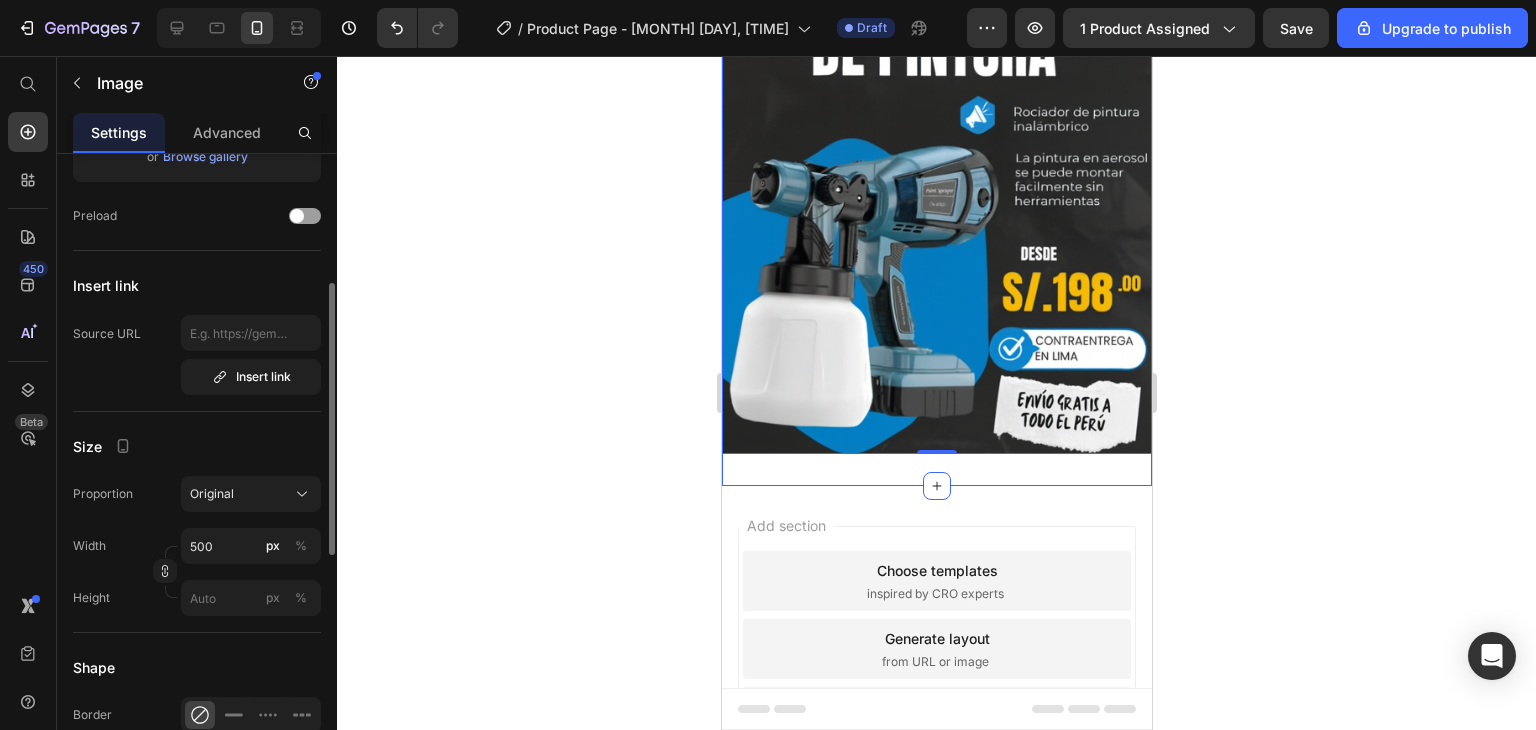 click on "Image   0 Section 1" at bounding box center [936, 191] 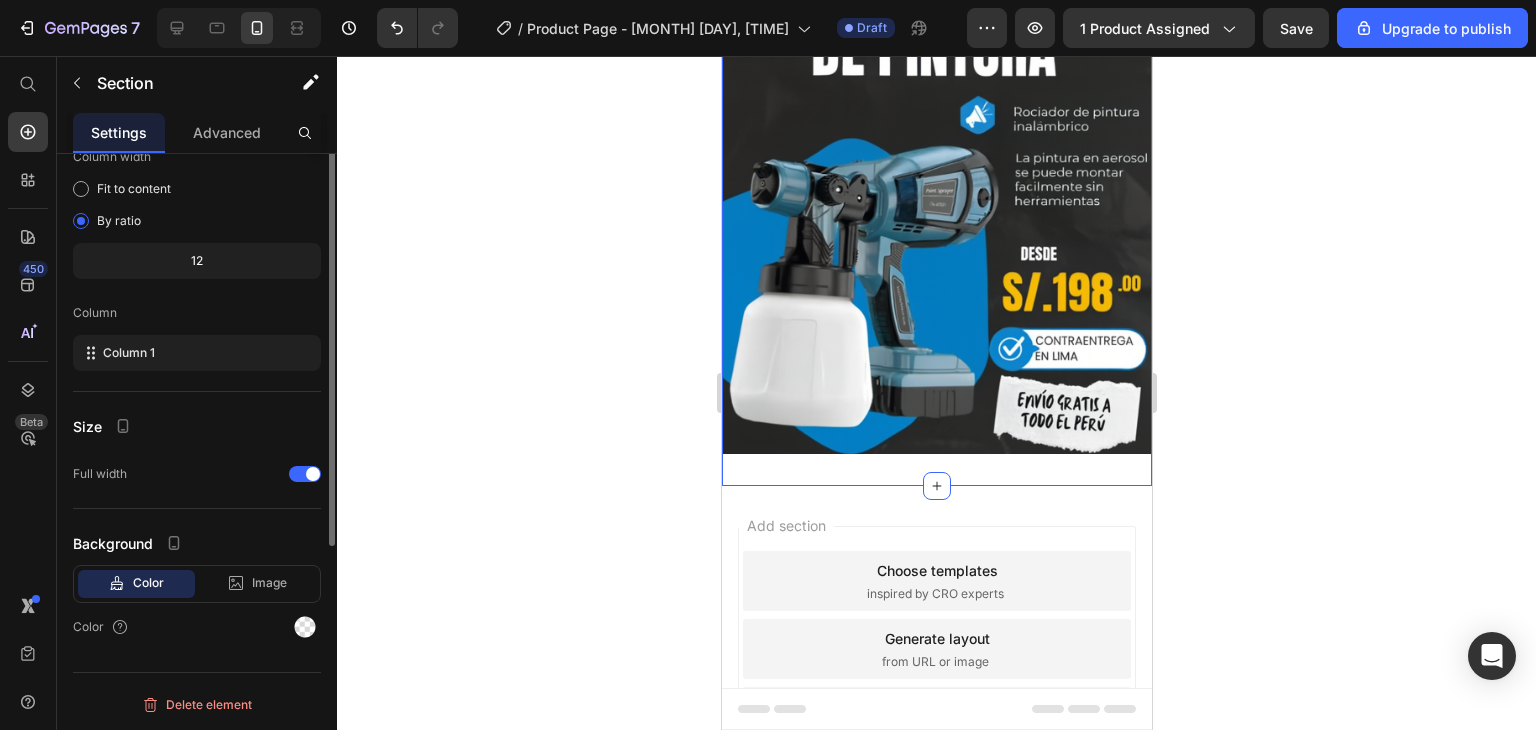 scroll, scrollTop: 0, scrollLeft: 0, axis: both 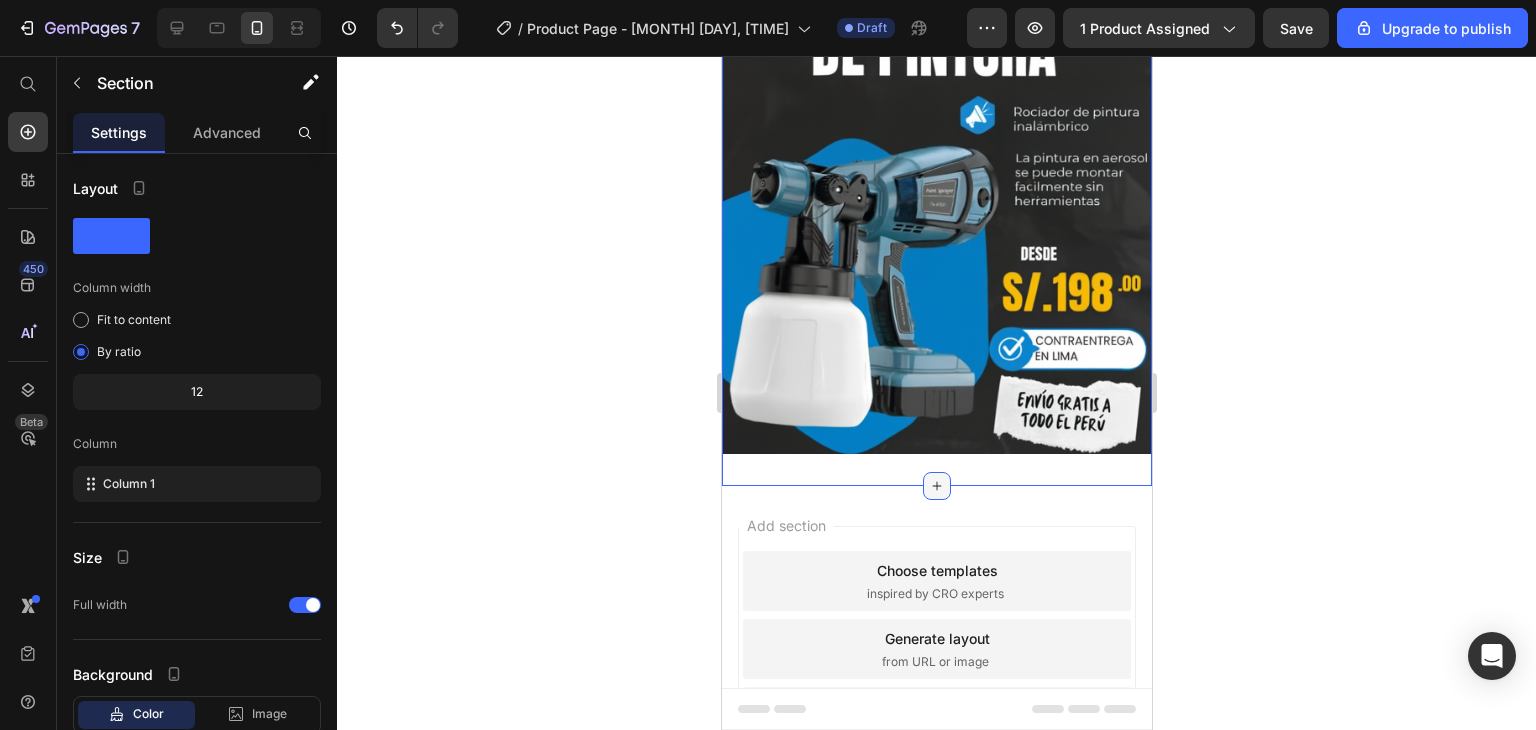 click 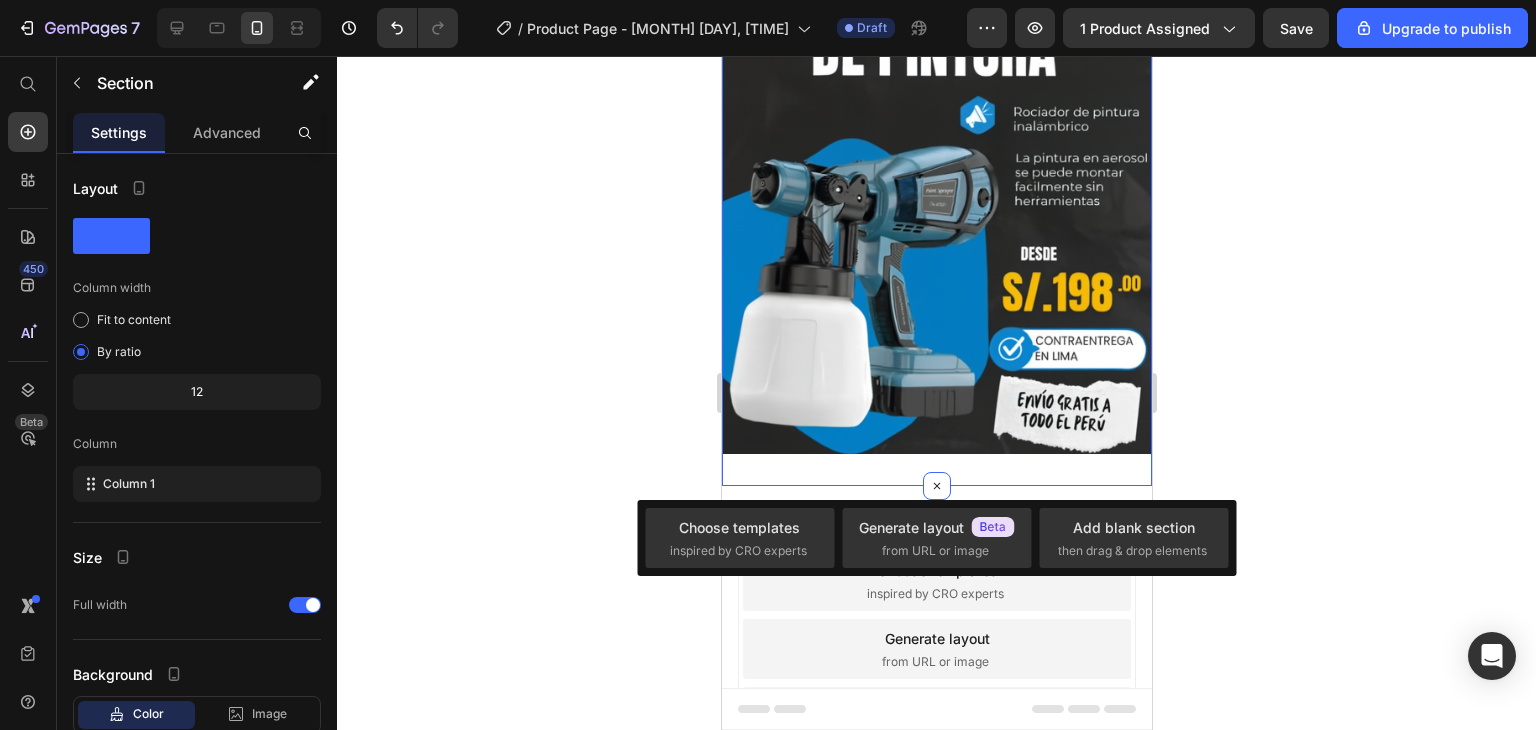 click 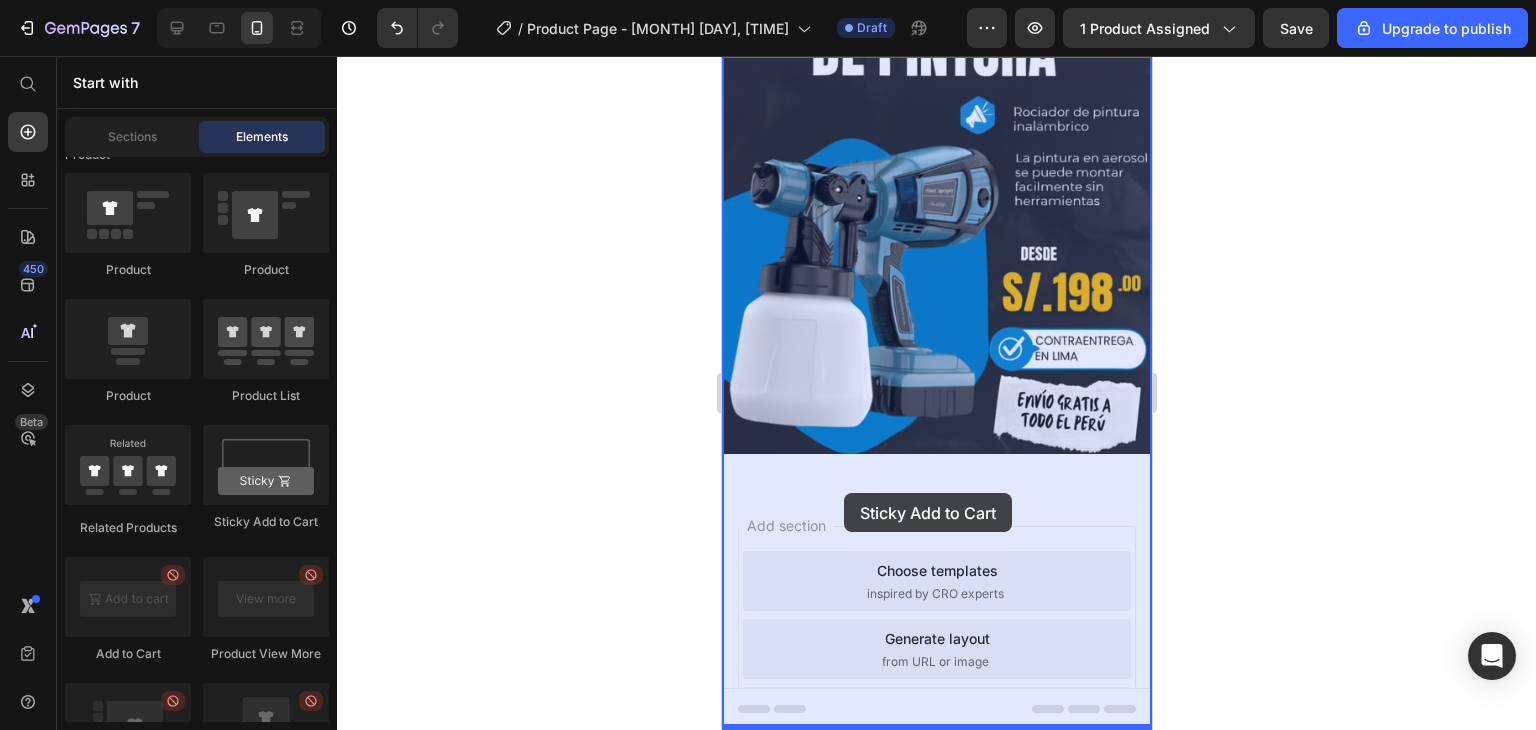 drag, startPoint x: 985, startPoint y: 517, endPoint x: 1269, endPoint y: 489, distance: 285.37695 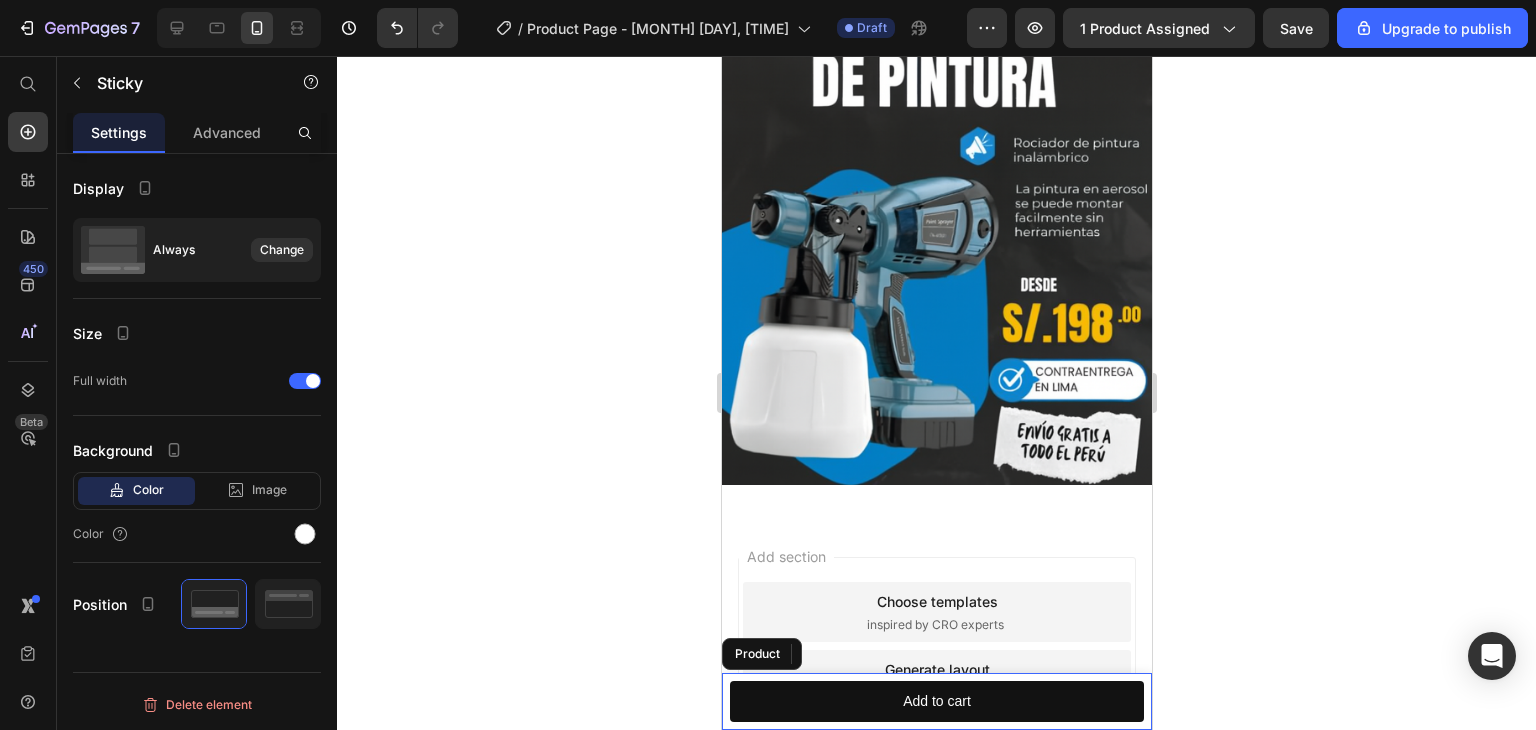 scroll, scrollTop: 320, scrollLeft: 0, axis: vertical 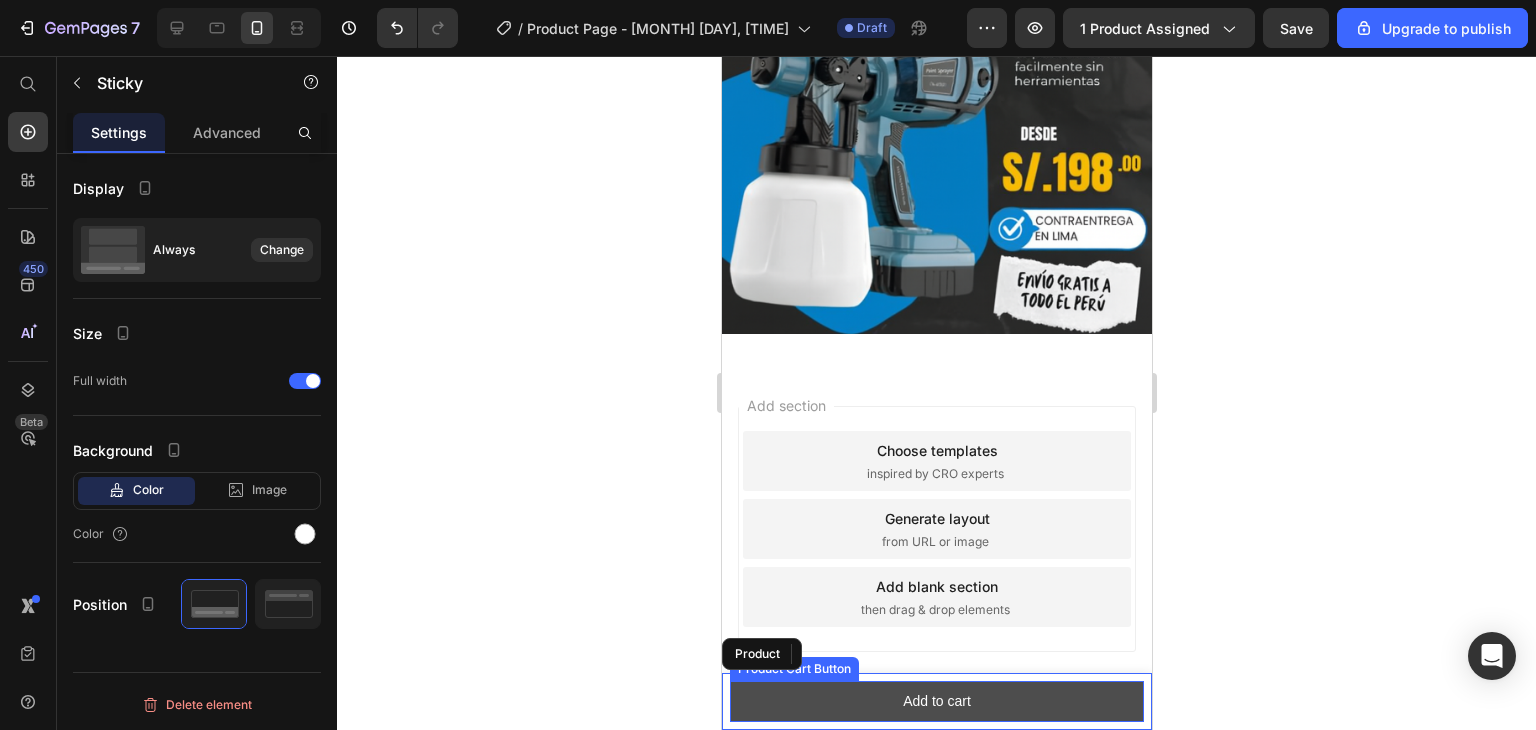 click on "Add to cart" at bounding box center (936, 701) 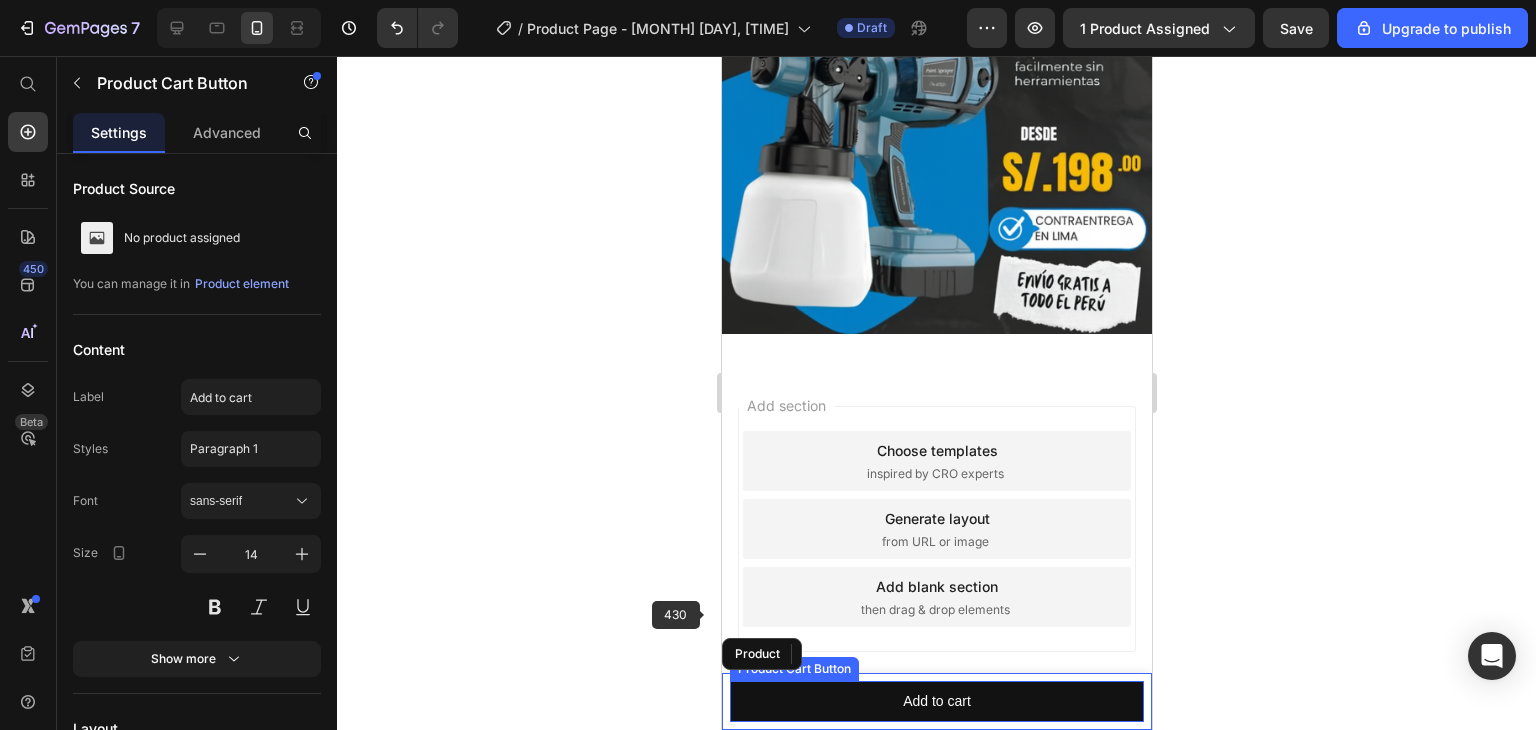 type 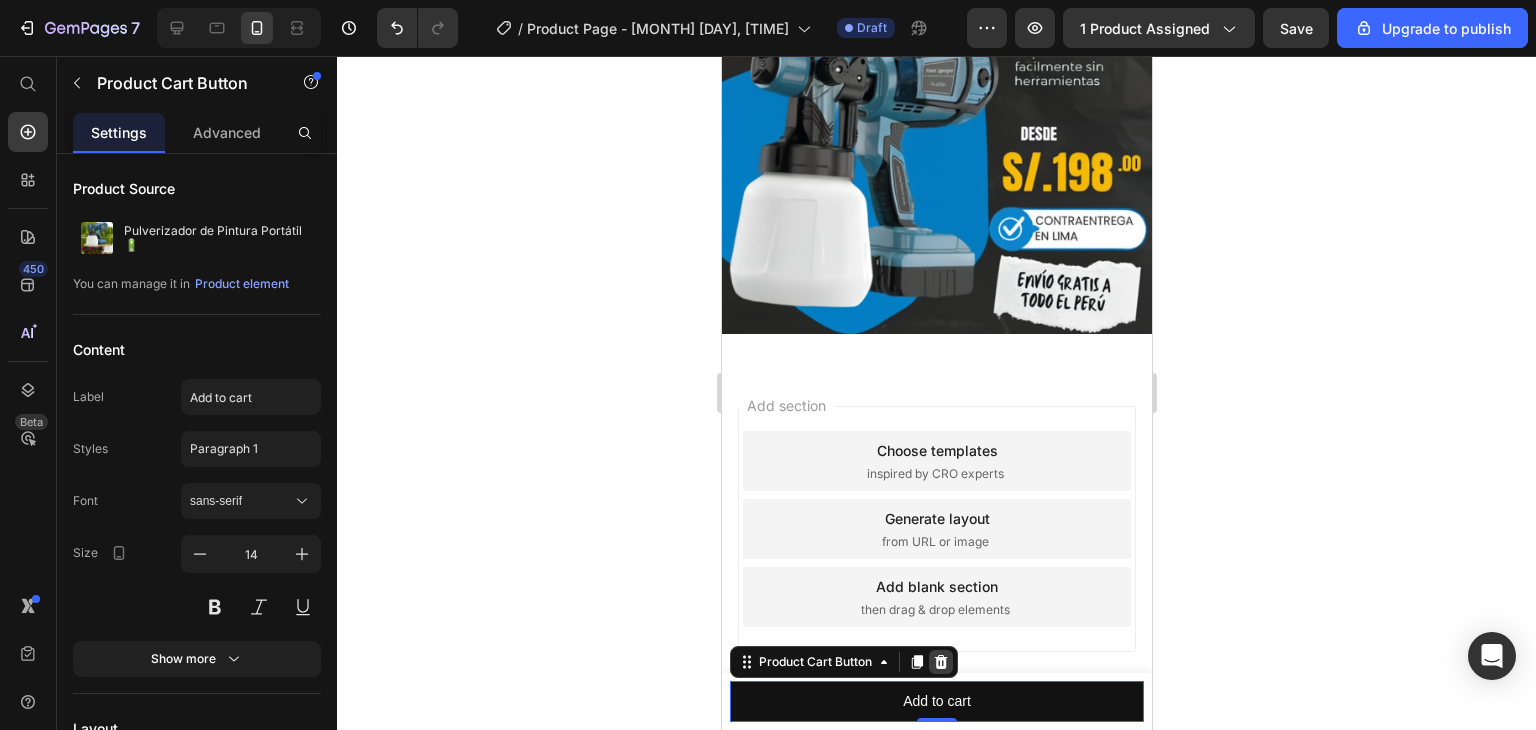 click 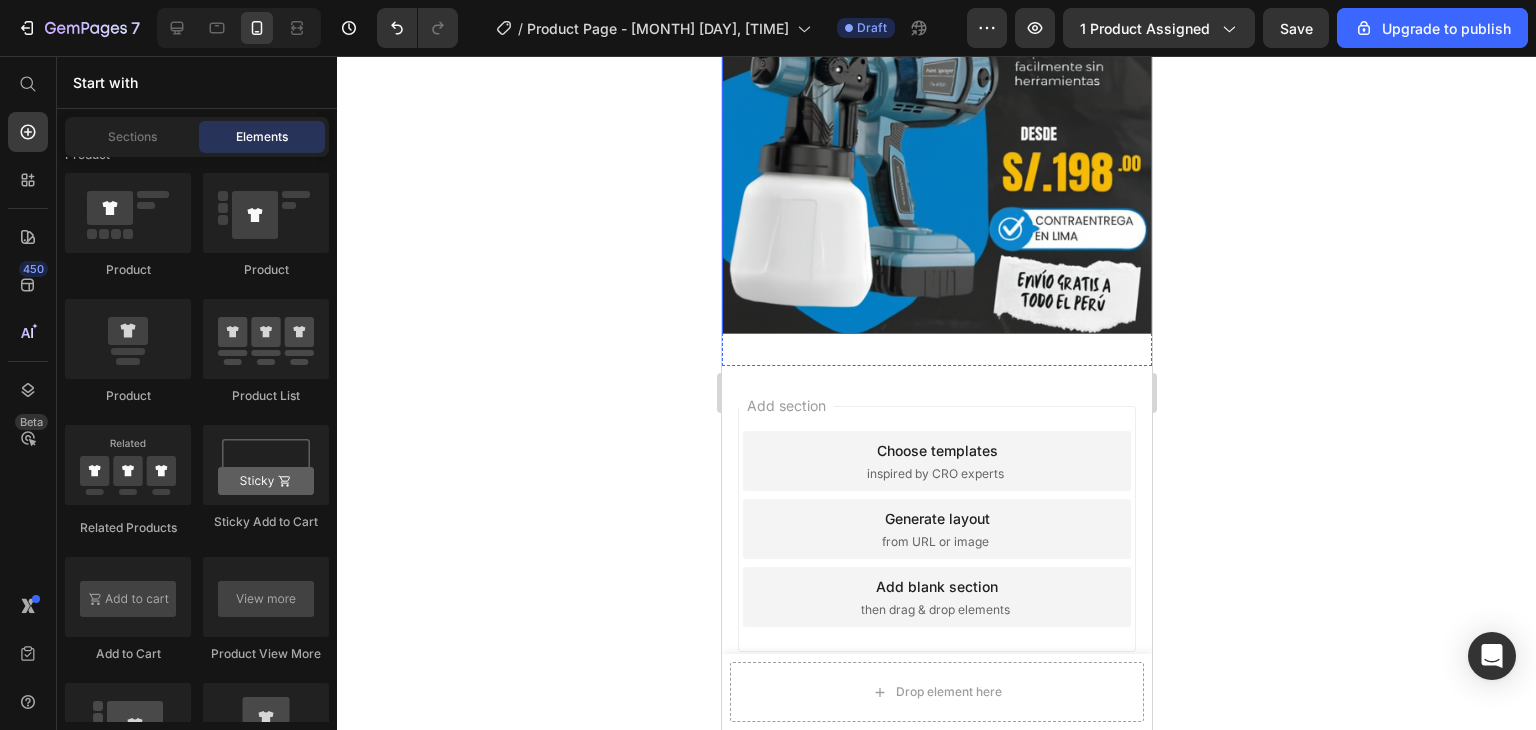 click at bounding box center (936, 71) 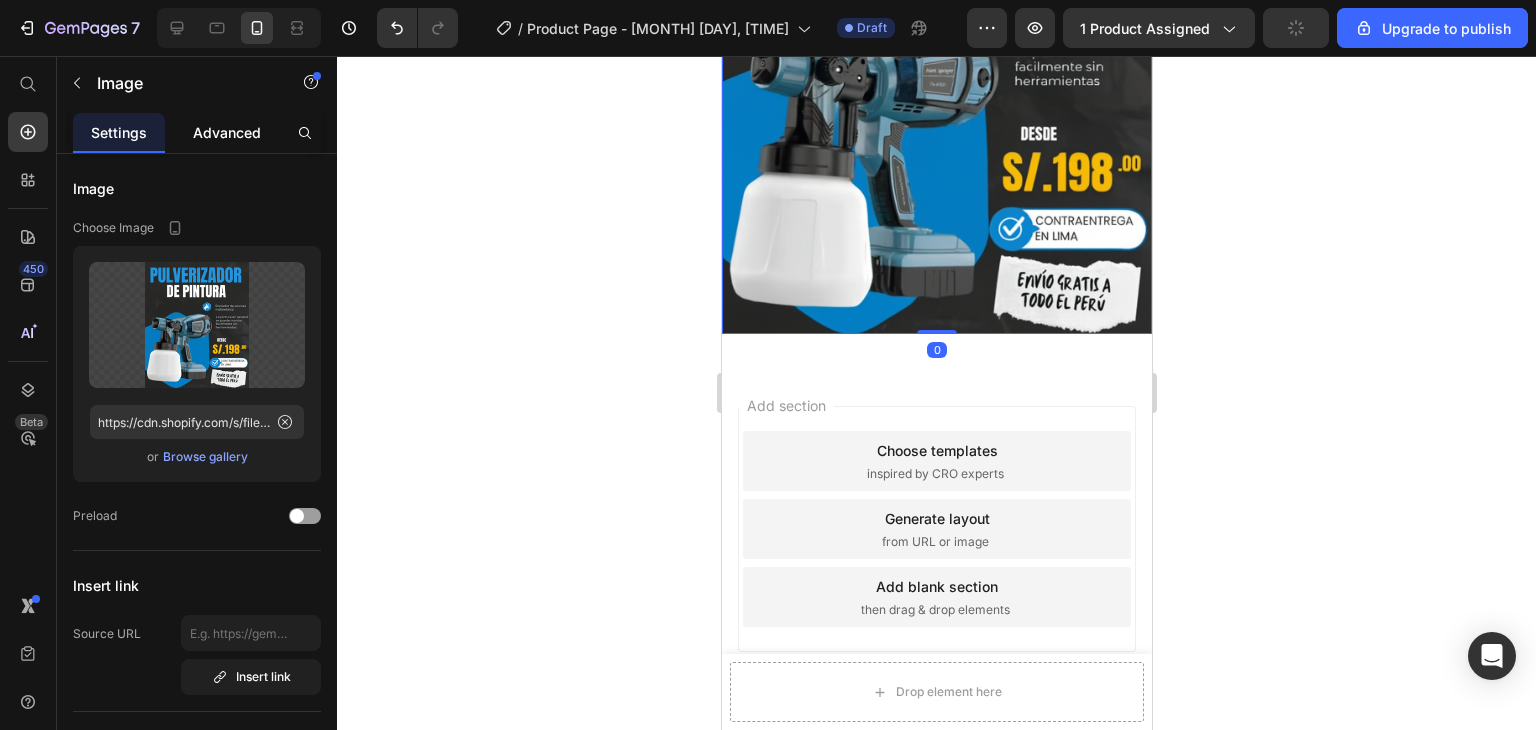 click on "Advanced" at bounding box center (227, 132) 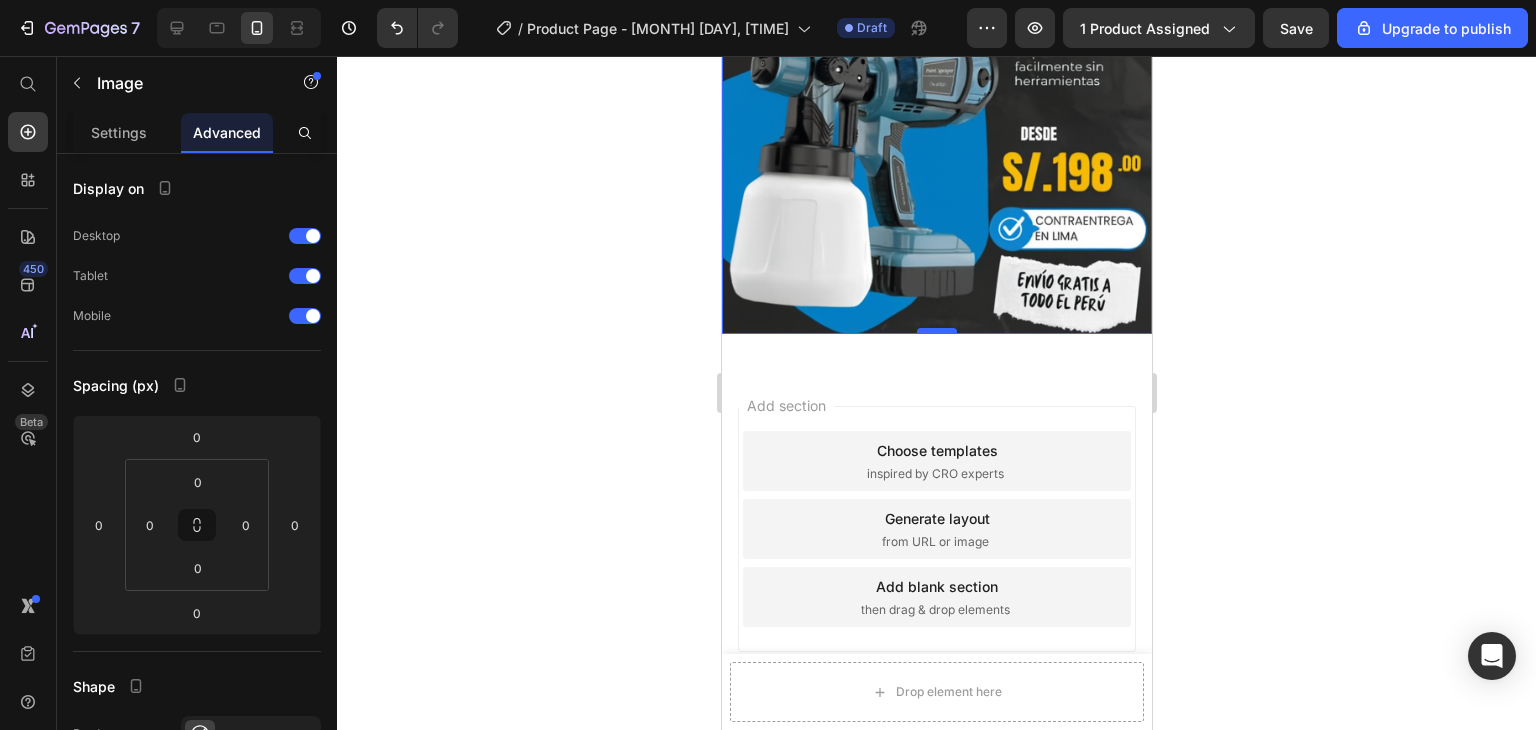 click at bounding box center [936, 331] 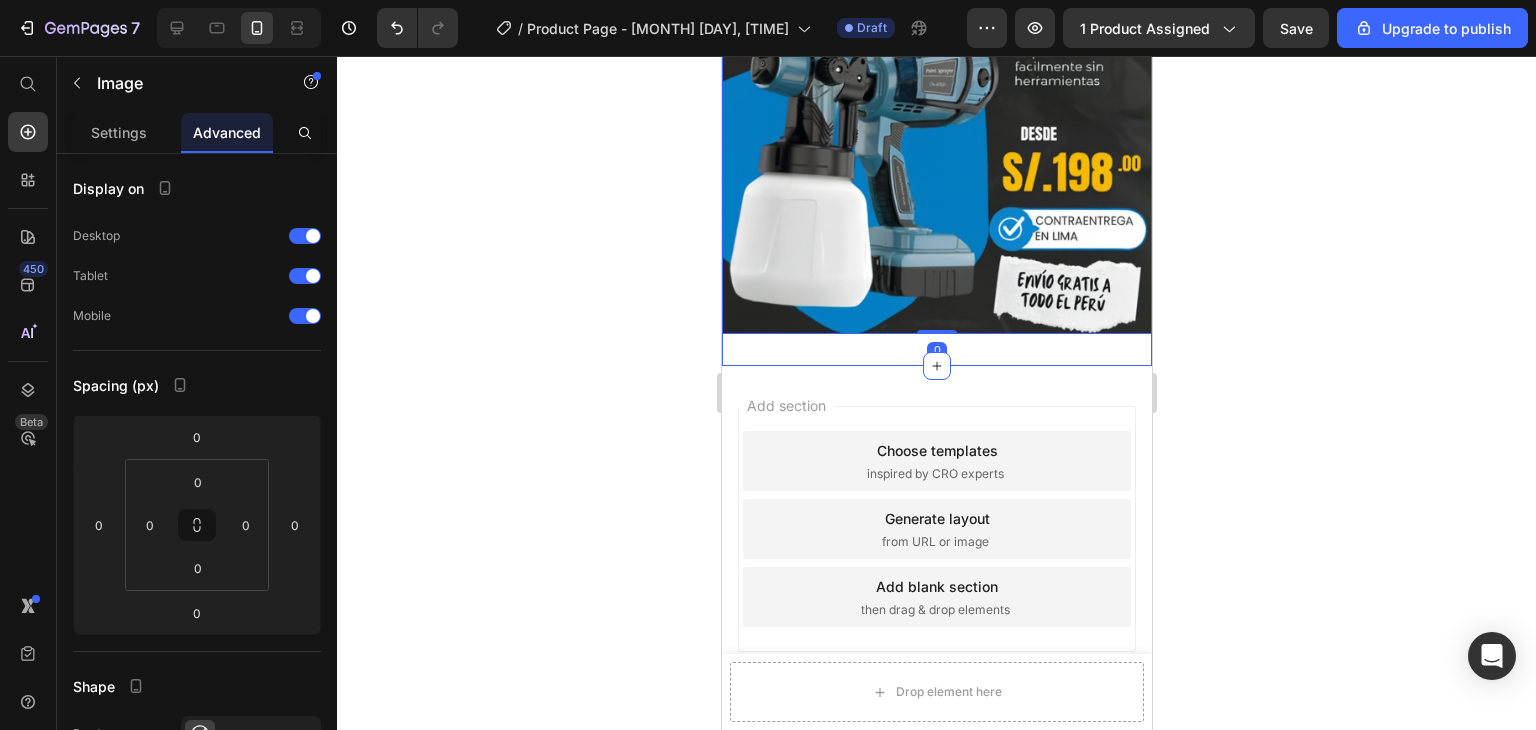 click on "Image   0 Section 2" at bounding box center [936, 71] 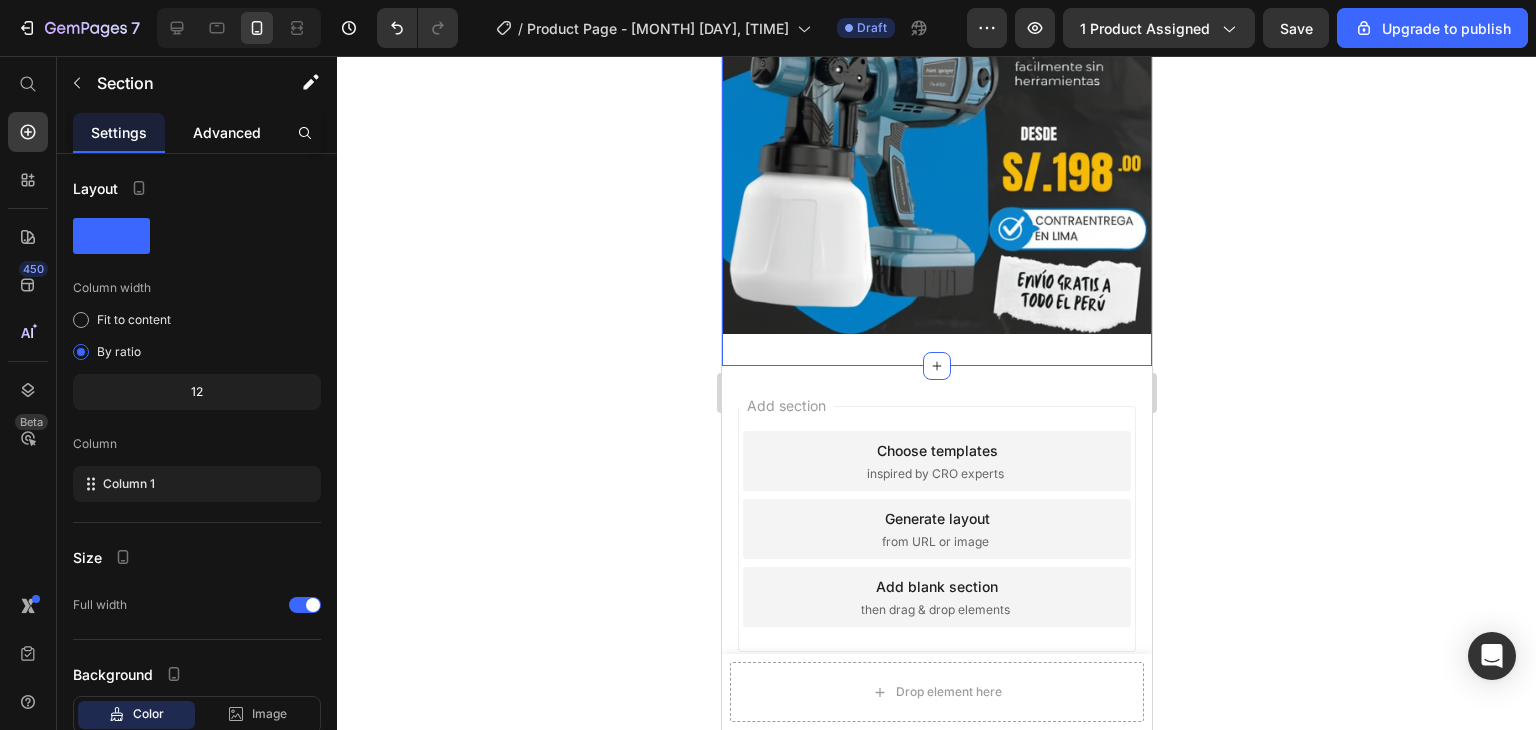 click on "Advanced" at bounding box center (227, 132) 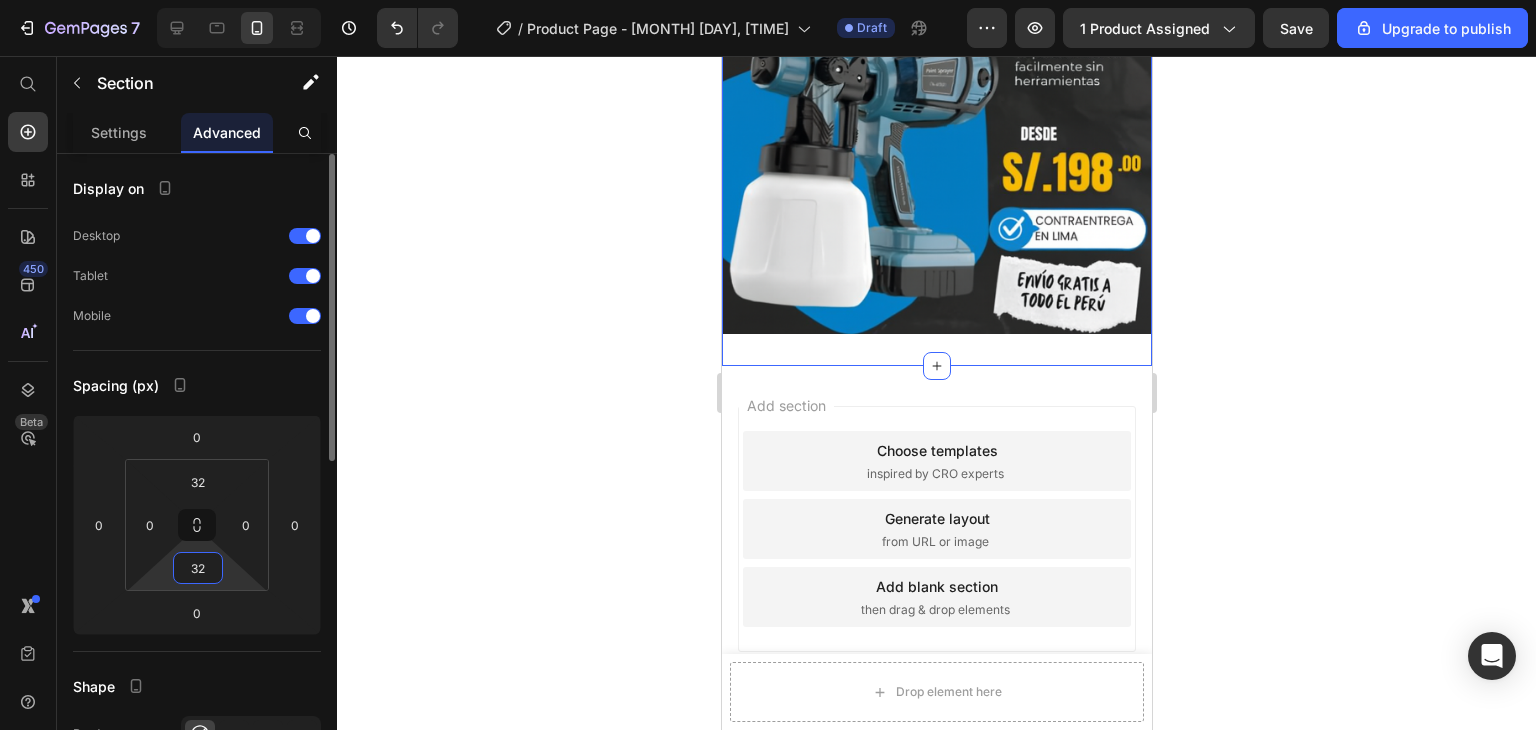 click on "32" at bounding box center [198, 568] 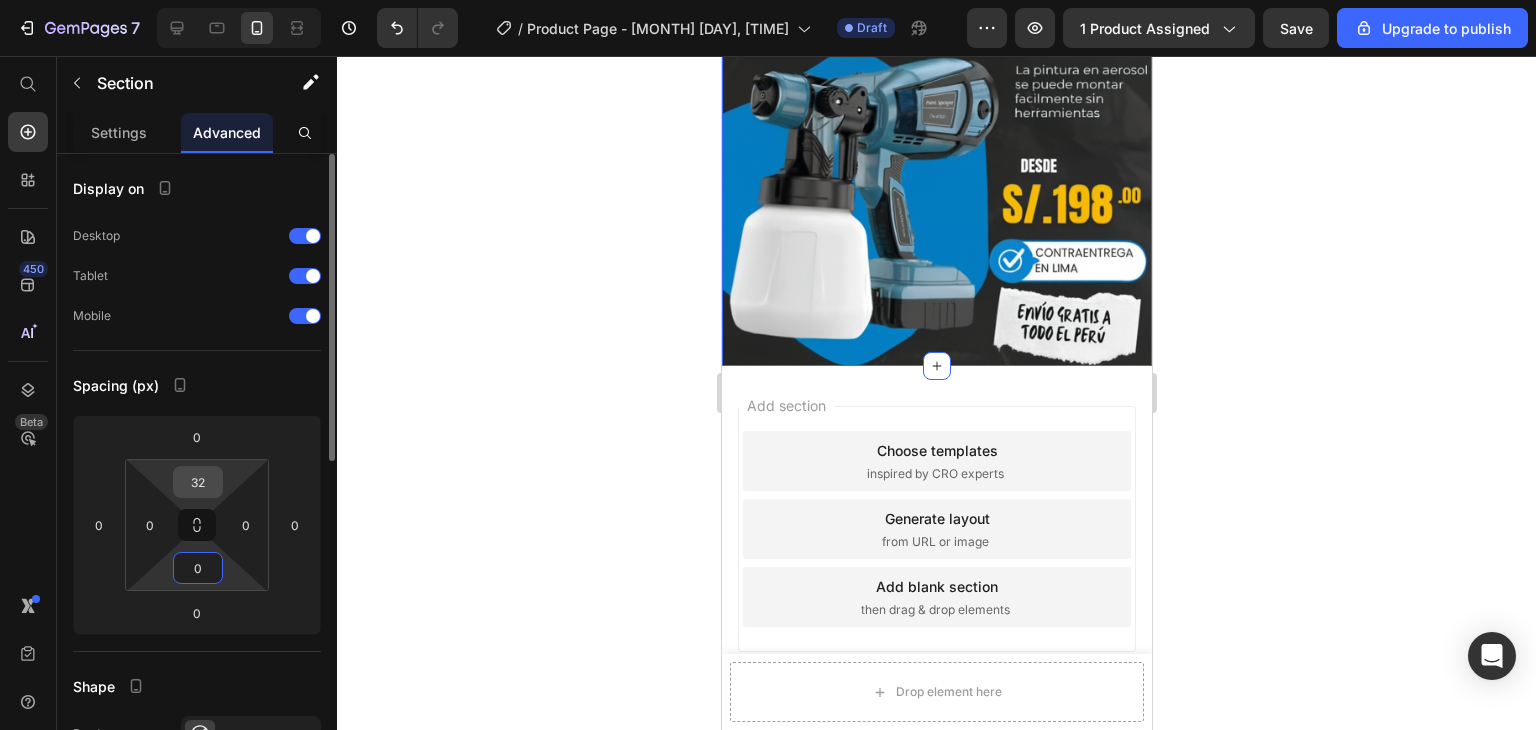 type on "0" 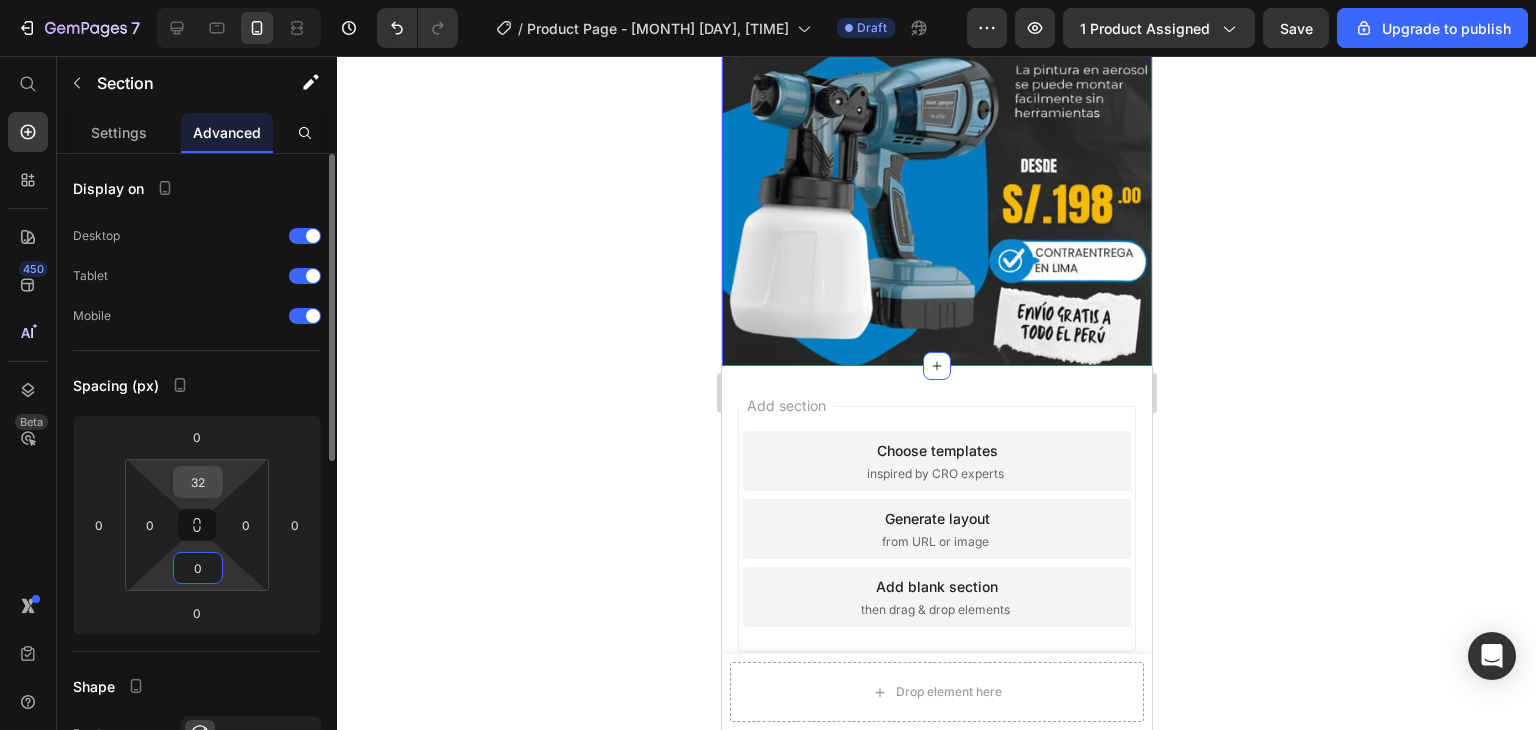 click on "32" at bounding box center [198, 482] 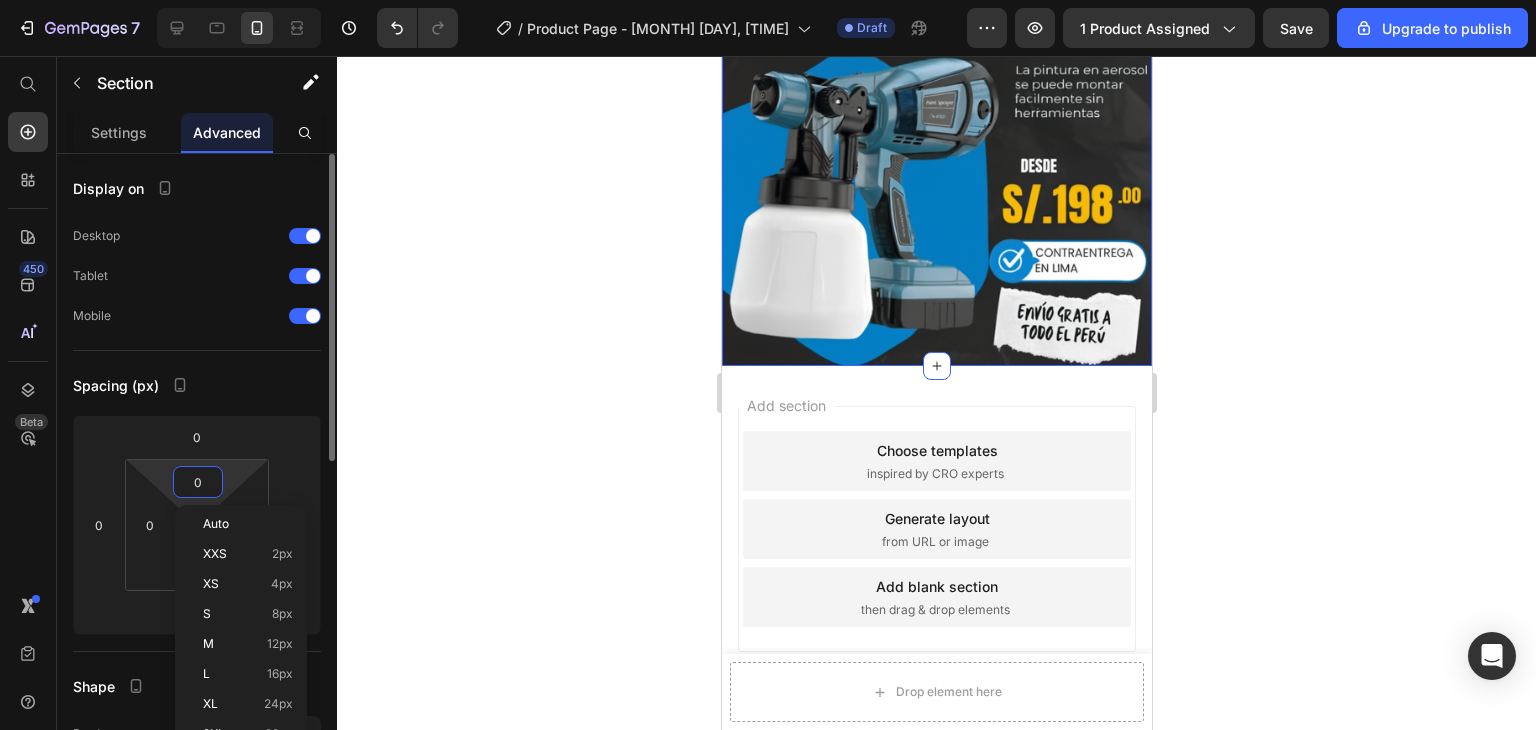 scroll, scrollTop: 256, scrollLeft: 0, axis: vertical 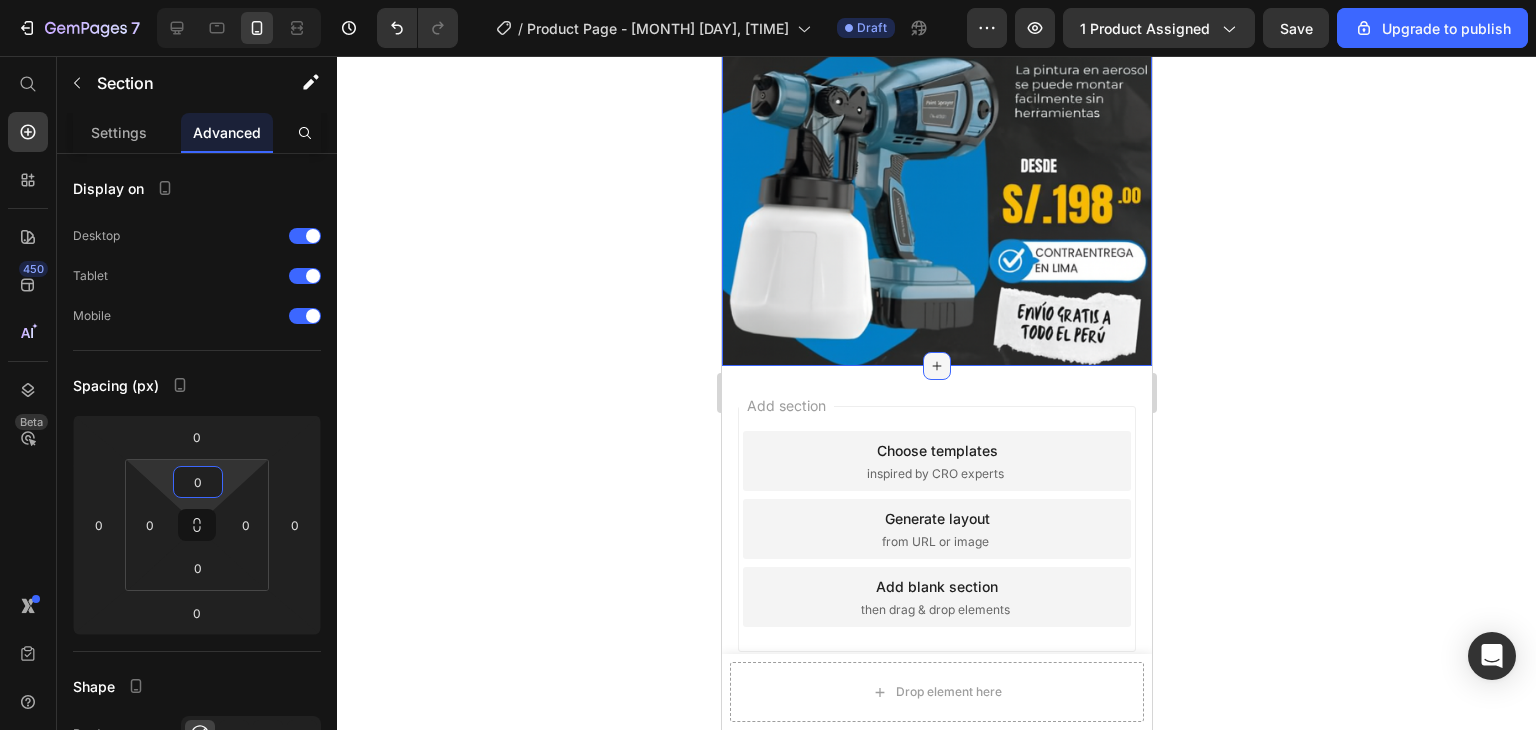 type on "0" 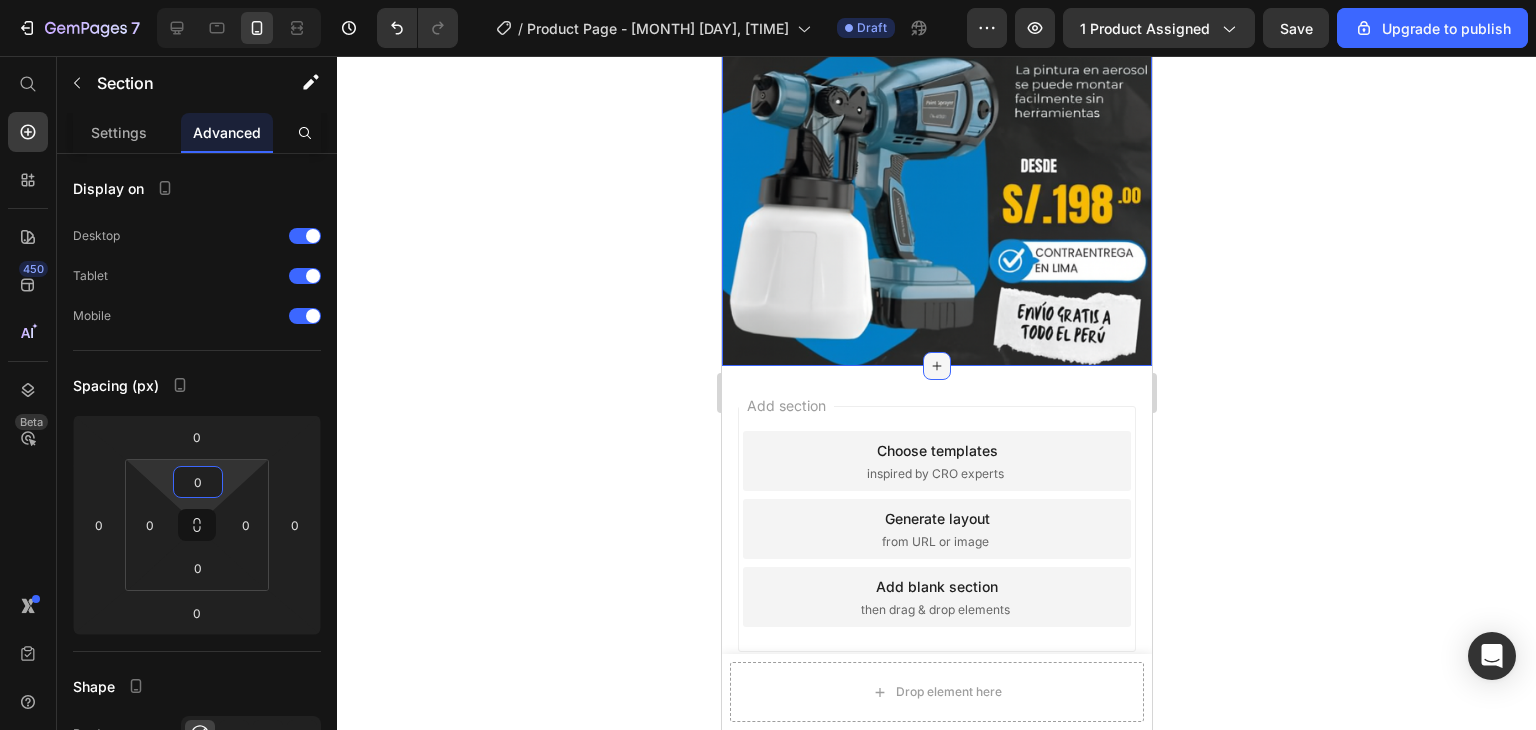 click 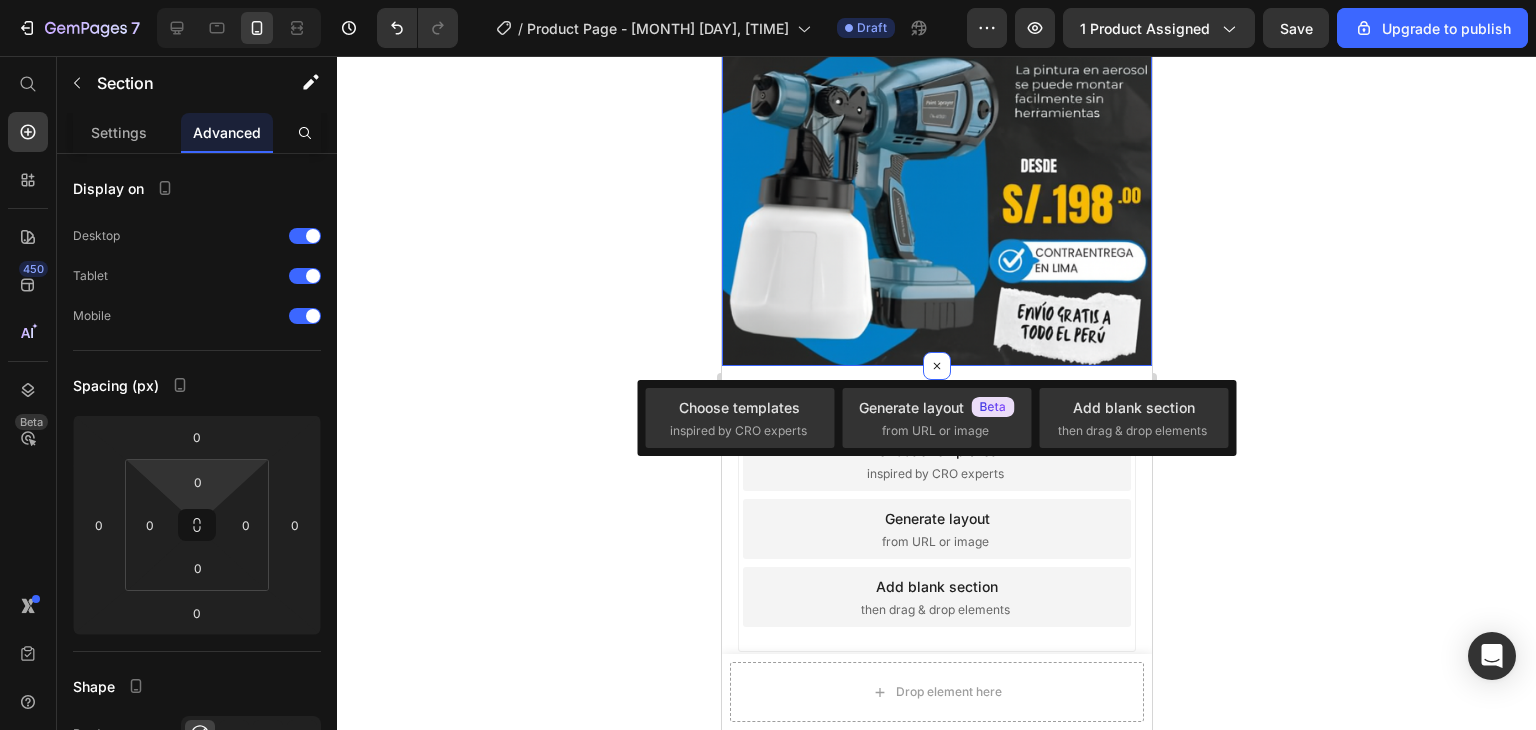 click 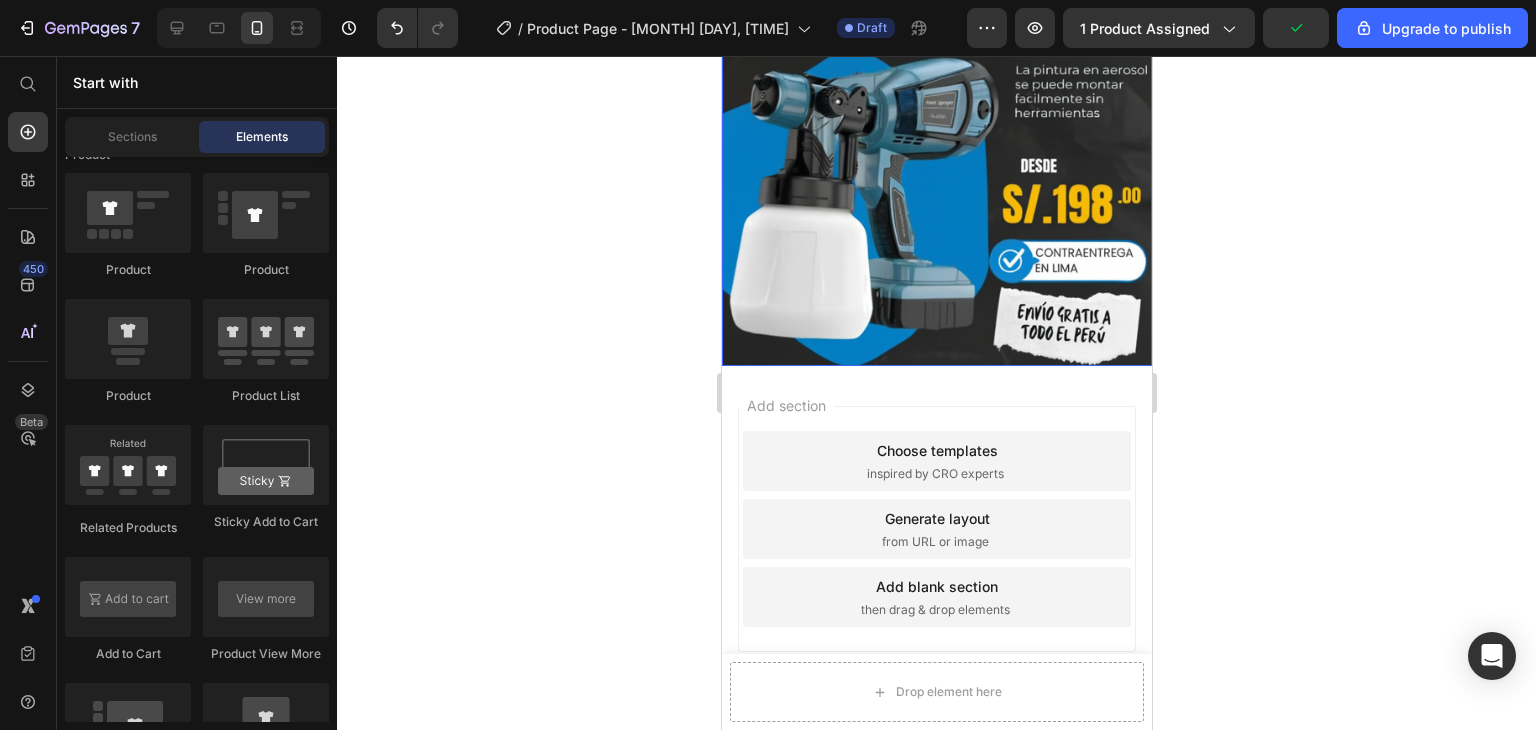 click at bounding box center (936, 103) 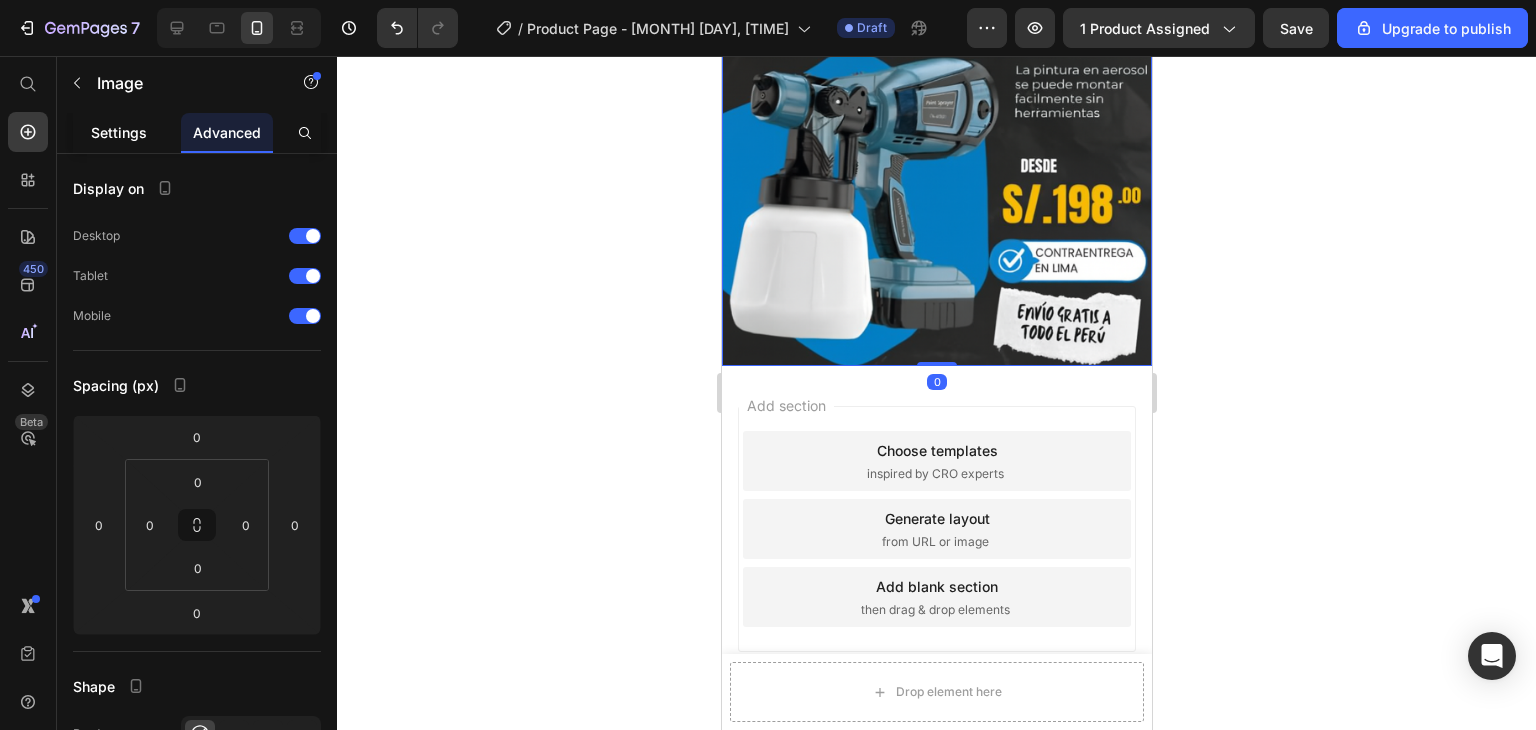 click on "Settings" at bounding box center (119, 132) 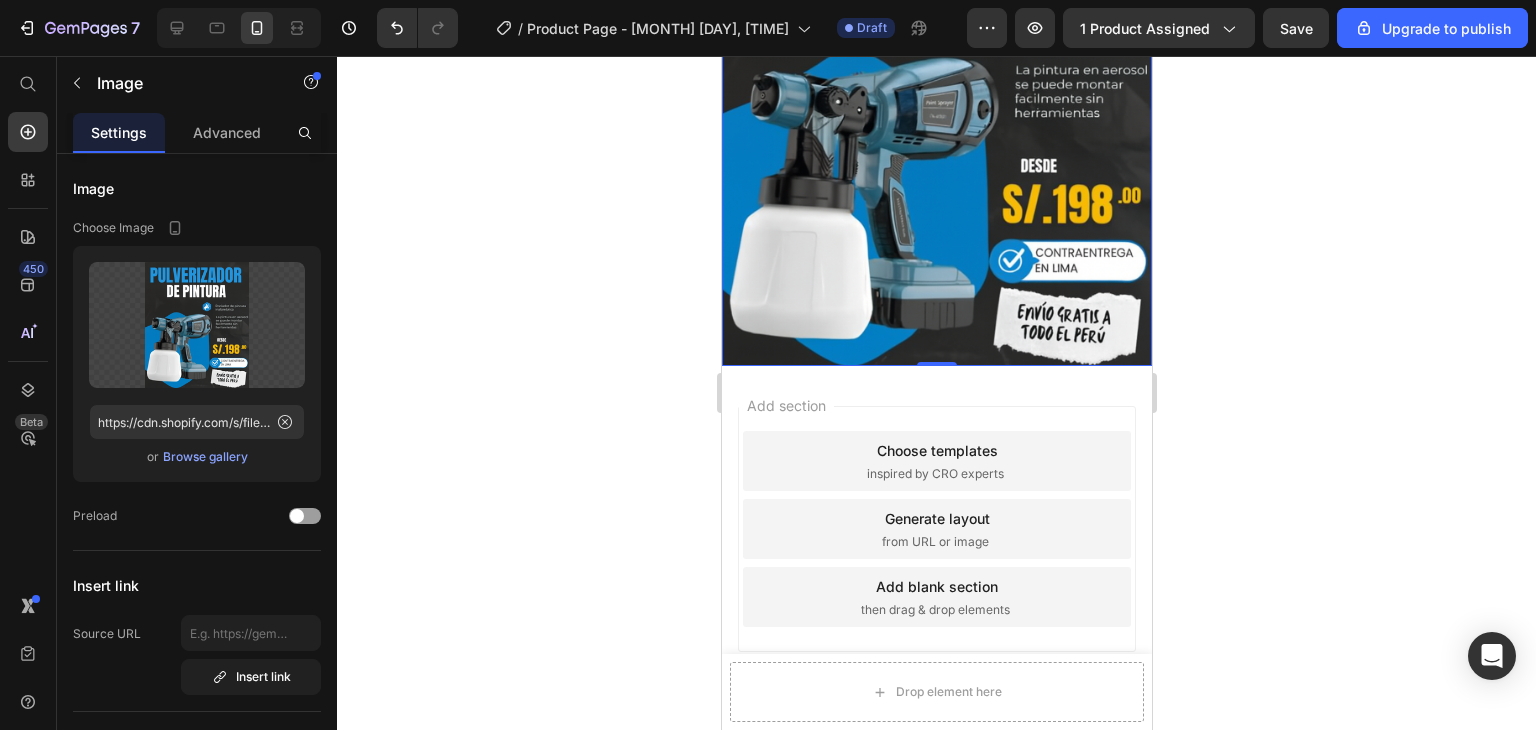 click on "Settings Advanced" at bounding box center (197, 133) 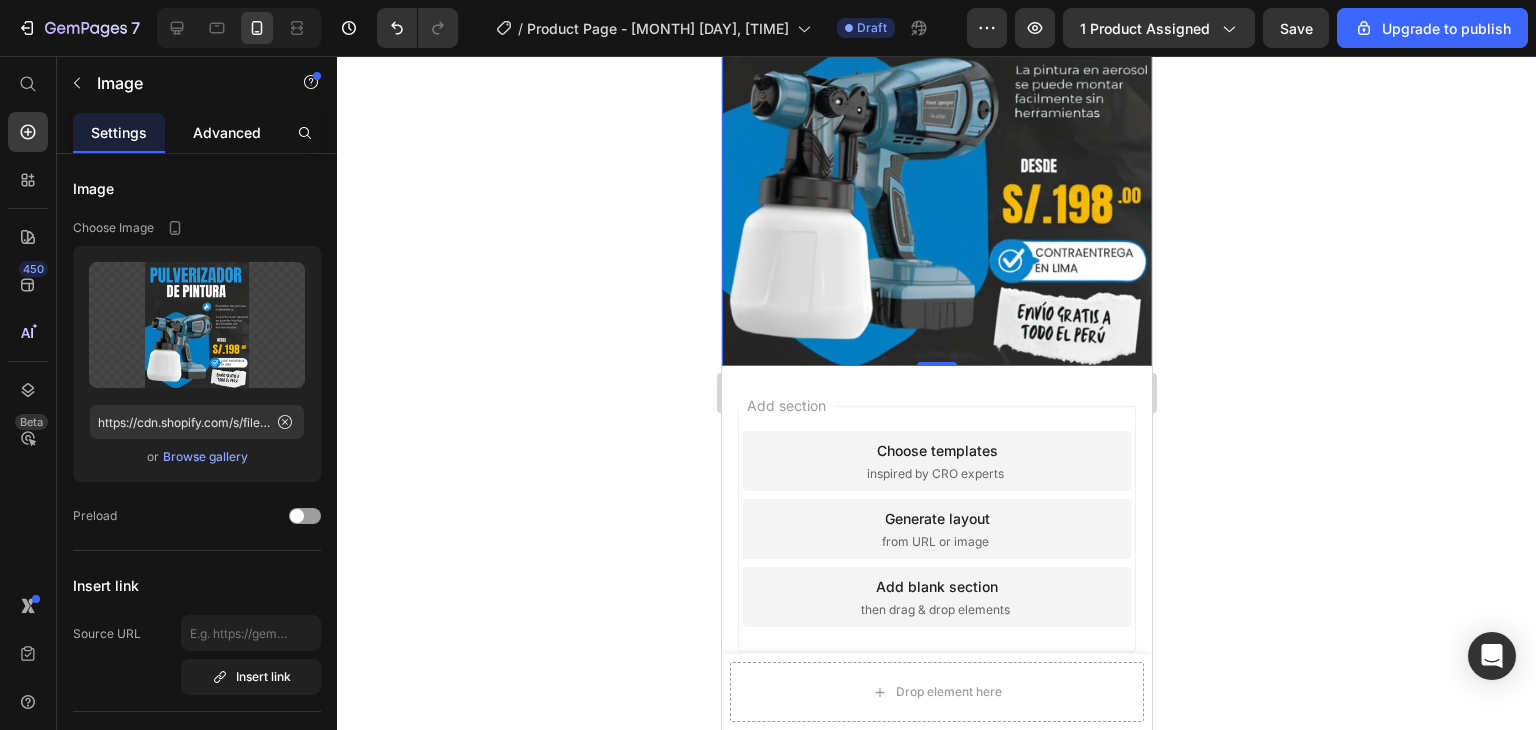 click on "Advanced" at bounding box center (227, 132) 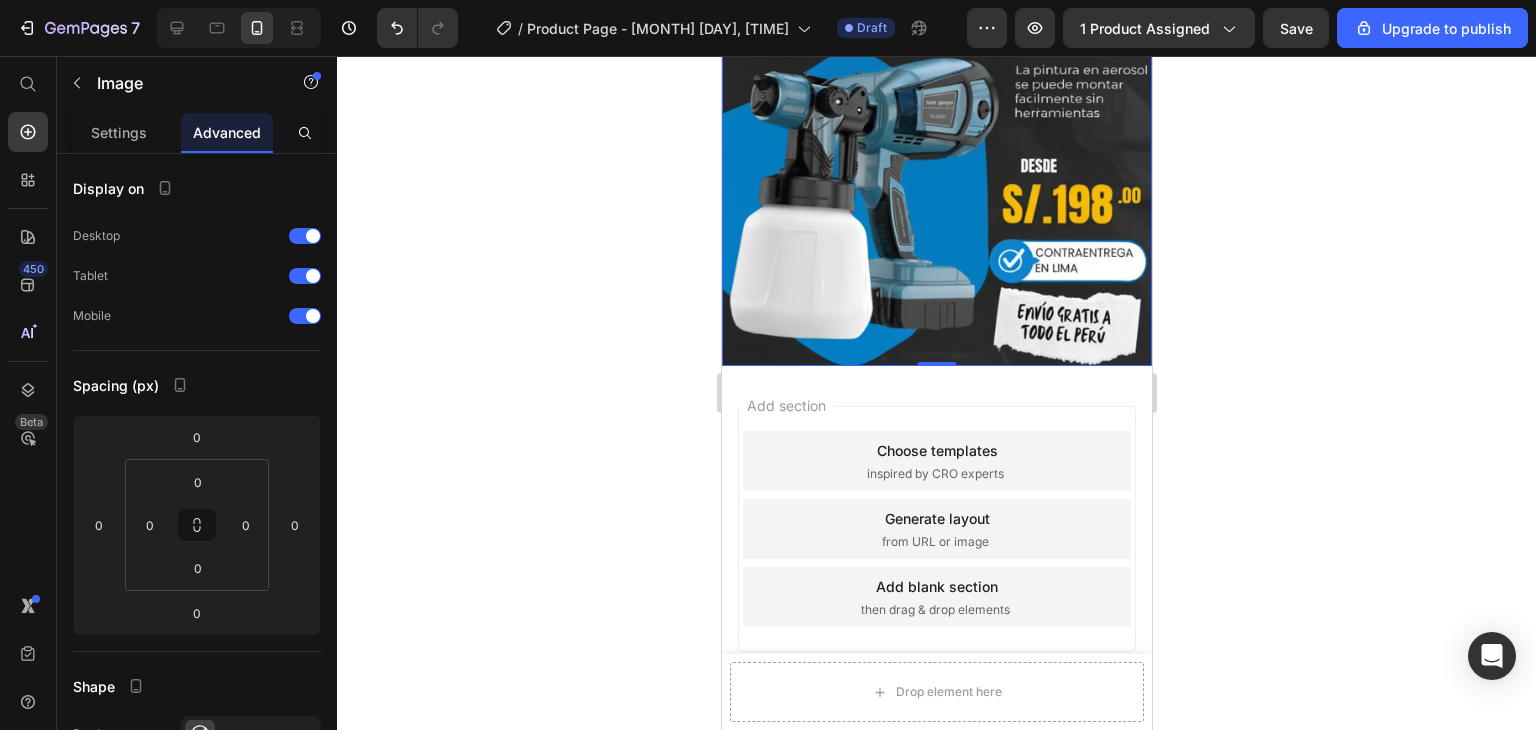 click on "Choose templates" at bounding box center (936, 450) 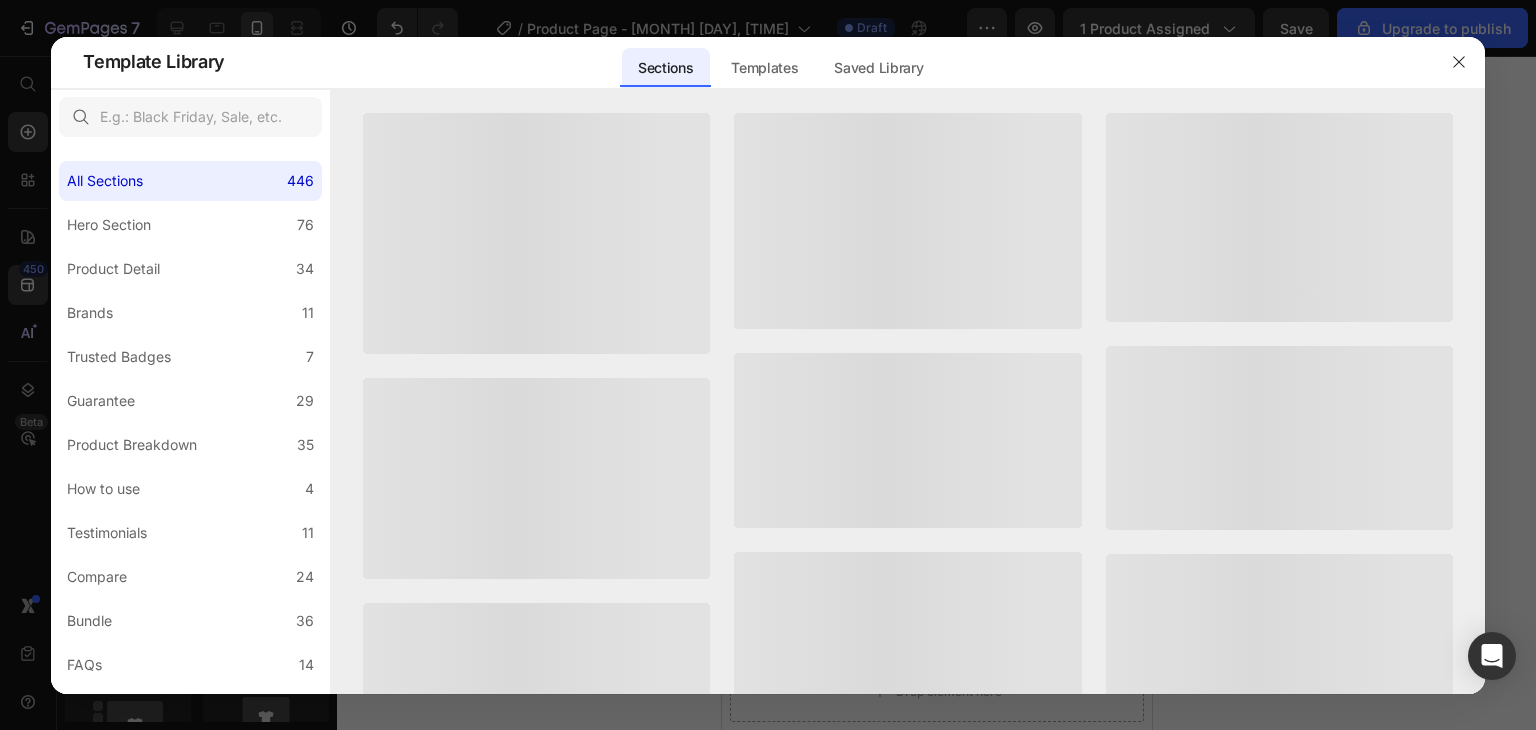 click at bounding box center (907, 441) 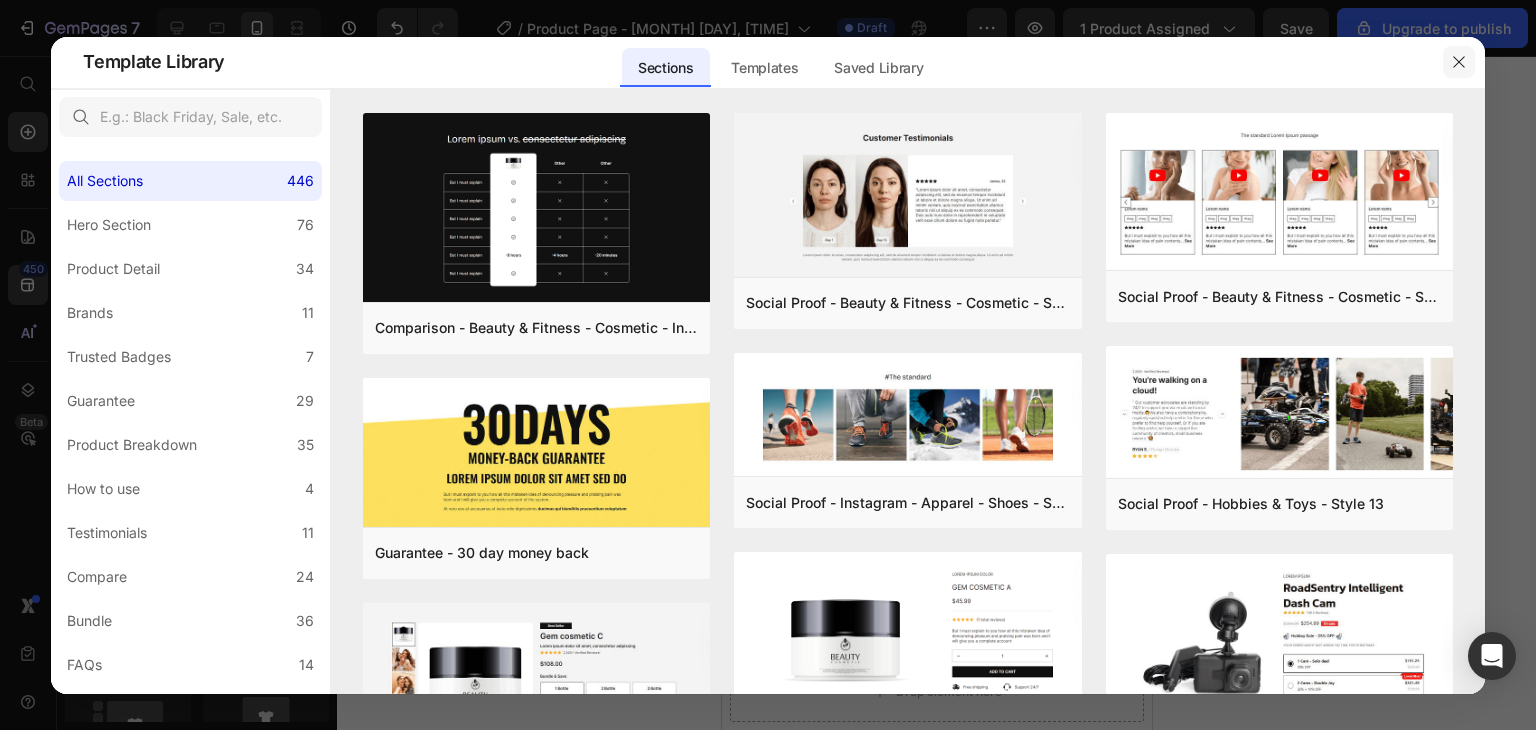 click 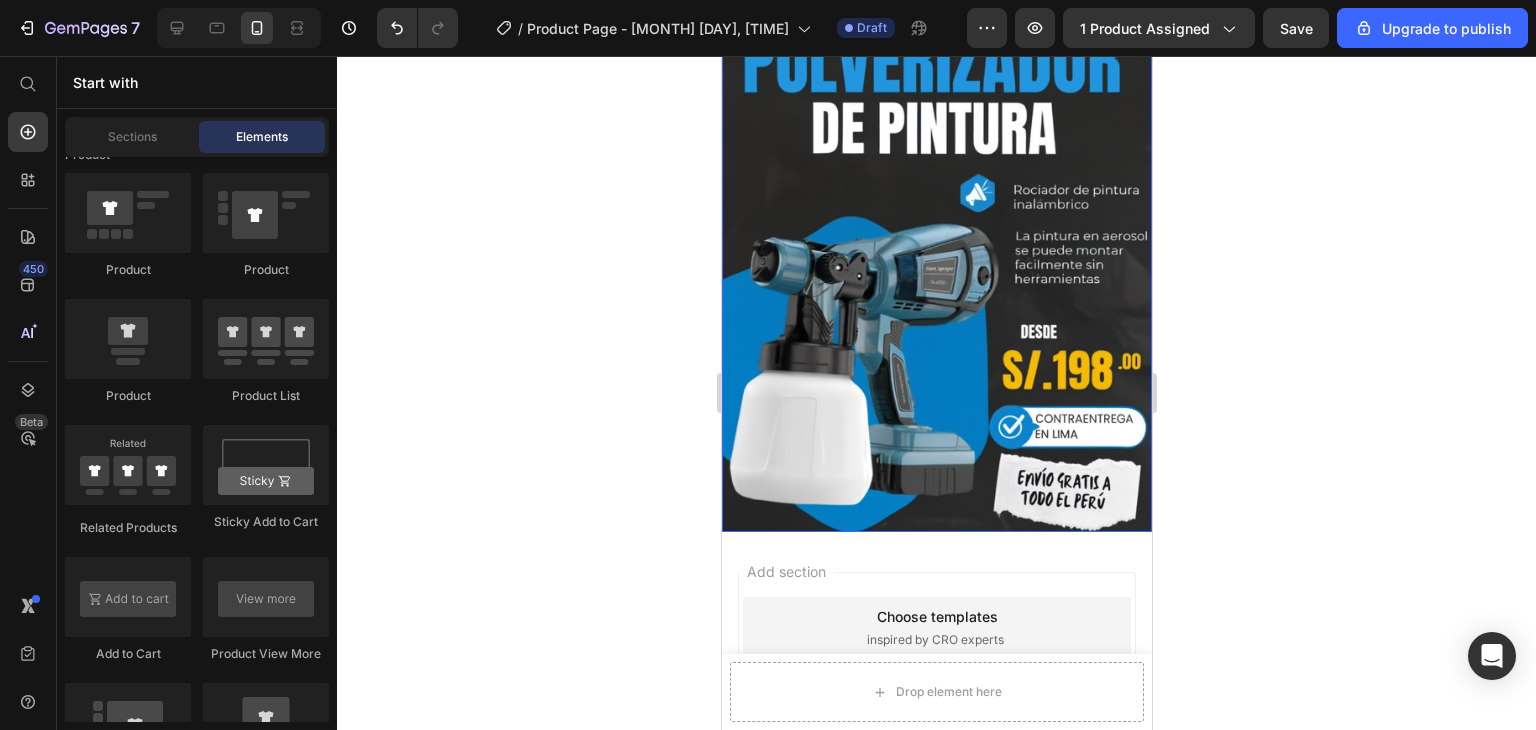 scroll, scrollTop: 0, scrollLeft: 0, axis: both 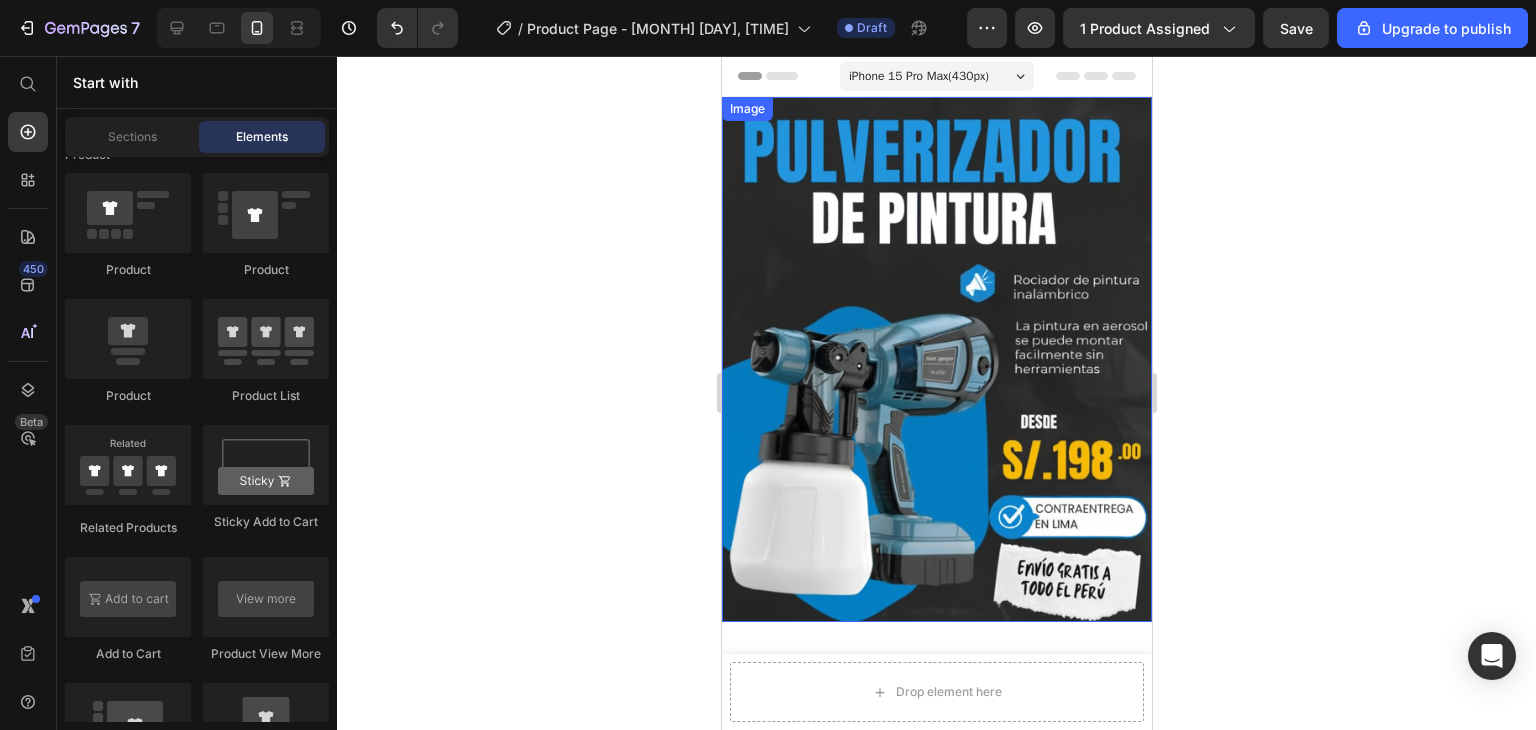 click at bounding box center [936, 359] 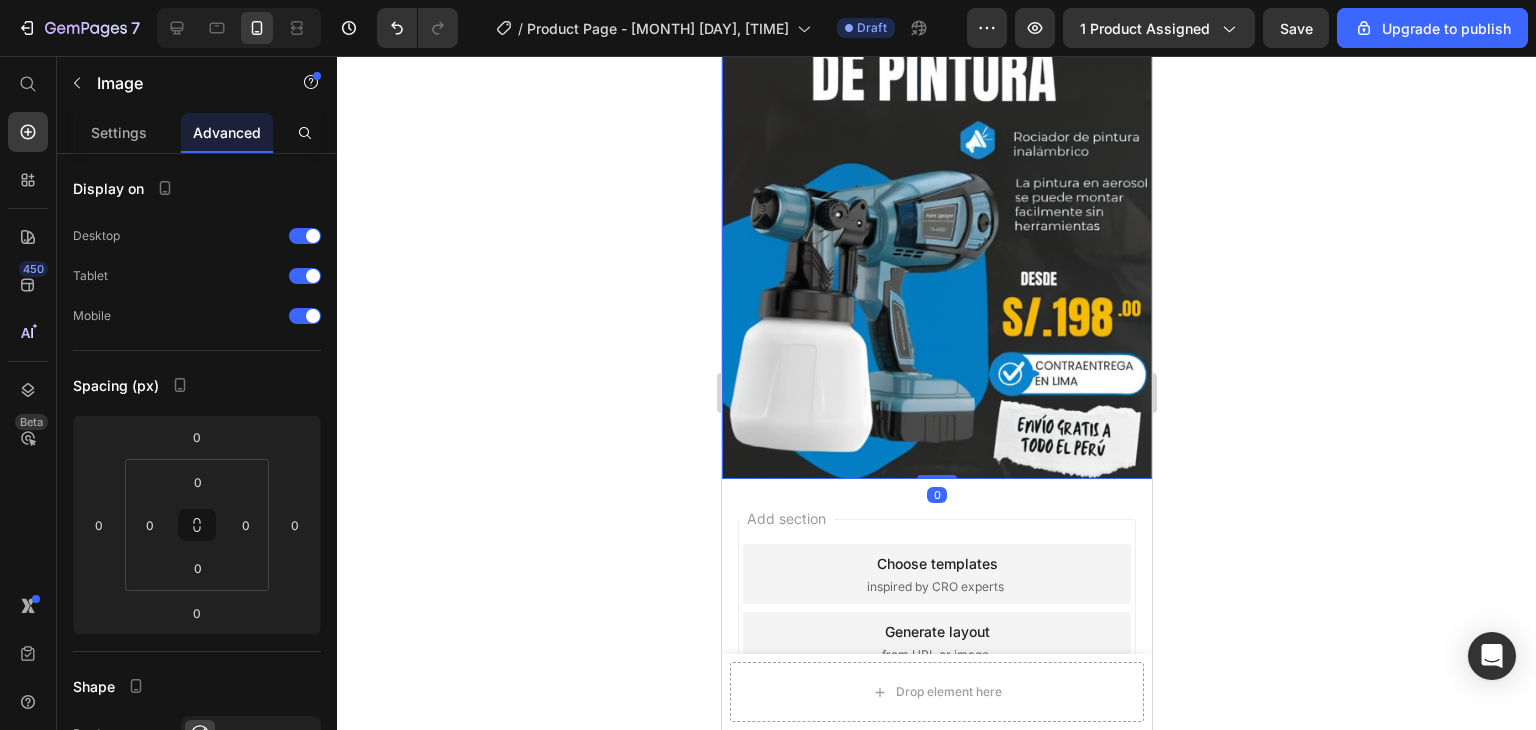 scroll, scrollTop: 200, scrollLeft: 0, axis: vertical 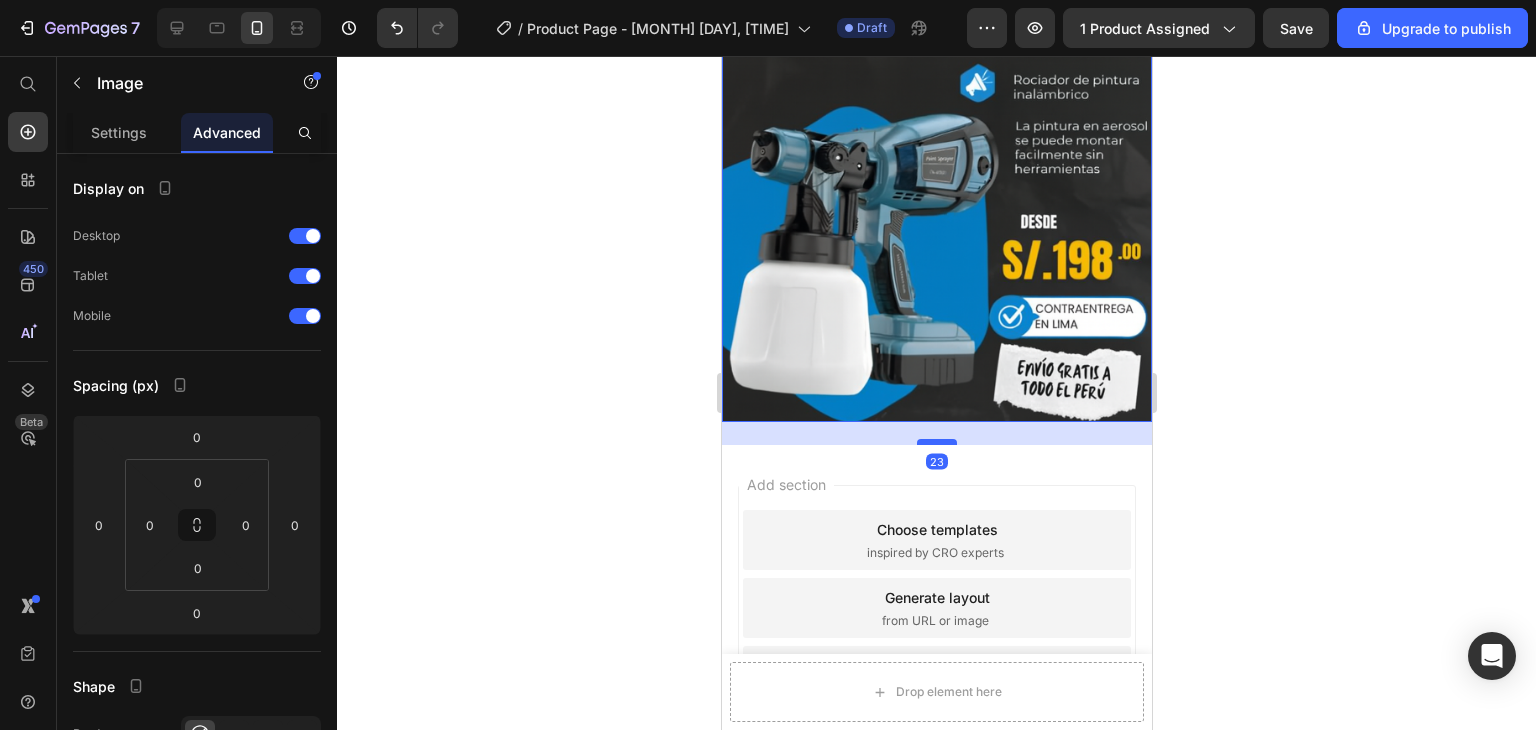 drag, startPoint x: 924, startPoint y: 402, endPoint x: 925, endPoint y: 426, distance: 24.020824 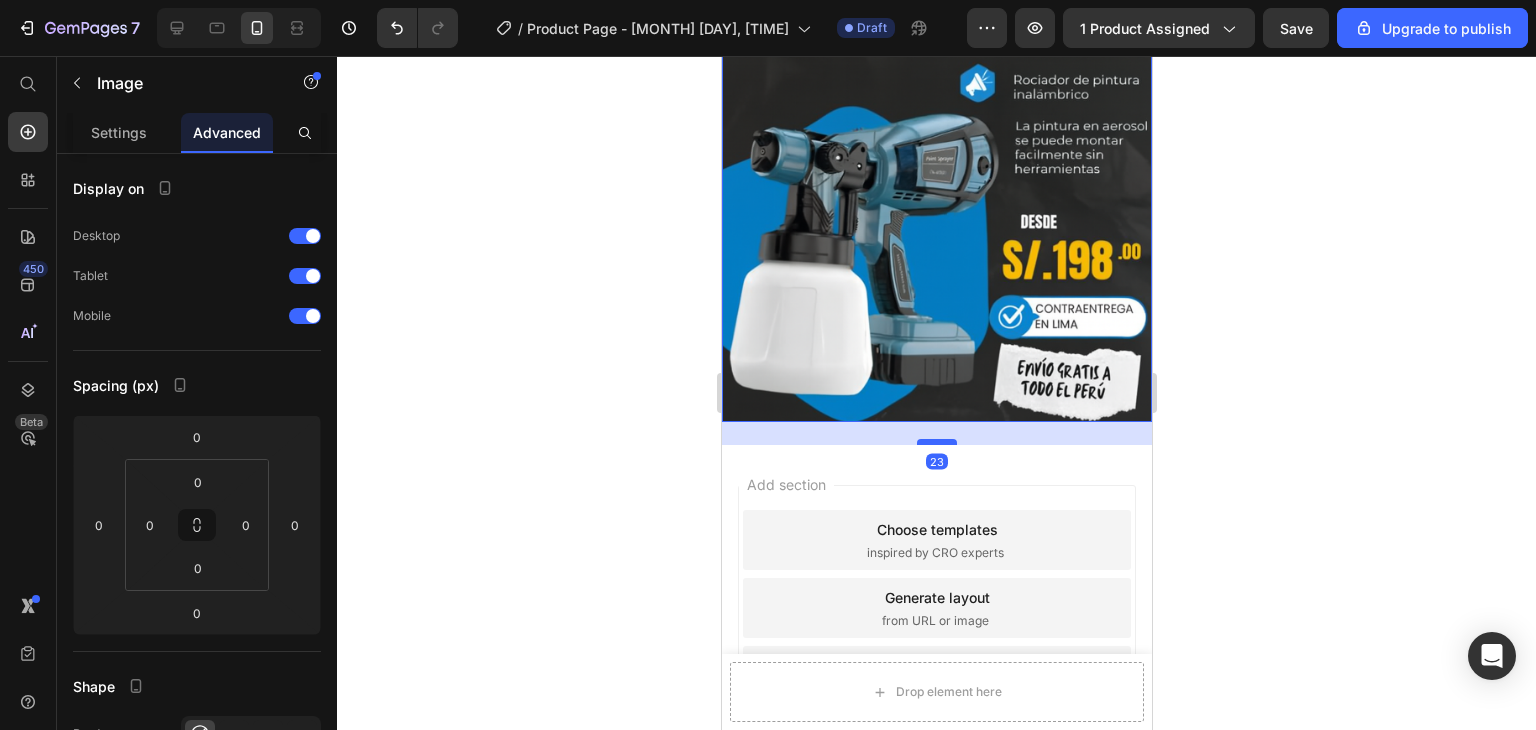 click at bounding box center (936, 442) 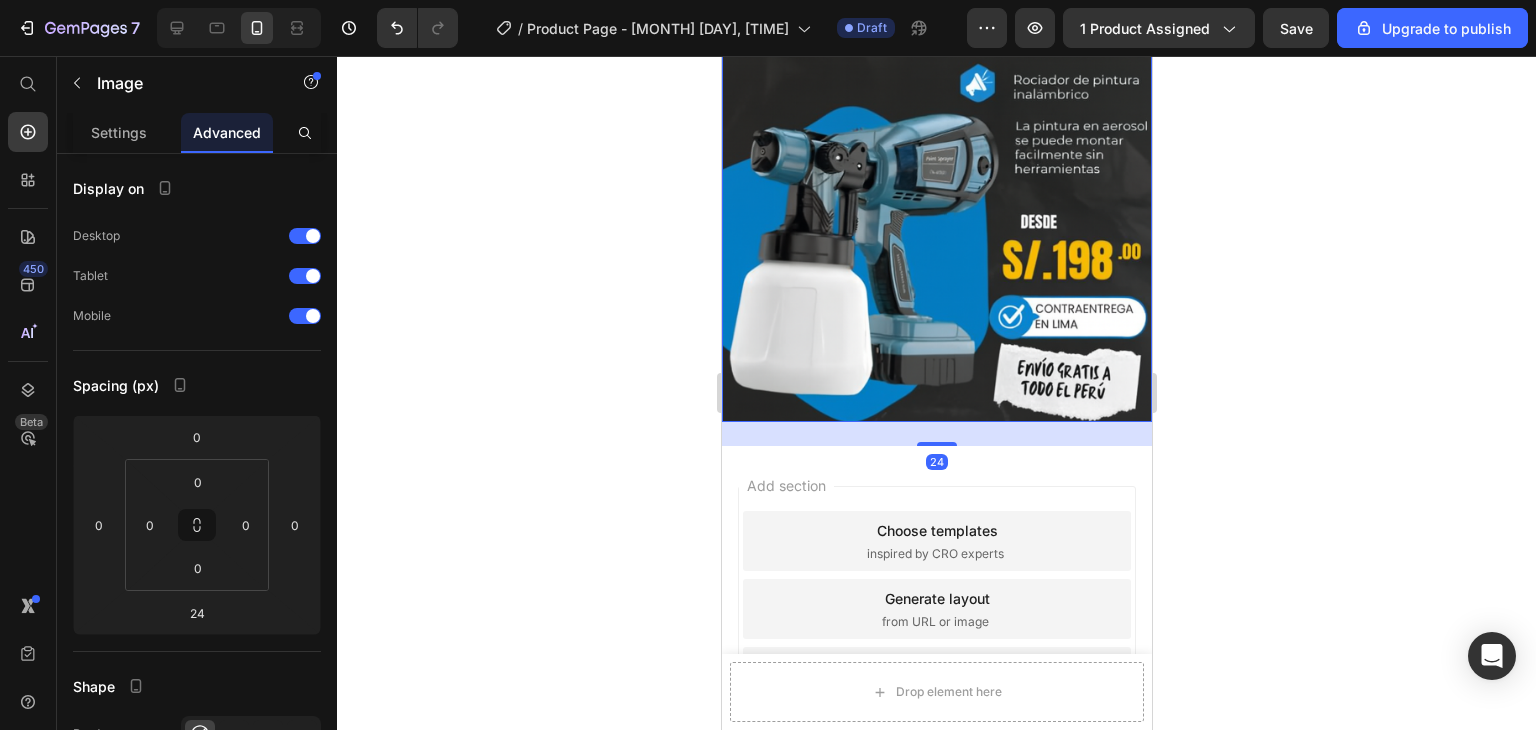 click 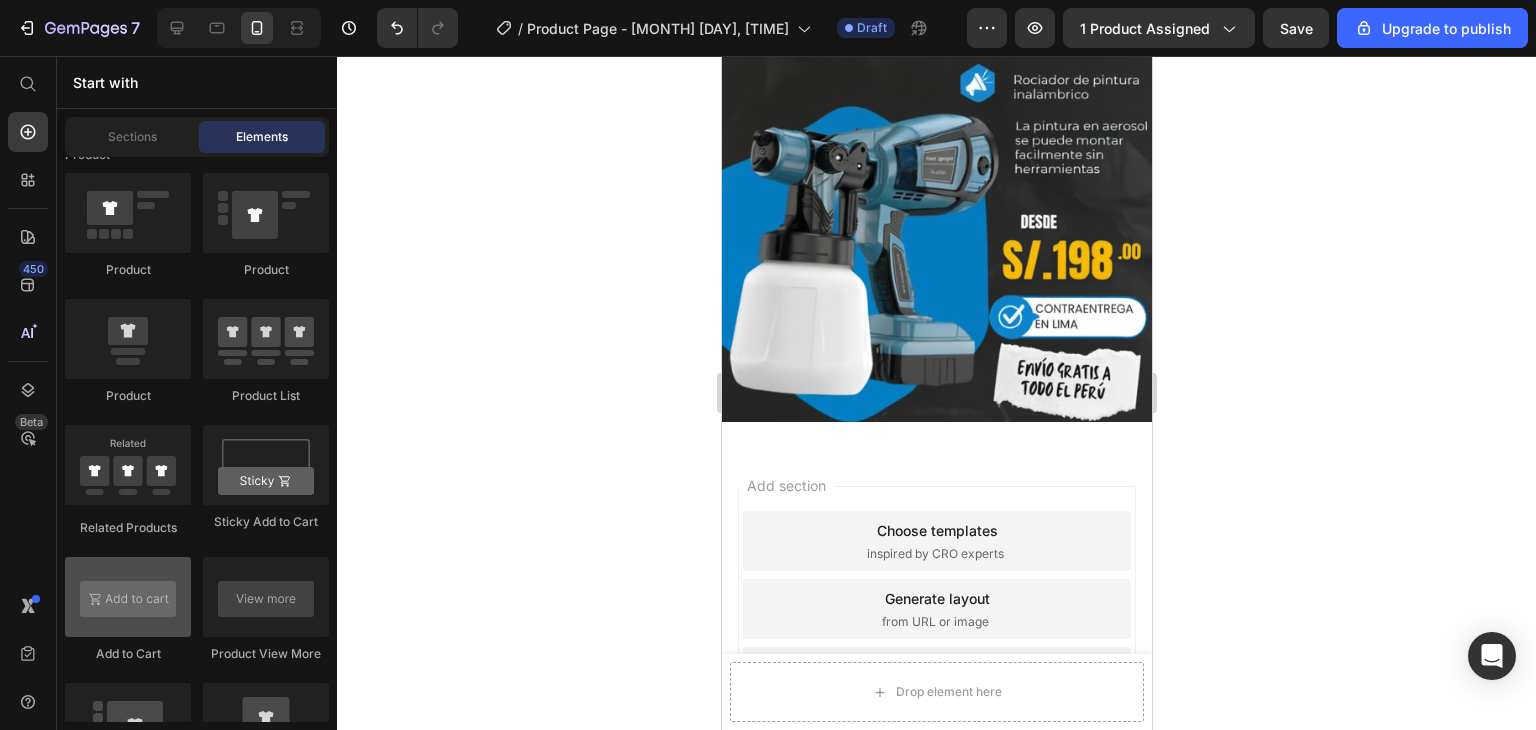 click at bounding box center [128, 597] 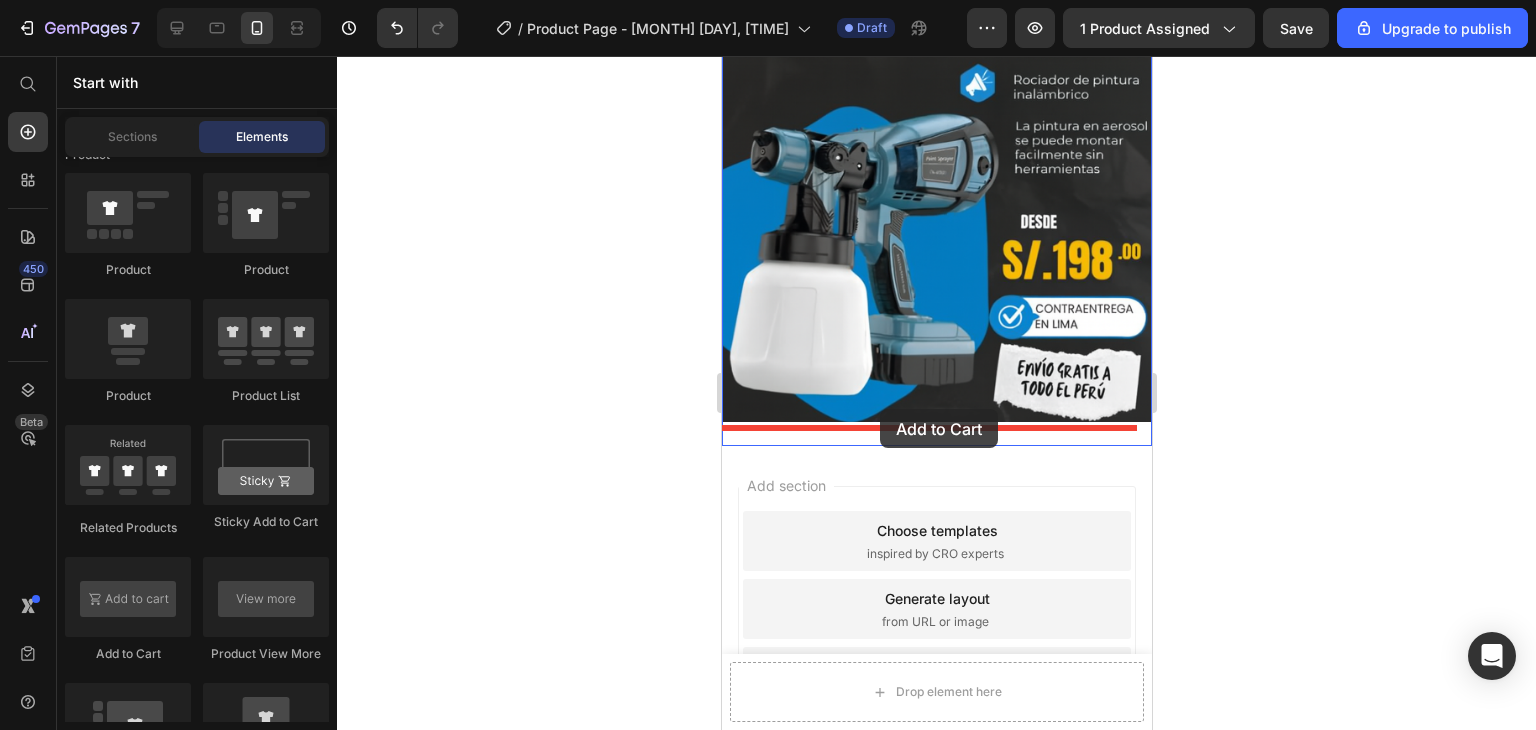 drag, startPoint x: 857, startPoint y: 670, endPoint x: 879, endPoint y: 409, distance: 261.92557 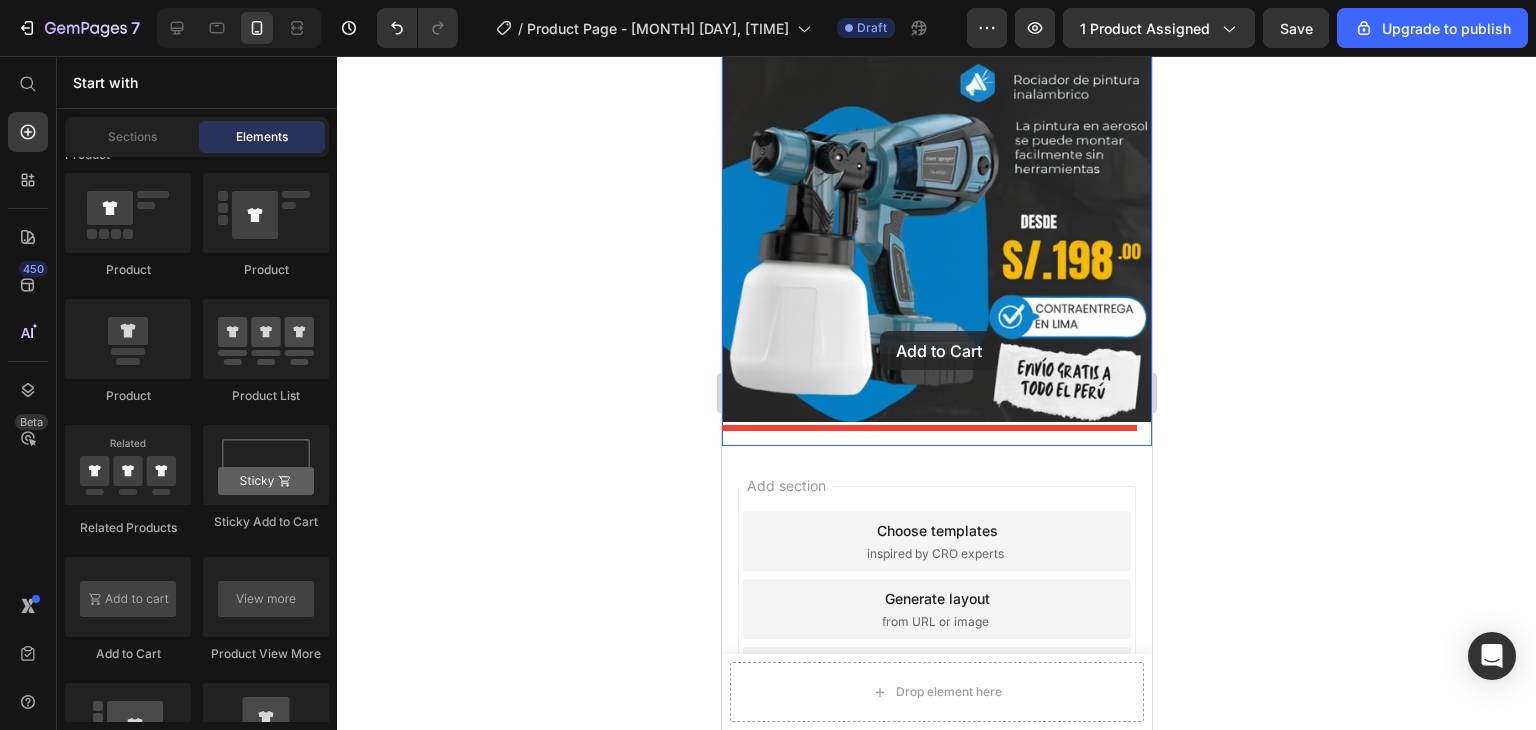 drag, startPoint x: 988, startPoint y: 635, endPoint x: 879, endPoint y: 331, distance: 322.95047 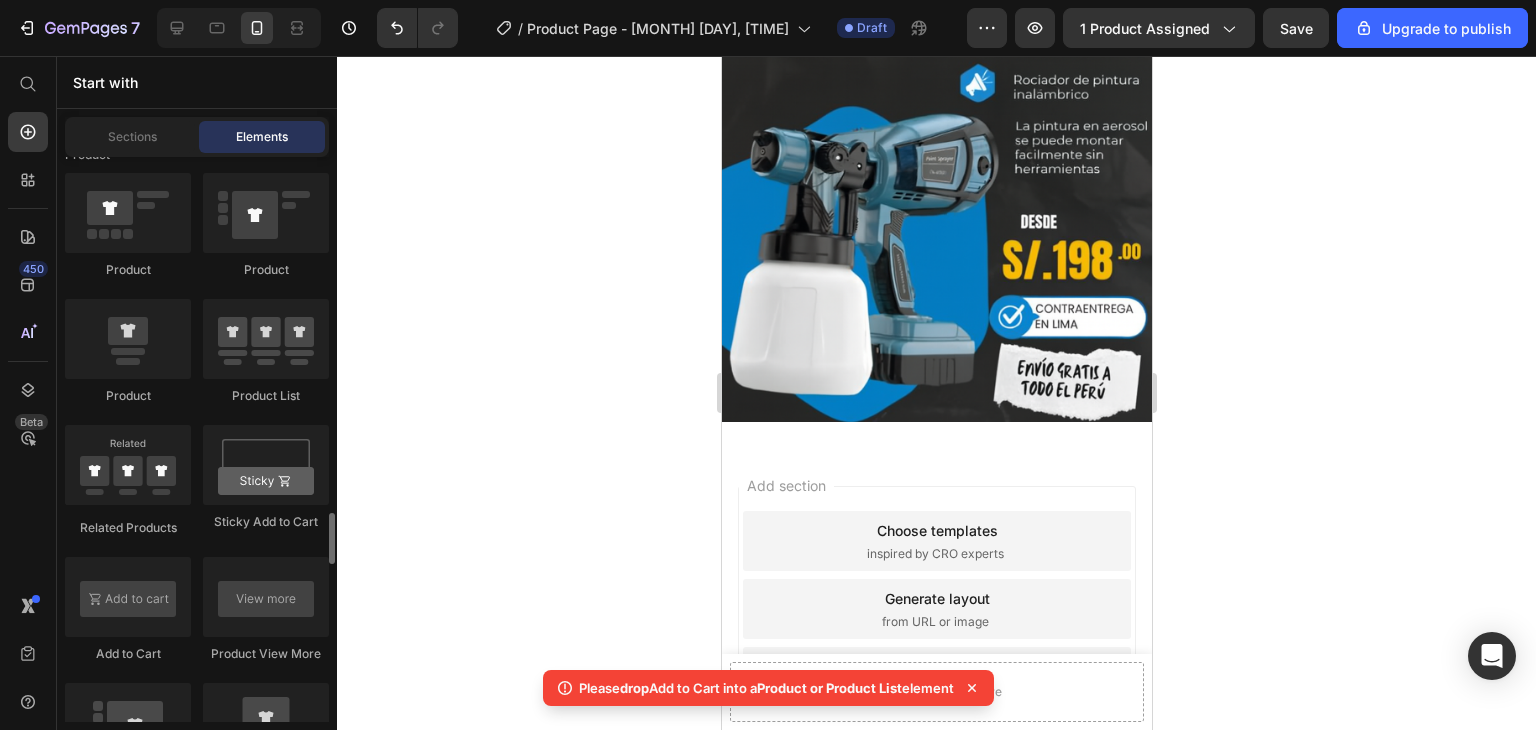 scroll, scrollTop: 2800, scrollLeft: 0, axis: vertical 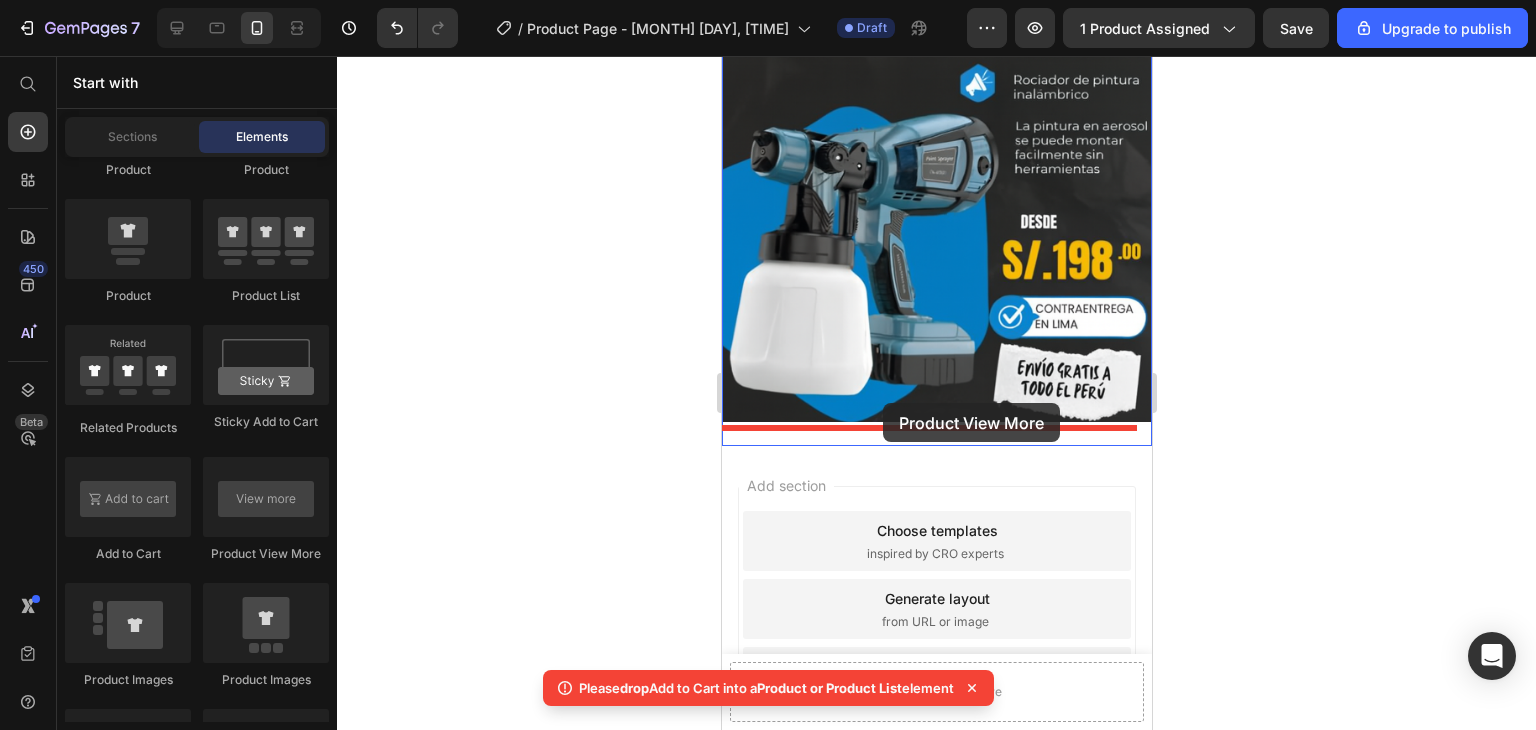 drag, startPoint x: 961, startPoint y: 565, endPoint x: 882, endPoint y: 403, distance: 180.23596 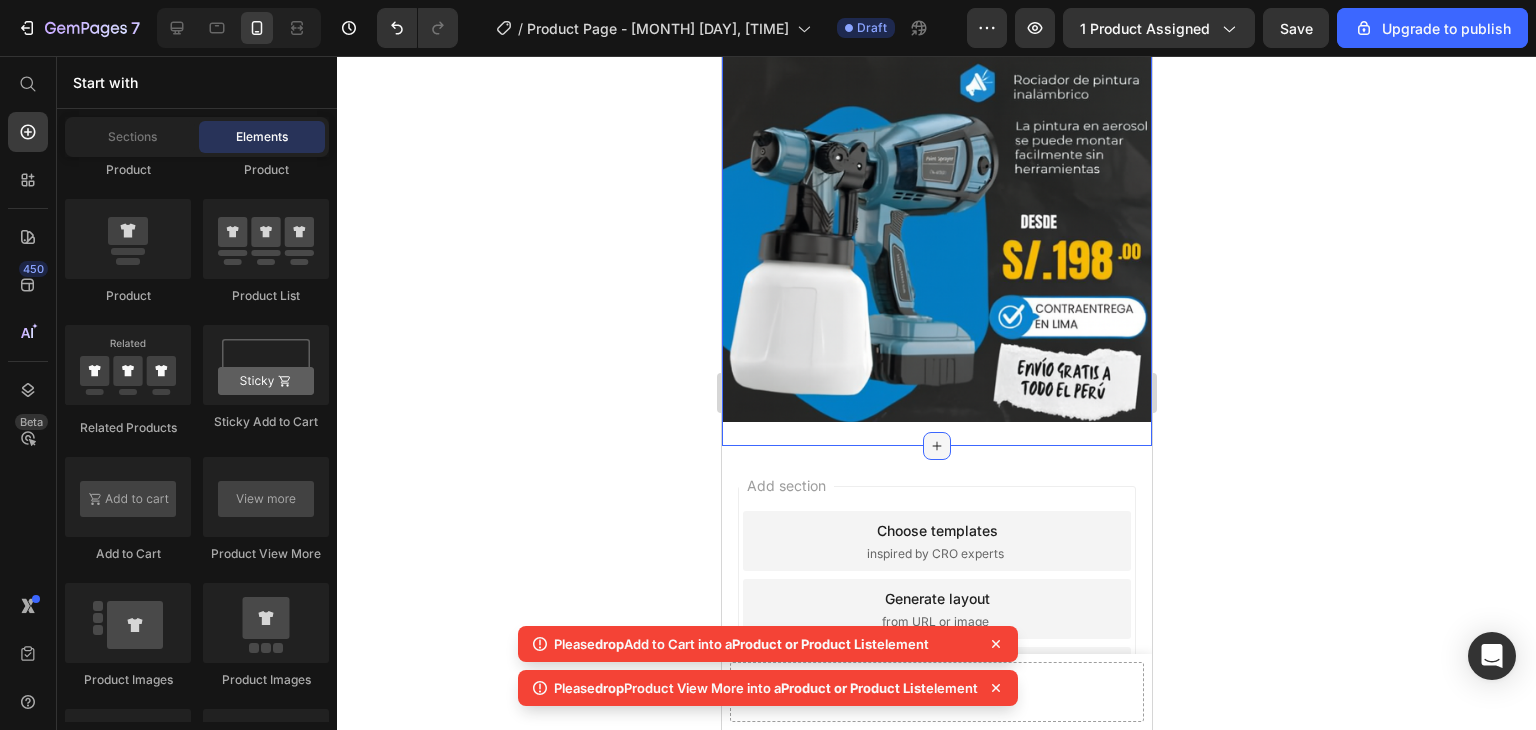 click 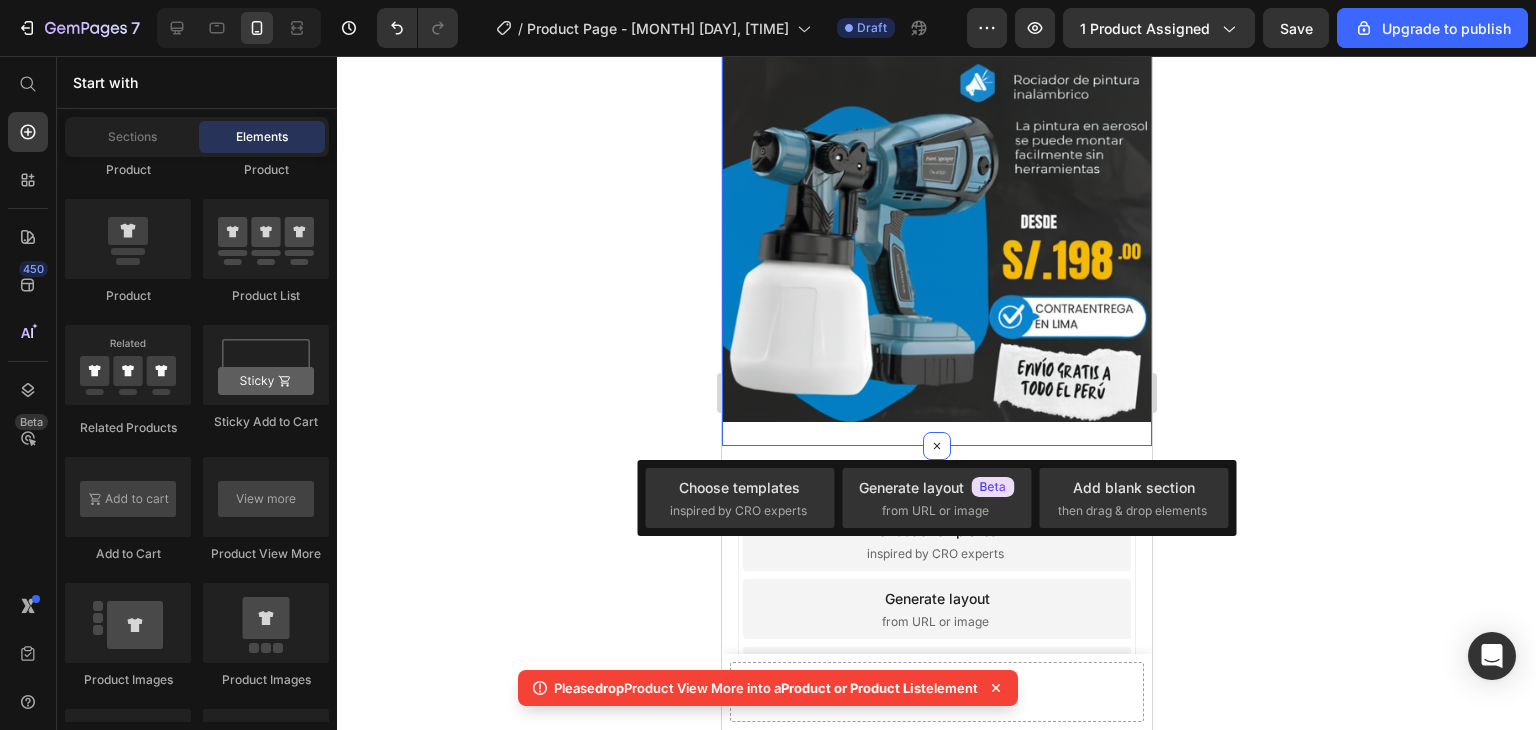 click 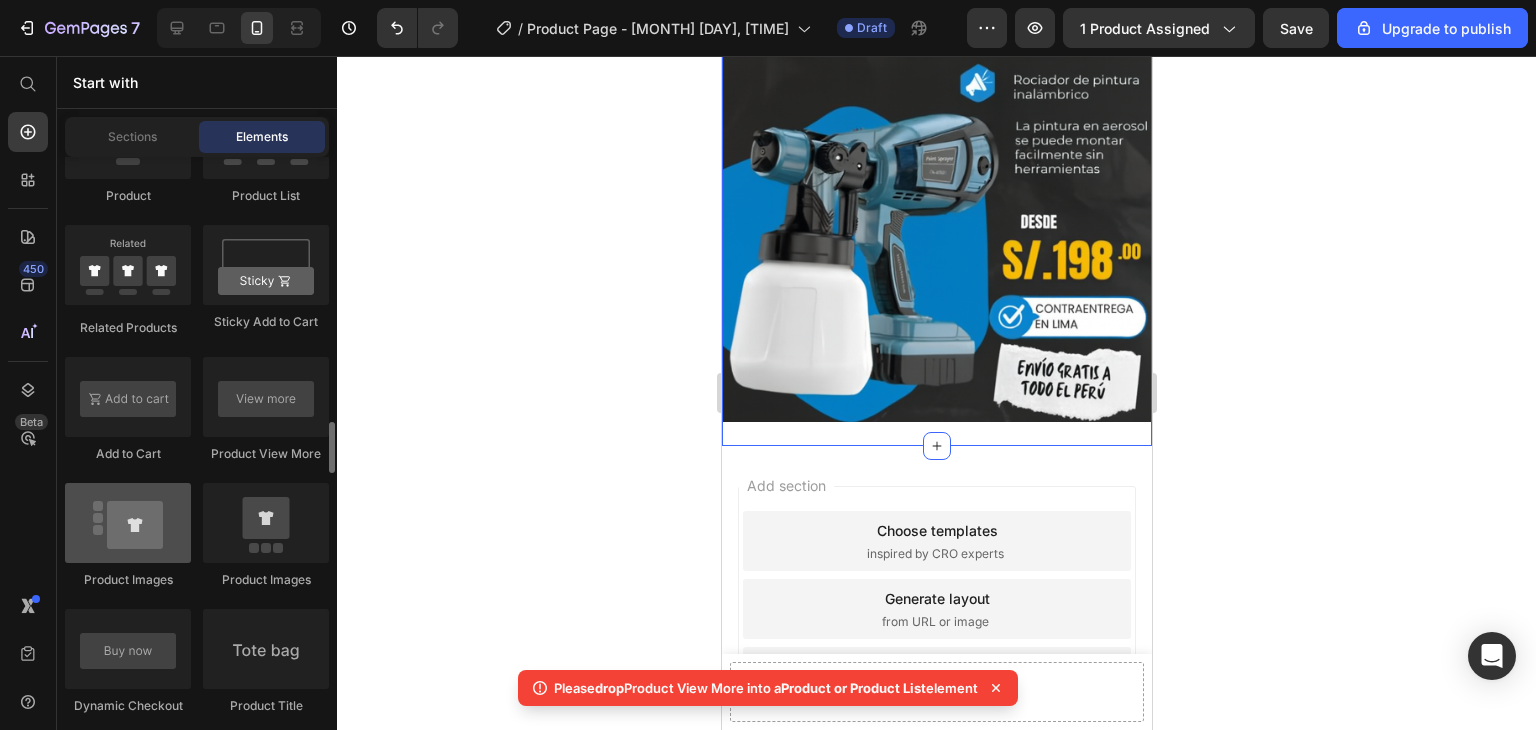 scroll, scrollTop: 3000, scrollLeft: 0, axis: vertical 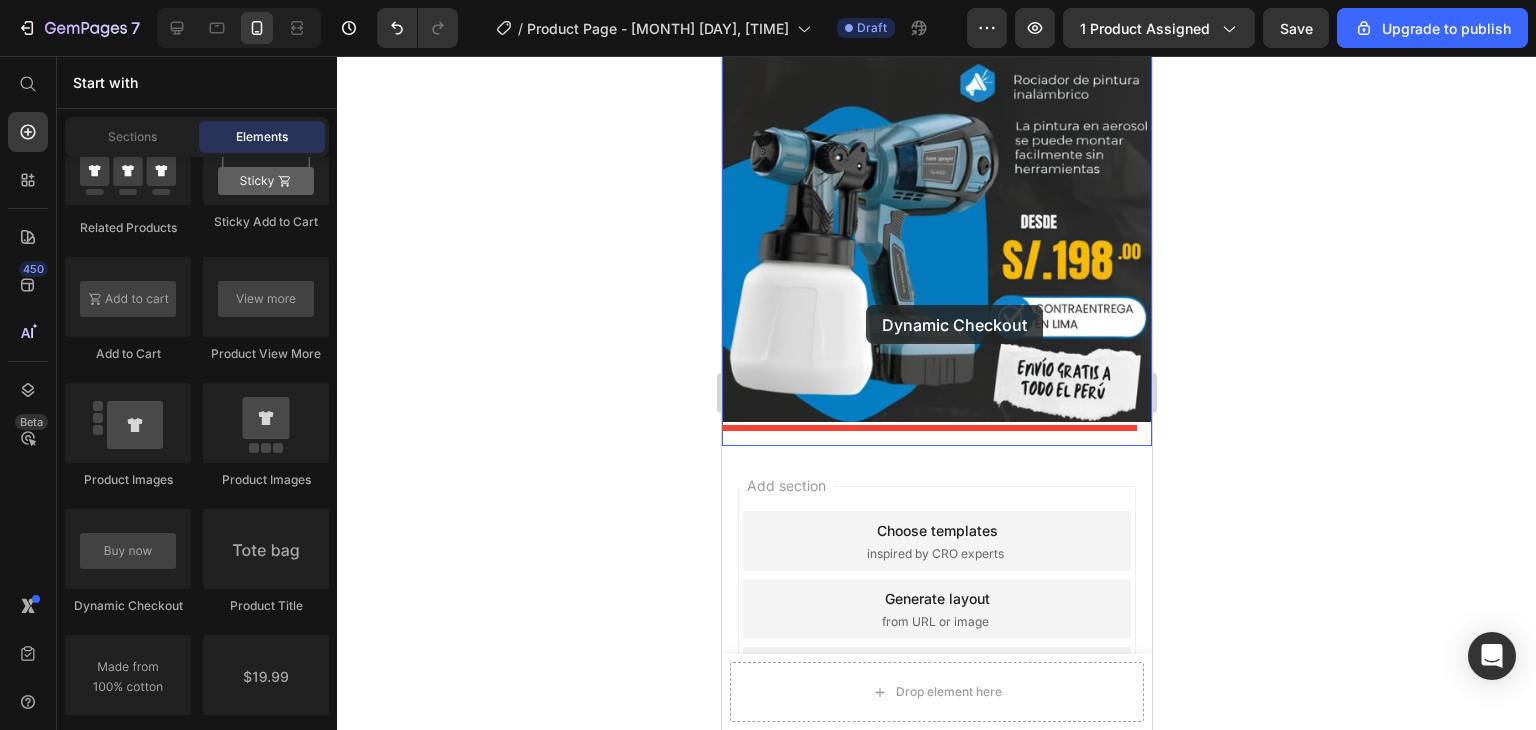 drag, startPoint x: 985, startPoint y: 579, endPoint x: 865, endPoint y: 305, distance: 299.1254 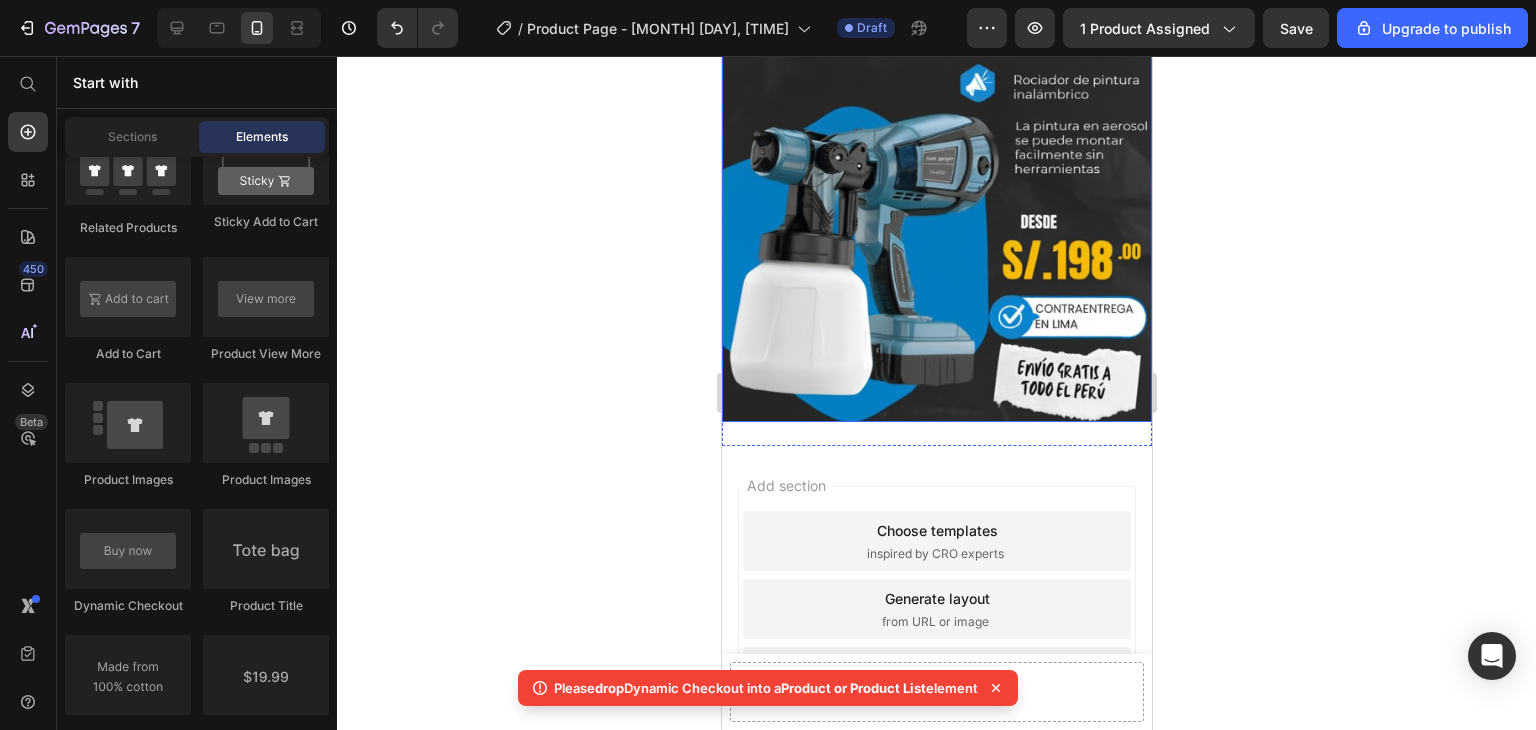 click at bounding box center (936, 159) 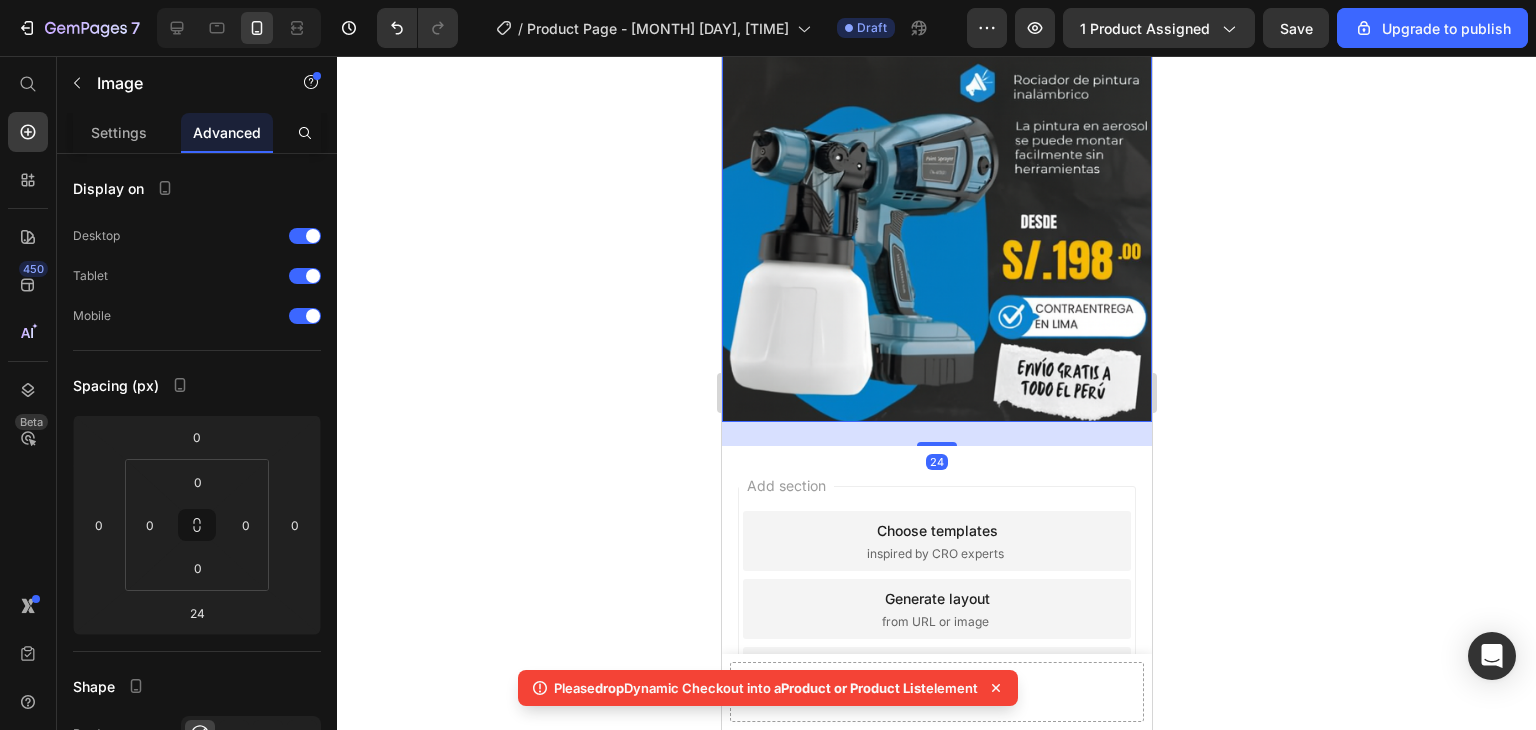 click on "24" at bounding box center [936, 434] 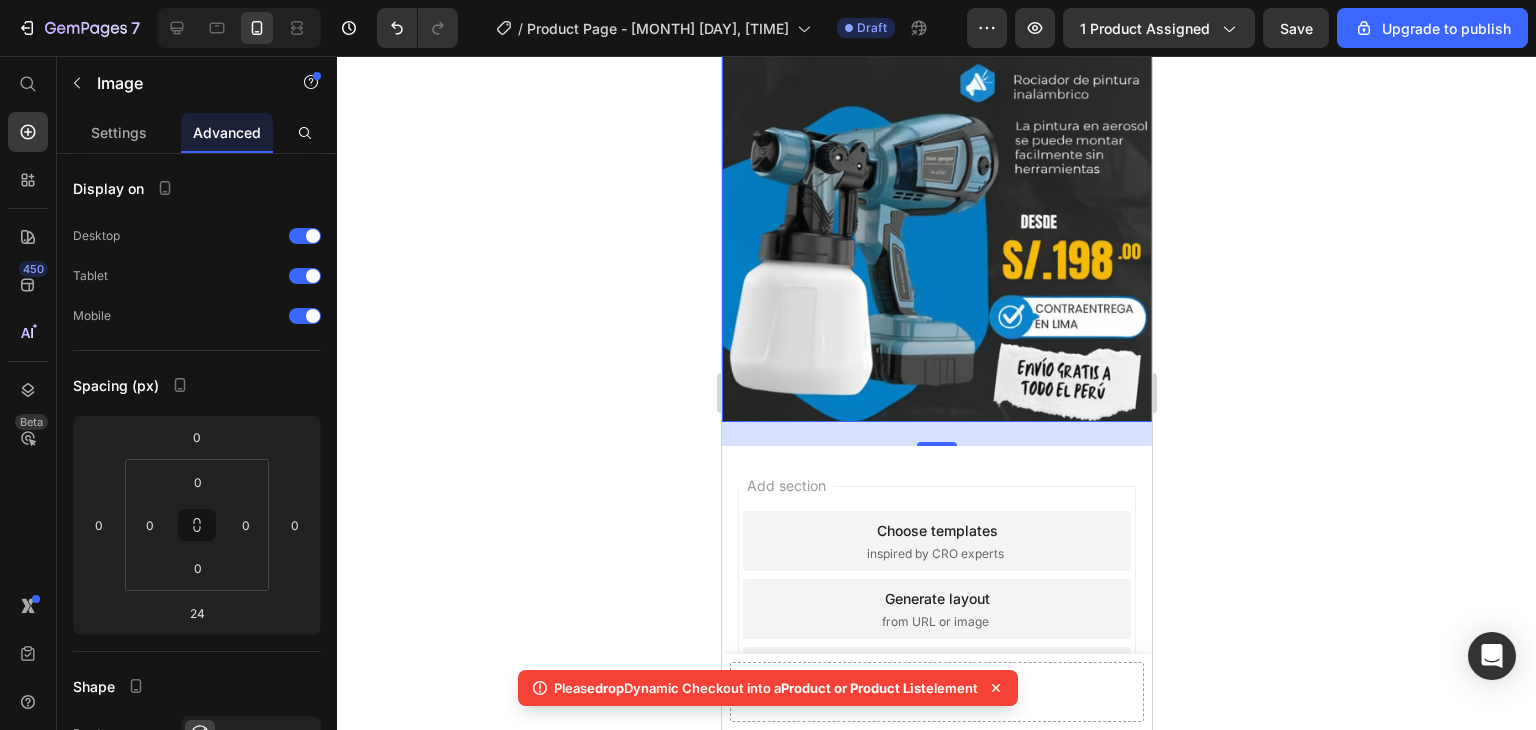 click on "Add section Choose templates inspired by CRO experts Generate layout from URL or image Add blank section then drag & drop elements" at bounding box center (936, 637) 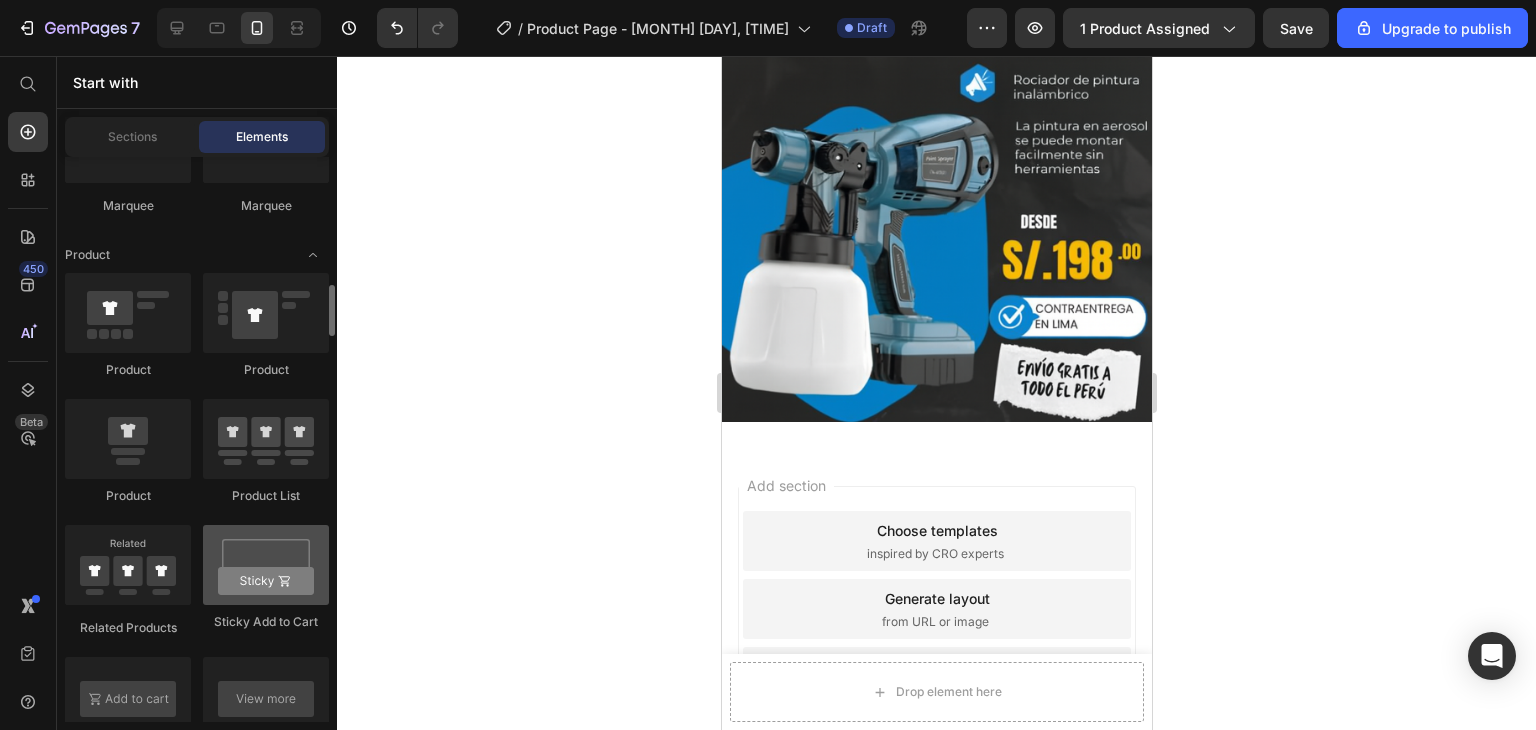 scroll, scrollTop: 2500, scrollLeft: 0, axis: vertical 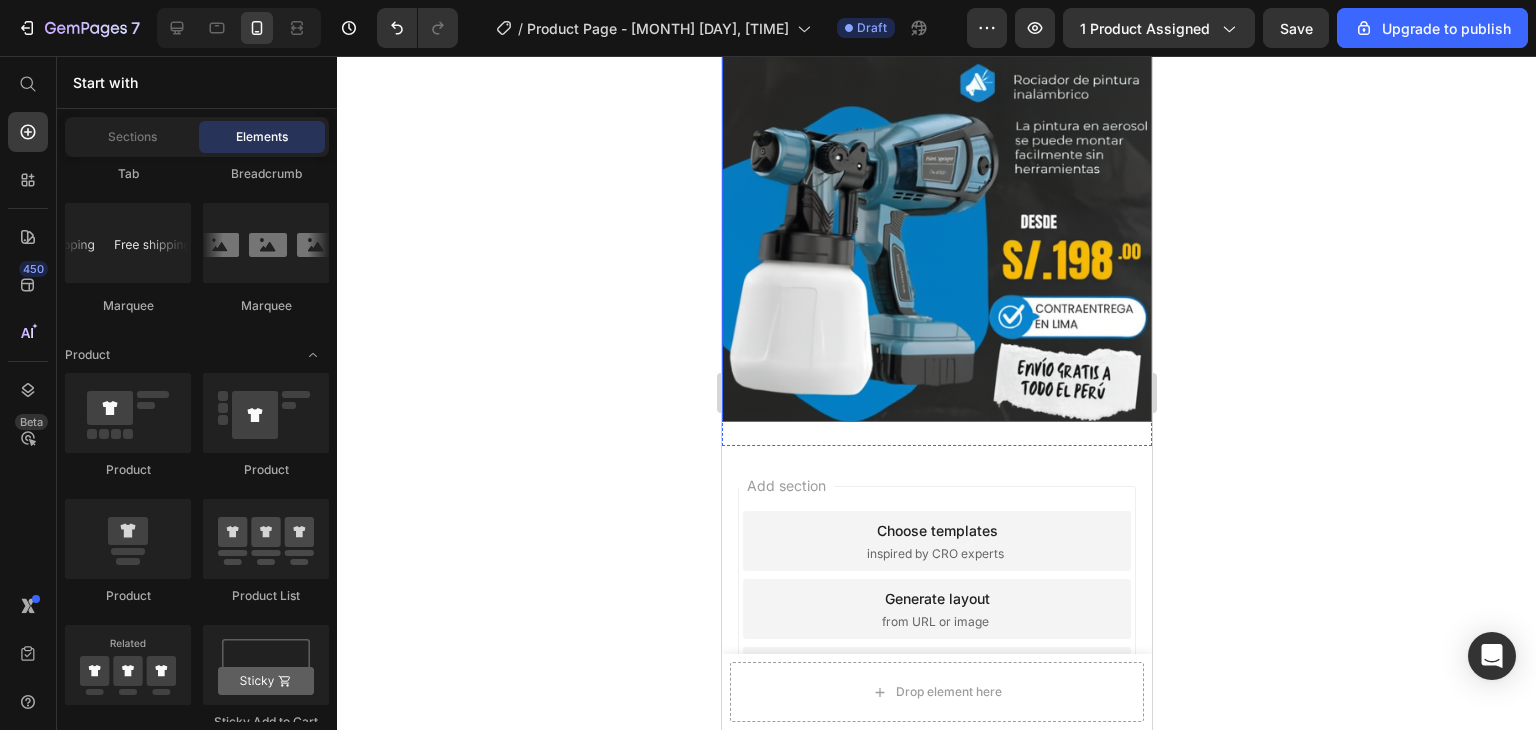 click at bounding box center (936, 159) 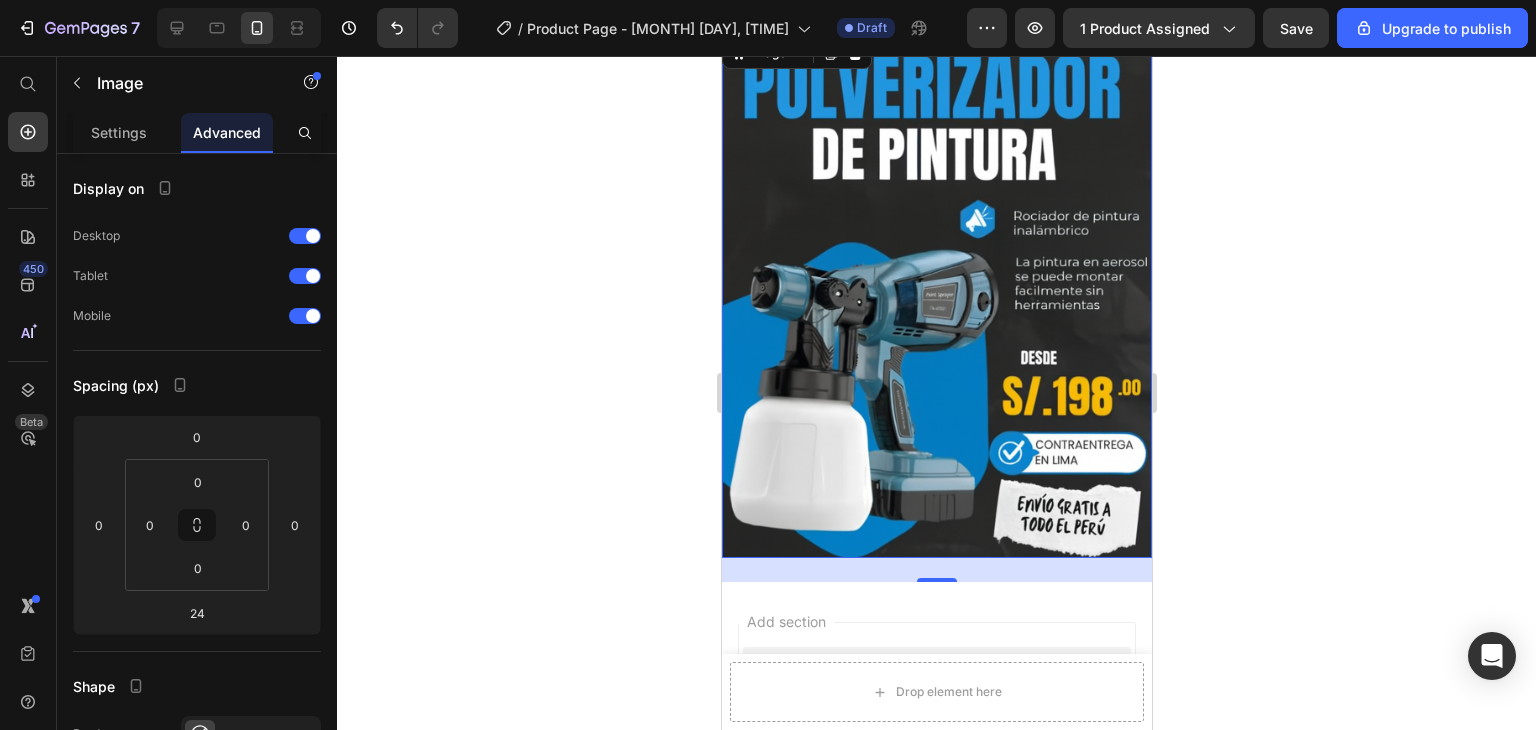 scroll, scrollTop: 0, scrollLeft: 0, axis: both 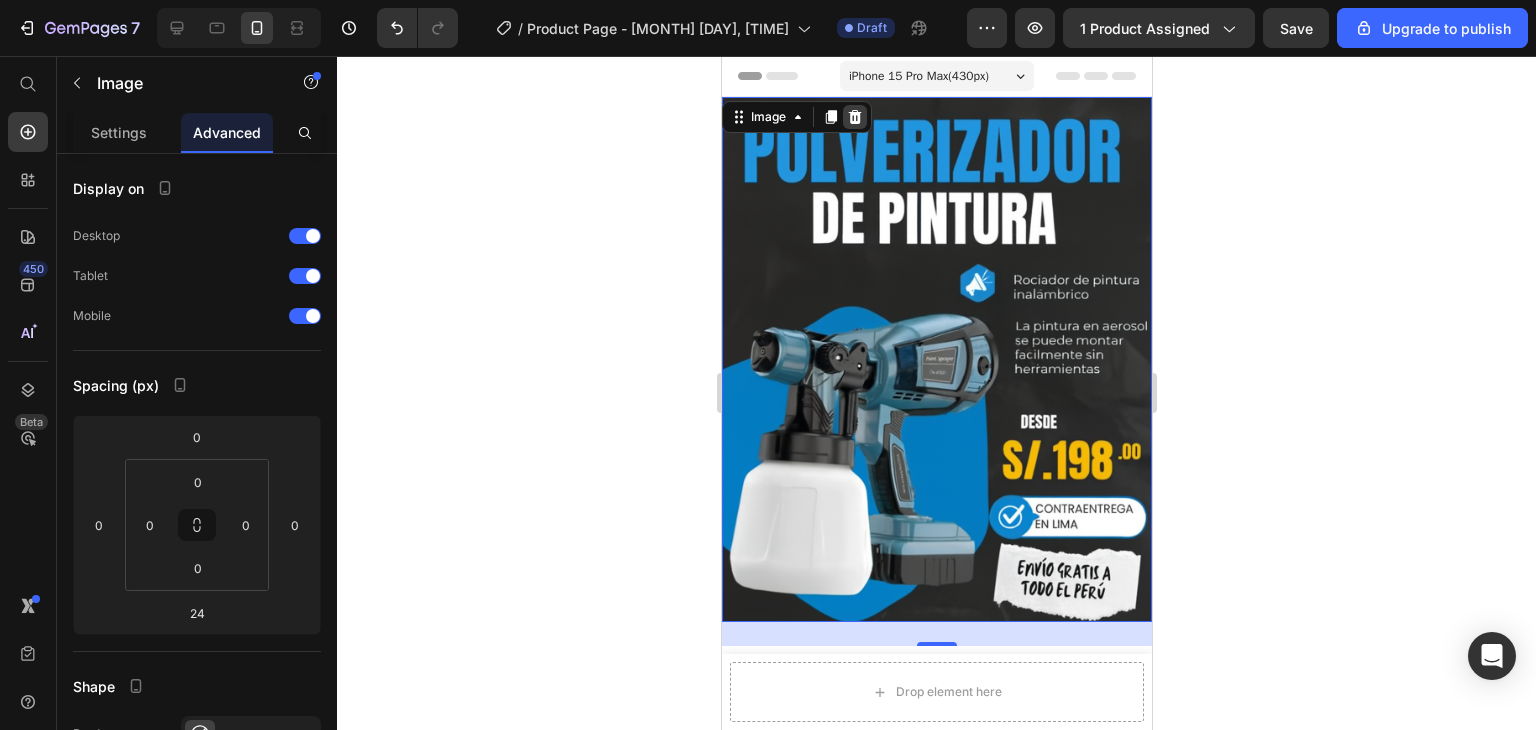 click 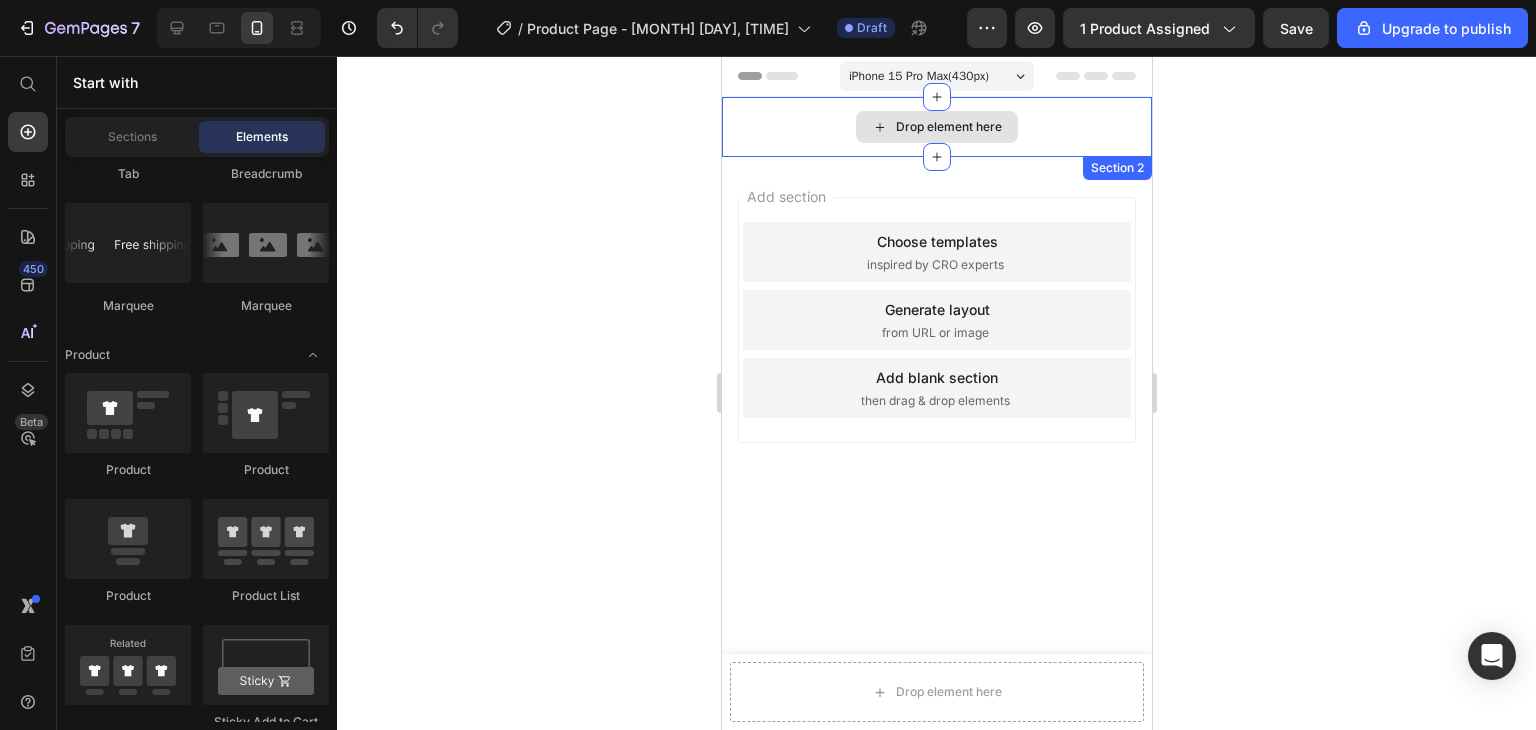 click on "Drop element here" at bounding box center [948, 127] 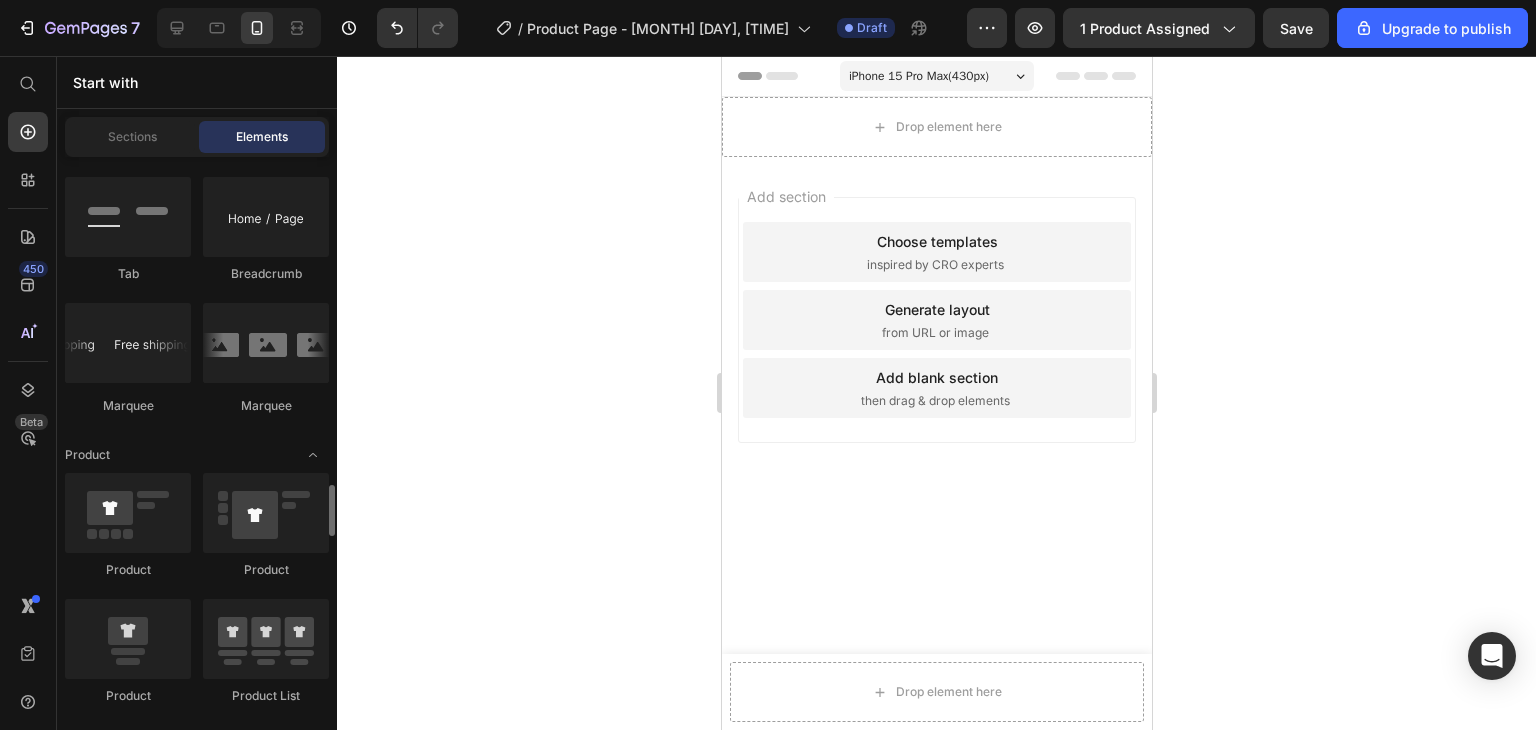 scroll, scrollTop: 2500, scrollLeft: 0, axis: vertical 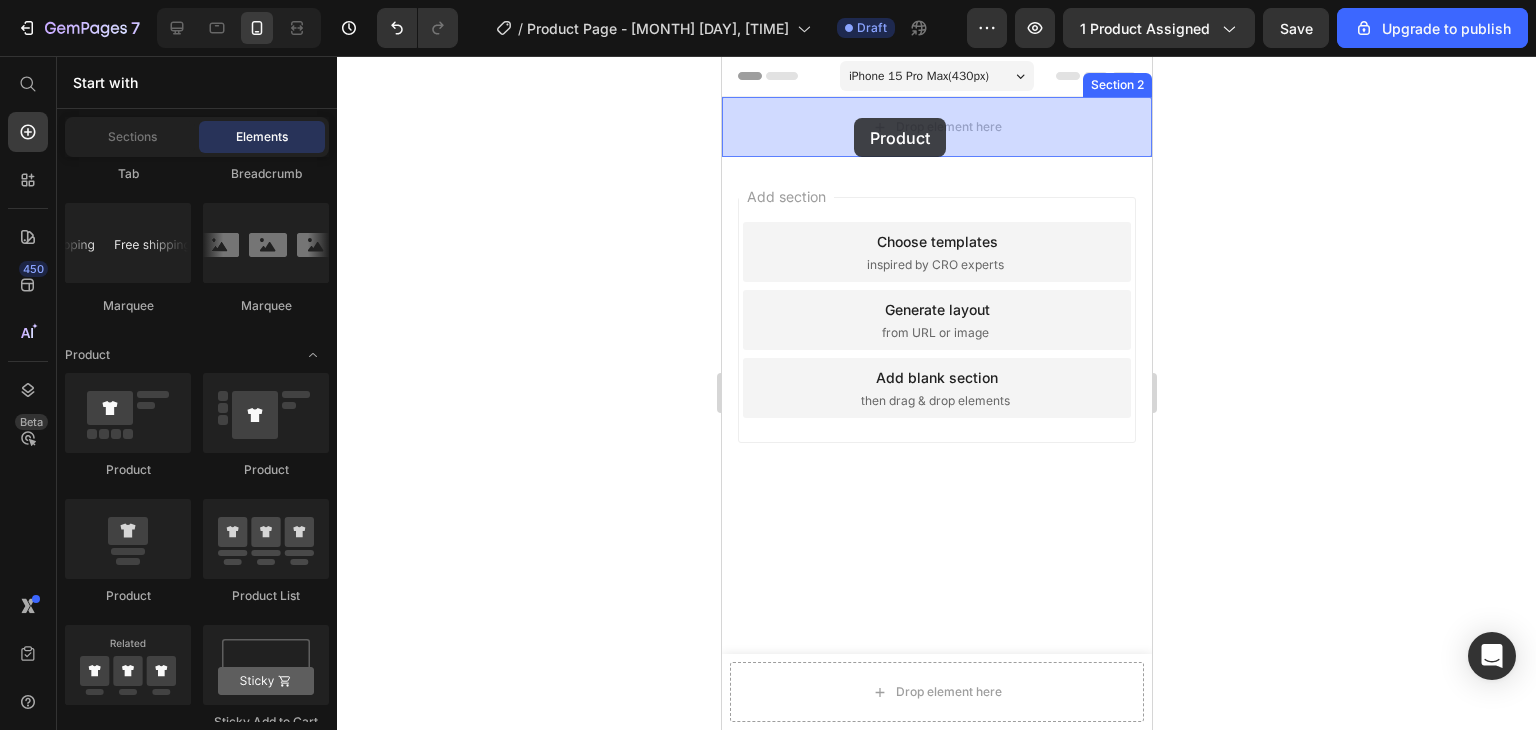 drag, startPoint x: 860, startPoint y: 494, endPoint x: 854, endPoint y: 118, distance: 376.04788 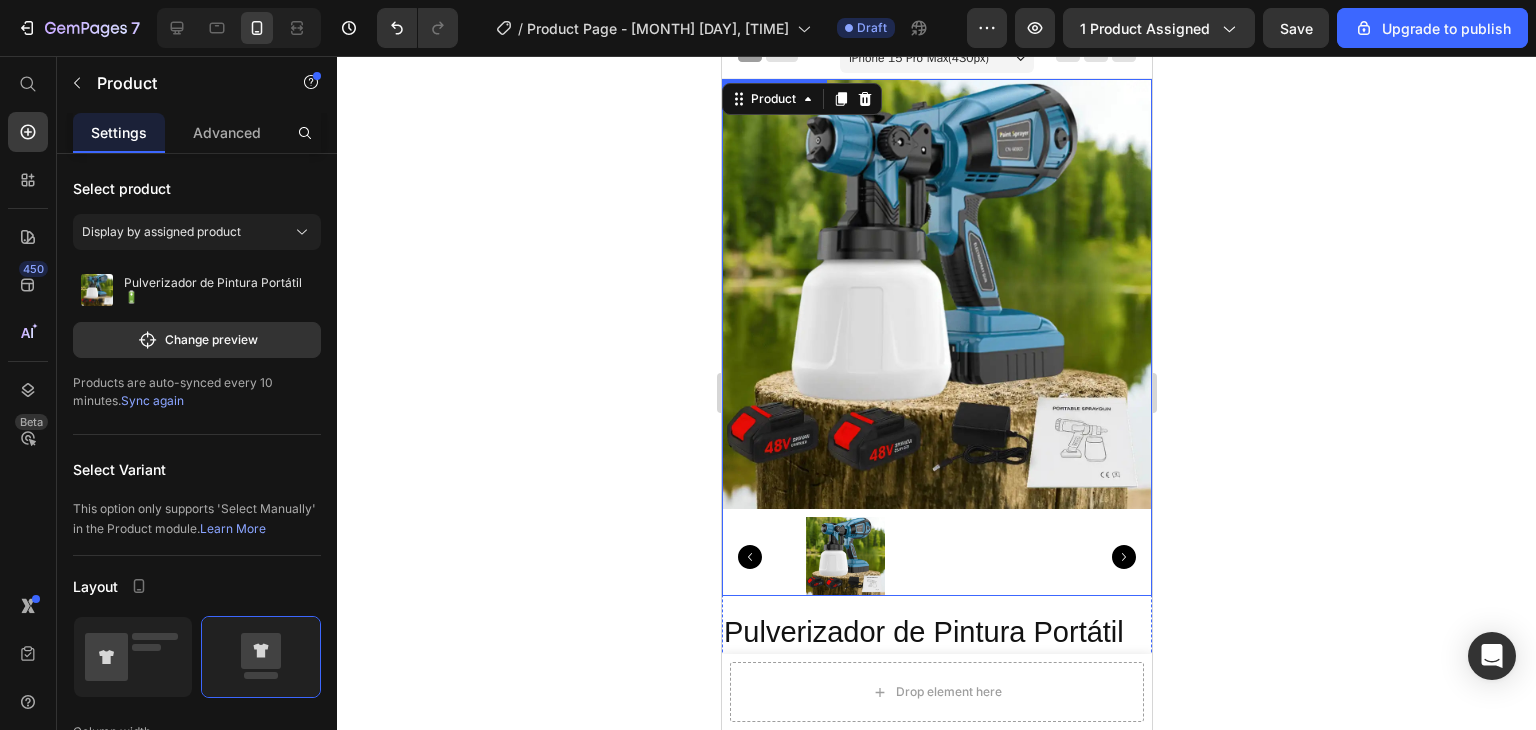 scroll, scrollTop: 0, scrollLeft: 0, axis: both 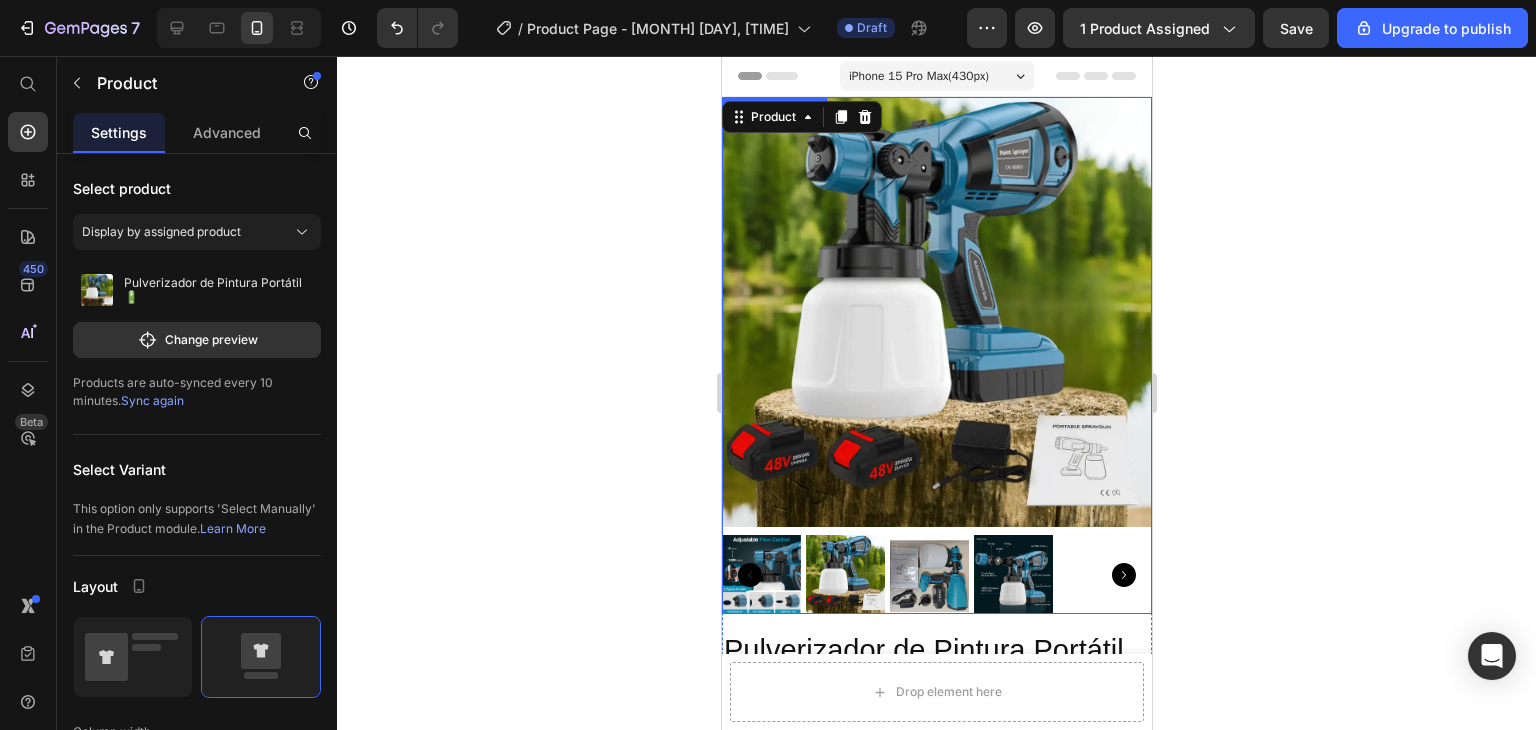 click at bounding box center (936, 312) 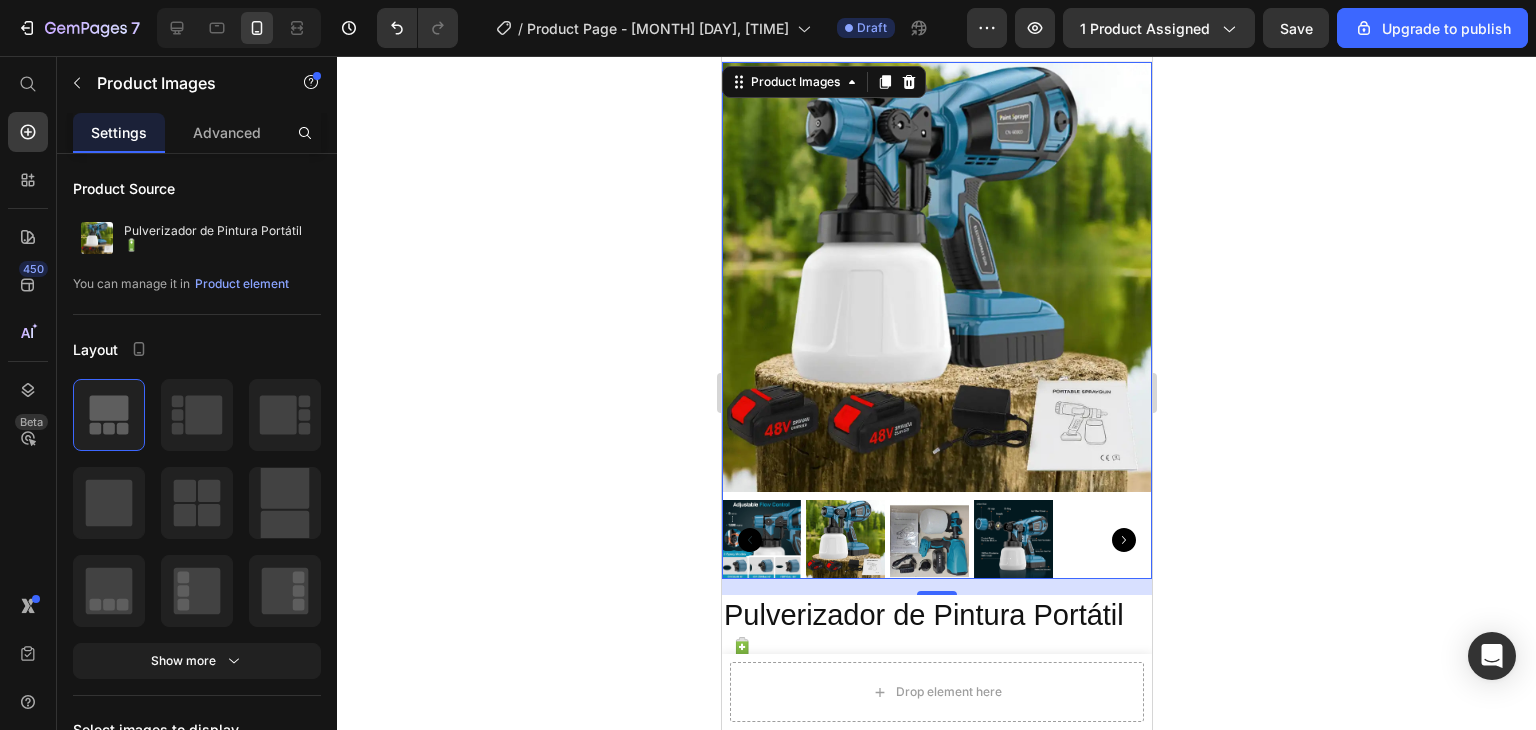 scroll, scrollTop: 0, scrollLeft: 0, axis: both 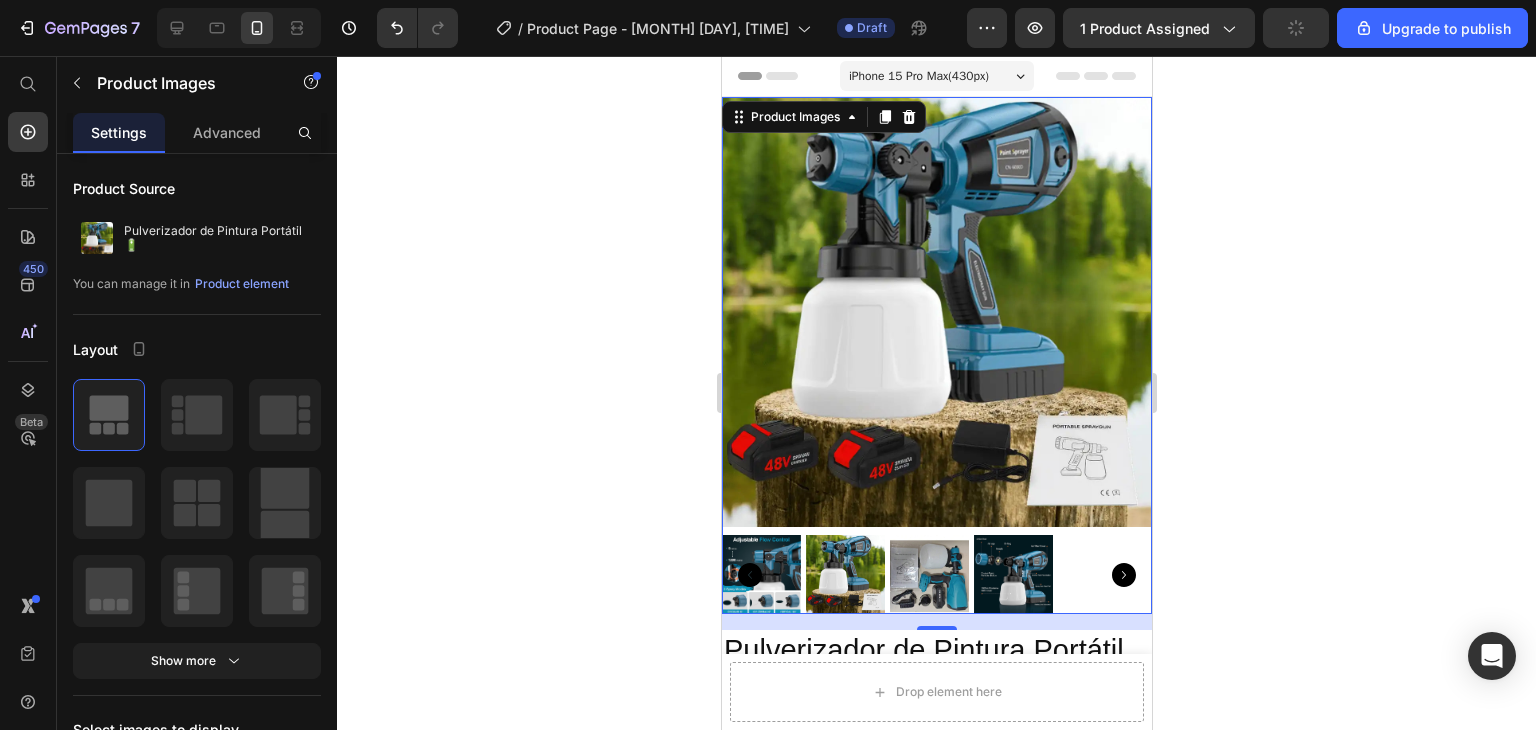 click at bounding box center (936, 312) 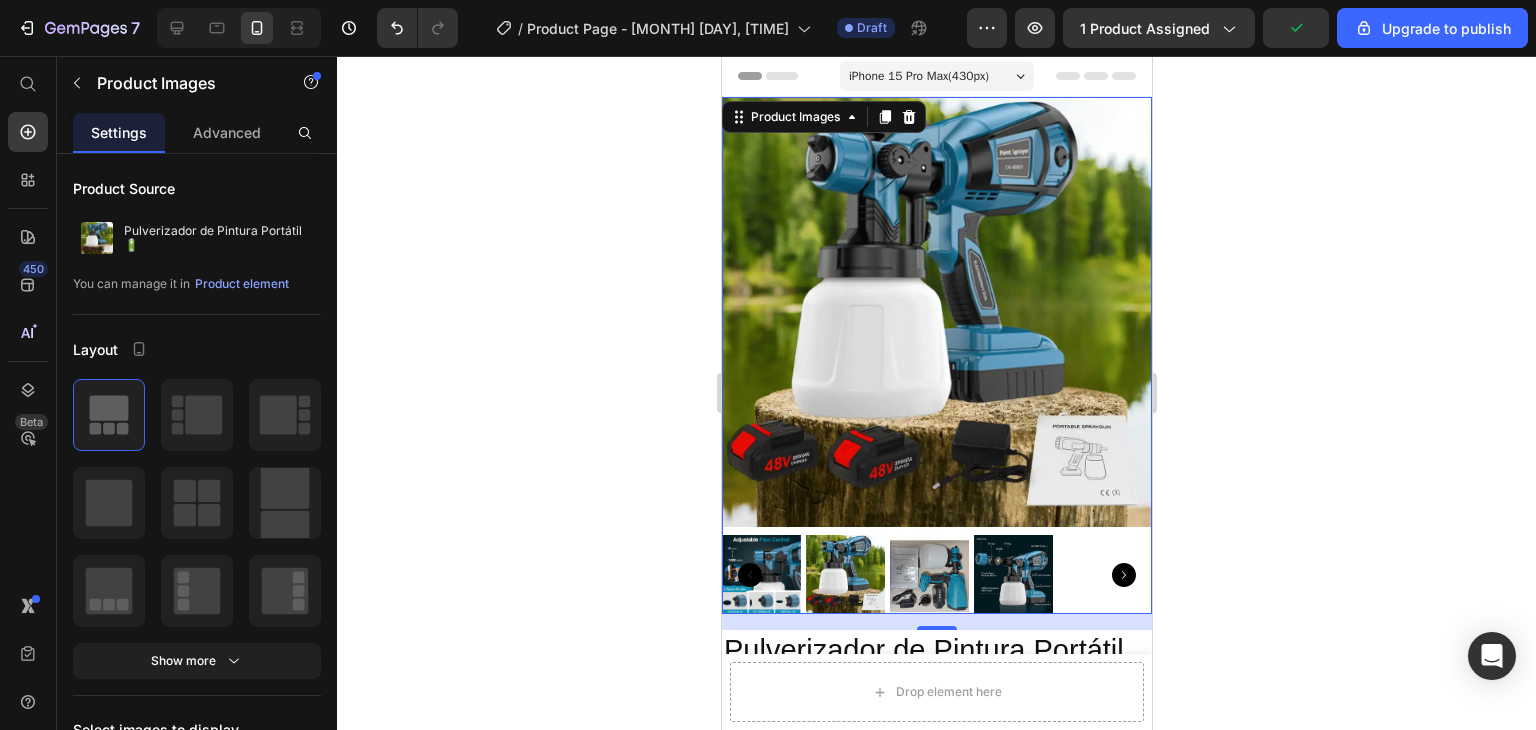 click at bounding box center (936, 312) 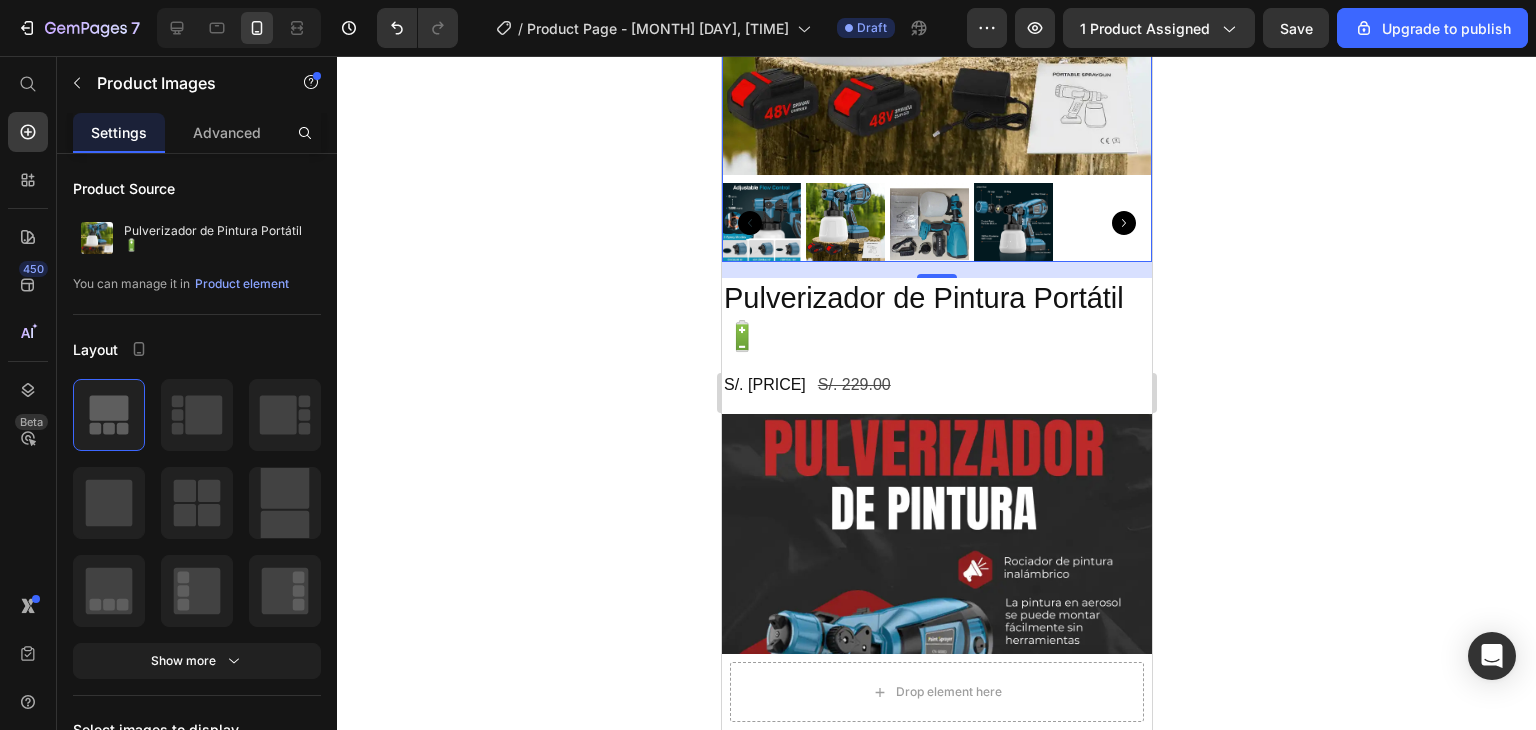 scroll, scrollTop: 400, scrollLeft: 0, axis: vertical 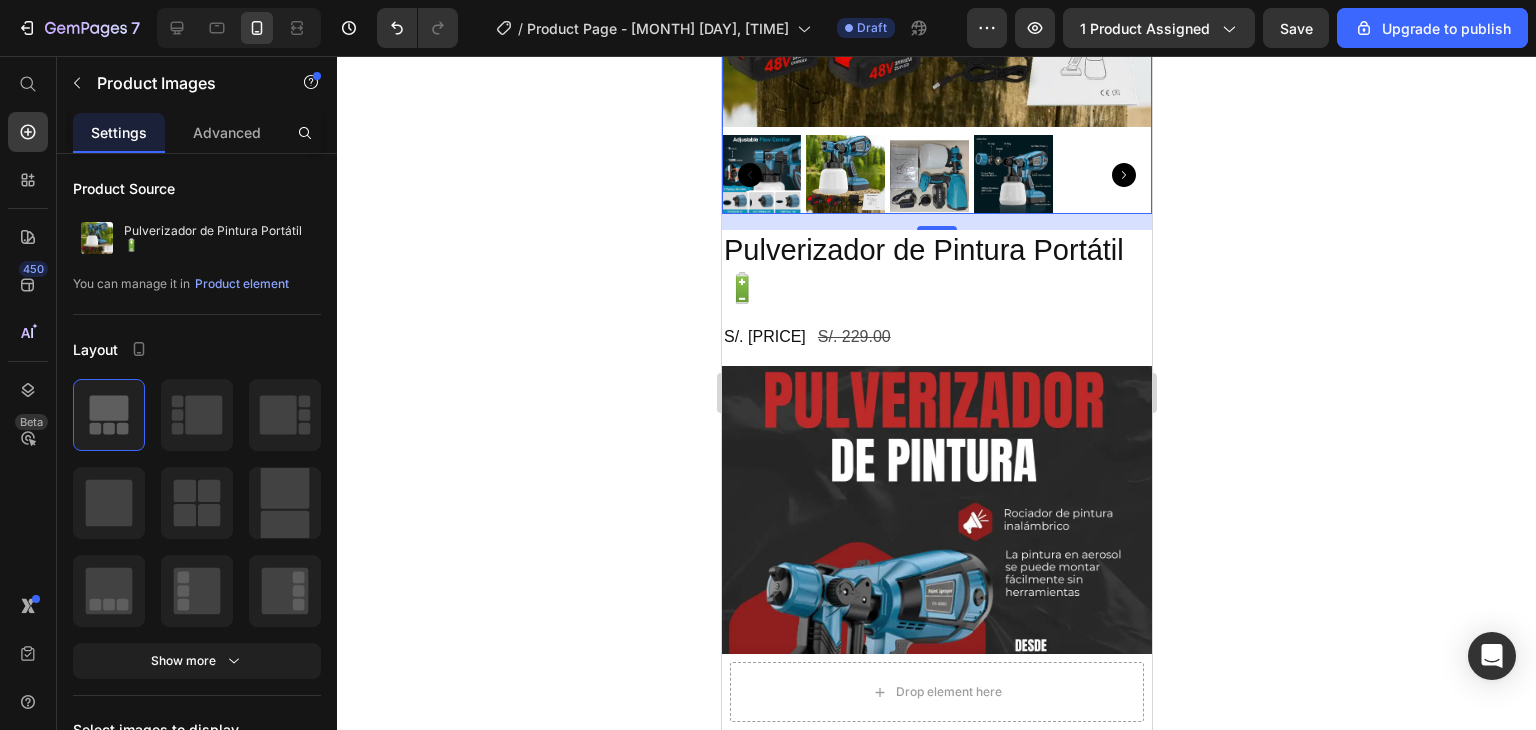 click at bounding box center [844, 174] 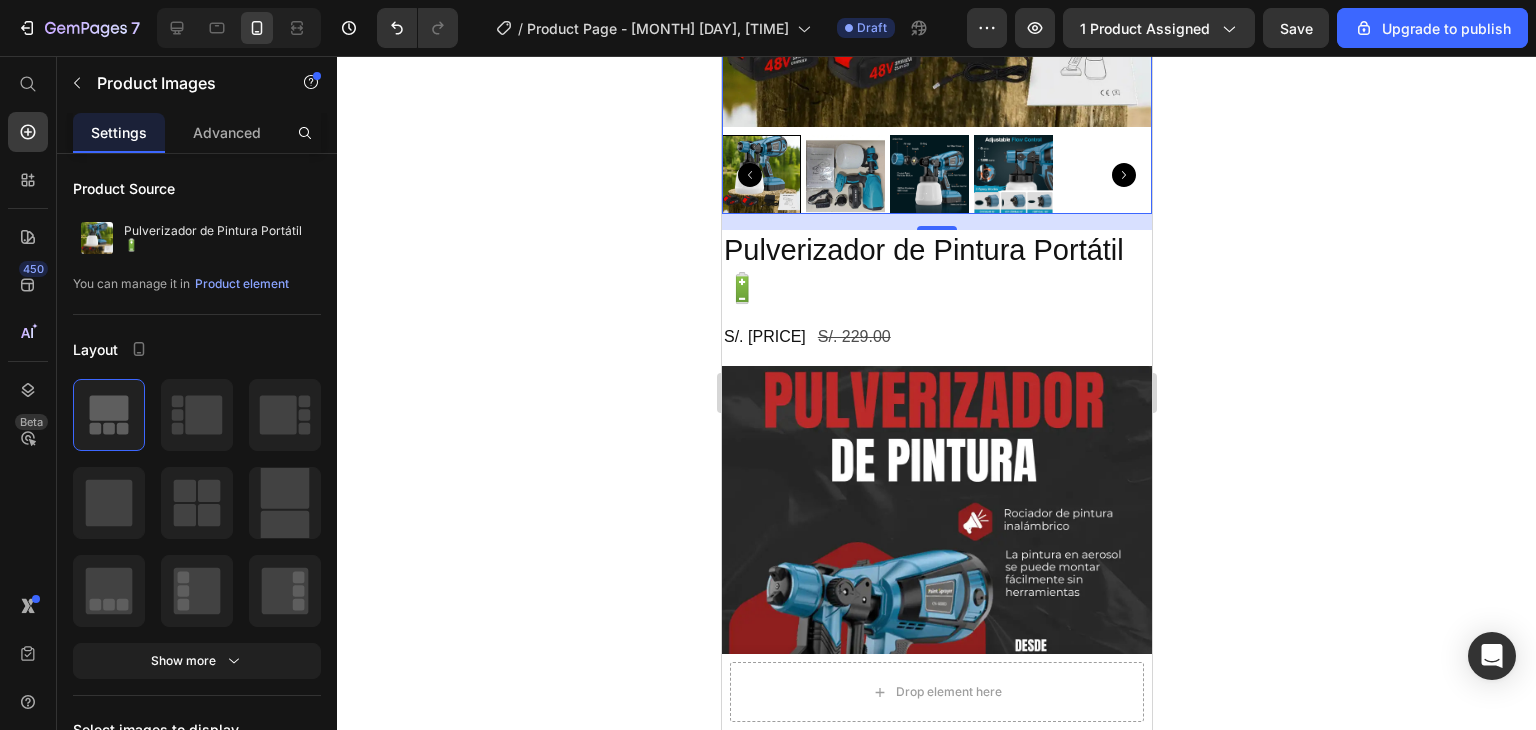 scroll, scrollTop: 0, scrollLeft: 0, axis: both 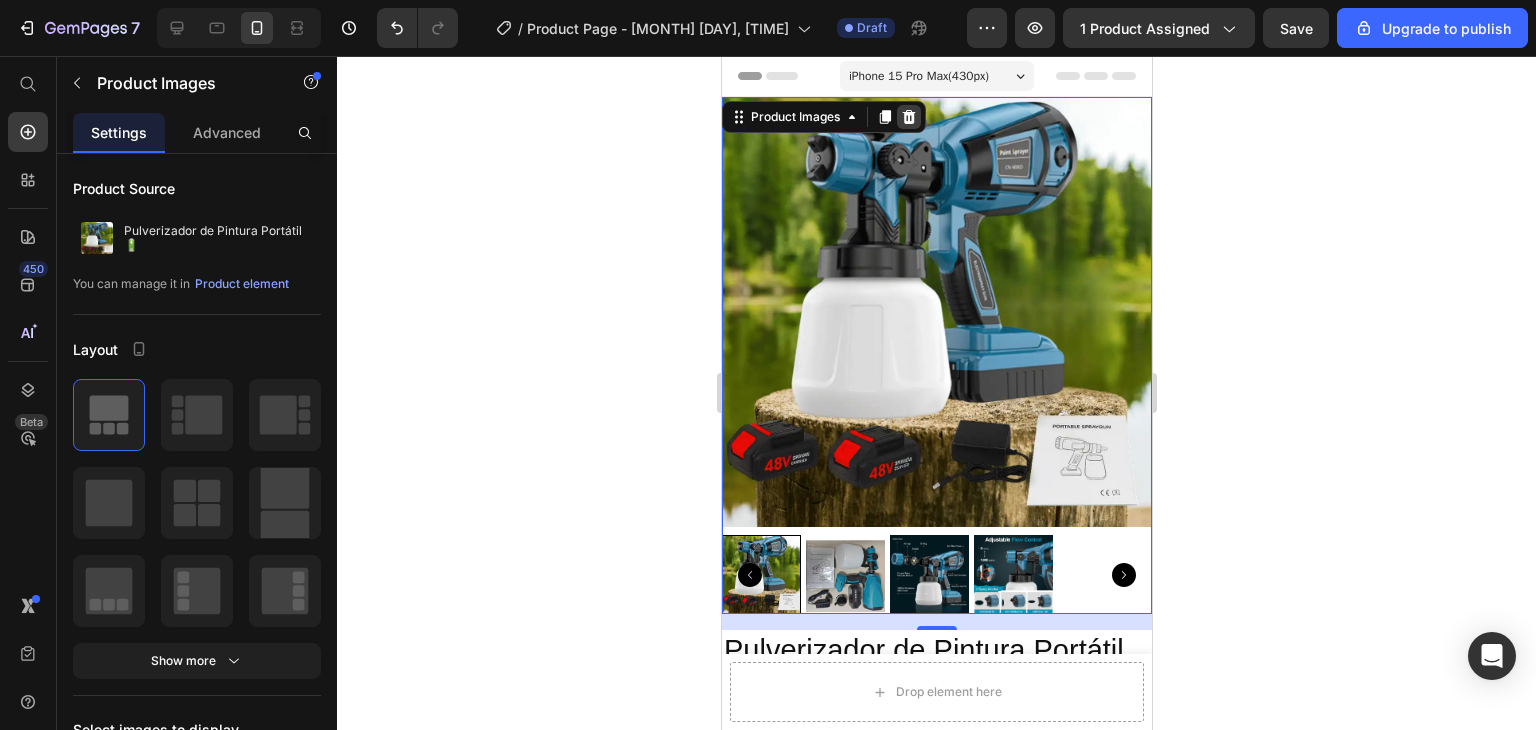 click 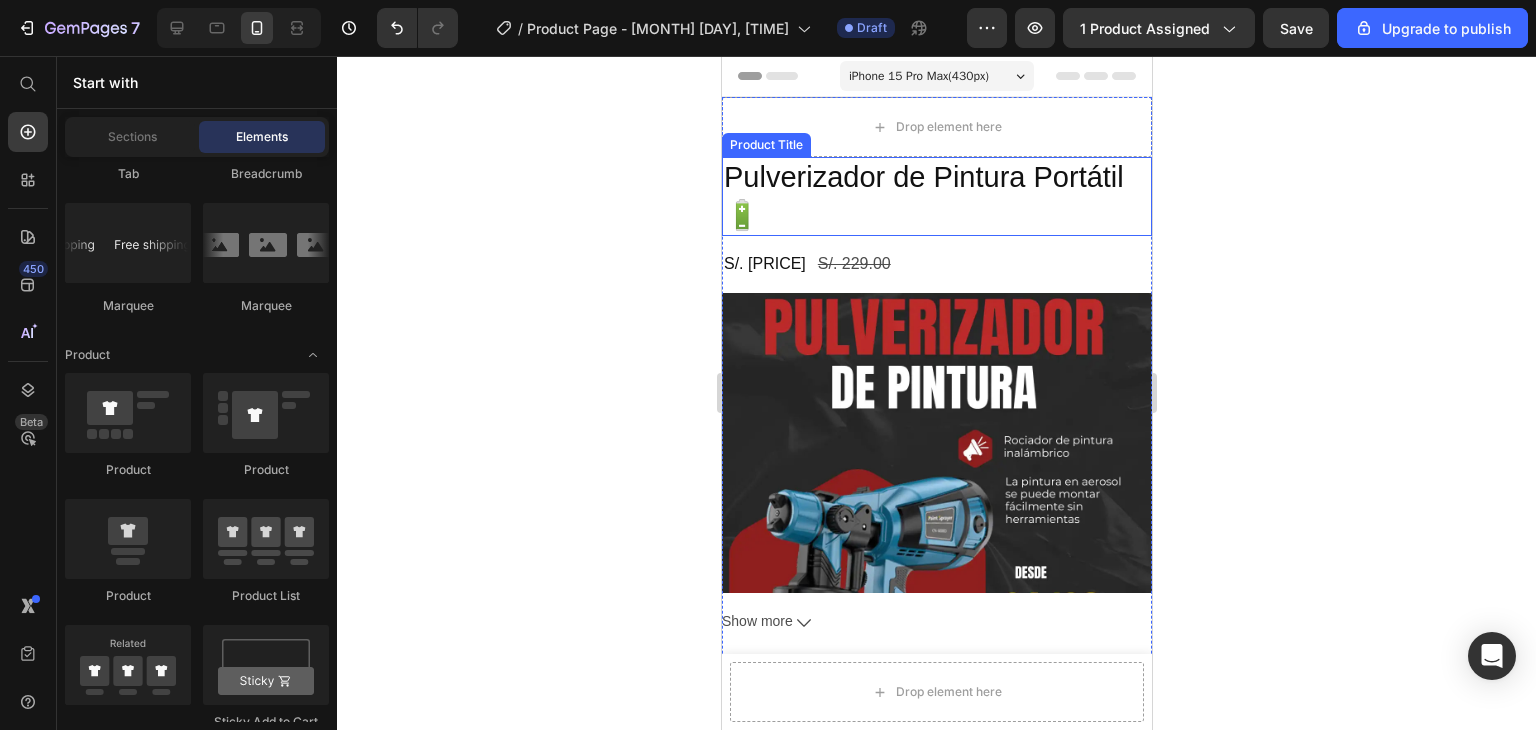 click on "Pulverizador de Pintura Portátil 🔋" at bounding box center [936, 196] 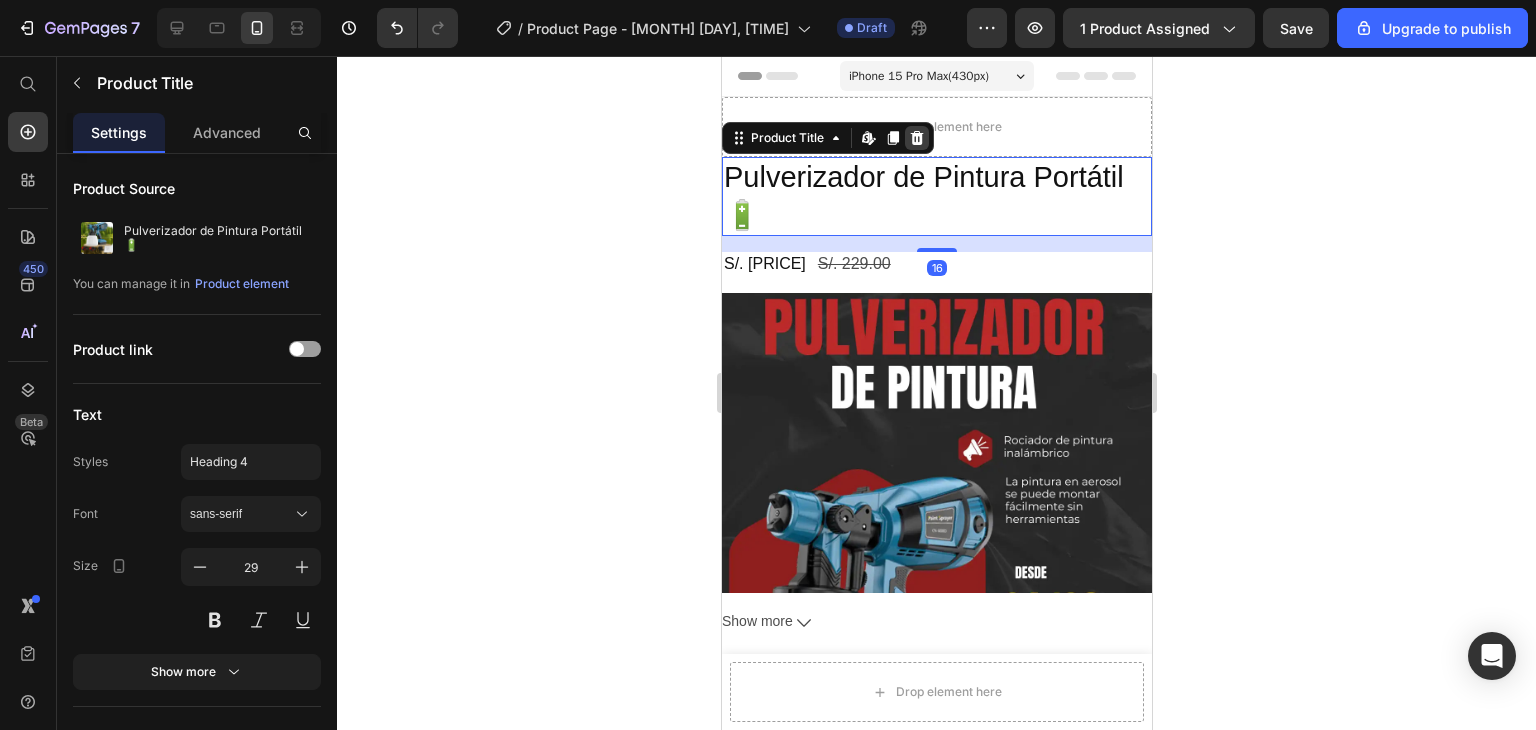 click 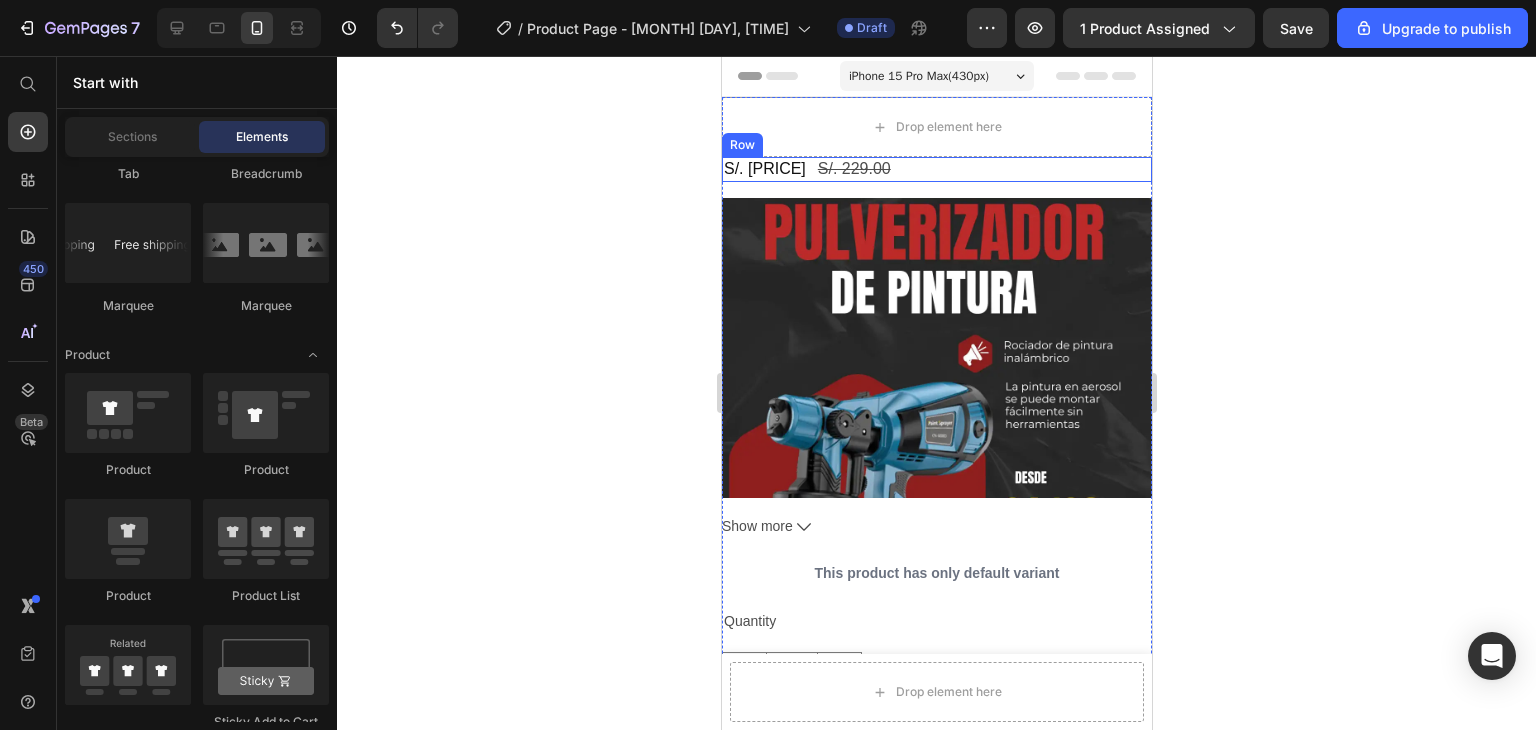 click on "S/. [PRICE] Product Price S/. [PRICE] Product Price Row" at bounding box center (936, 169) 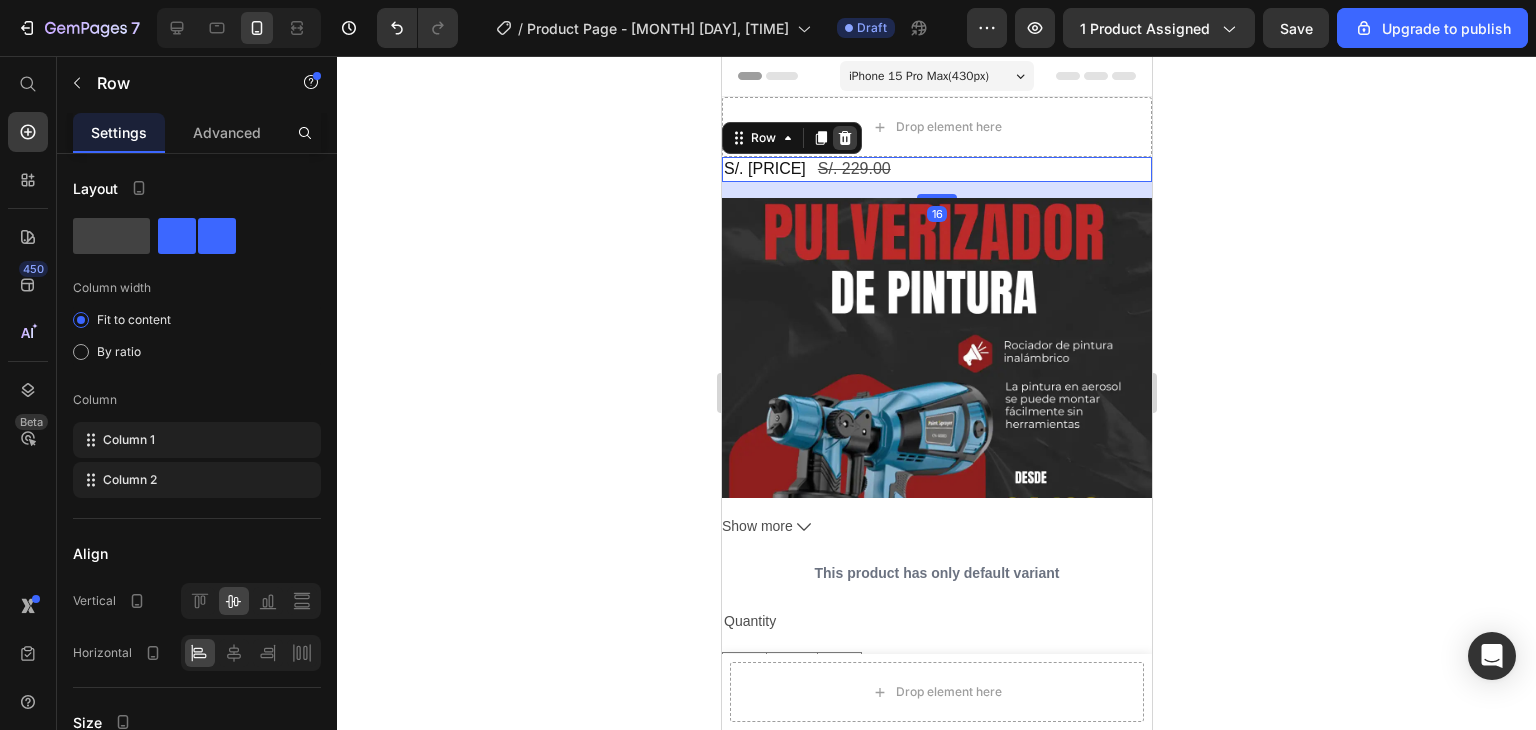 click 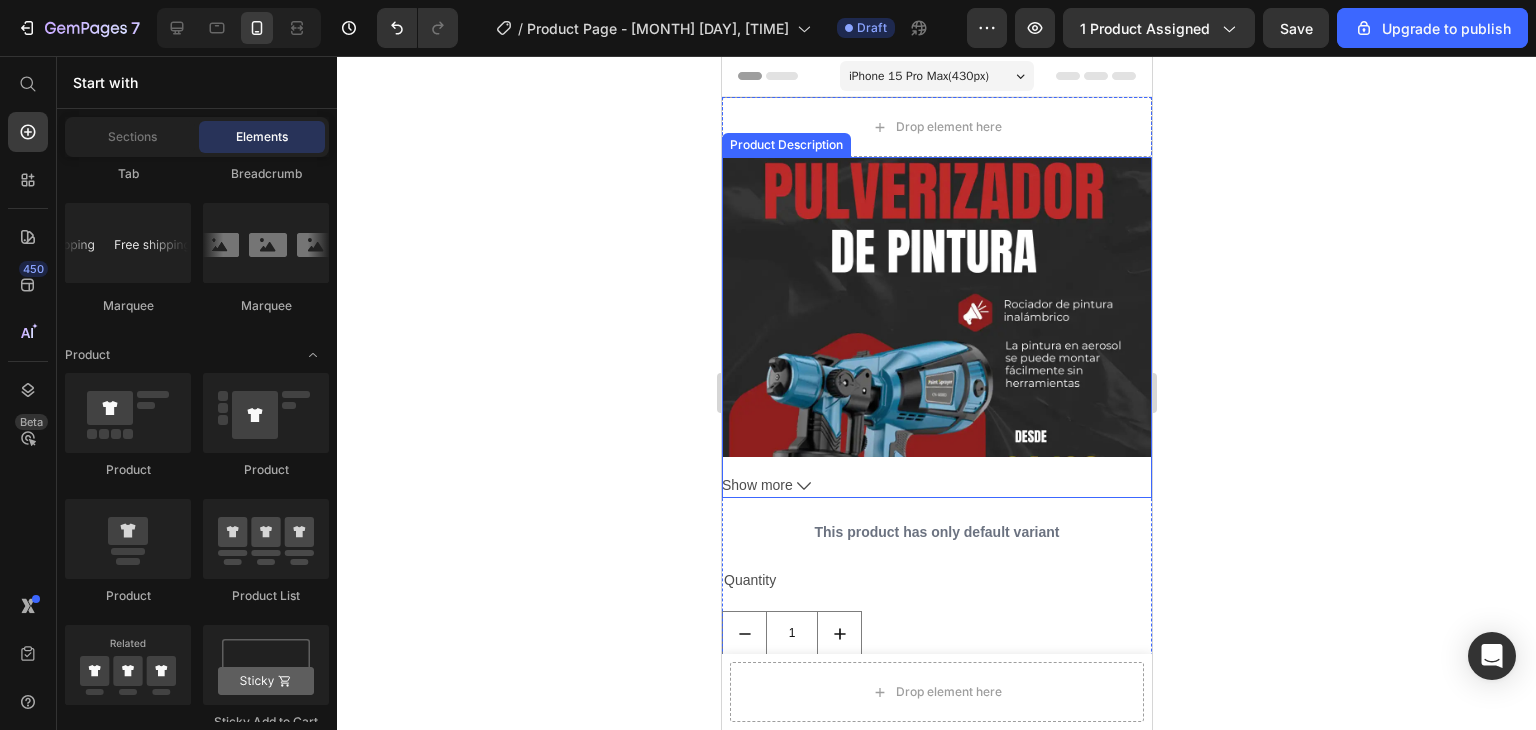click on "Show more" at bounding box center (936, 485) 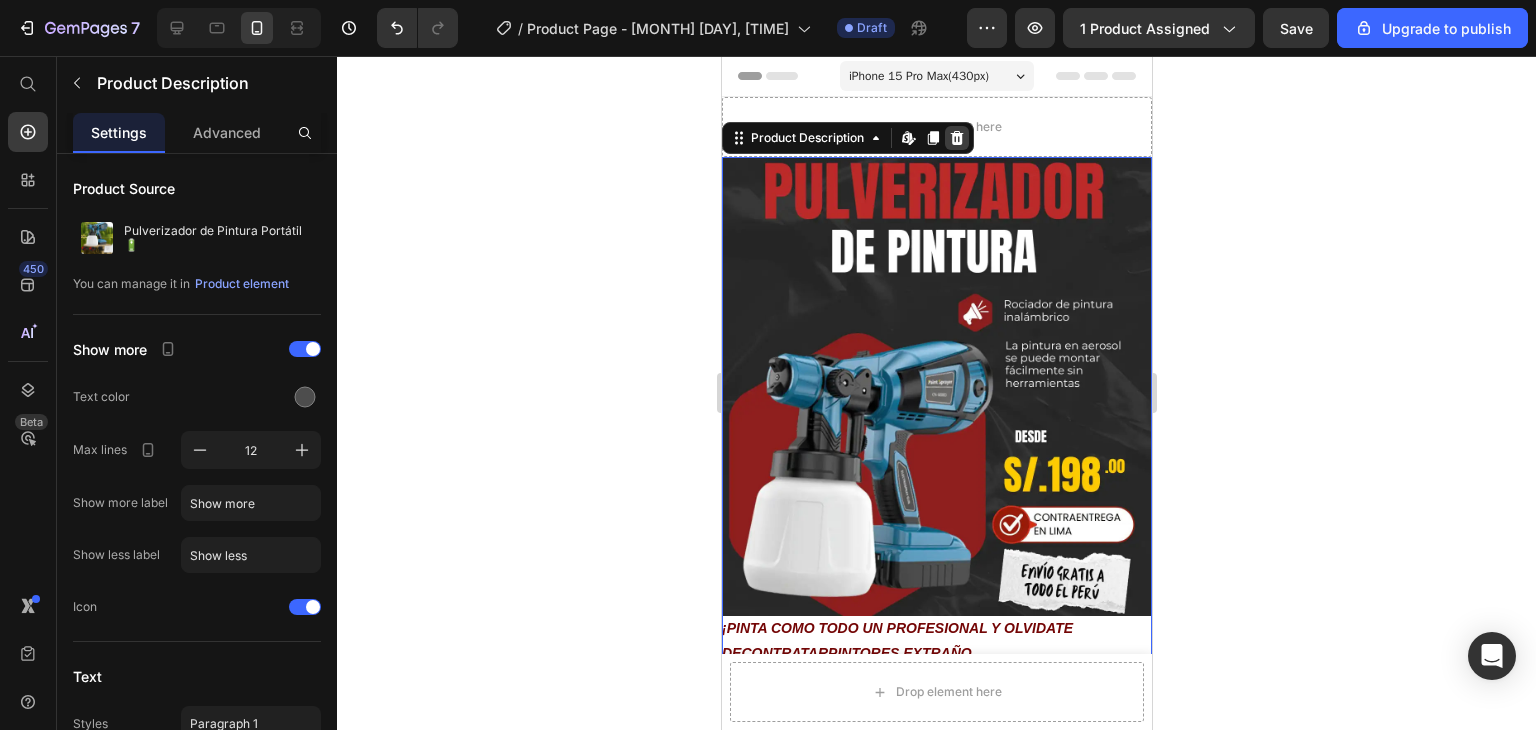 click 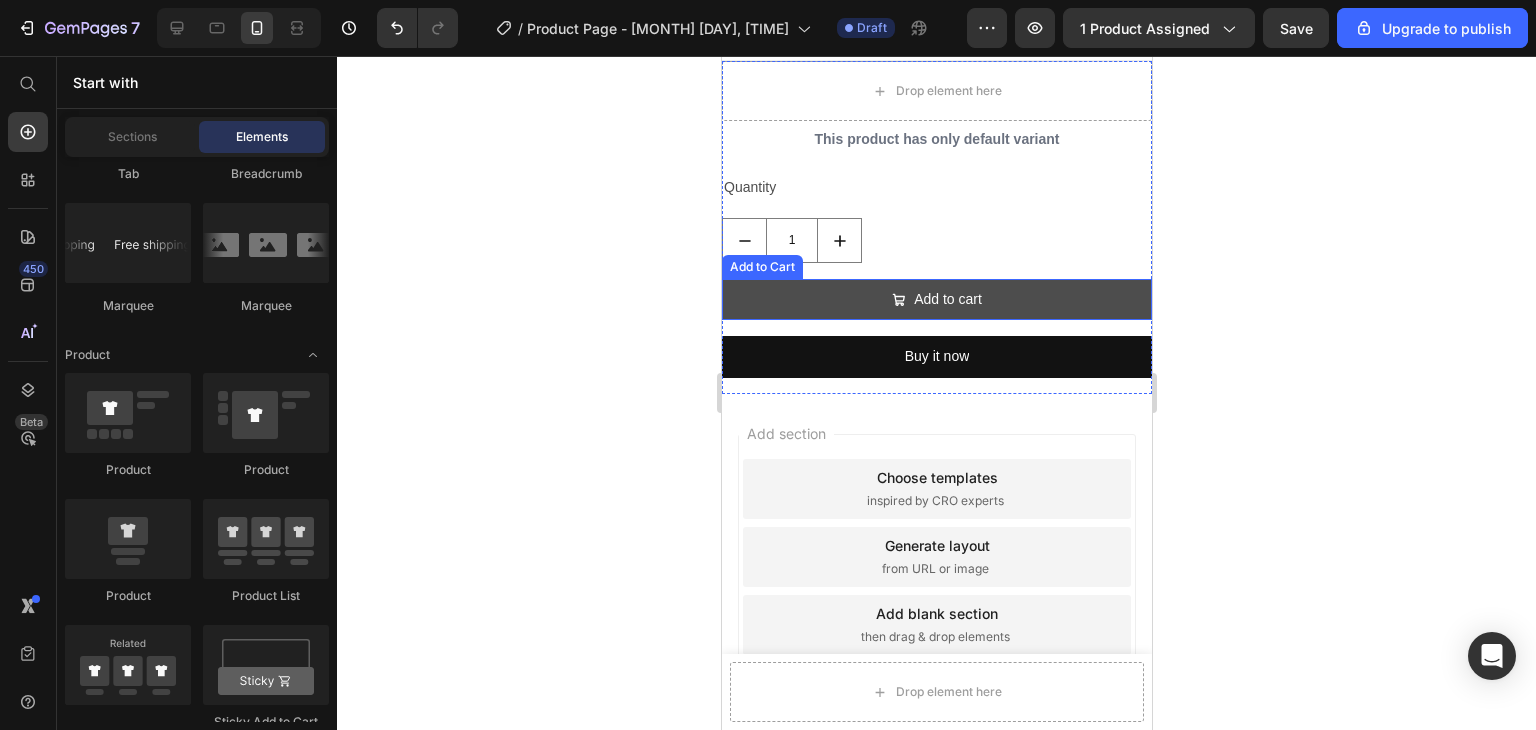 scroll, scrollTop: 0, scrollLeft: 0, axis: both 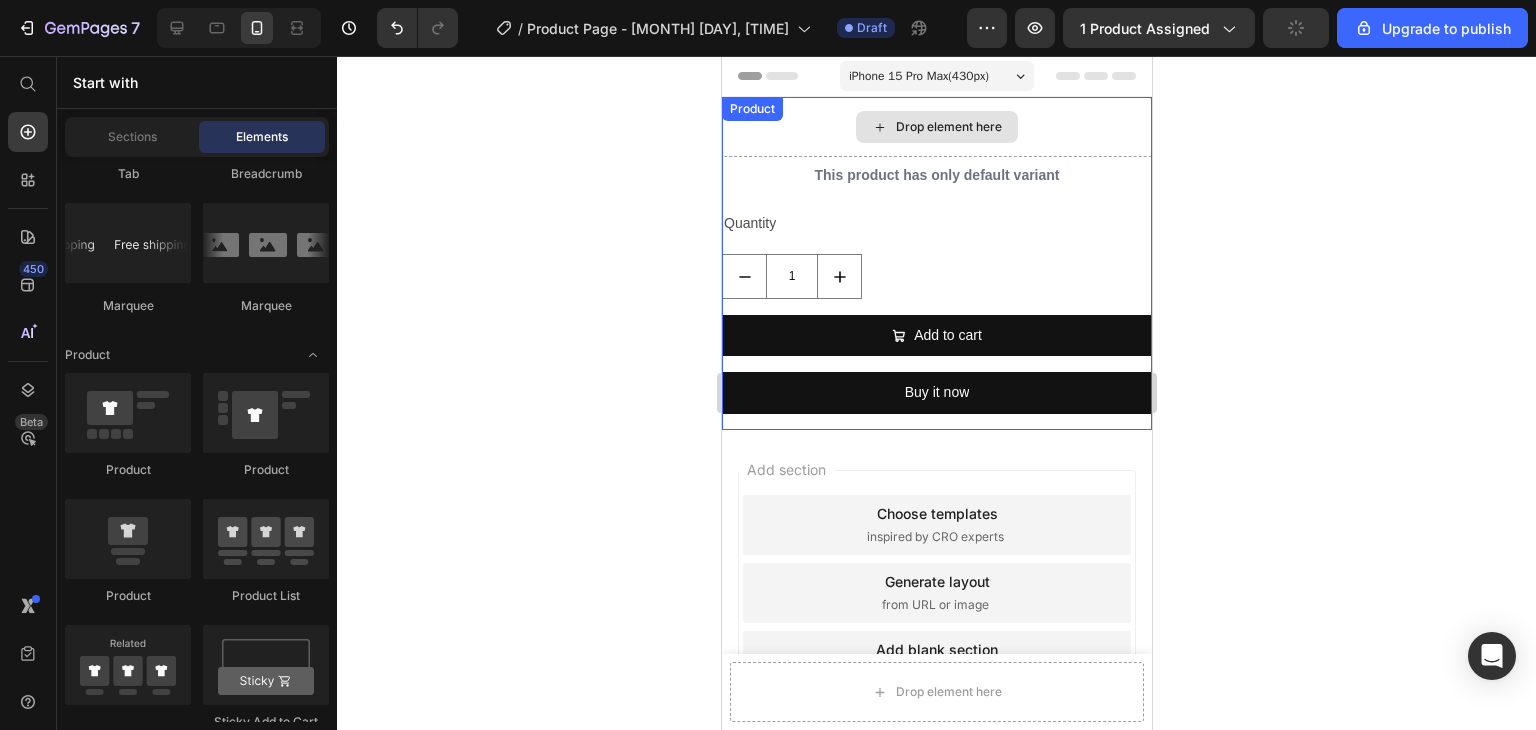click on "Drop element here" at bounding box center (936, 127) 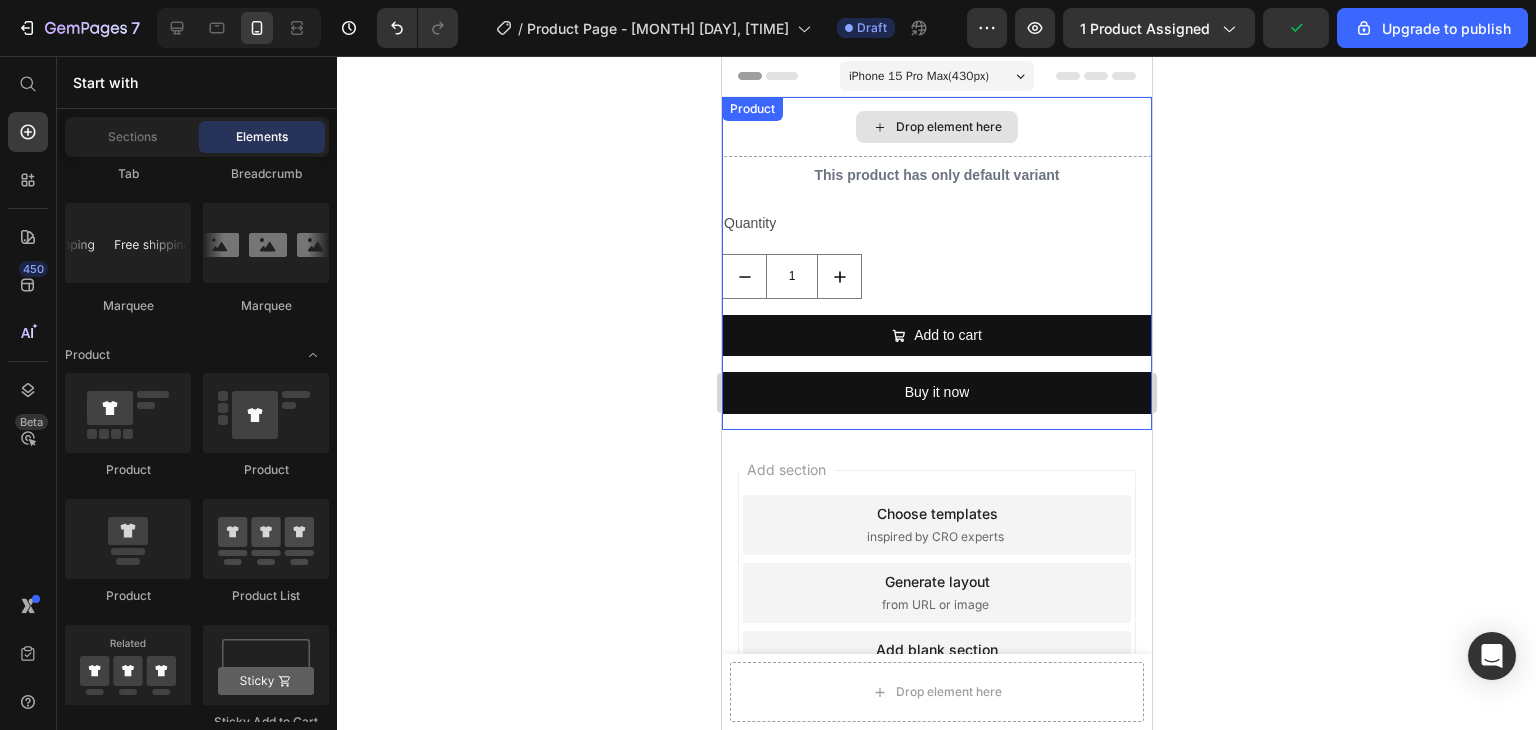 click on "Drop element here" at bounding box center [936, 127] 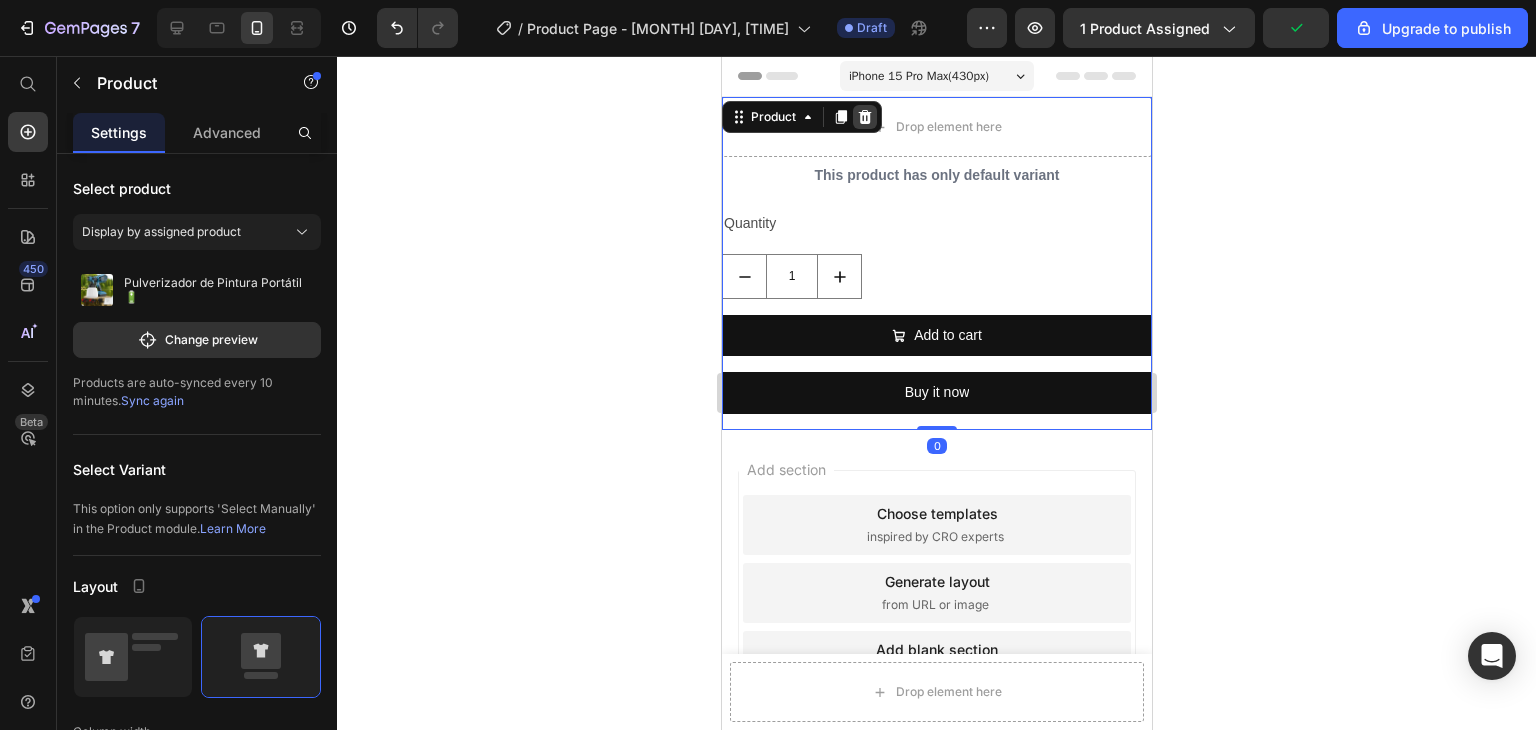 click 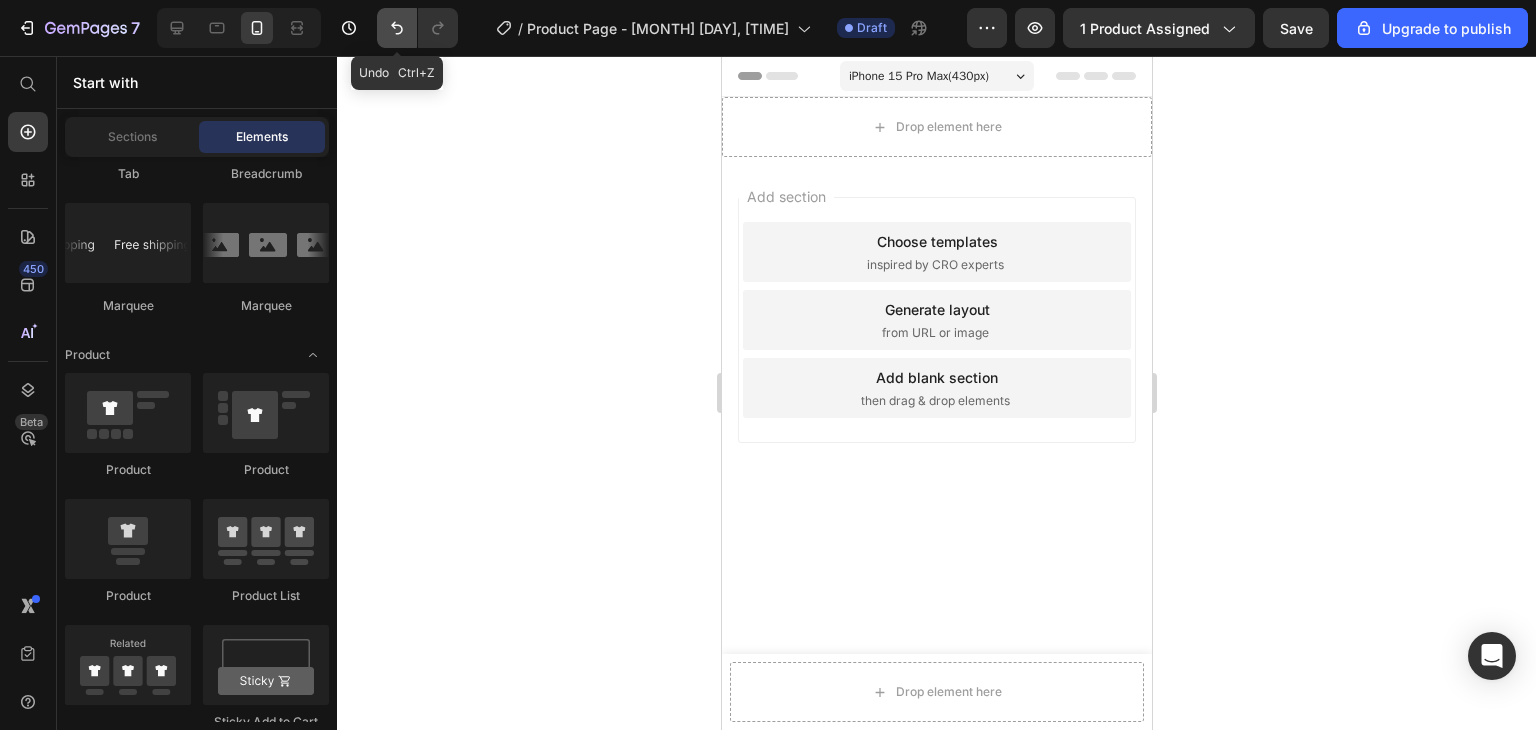 click 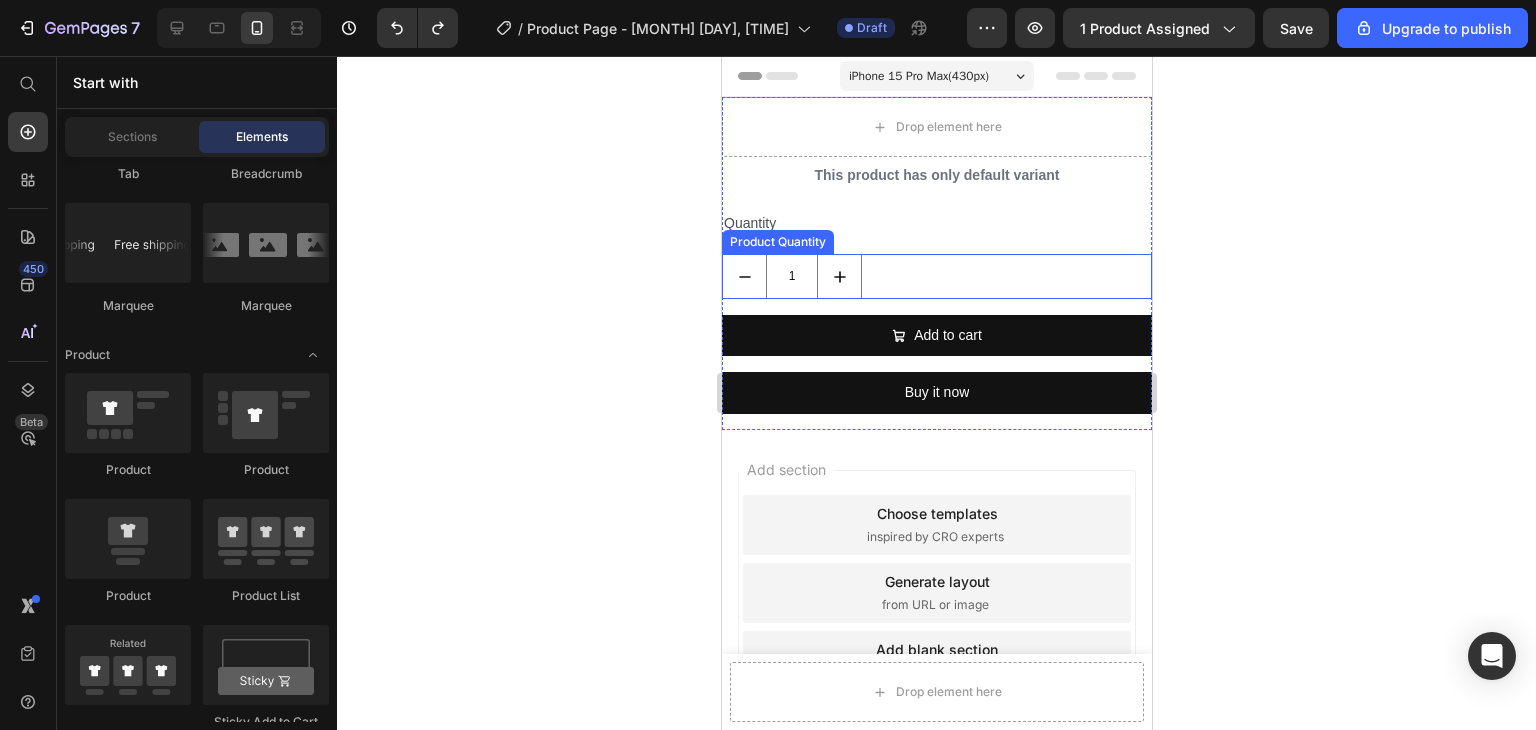 click on "1" at bounding box center (936, 276) 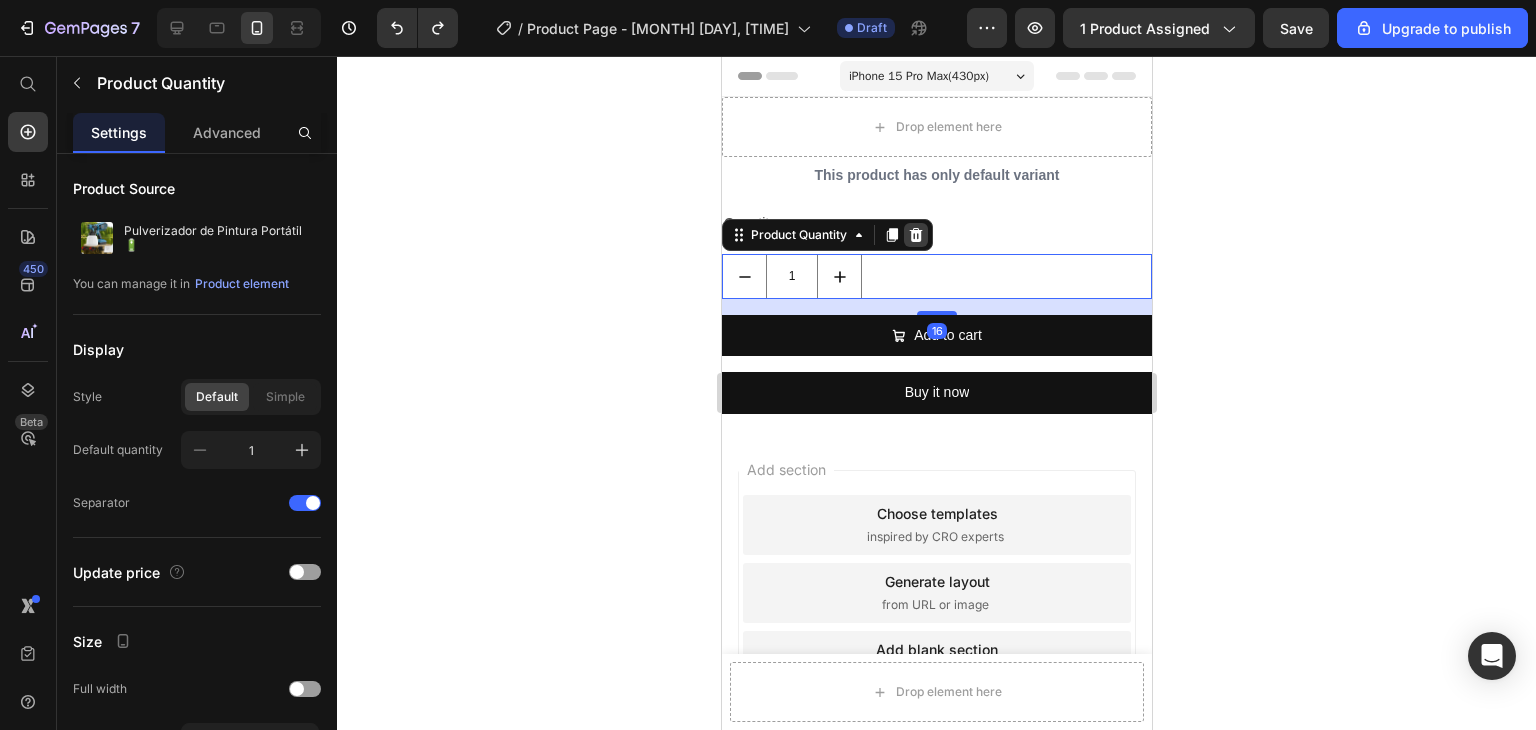 click 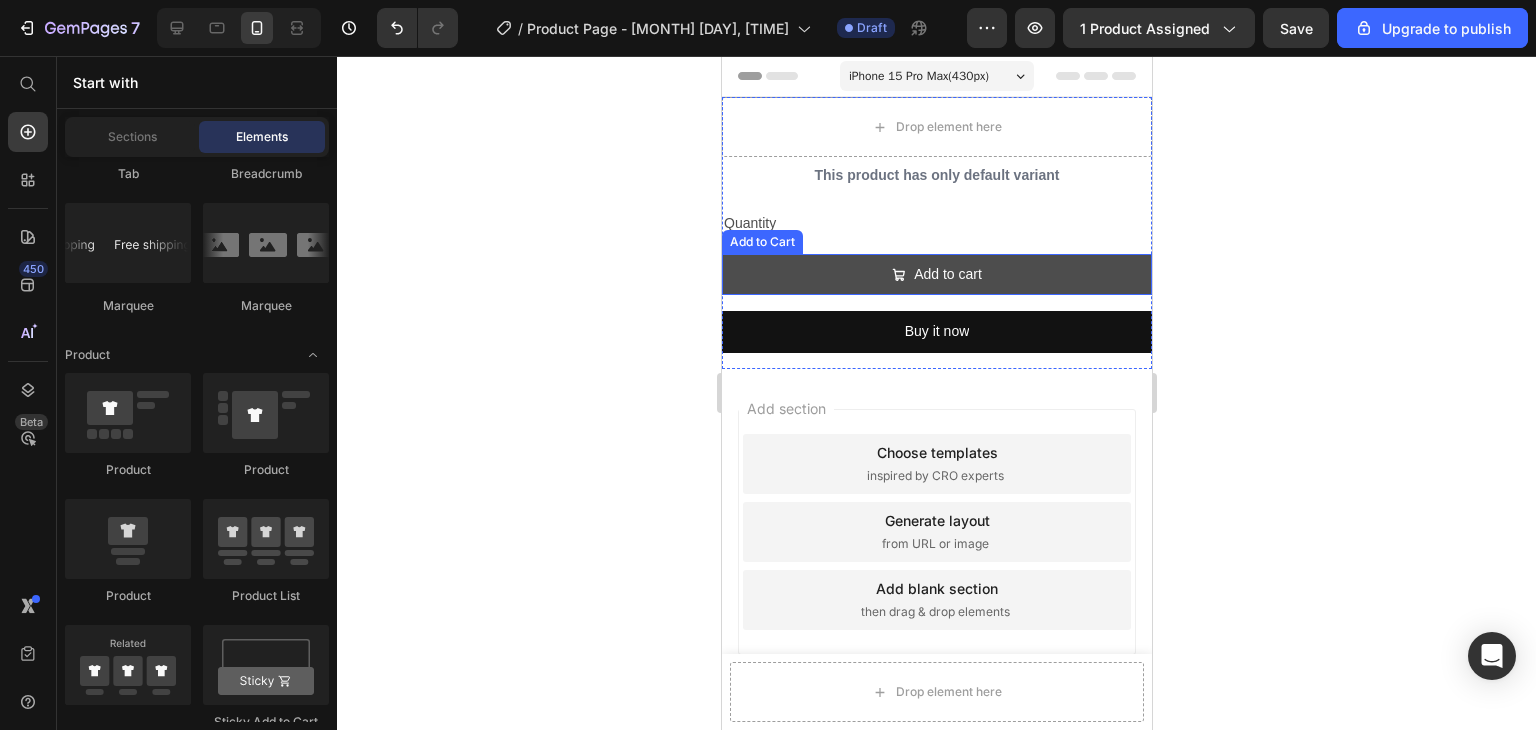click on "Add to cart" at bounding box center [936, 274] 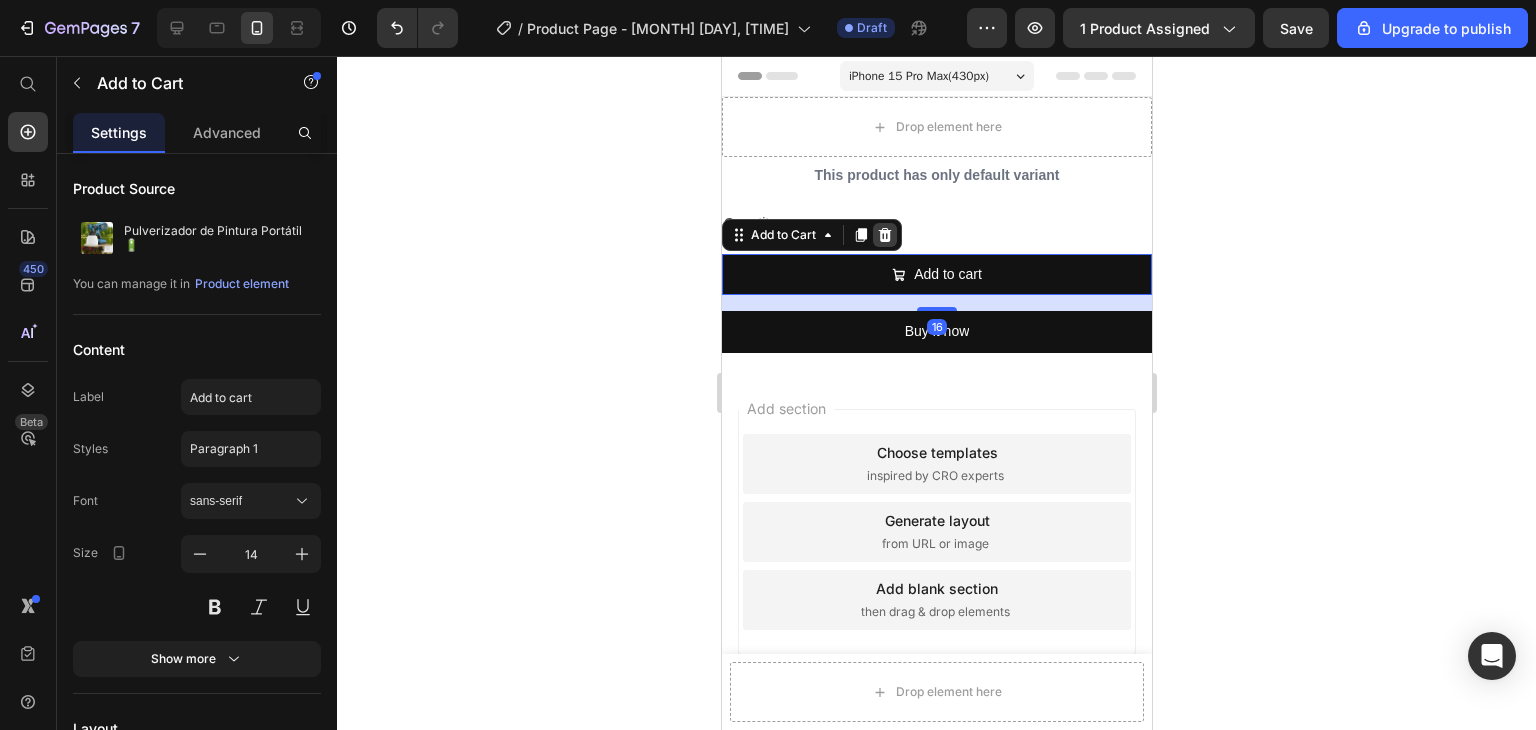 click 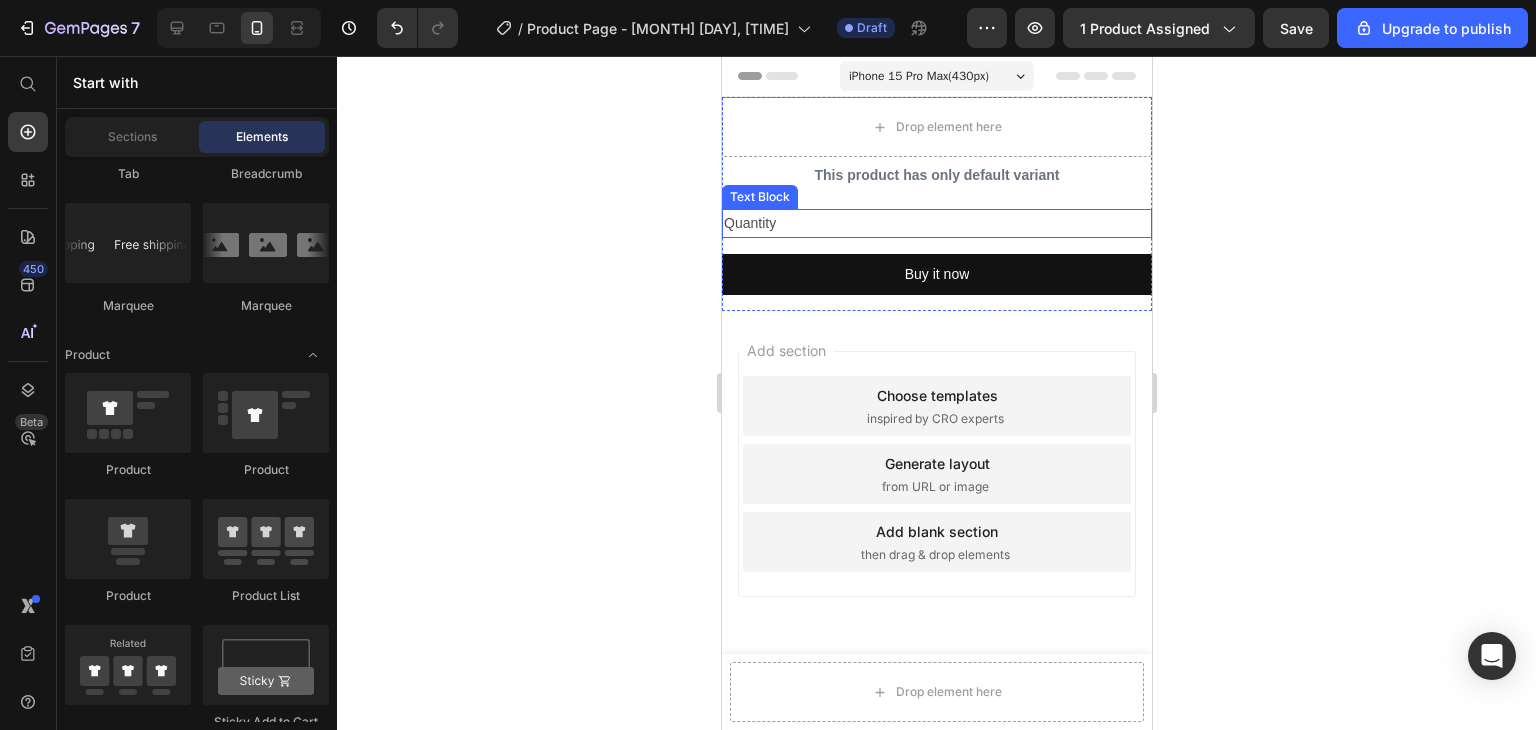 click on "Quantity" at bounding box center [936, 223] 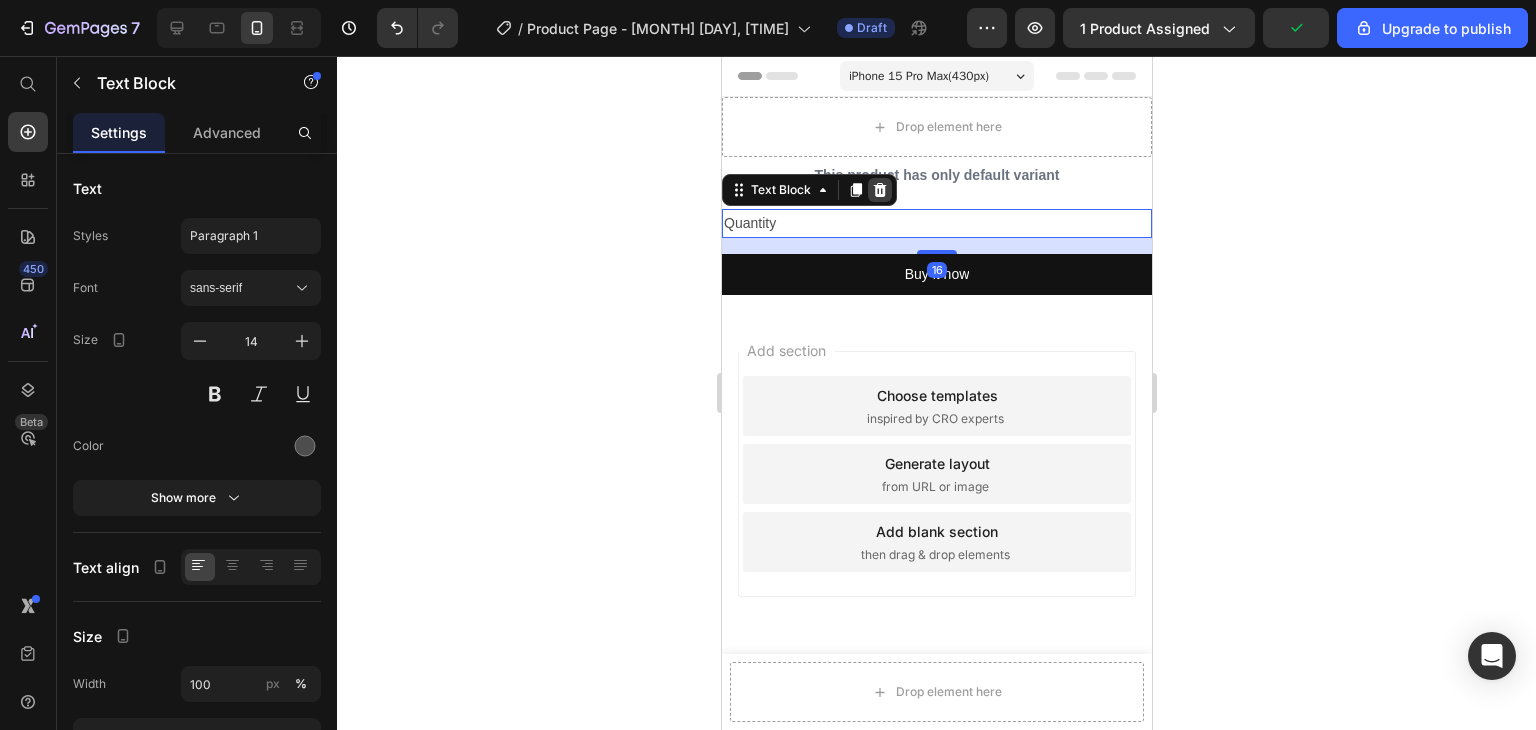 click 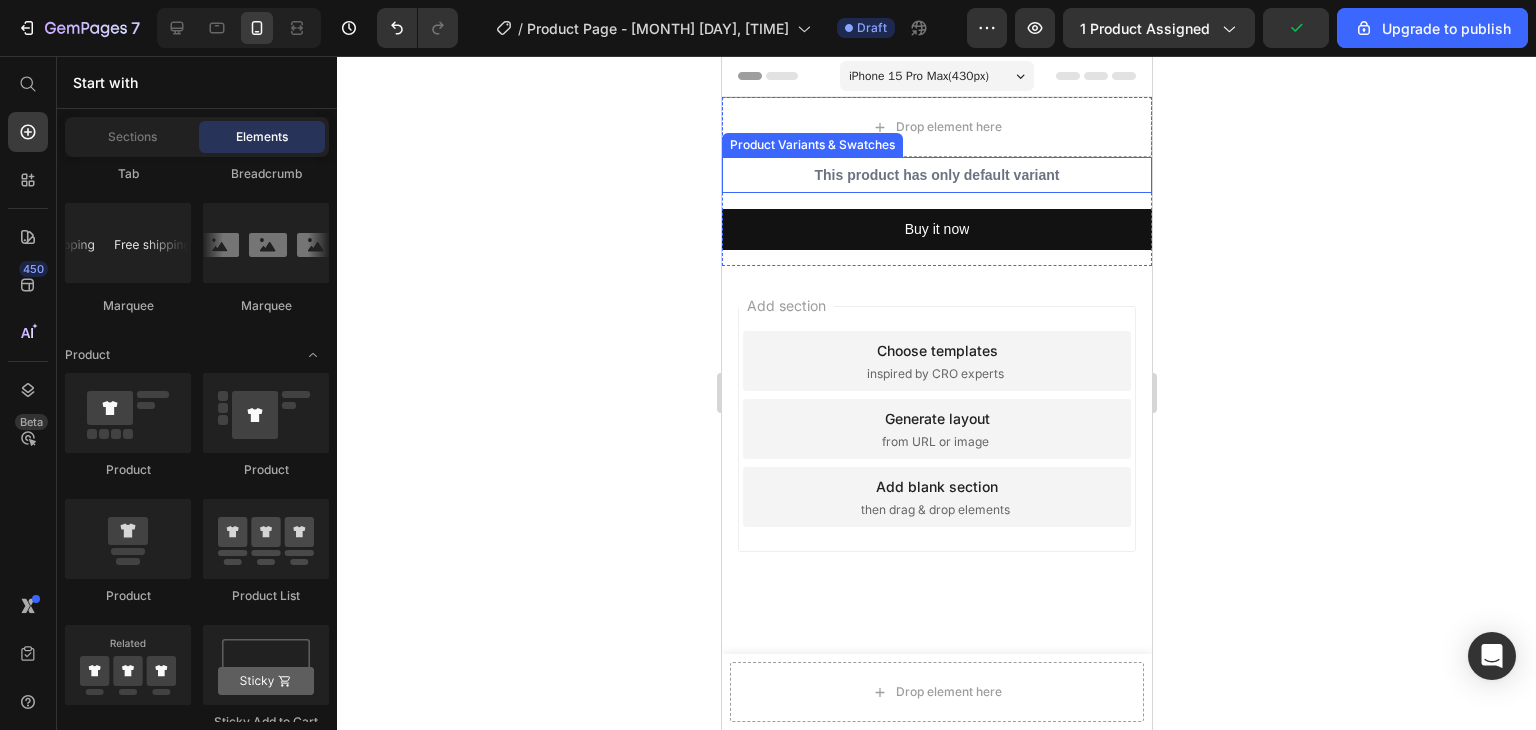 click on "This product has only default variant" at bounding box center [936, 175] 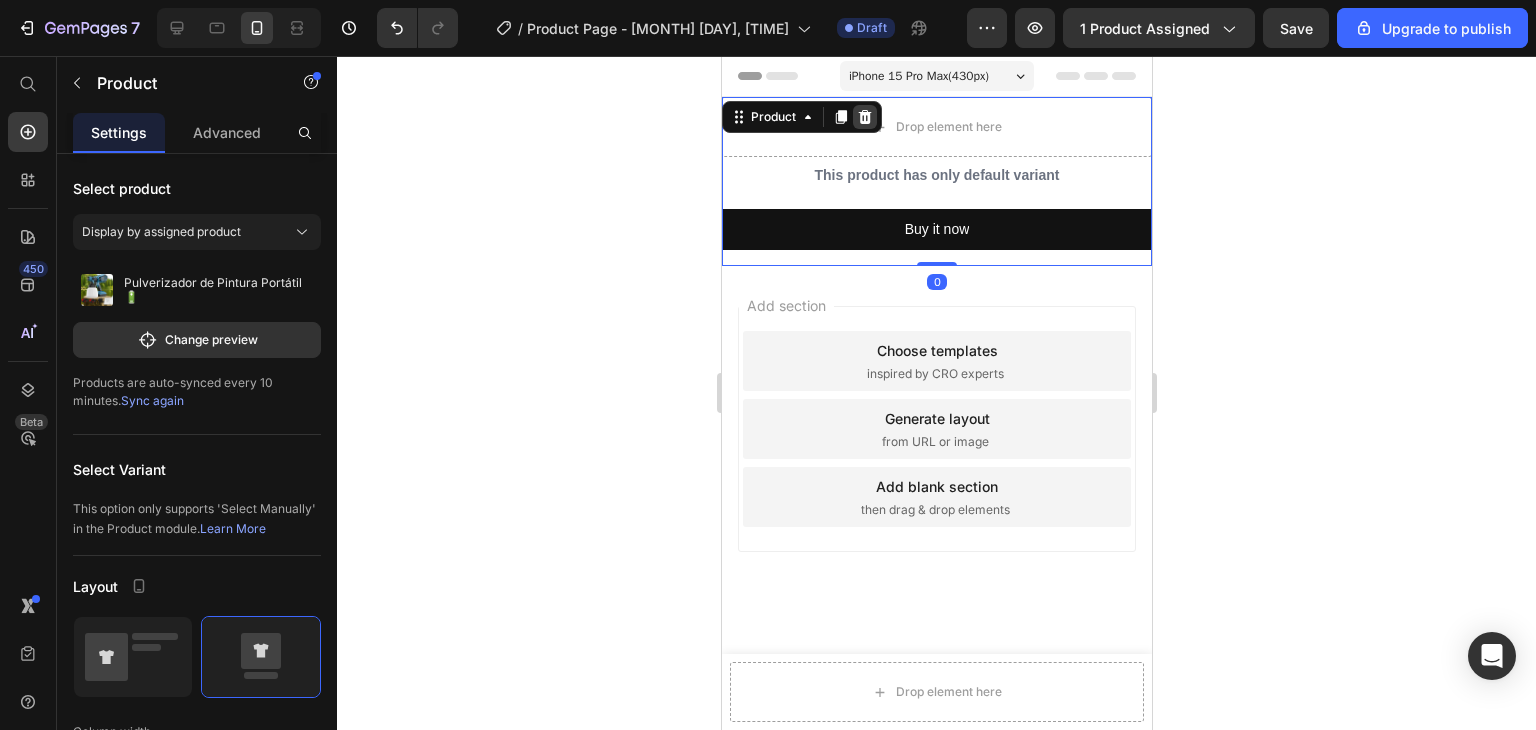 click 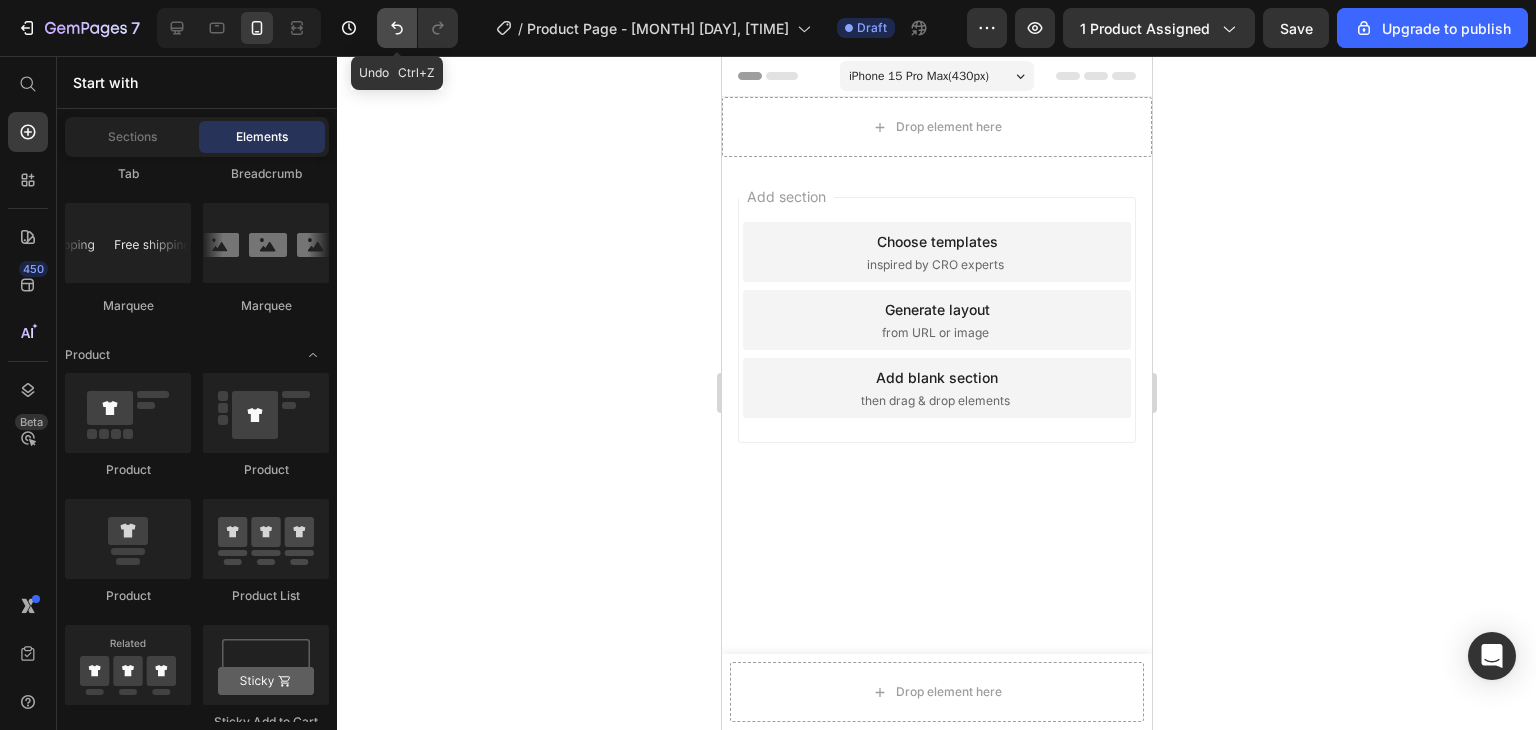 click 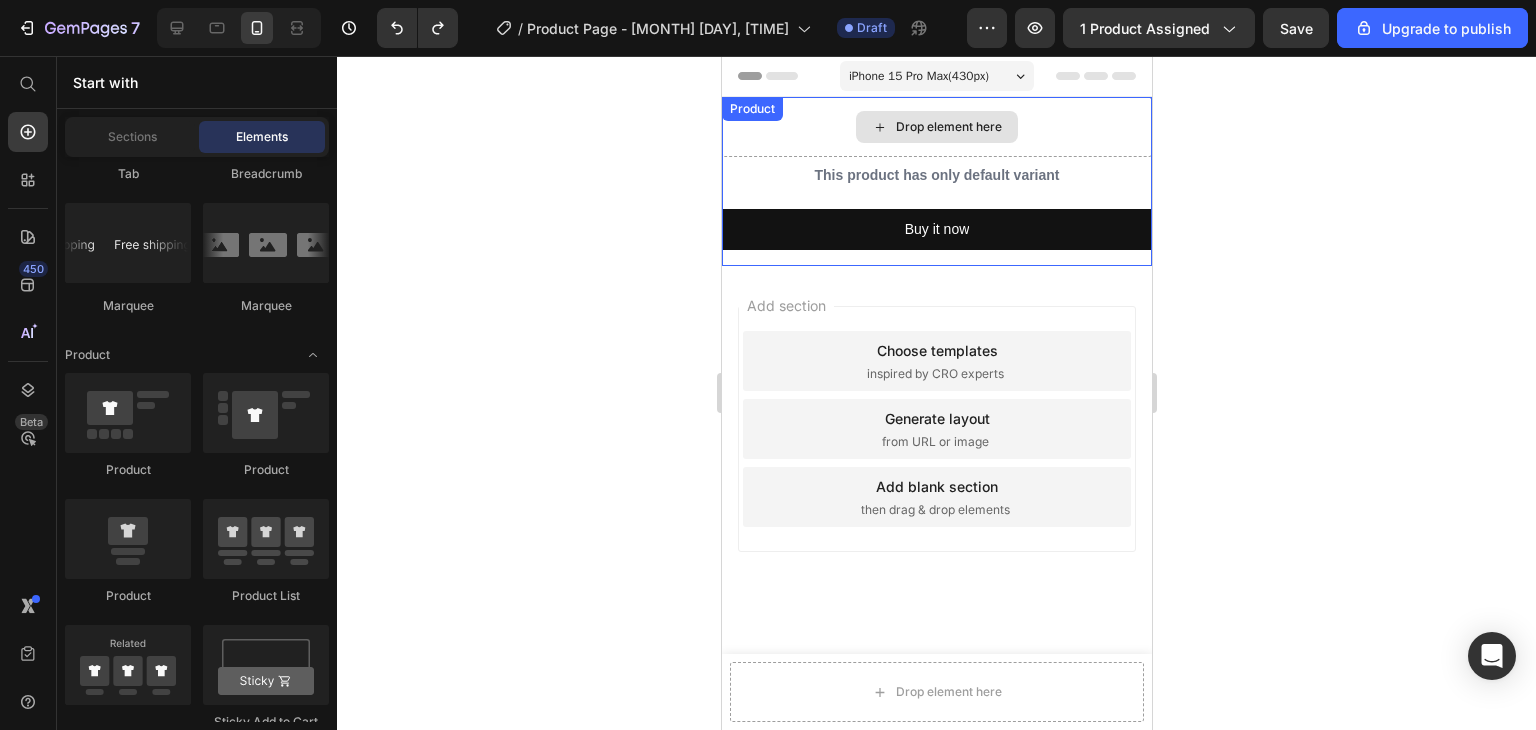 click on "Drop element here" at bounding box center [948, 127] 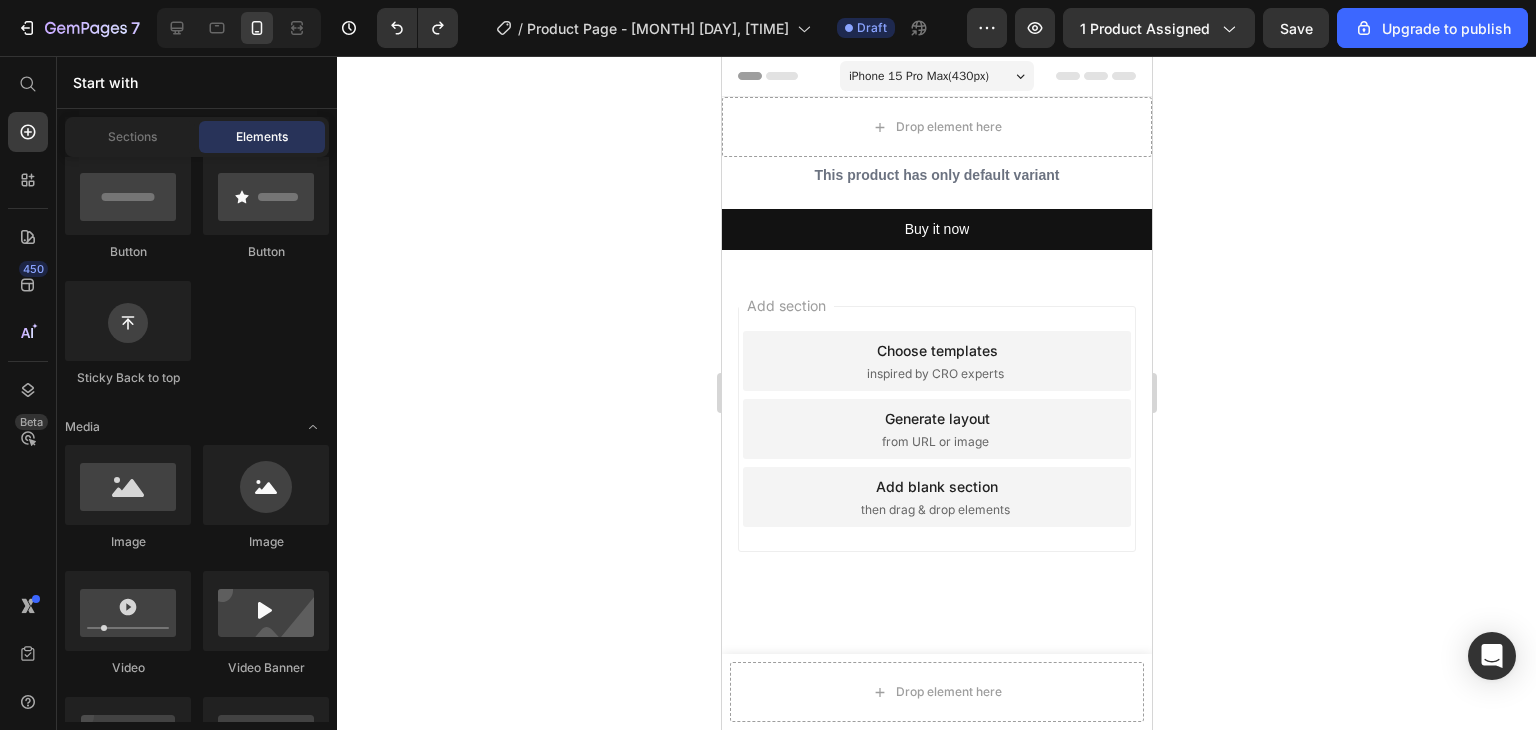 scroll, scrollTop: 400, scrollLeft: 0, axis: vertical 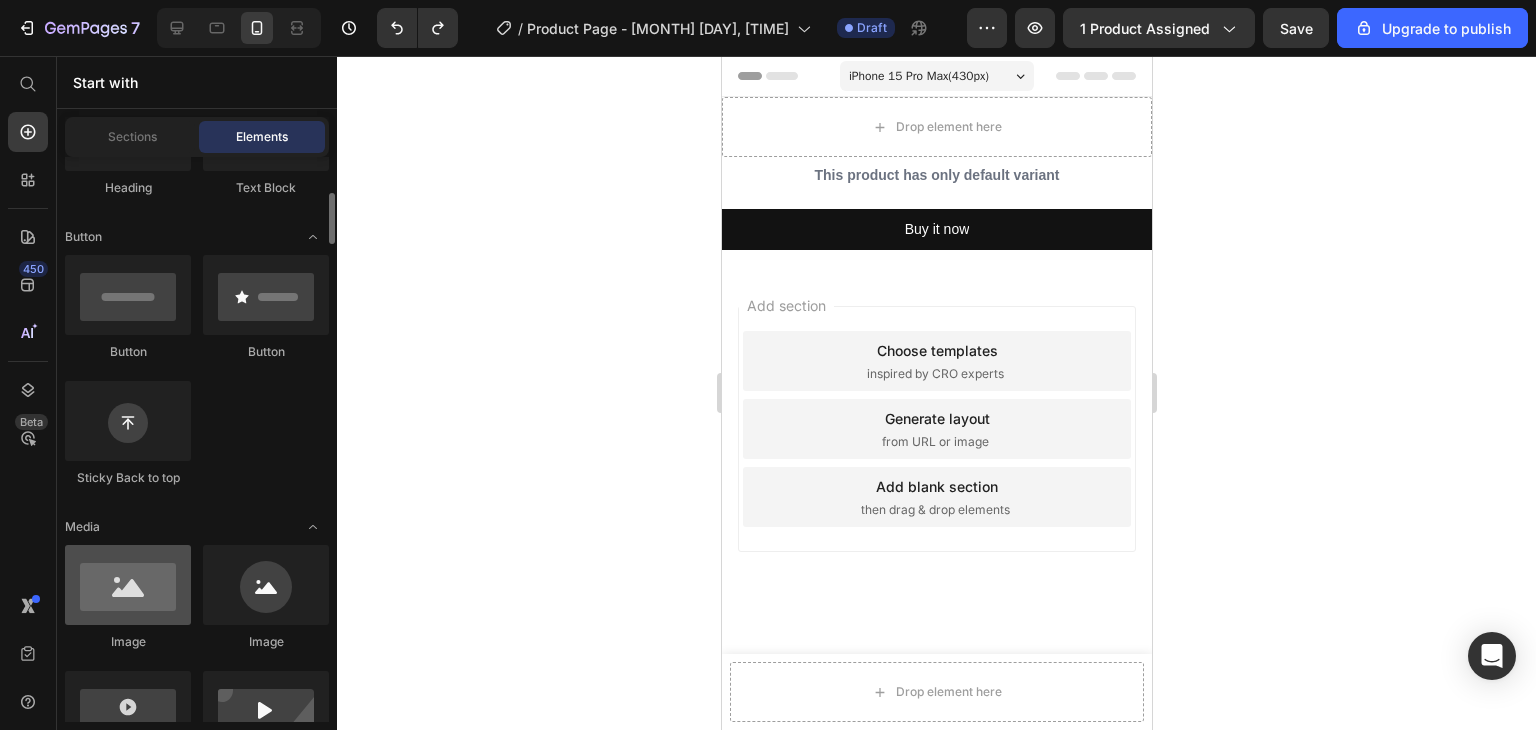 click at bounding box center (128, 585) 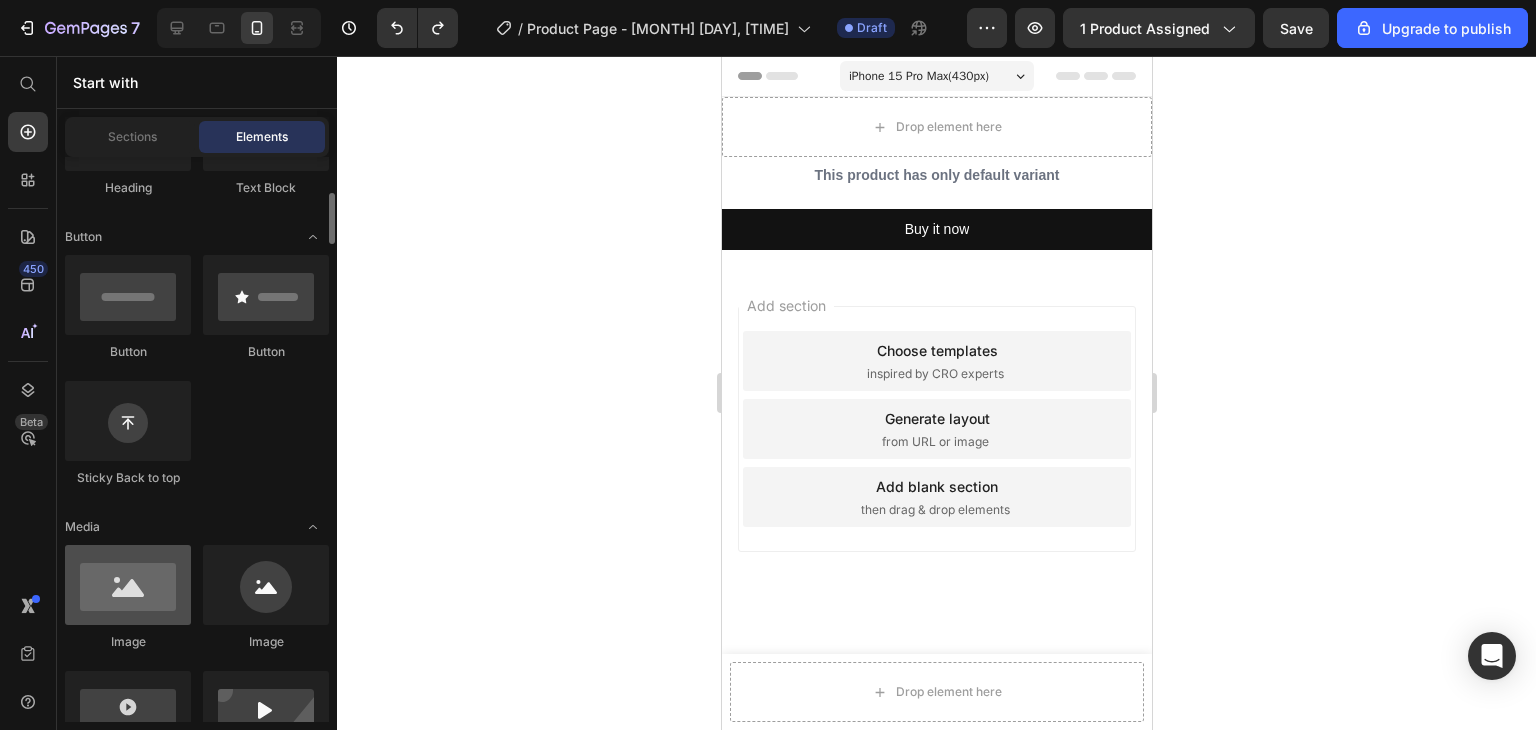 click at bounding box center (128, 585) 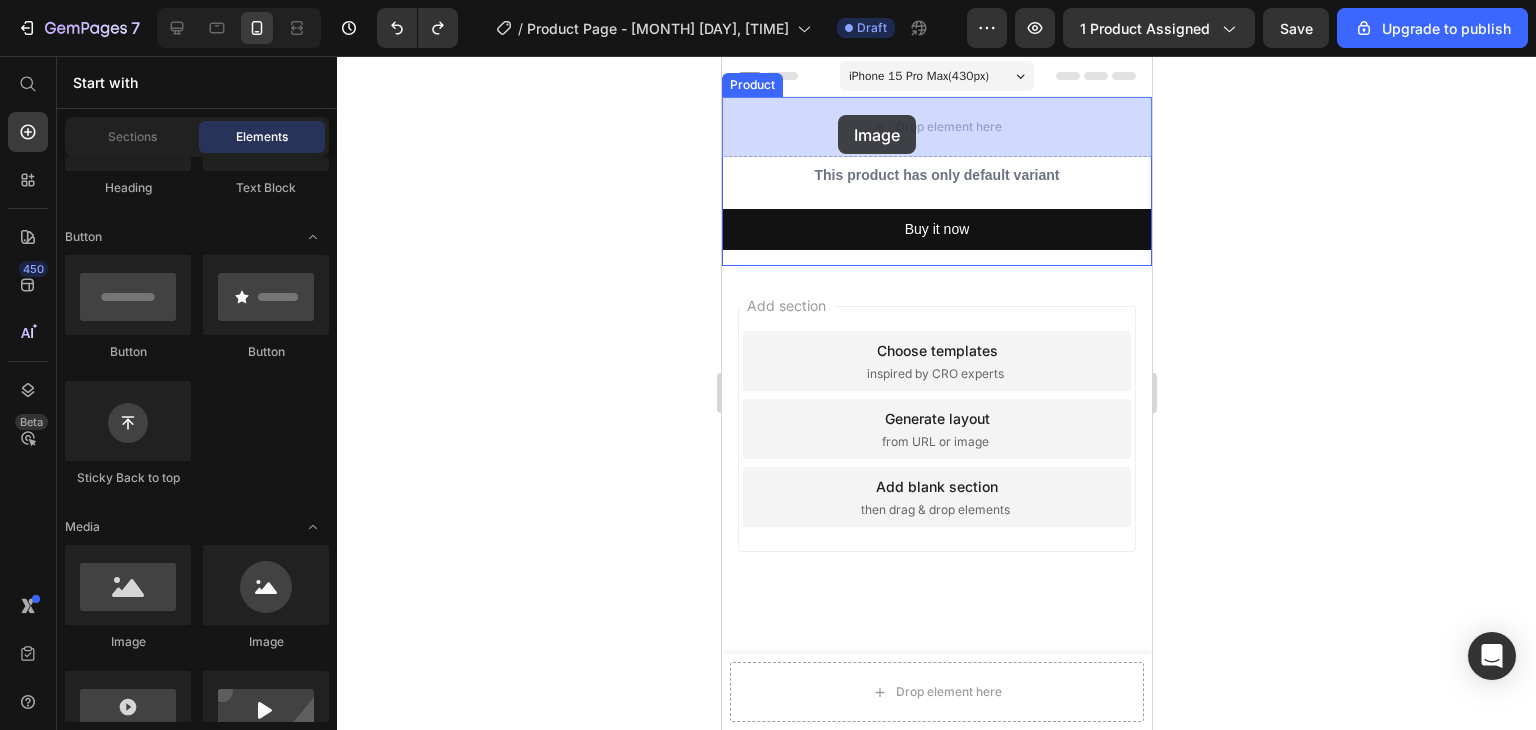 drag, startPoint x: 855, startPoint y: 657, endPoint x: 837, endPoint y: 115, distance: 542.2988 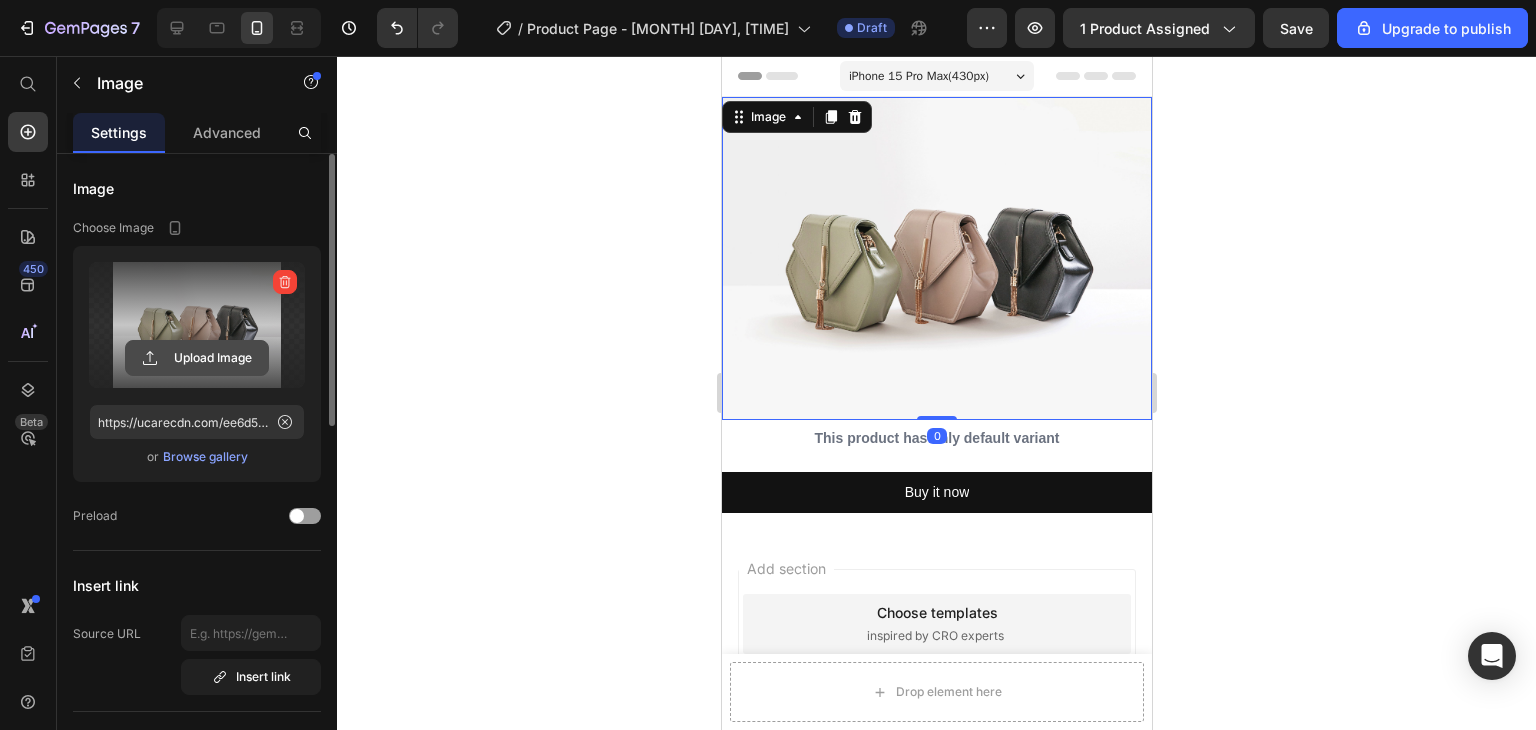 click 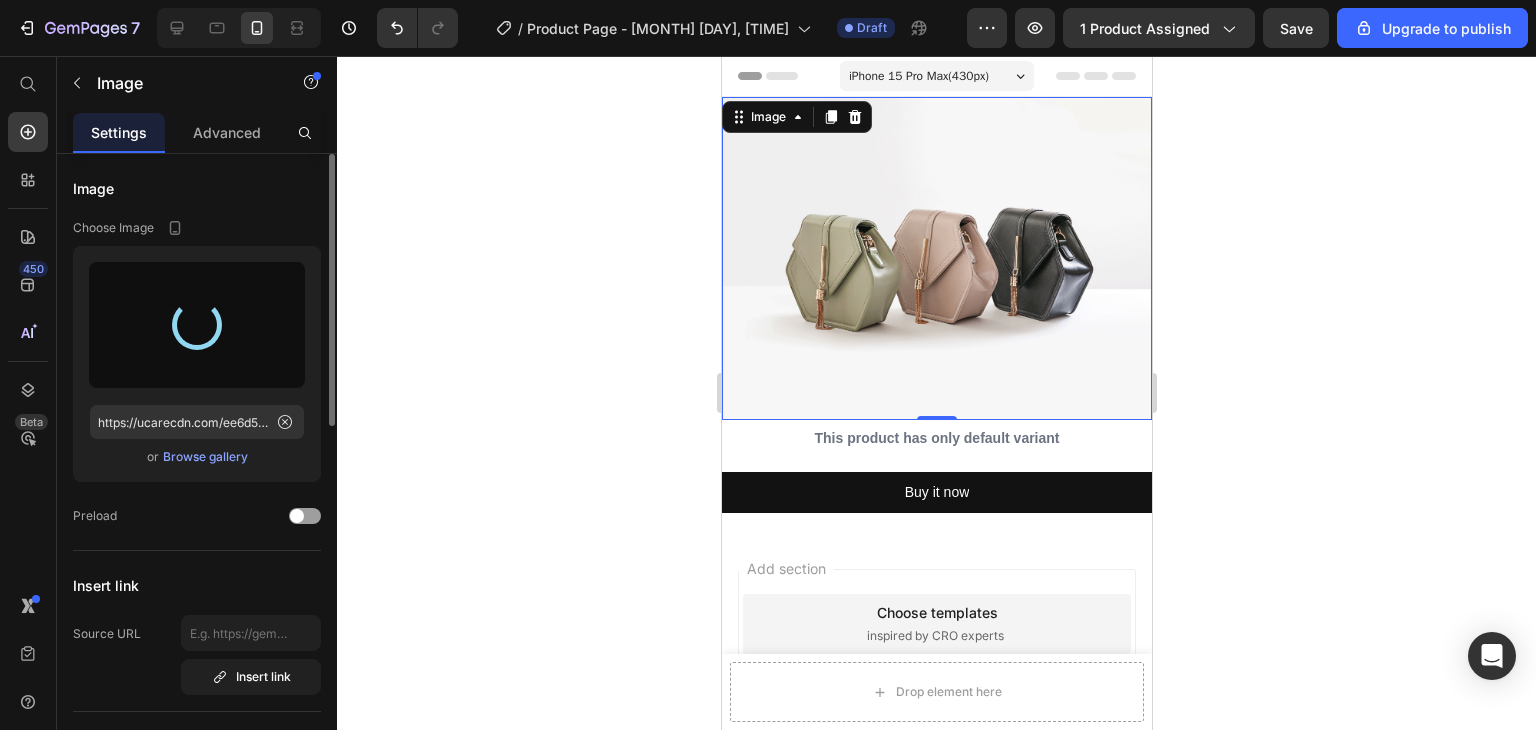 type on "https://cdn.shopify.com/s/files/1/0737/9163/5715/files/gempages_549964931332572357-72fc7cb6-06ca-415c-882d-e15e0a38dac2.png" 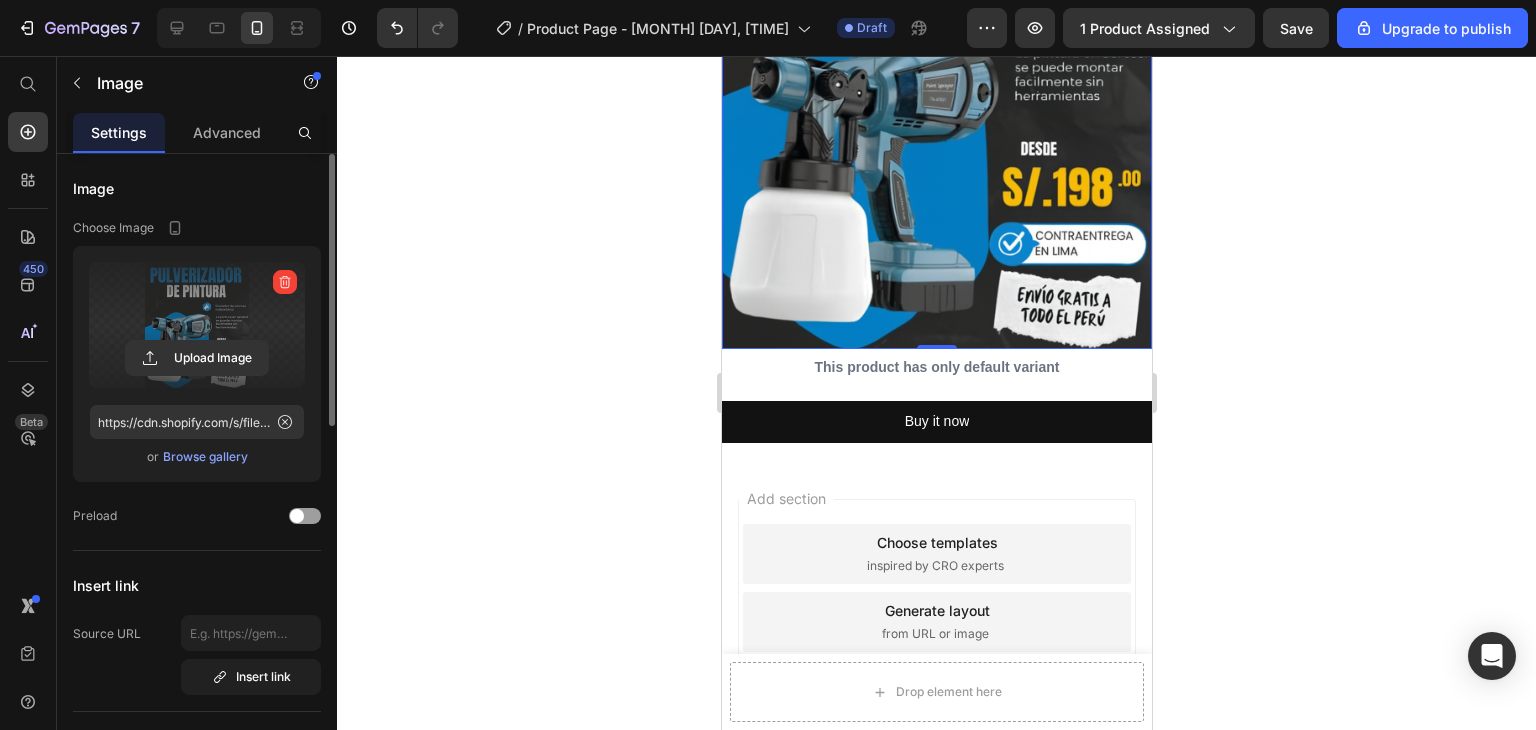 scroll, scrollTop: 300, scrollLeft: 0, axis: vertical 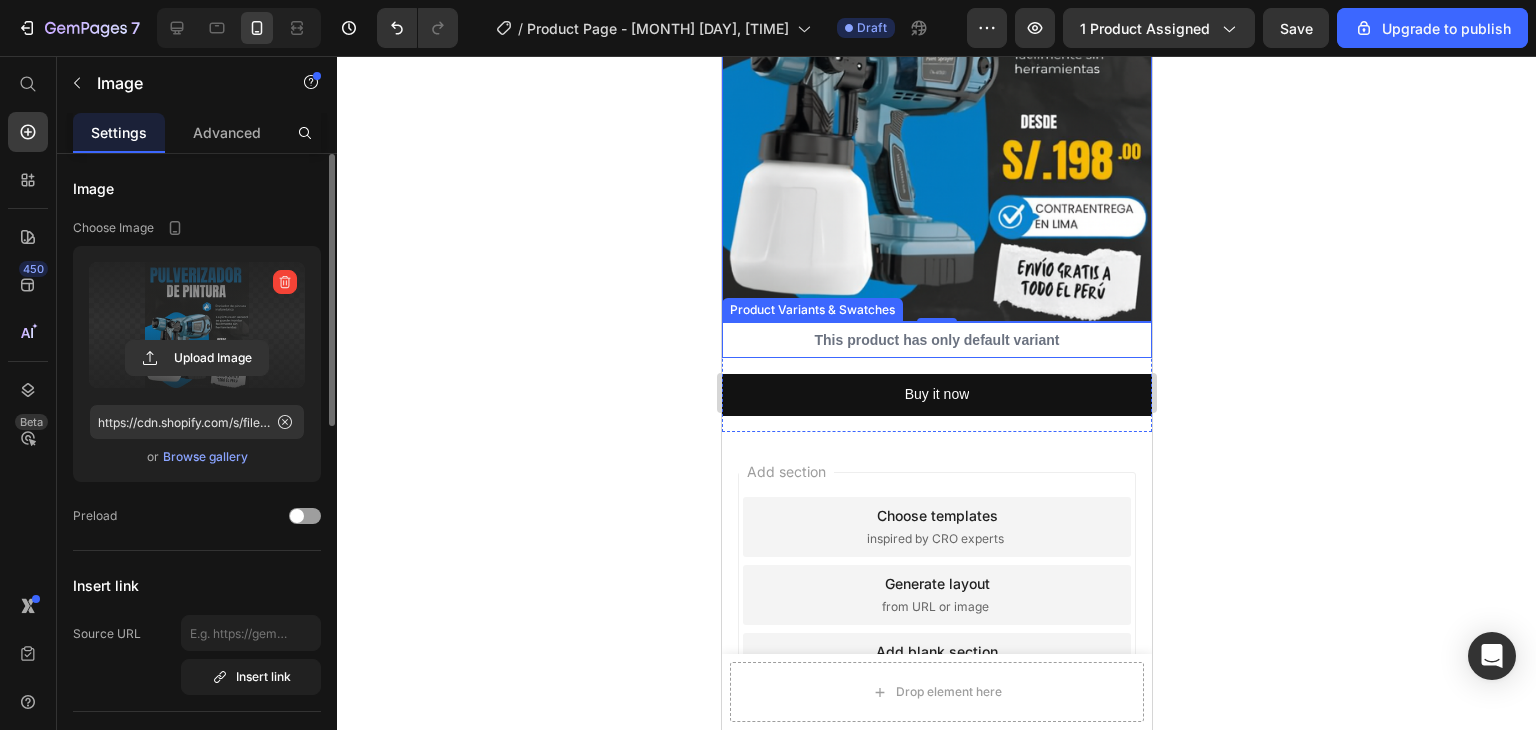 click on "This product has only default variant" at bounding box center [936, 340] 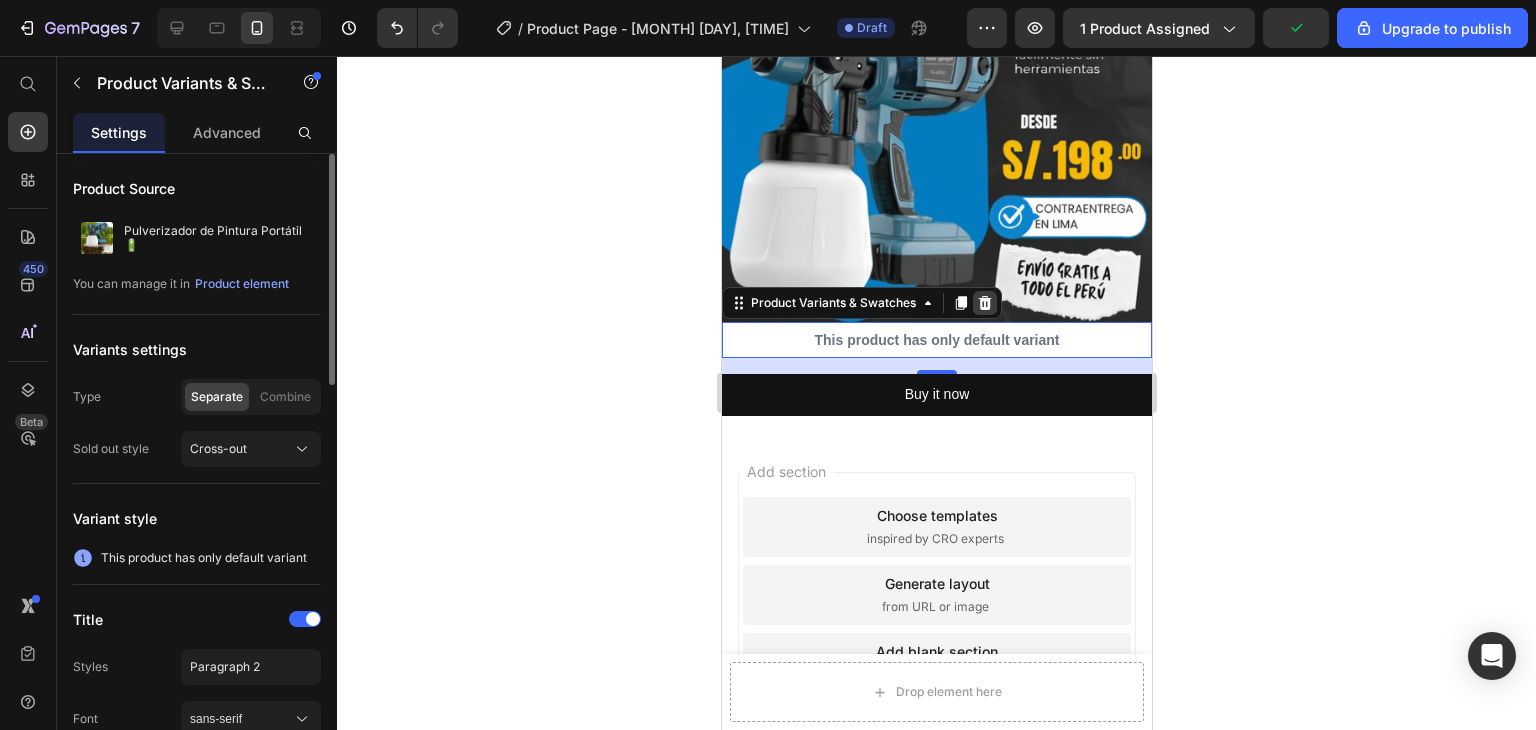 click 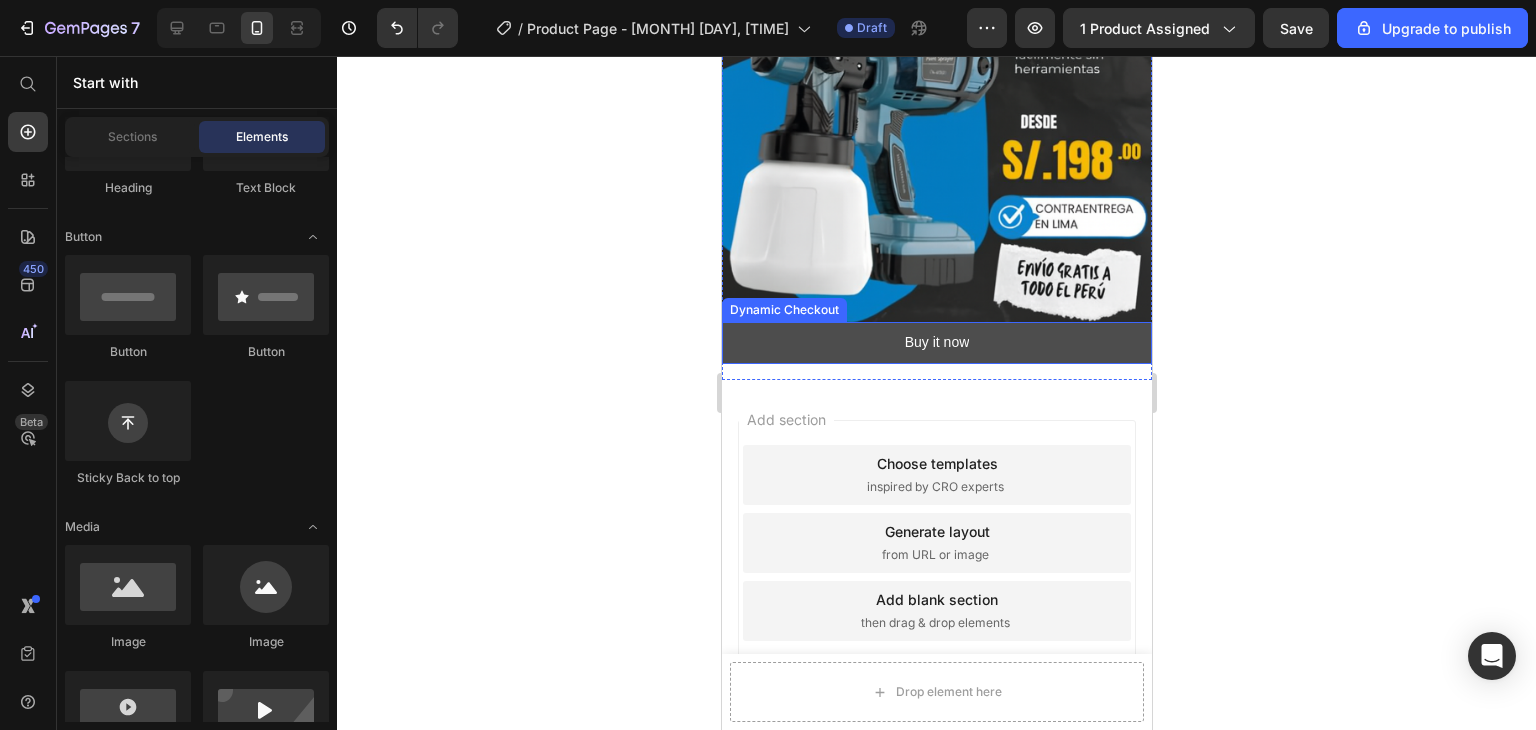 click on "Buy it now" at bounding box center (936, 342) 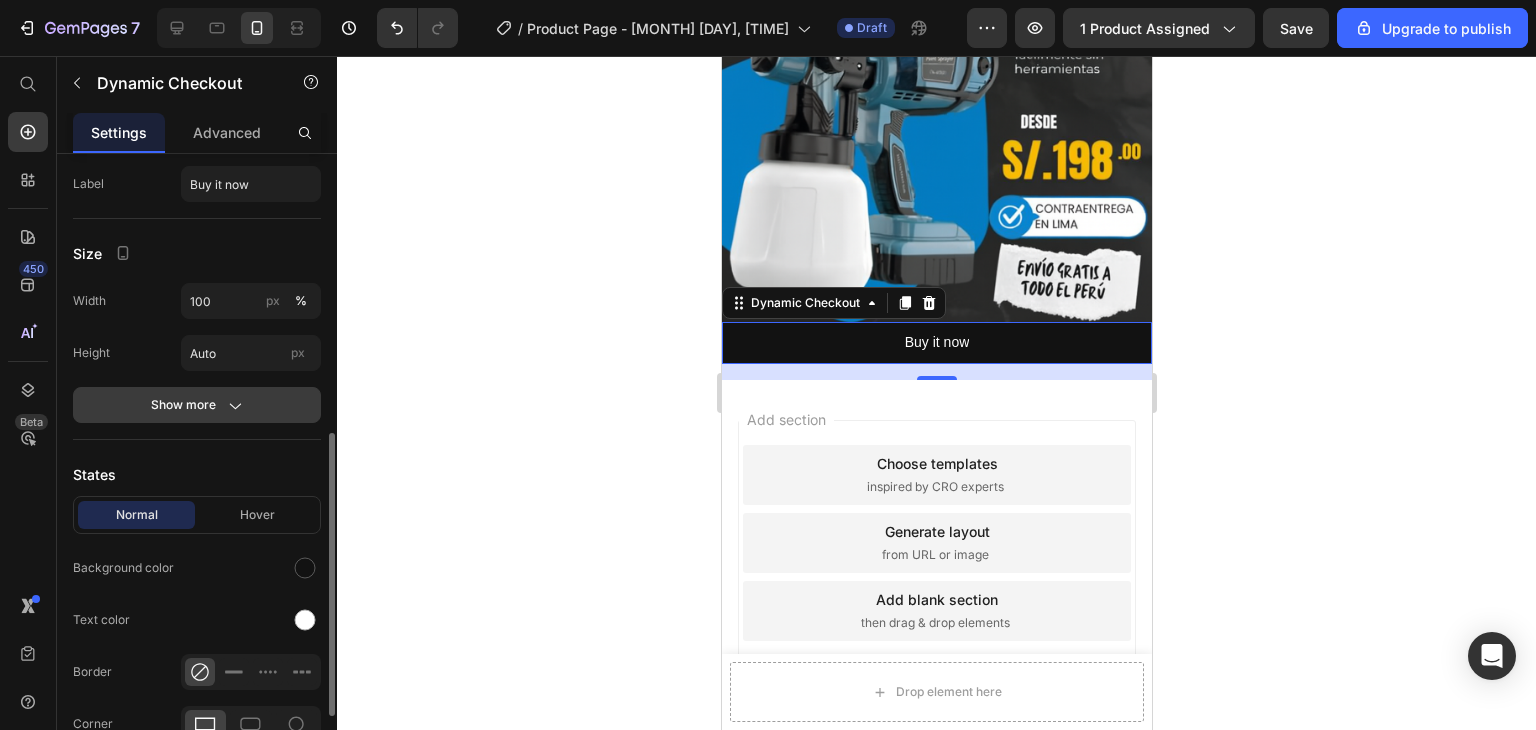 scroll, scrollTop: 400, scrollLeft: 0, axis: vertical 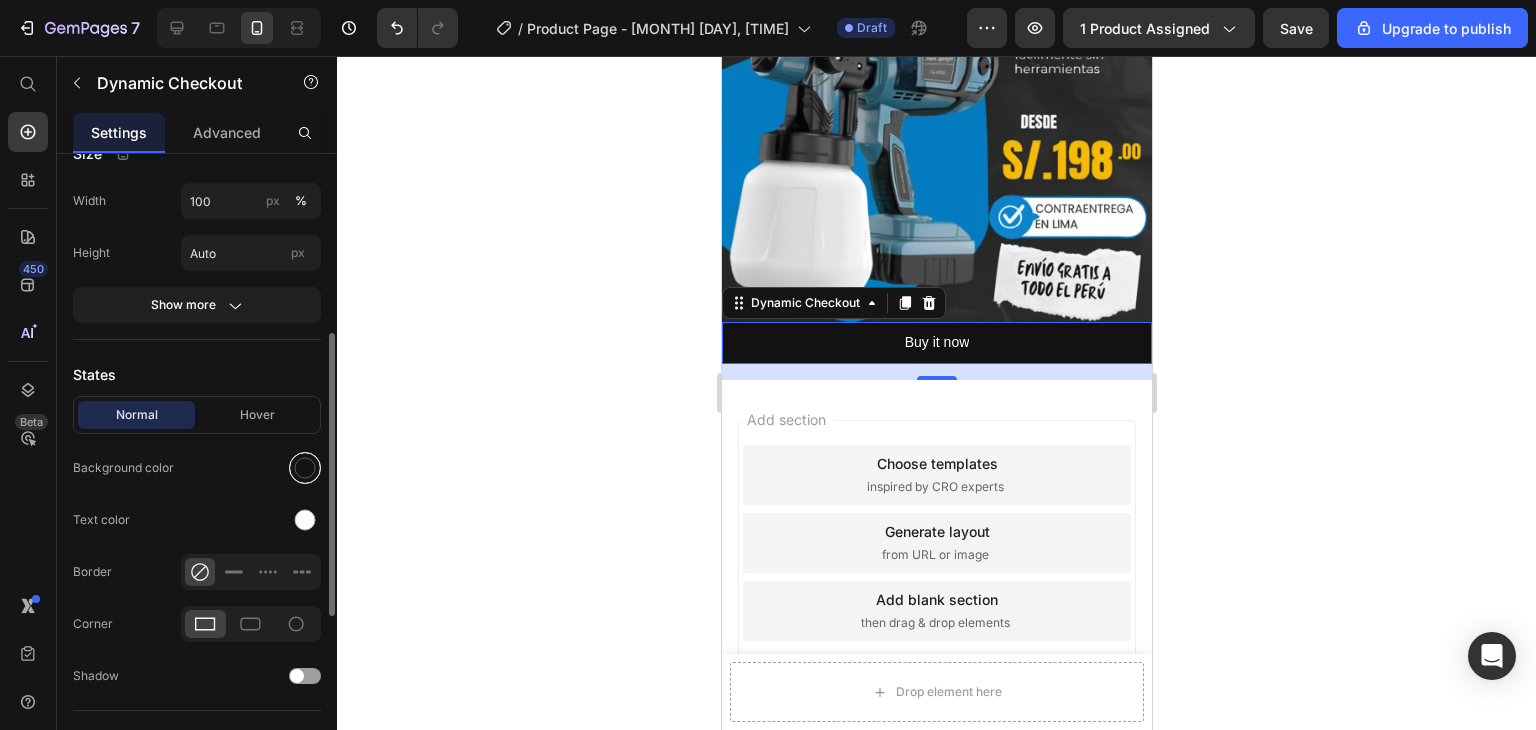 click at bounding box center [305, 468] 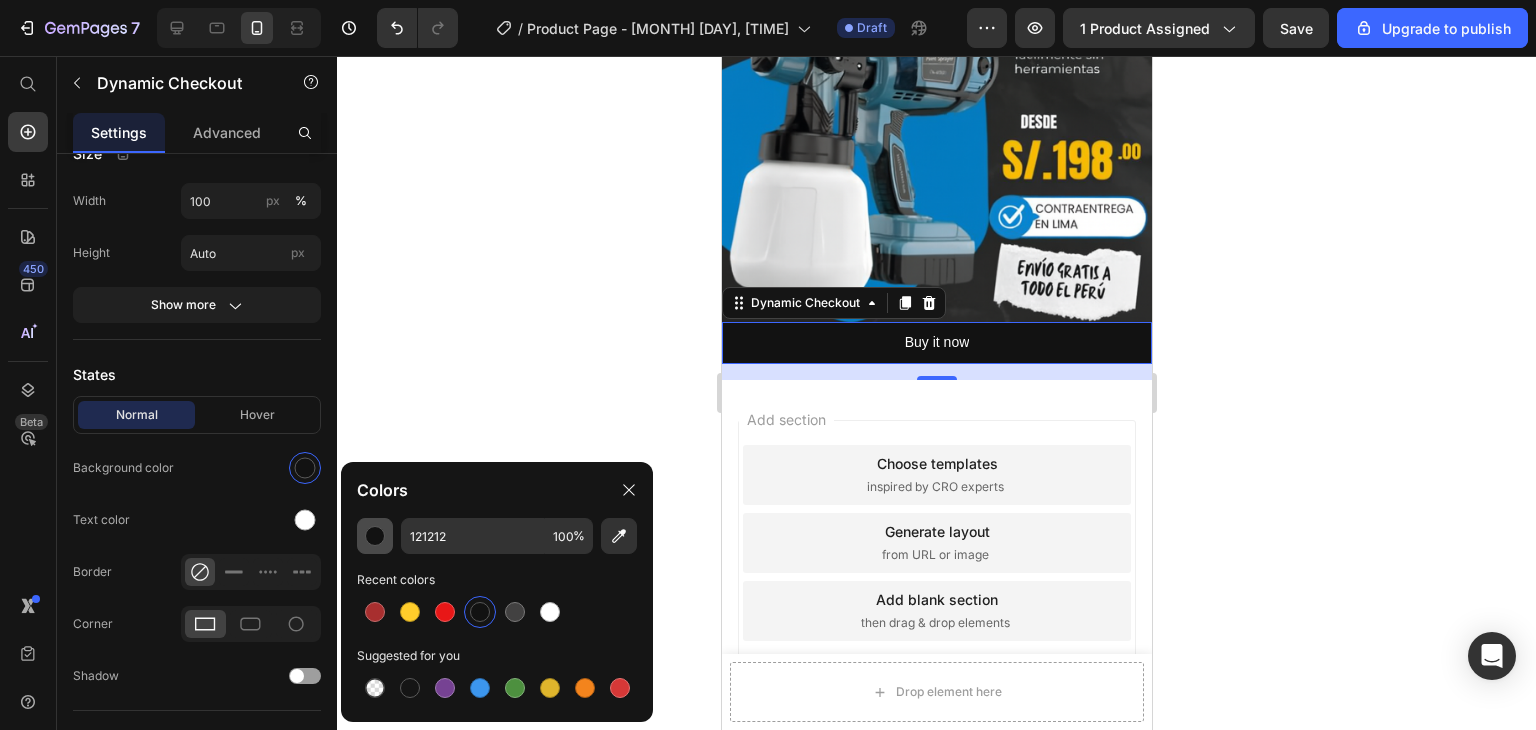click at bounding box center [375, 536] 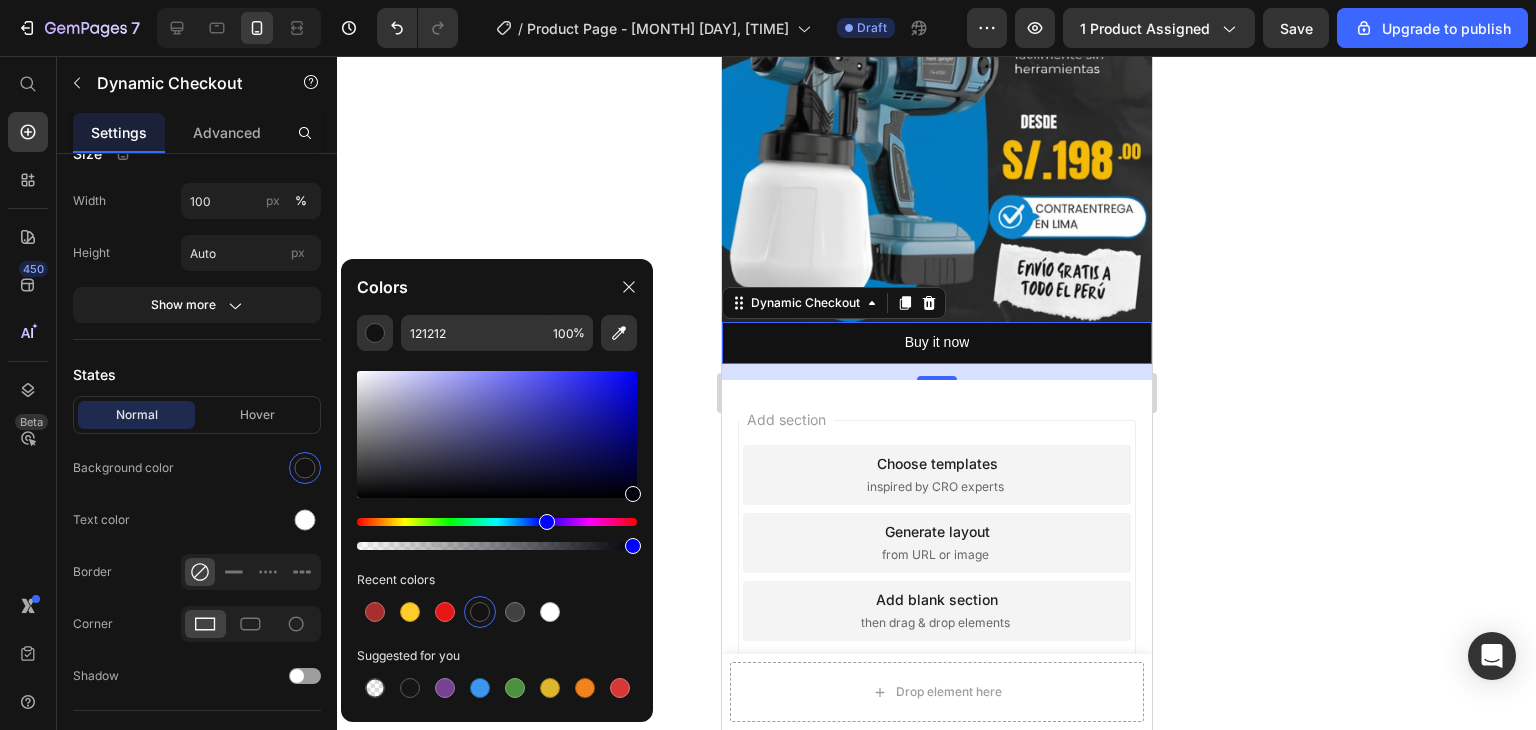click at bounding box center [497, 522] 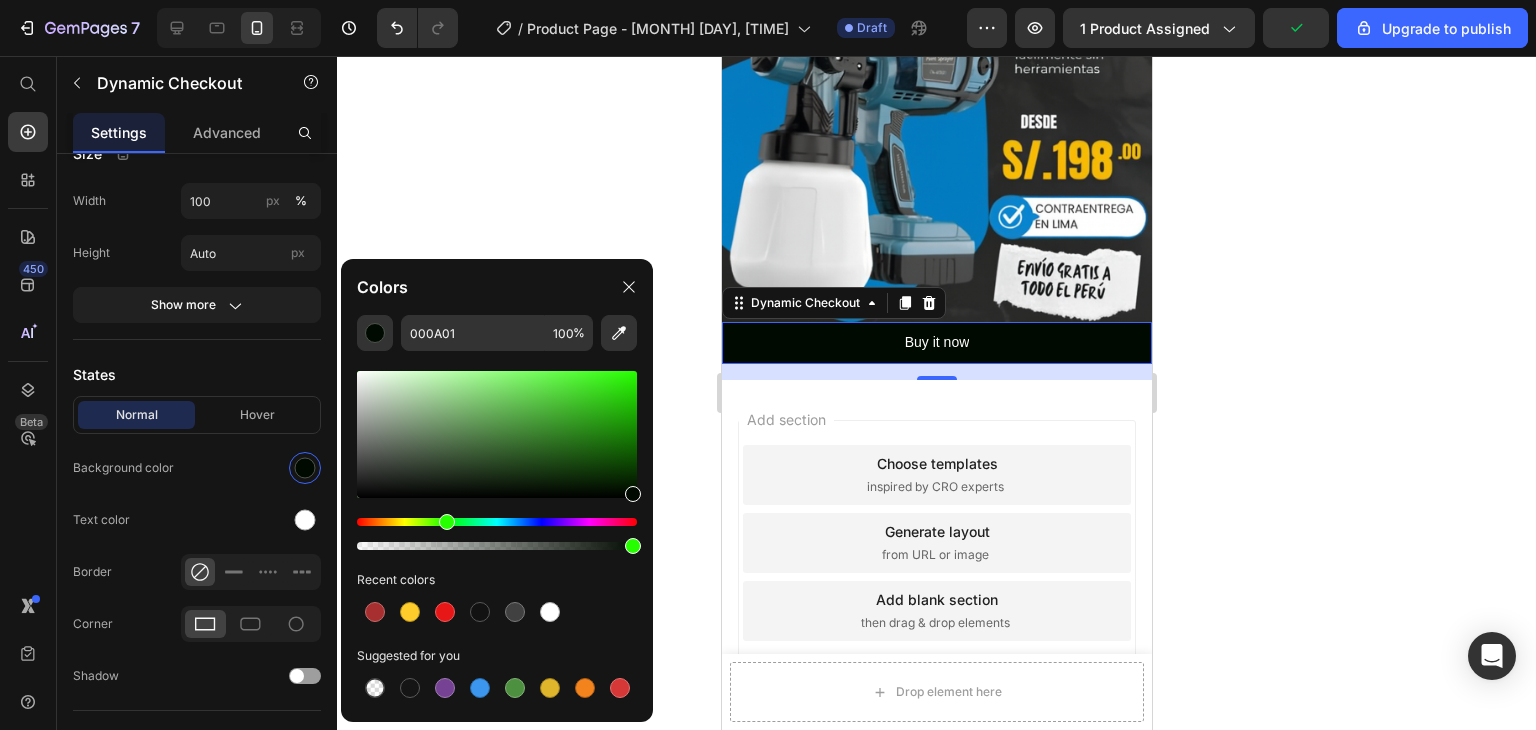 drag, startPoint x: 456, startPoint y: 520, endPoint x: 444, endPoint y: 520, distance: 12 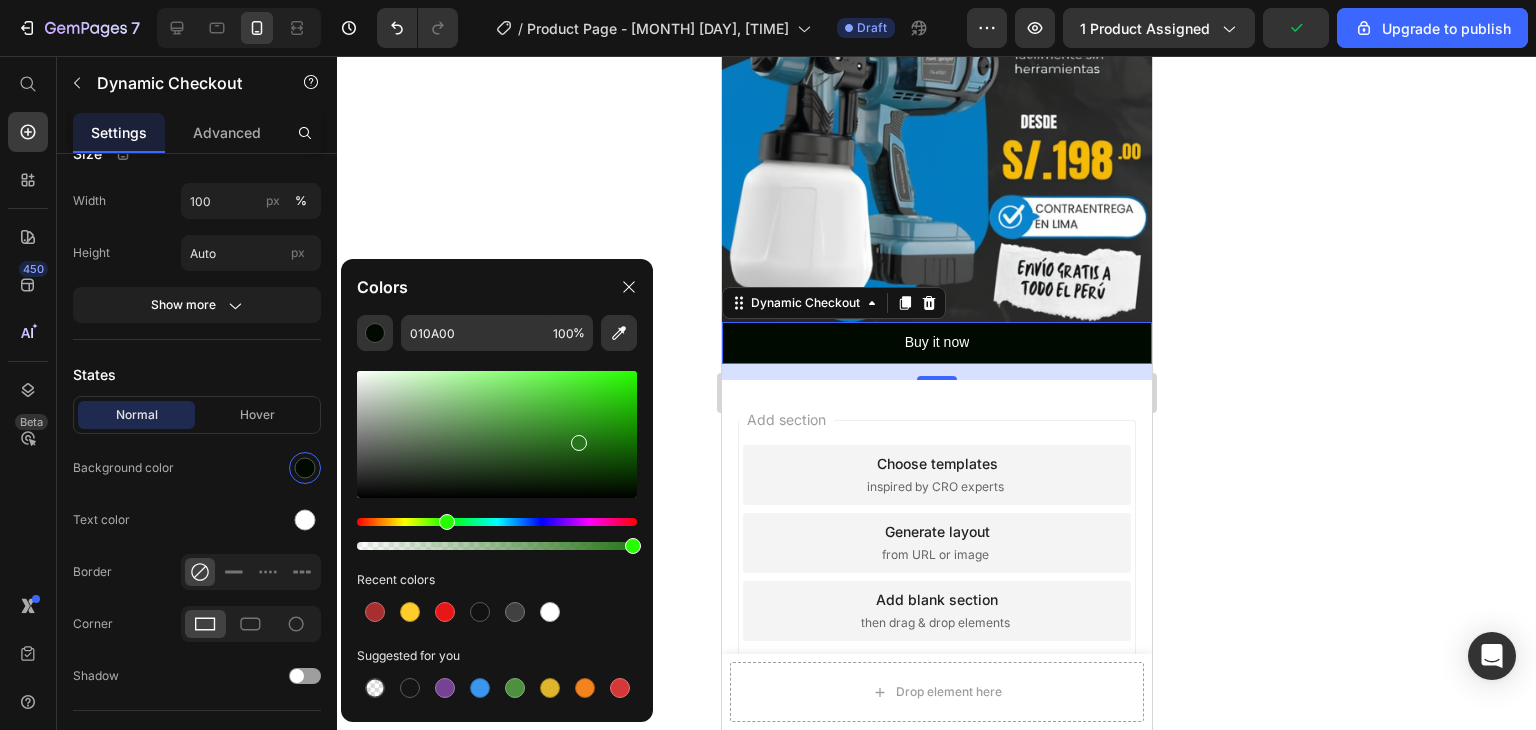 click at bounding box center [497, 434] 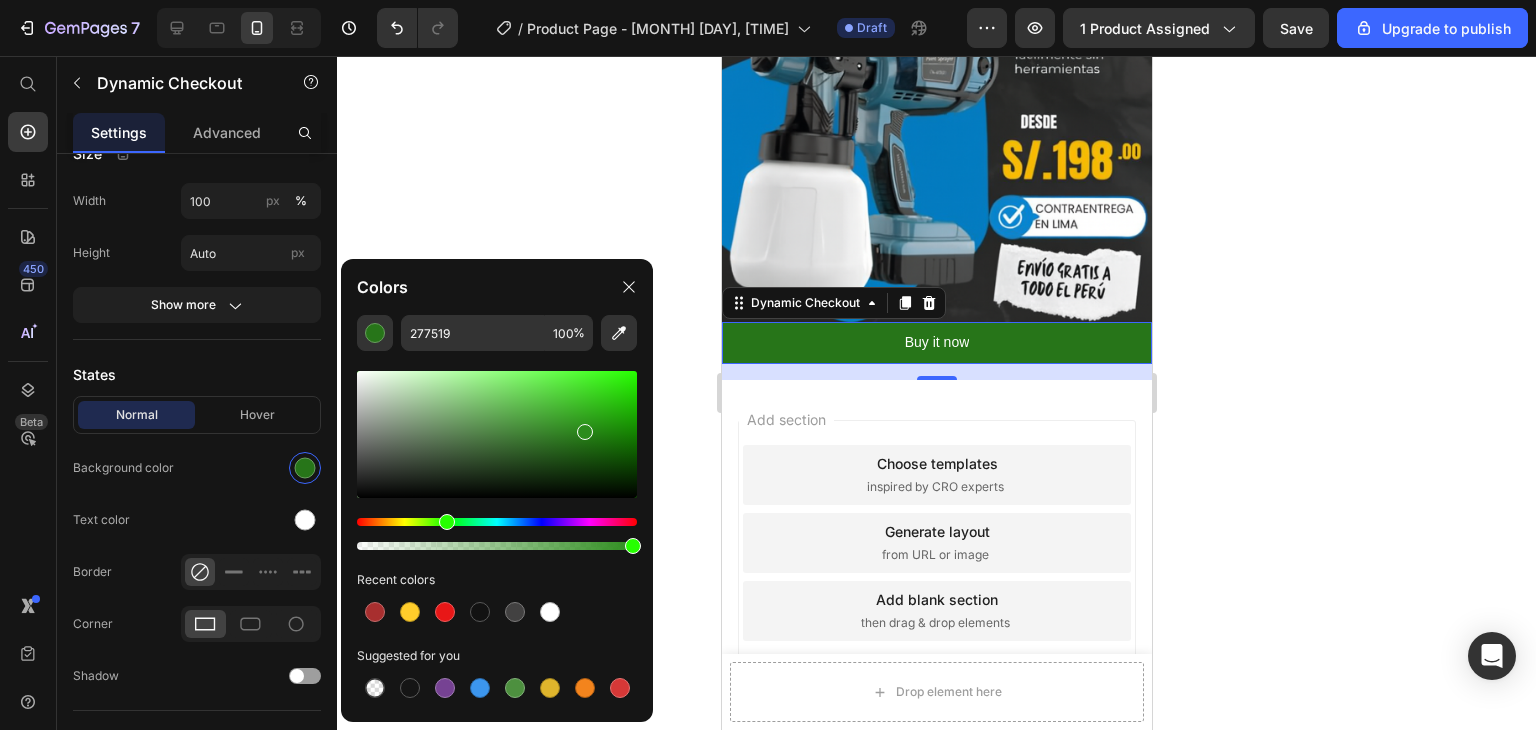 click at bounding box center (497, 434) 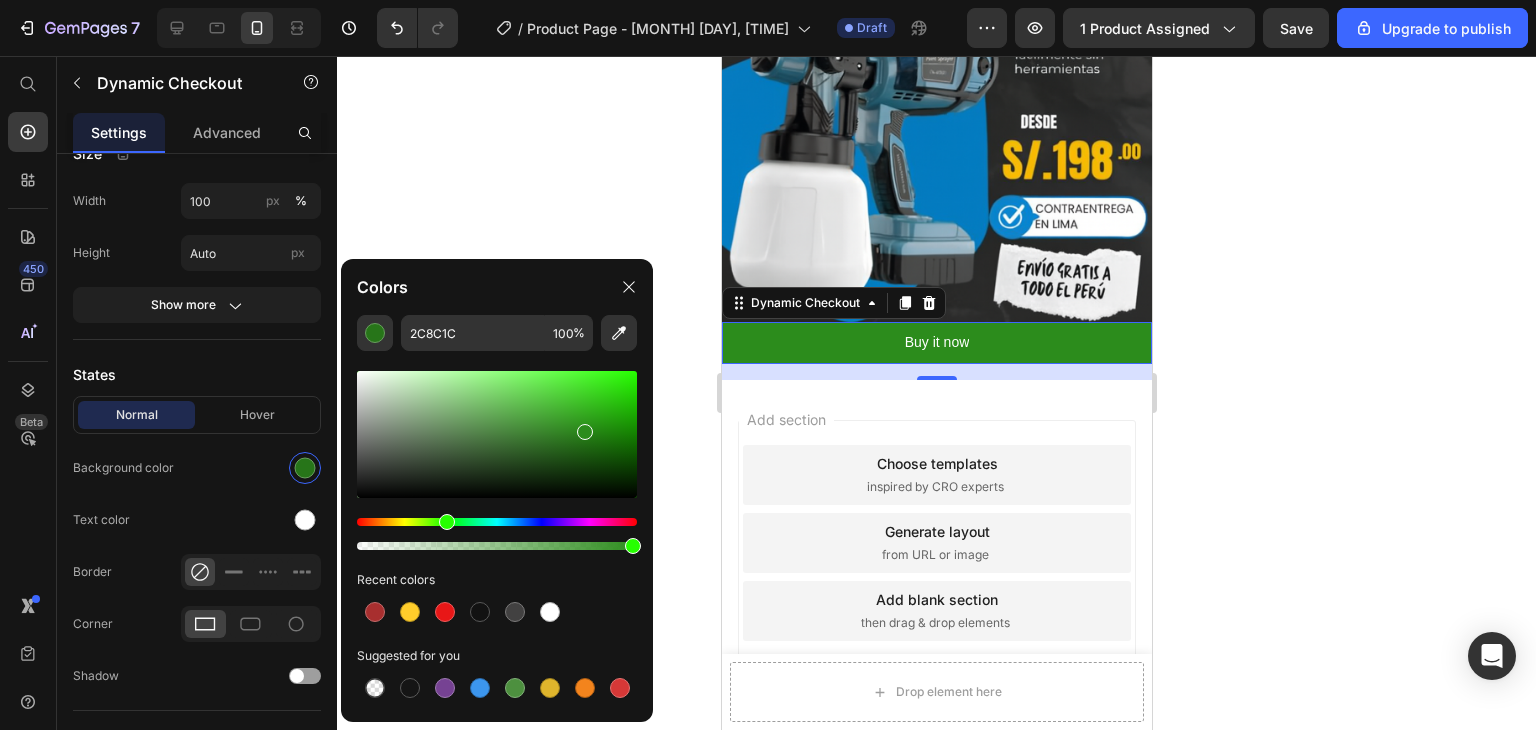 click at bounding box center (497, 434) 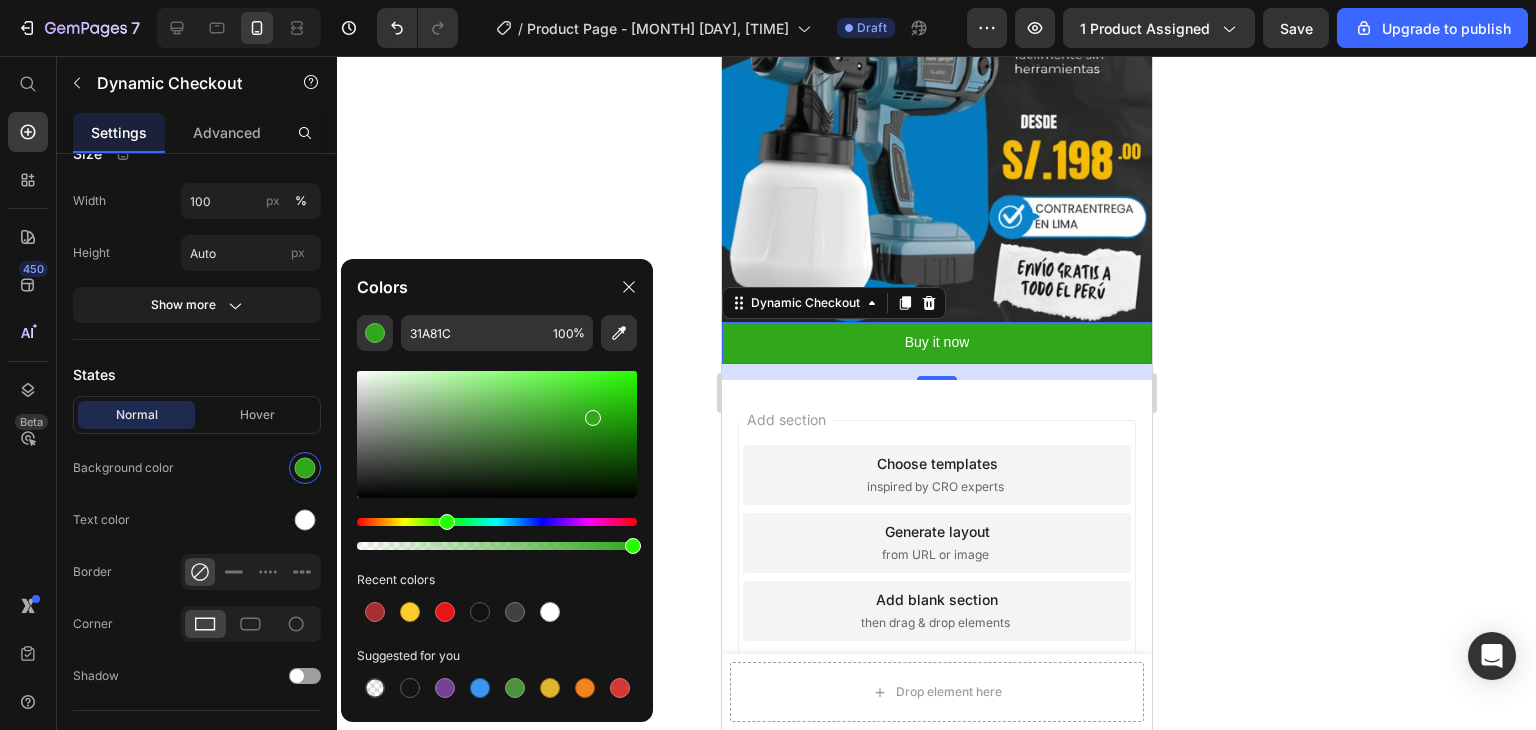 click at bounding box center (497, 434) 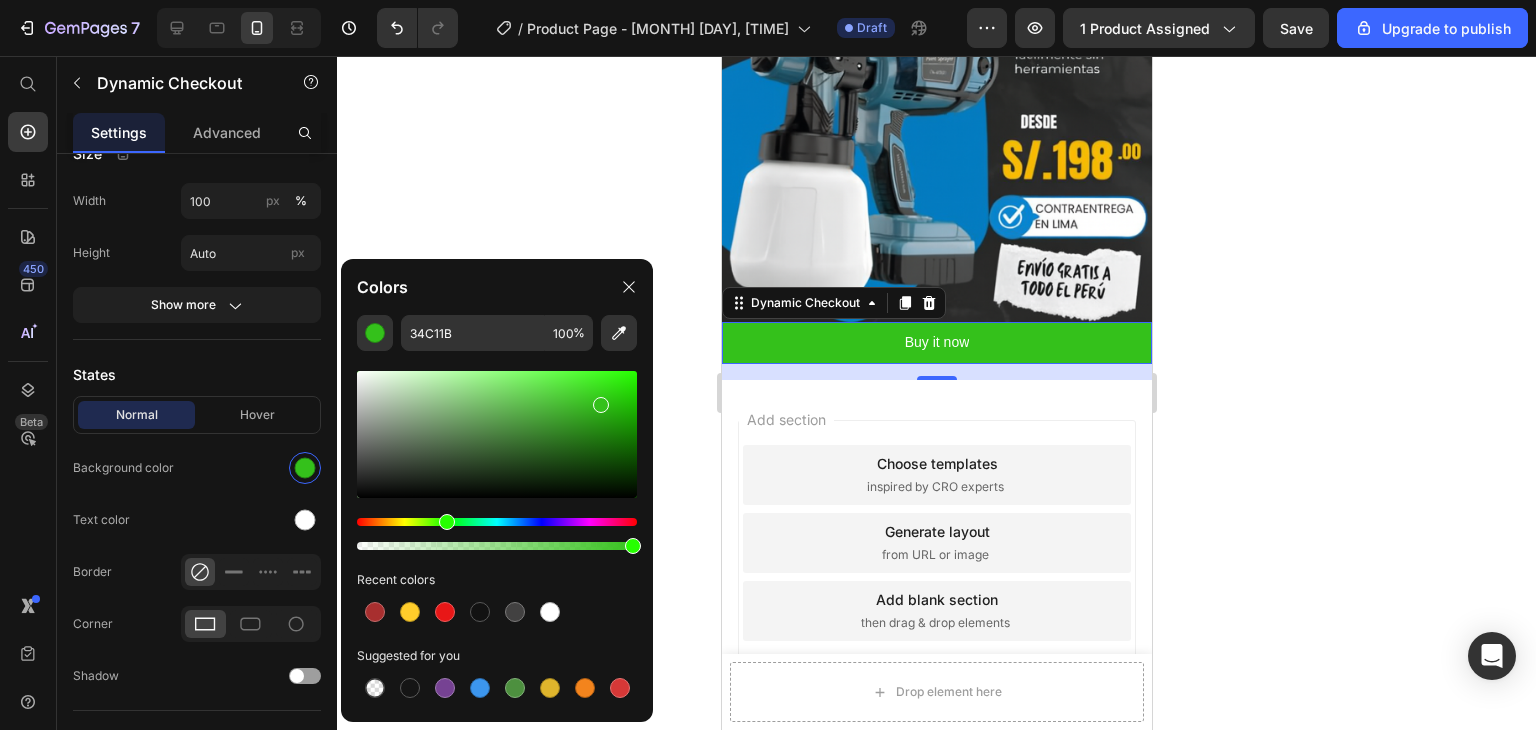 click at bounding box center (497, 434) 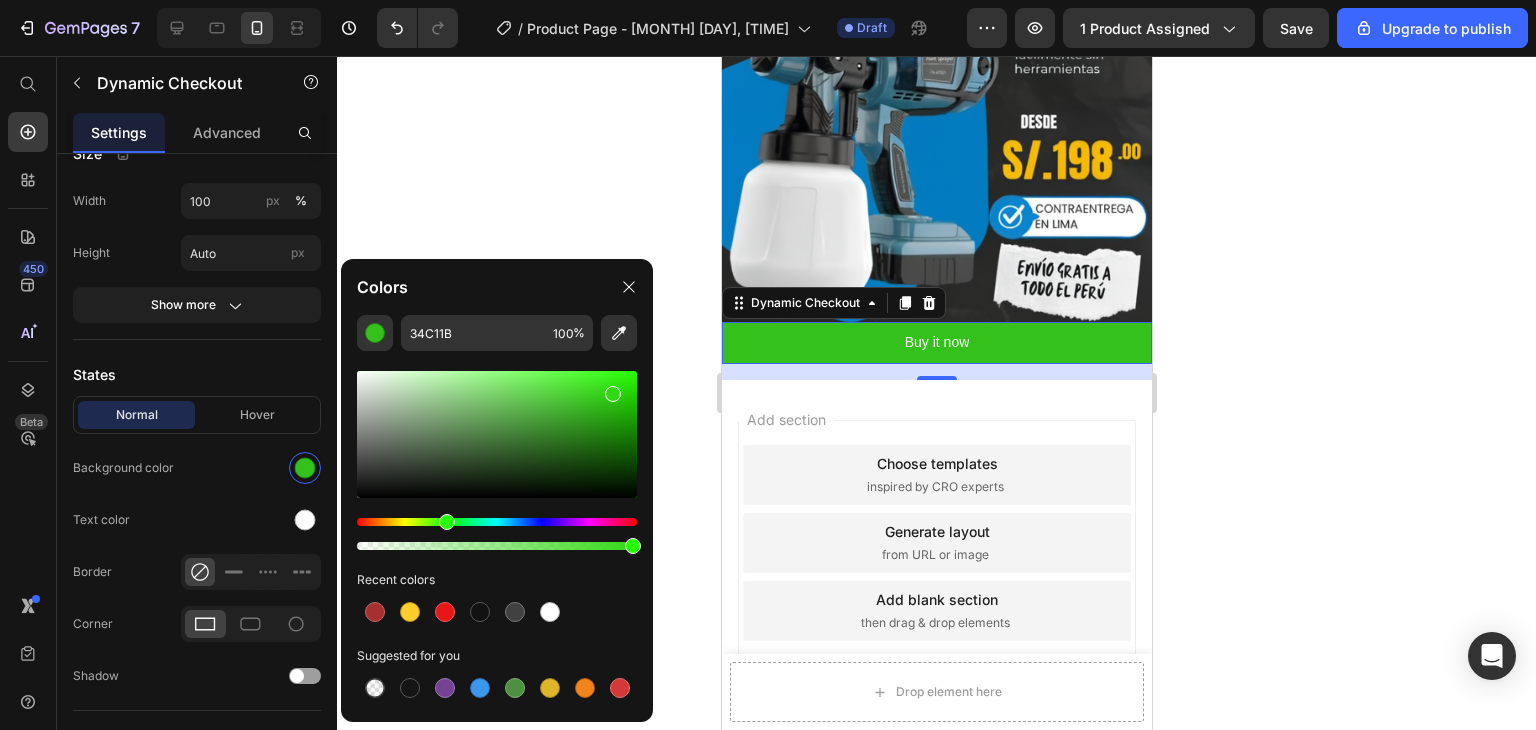 type on "32D815" 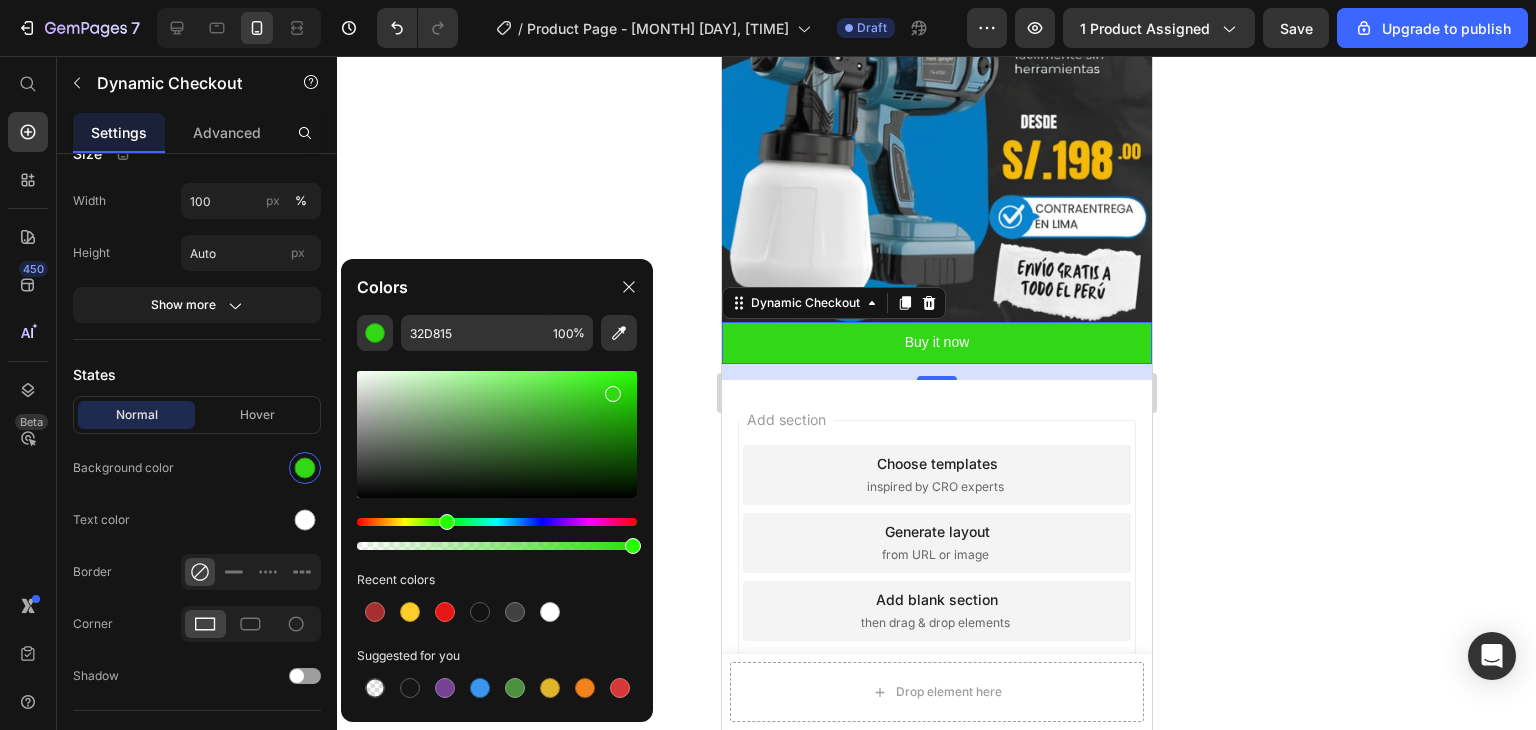 click 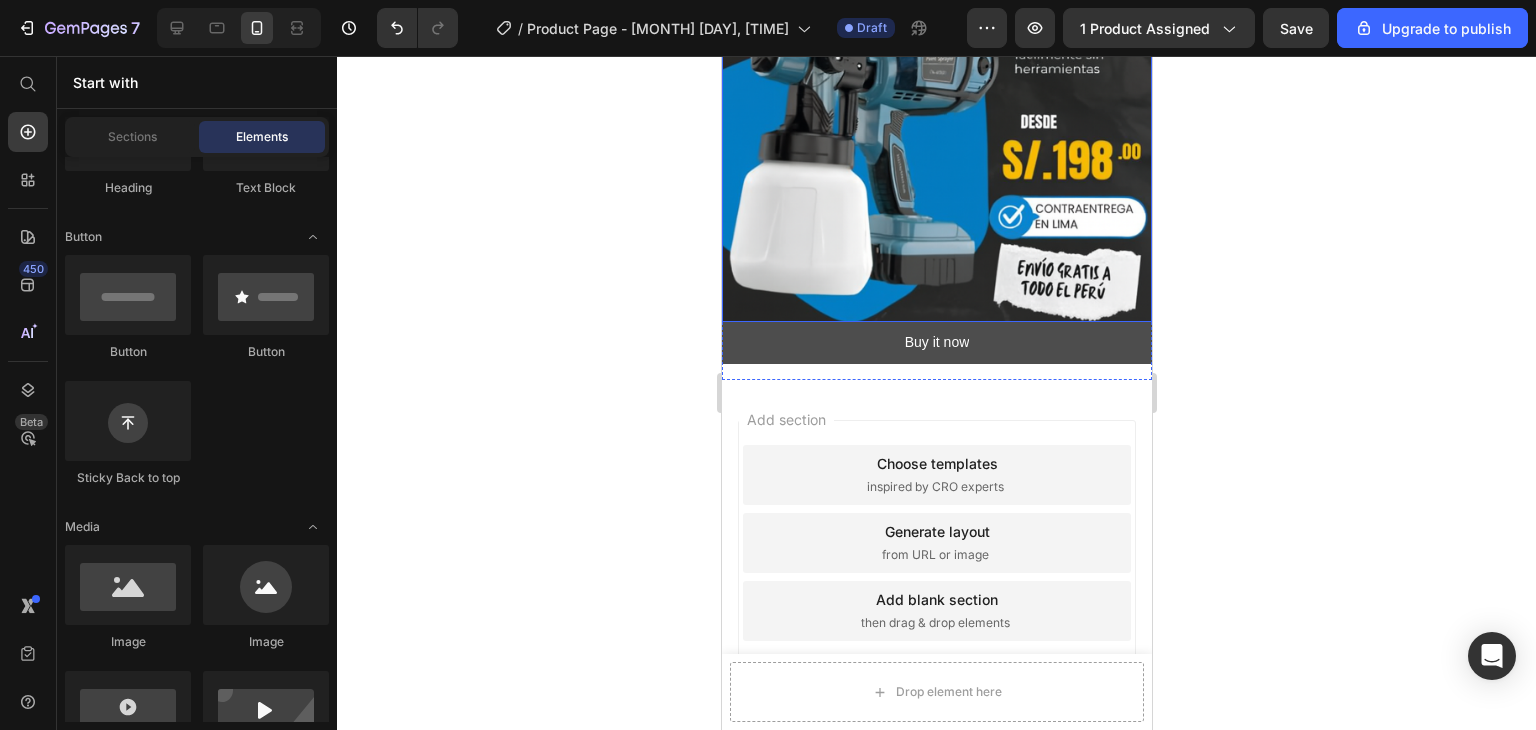 click on "Buy it now" at bounding box center (936, 342) 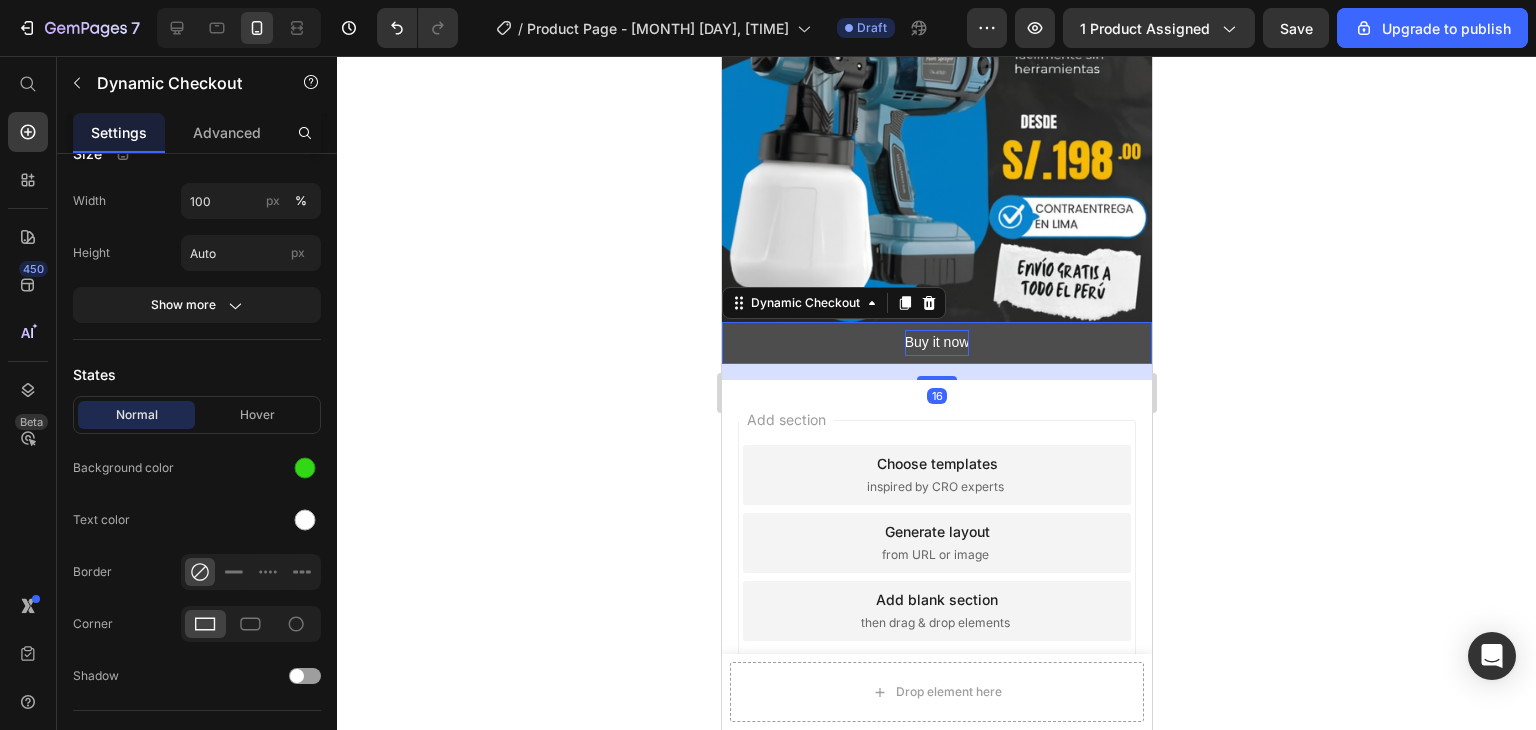 click on "Buy it now" at bounding box center [936, 342] 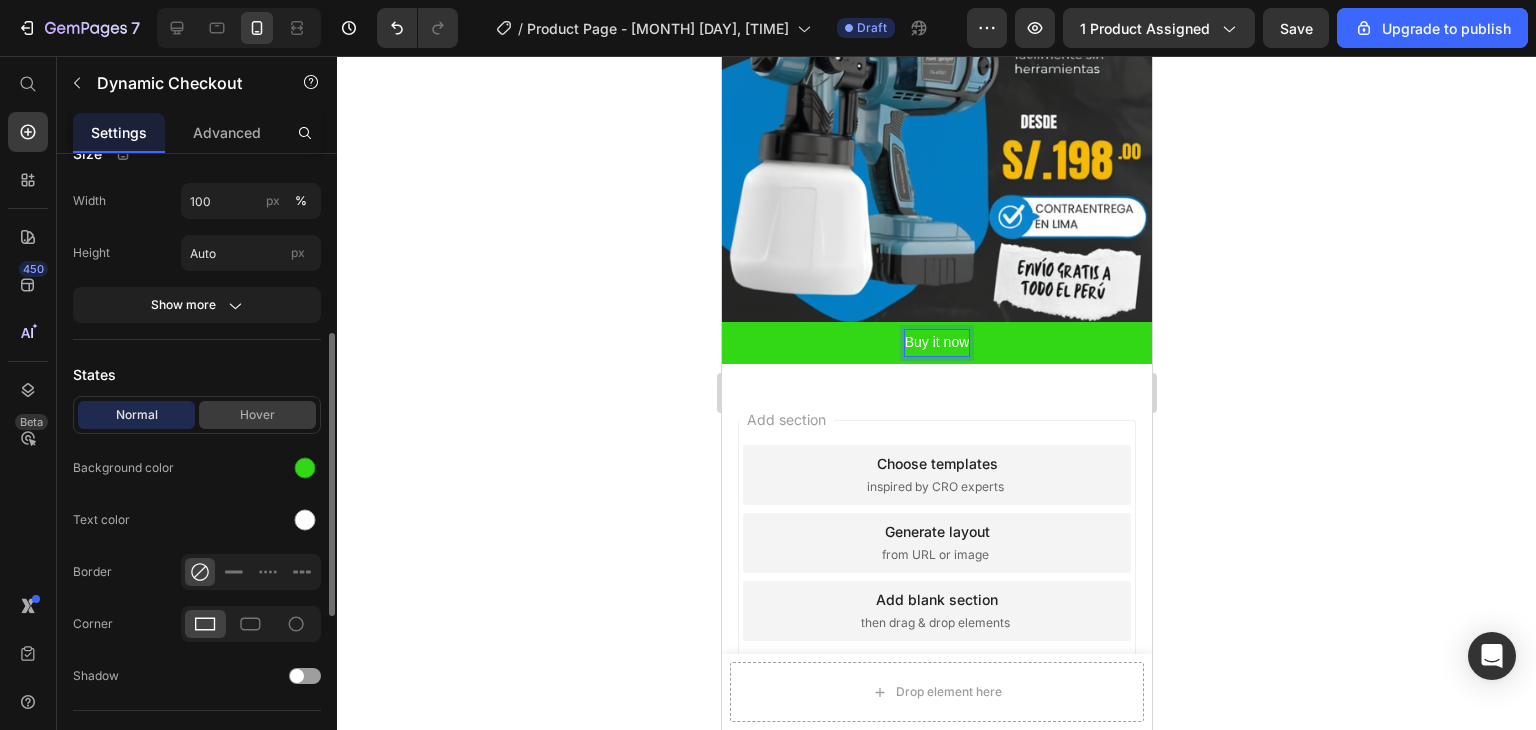 click on "Hover" at bounding box center (257, 415) 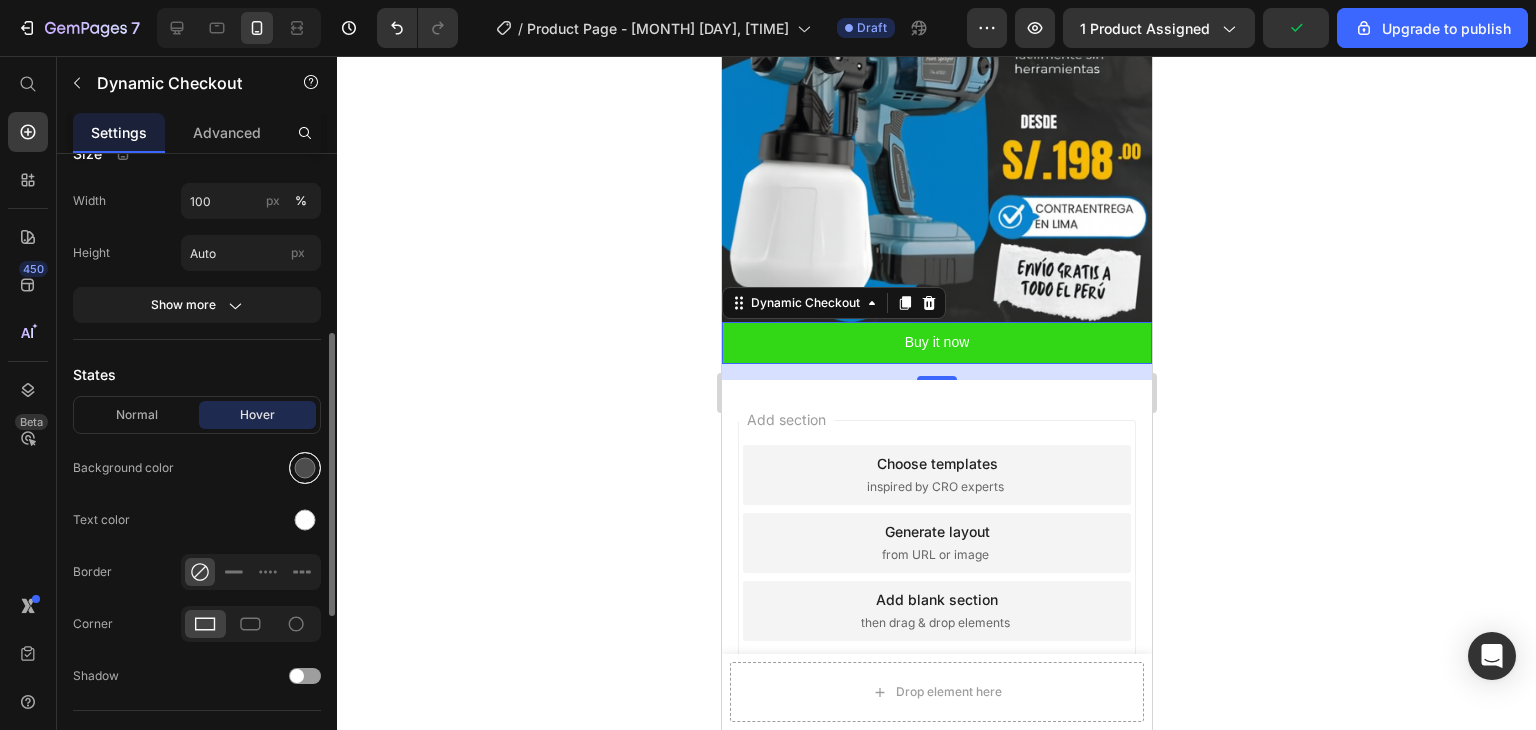 click at bounding box center [305, 468] 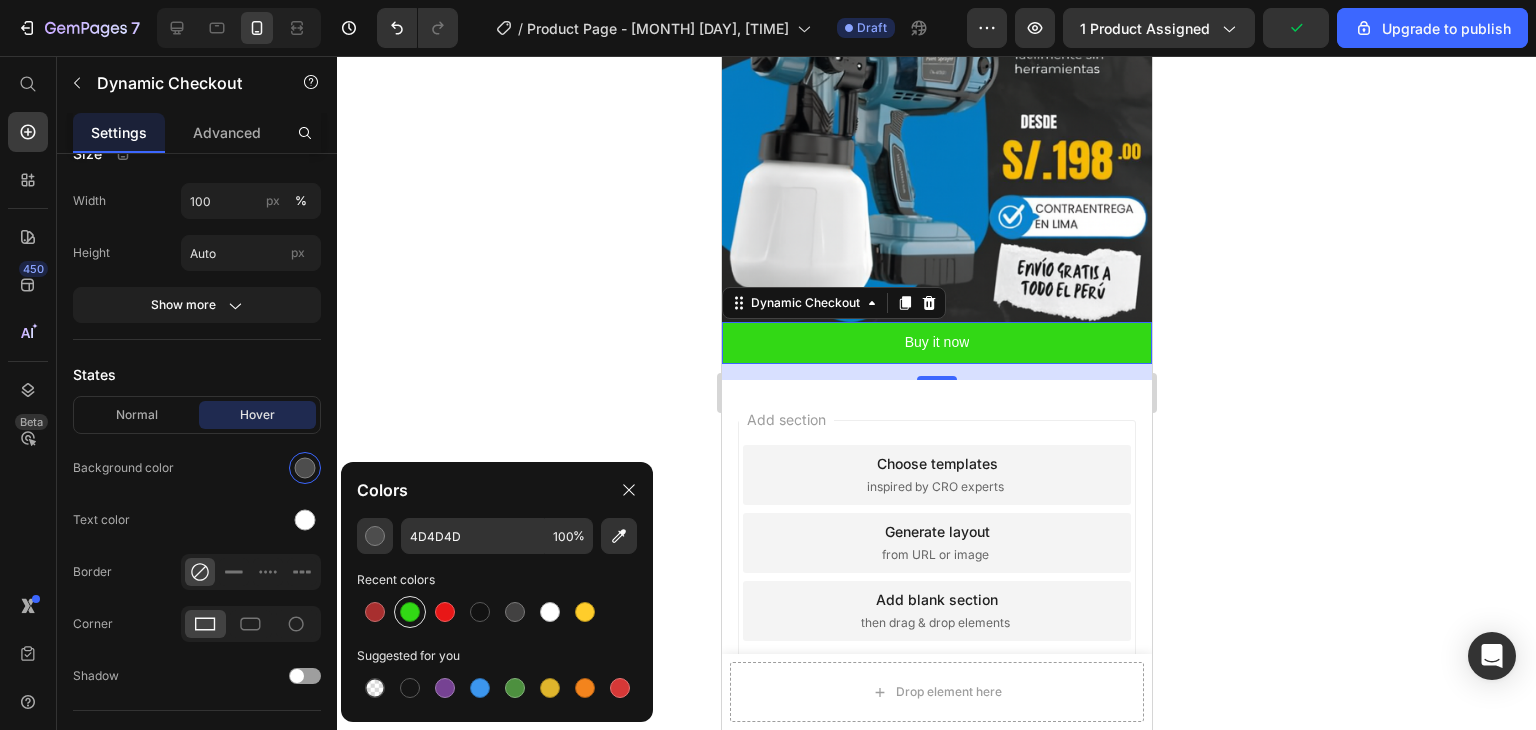 click at bounding box center (410, 612) 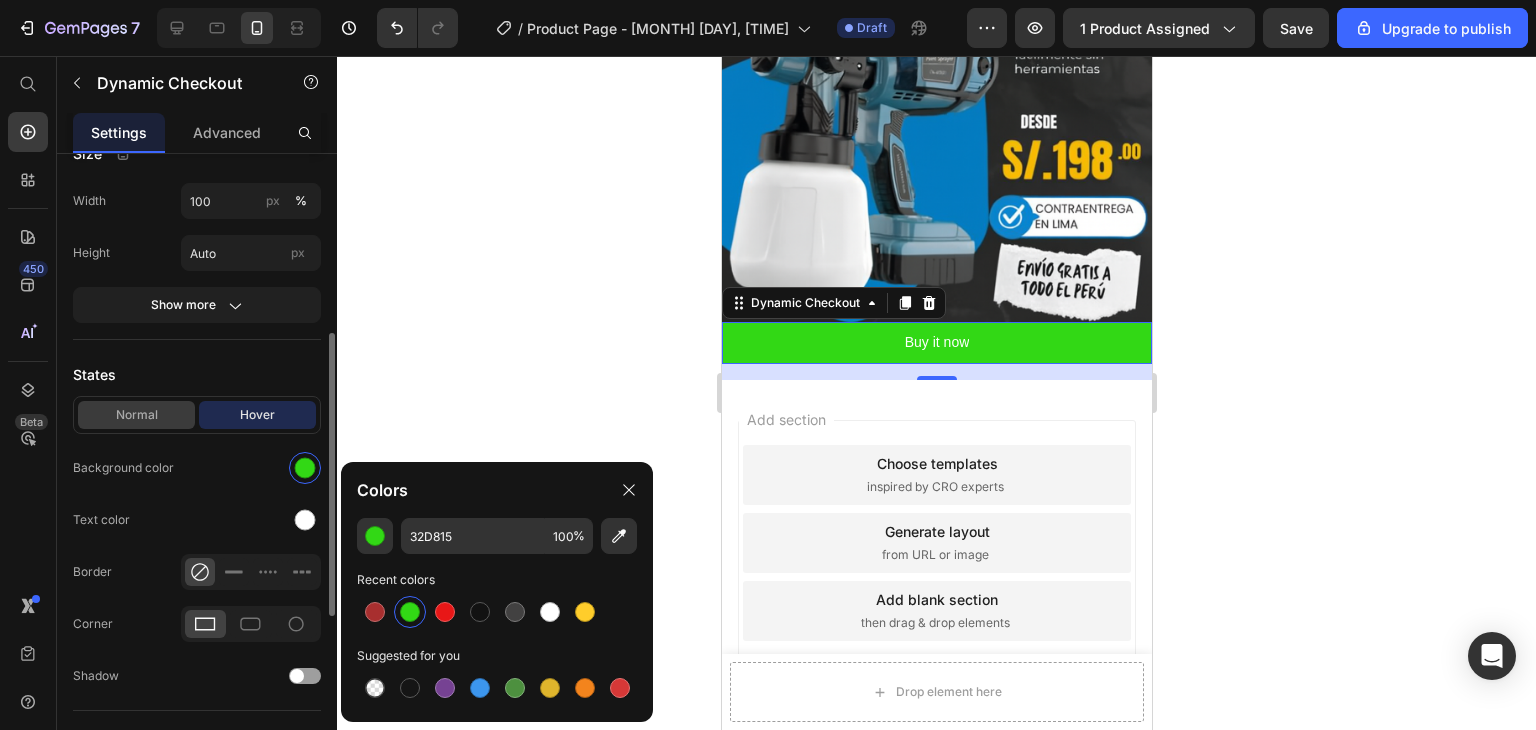 click on "Normal" at bounding box center (136, 415) 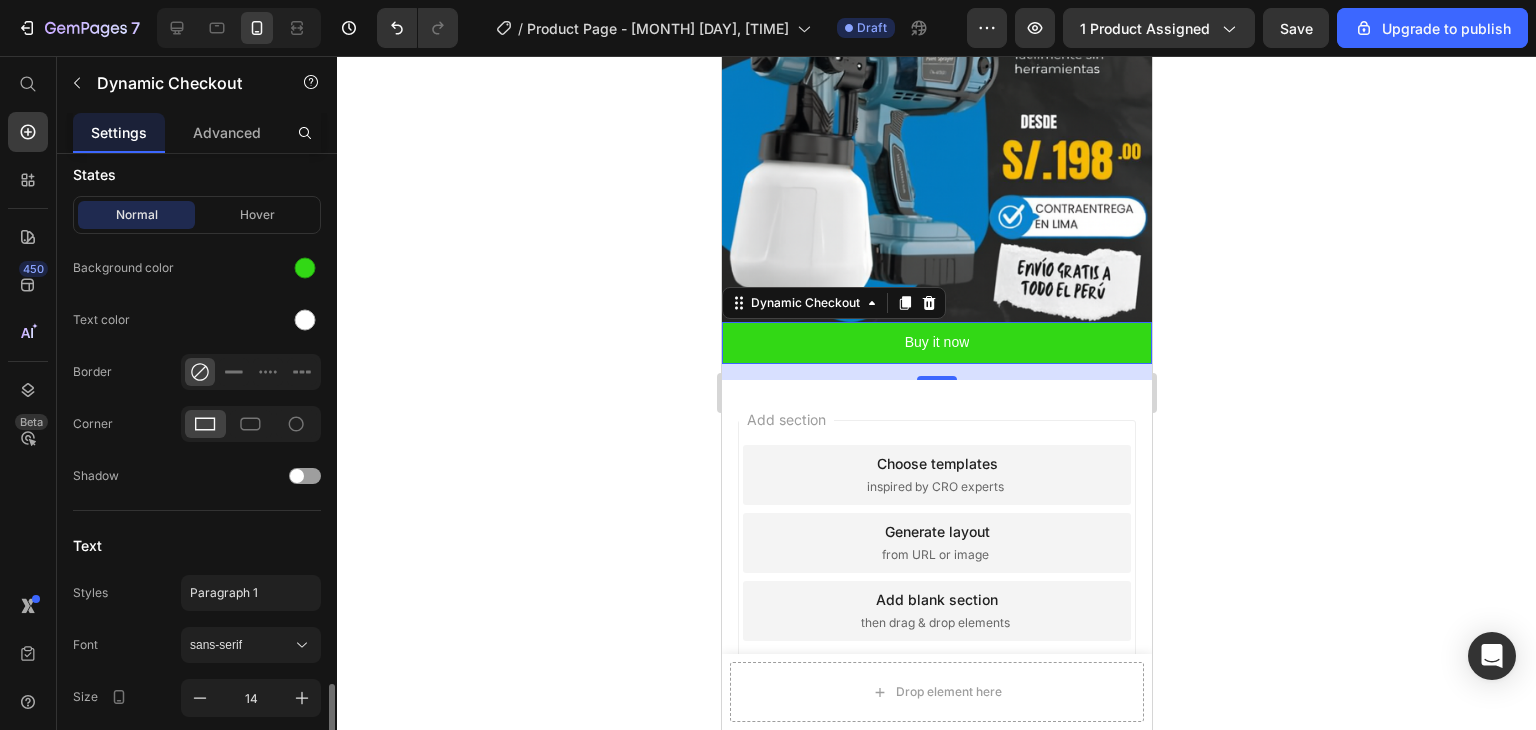 scroll, scrollTop: 780, scrollLeft: 0, axis: vertical 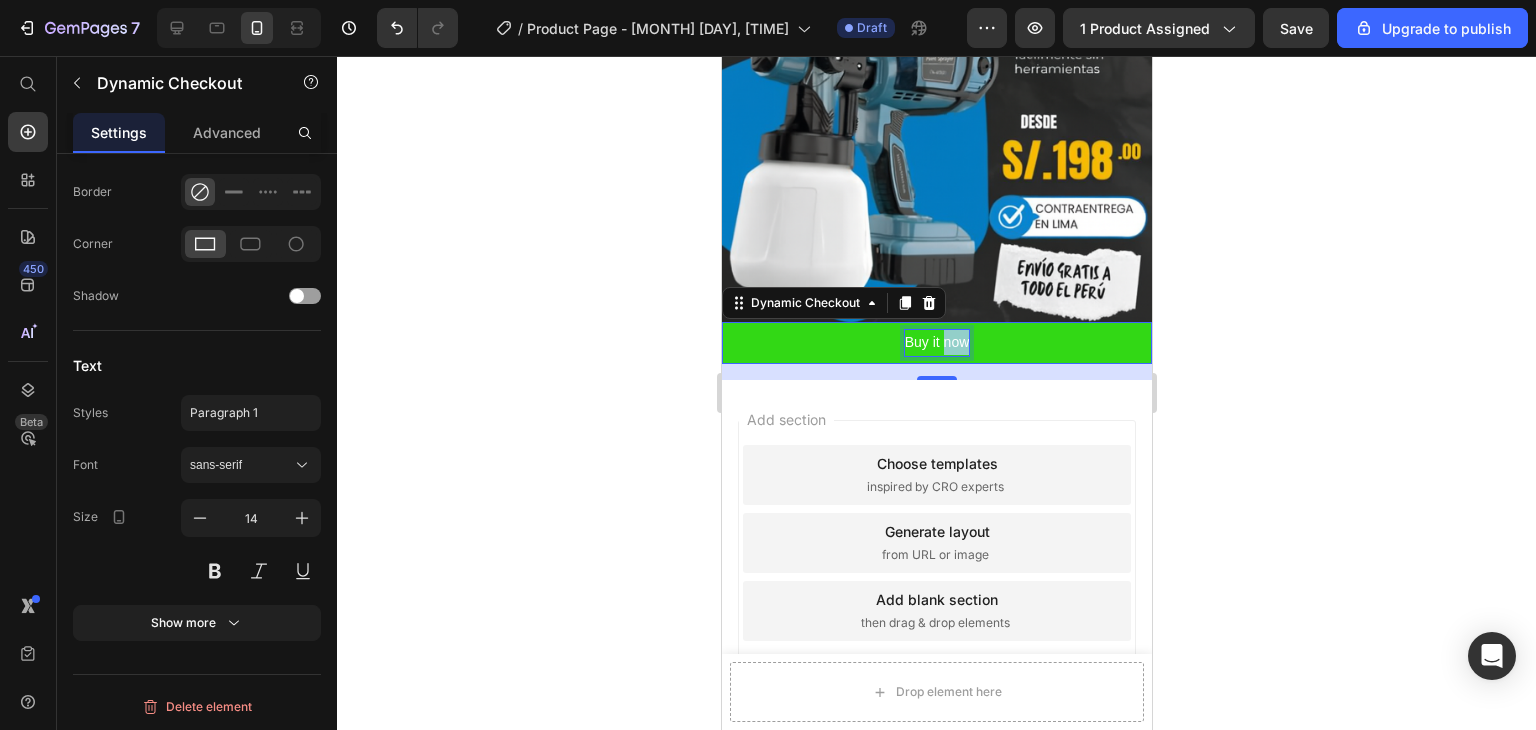click on "Buy it now" at bounding box center [936, 342] 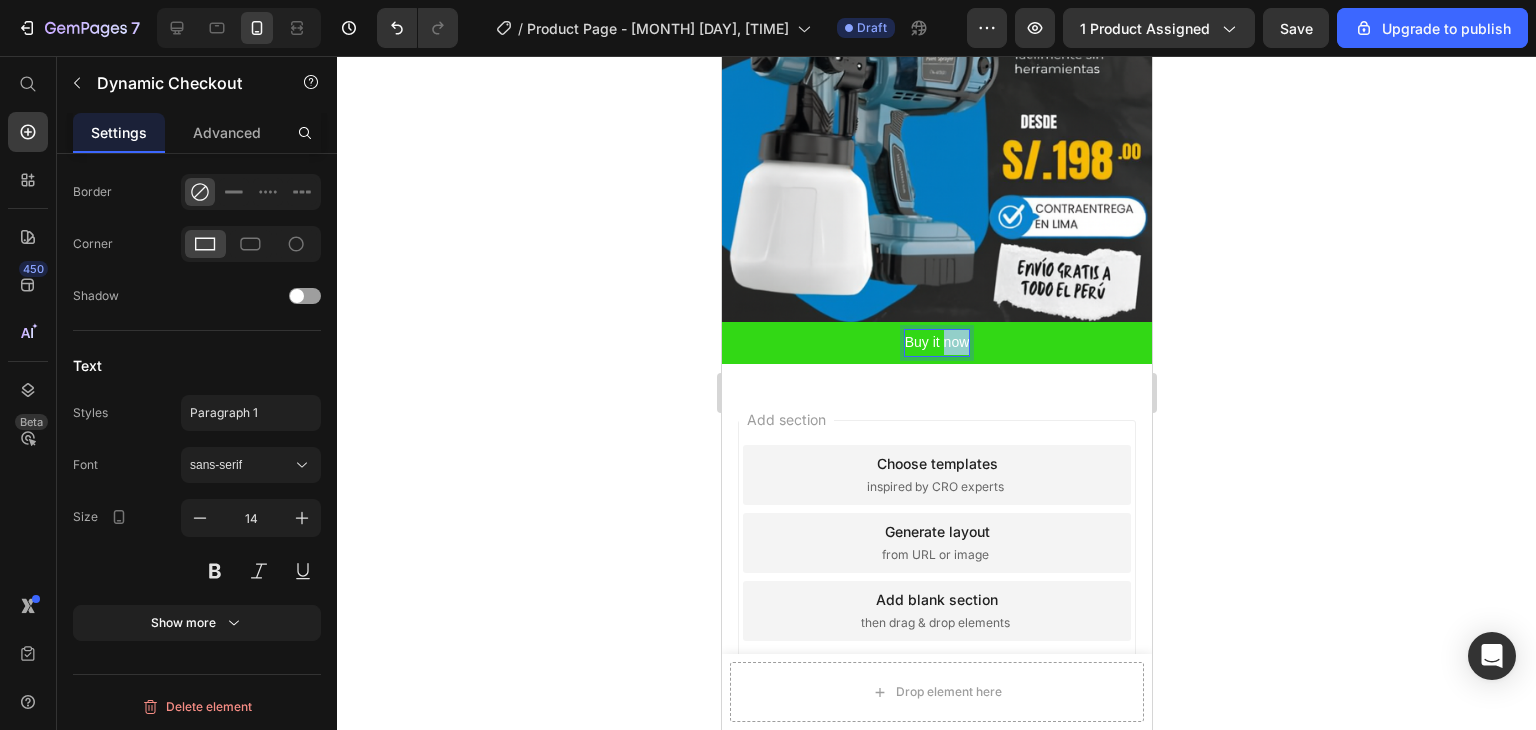 click on "Buy it now" at bounding box center (936, 342) 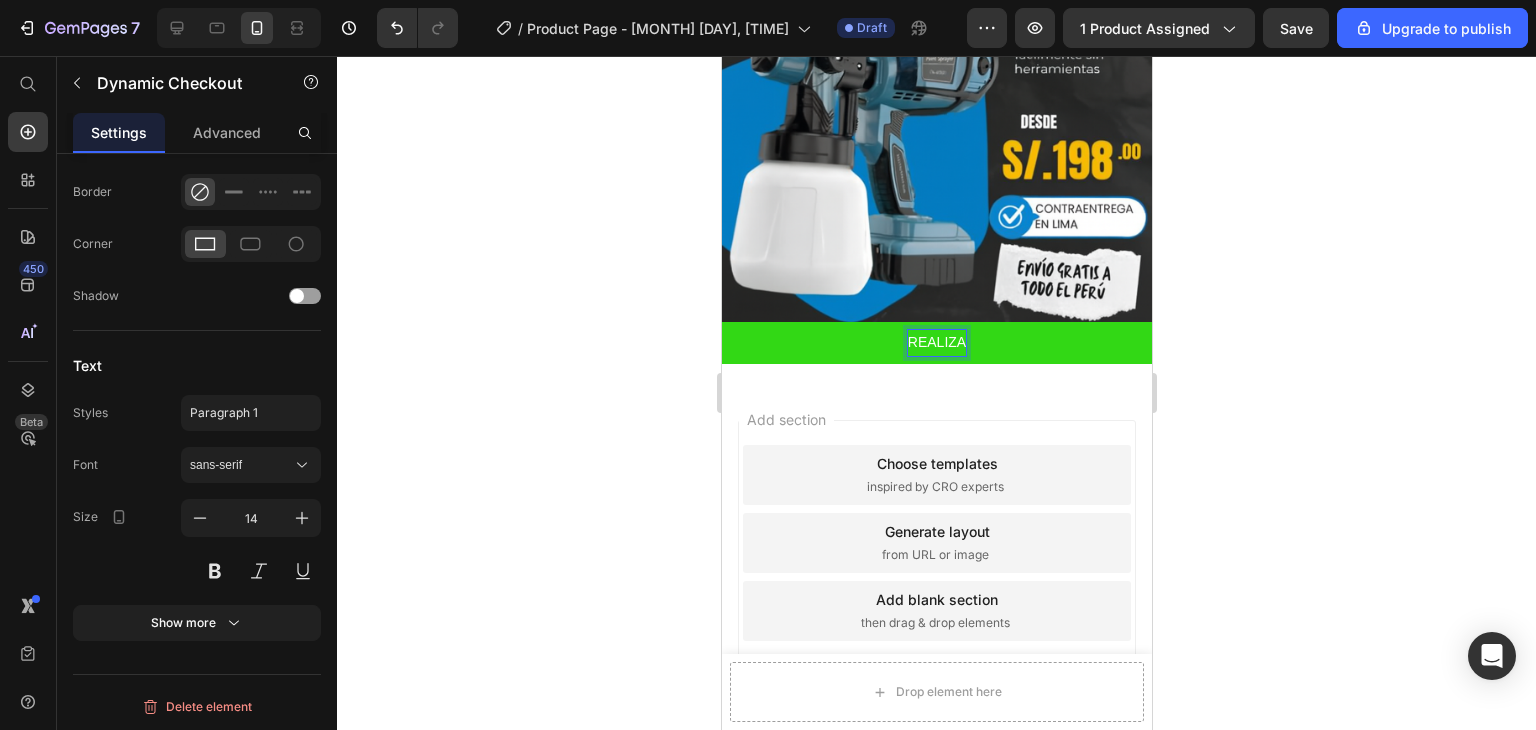 click on "REALIZA" at bounding box center (936, 342) 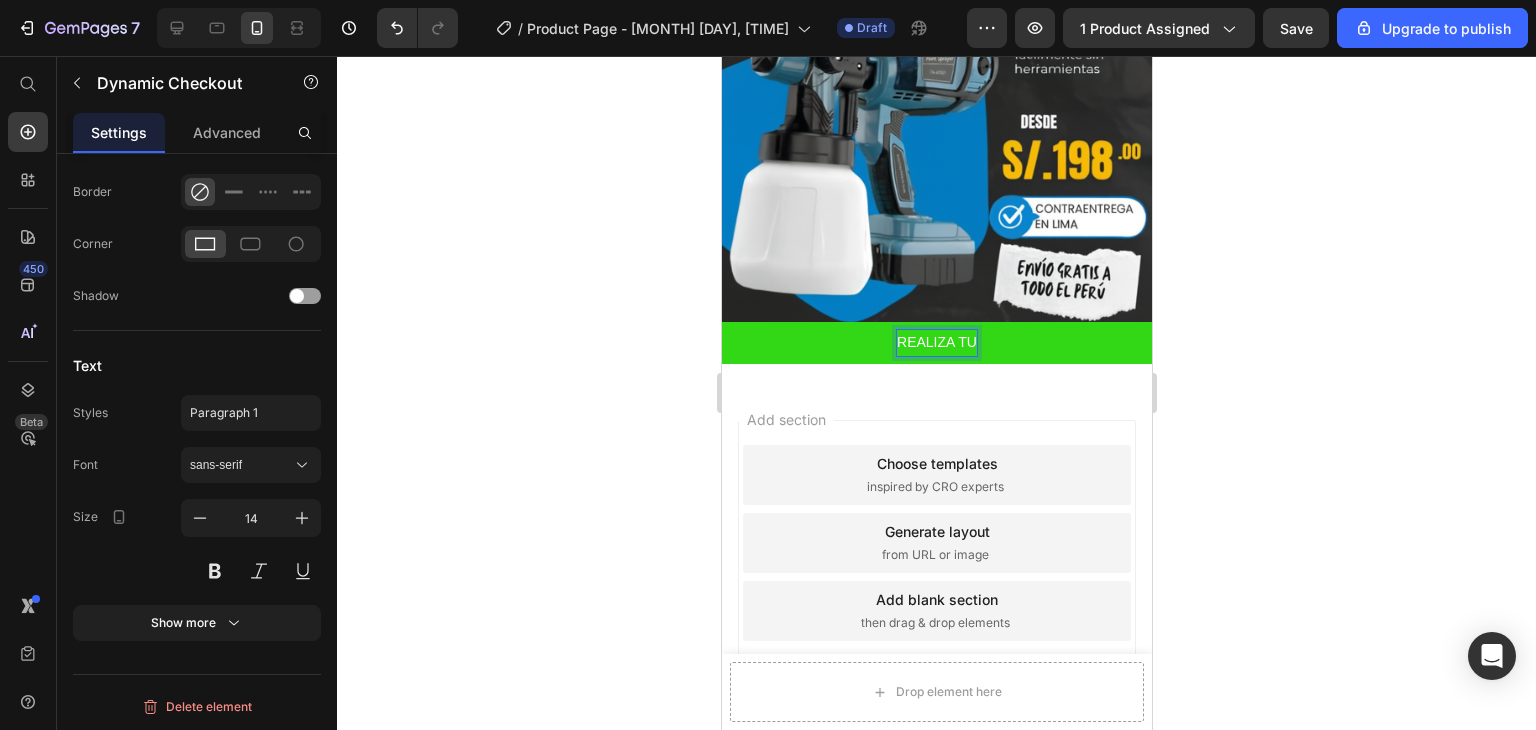 click on "REALIZA TU" at bounding box center [936, 342] 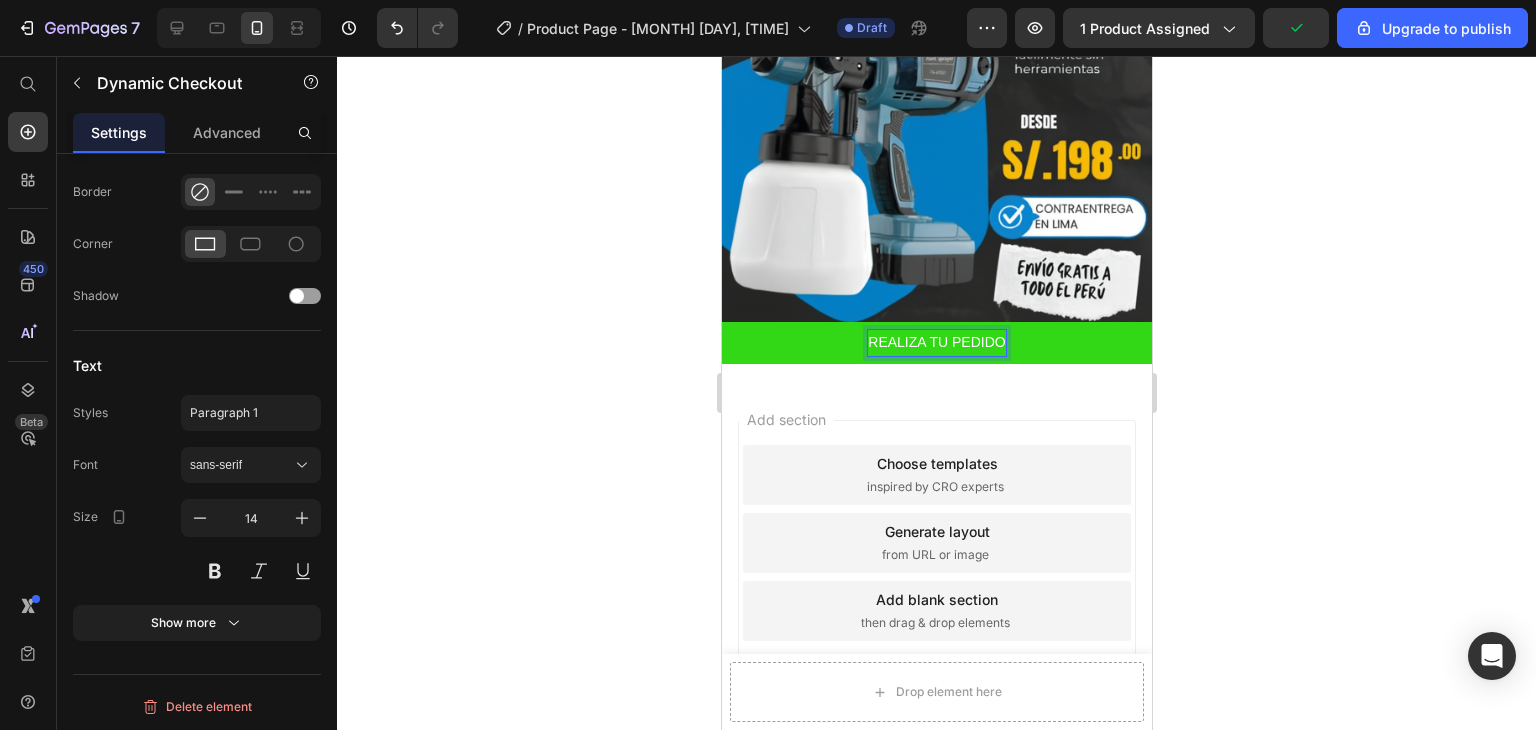 click on "REALIZA TU PEDIDO" at bounding box center [936, 342] 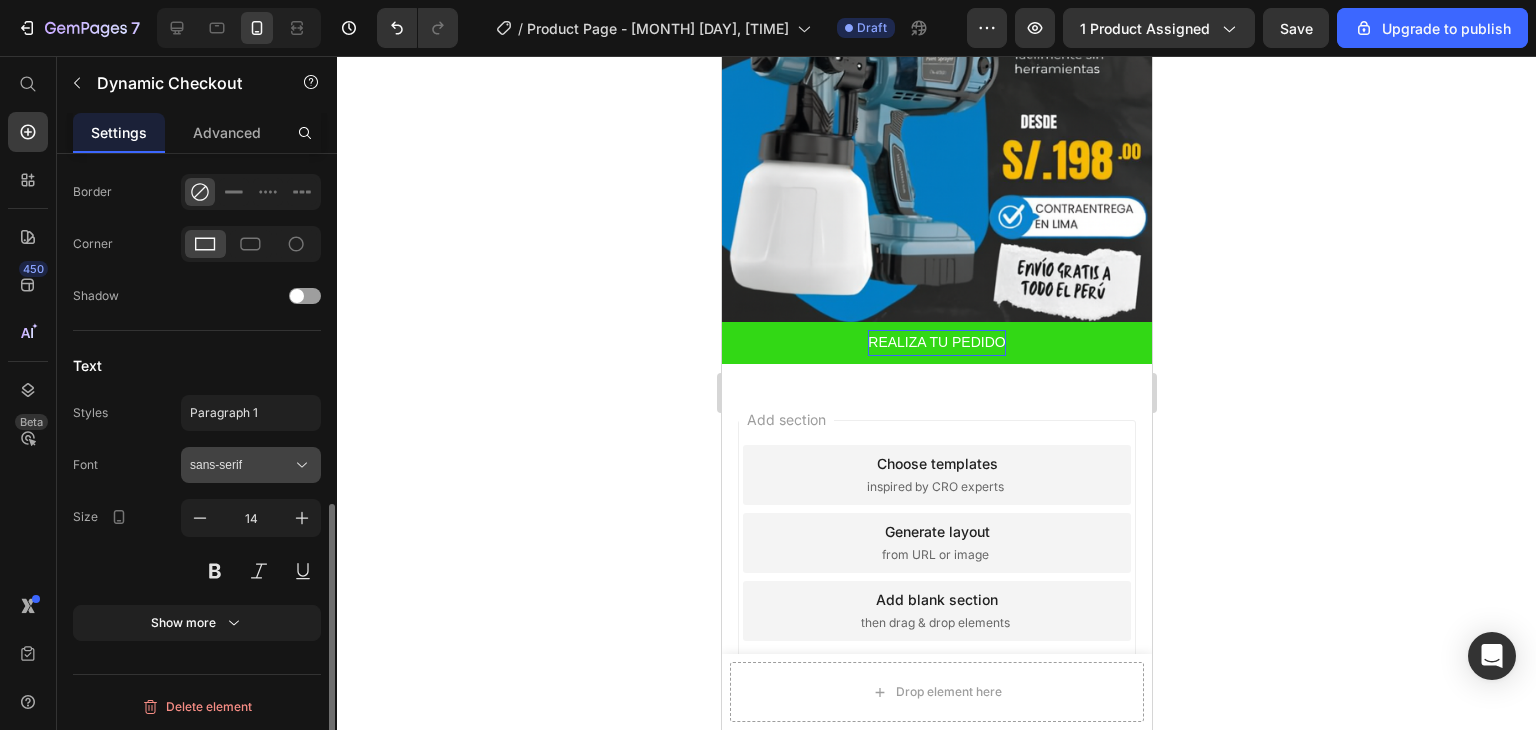 click on "sans-serif" at bounding box center [241, 465] 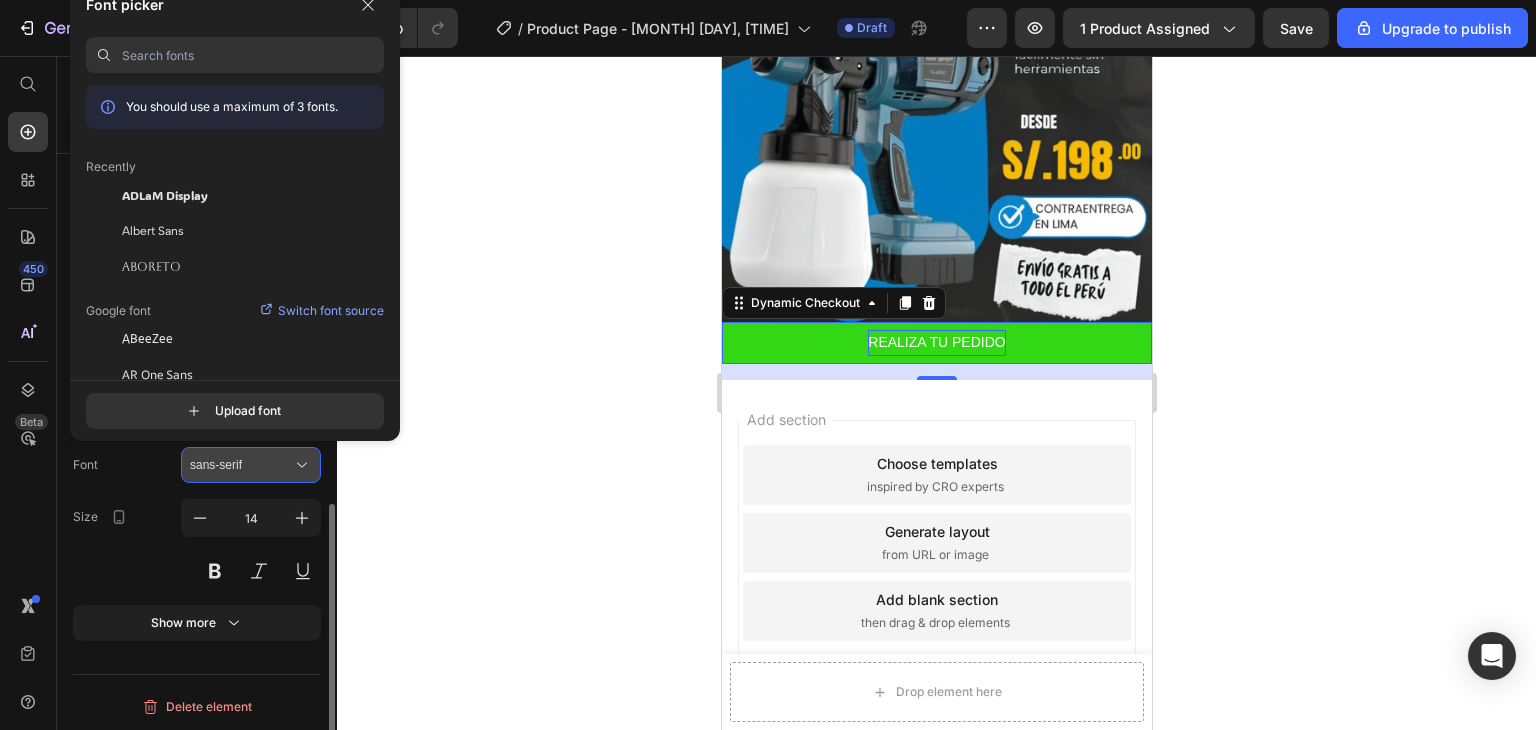 click on "sans-serif" at bounding box center (241, 465) 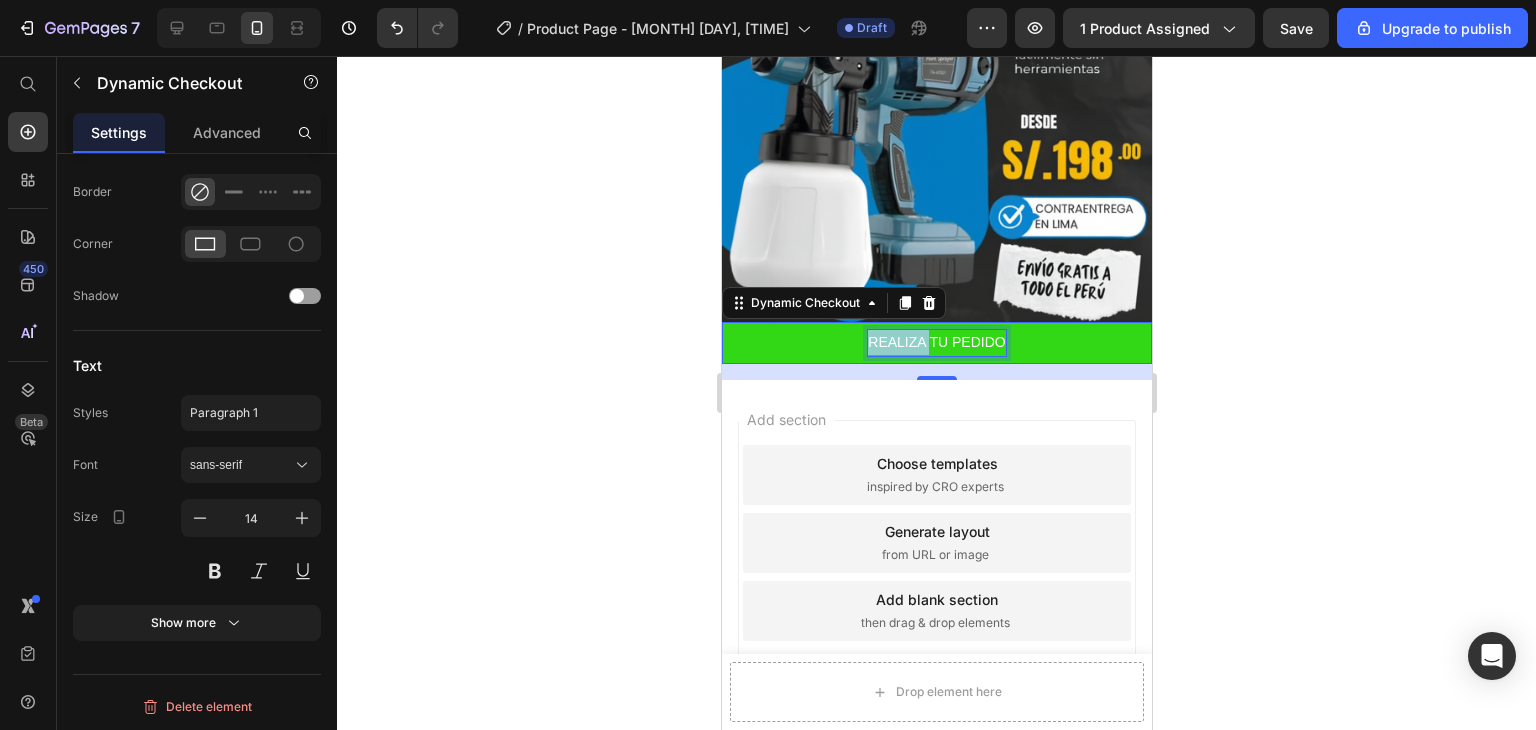 click on "REALIZA TU PEDIDO" at bounding box center [935, 342] 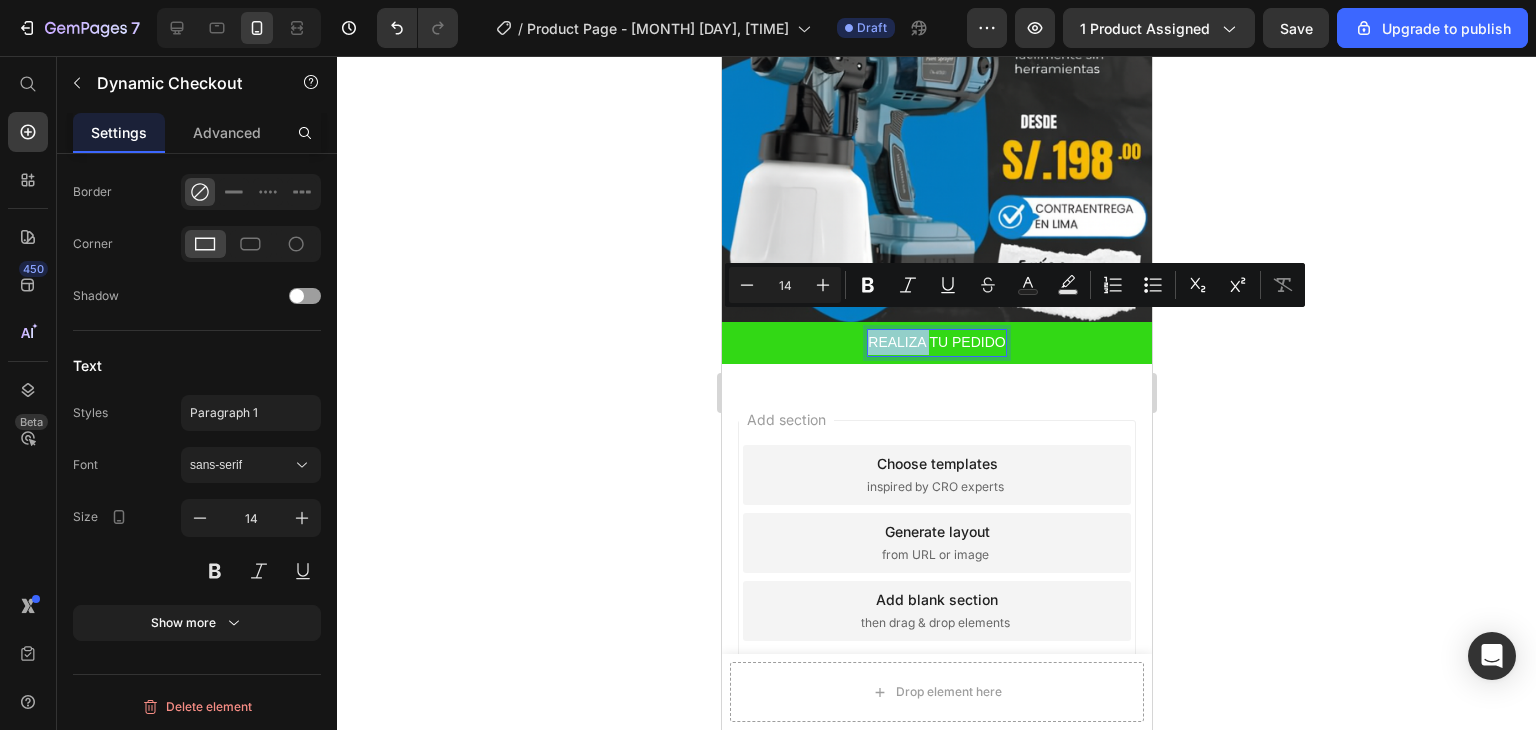 click on "REALIZA TU PEDIDO" at bounding box center [935, 342] 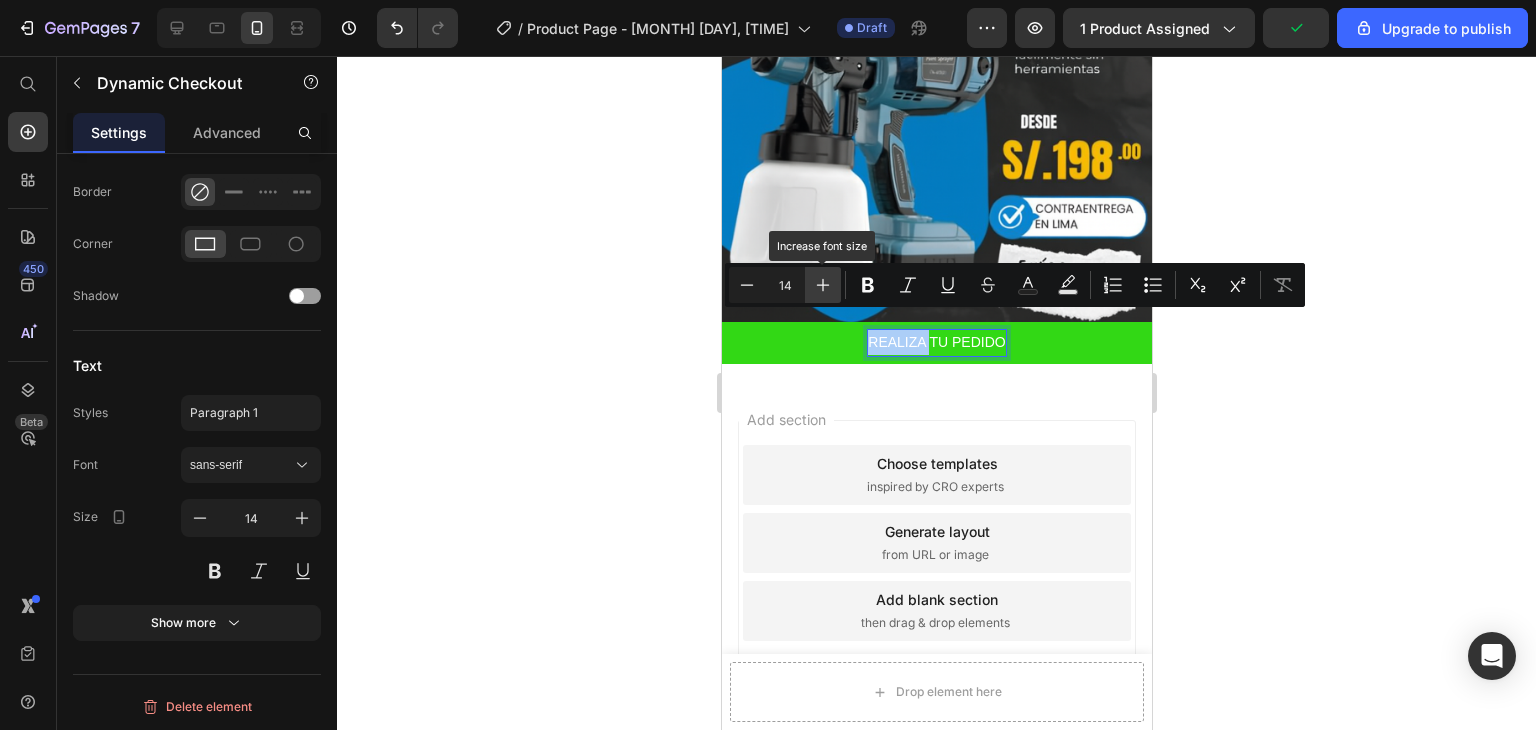 click 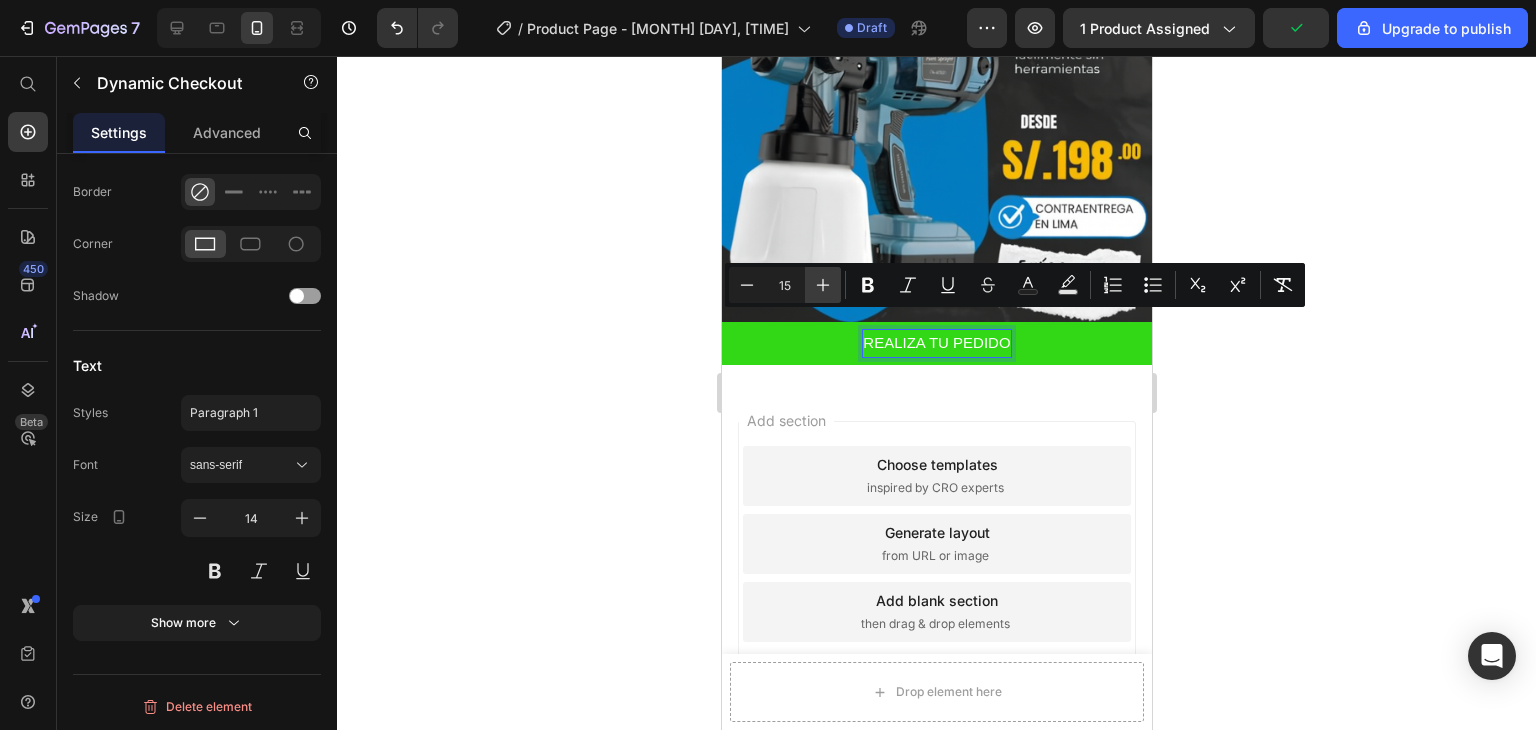 click 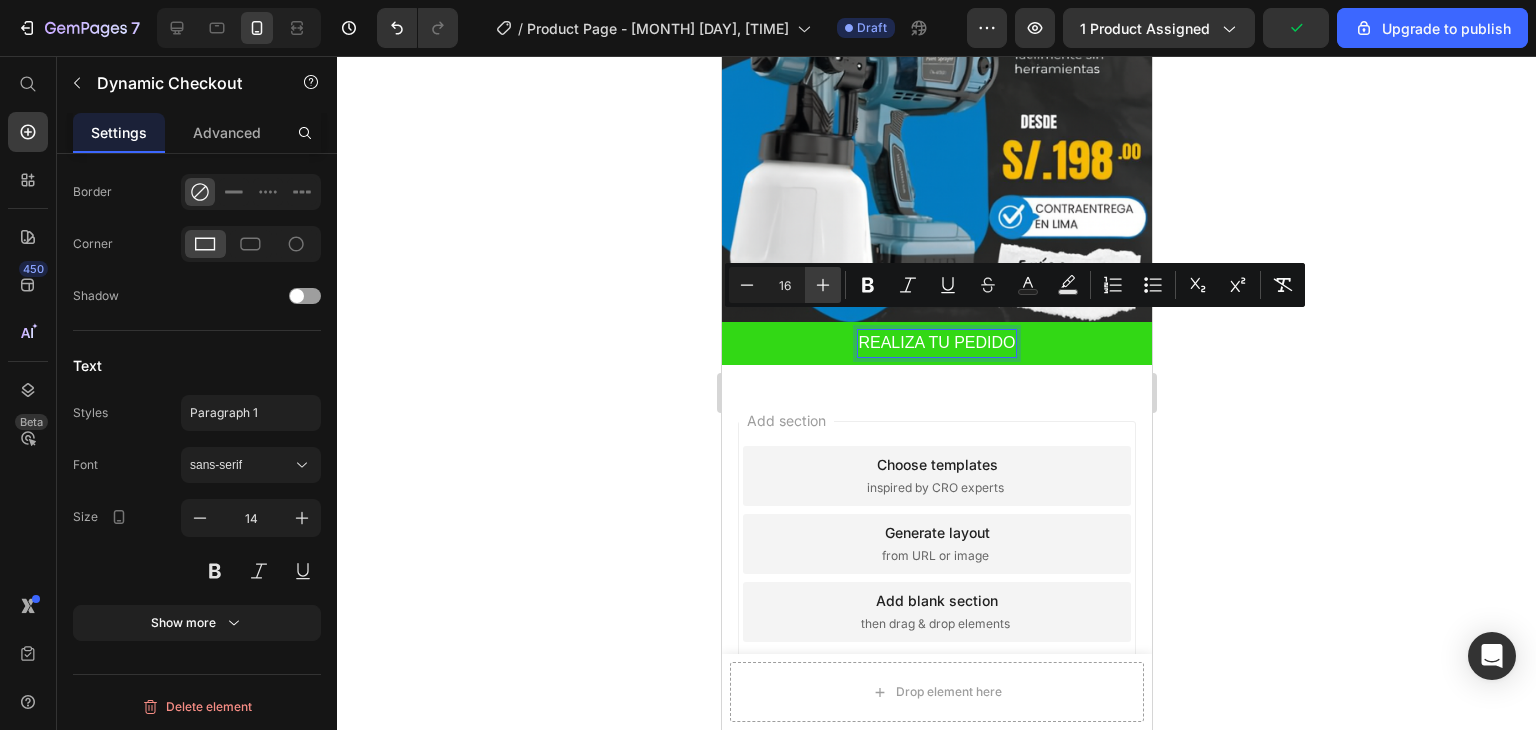 click 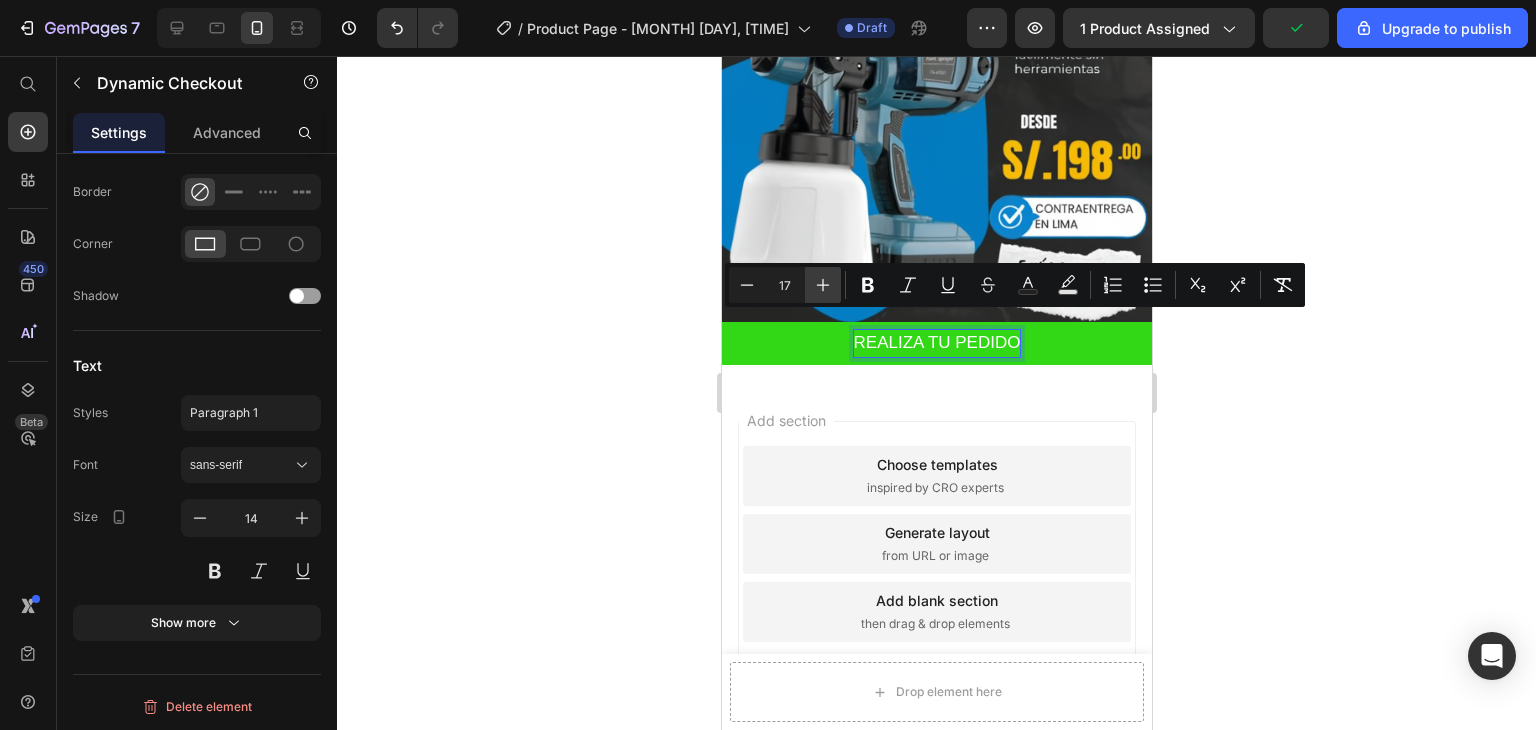 click 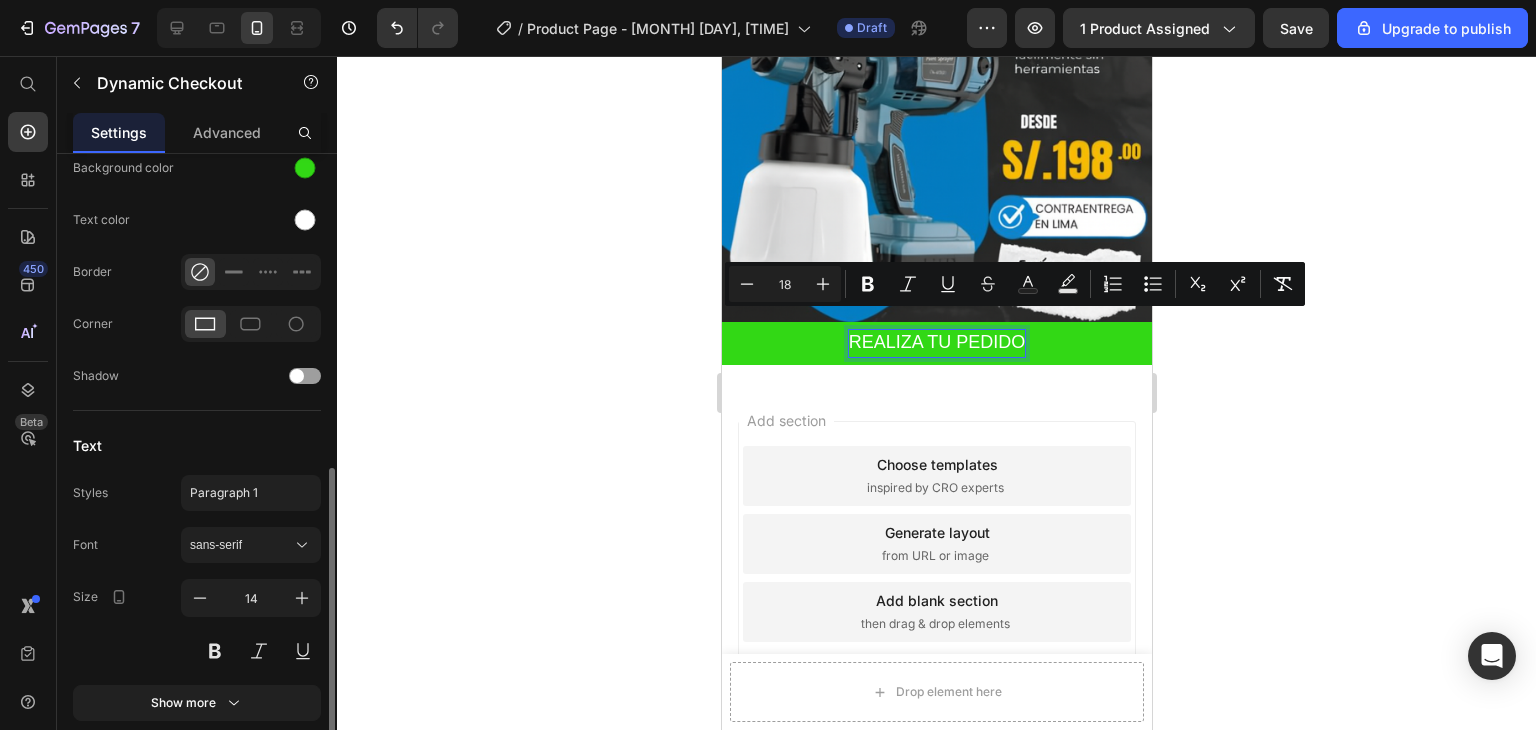 scroll, scrollTop: 780, scrollLeft: 0, axis: vertical 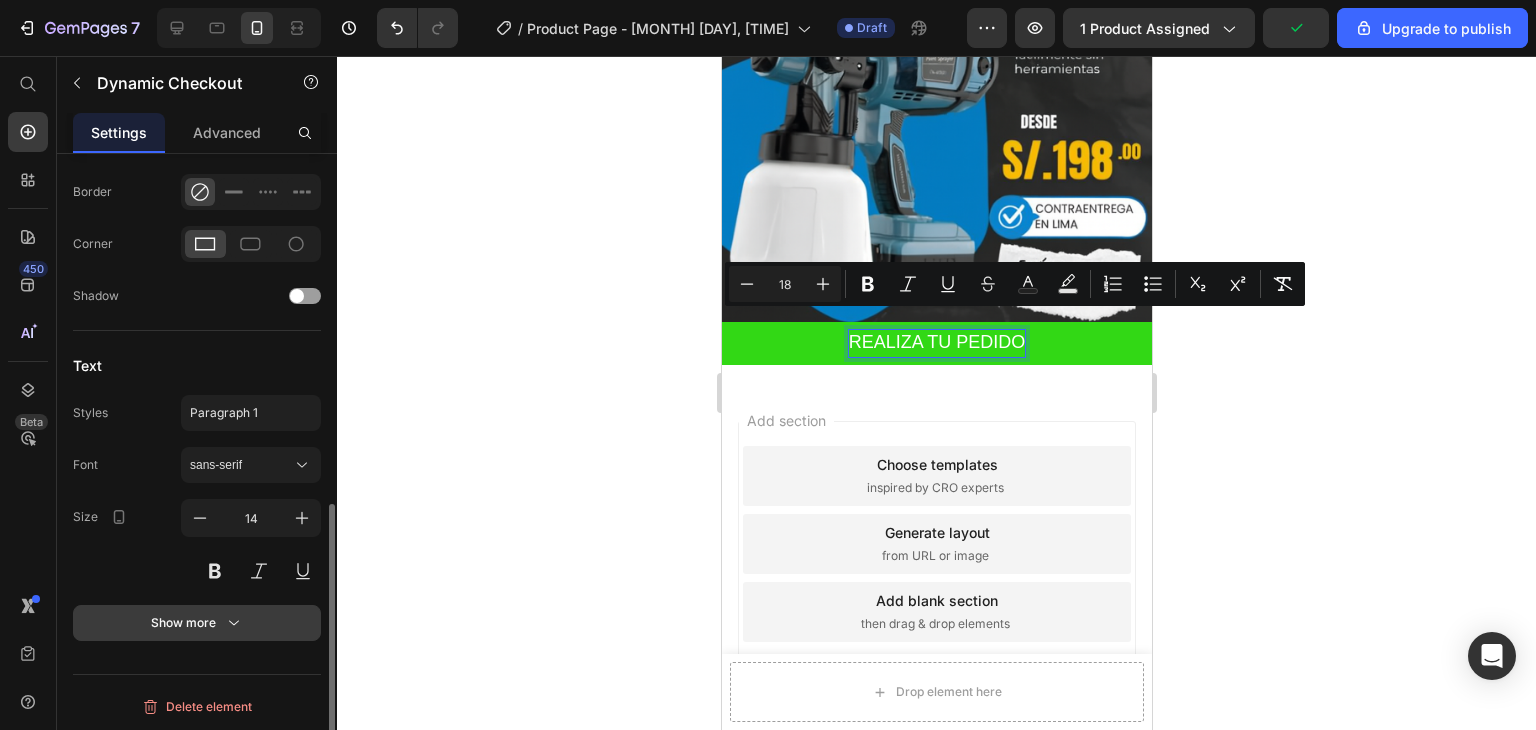 click on "Show more" at bounding box center [197, 623] 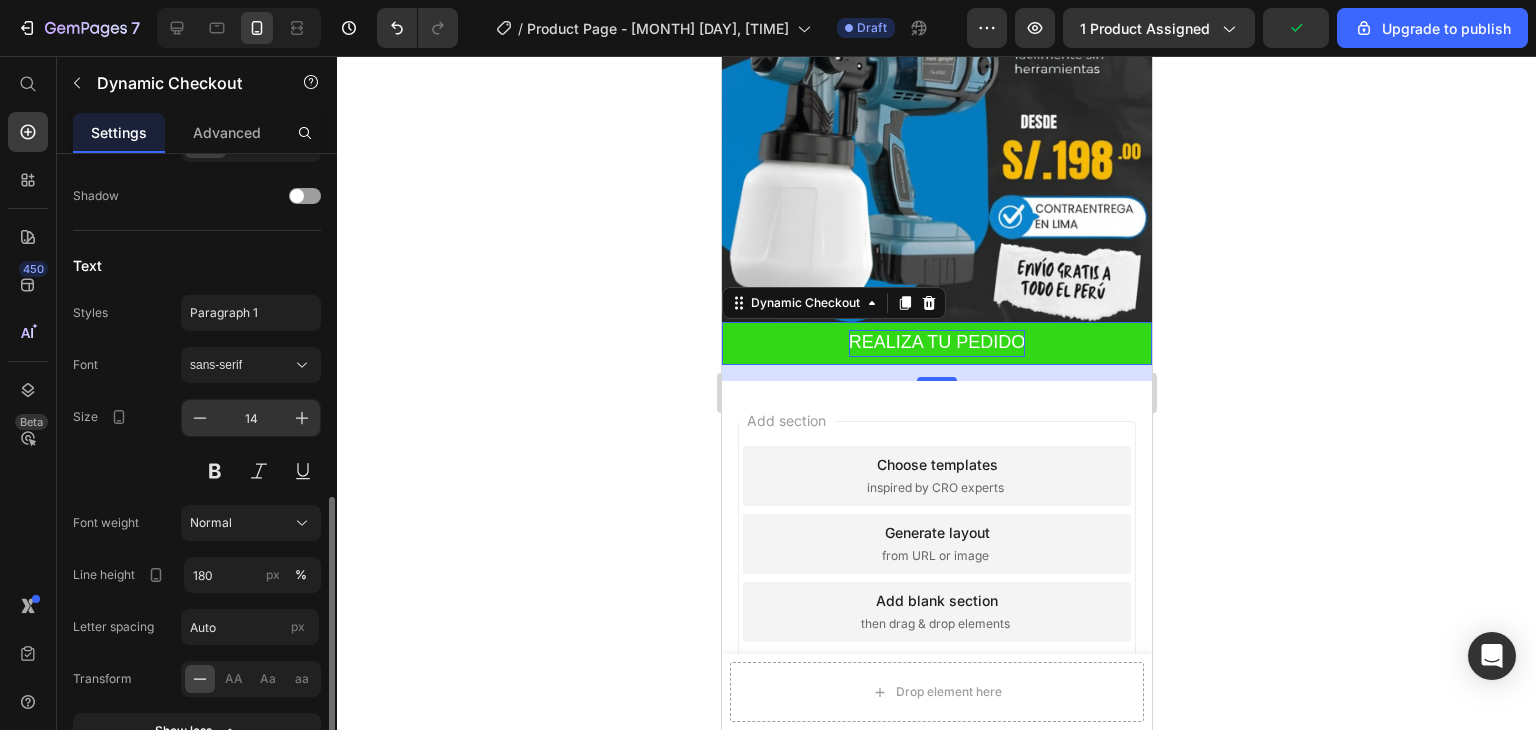 scroll, scrollTop: 980, scrollLeft: 0, axis: vertical 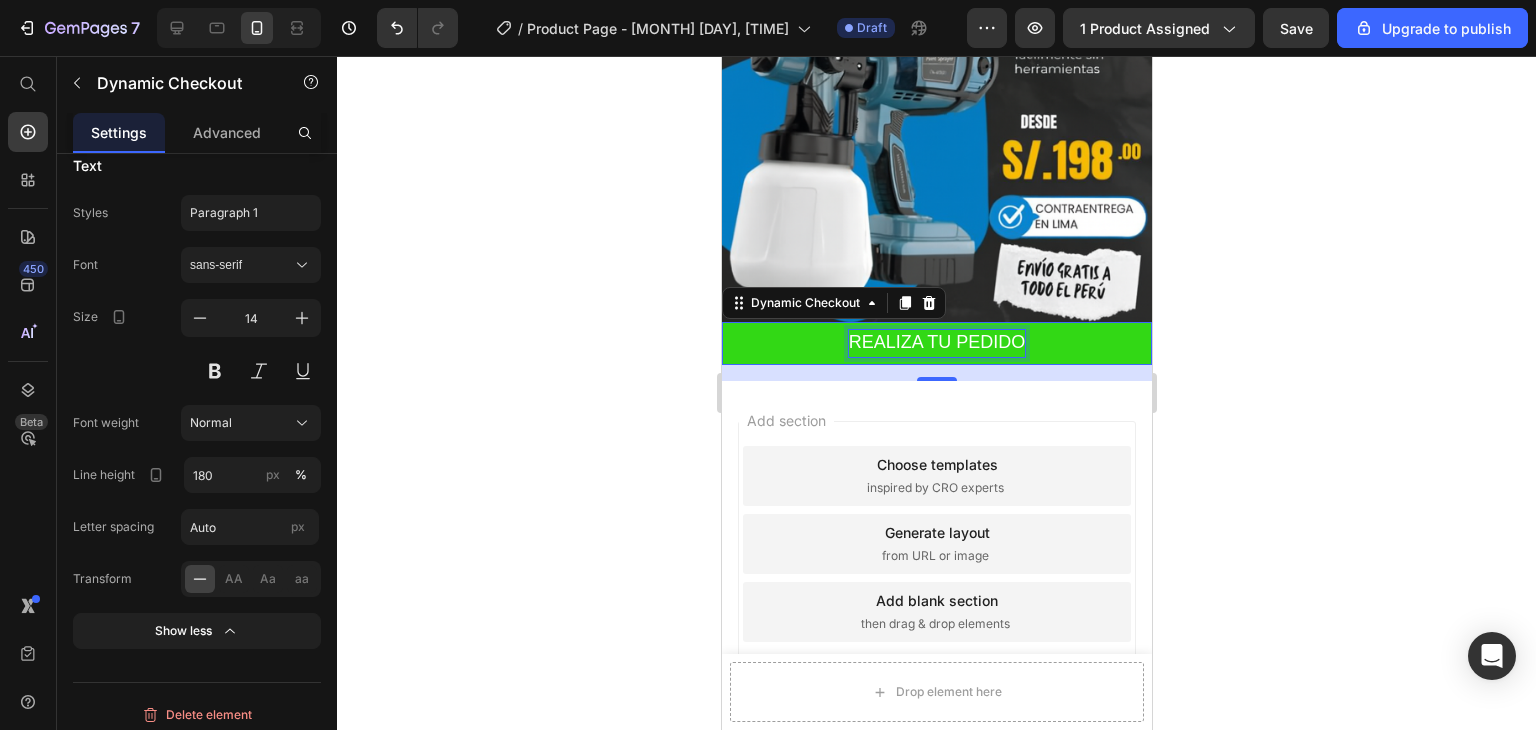 click on "REALIZA TU PEDIDO" at bounding box center (936, 342) 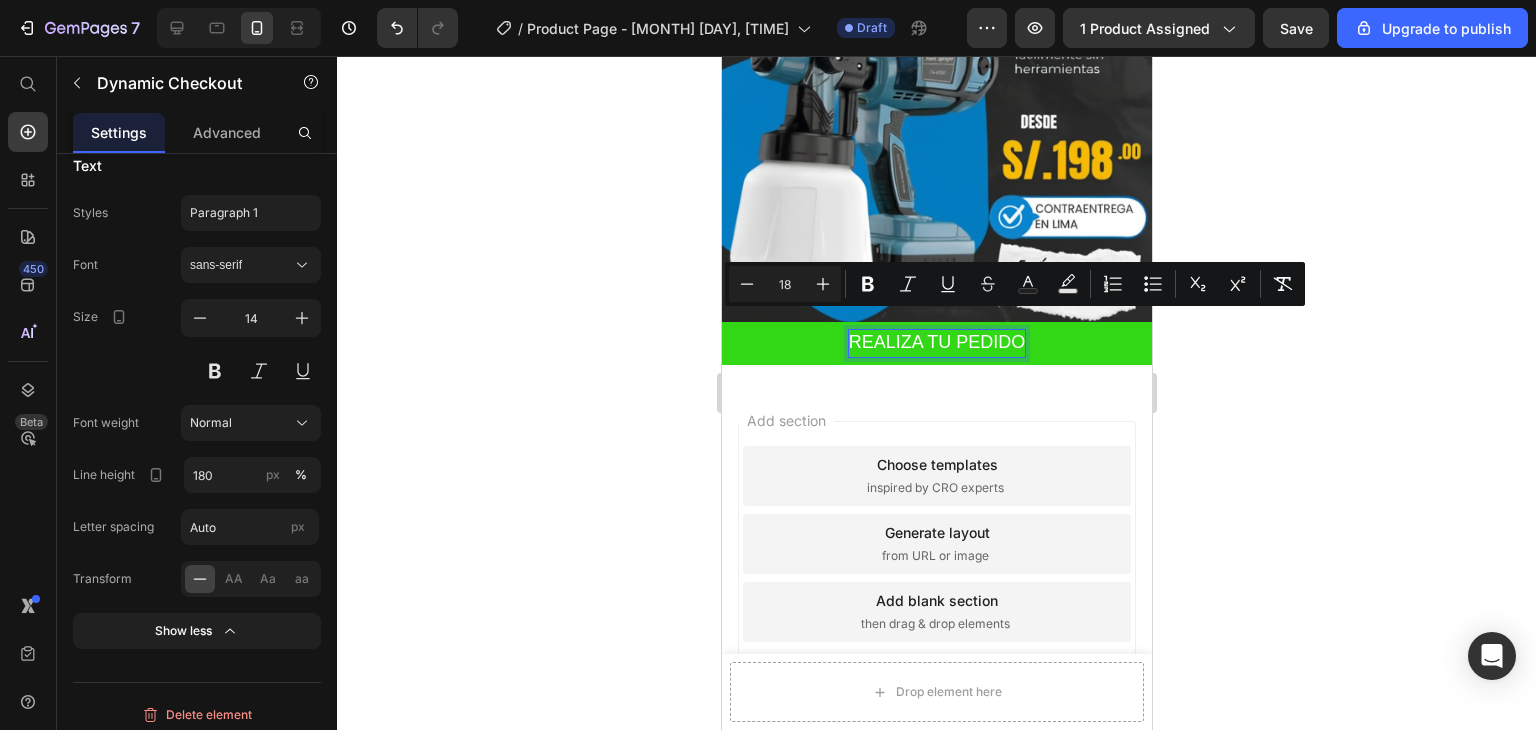 click on "REALIZA TU PEDIDO" at bounding box center [936, 342] 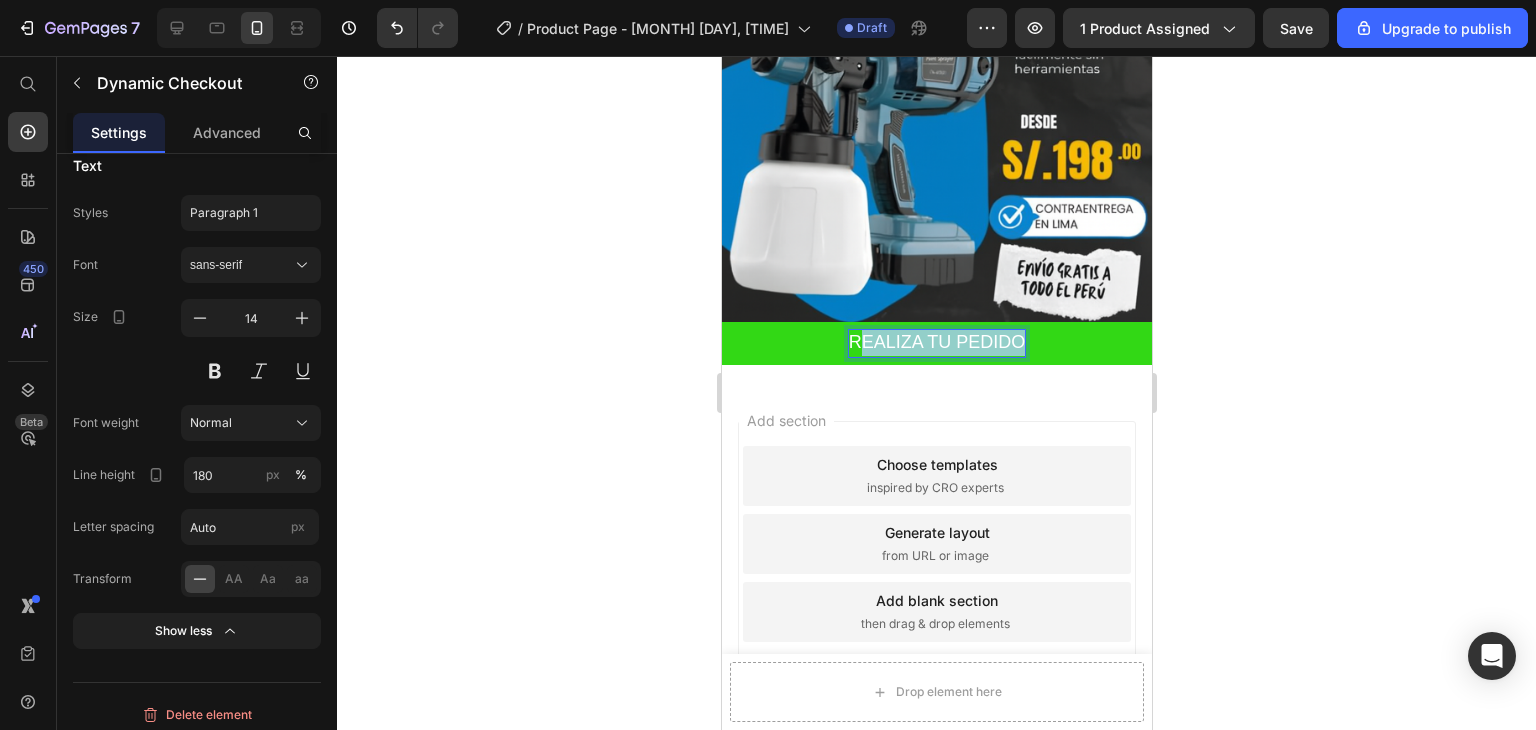 drag, startPoint x: 1013, startPoint y: 321, endPoint x: 845, endPoint y: 323, distance: 168.0119 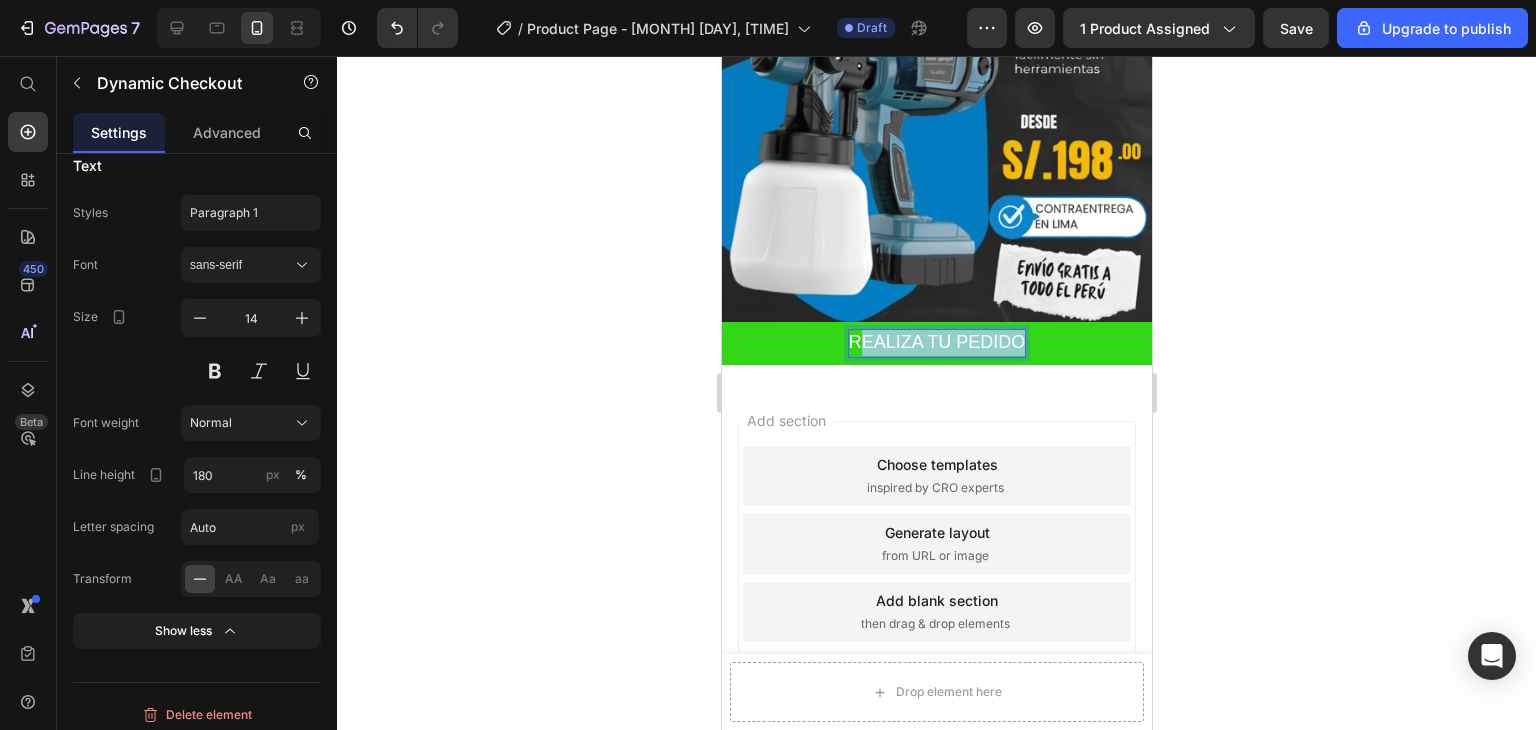 click on "REALIZA TU PEDIDO" at bounding box center [936, 342] 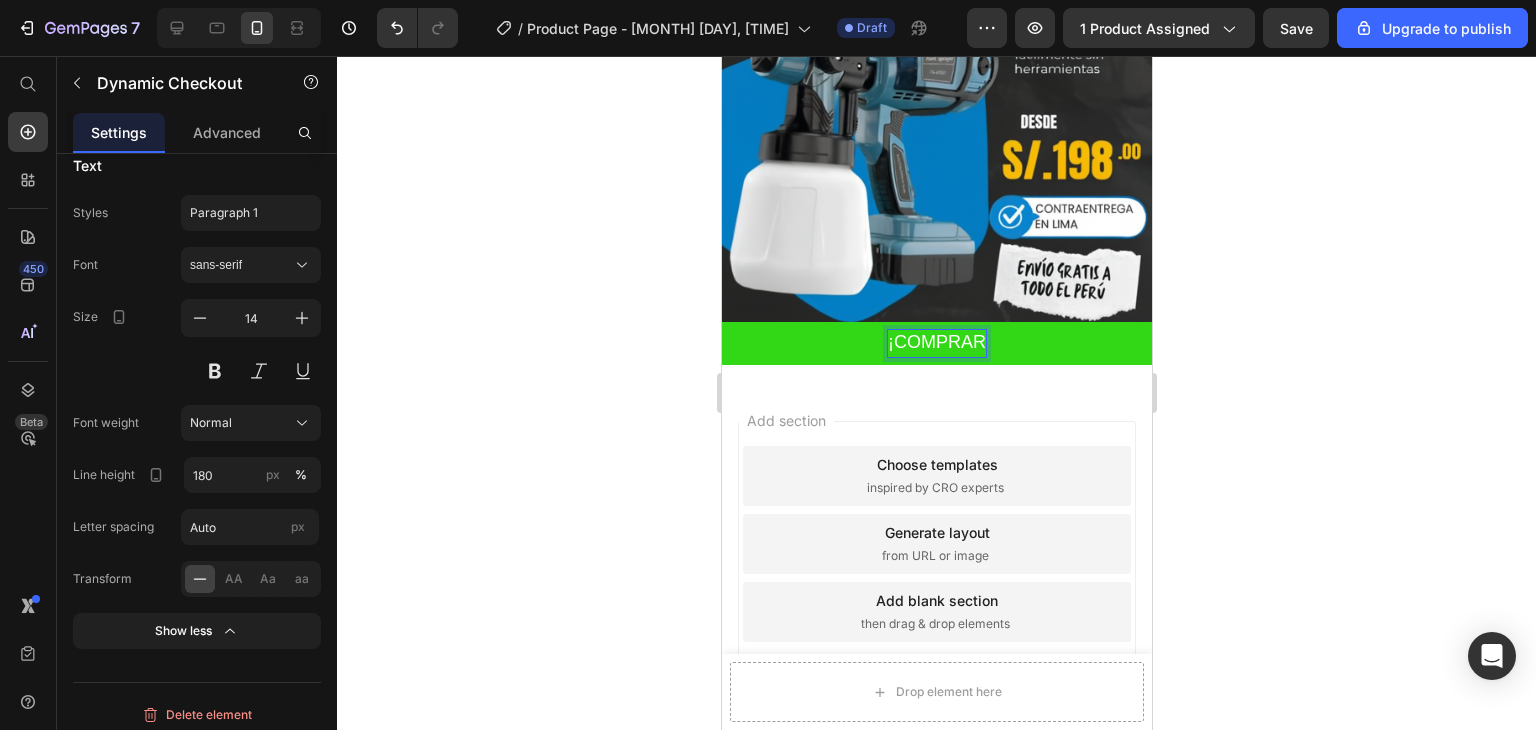 click on "¡COMPRAR" at bounding box center [936, 343] 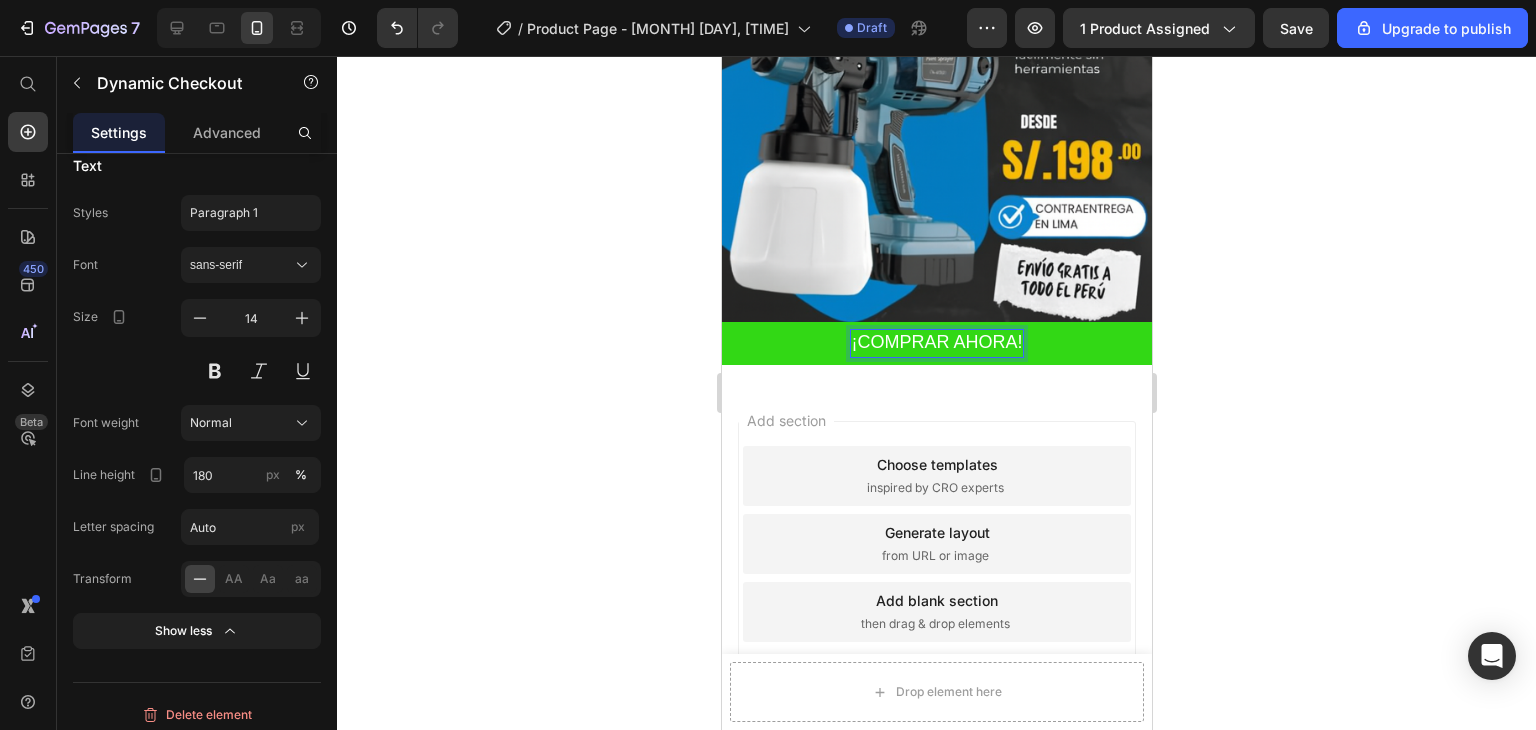 click on "¡COMPRAR AHORA!" at bounding box center (935, 342) 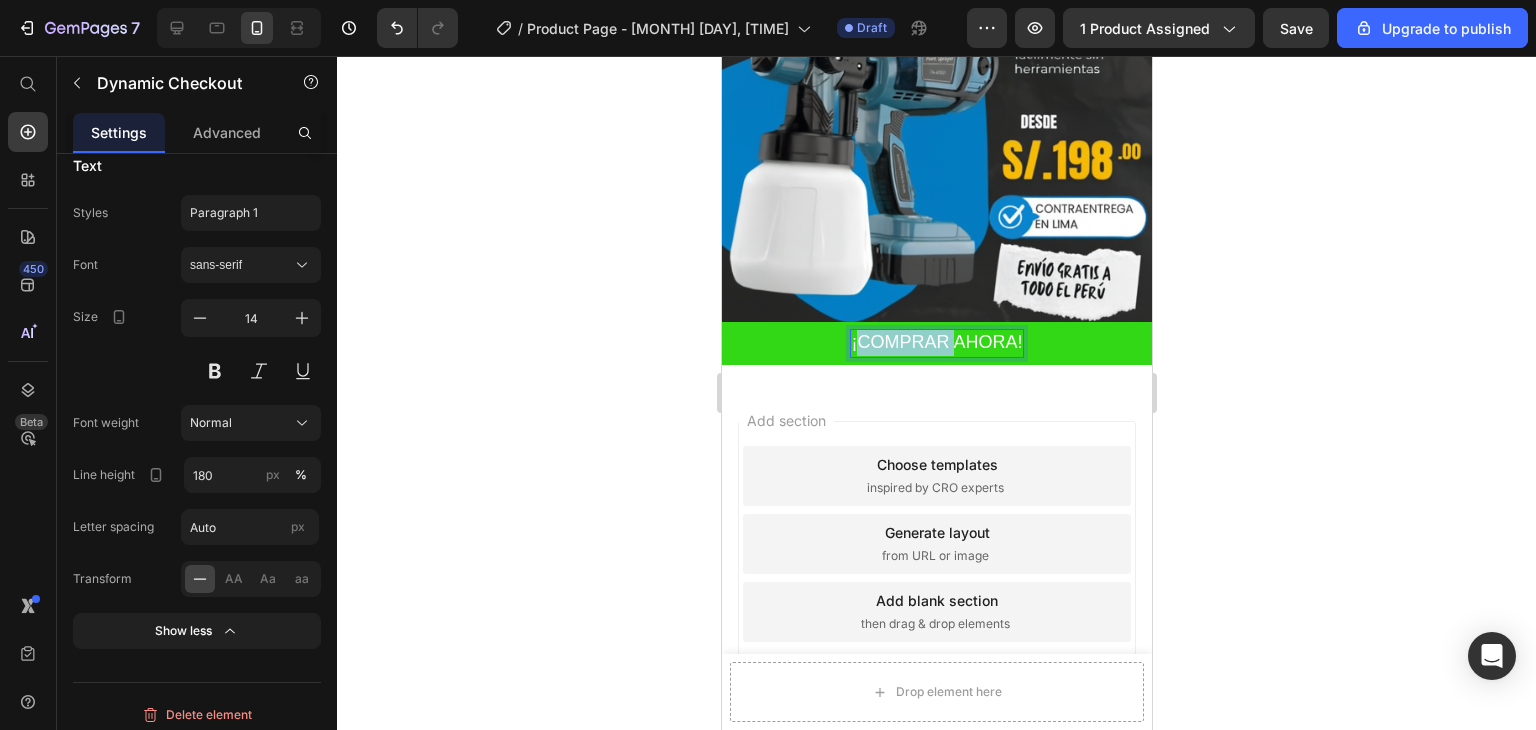 click on "¡COMPRAR AHORA!" at bounding box center (935, 342) 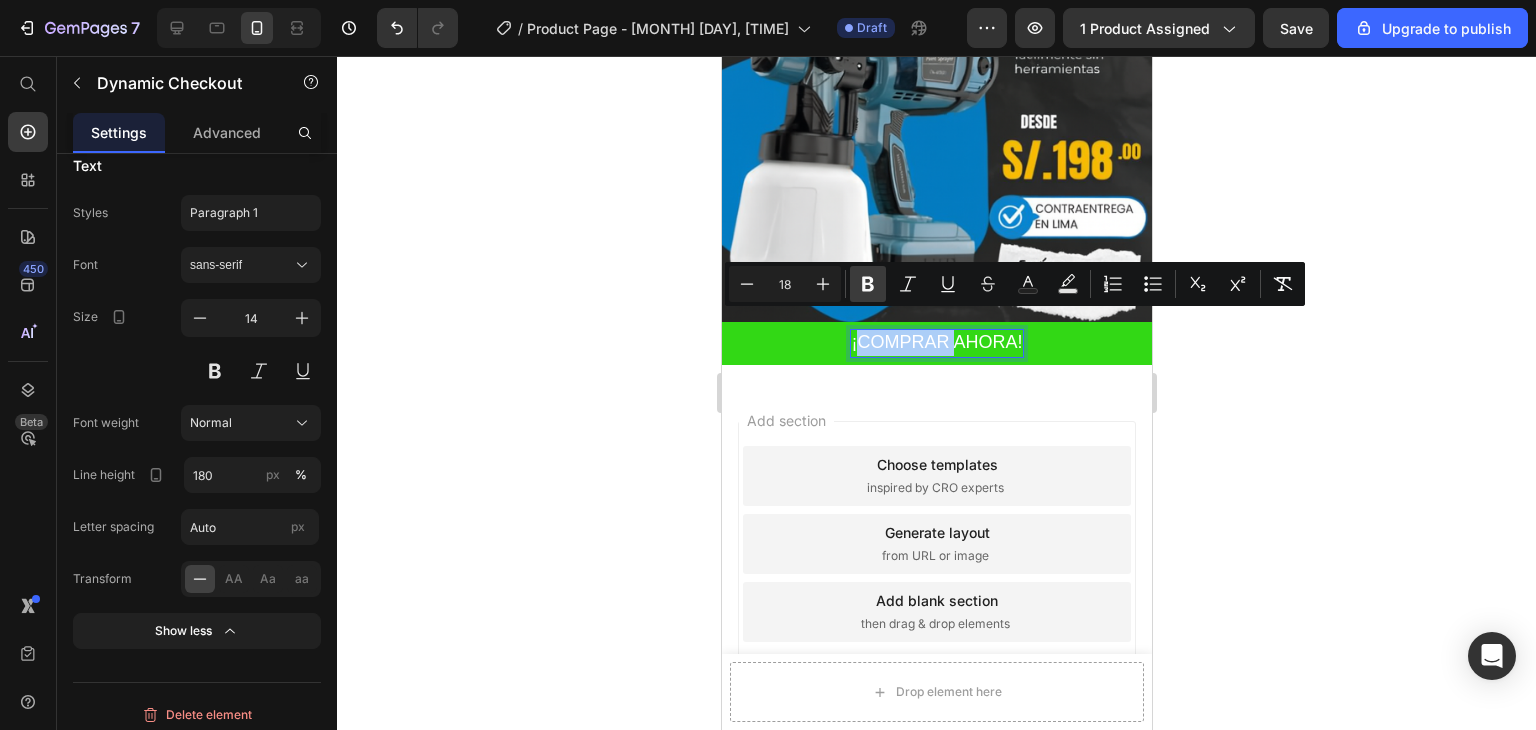 click 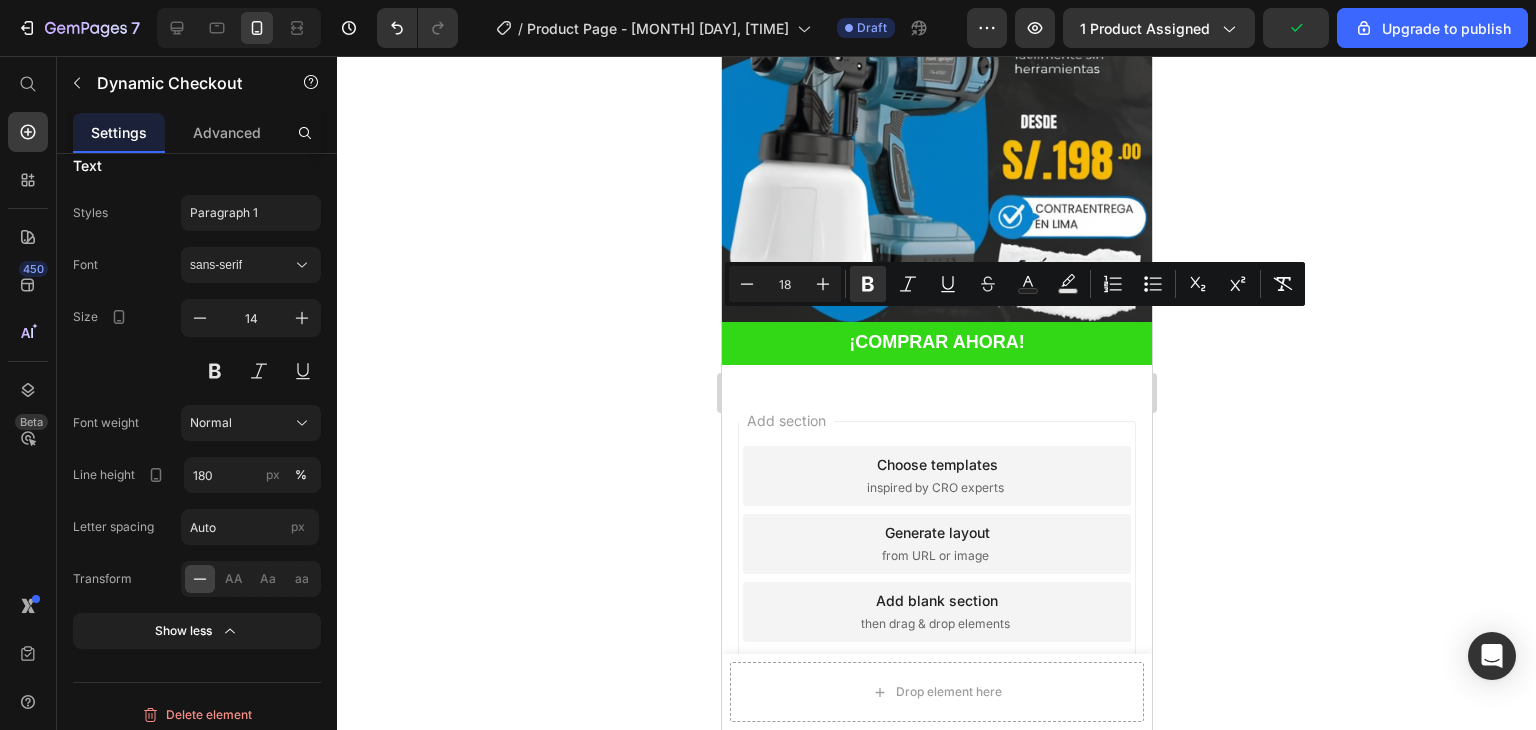 click 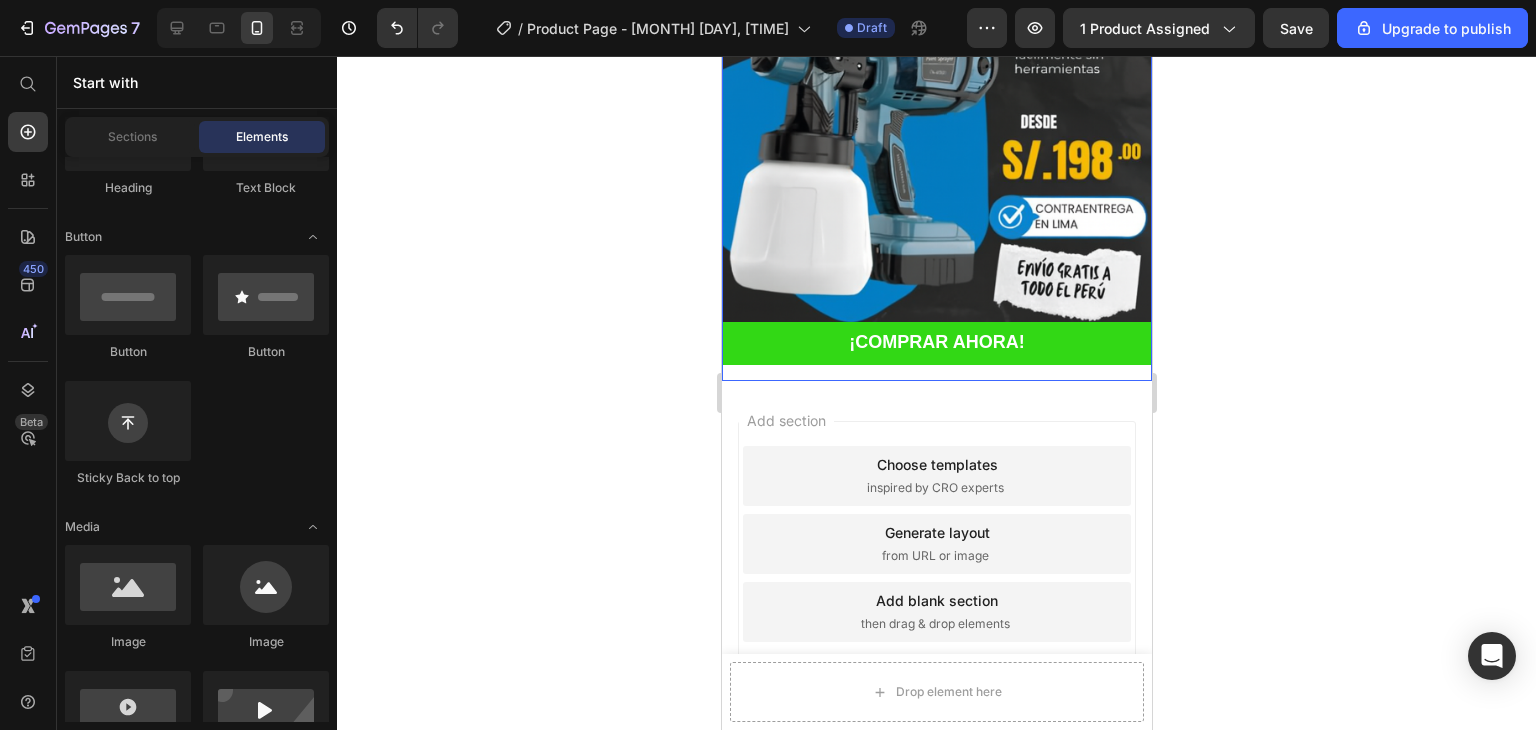 click on "¡COMPRAR AHORA!  Dynamic Checkout" at bounding box center [936, 351] 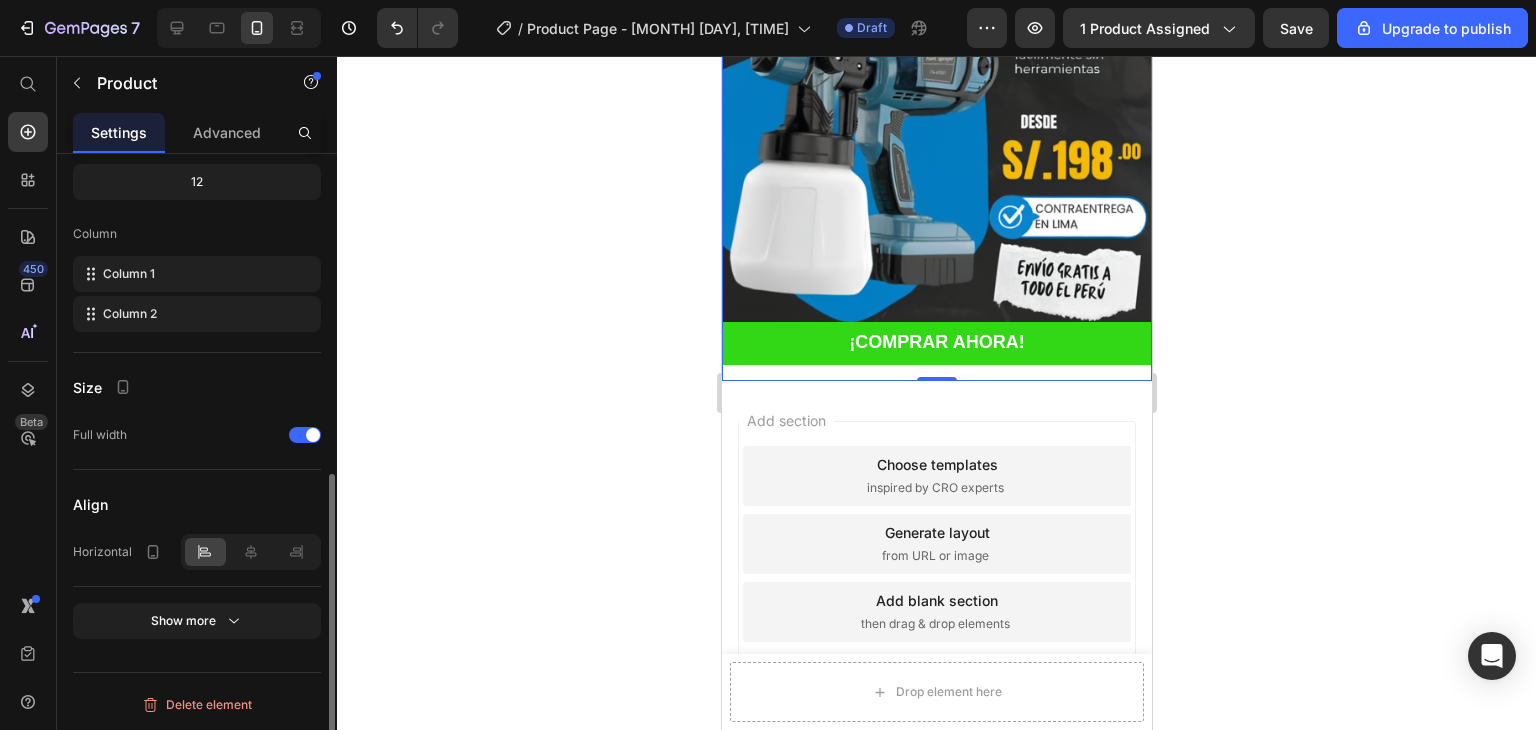 scroll, scrollTop: 0, scrollLeft: 0, axis: both 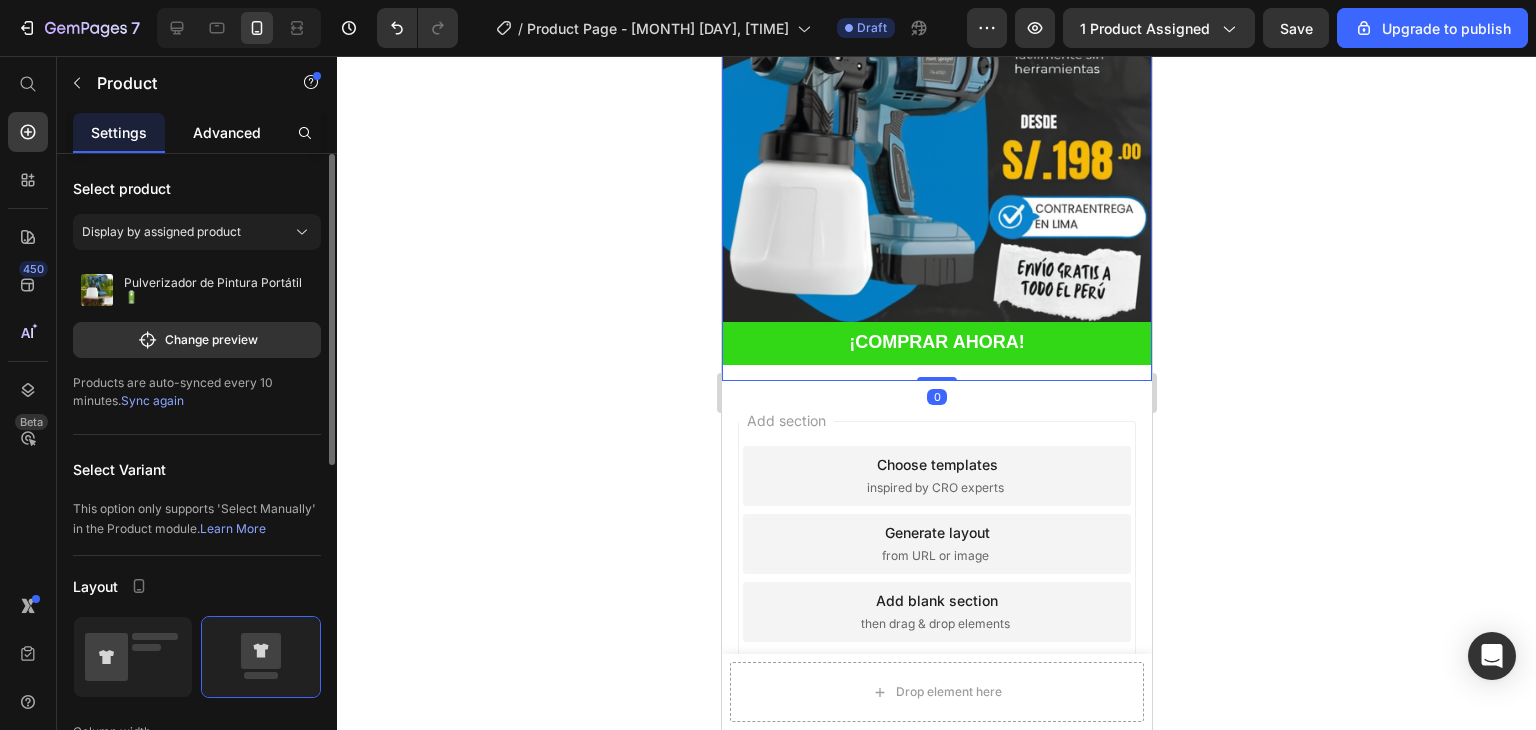 click on "Advanced" at bounding box center [227, 132] 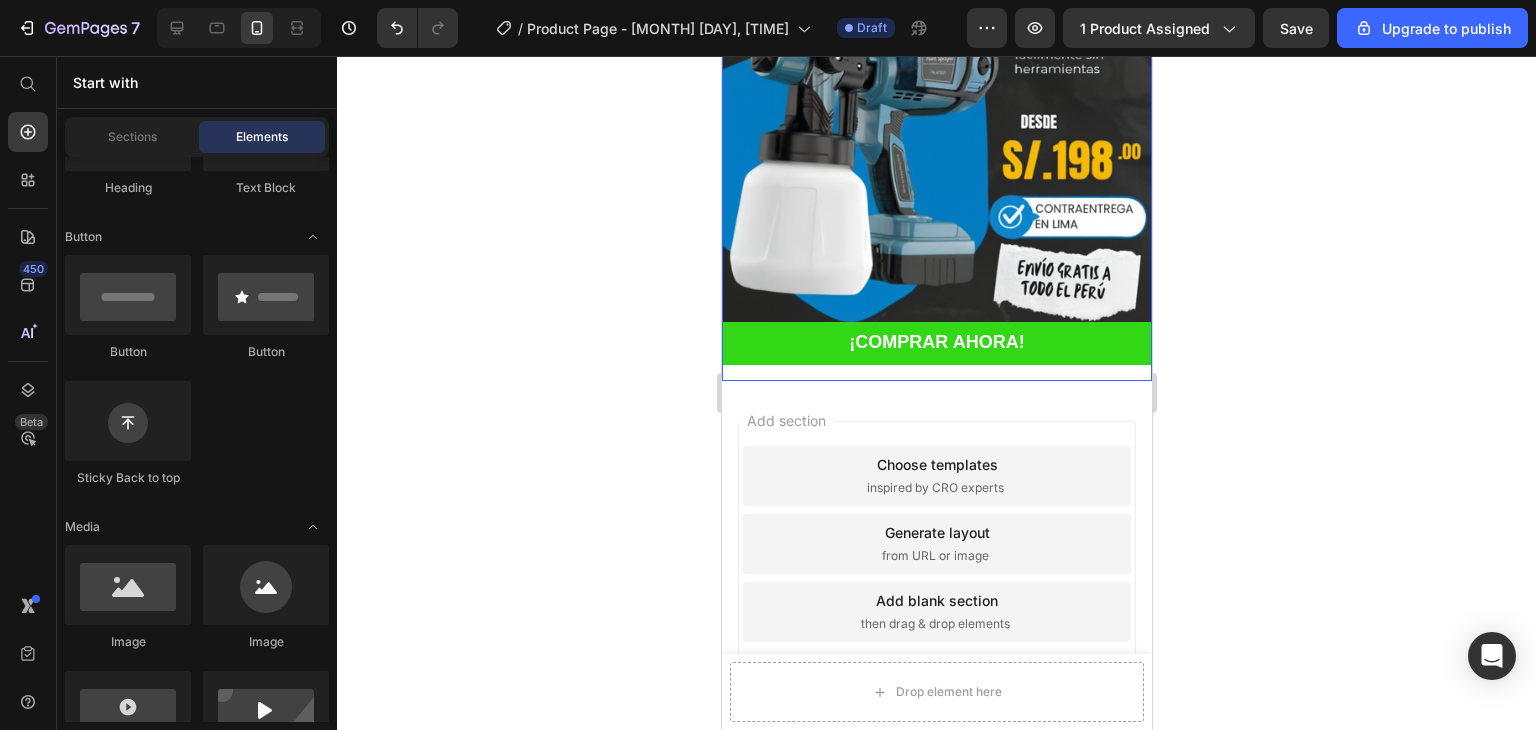 drag, startPoint x: 926, startPoint y: 363, endPoint x: 925, endPoint y: 352, distance: 11.045361 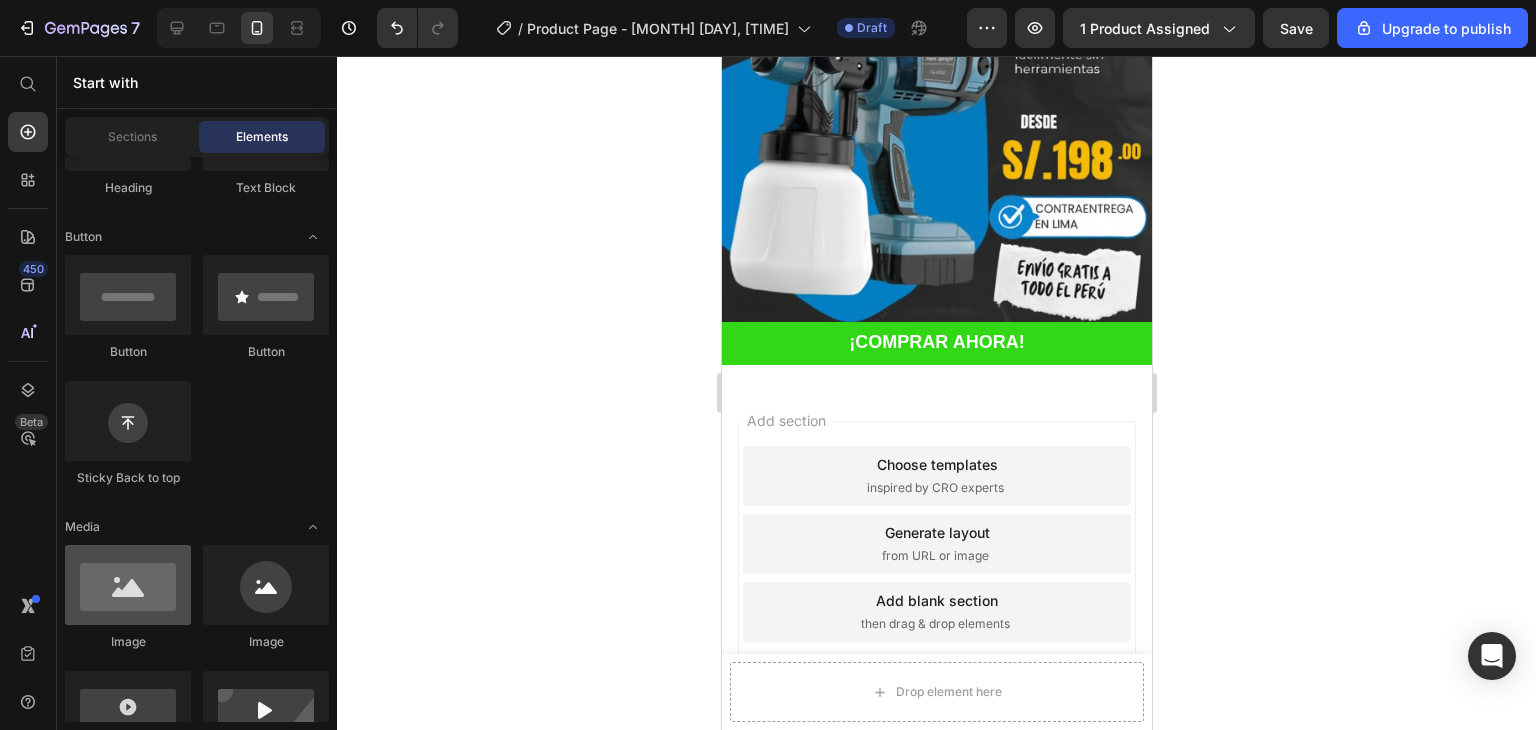 click at bounding box center [128, 585] 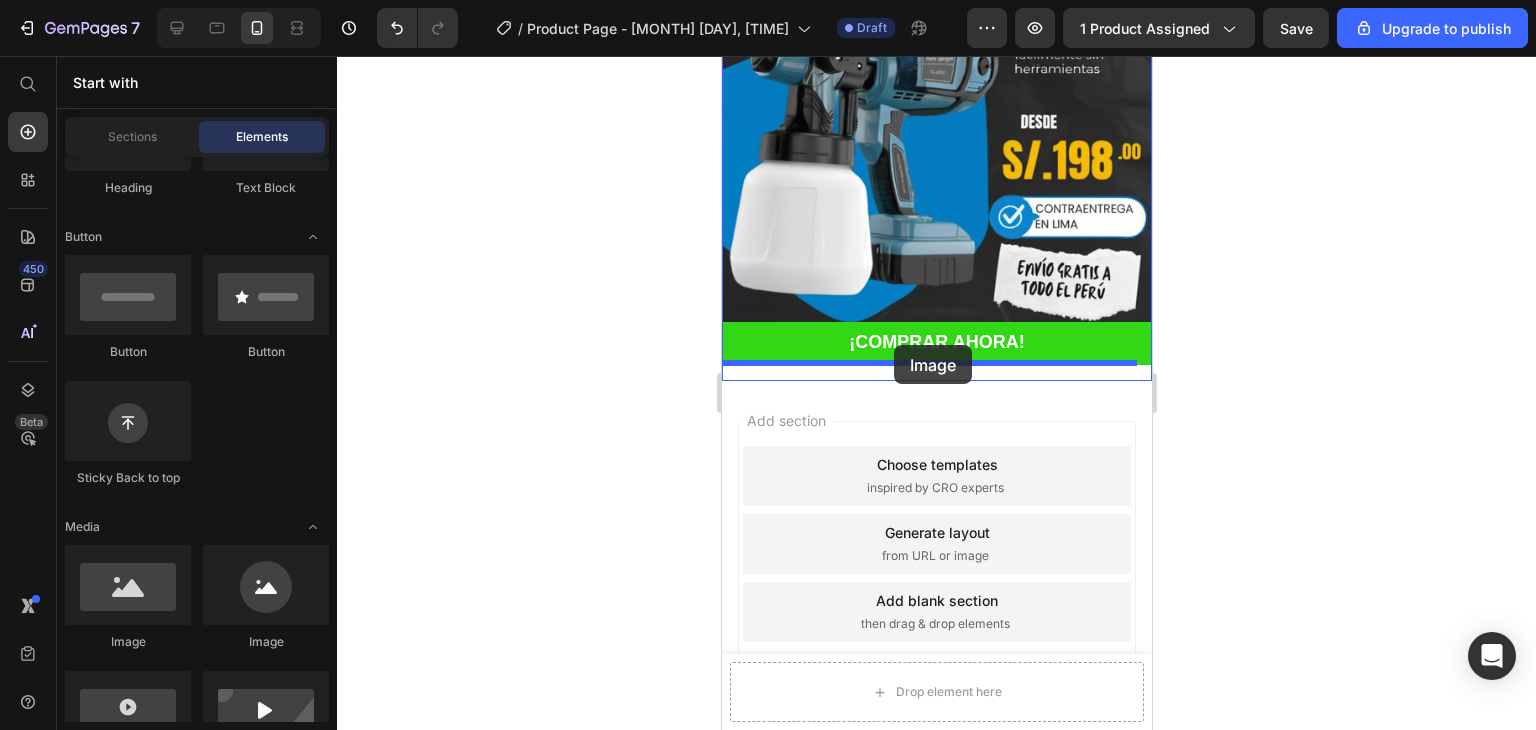 drag, startPoint x: 874, startPoint y: 653, endPoint x: 893, endPoint y: 345, distance: 308.58548 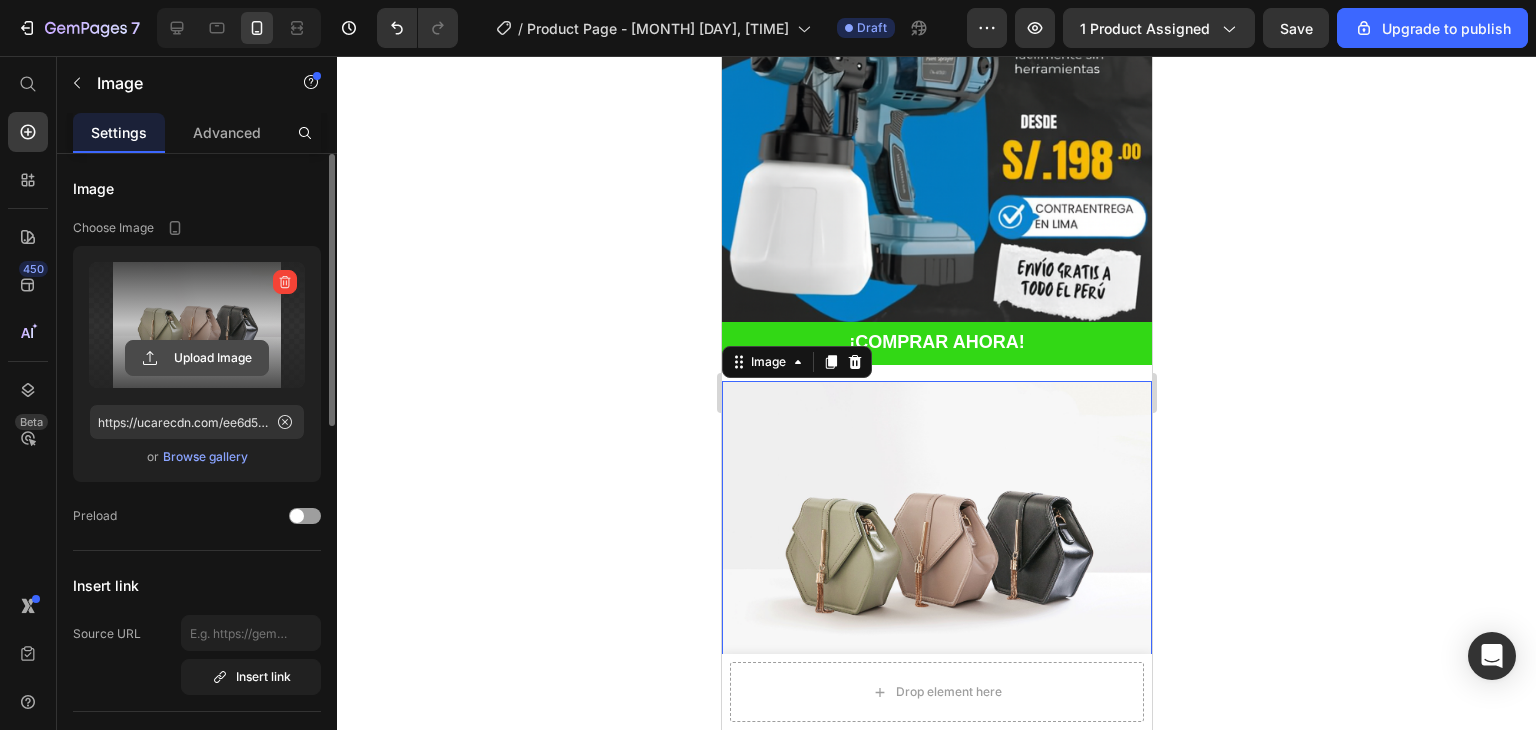 click 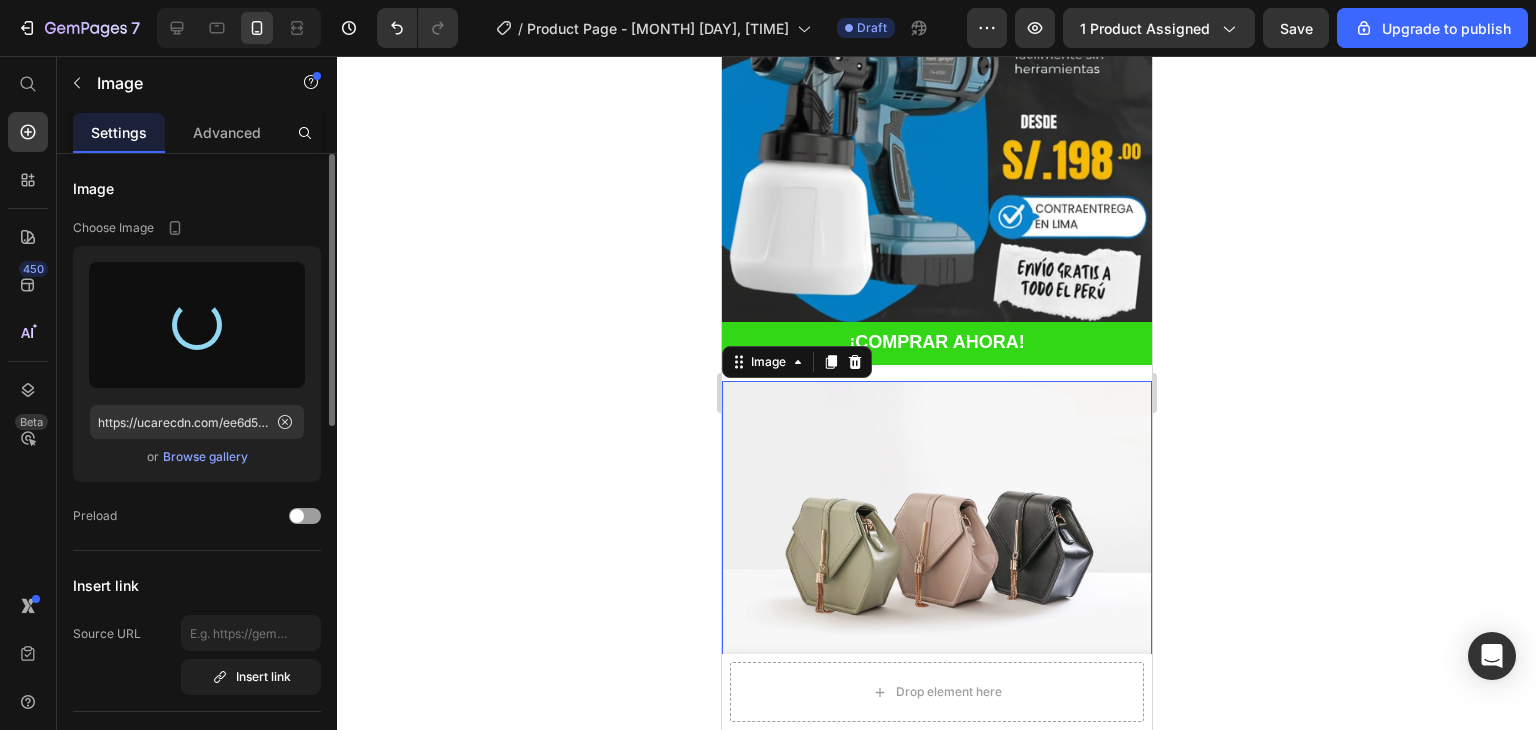 type on "https://cdn.shopify.com/s/files/1/0737/9163/5715/files/gempages_549964931332572357-91c0309c-b976-4623-bfb3-b6969ae498b0.png" 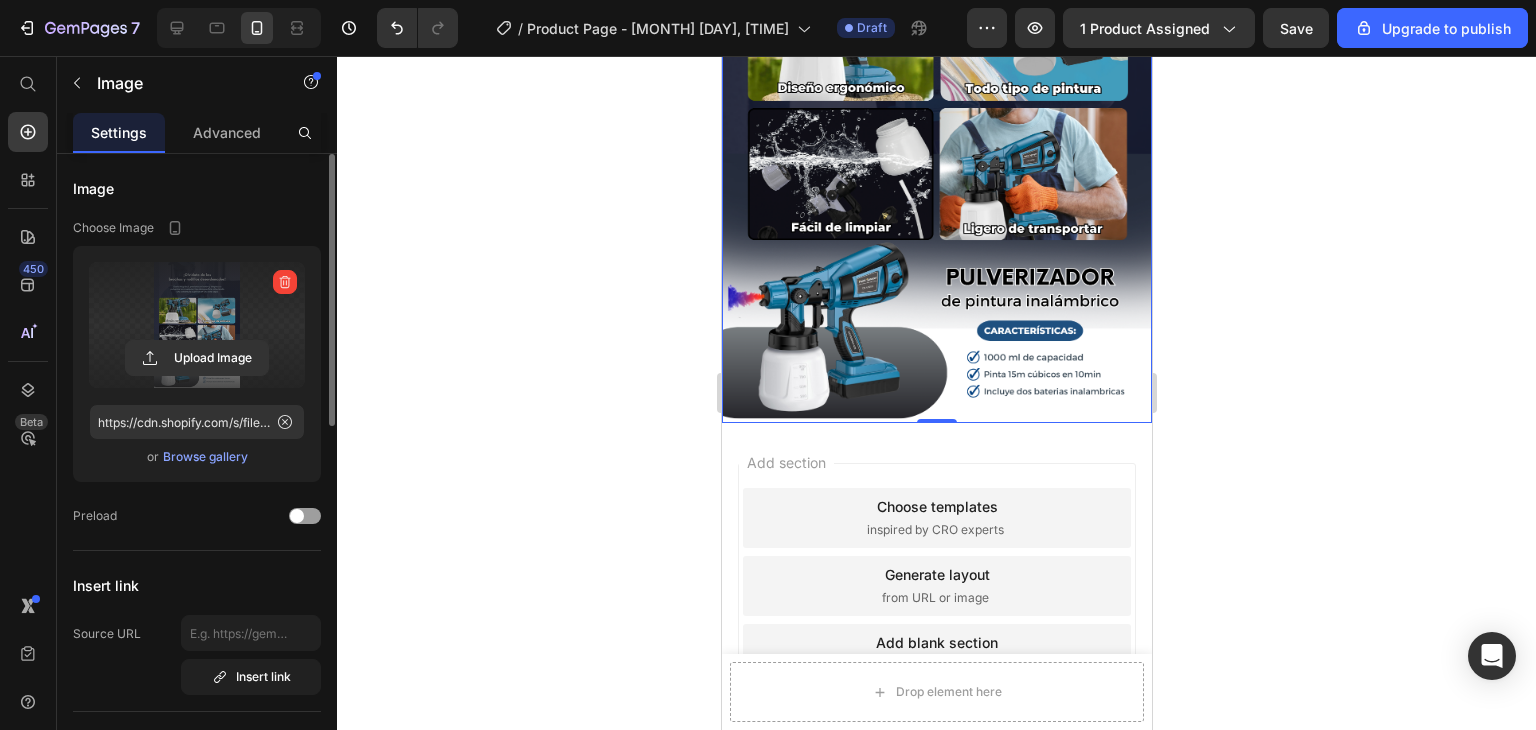 scroll, scrollTop: 900, scrollLeft: 0, axis: vertical 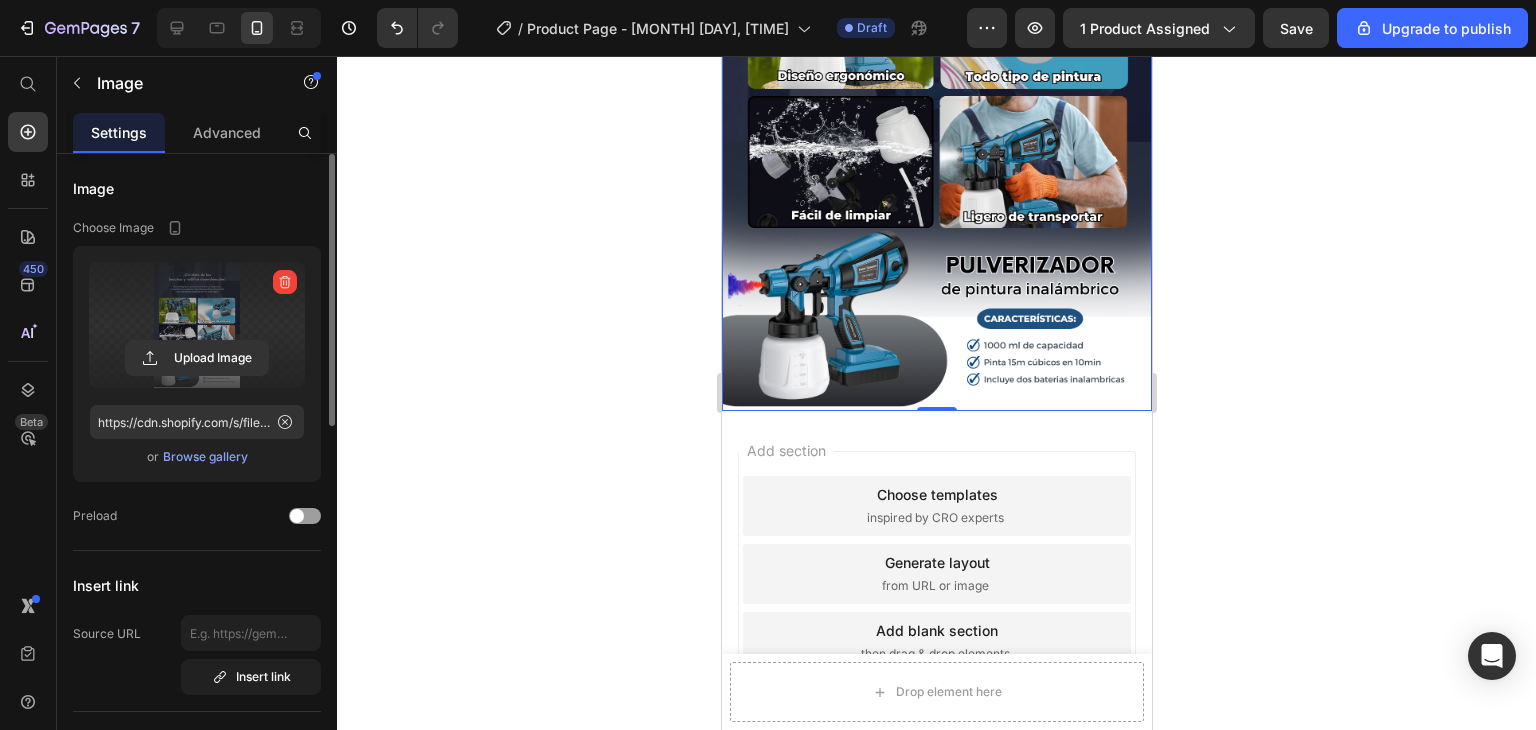 click on "Add section Choose templates inspired by CRO experts Generate layout from URL or image Add blank section then drag & drop elements" at bounding box center (936, 602) 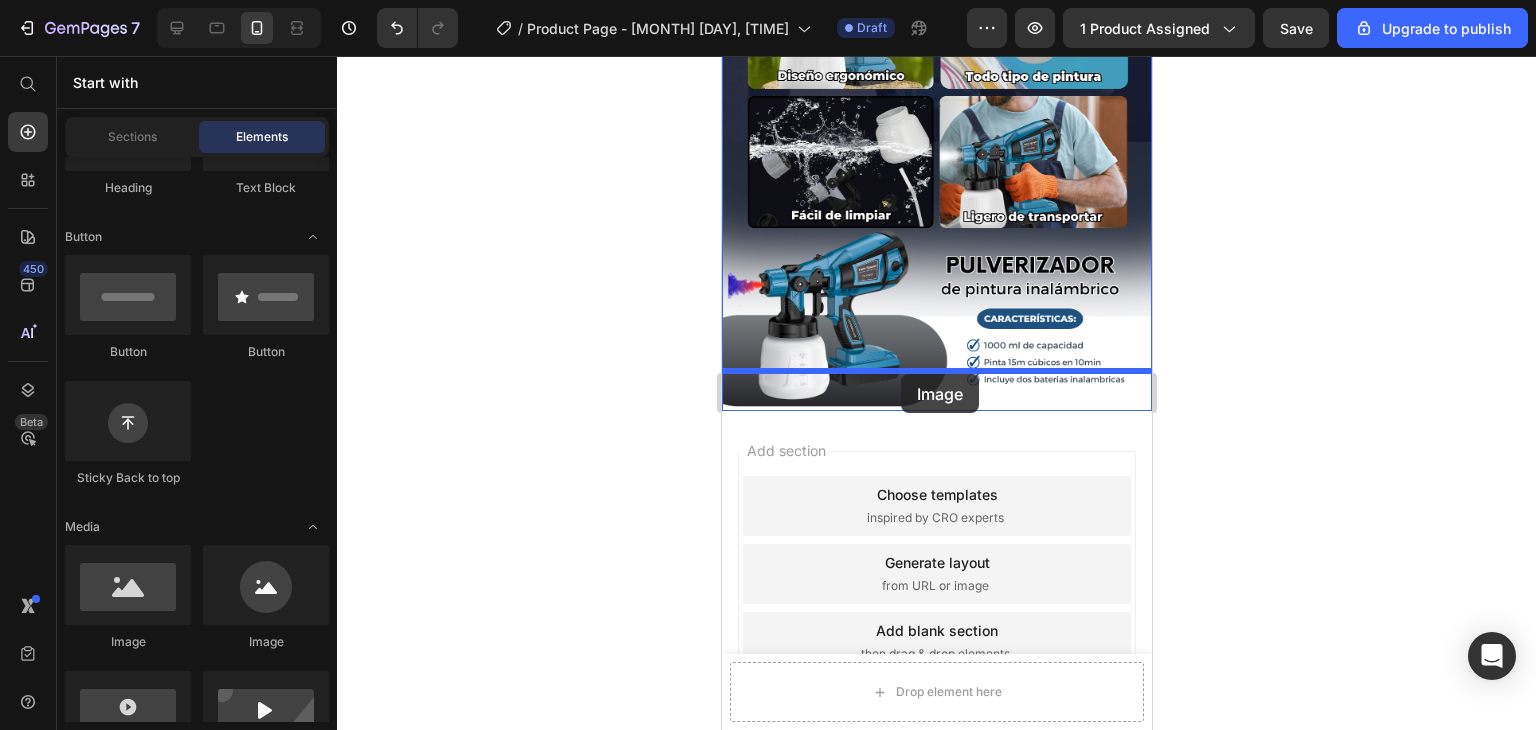drag, startPoint x: 1375, startPoint y: 502, endPoint x: 900, endPoint y: 373, distance: 492.20523 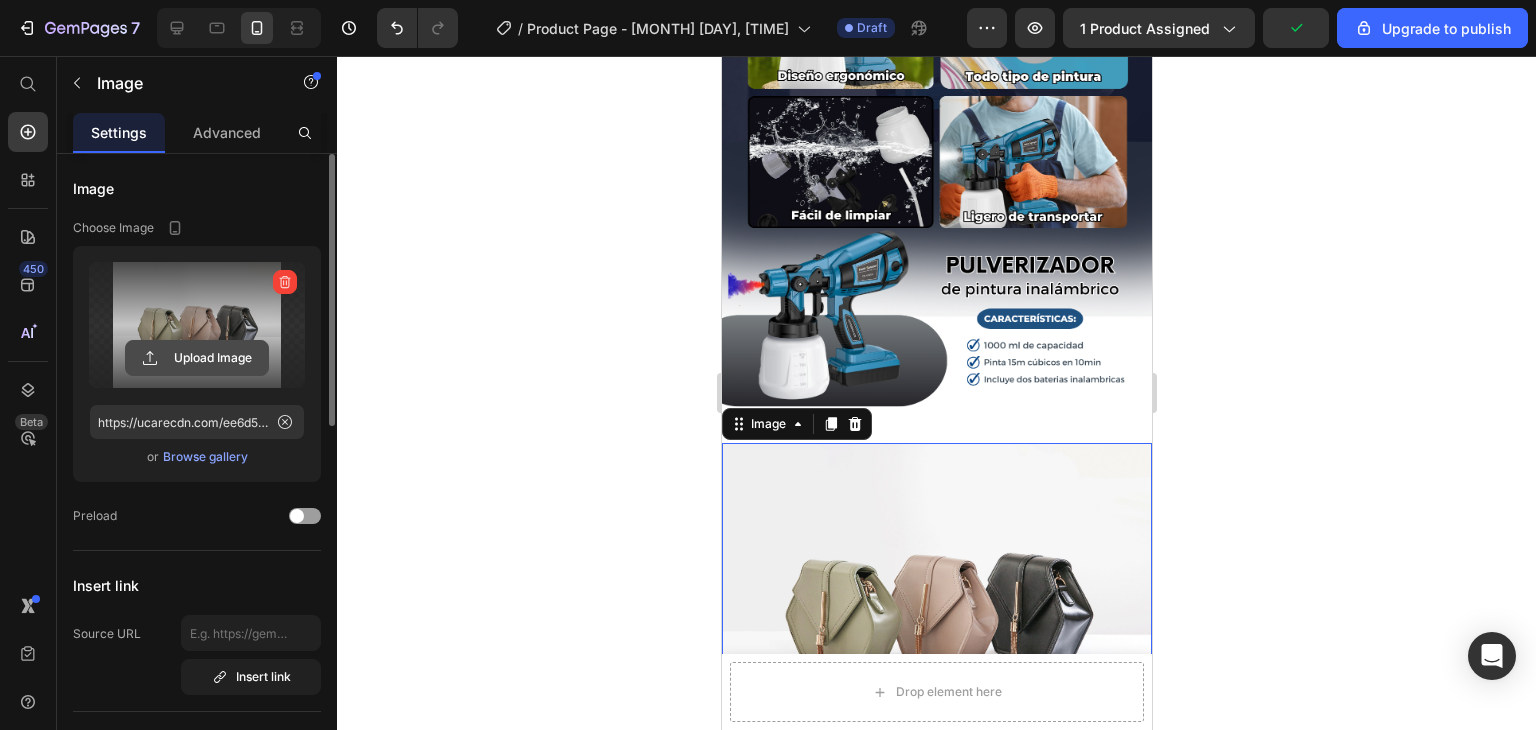 click 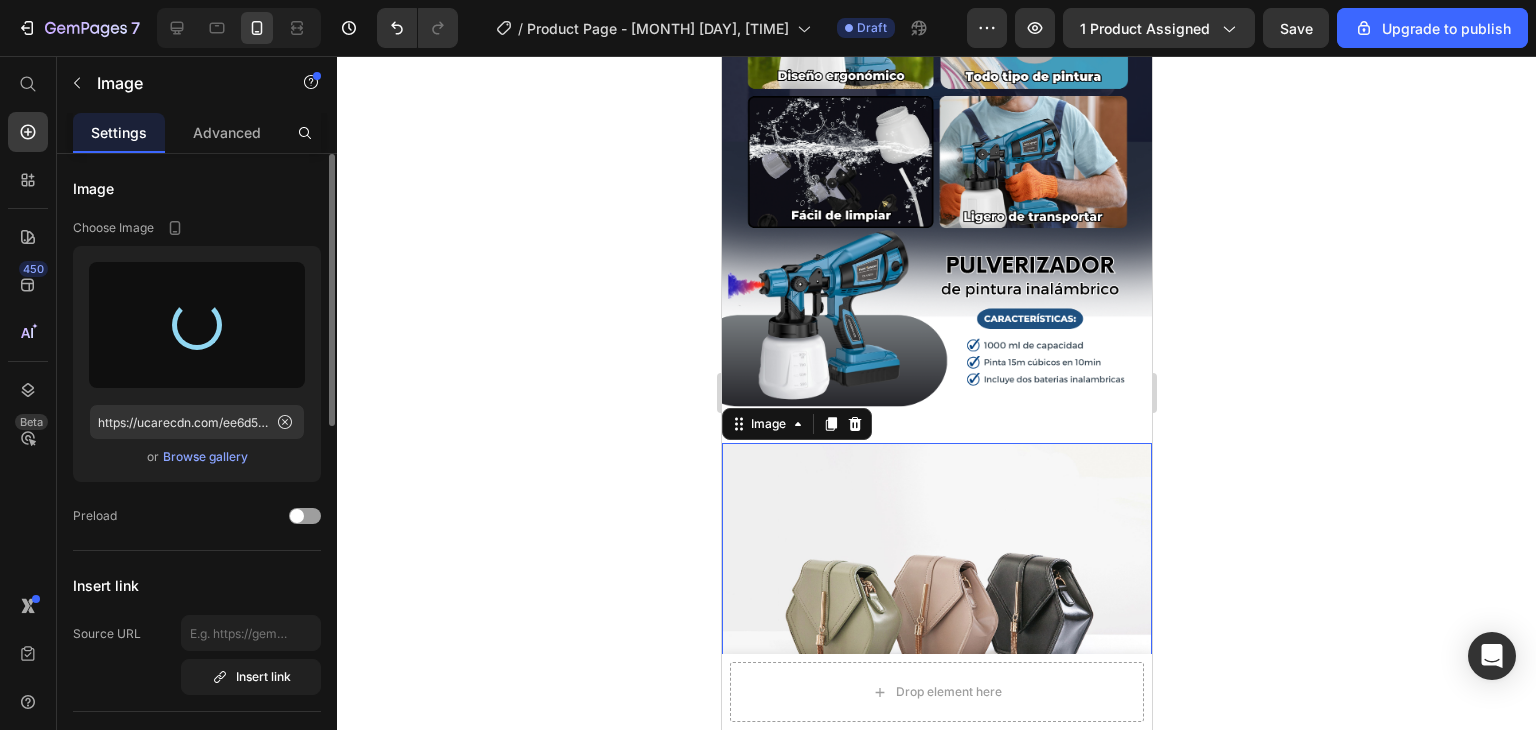 type on "https://cdn.shopify.com/s/files/1/0737/9163/5715/files/gempages_549964931332572357-ab702abe-0700-47cc-af9a-5f8d97ad4806.webp" 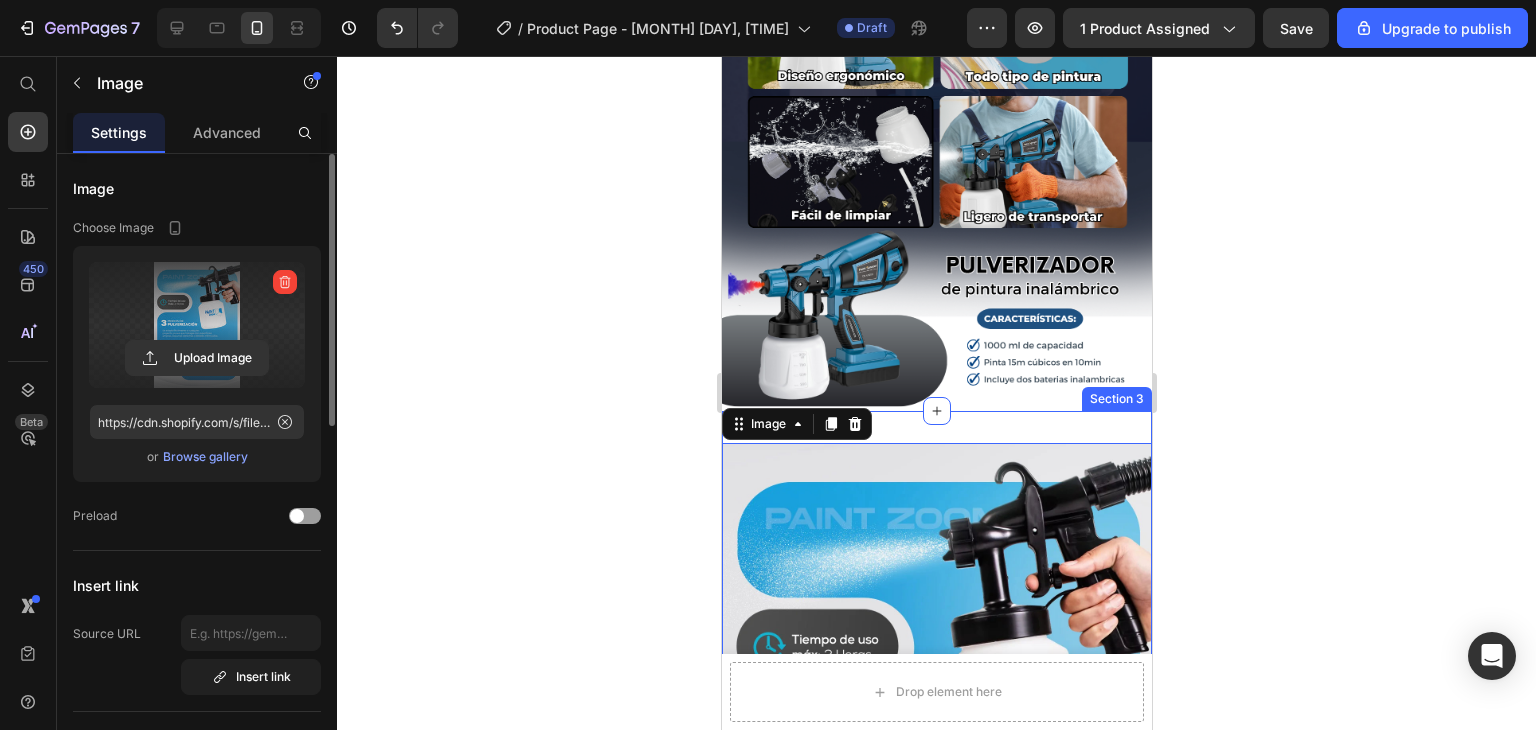 click on "Image   0 Section 3" at bounding box center (936, 761) 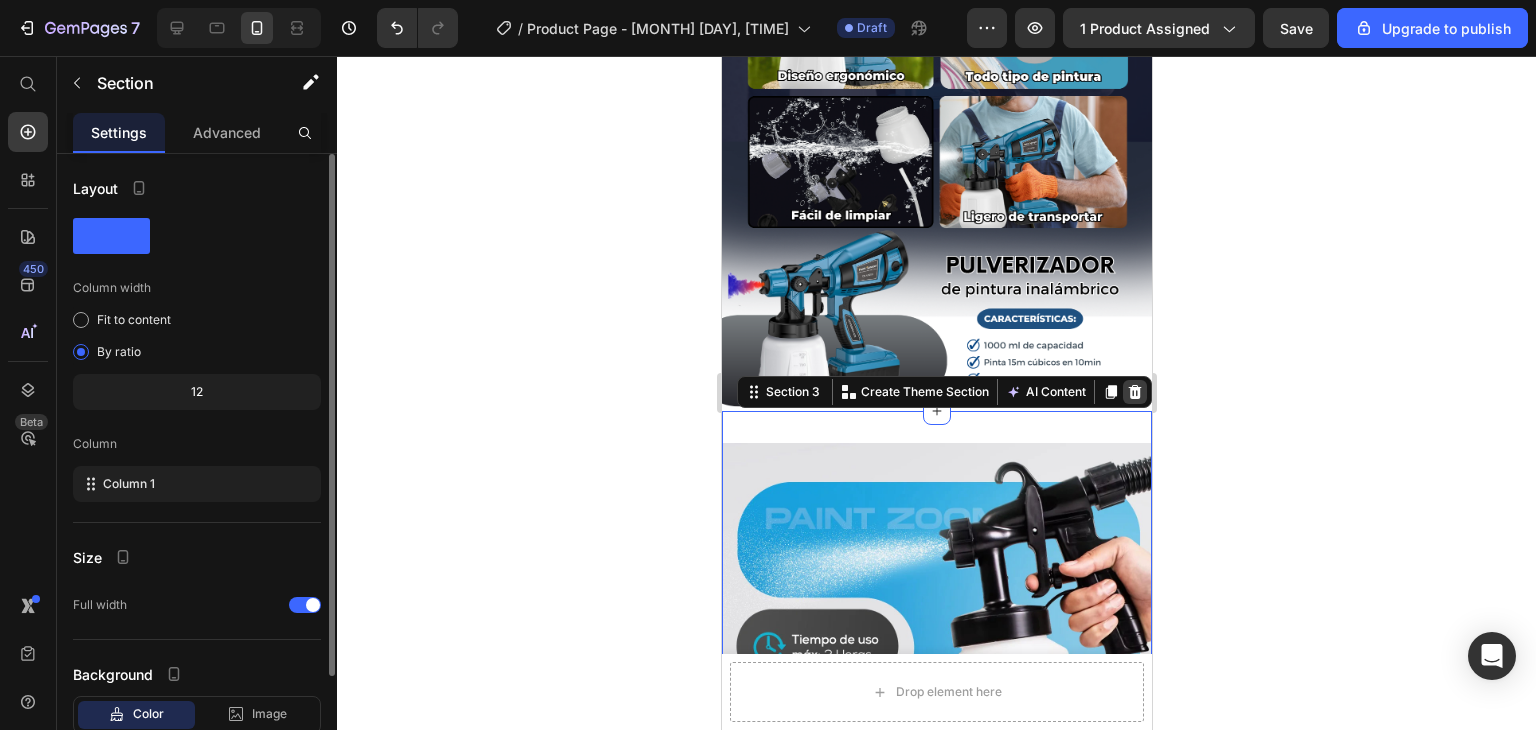 click 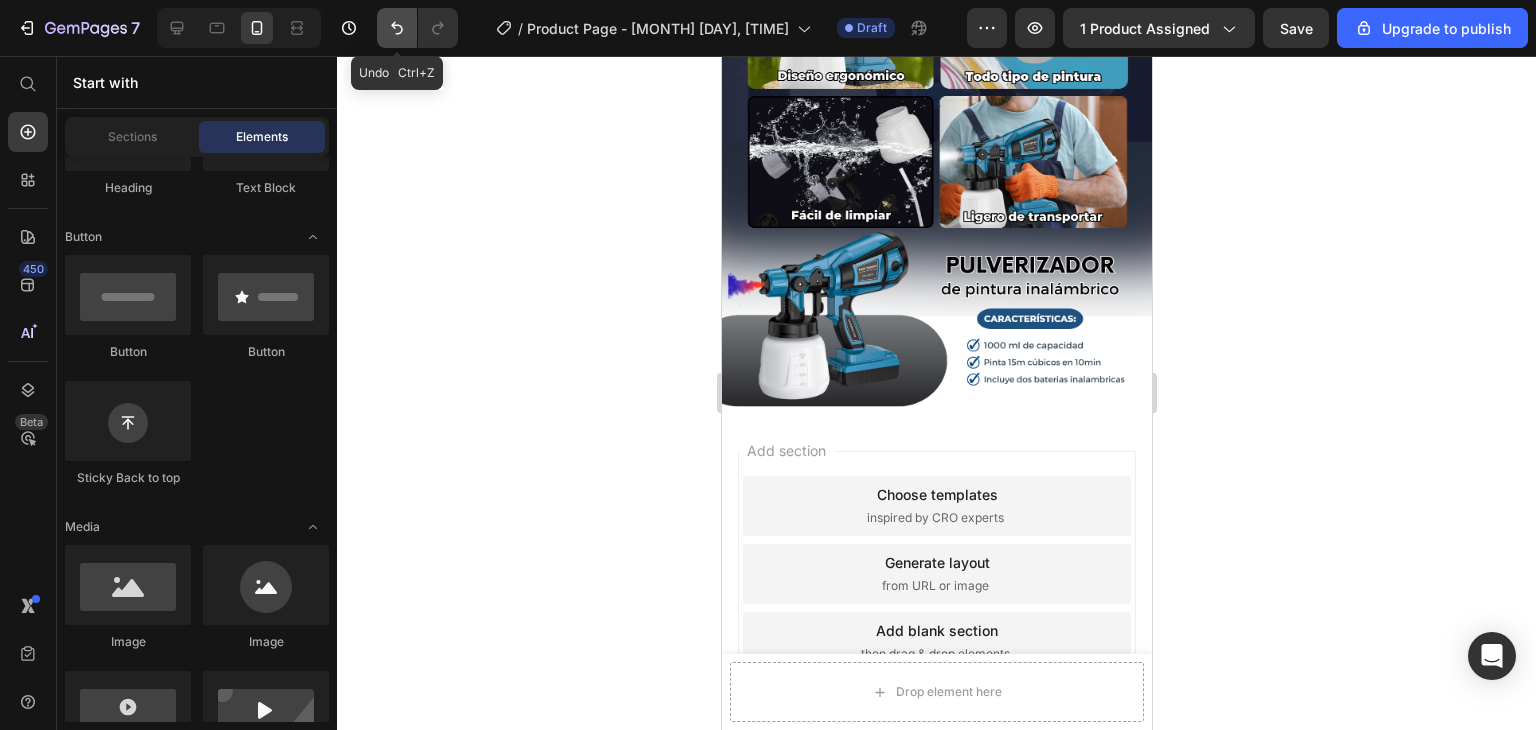 click 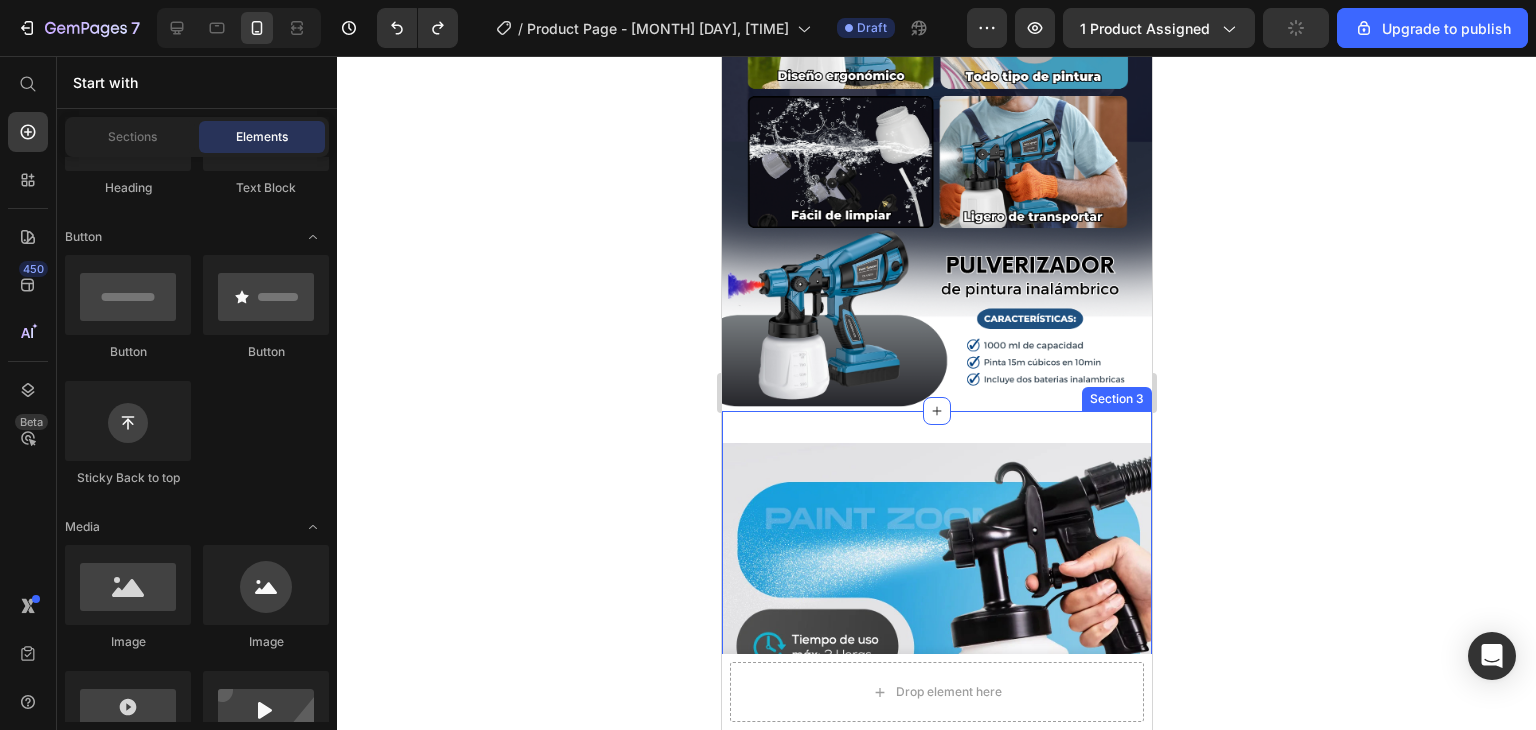 click on "Image Section 3" at bounding box center [936, 761] 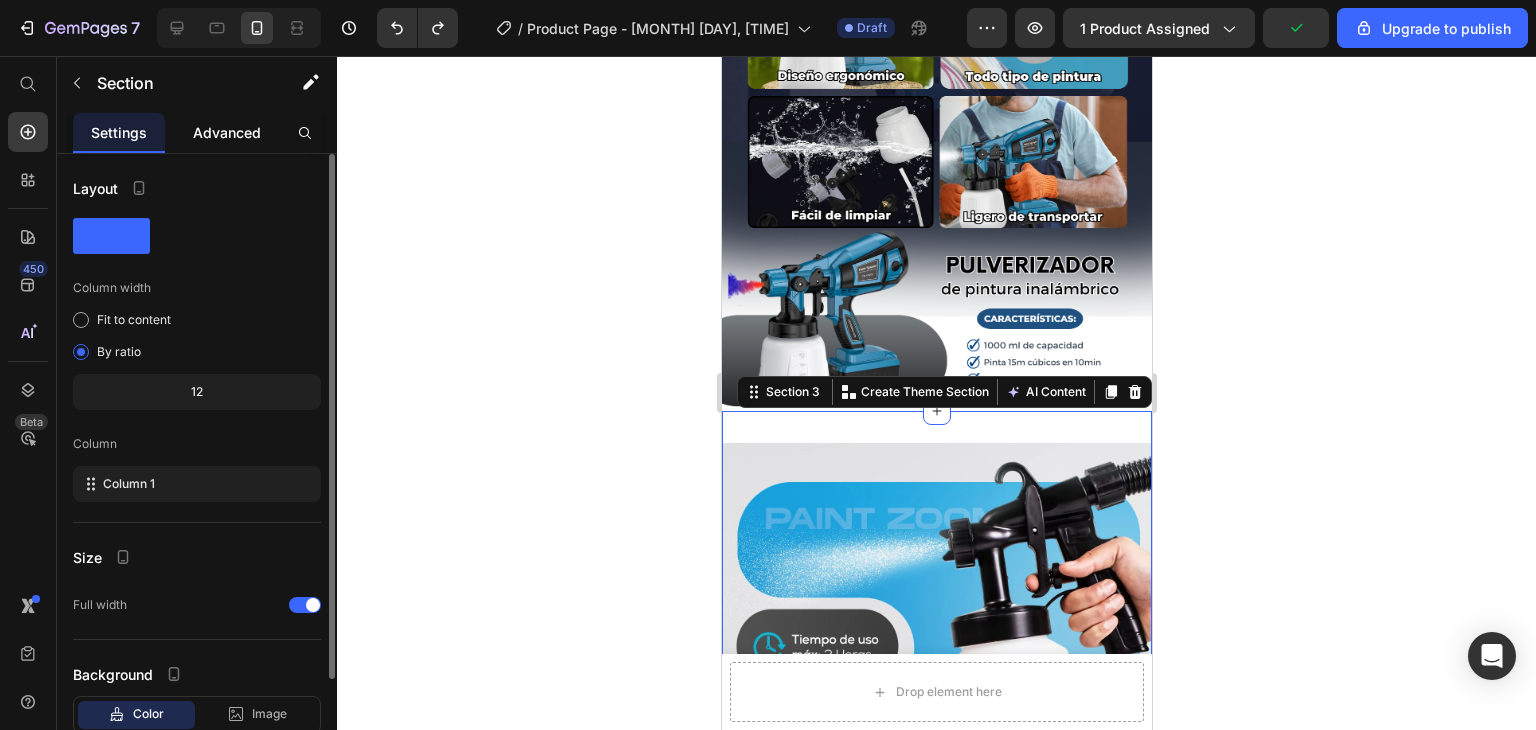 click on "Advanced" at bounding box center [227, 132] 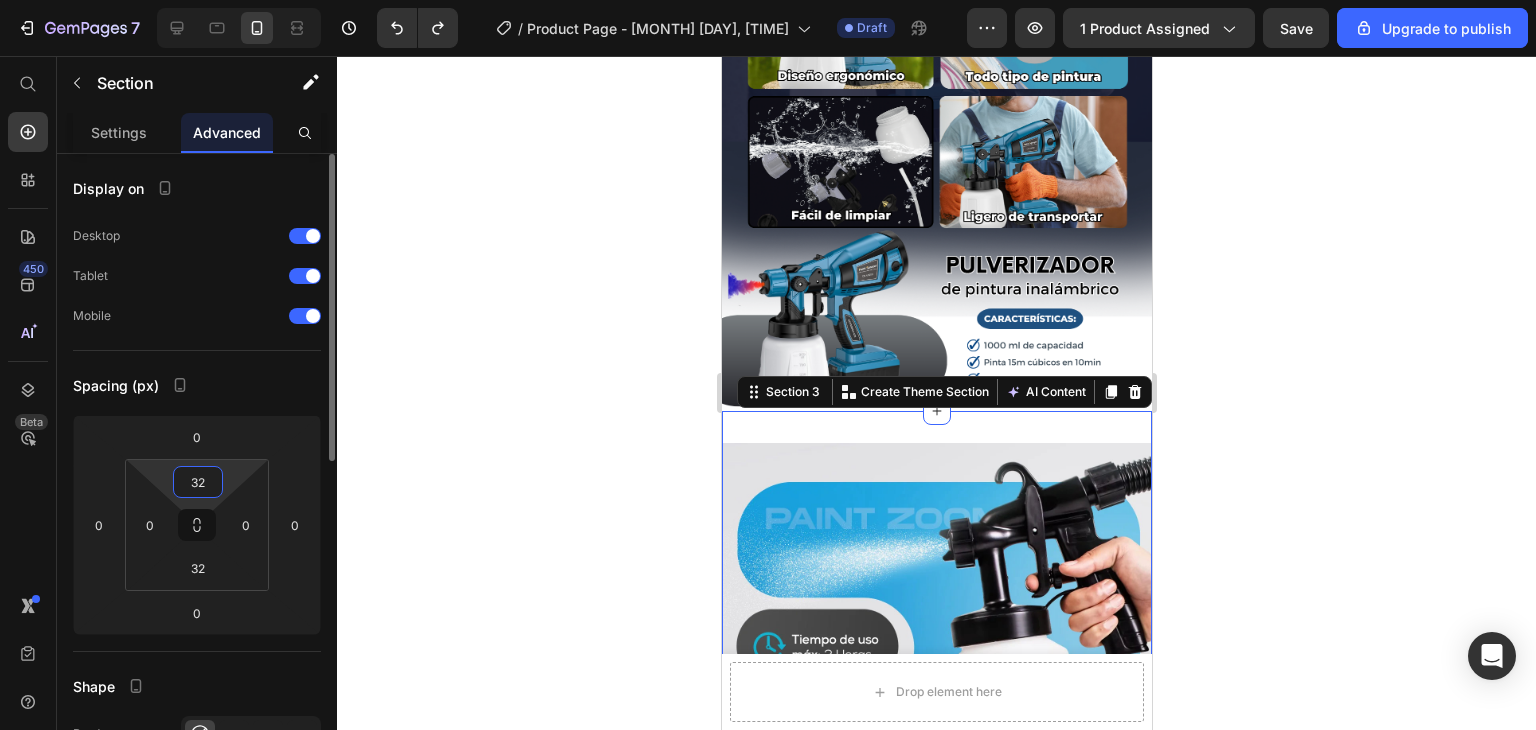 click on "32" at bounding box center (198, 482) 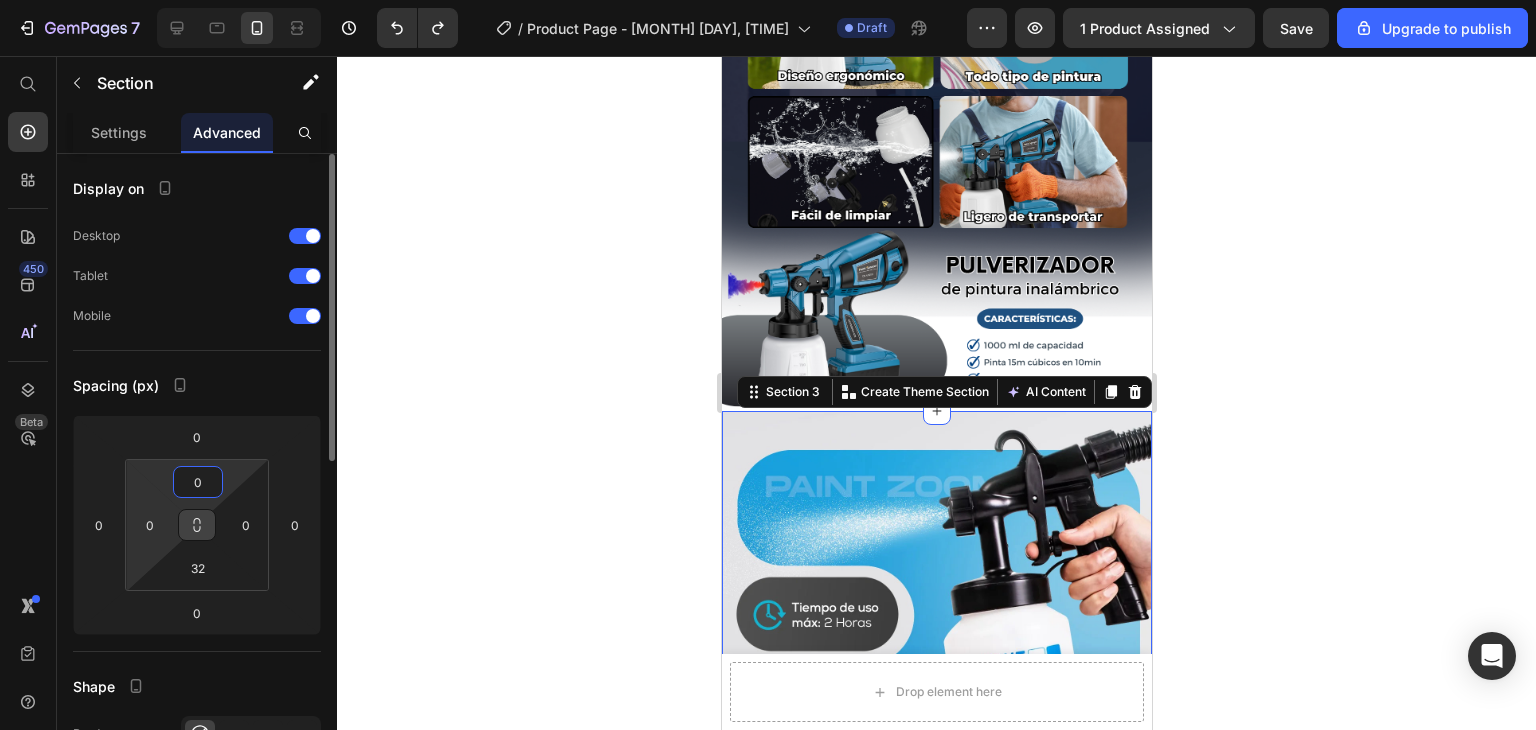 scroll, scrollTop: 100, scrollLeft: 0, axis: vertical 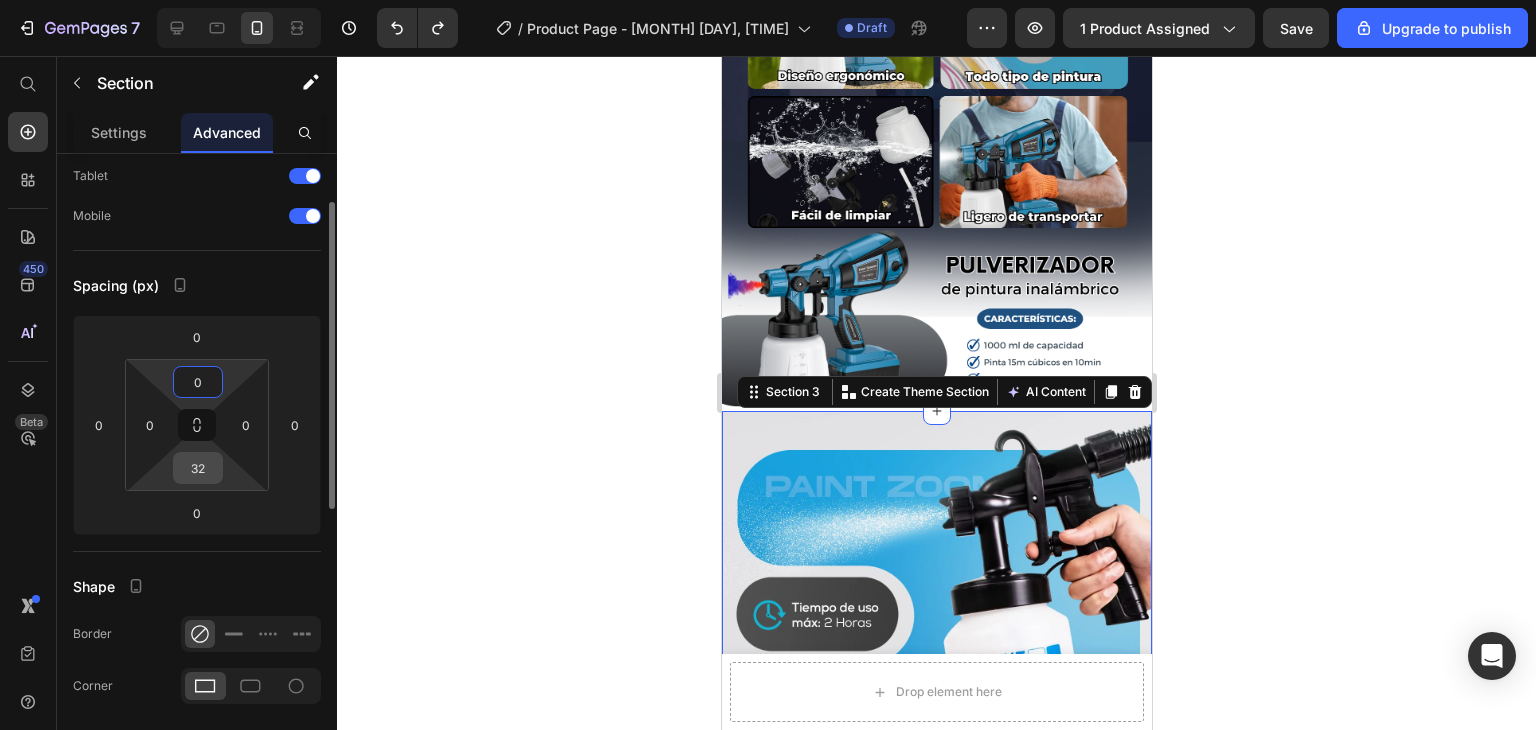 type on "0" 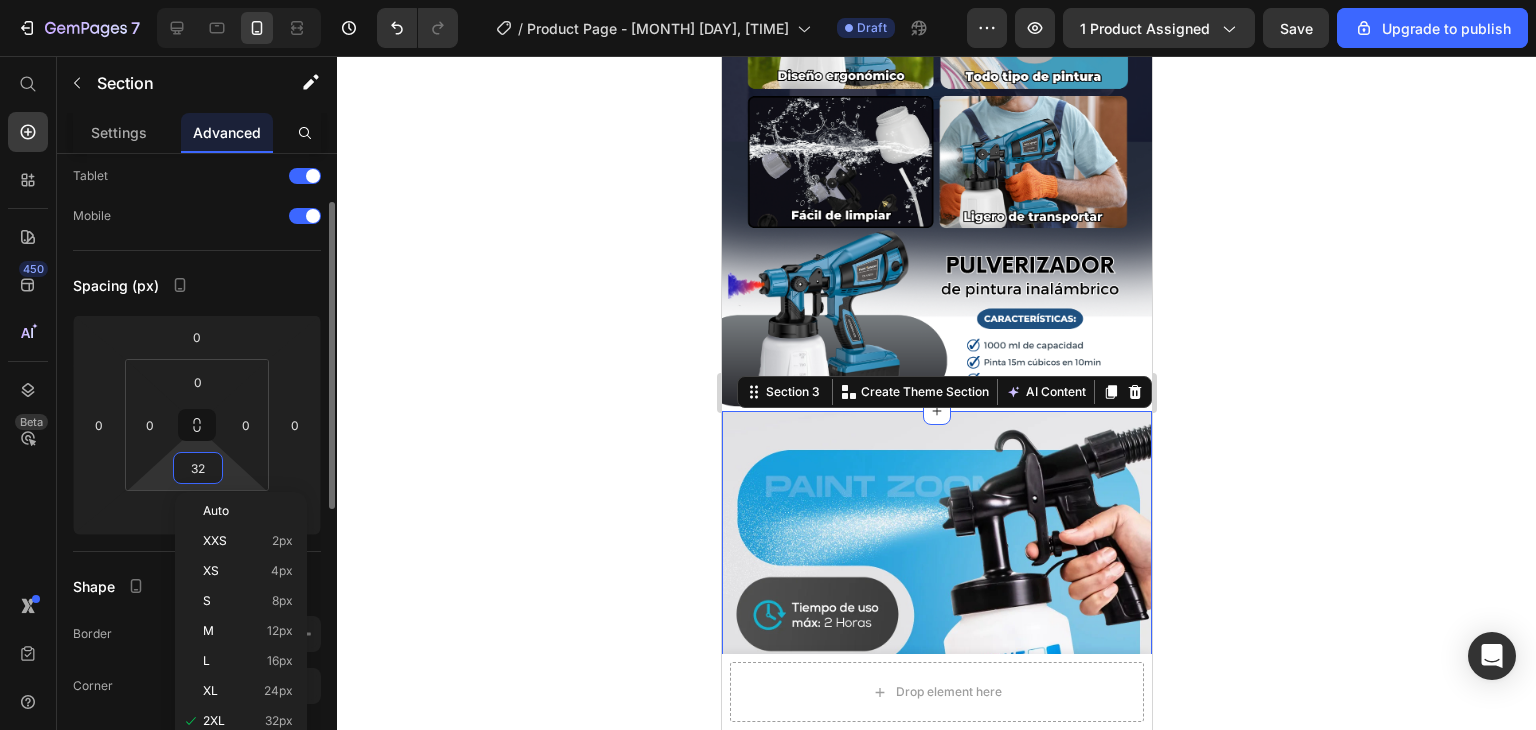 type on "0" 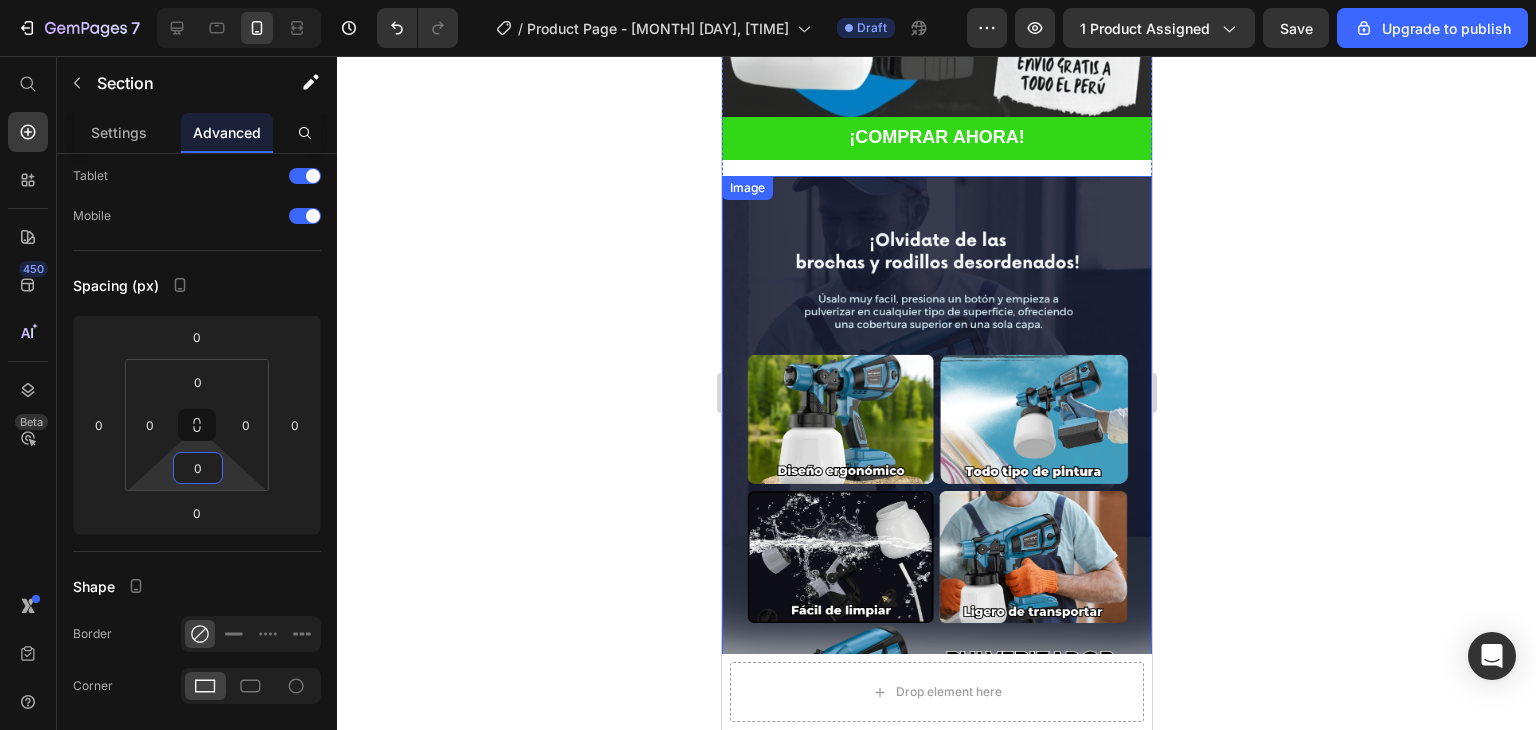 scroll, scrollTop: 500, scrollLeft: 0, axis: vertical 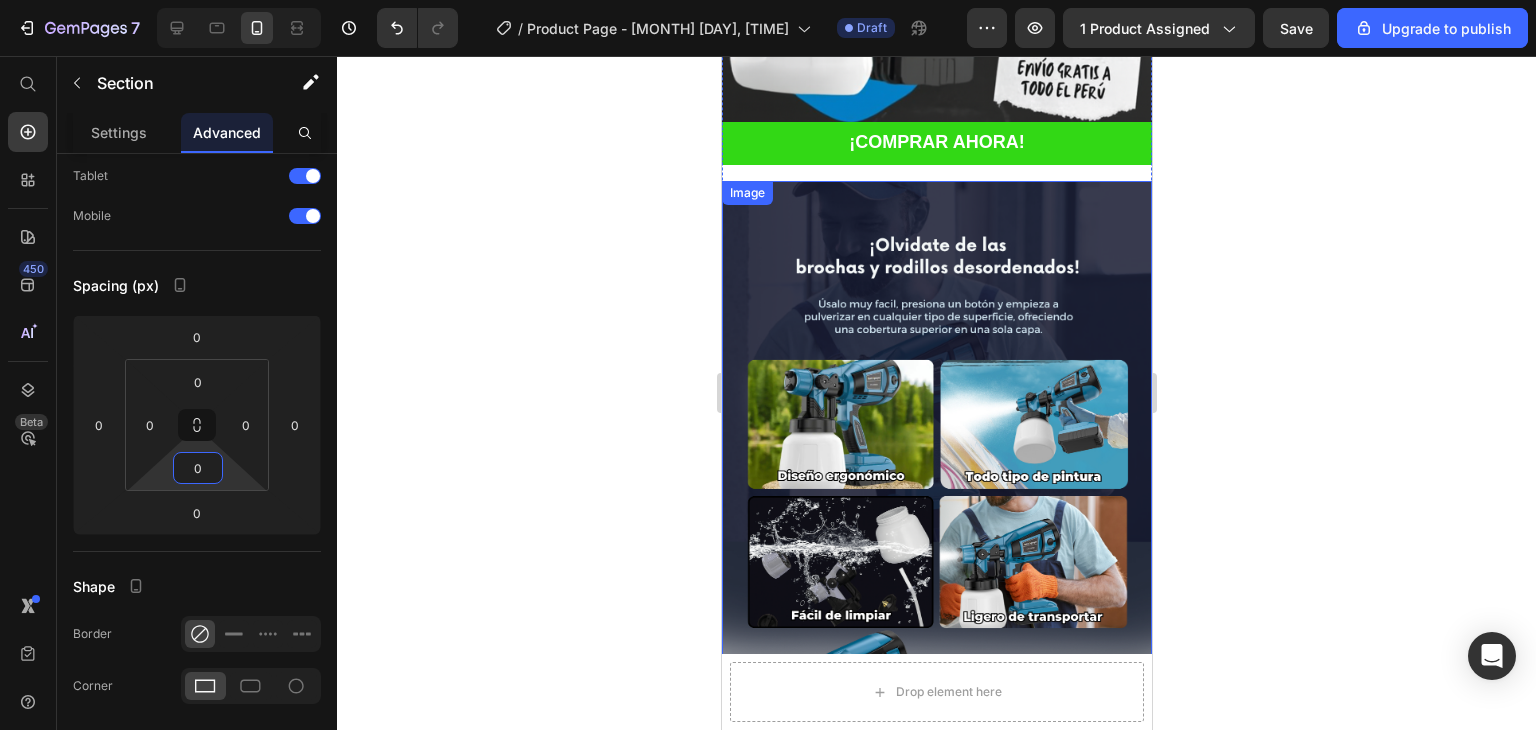 click at bounding box center [936, 496] 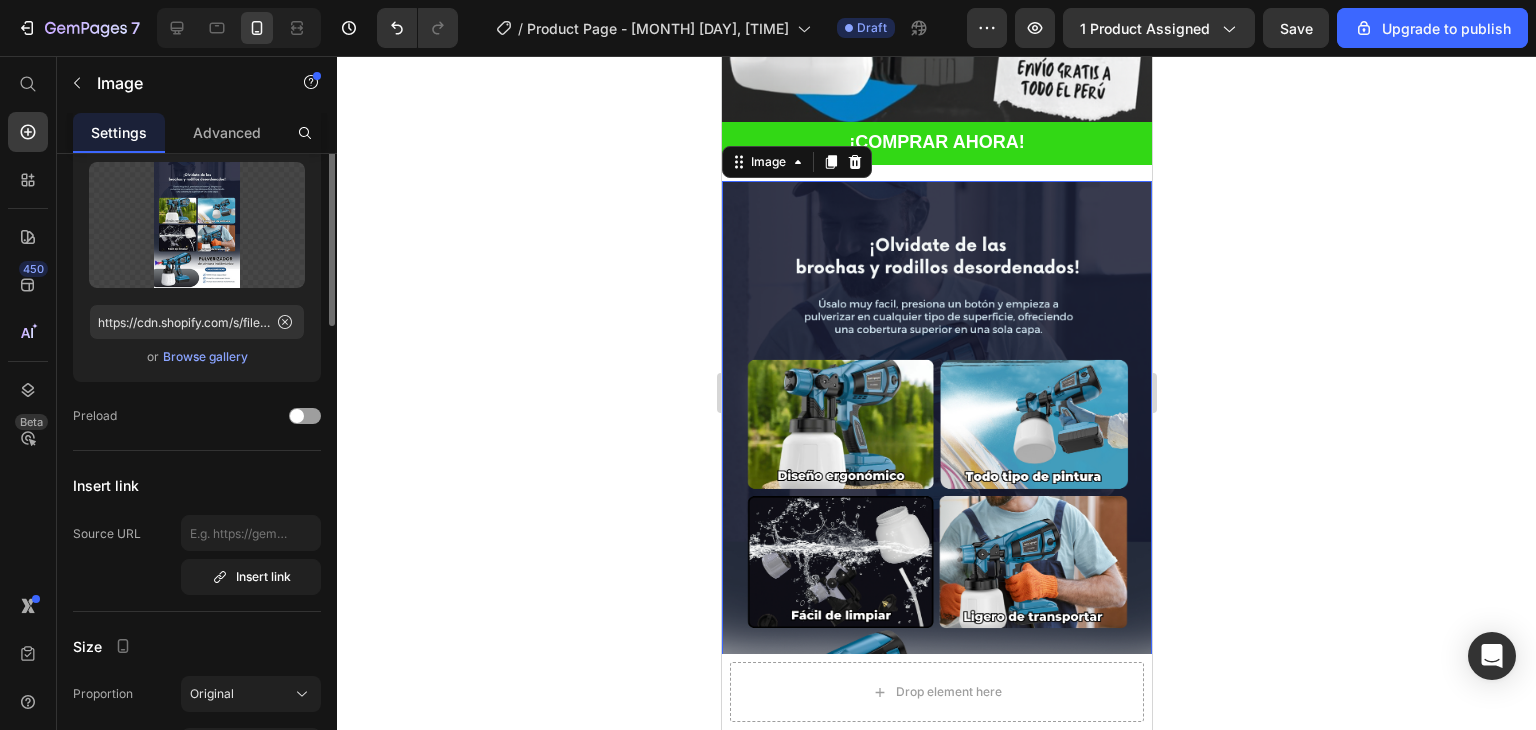 scroll, scrollTop: 0, scrollLeft: 0, axis: both 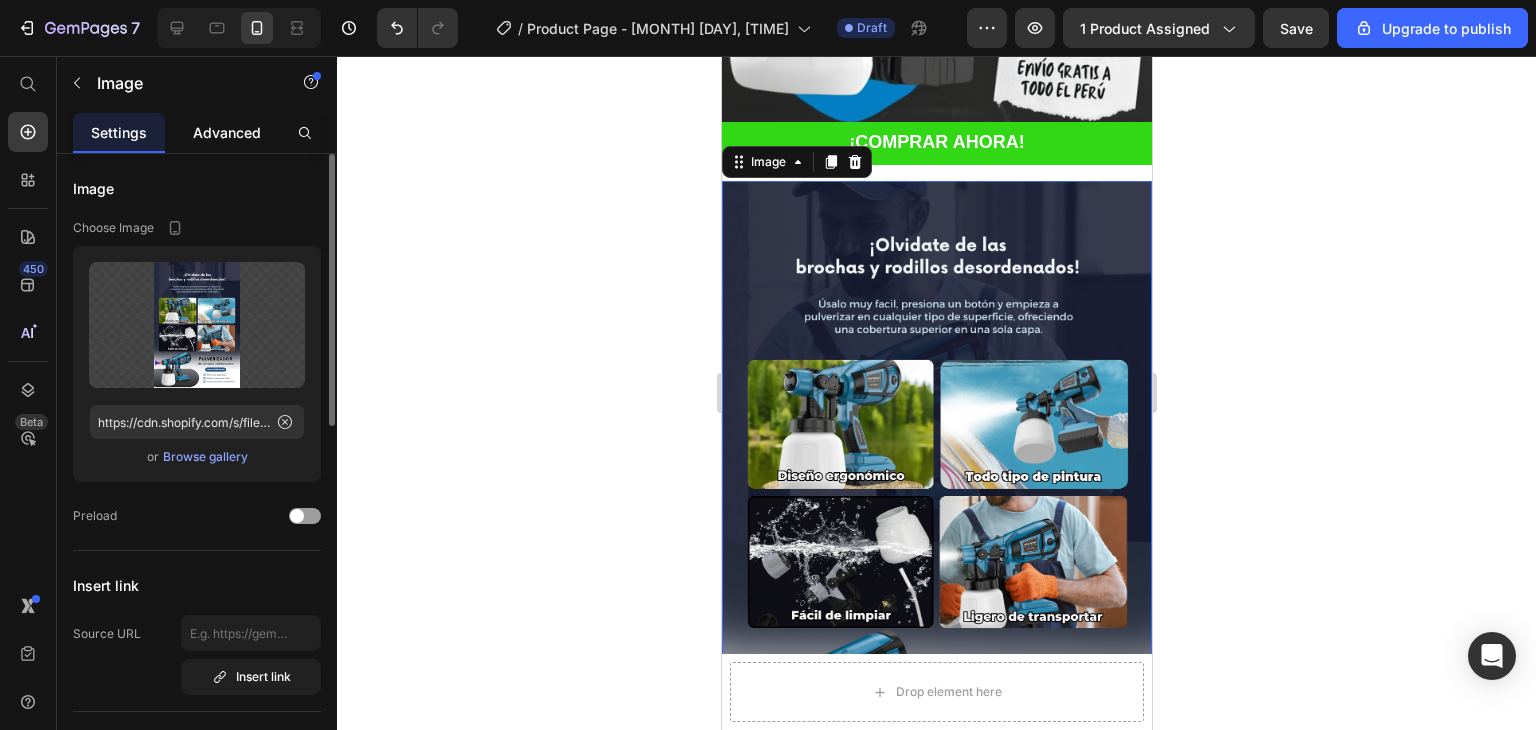 click on "Advanced" at bounding box center (227, 132) 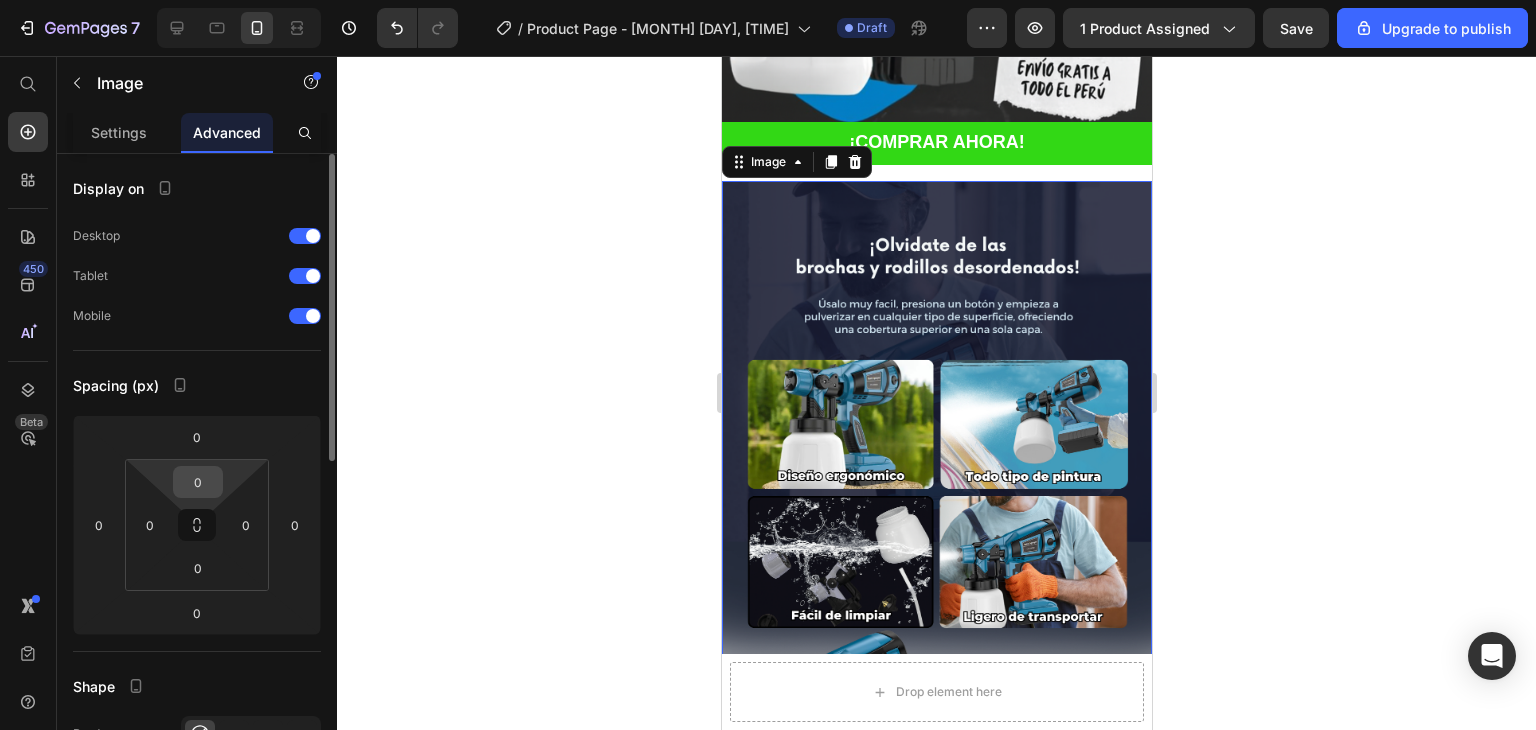 click on "0" at bounding box center [198, 482] 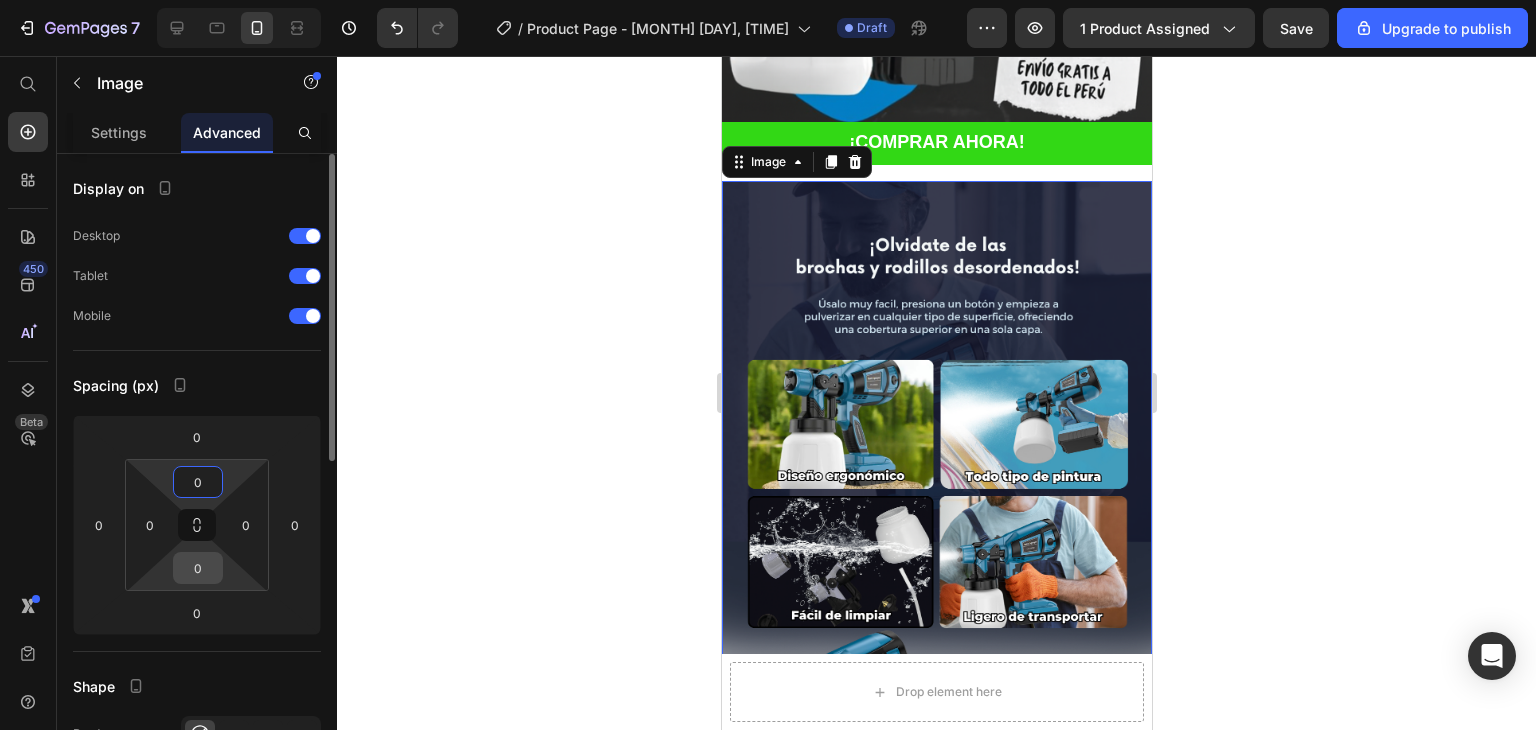 click on "0" at bounding box center [198, 568] 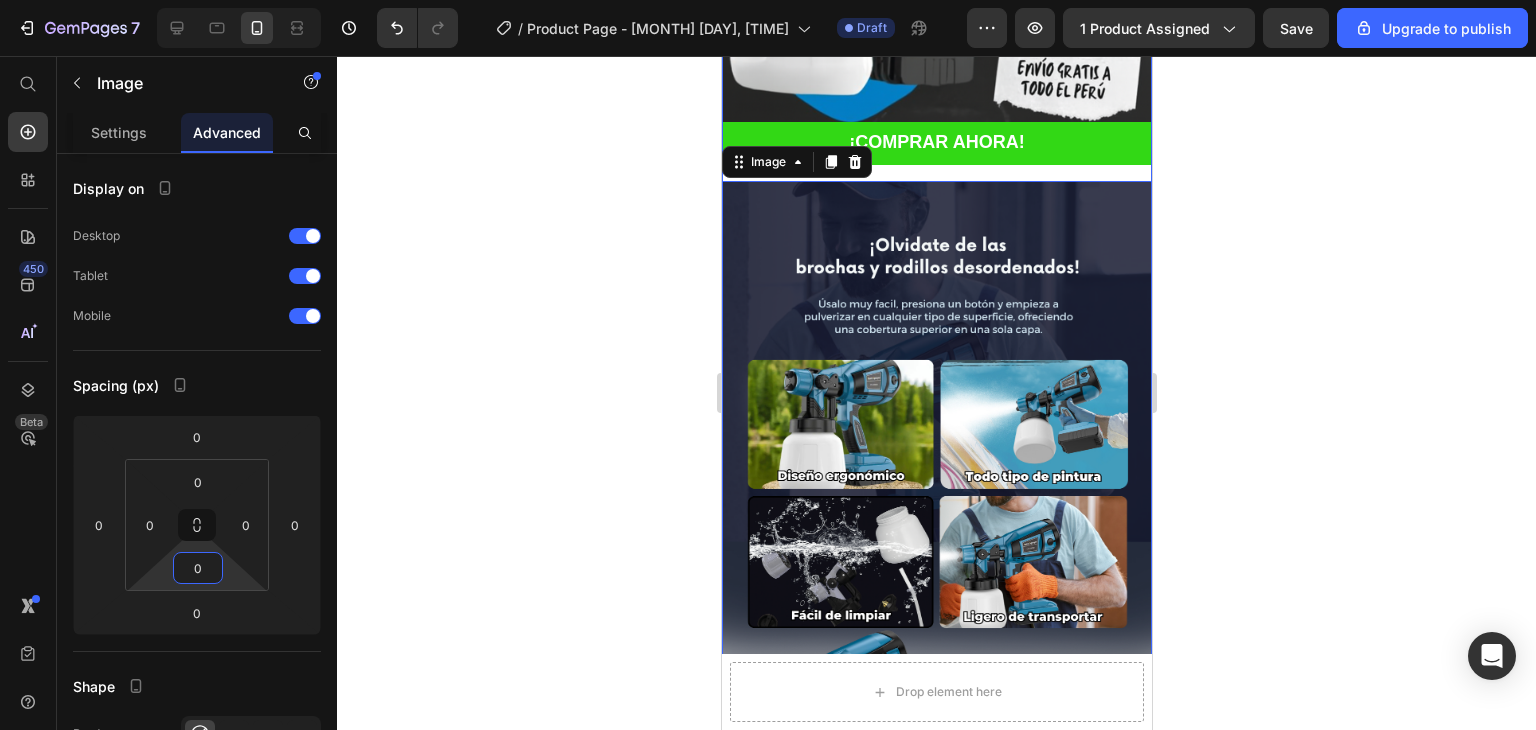 click on "¡COMPRAR AHORA!  Dynamic Checkout Image   0
Drop element here Product" at bounding box center (936, 466) 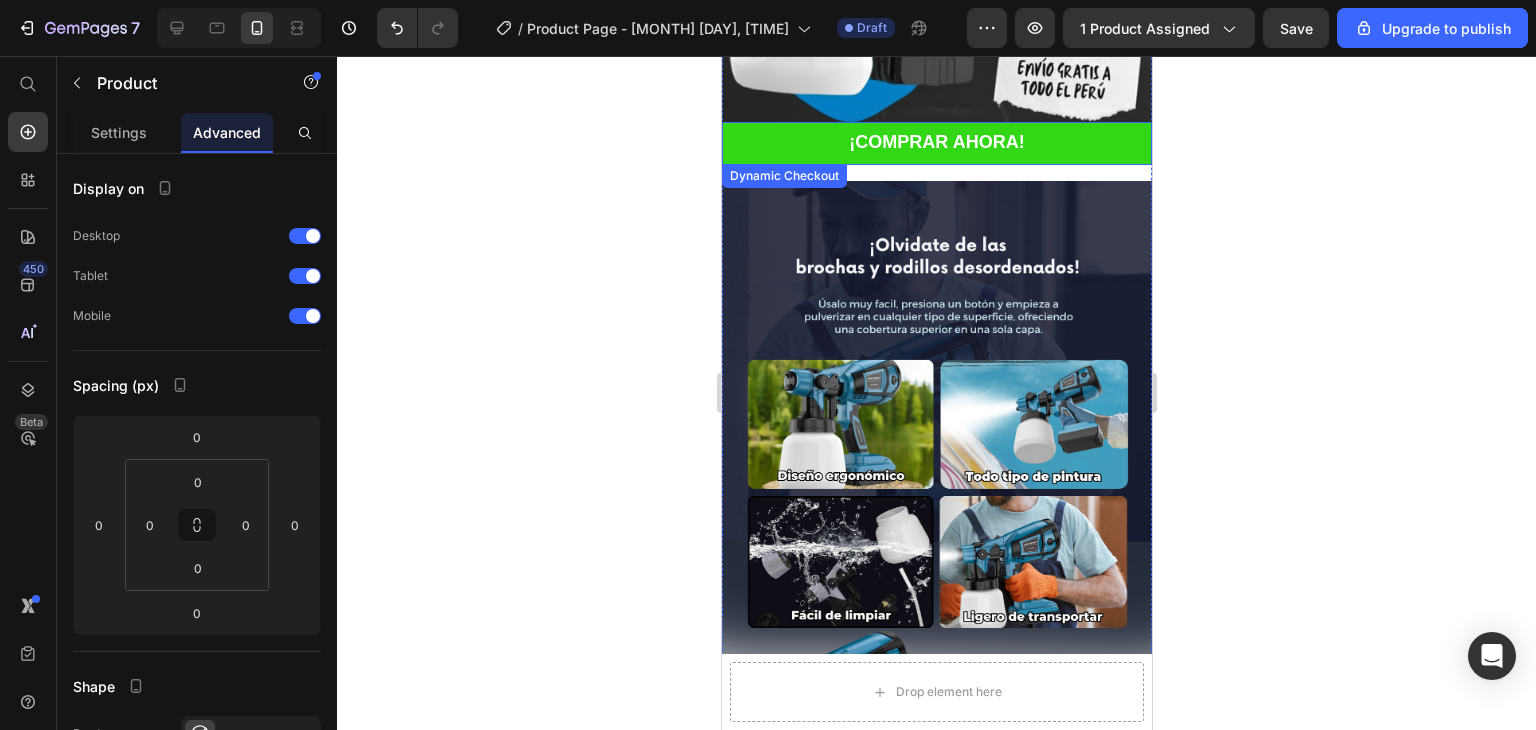 click on "¡COMPRAR AHORA!" at bounding box center (936, 143) 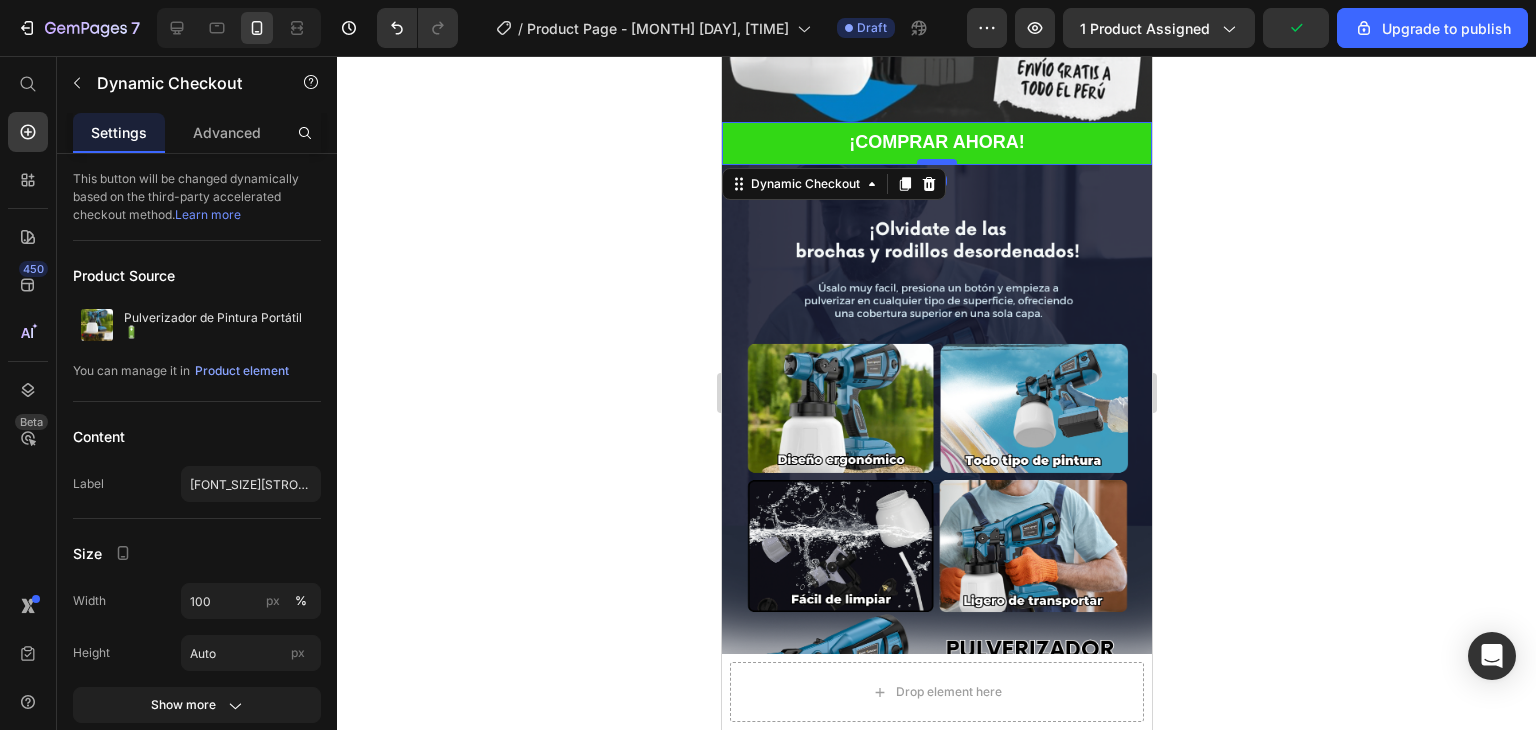 drag, startPoint x: 945, startPoint y: 161, endPoint x: 946, endPoint y: 143, distance: 18.027756 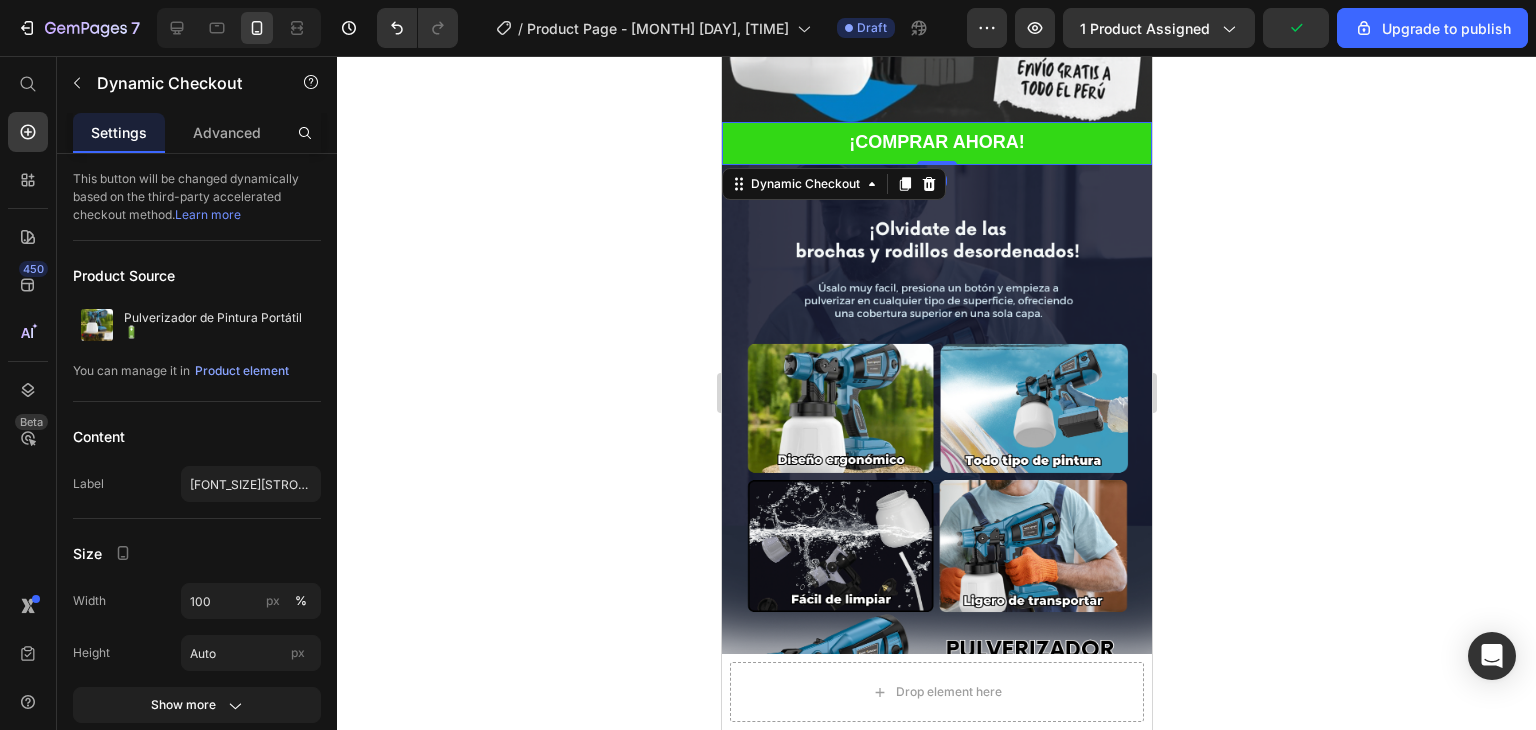 click 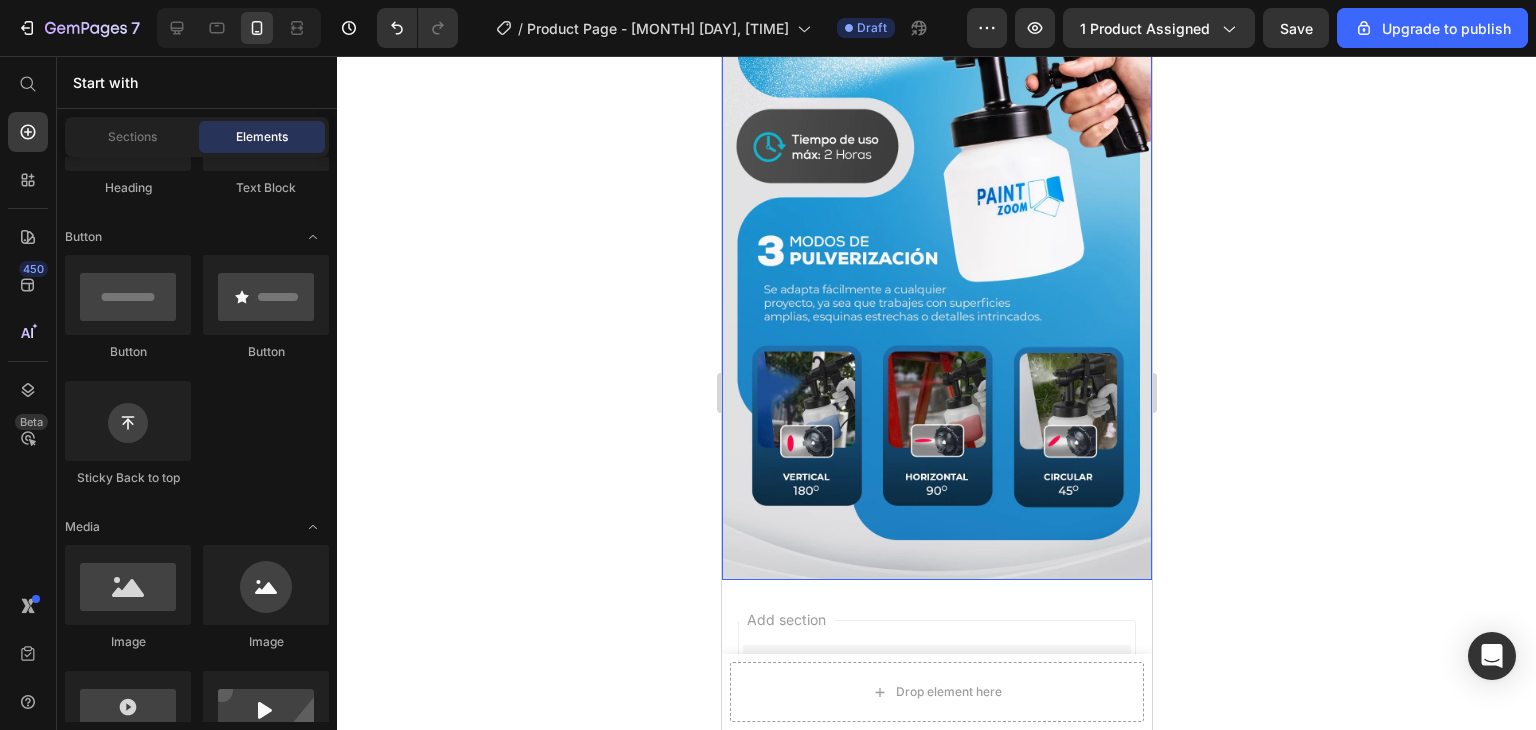 scroll, scrollTop: 1400, scrollLeft: 0, axis: vertical 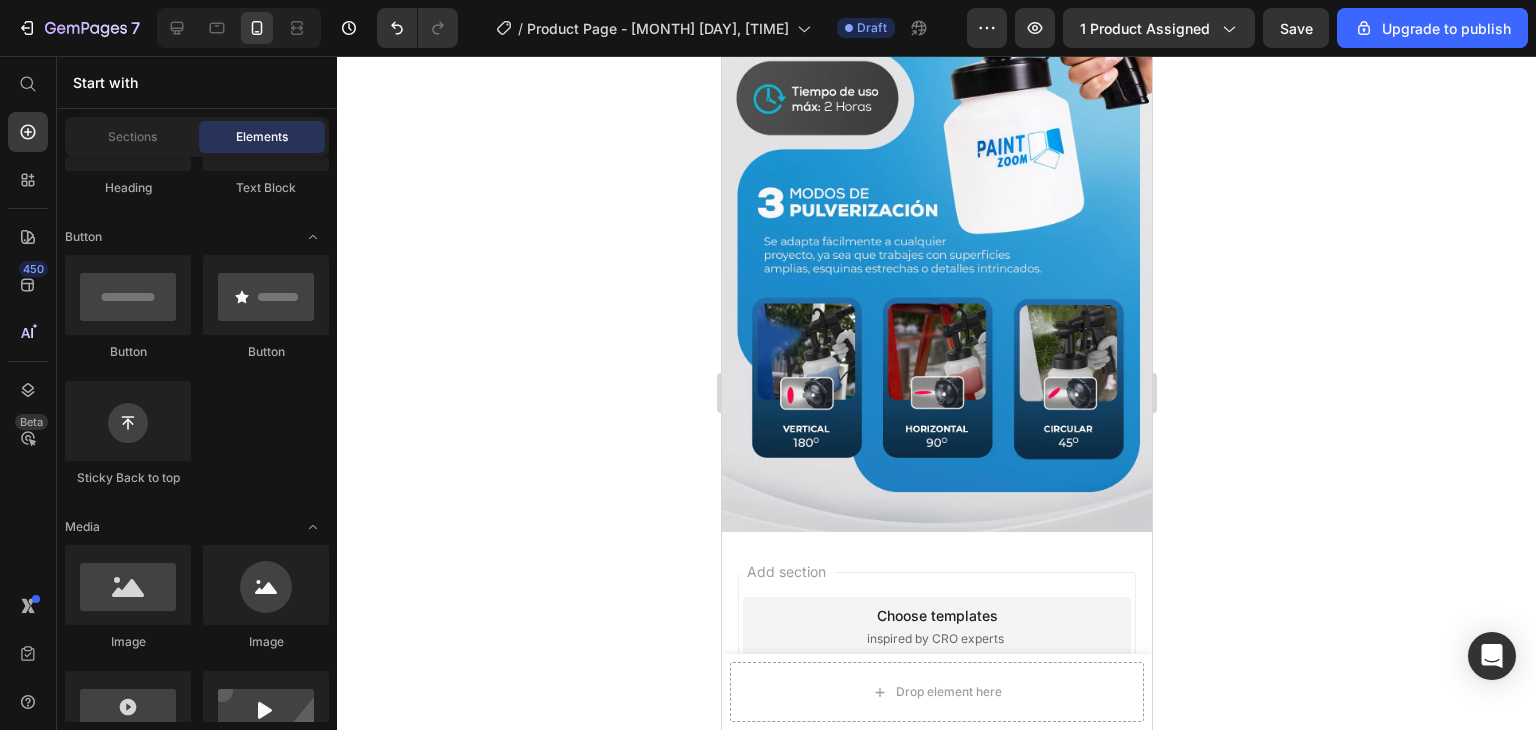click on "Add section Choose templates inspired by CRO experts Generate layout from URL or image Add blank section then drag & drop elements" at bounding box center (936, 723) 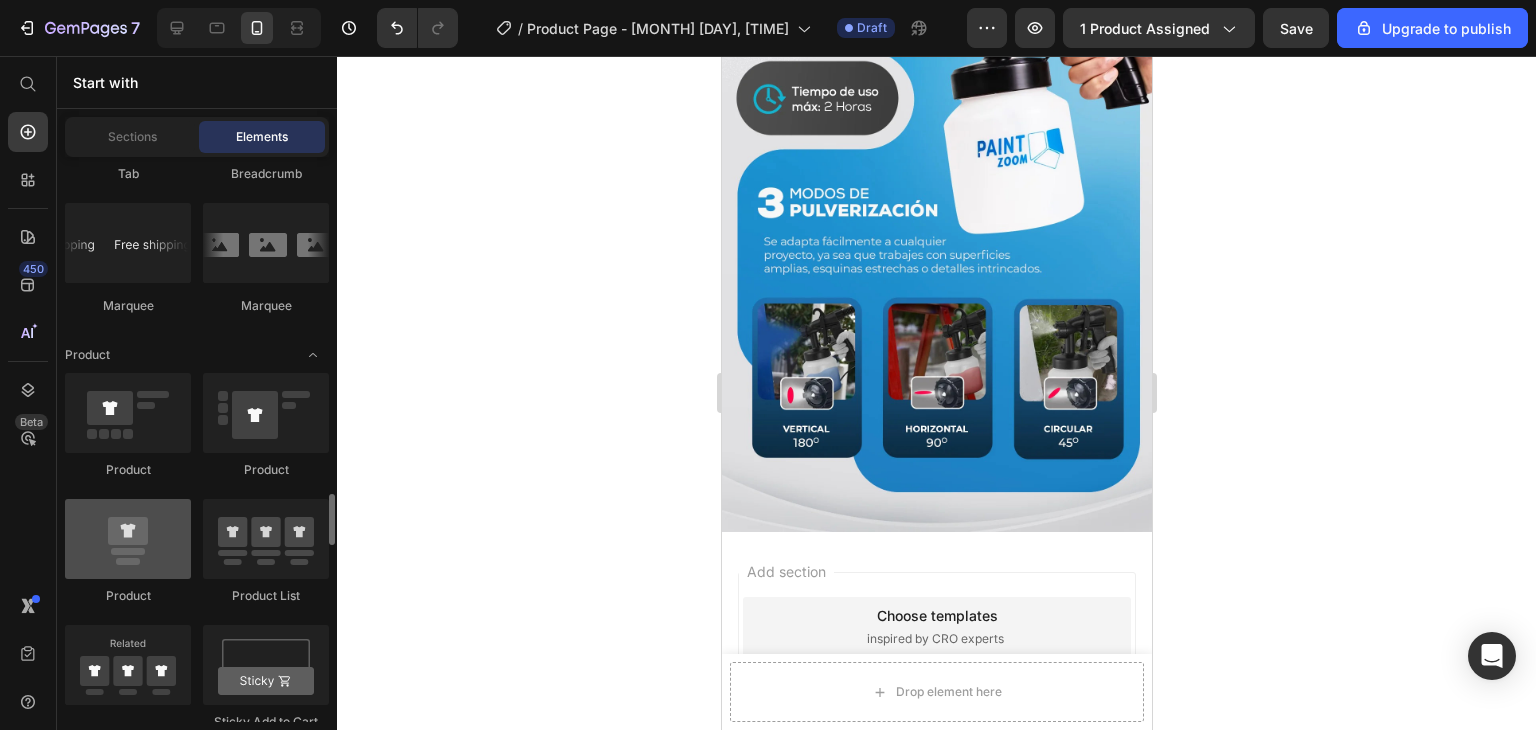 scroll, scrollTop: 2600, scrollLeft: 0, axis: vertical 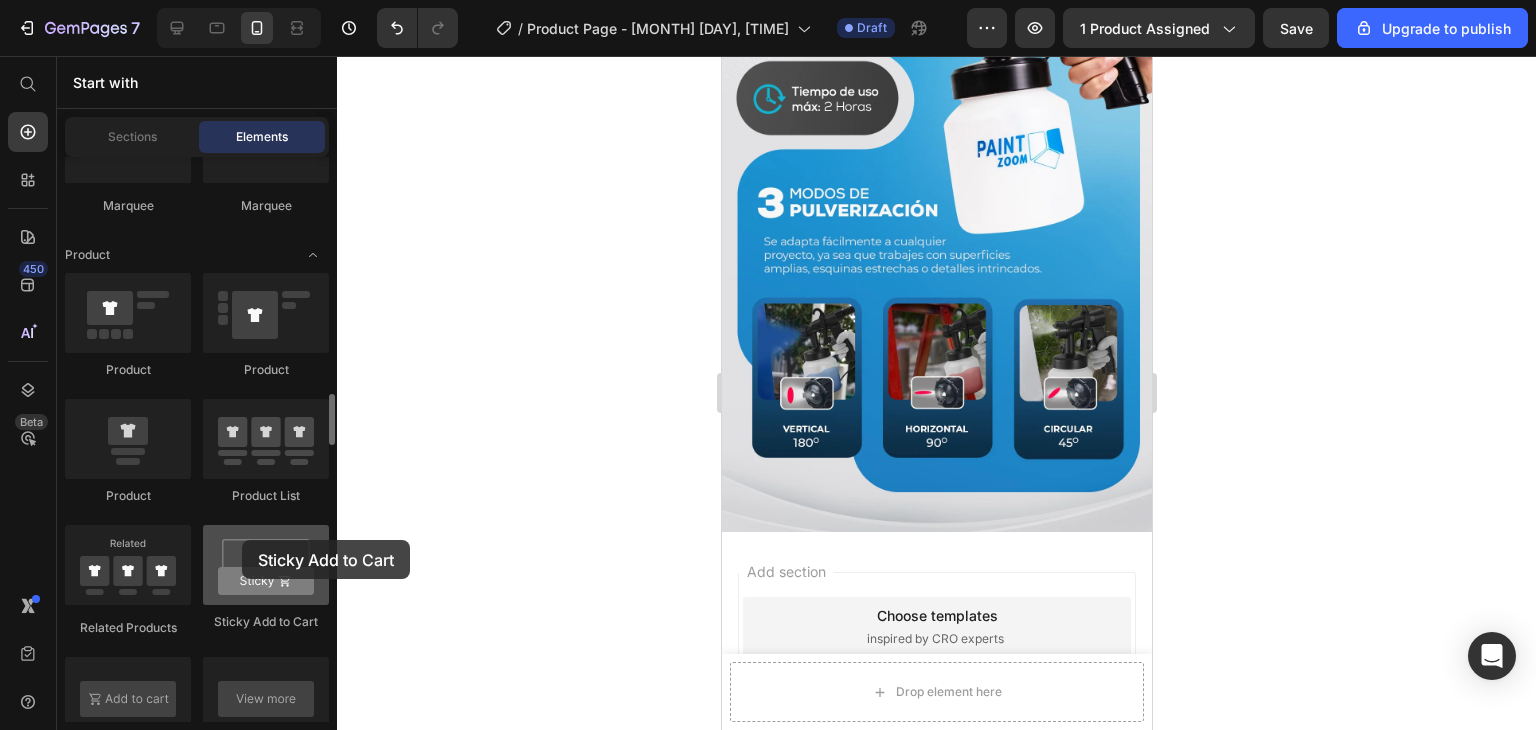 drag, startPoint x: 281, startPoint y: 535, endPoint x: 232, endPoint y: 552, distance: 51.86521 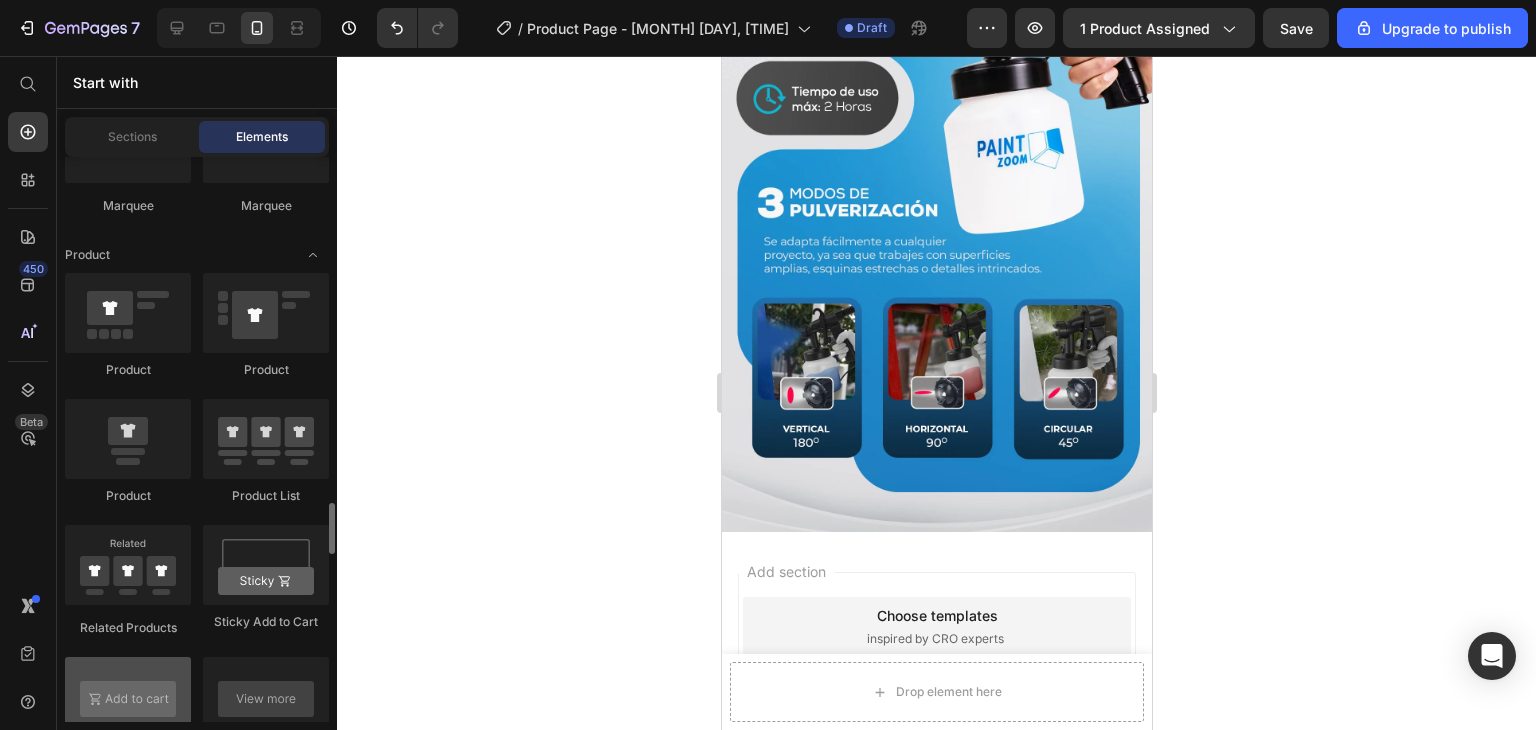 scroll, scrollTop: 2700, scrollLeft: 0, axis: vertical 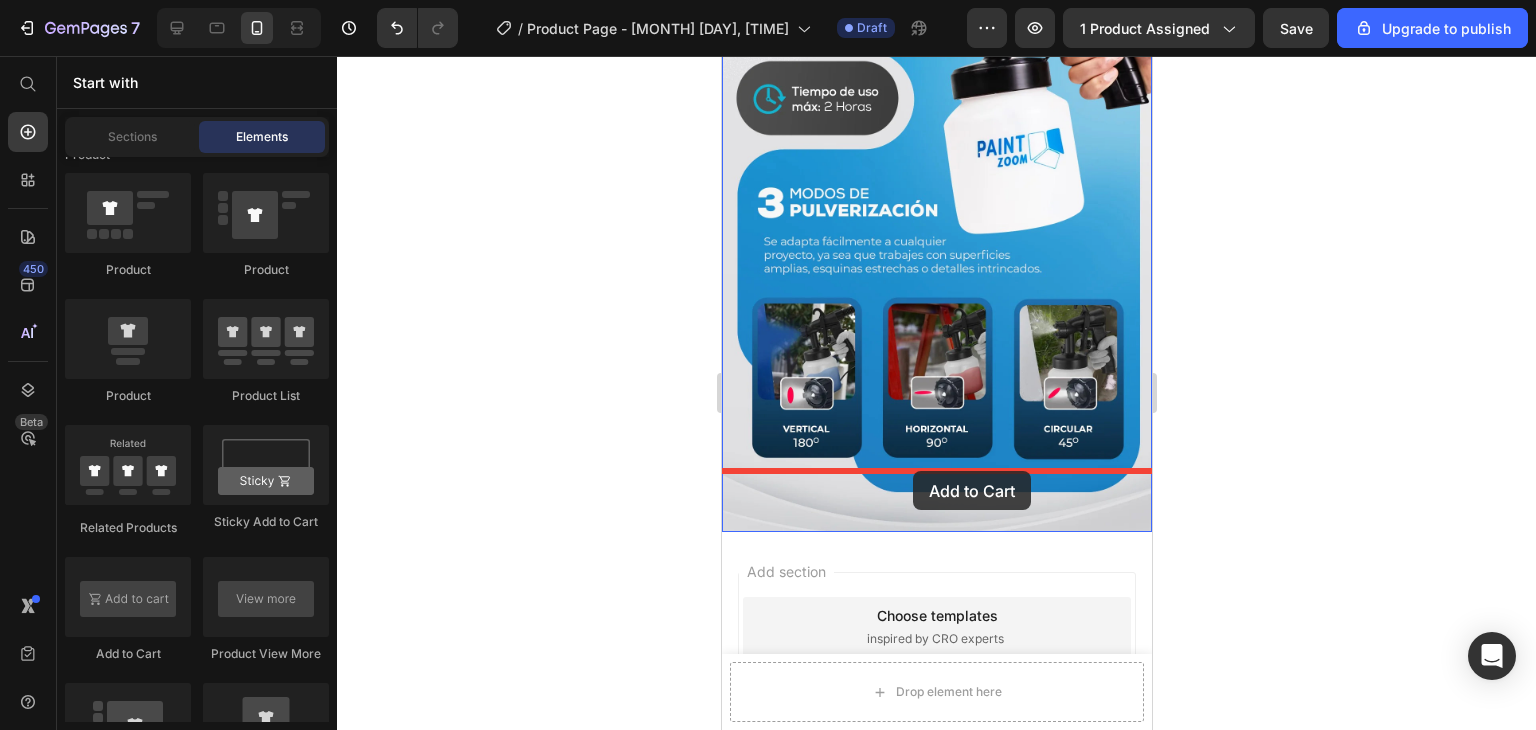 drag, startPoint x: 879, startPoint y: 645, endPoint x: 913, endPoint y: 470, distance: 178.27226 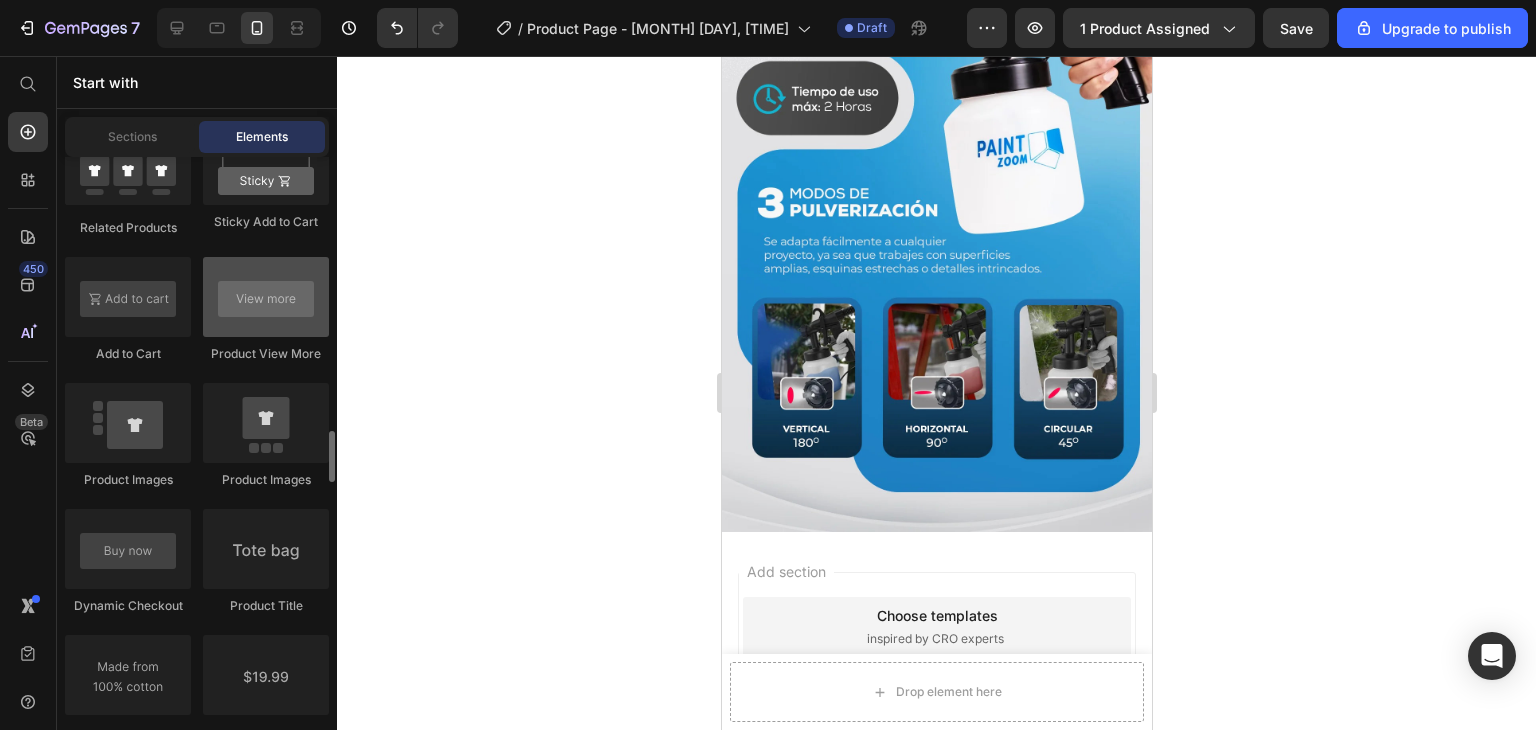 scroll, scrollTop: 3100, scrollLeft: 0, axis: vertical 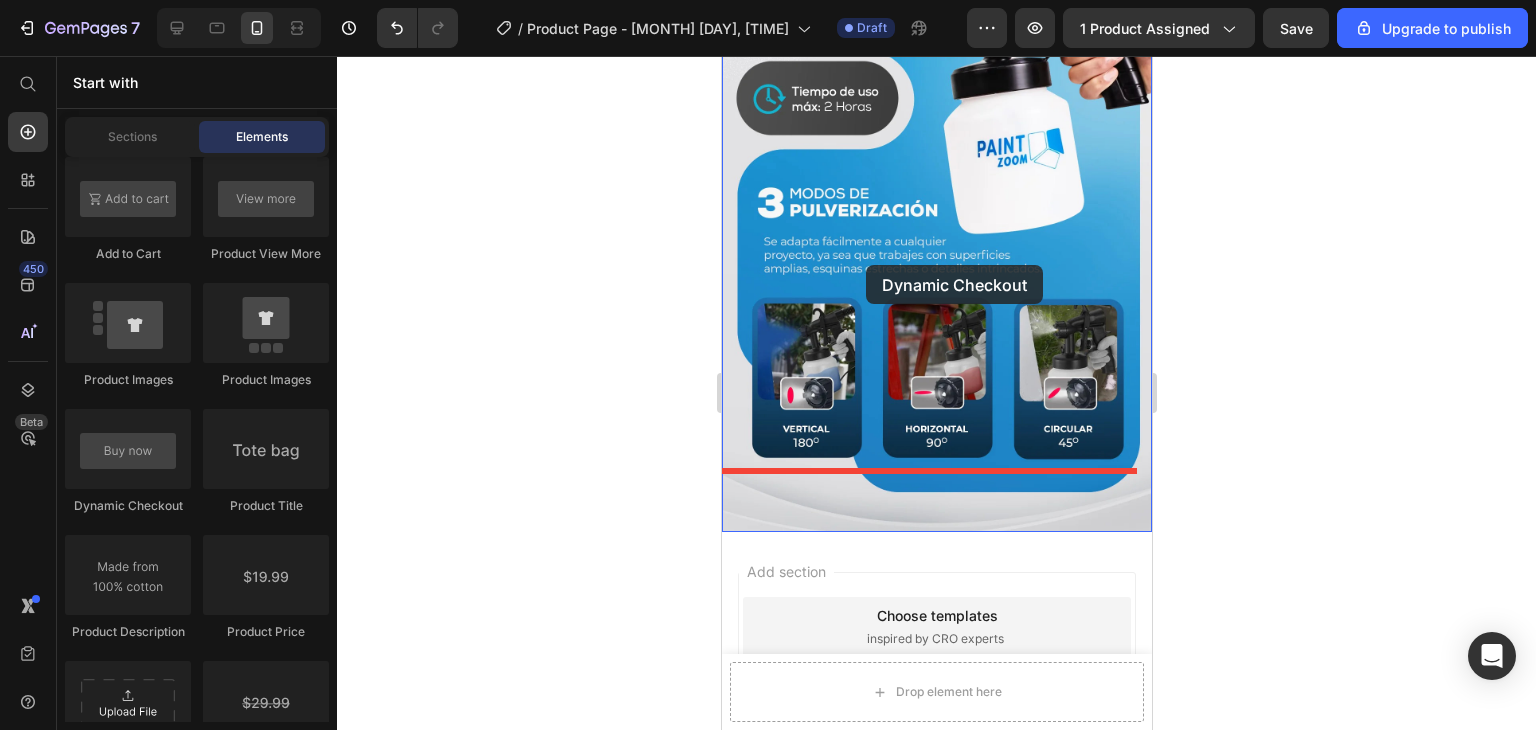 drag, startPoint x: 881, startPoint y: 541, endPoint x: 865, endPoint y: 265, distance: 276.46338 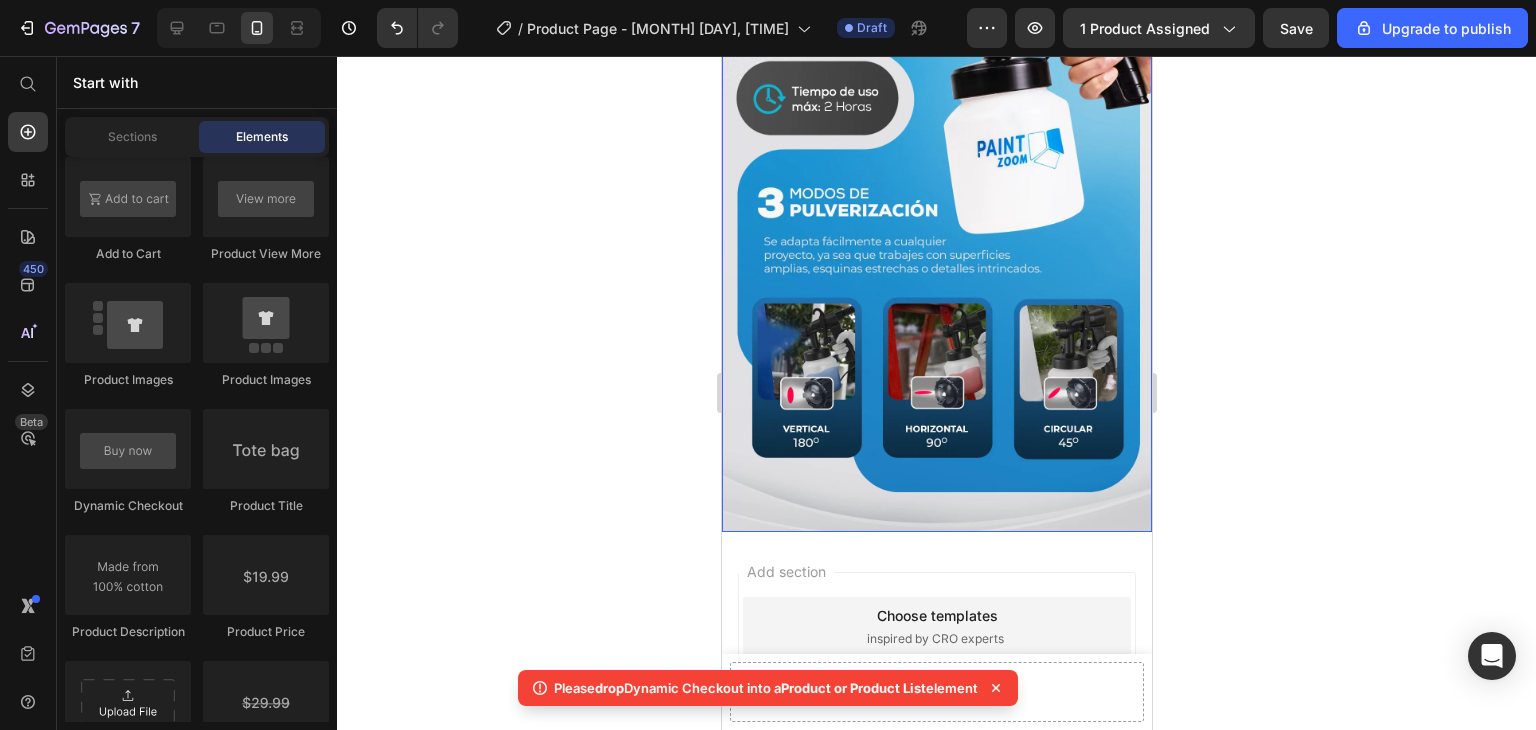 click at bounding box center [936, 213] 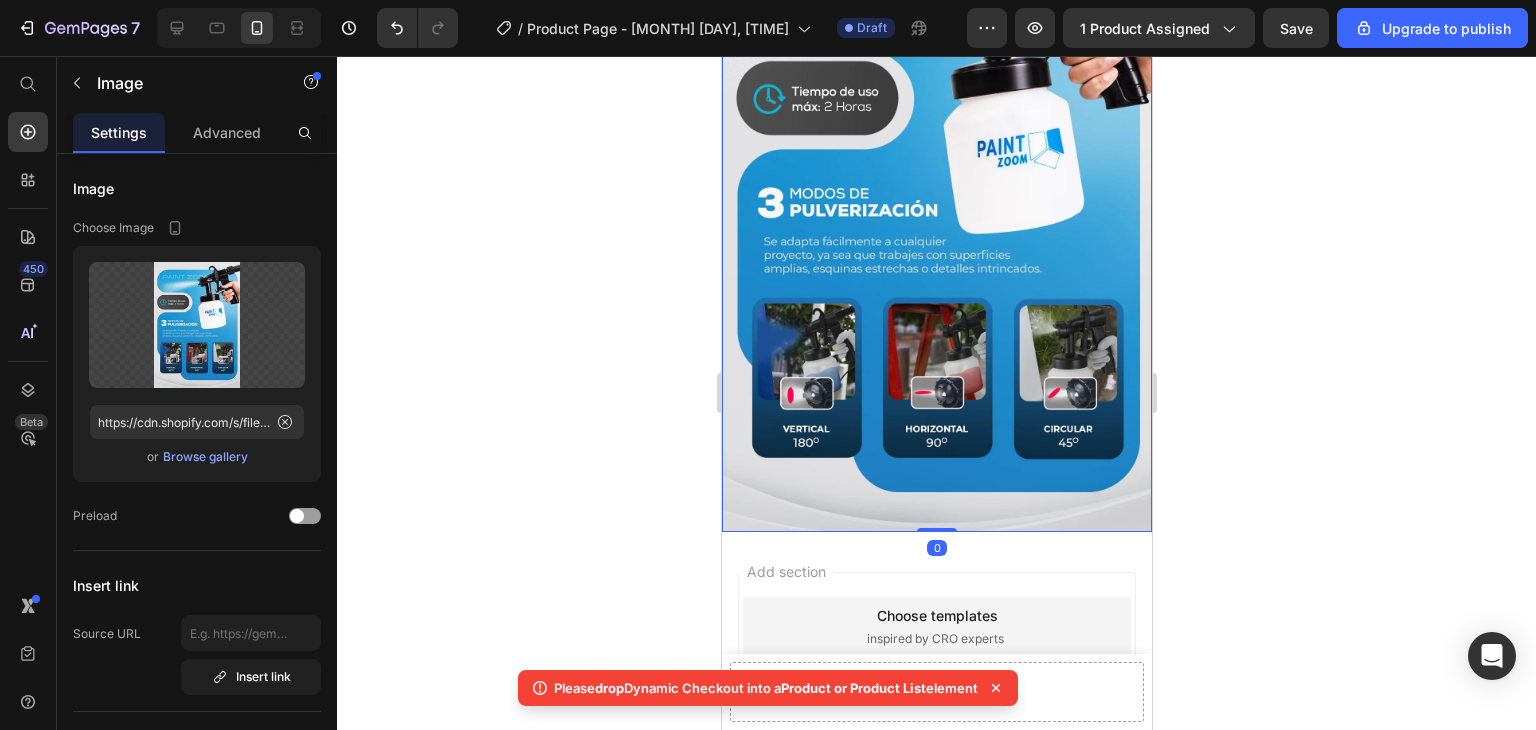 click at bounding box center (936, 213) 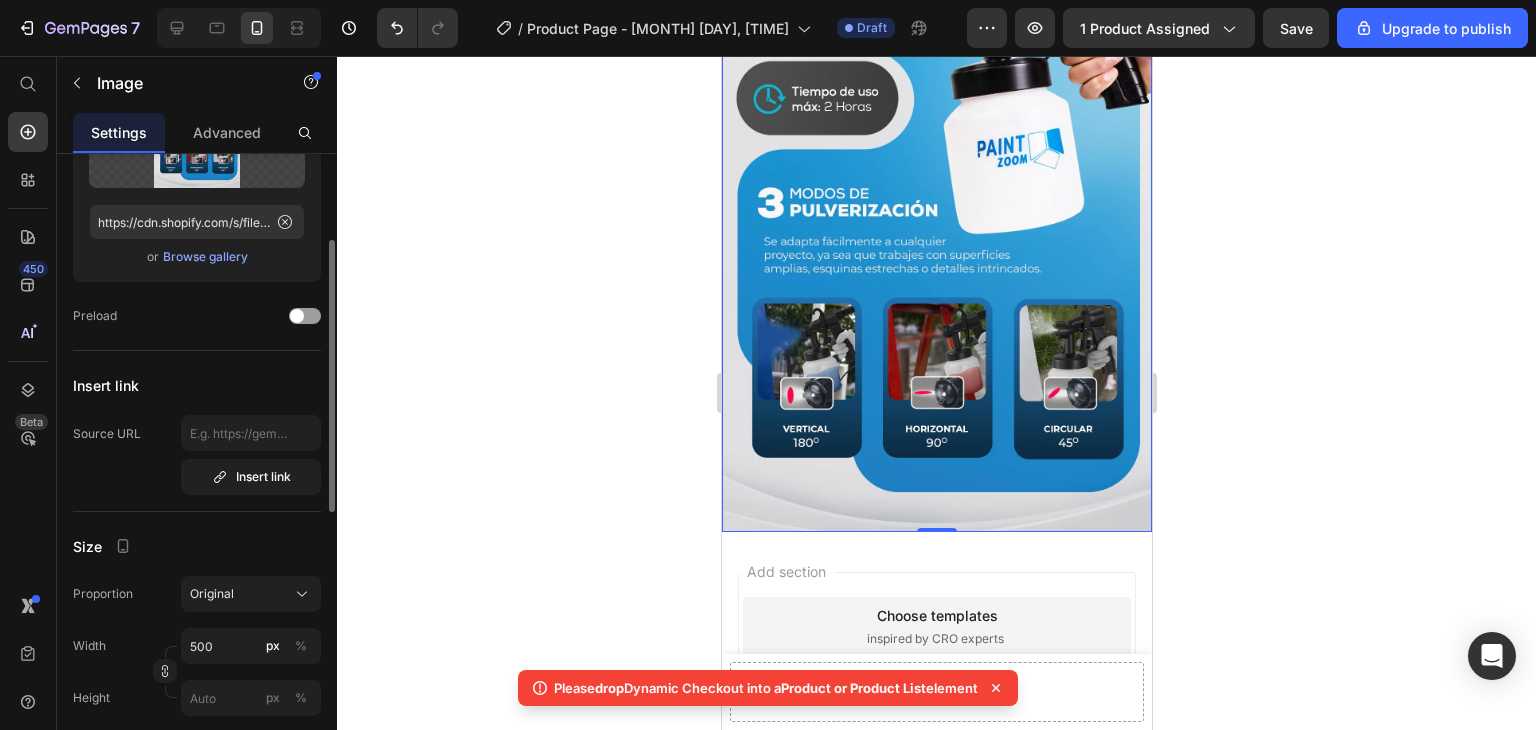 scroll, scrollTop: 300, scrollLeft: 0, axis: vertical 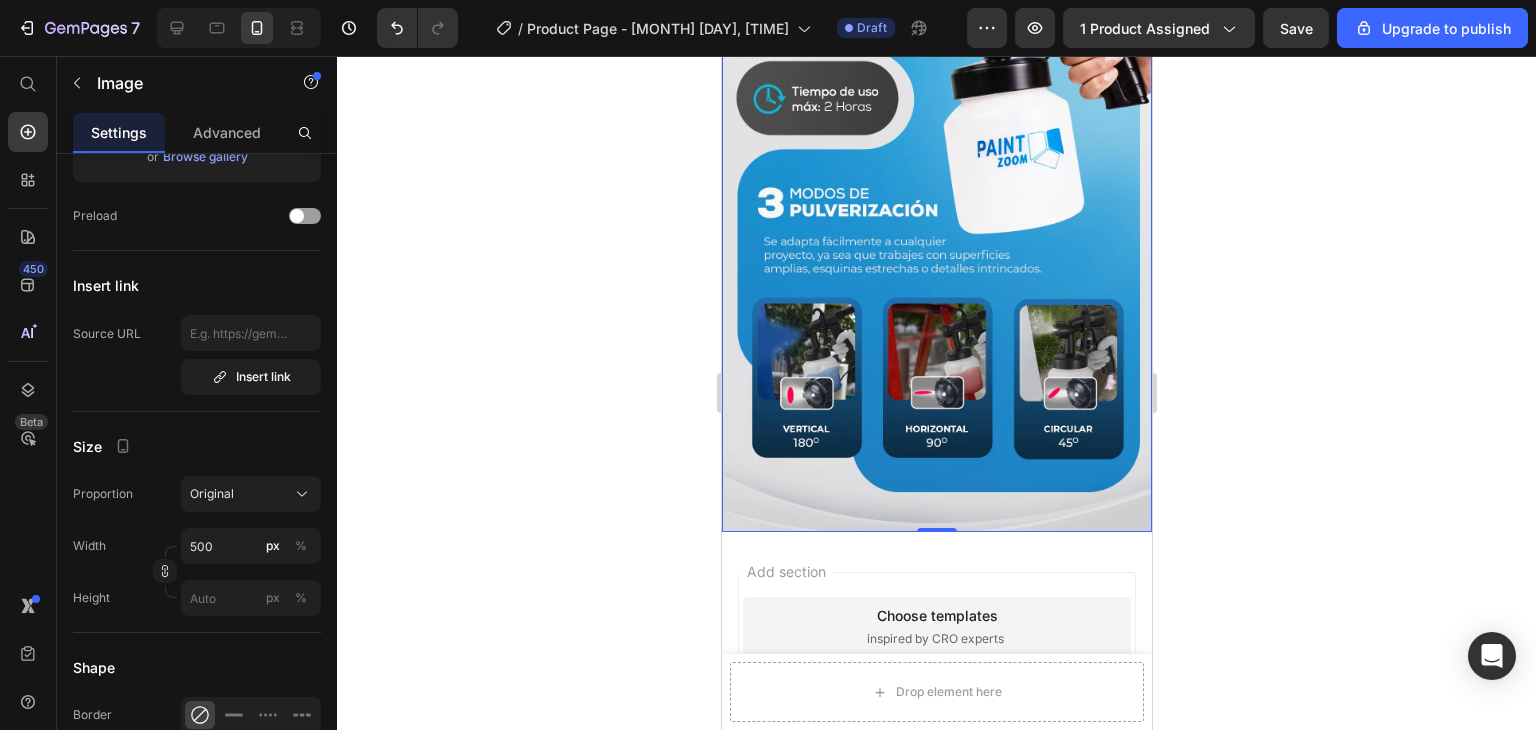 click on "Add section Choose templates inspired by CRO experts Generate layout from URL or image Add blank section then drag & drop elements" at bounding box center (936, 723) 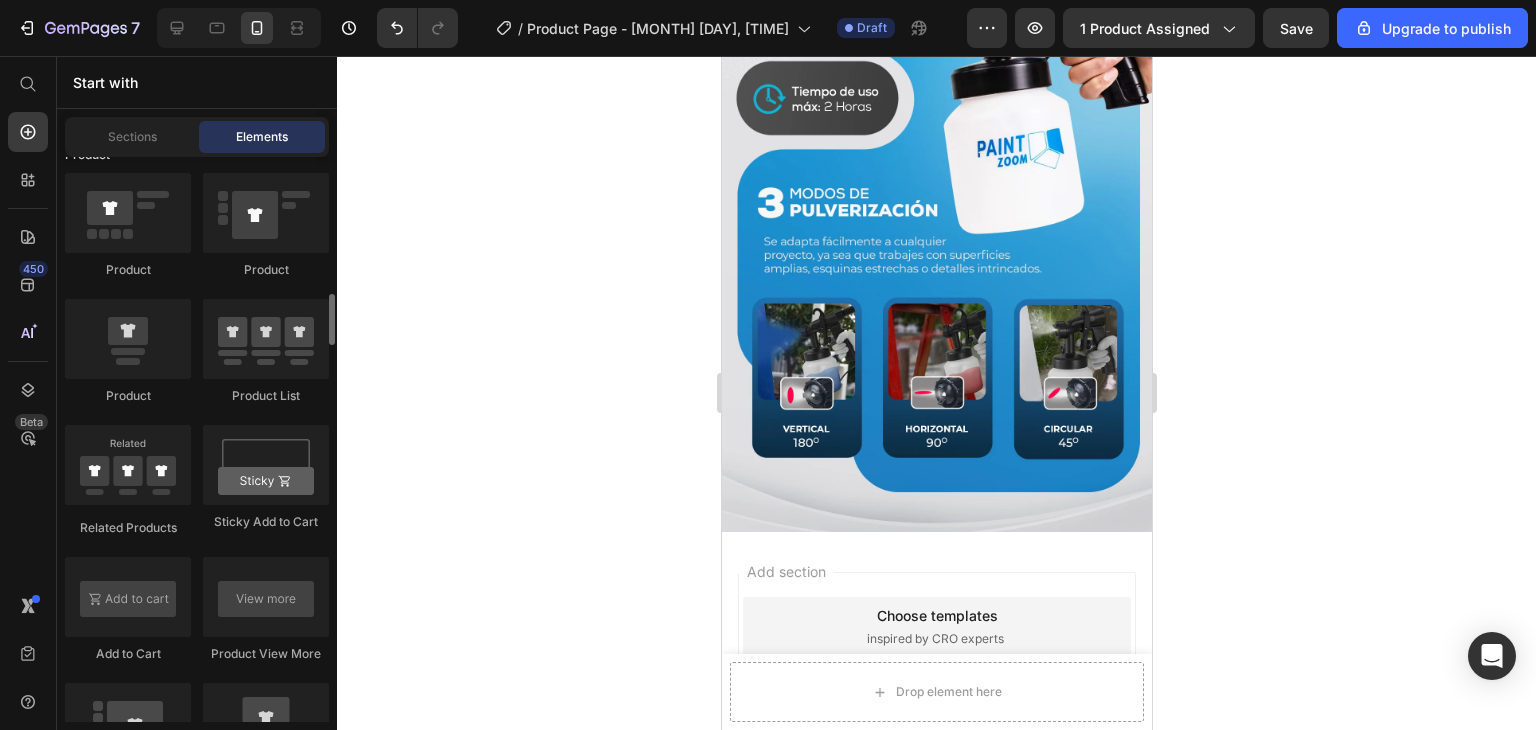 scroll, scrollTop: 2500, scrollLeft: 0, axis: vertical 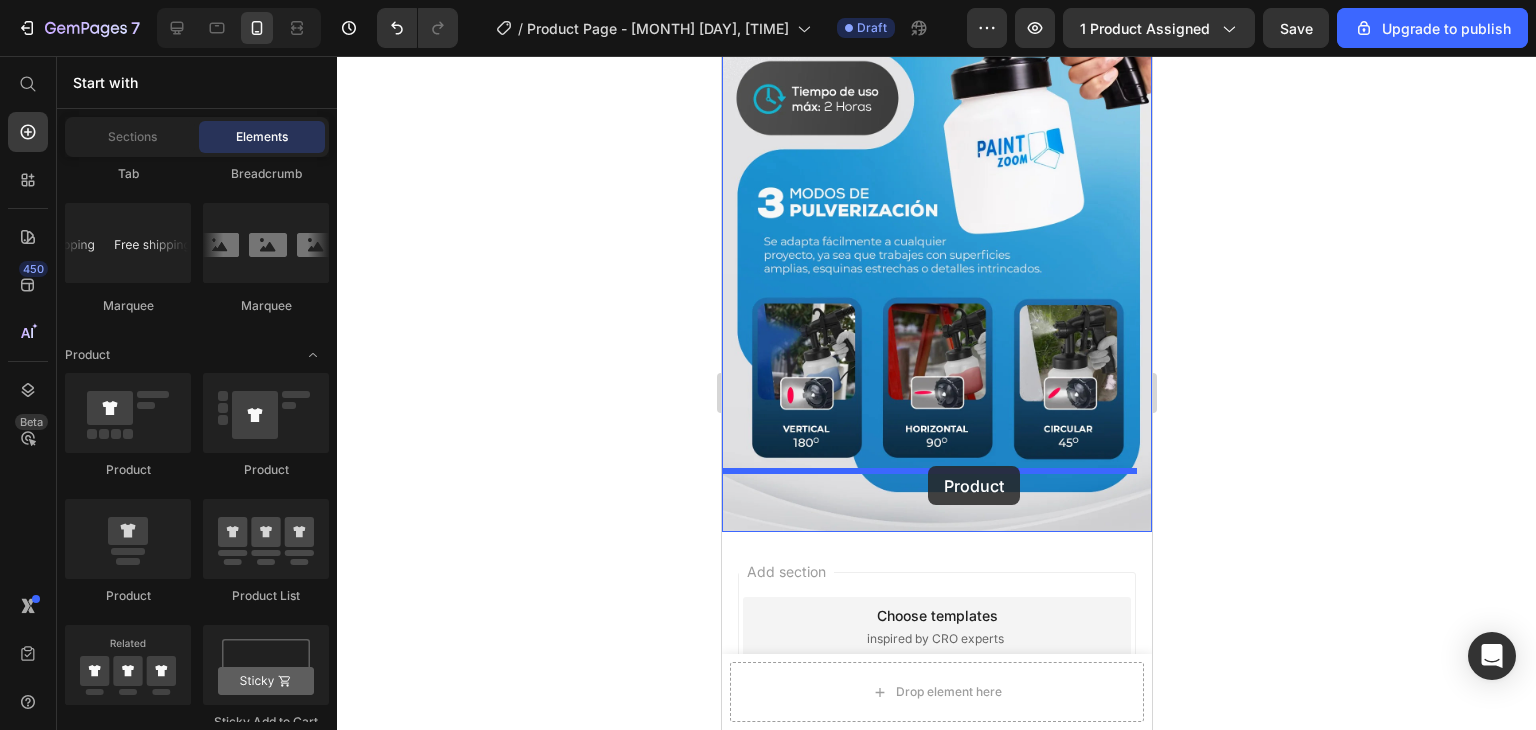 drag, startPoint x: 1053, startPoint y: 507, endPoint x: 1439, endPoint y: 545, distance: 387.86597 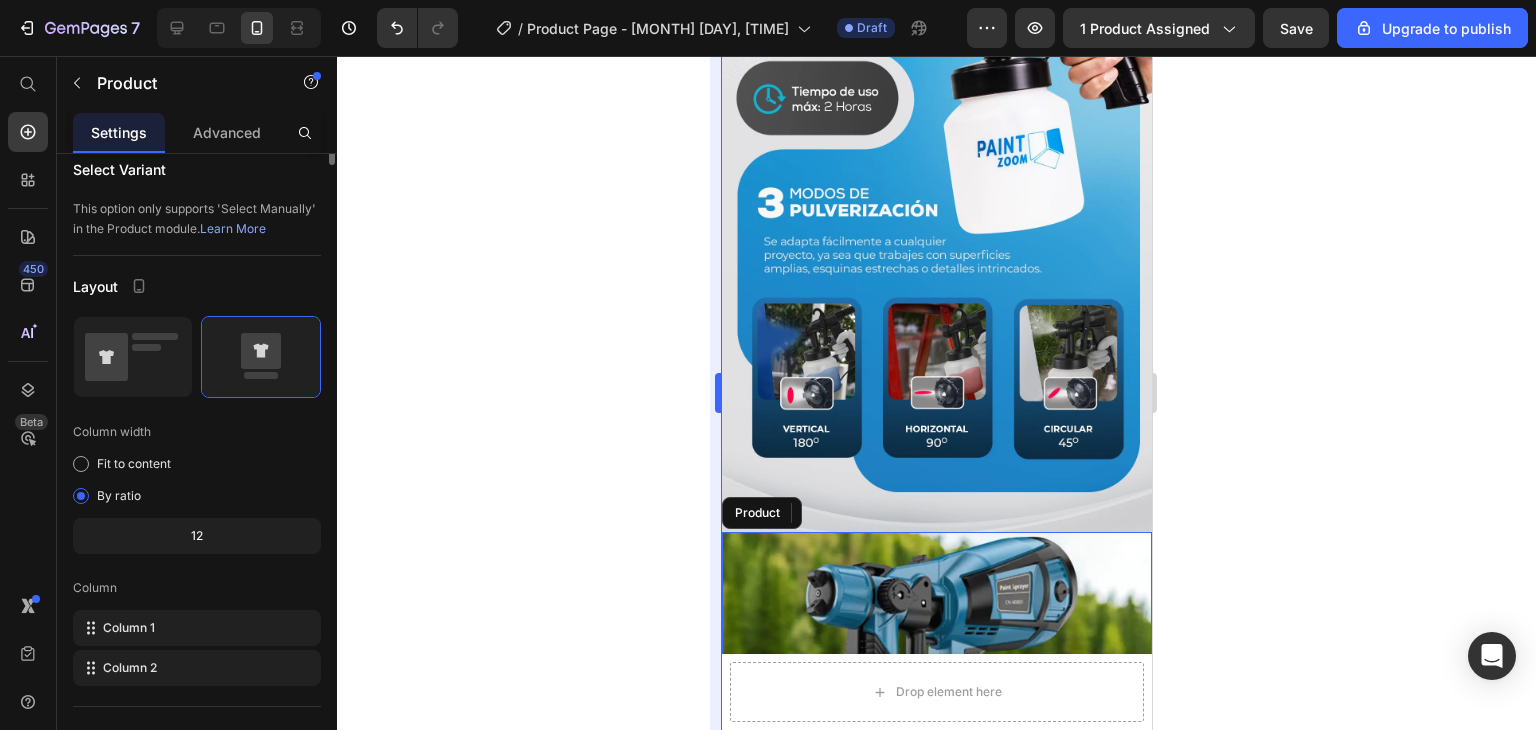 scroll, scrollTop: 0, scrollLeft: 0, axis: both 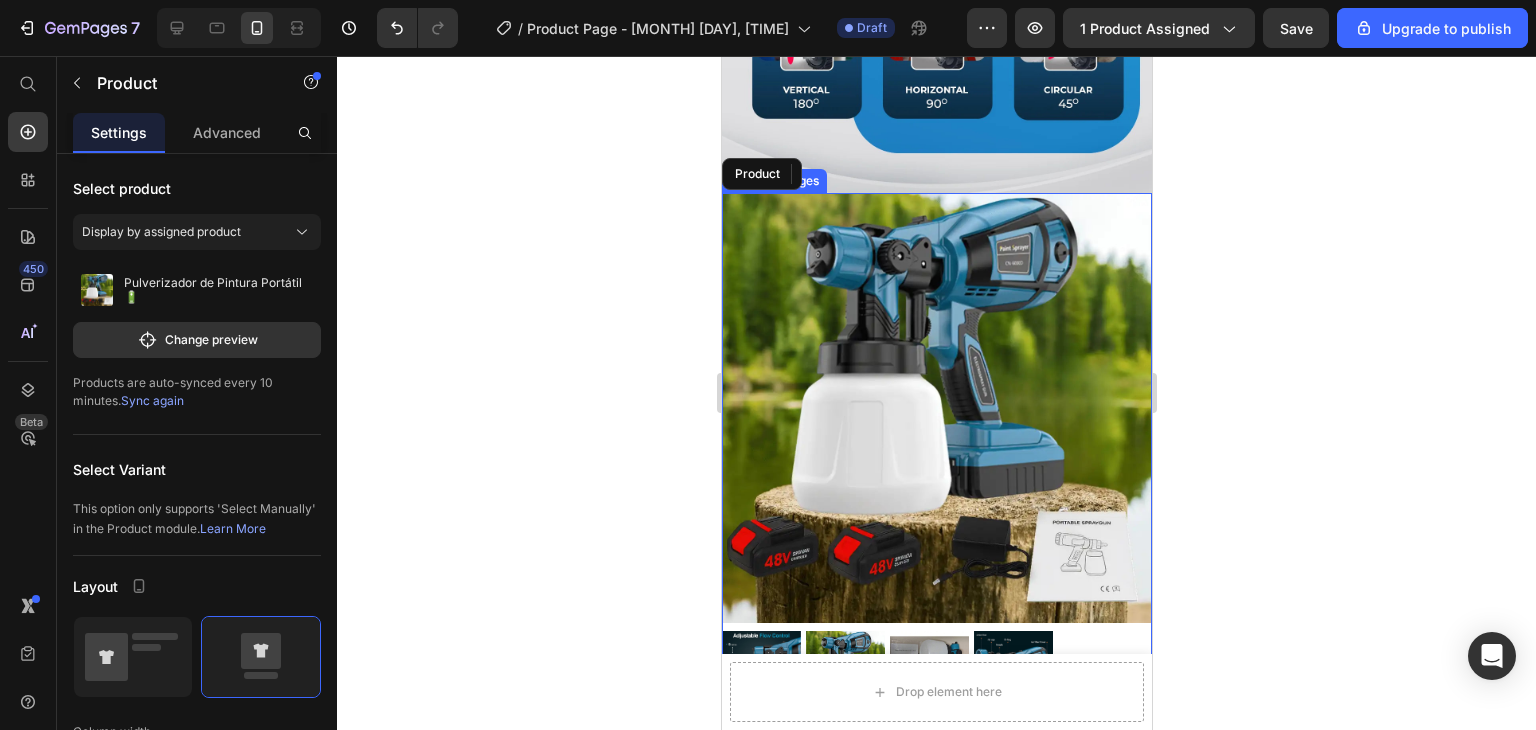 click at bounding box center [936, 408] 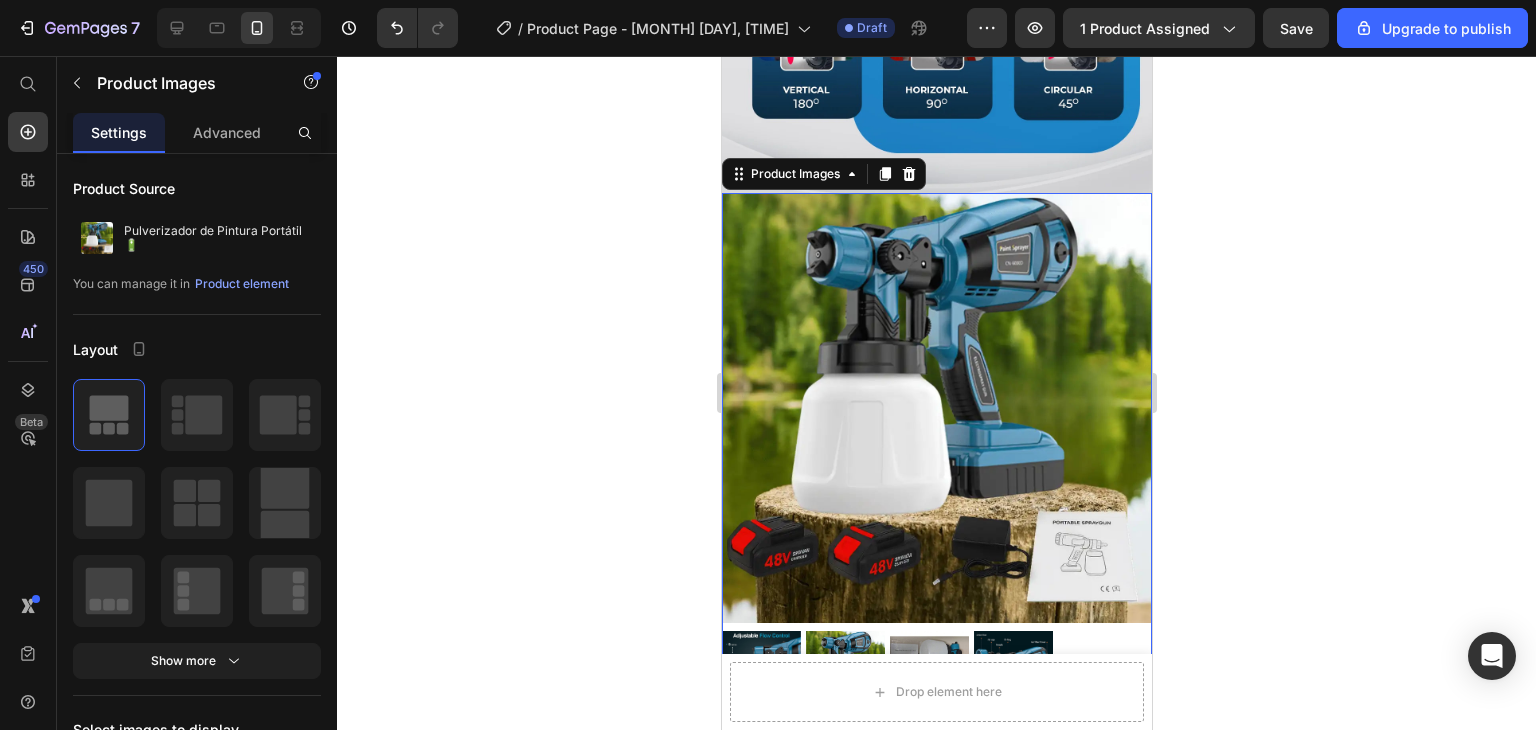 click 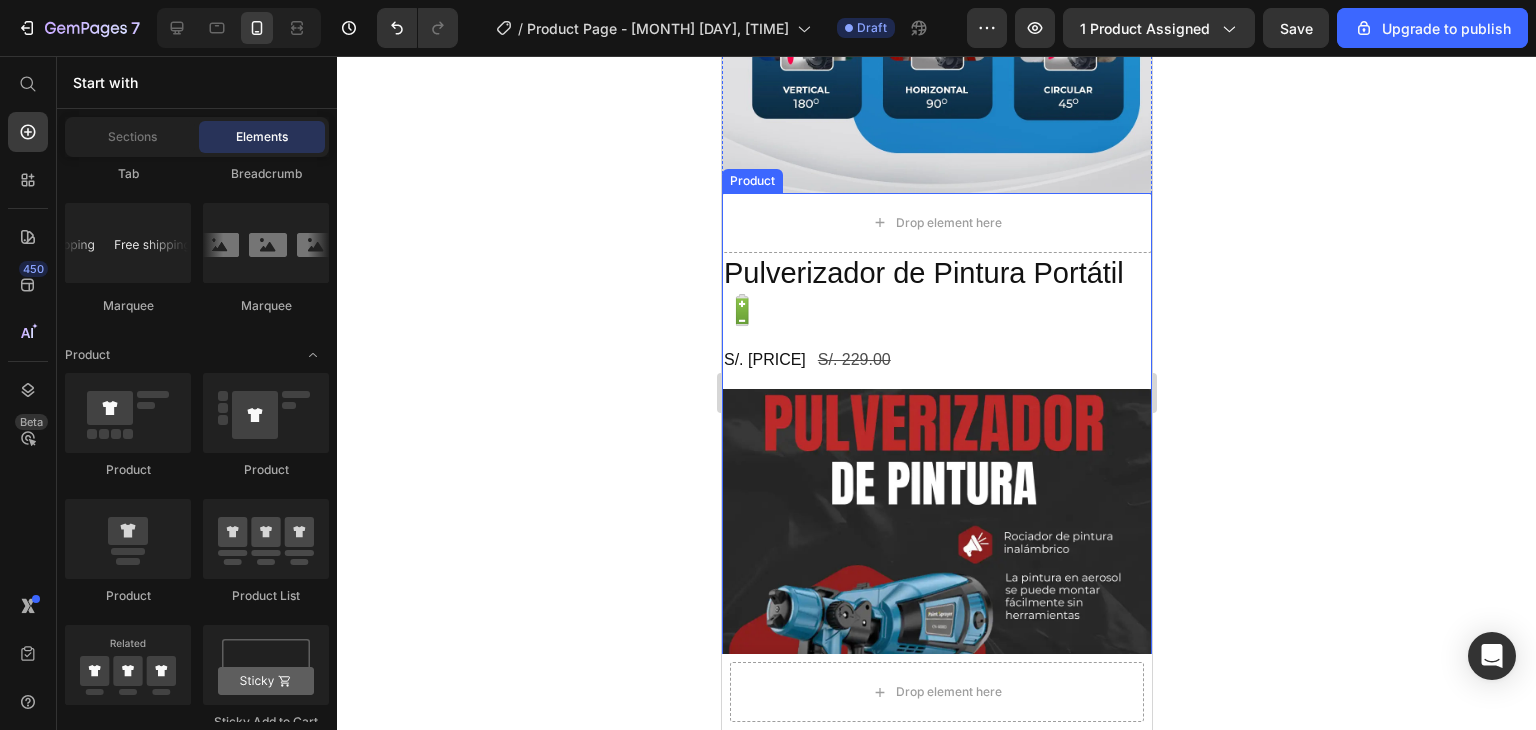 scroll, scrollTop: 1800, scrollLeft: 0, axis: vertical 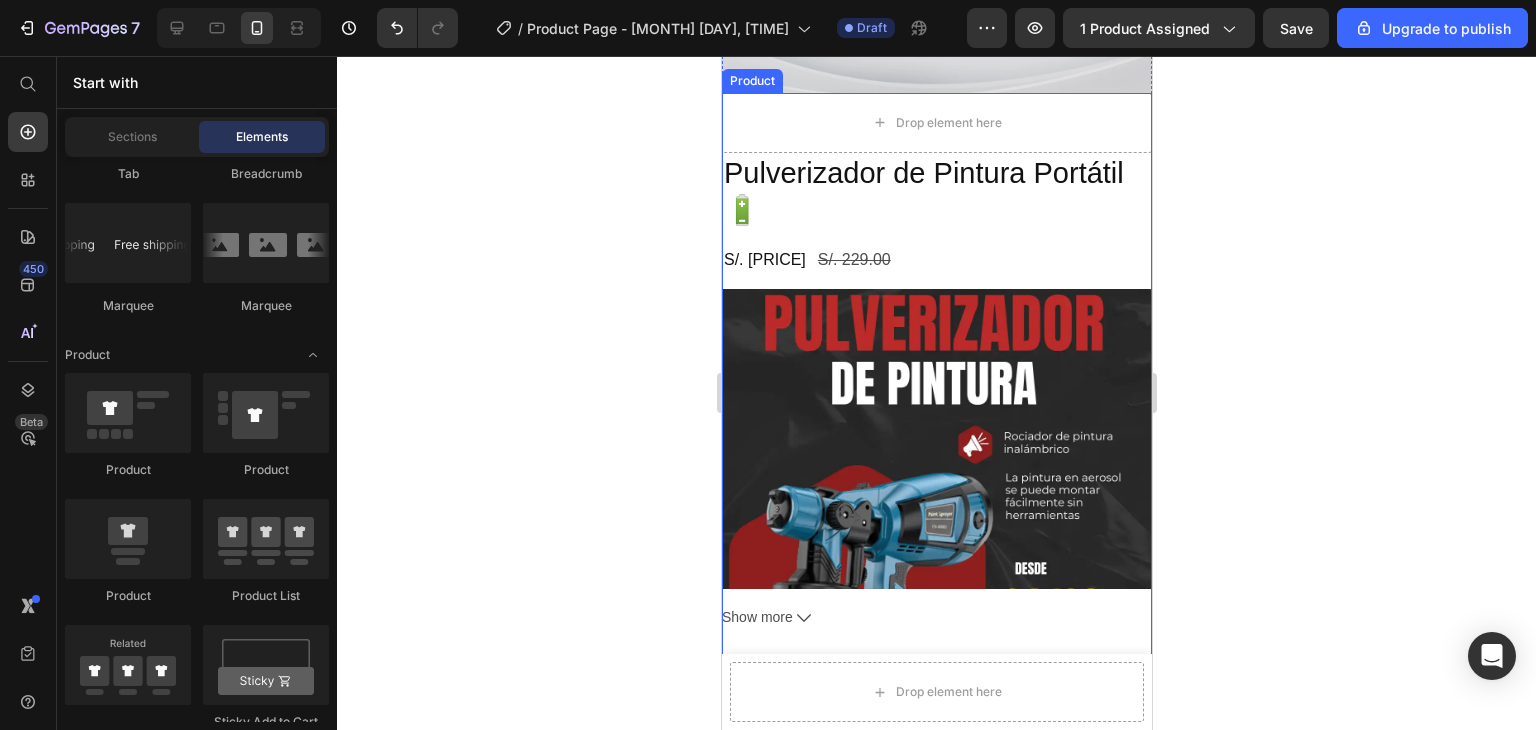 click at bounding box center (936, 518) 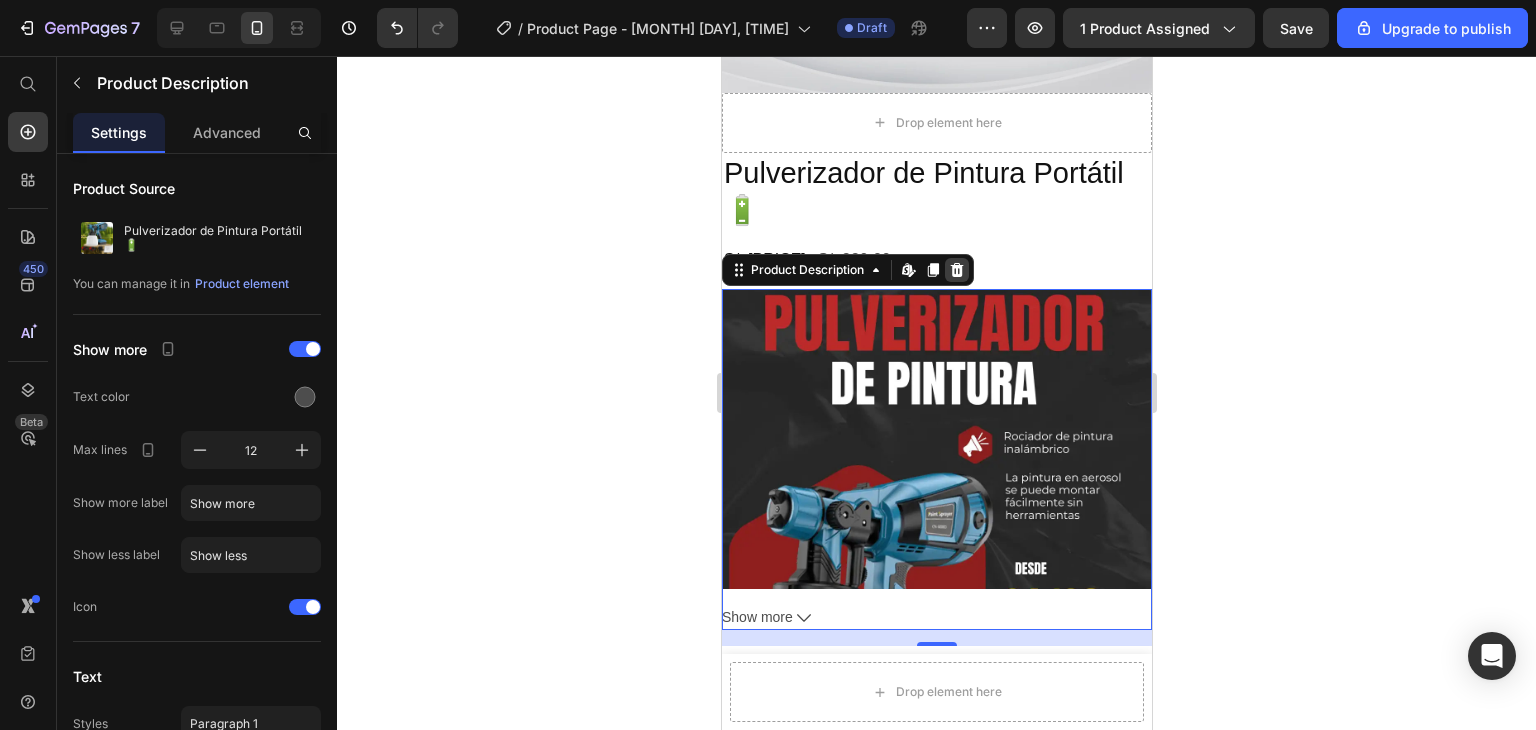 click 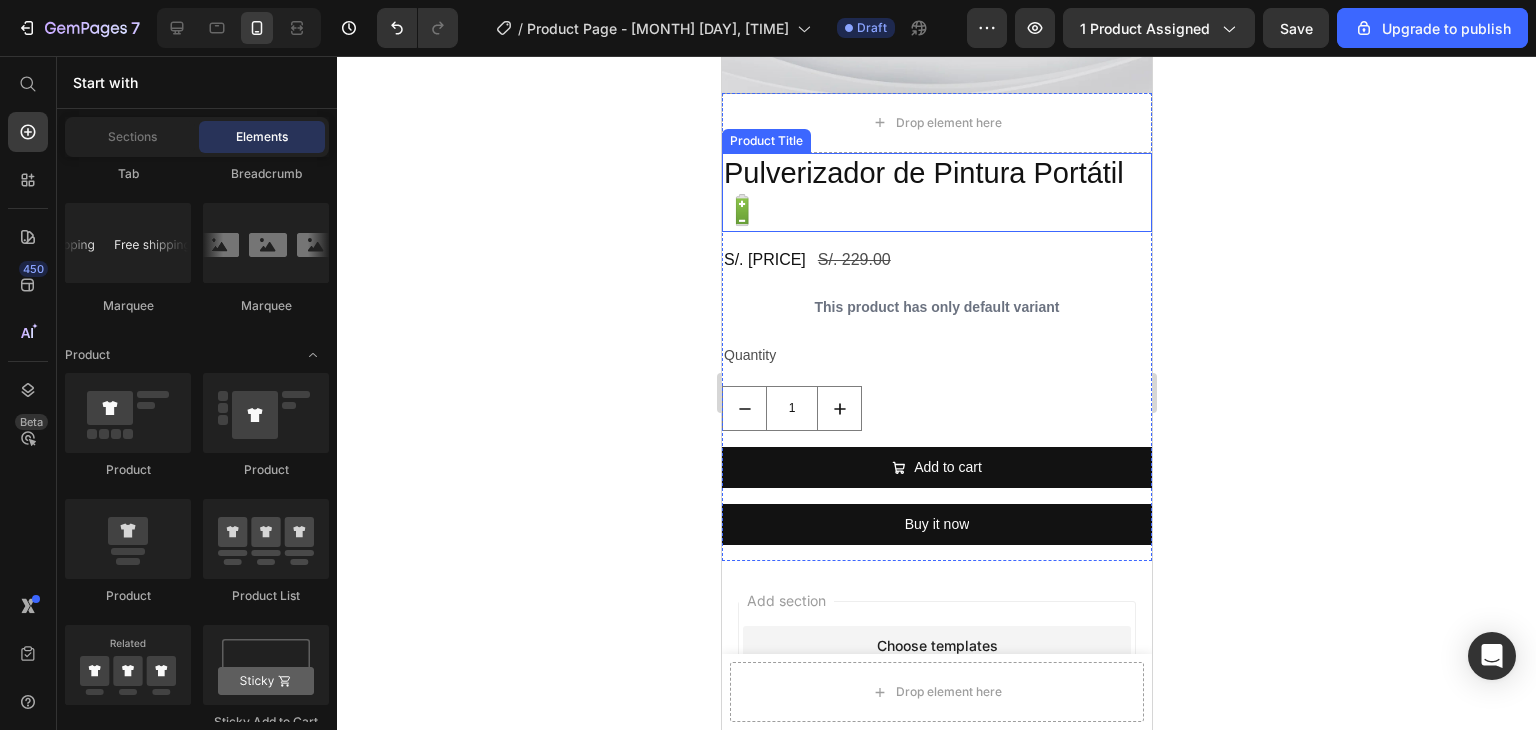 click on "Pulverizador de Pintura Portátil 🔋" at bounding box center (936, 192) 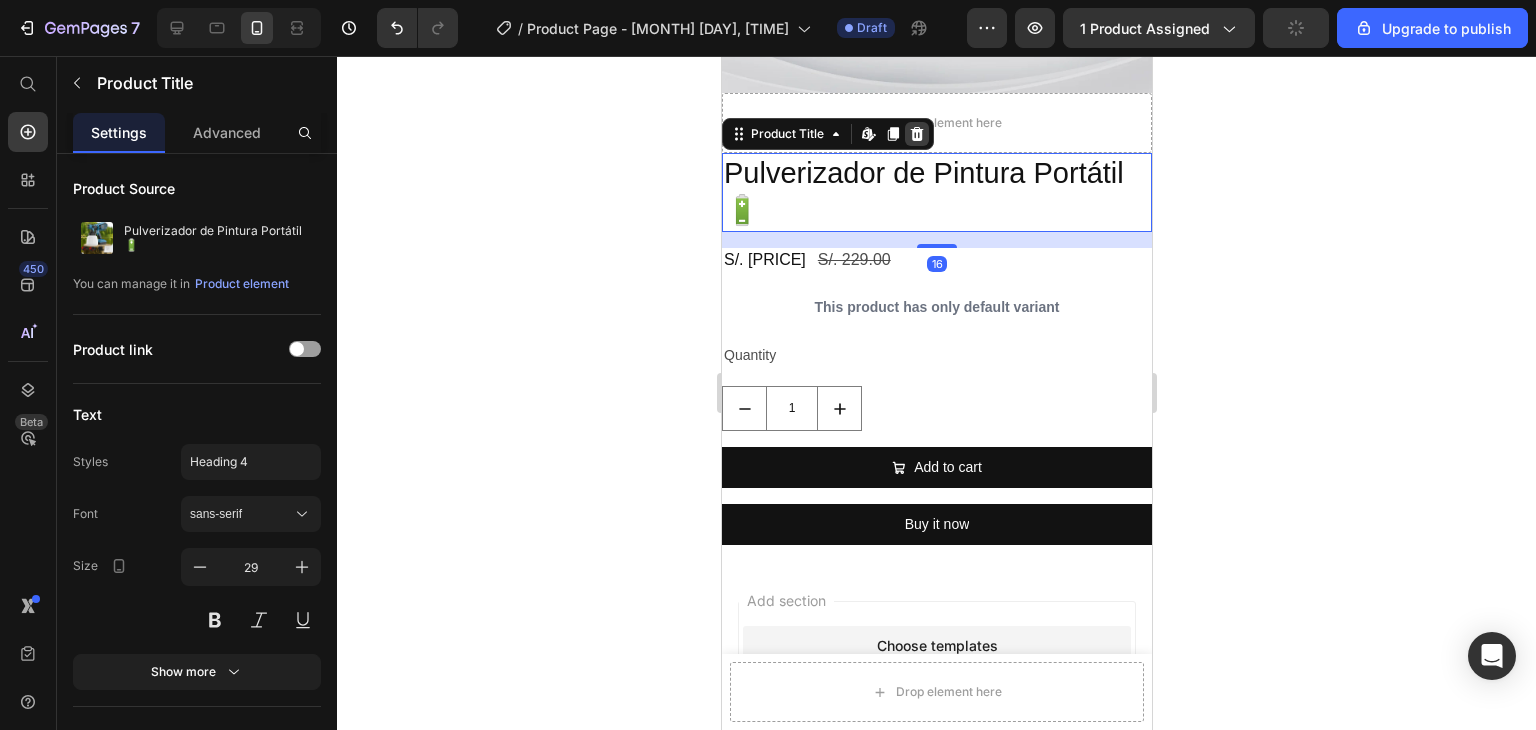click 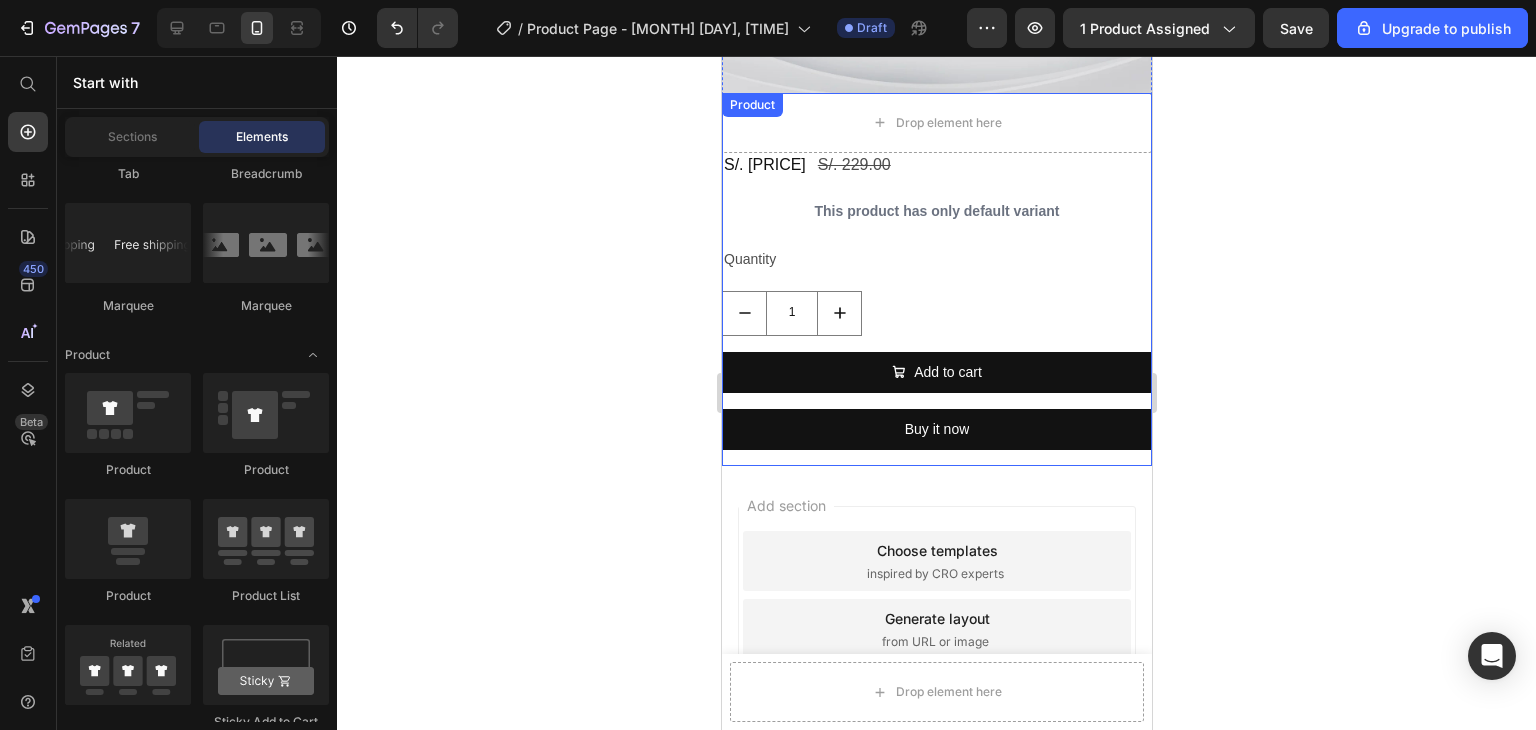 click on "This product has only default variant" at bounding box center [936, 211] 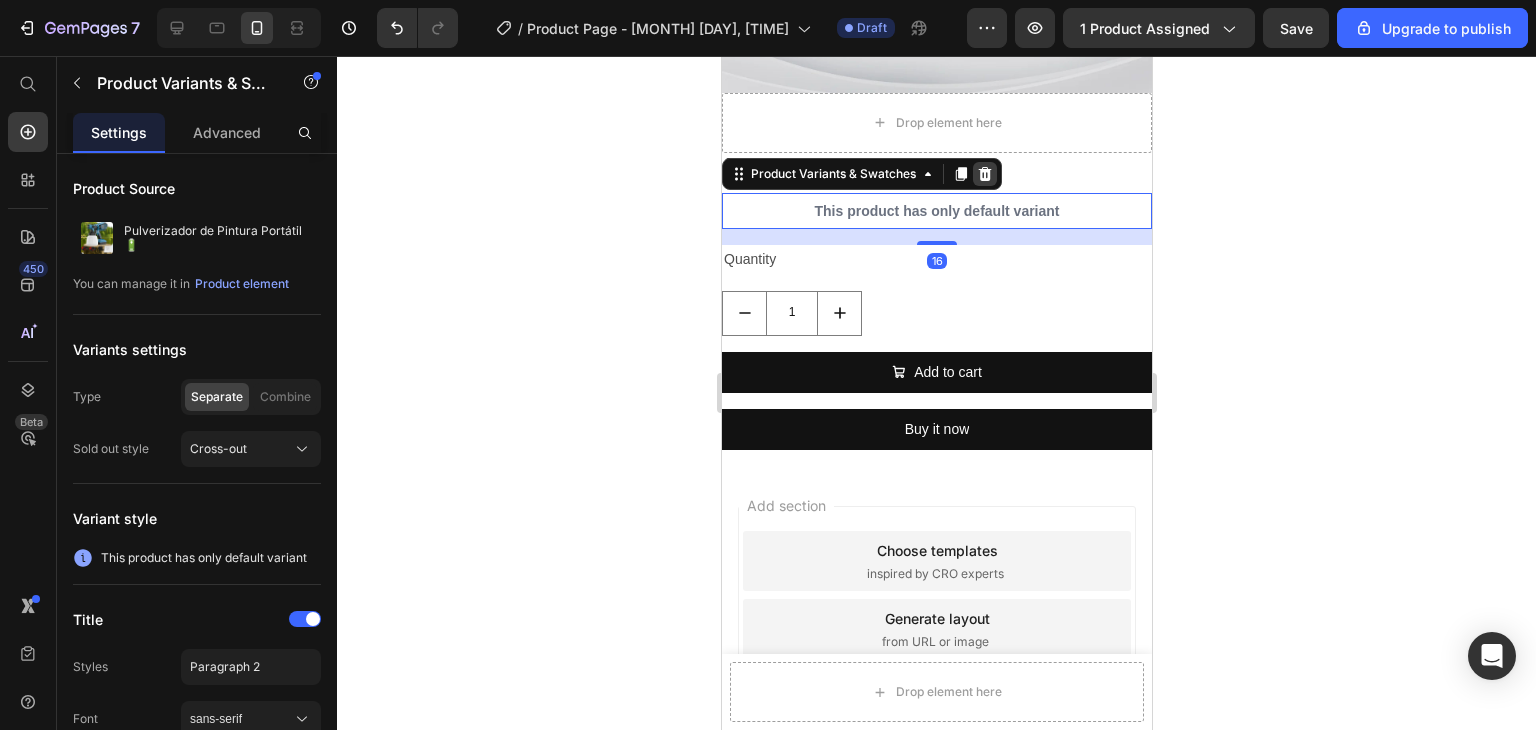 click 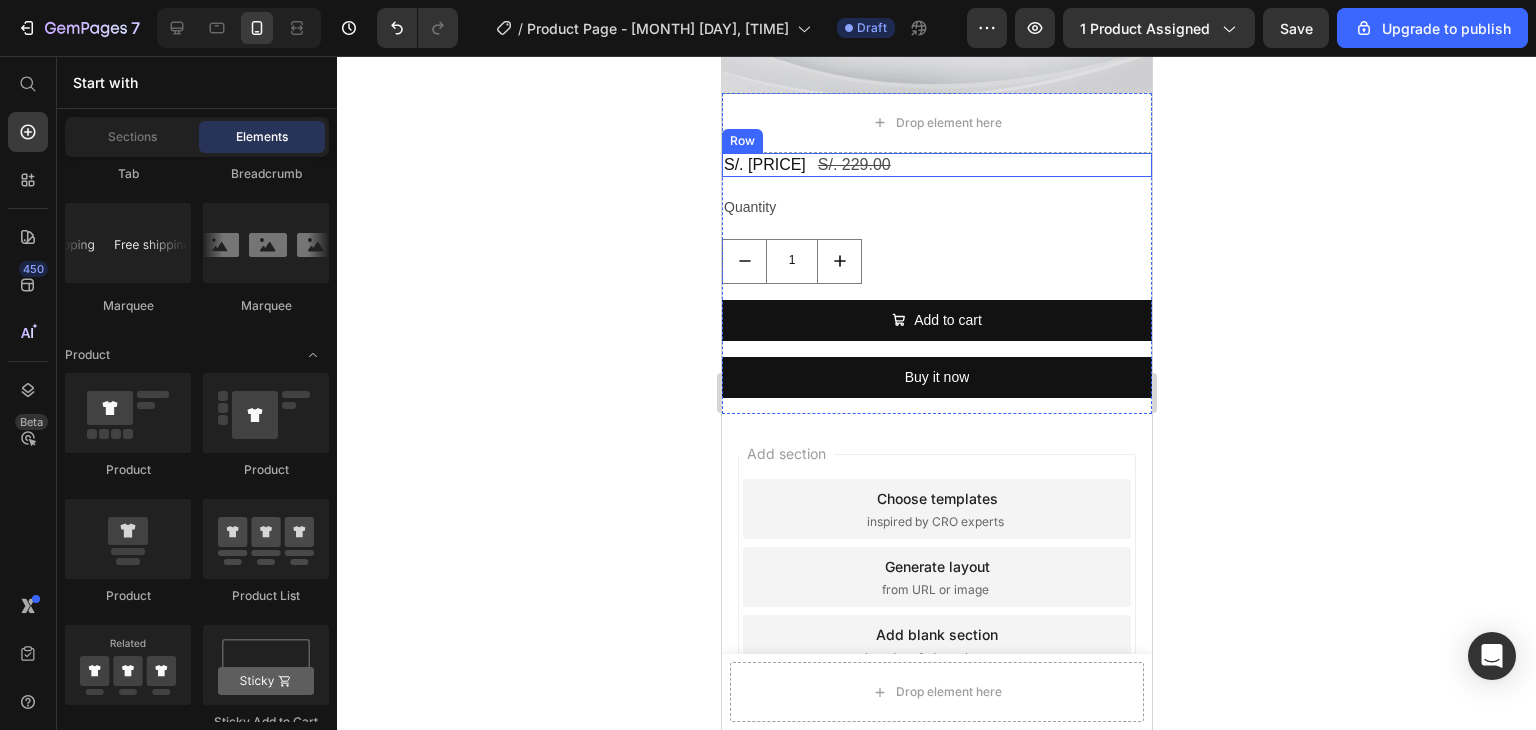 click on "S/. [PRICE] Product Price S/. [PRICE] Product Price Row" at bounding box center (936, 165) 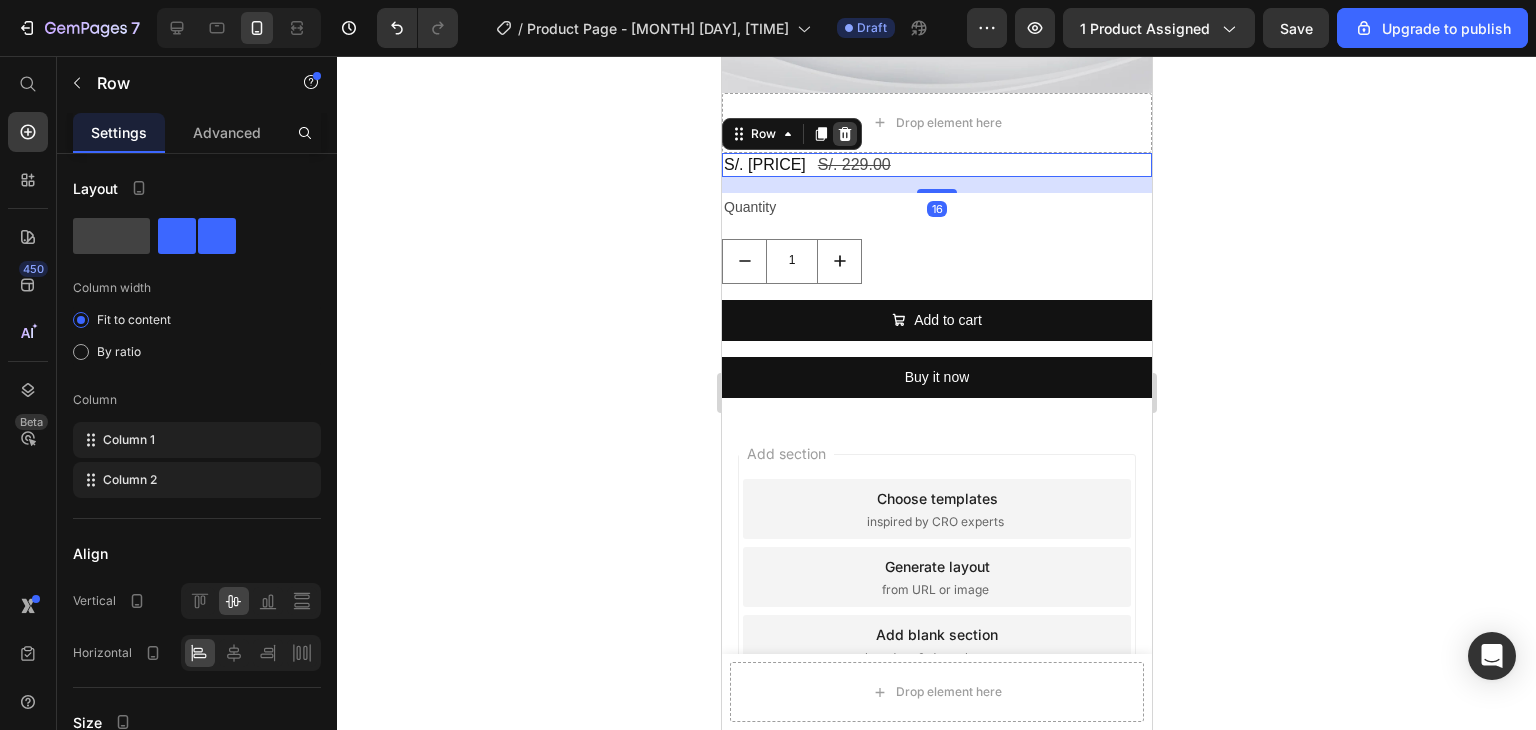 click 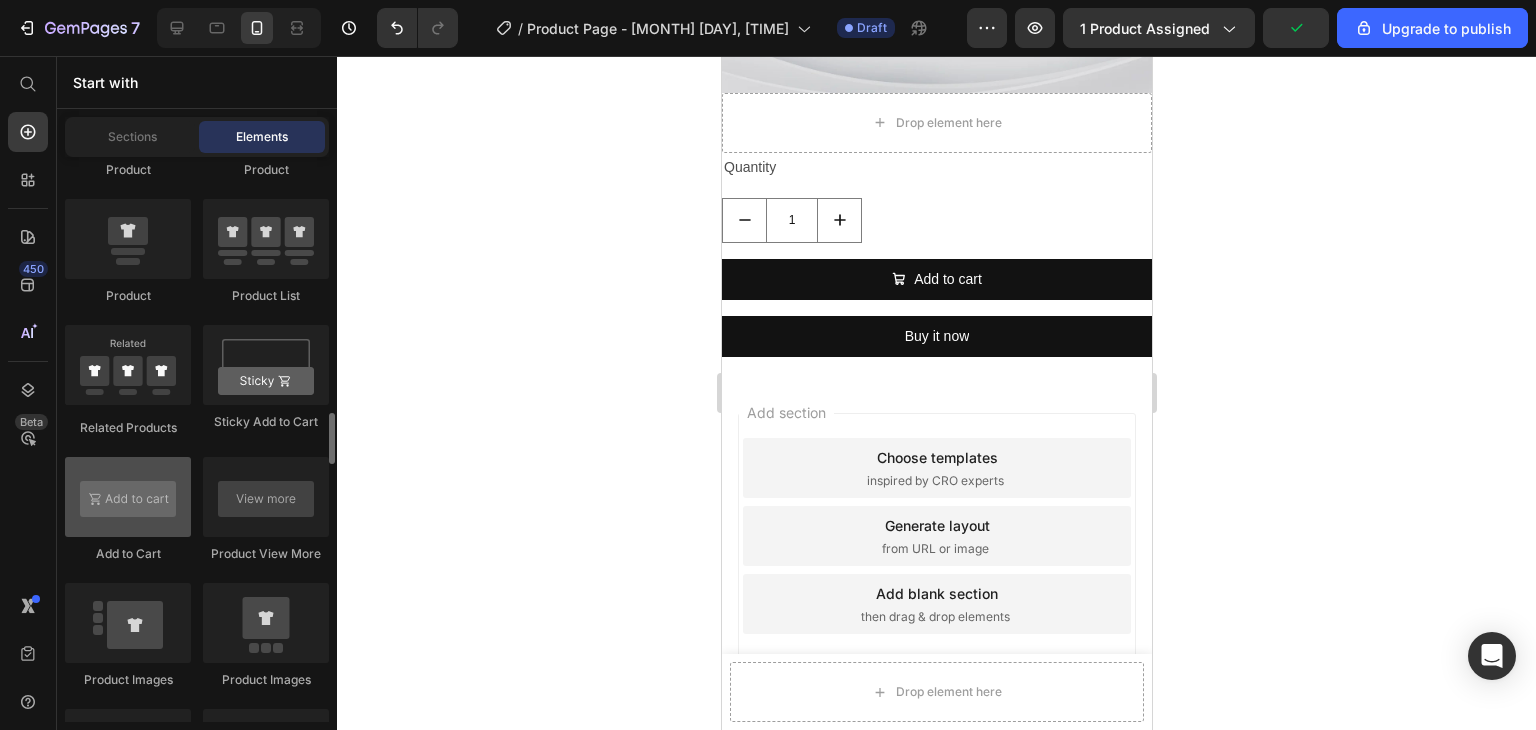 scroll, scrollTop: 2900, scrollLeft: 0, axis: vertical 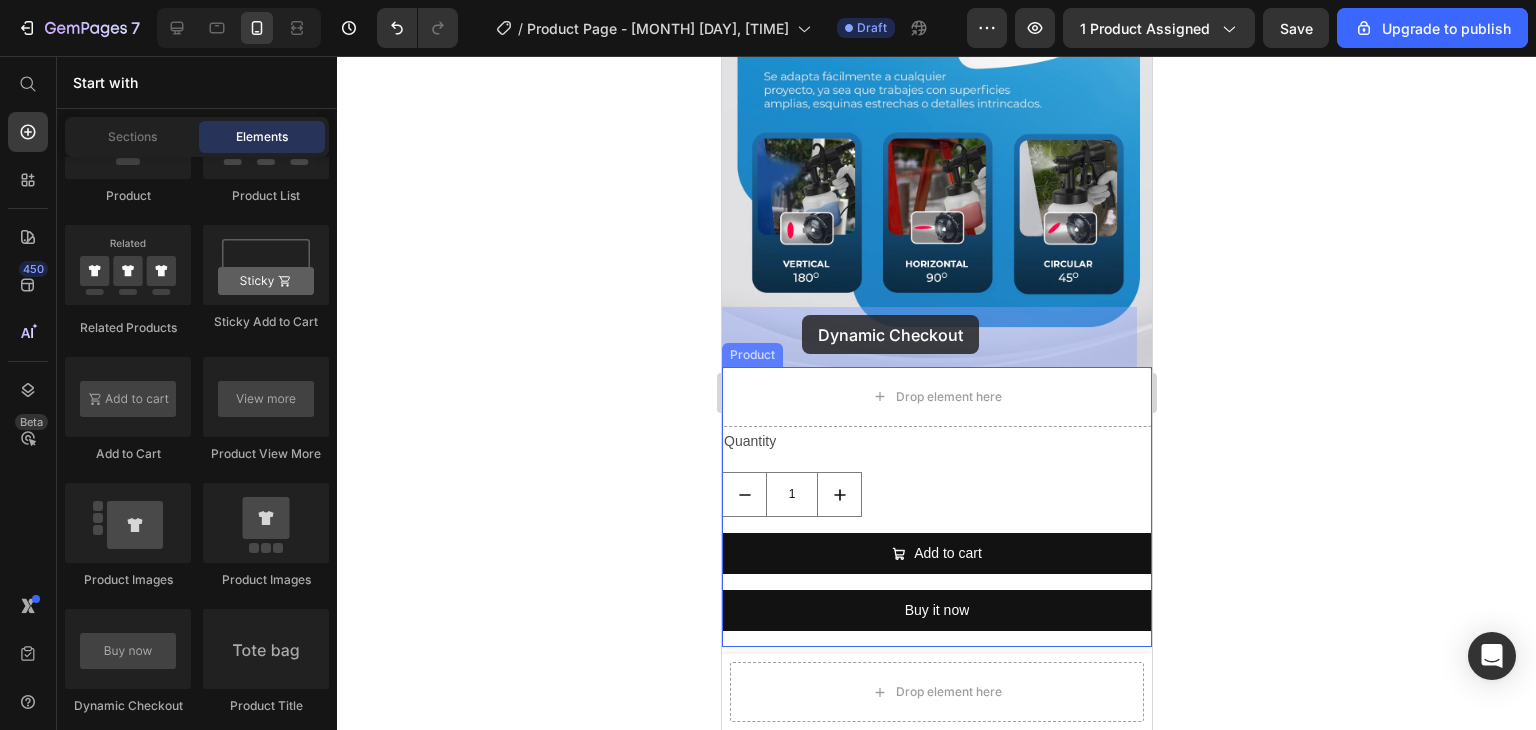 drag, startPoint x: 900, startPoint y: 692, endPoint x: 801, endPoint y: 315, distance: 389.78198 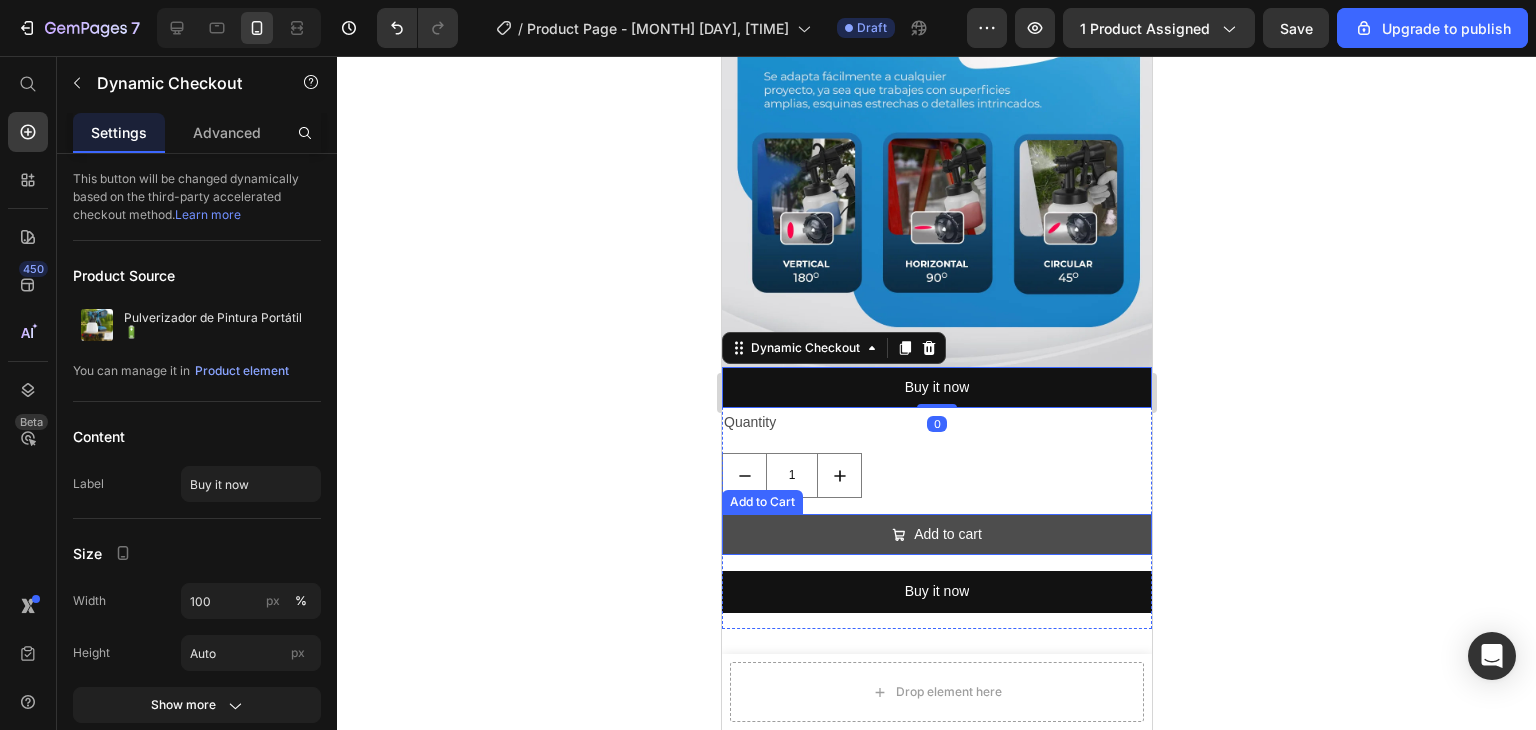 click on "Add to cart" at bounding box center [936, 534] 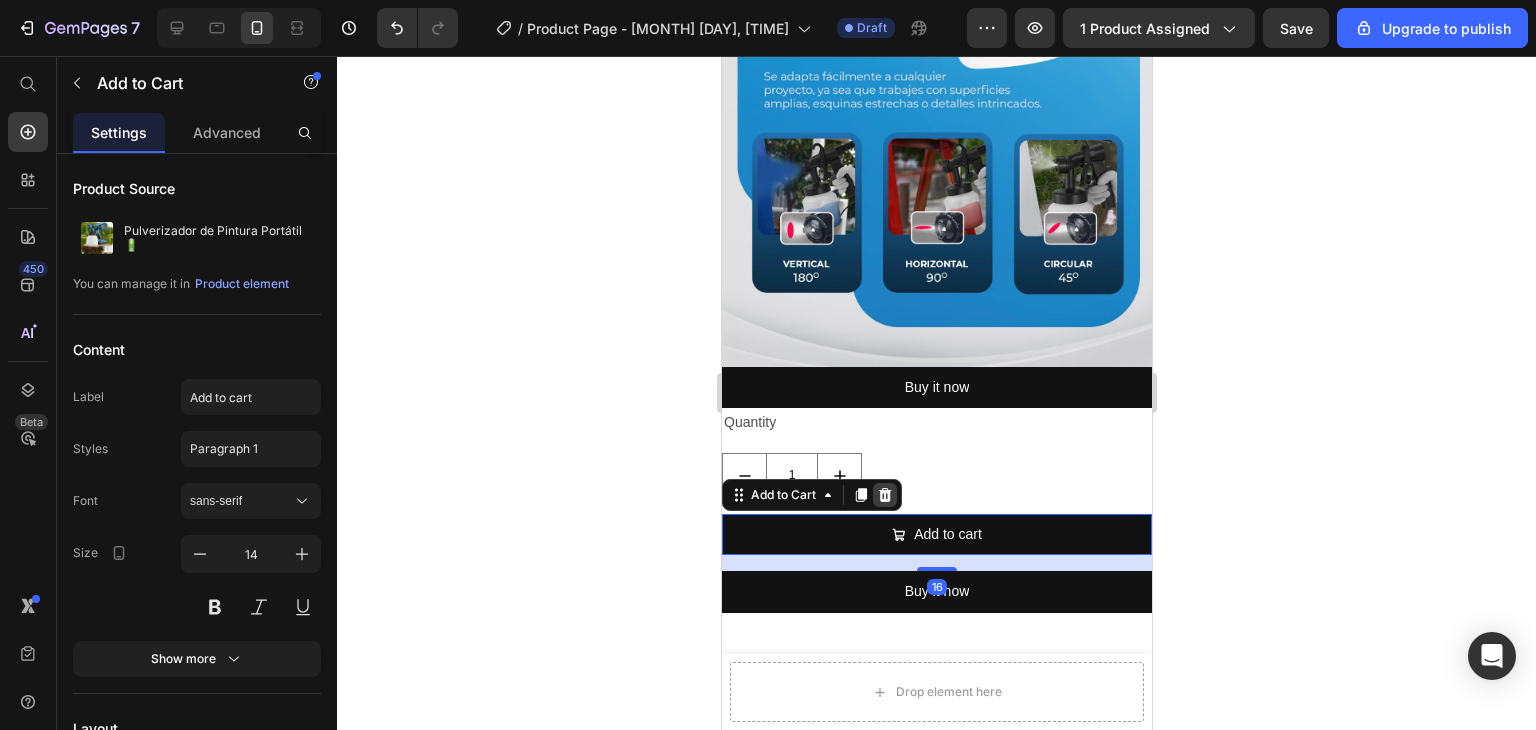 click 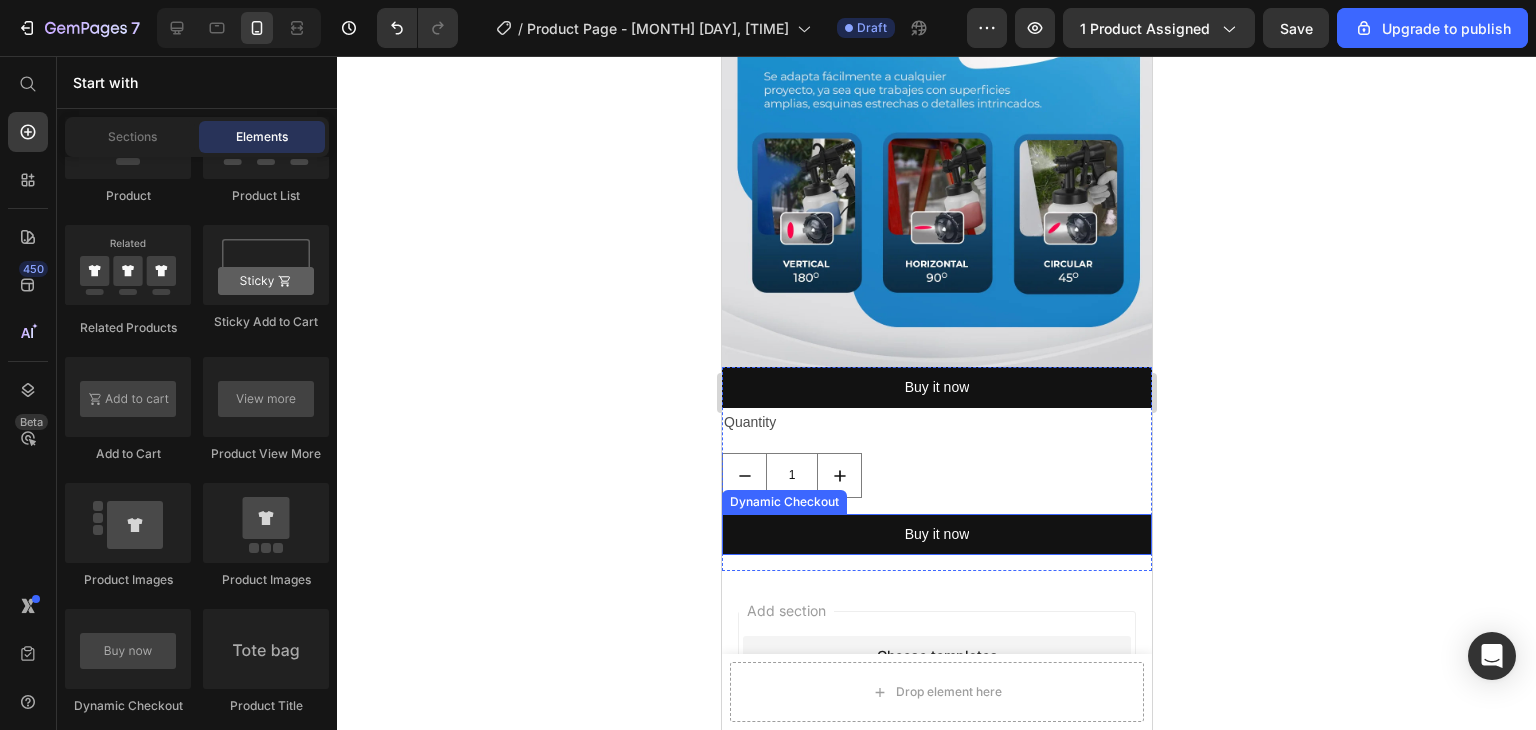click on "Buy it now" at bounding box center [936, 534] 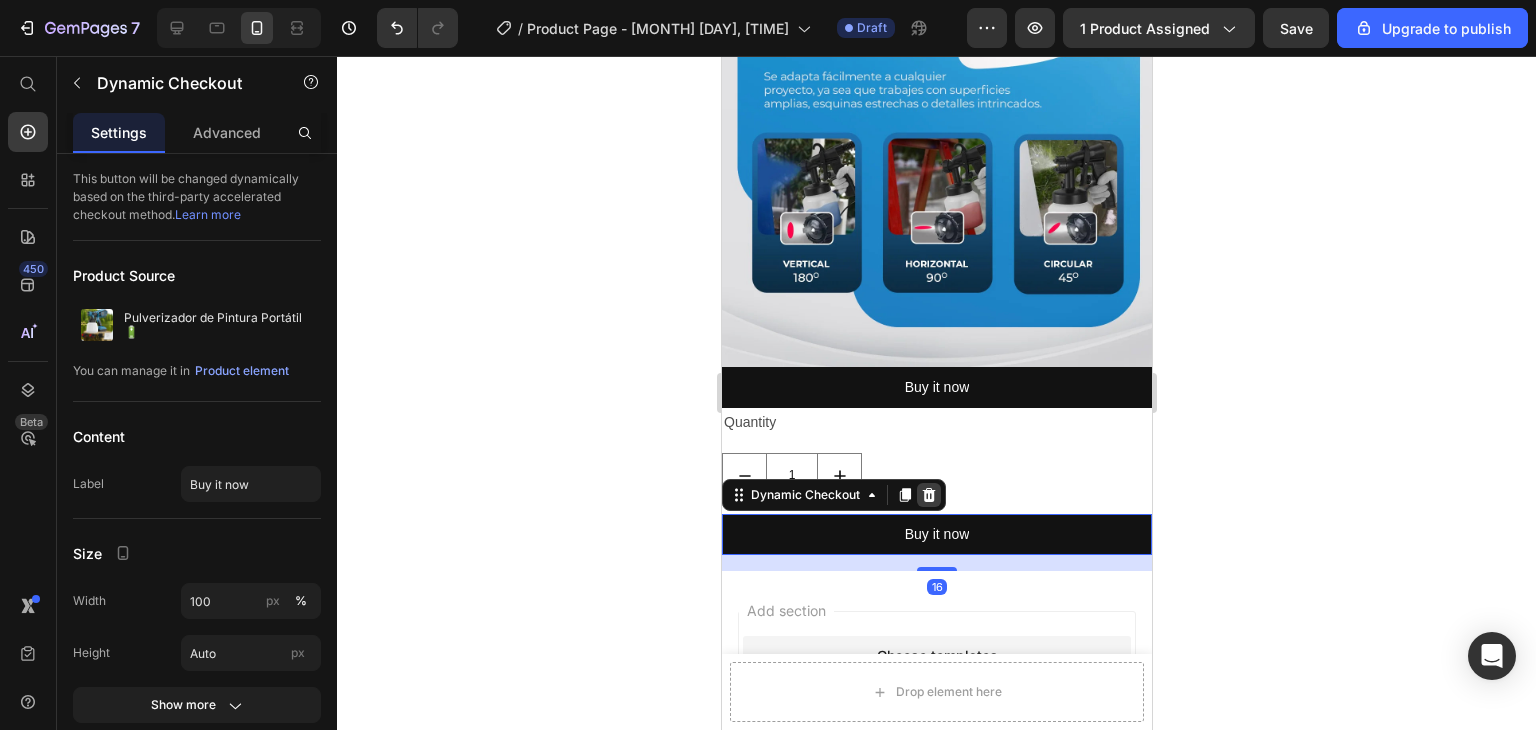 click 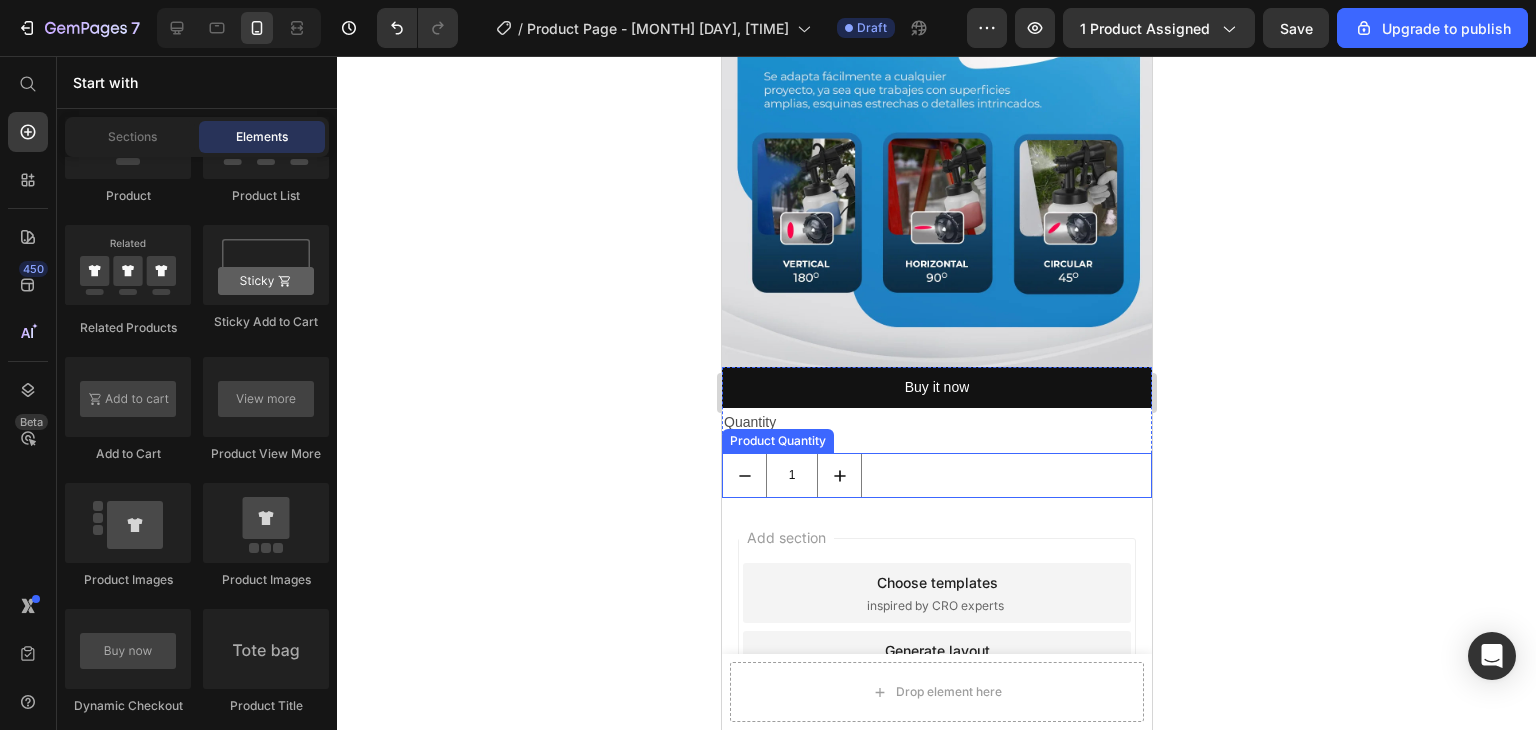 click on "1" at bounding box center (936, 475) 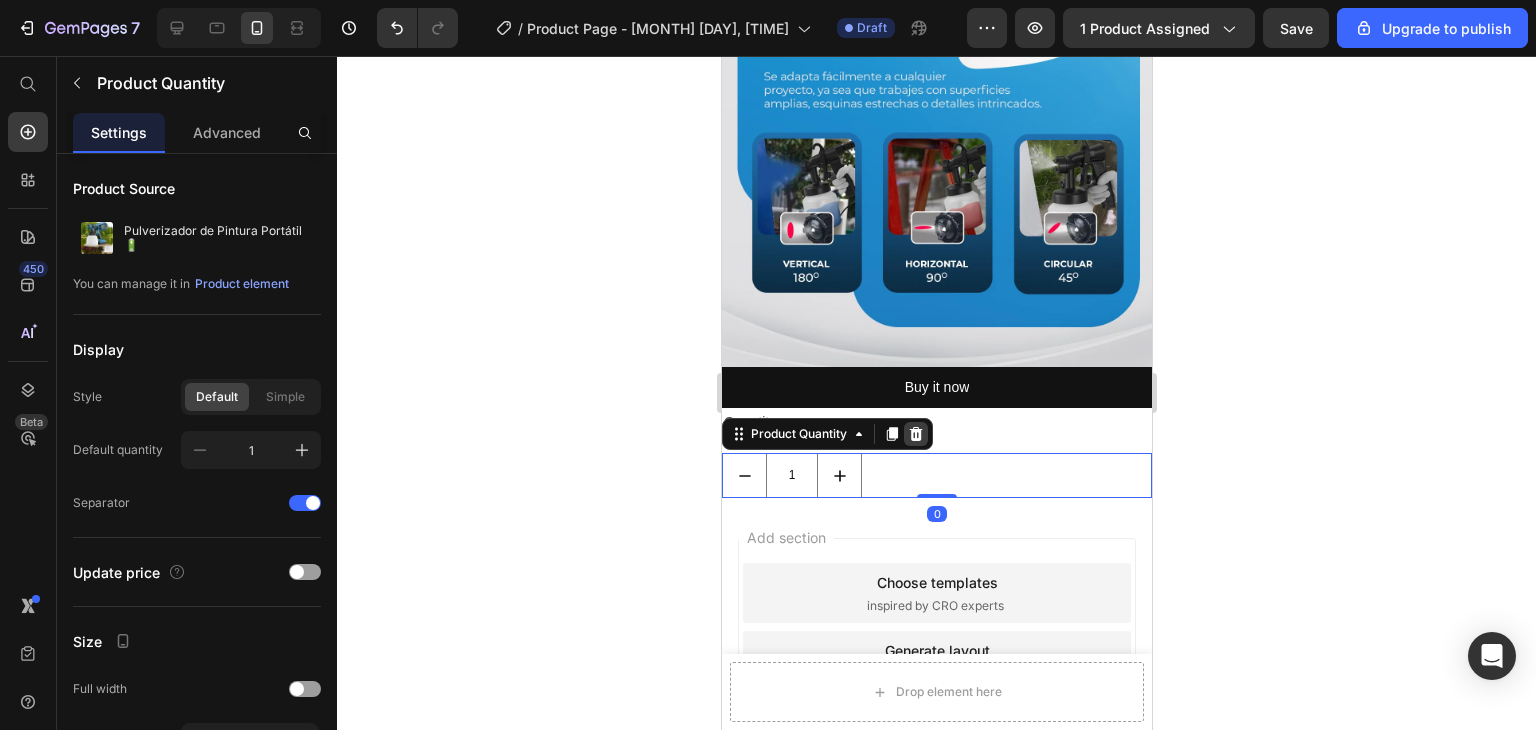 click 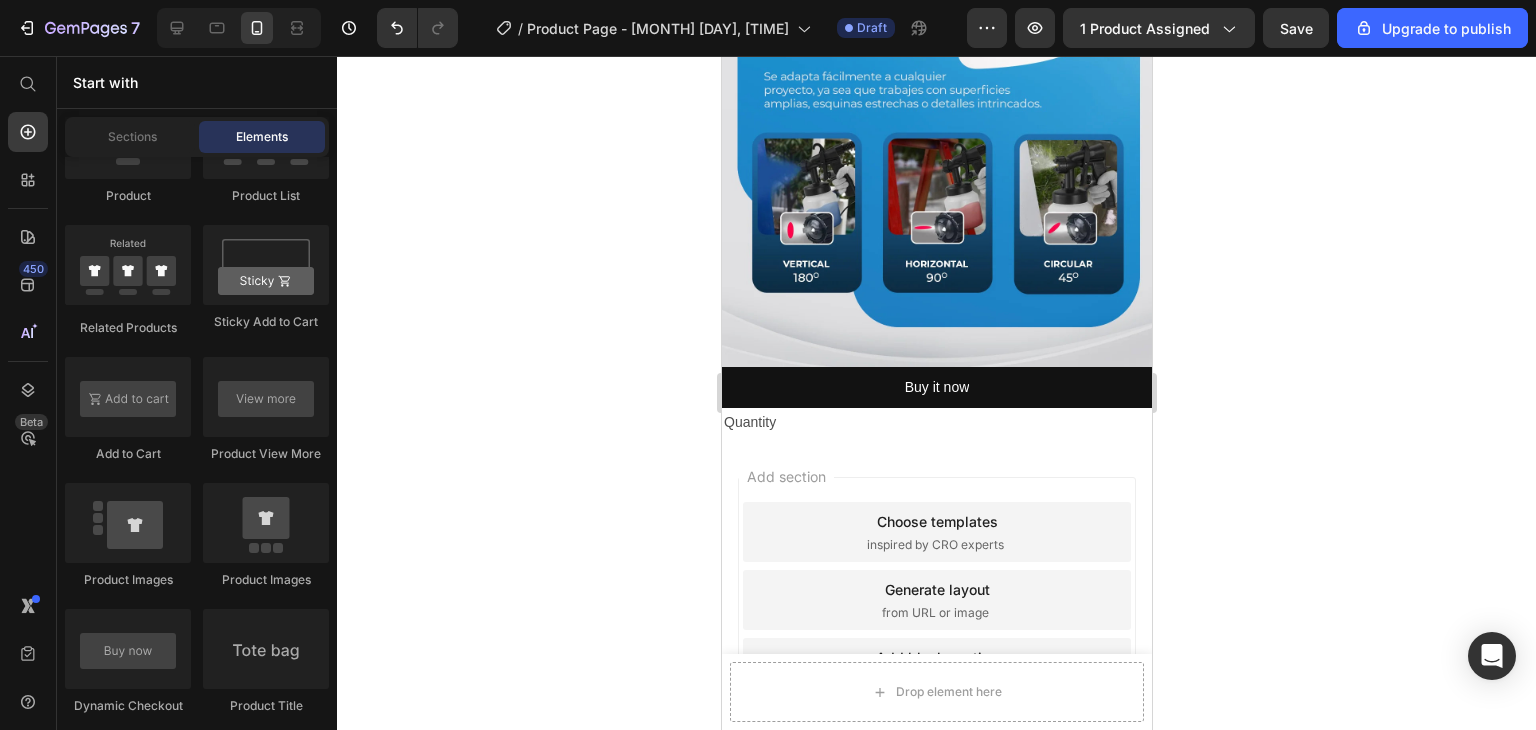 click on "Quantity" at bounding box center [936, 422] 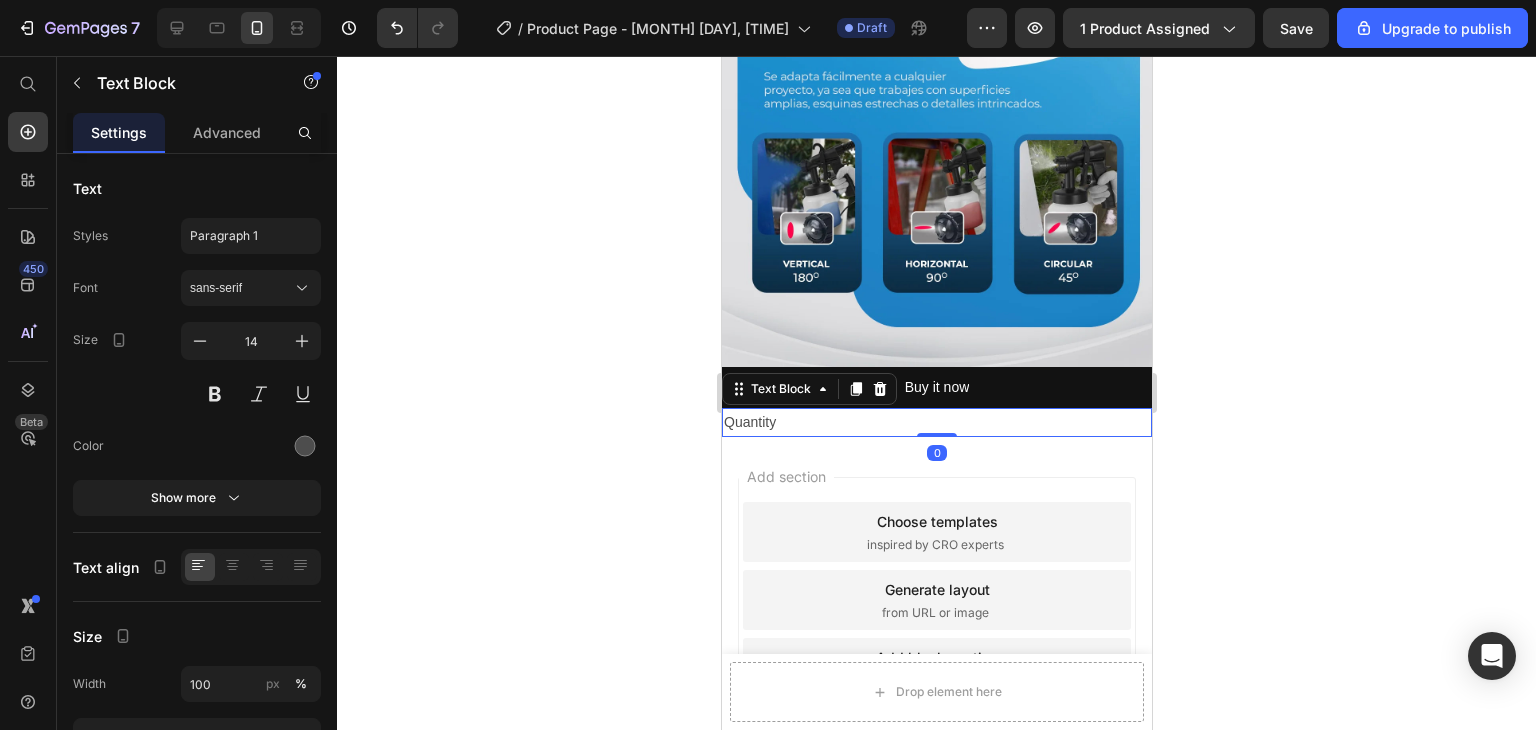 click on "Quantity" at bounding box center (936, 422) 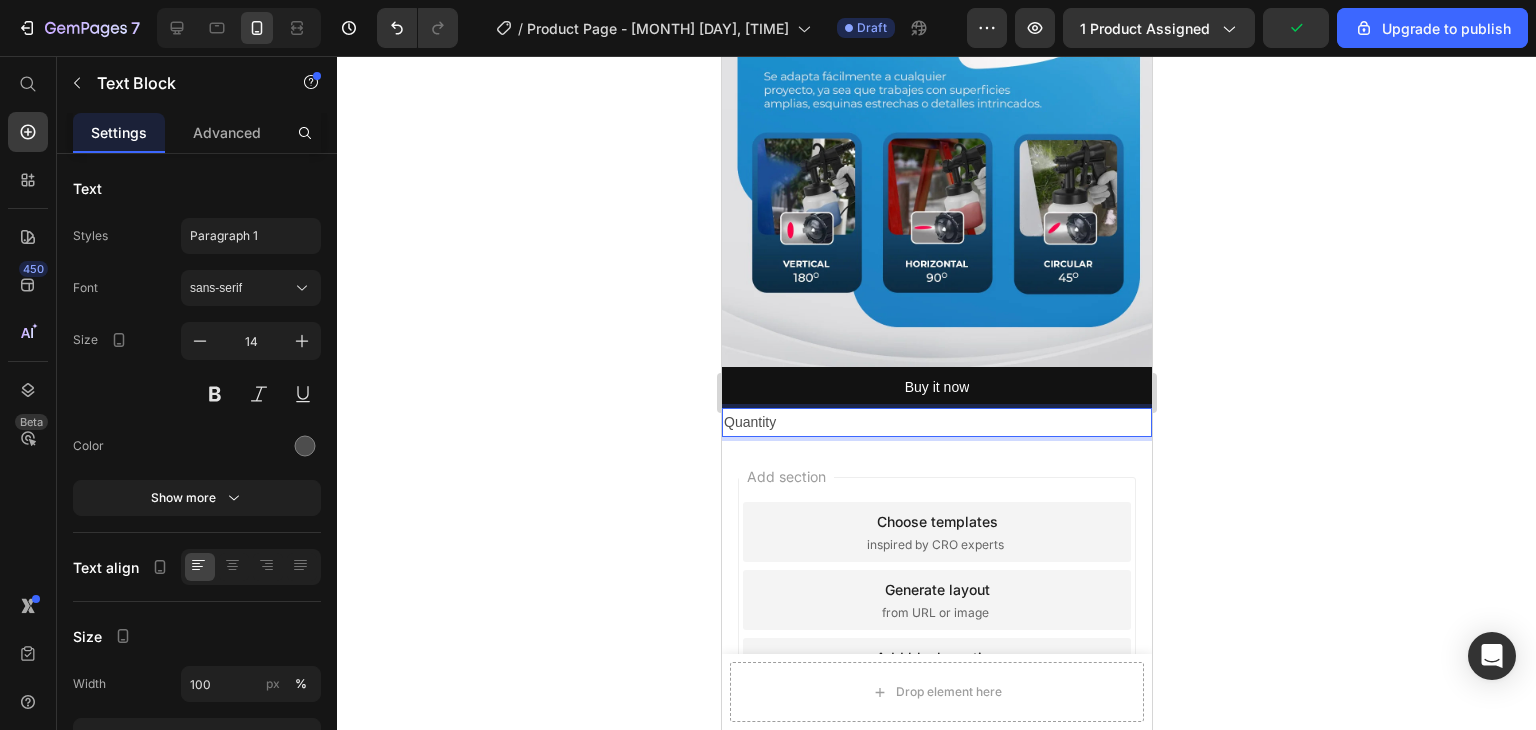 click on "Quantity" at bounding box center (936, 422) 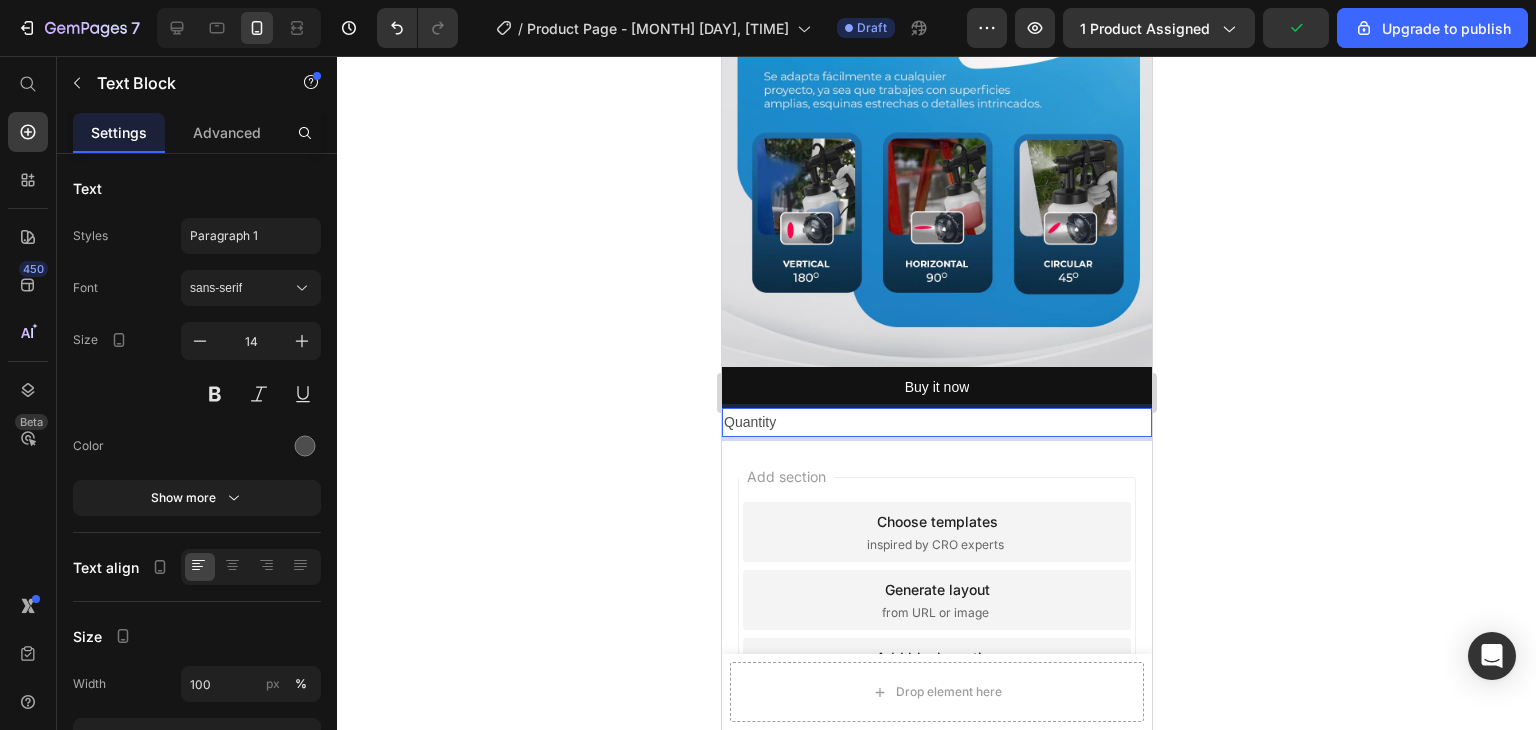 click 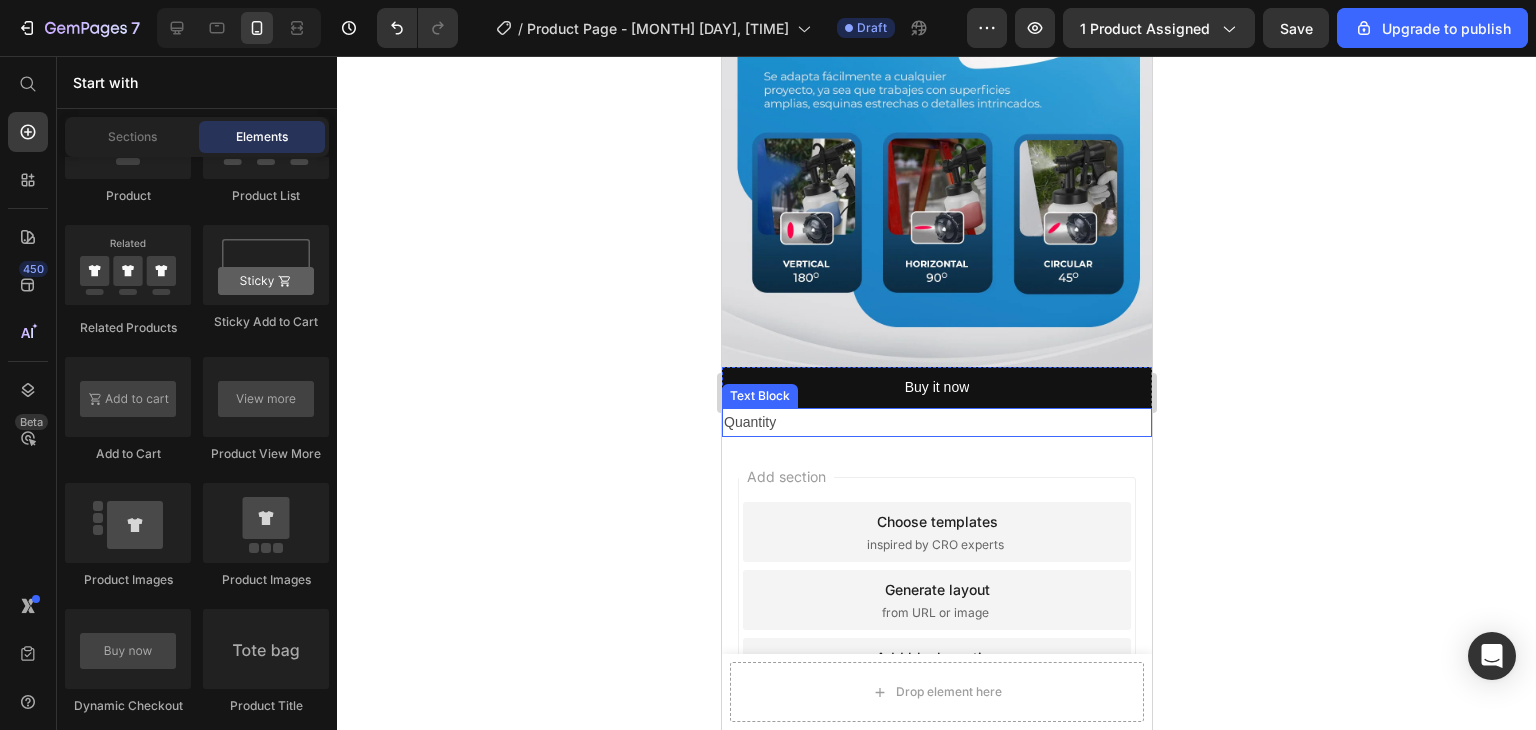 click on "Quantity" at bounding box center [936, 422] 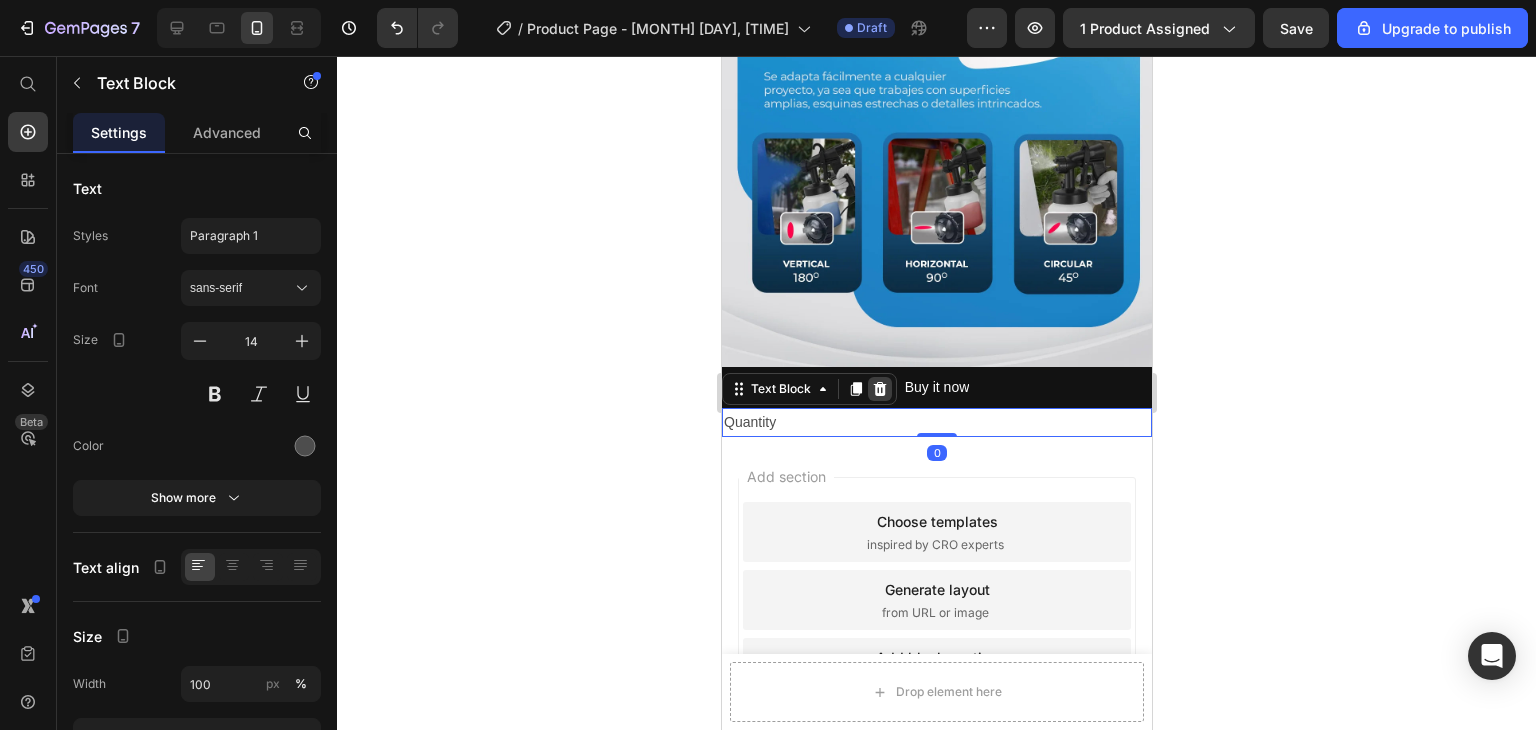 click 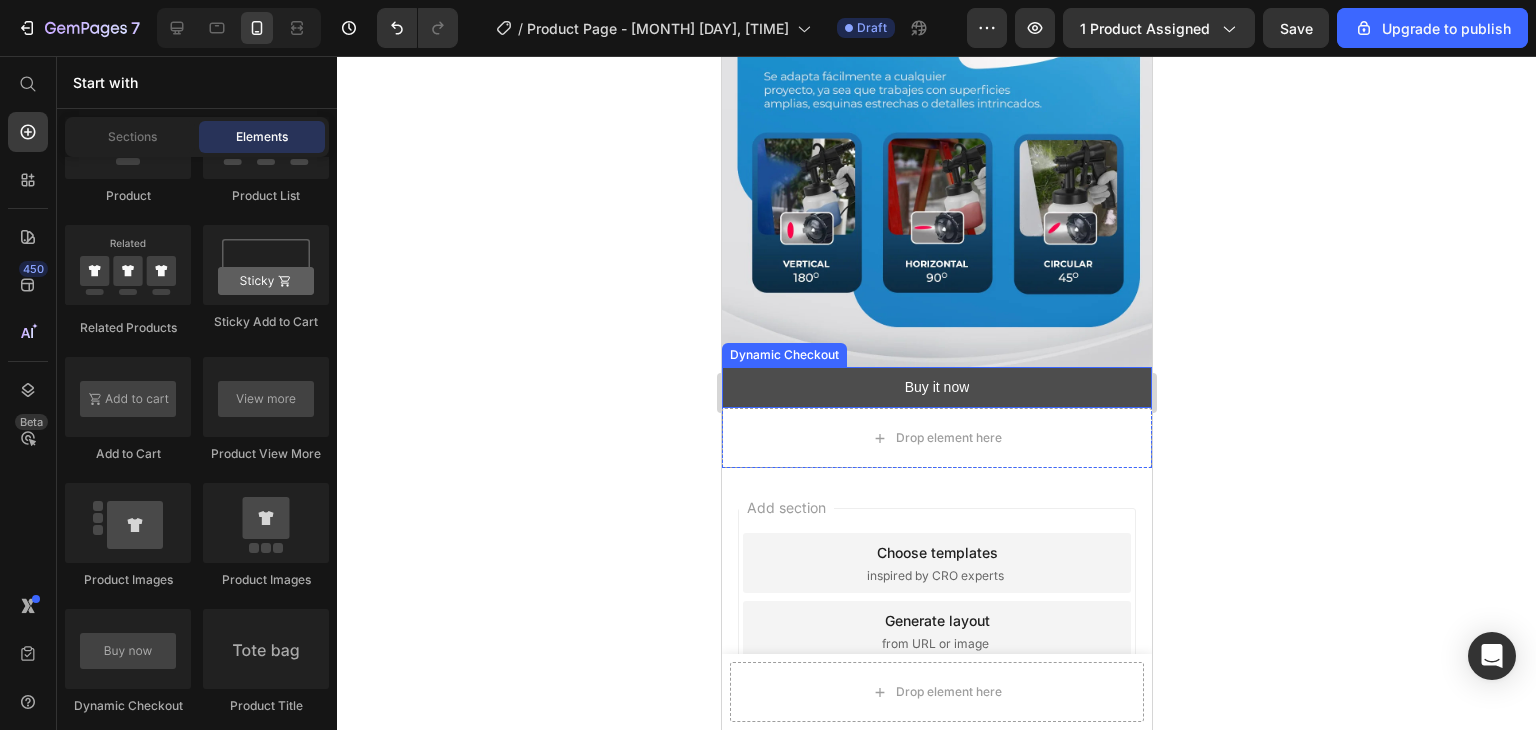 click on "Buy it now" at bounding box center (936, 387) 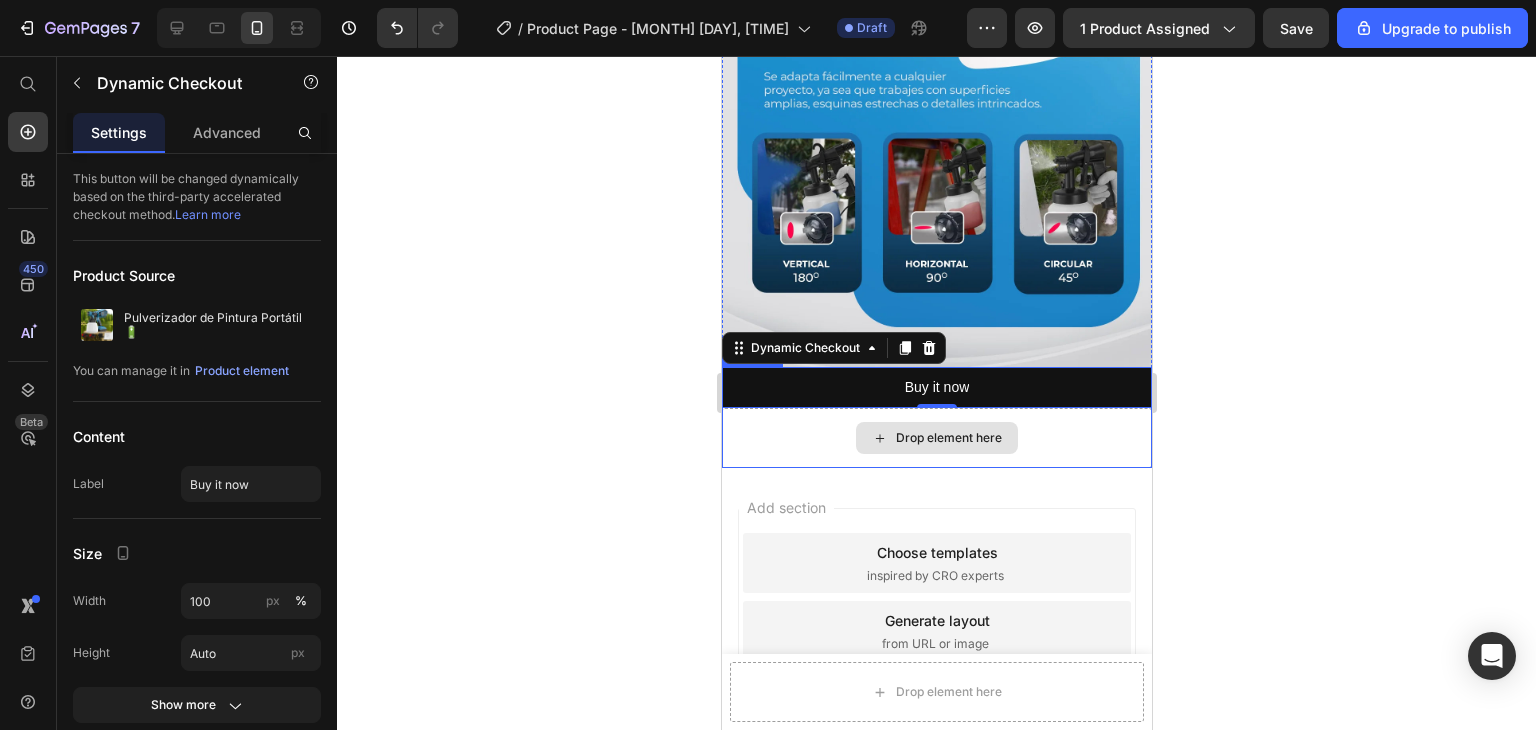 click on "Drop element here" at bounding box center (936, 438) 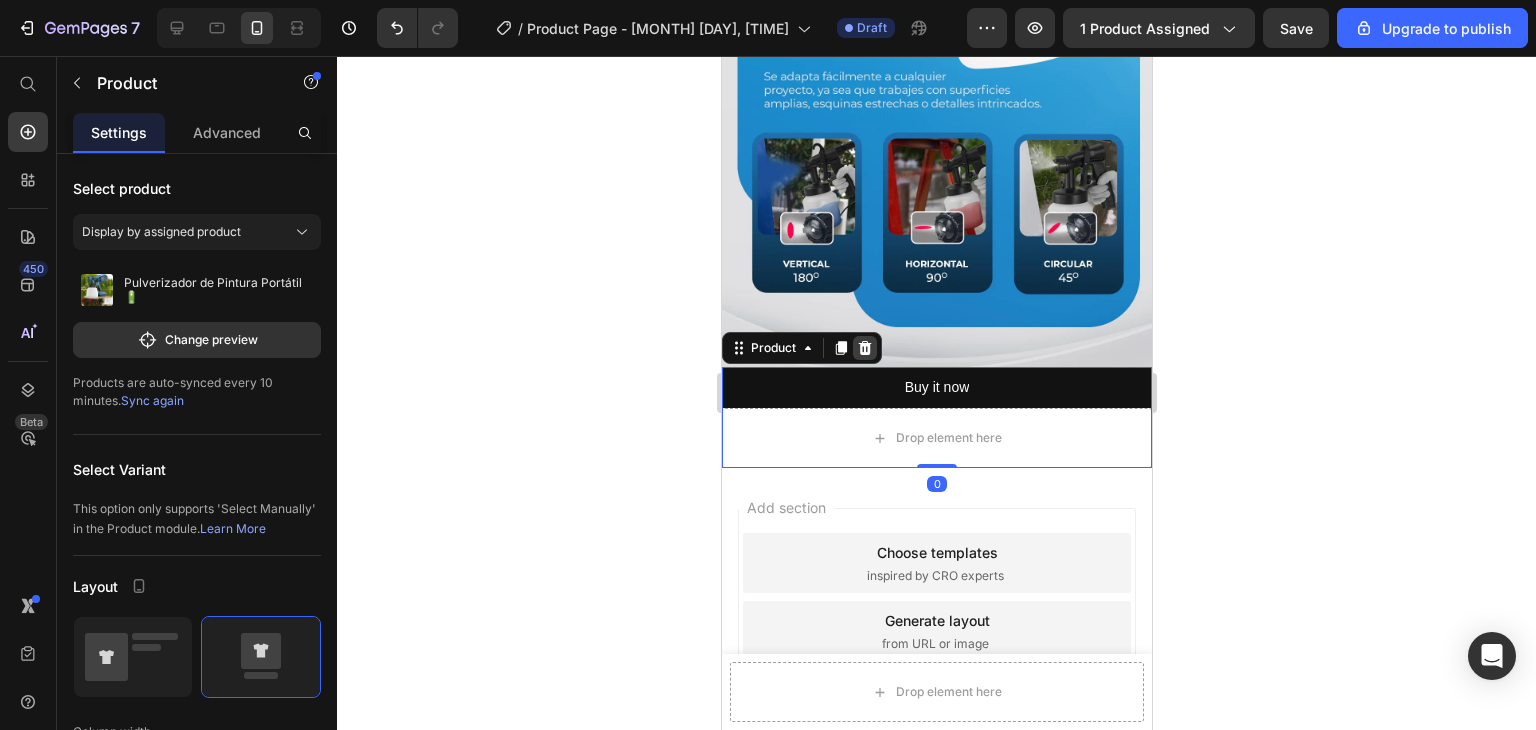click 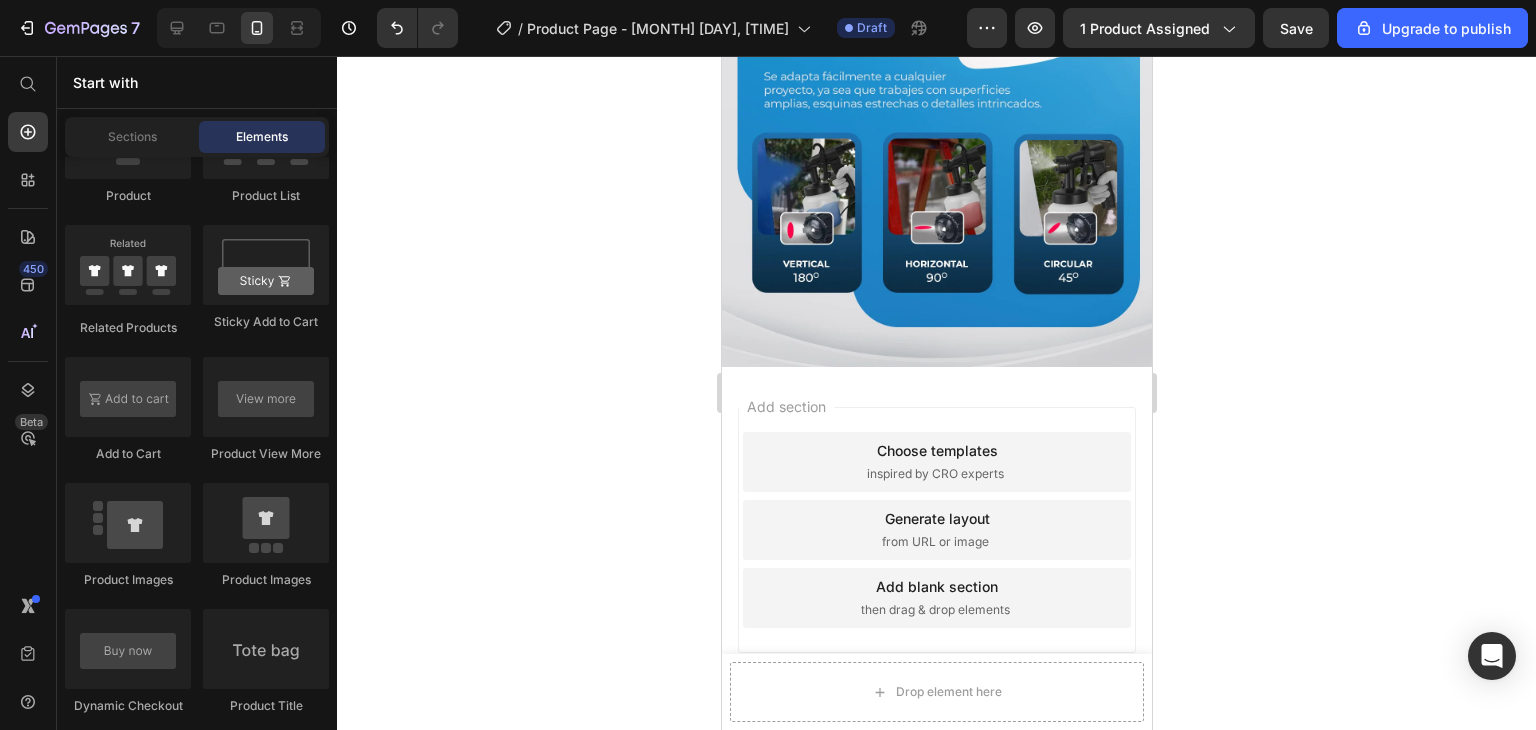 scroll, scrollTop: 1562, scrollLeft: 0, axis: vertical 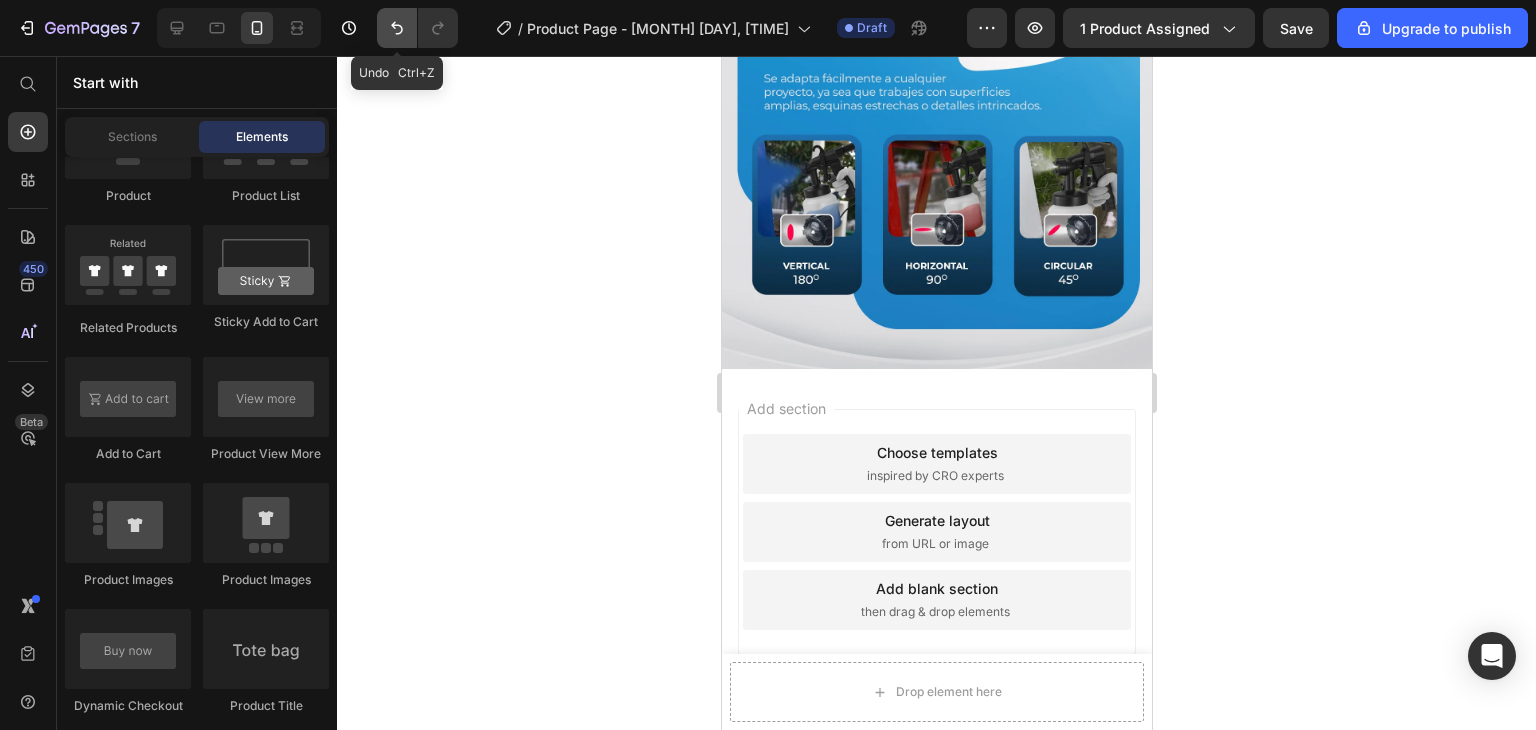 drag, startPoint x: 390, startPoint y: 33, endPoint x: 32, endPoint y: 217, distance: 402.5171 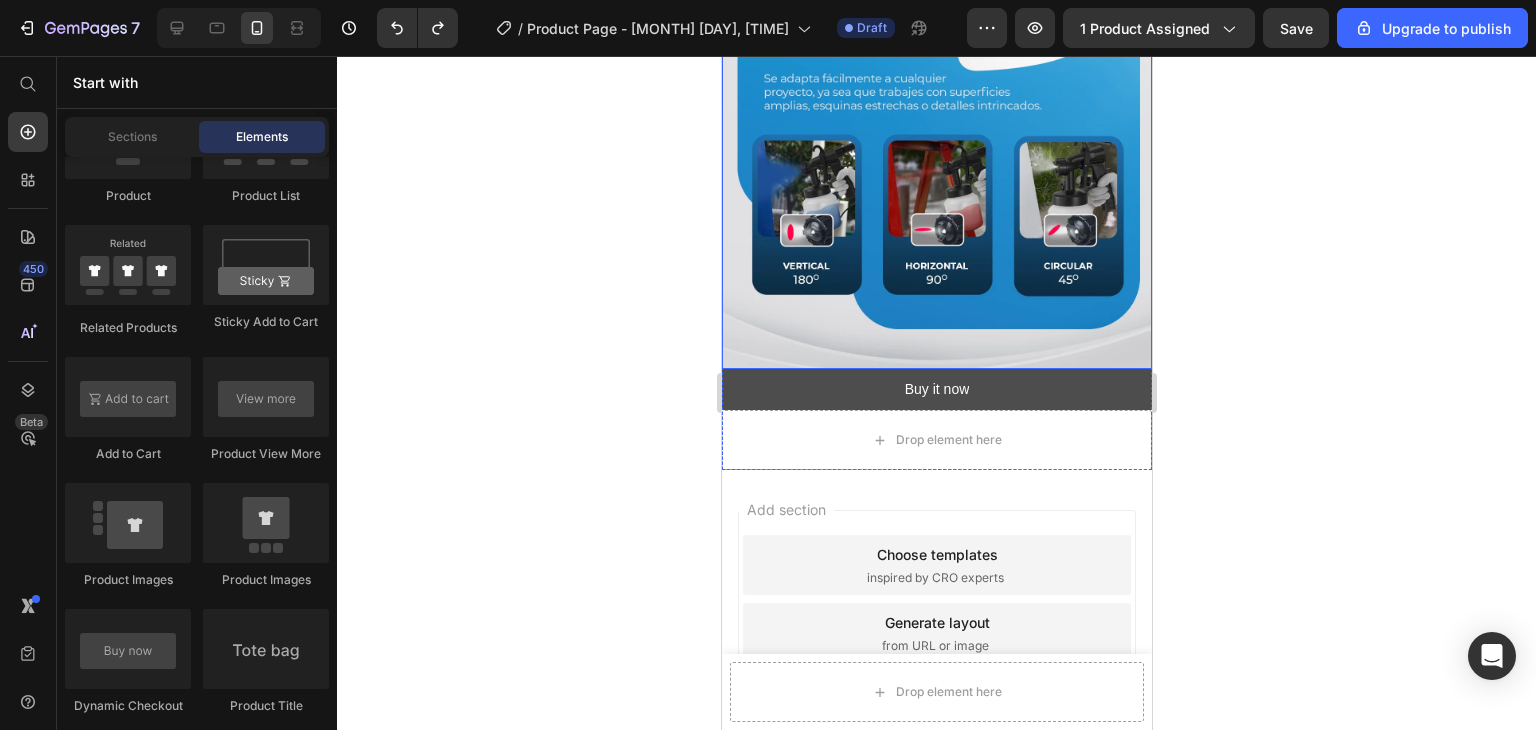 scroll, scrollTop: 1564, scrollLeft: 0, axis: vertical 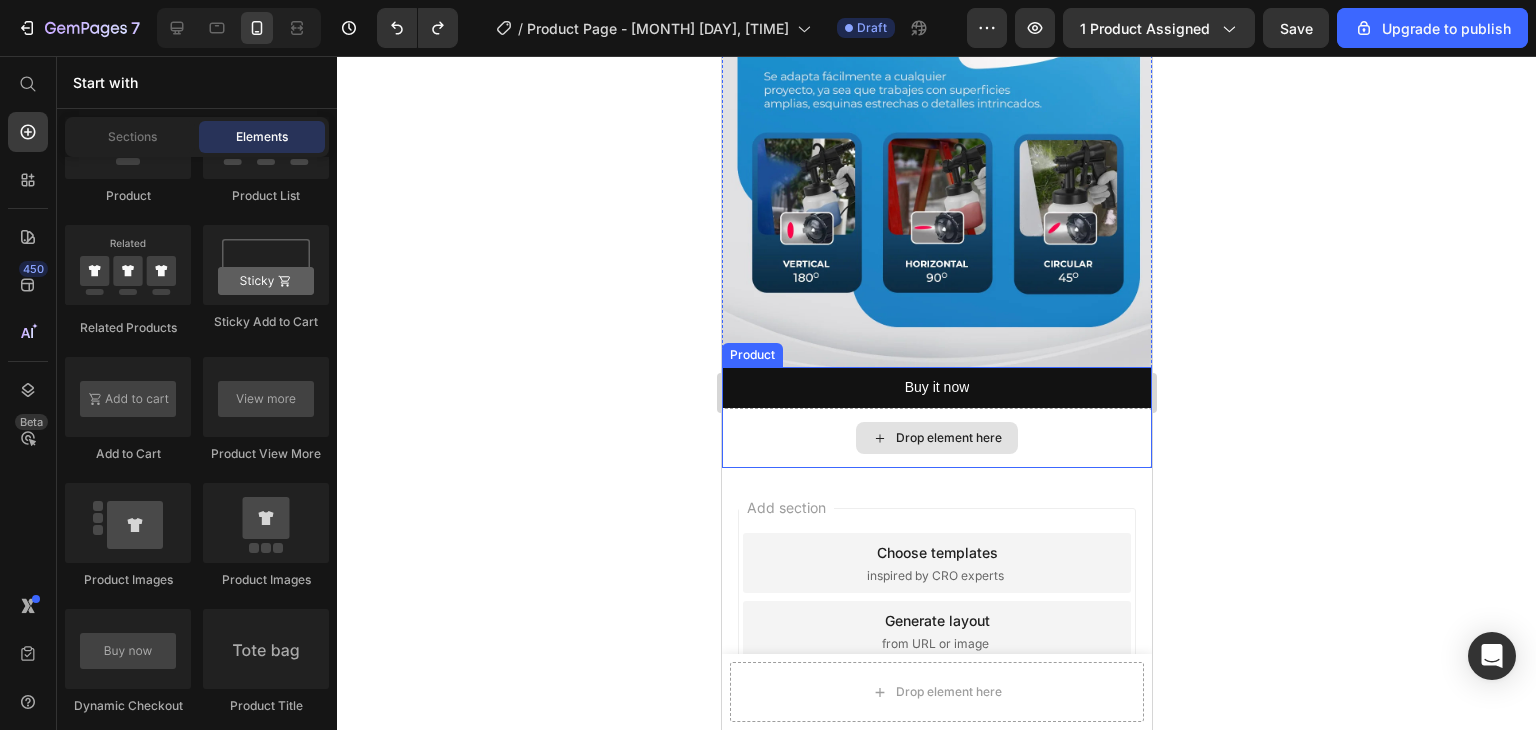 click on "Drop element here" at bounding box center [936, 438] 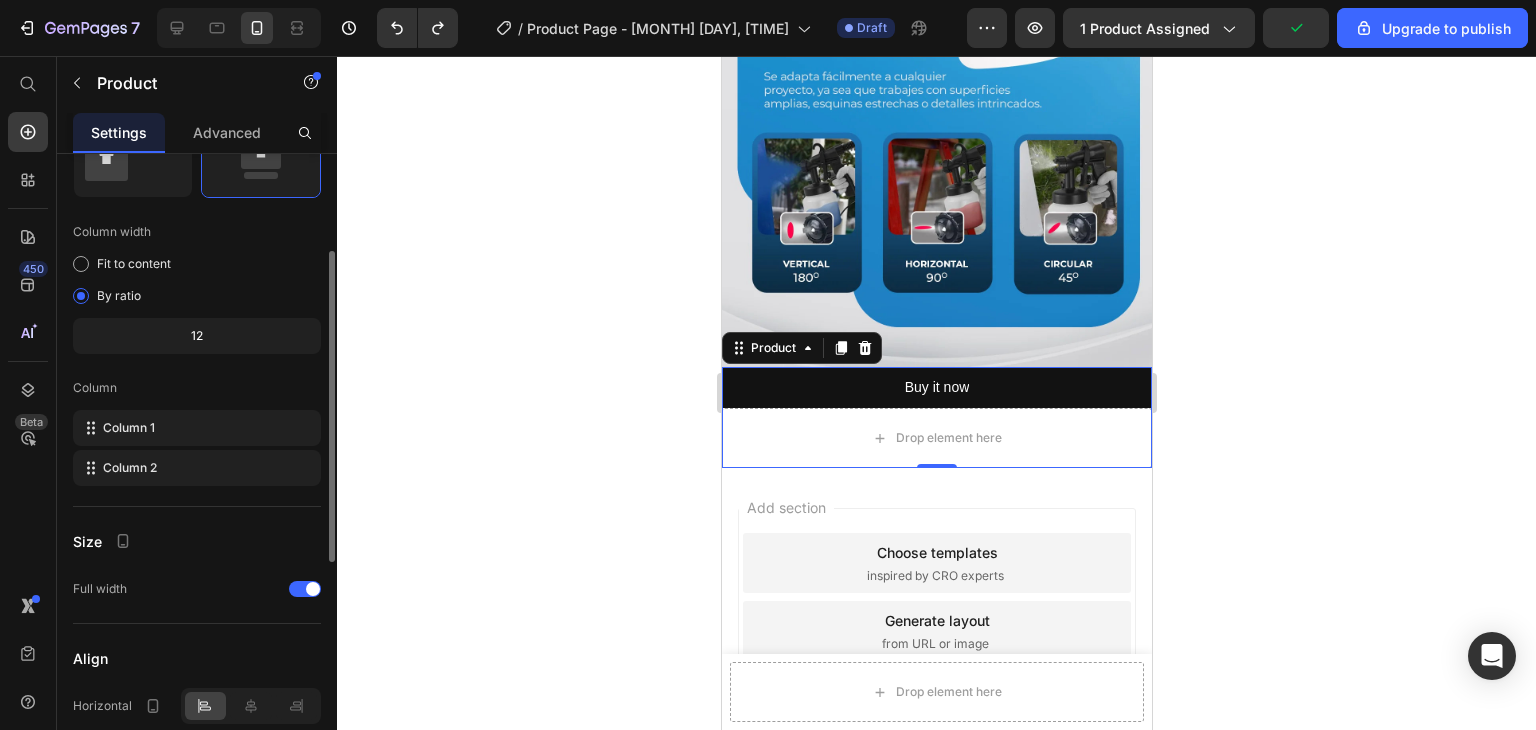 scroll, scrollTop: 400, scrollLeft: 0, axis: vertical 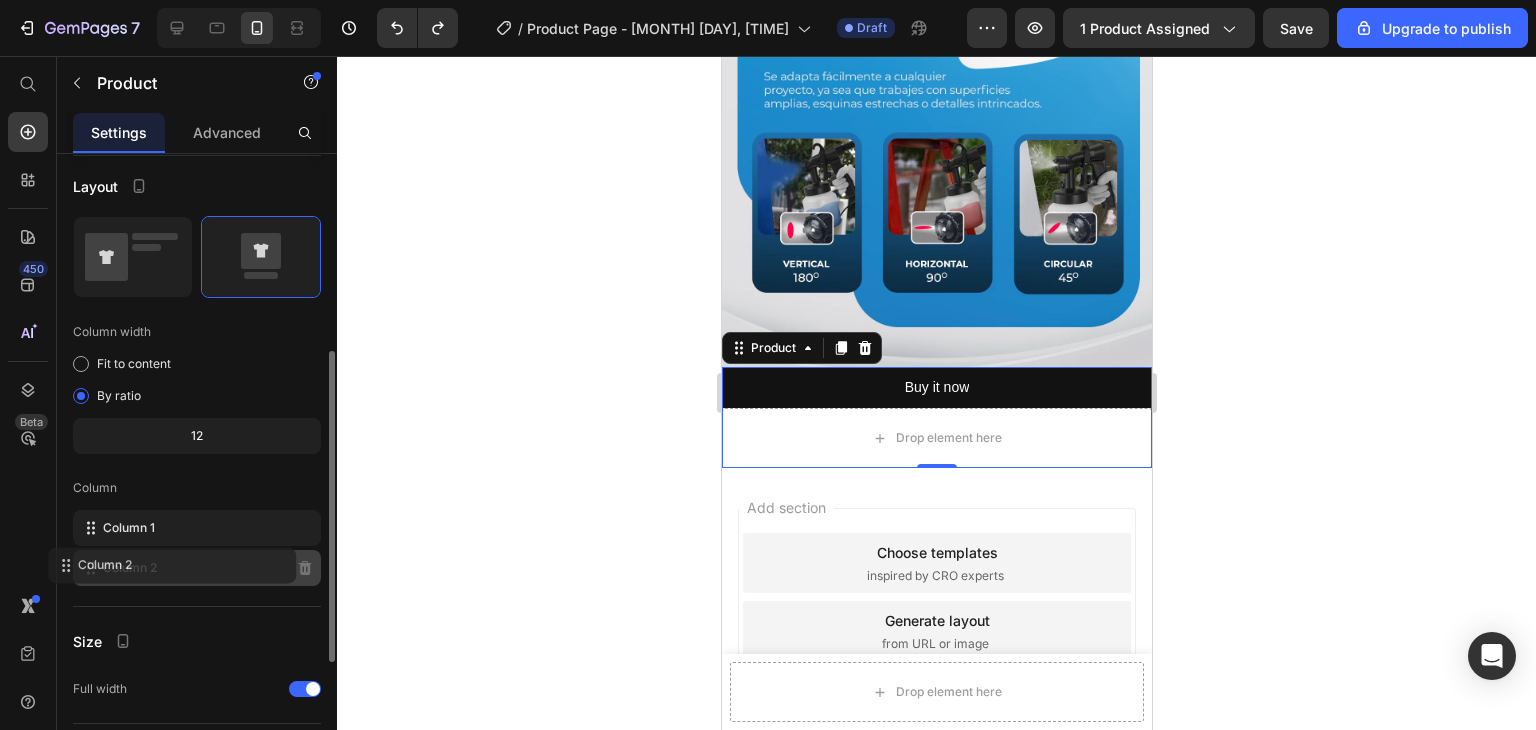 click on "Column 2" 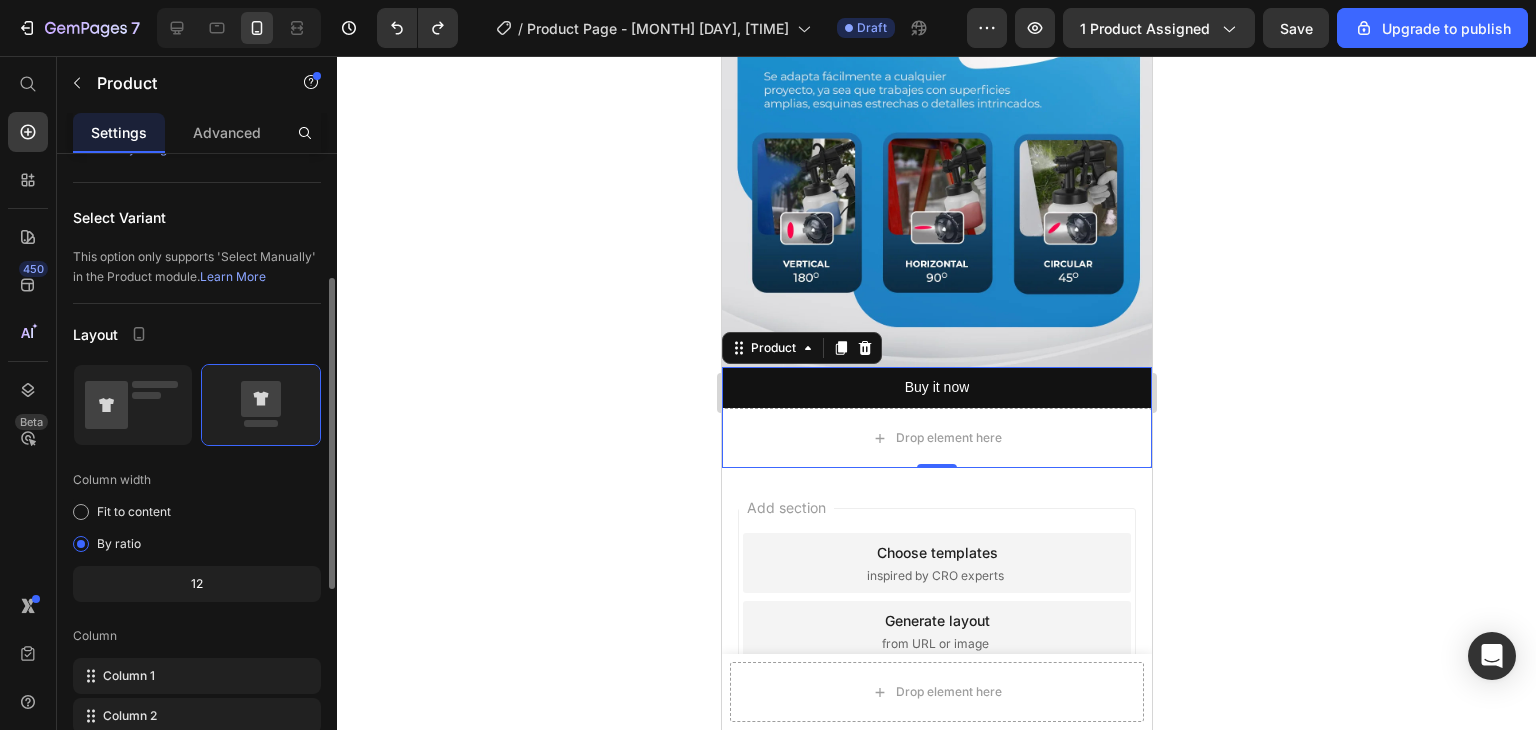 scroll, scrollTop: 0, scrollLeft: 0, axis: both 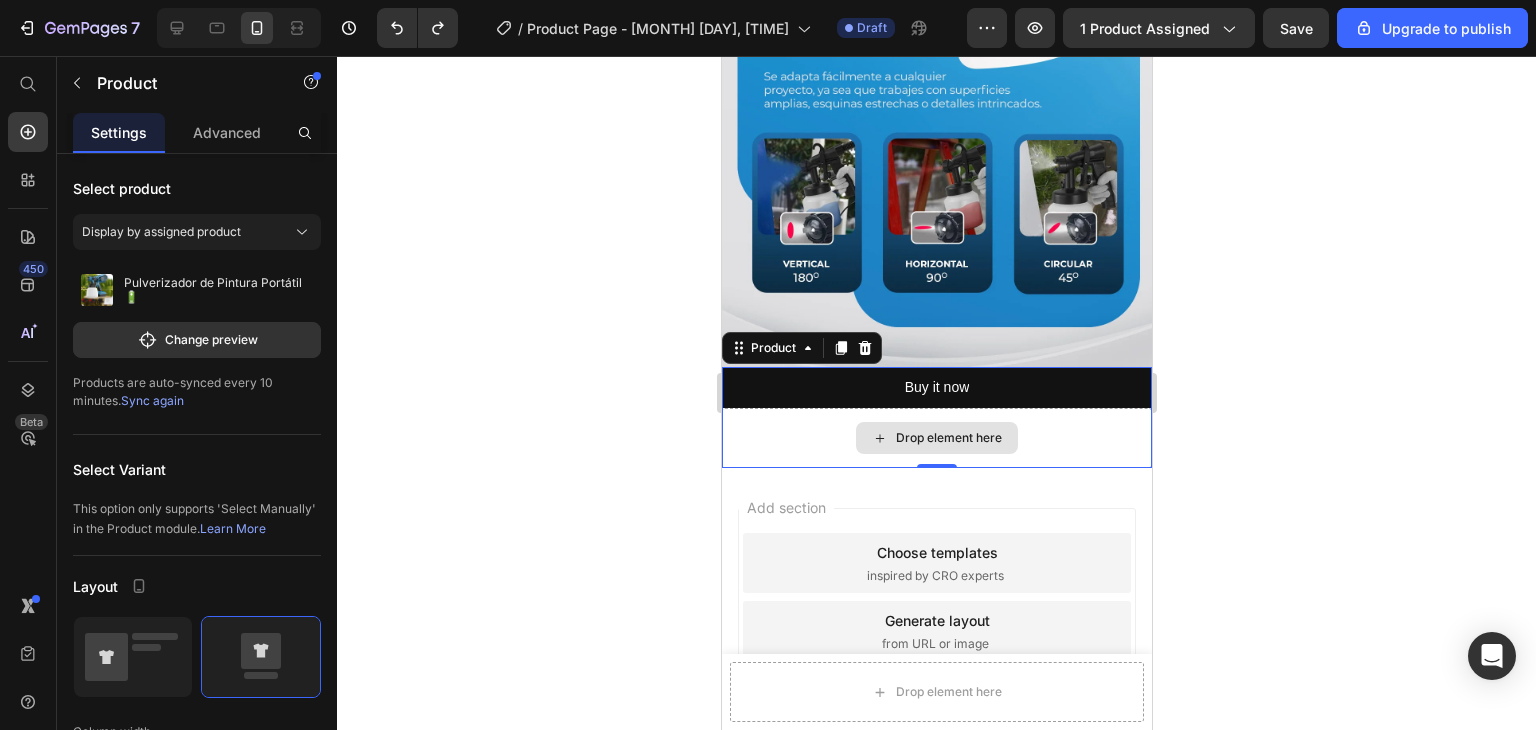 click on "Drop element here" at bounding box center [936, 438] 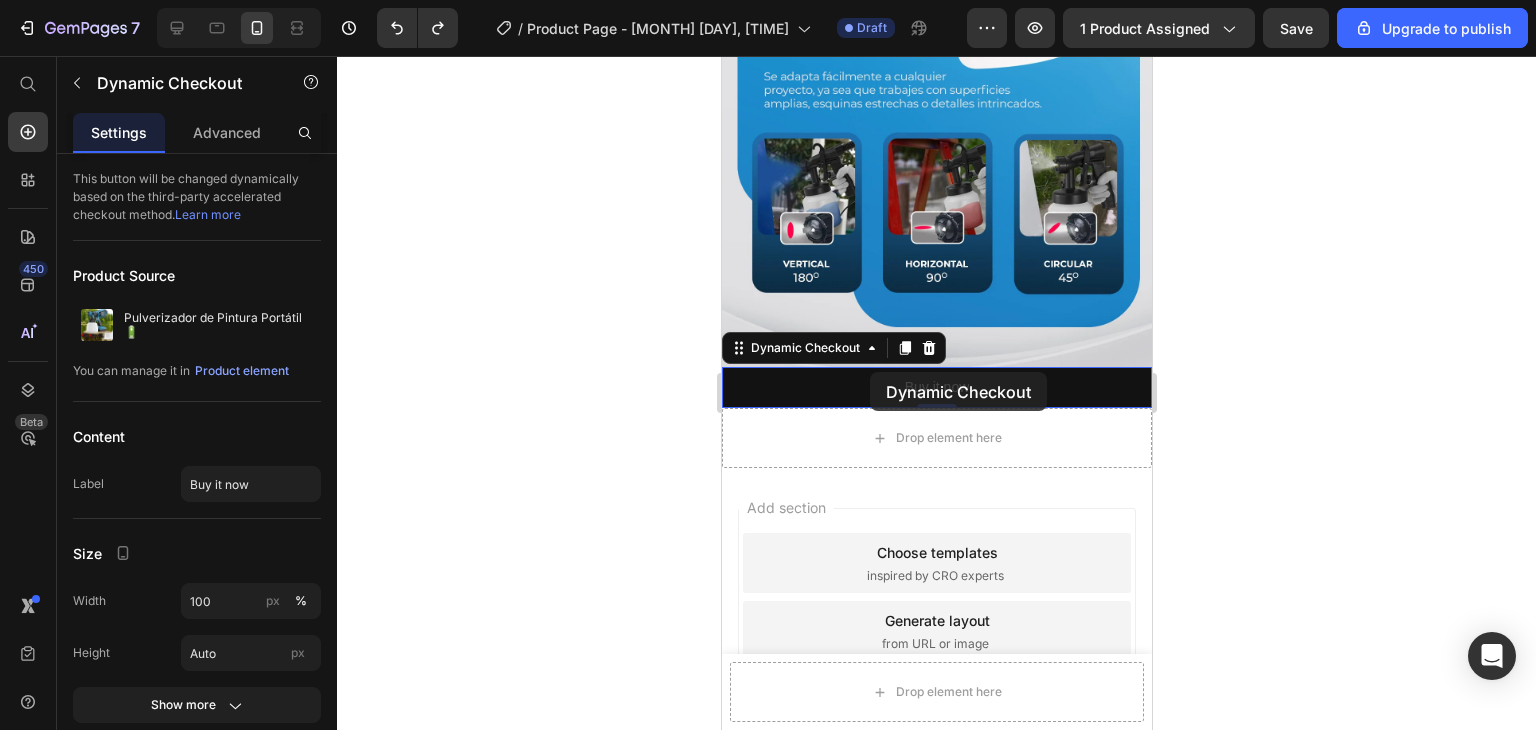 click on "Buy it now Dynamic Checkout   0
Drop element here Product" at bounding box center [936, 417] 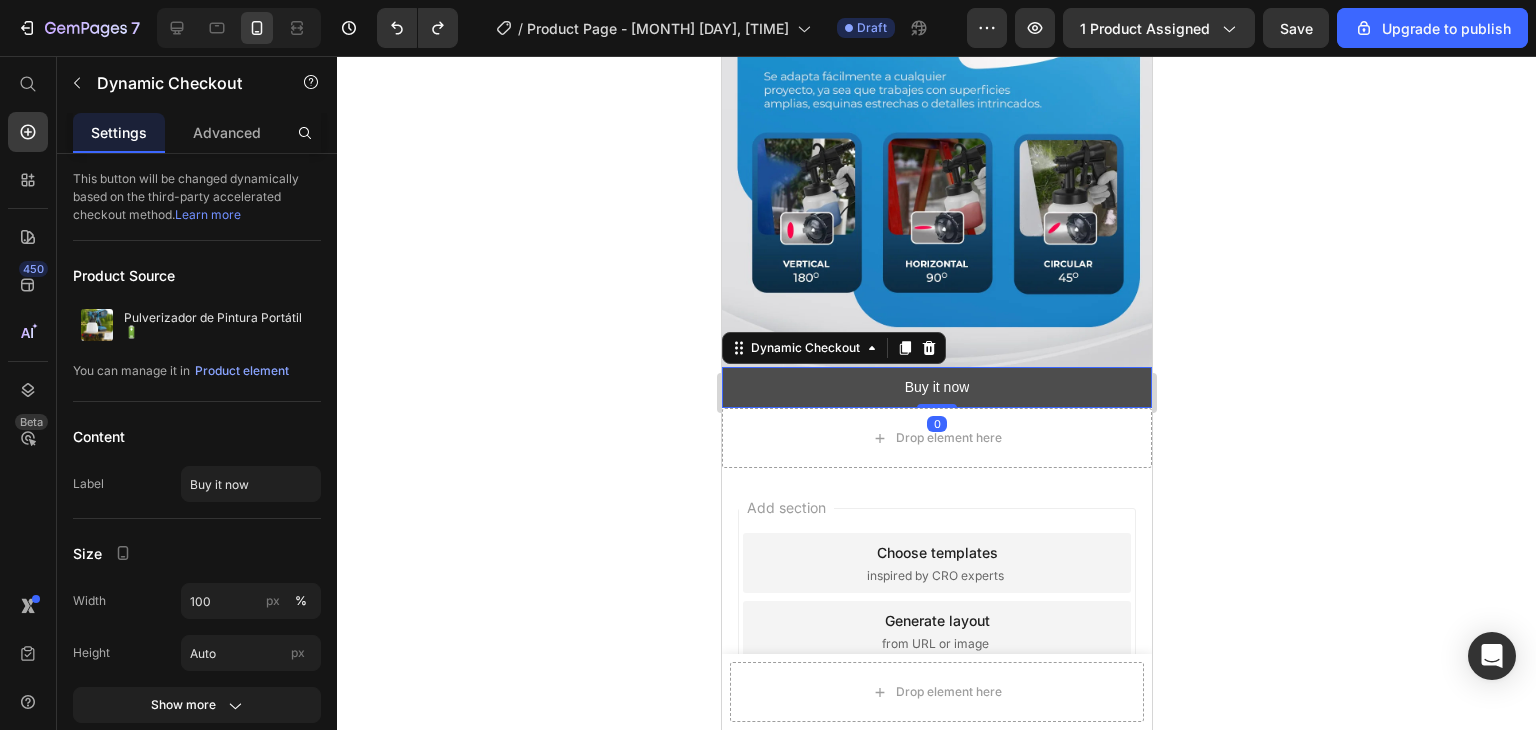 click on "Buy it now" at bounding box center [936, 387] 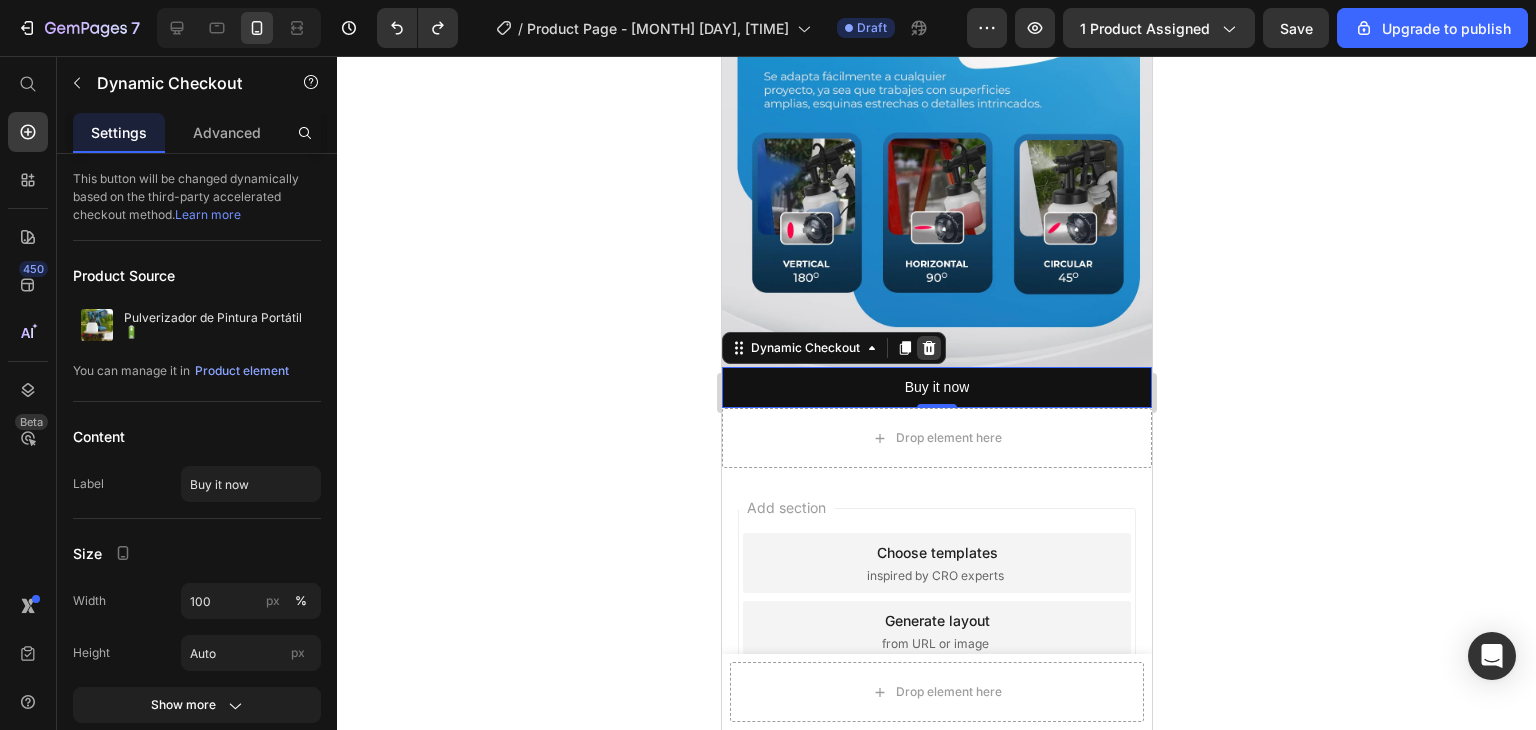 click 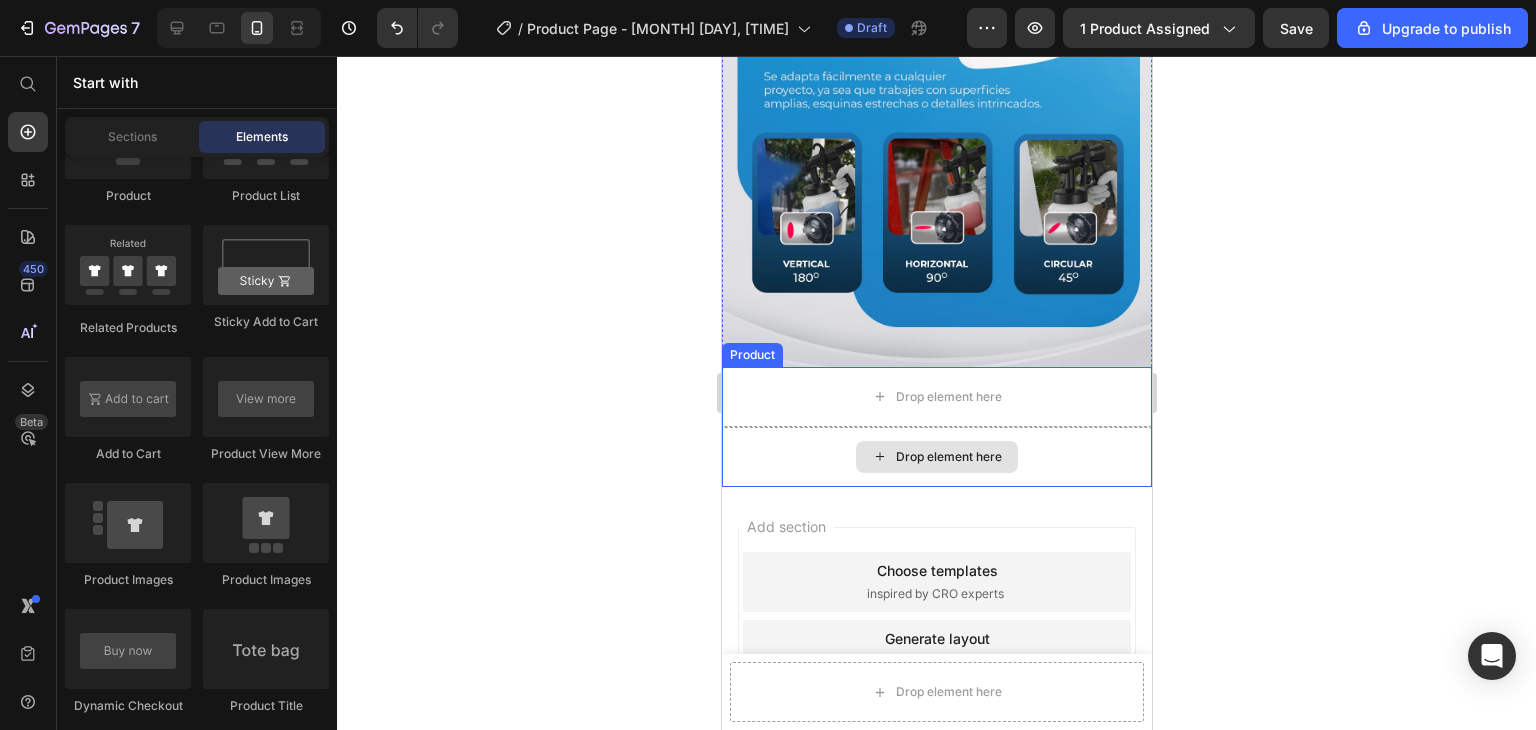 click on "Drop element here" at bounding box center (936, 457) 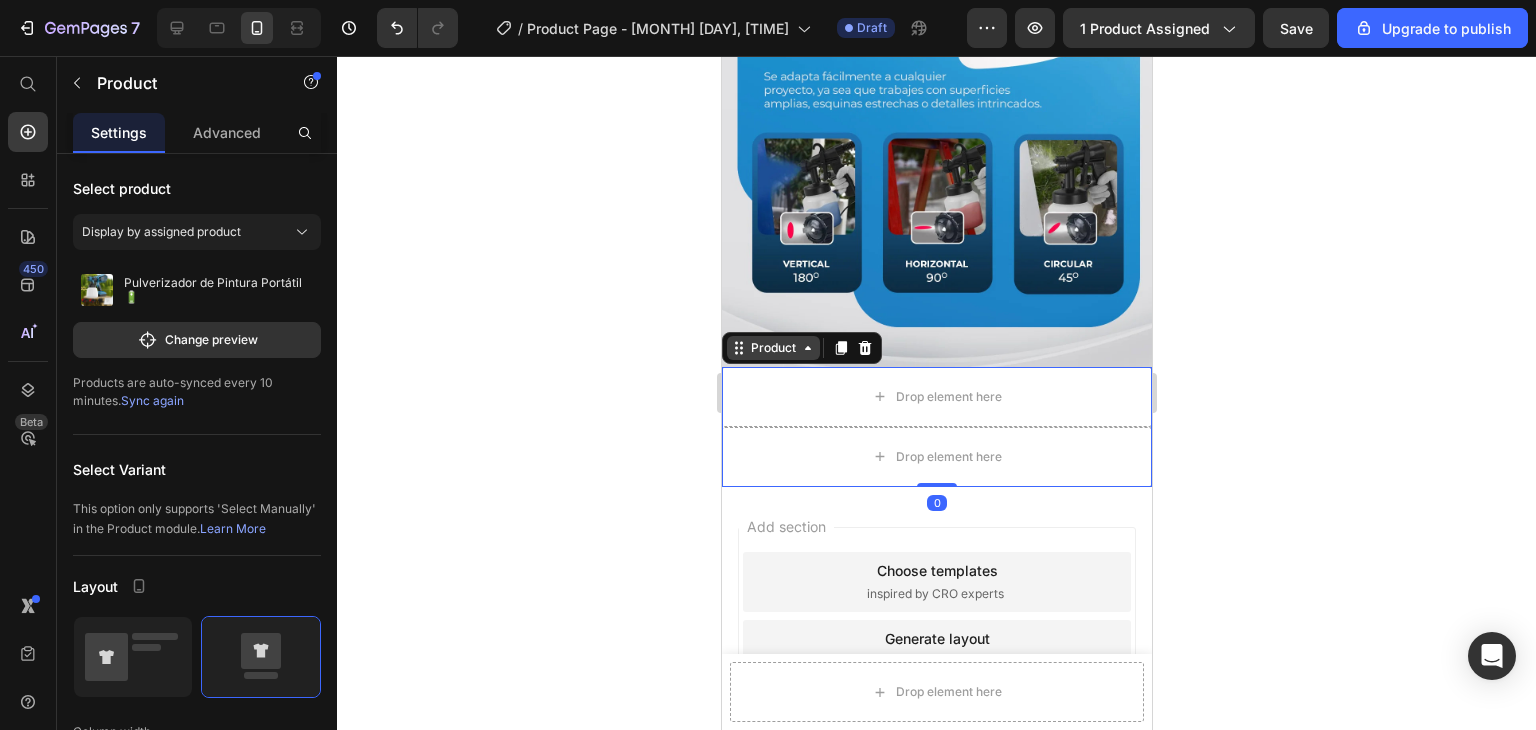 click 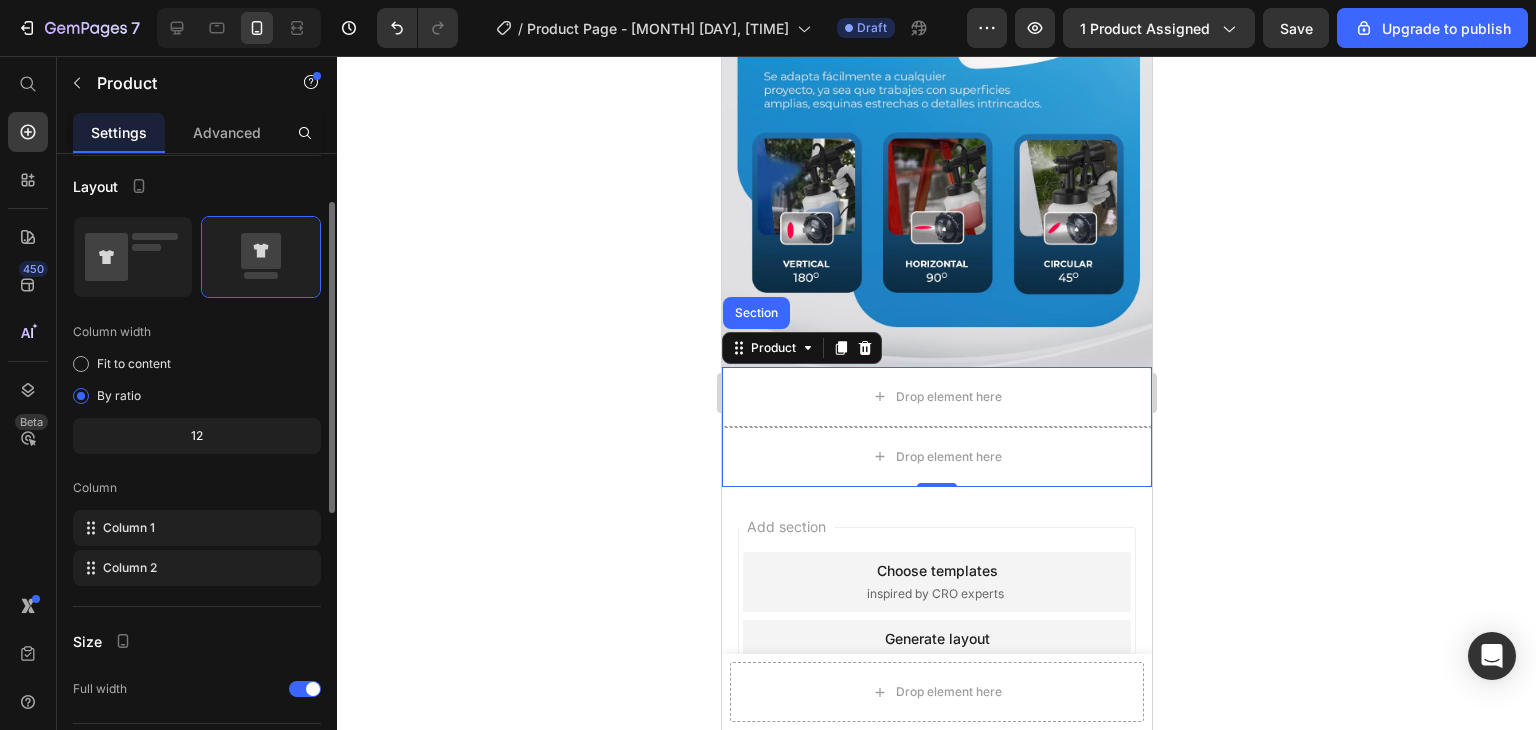 scroll, scrollTop: 100, scrollLeft: 0, axis: vertical 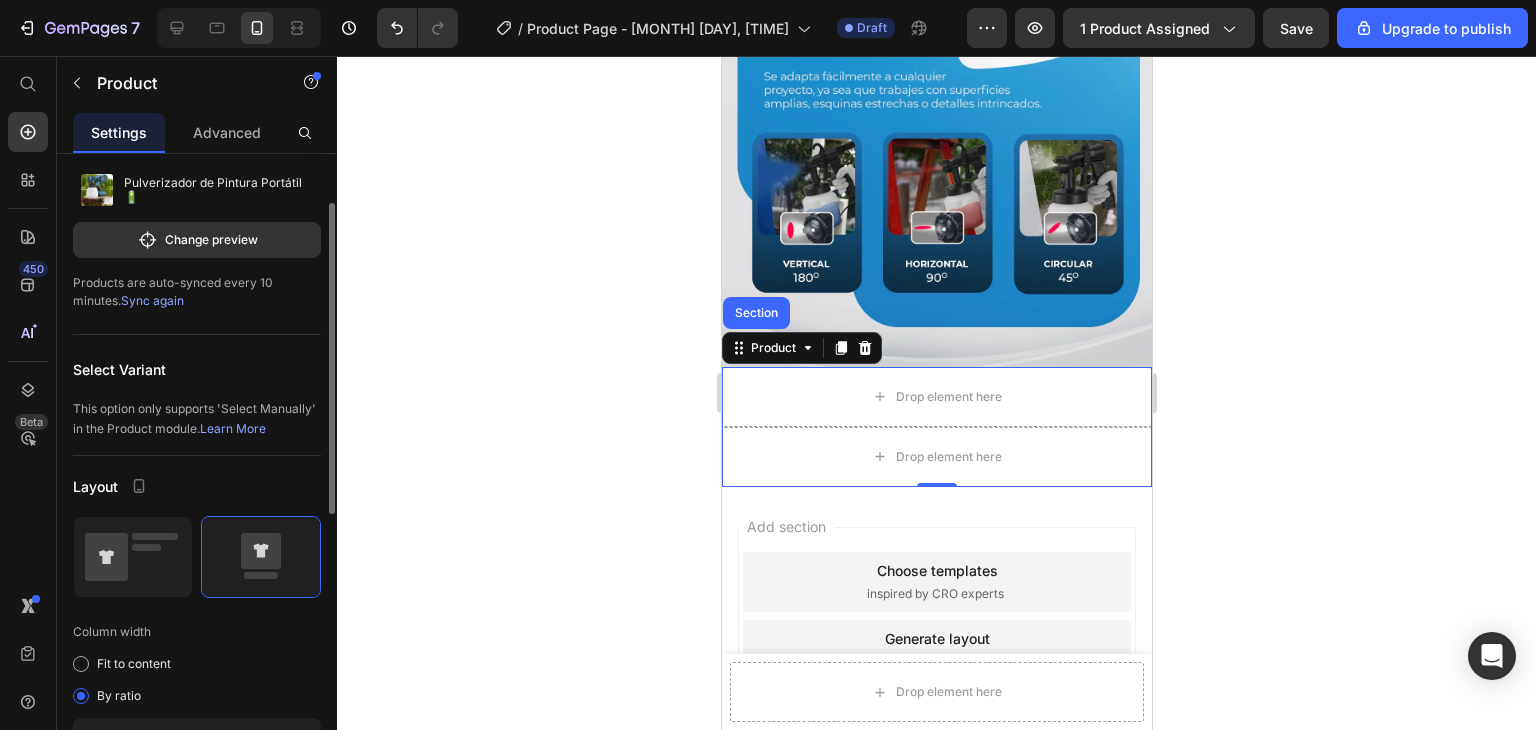 click on "Settings" at bounding box center (119, 132) 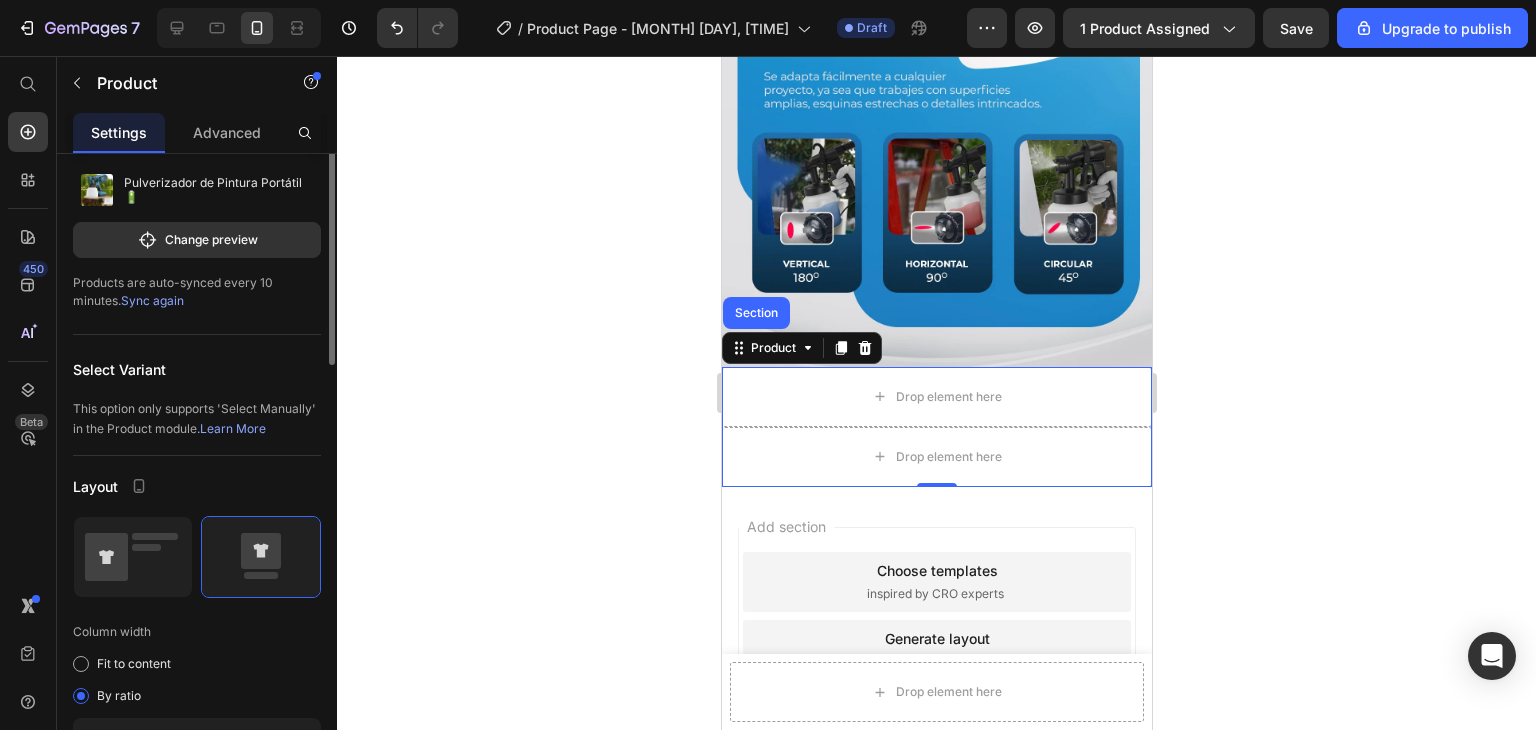 scroll, scrollTop: 0, scrollLeft: 0, axis: both 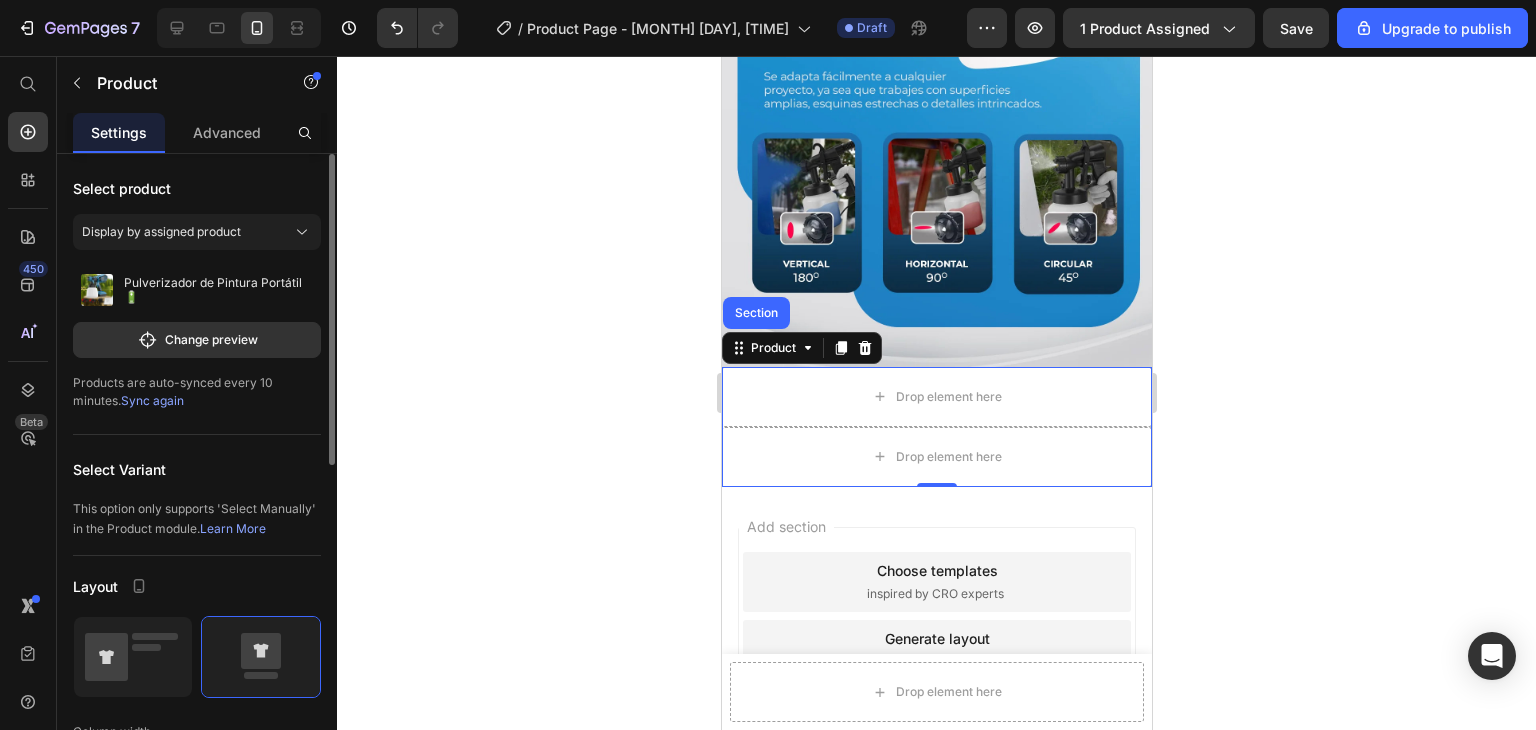 click 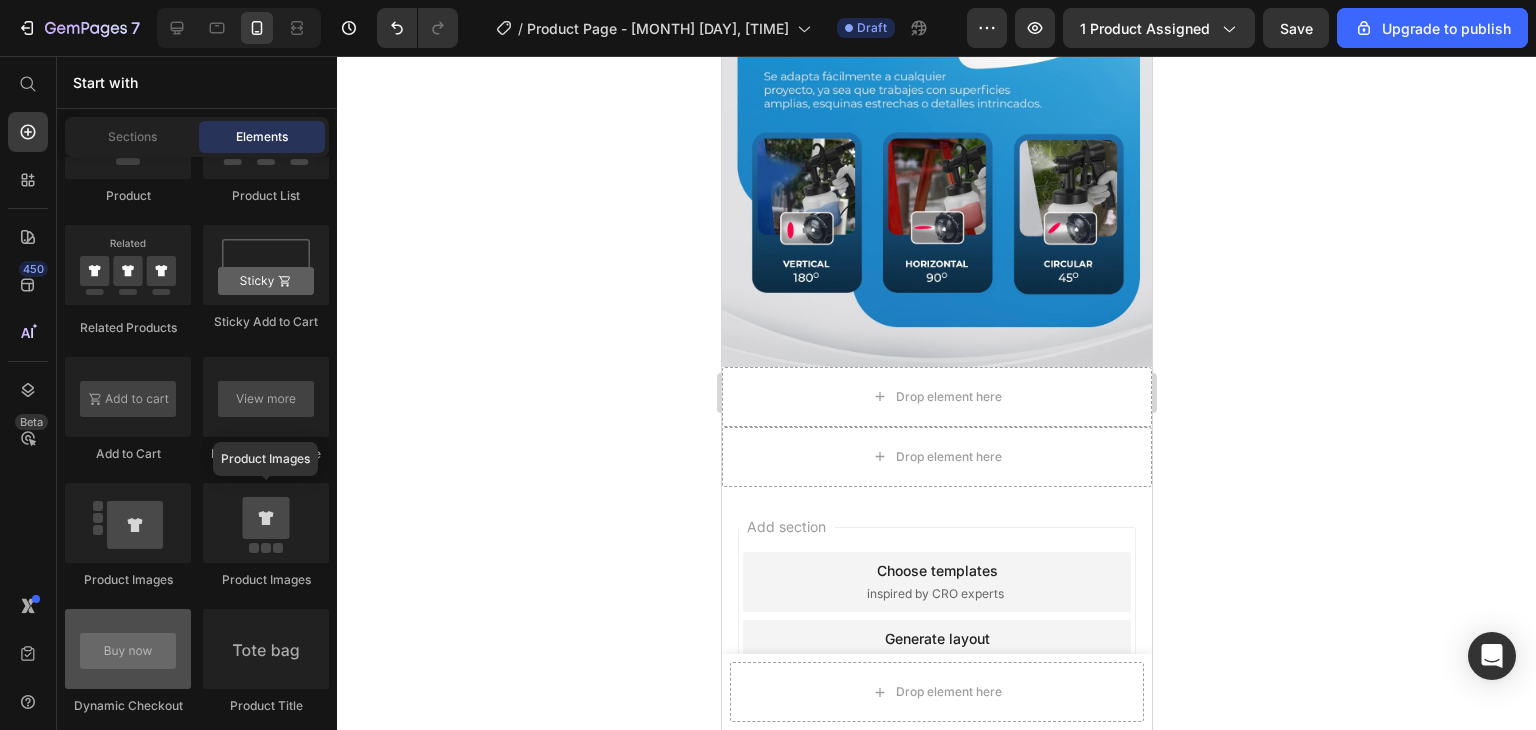 scroll, scrollTop: 3000, scrollLeft: 0, axis: vertical 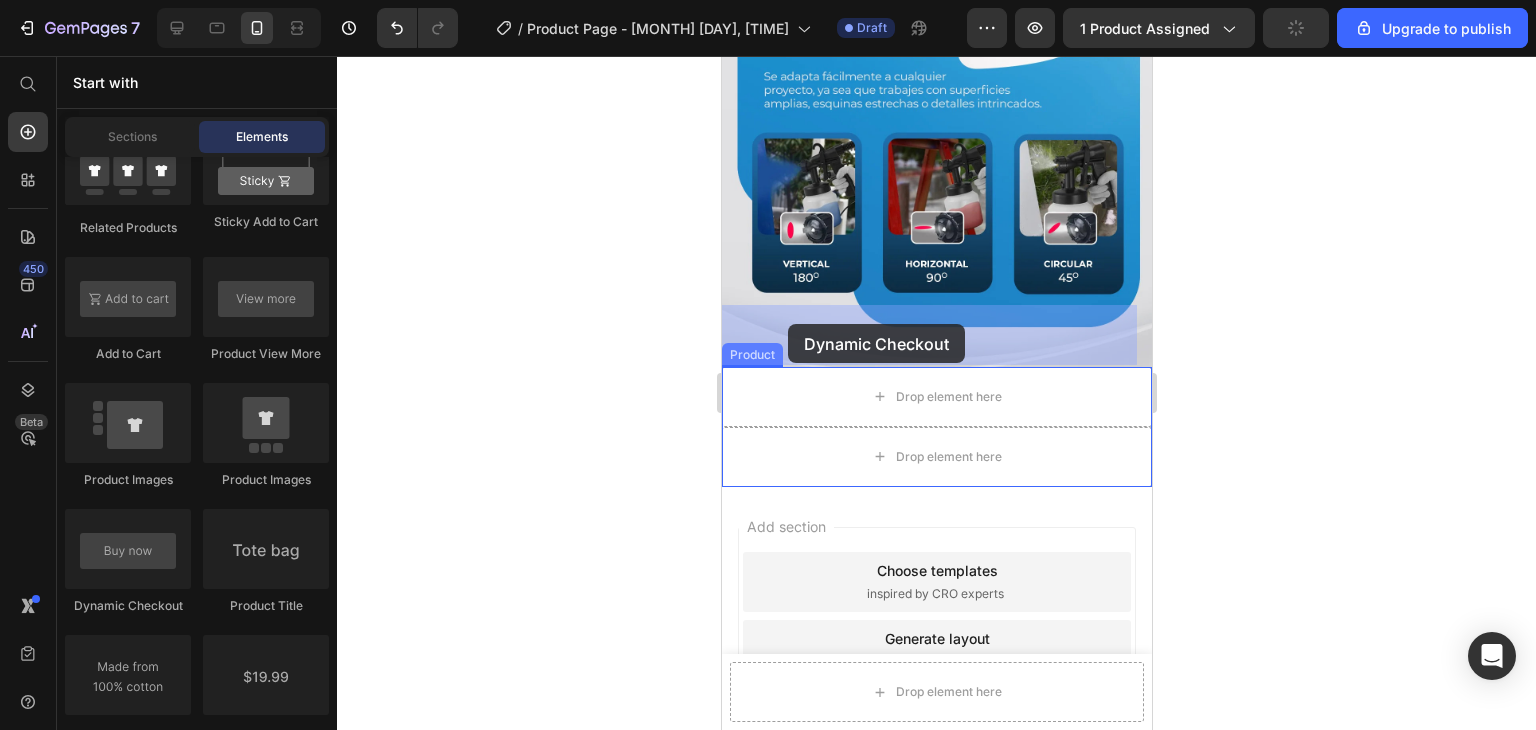drag, startPoint x: 885, startPoint y: 592, endPoint x: 787, endPoint y: 324, distance: 285.35593 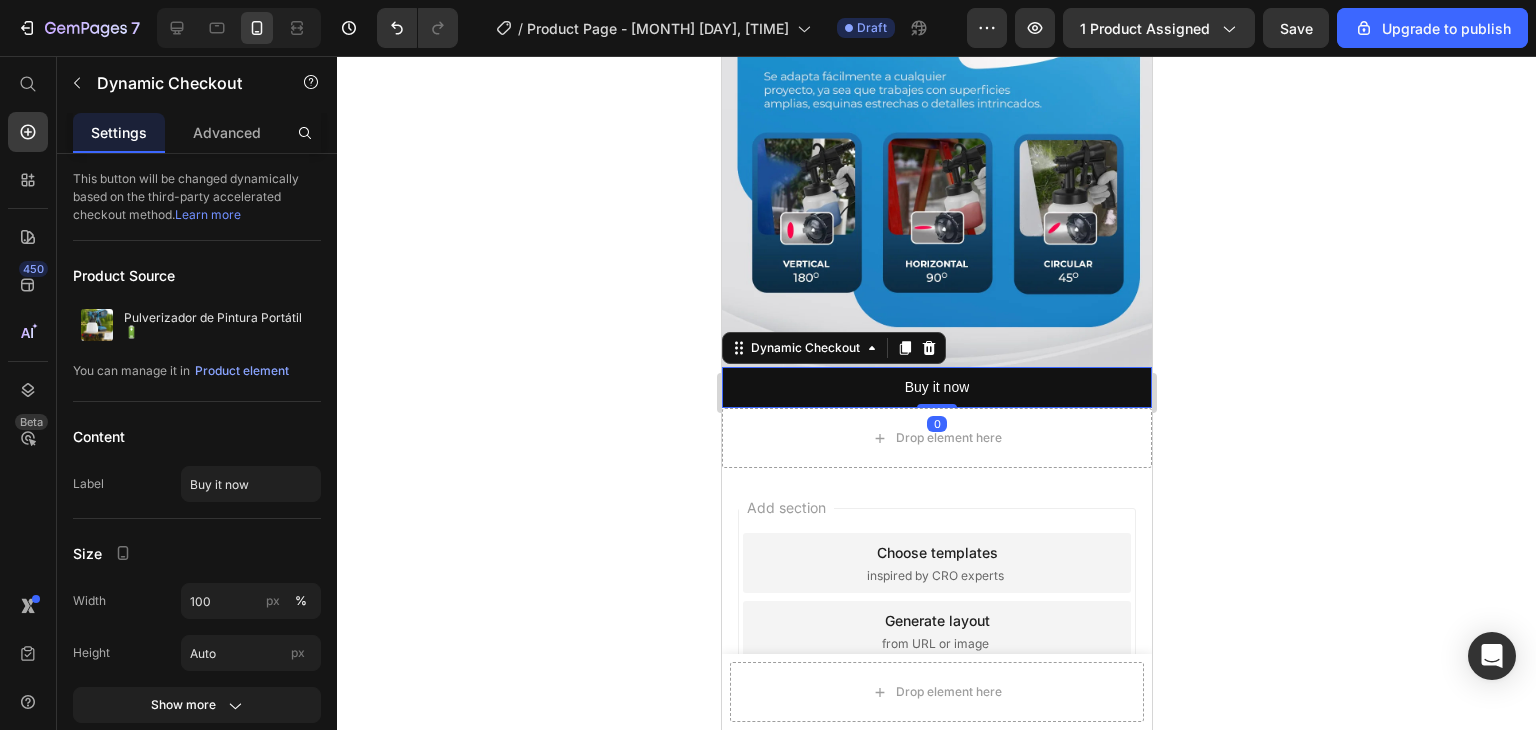 click 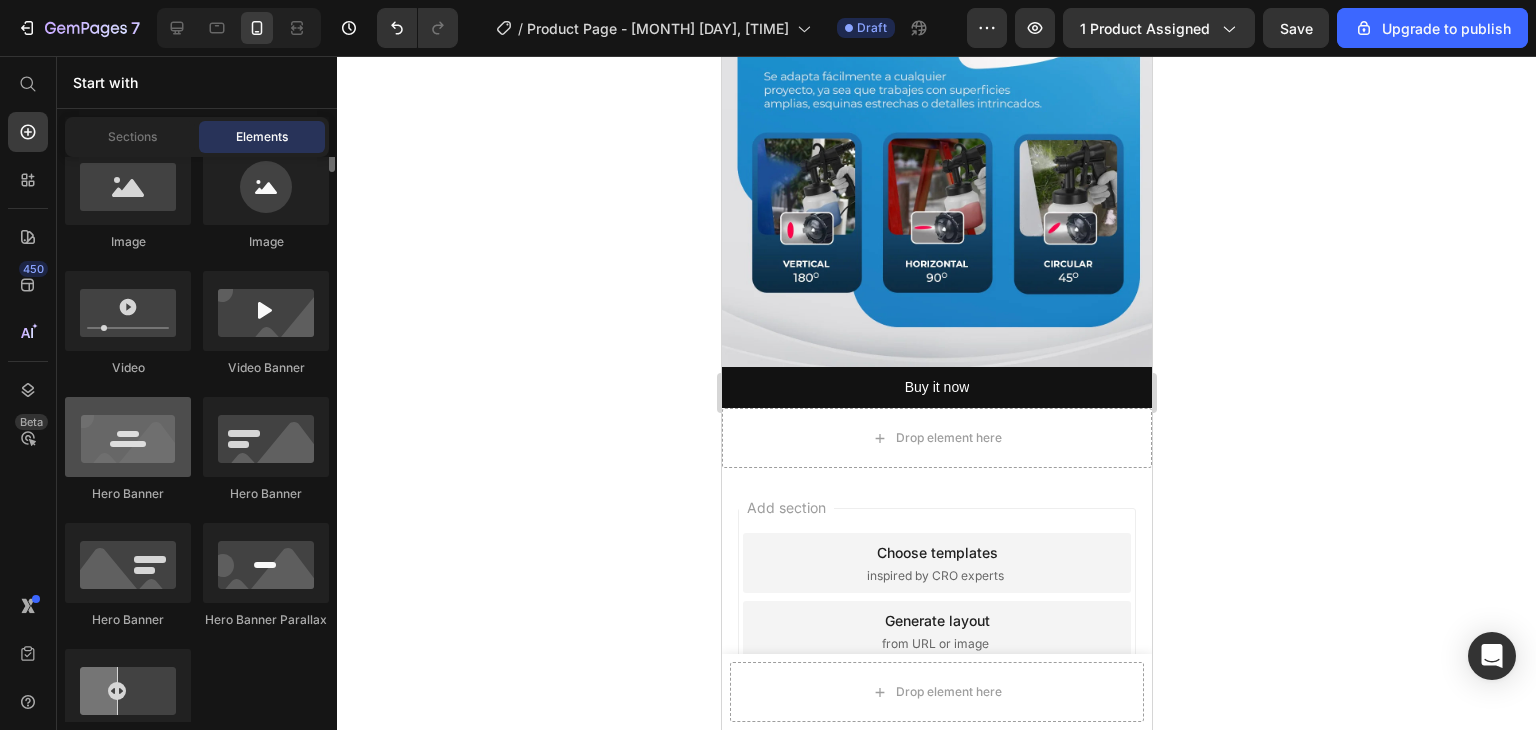 scroll, scrollTop: 700, scrollLeft: 0, axis: vertical 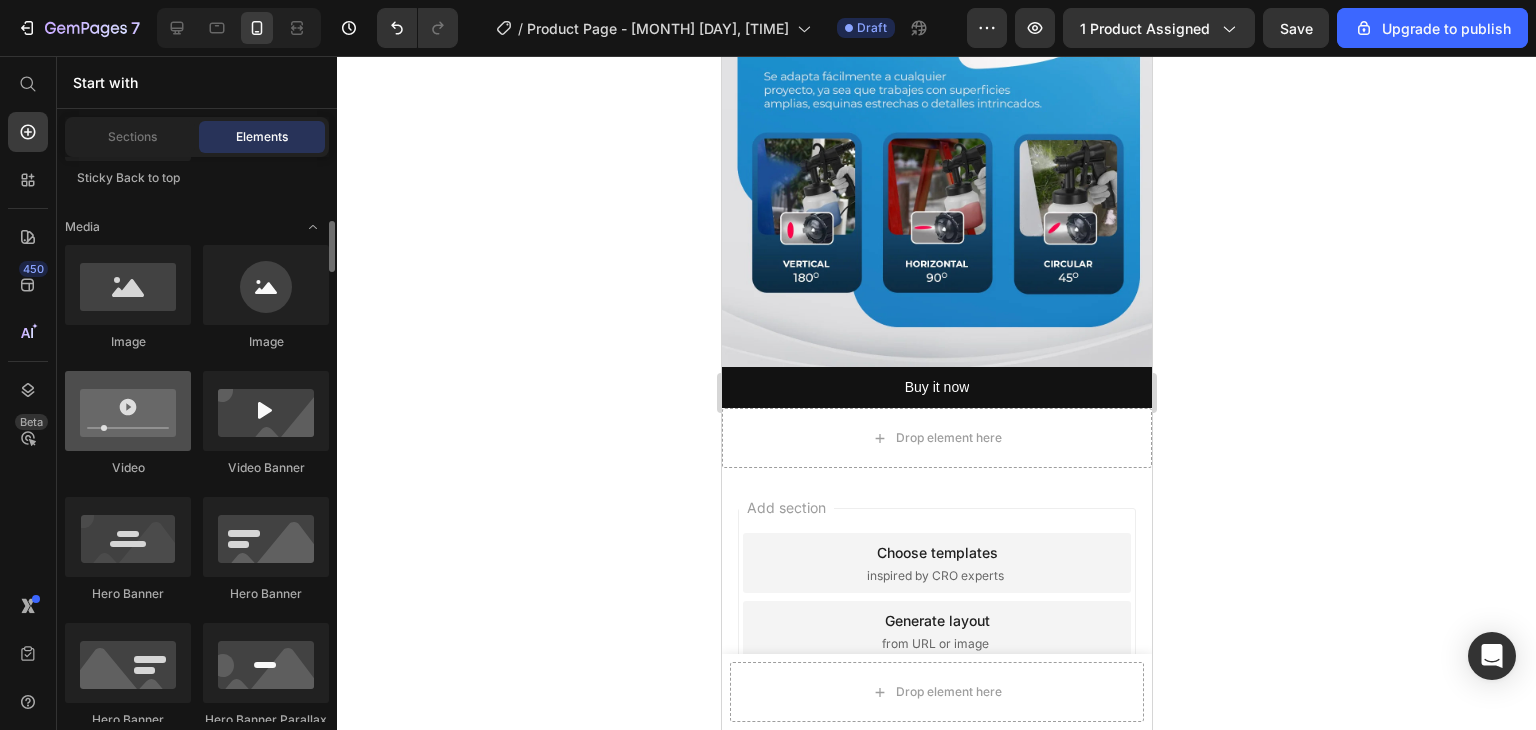 click at bounding box center [128, 411] 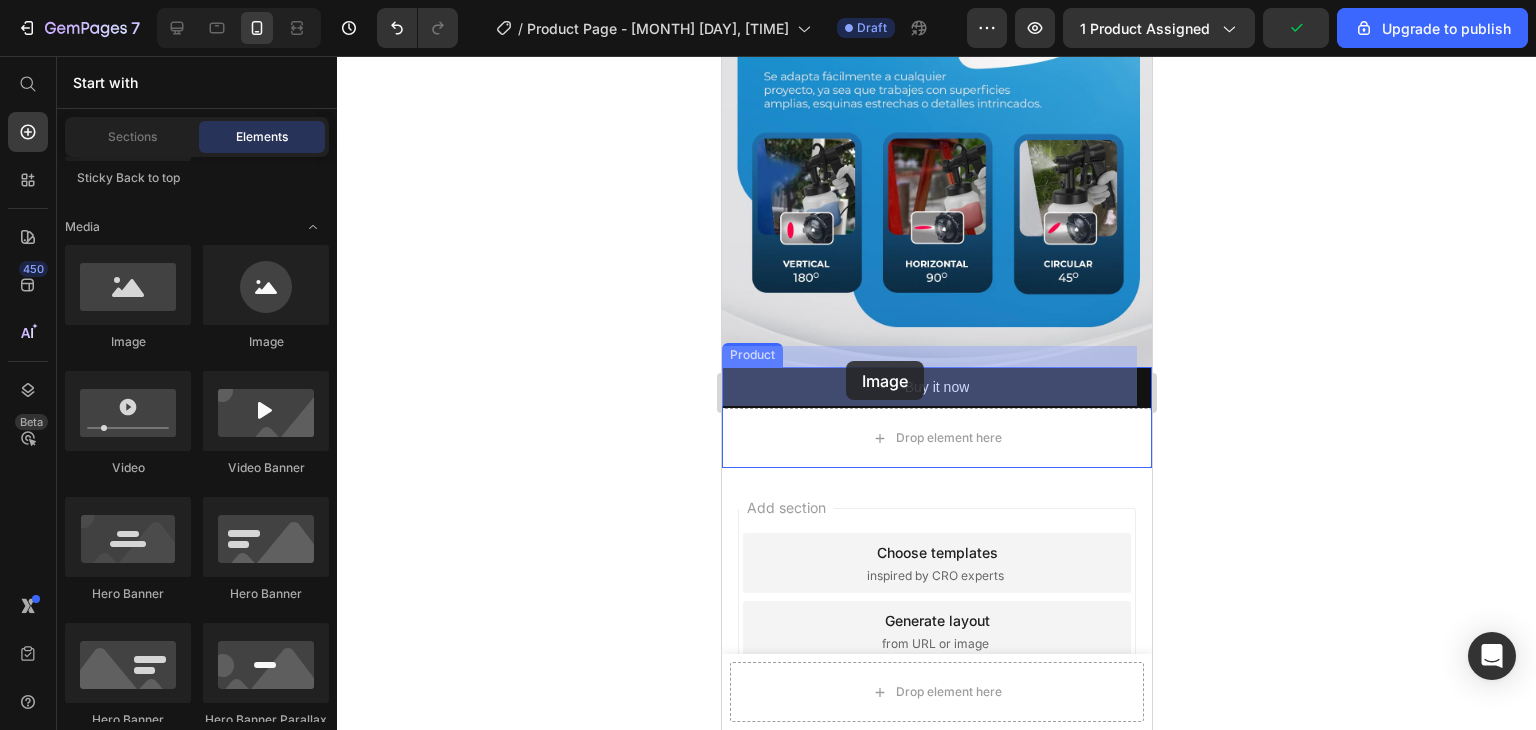drag, startPoint x: 869, startPoint y: 375, endPoint x: 845, endPoint y: 361, distance: 27.784887 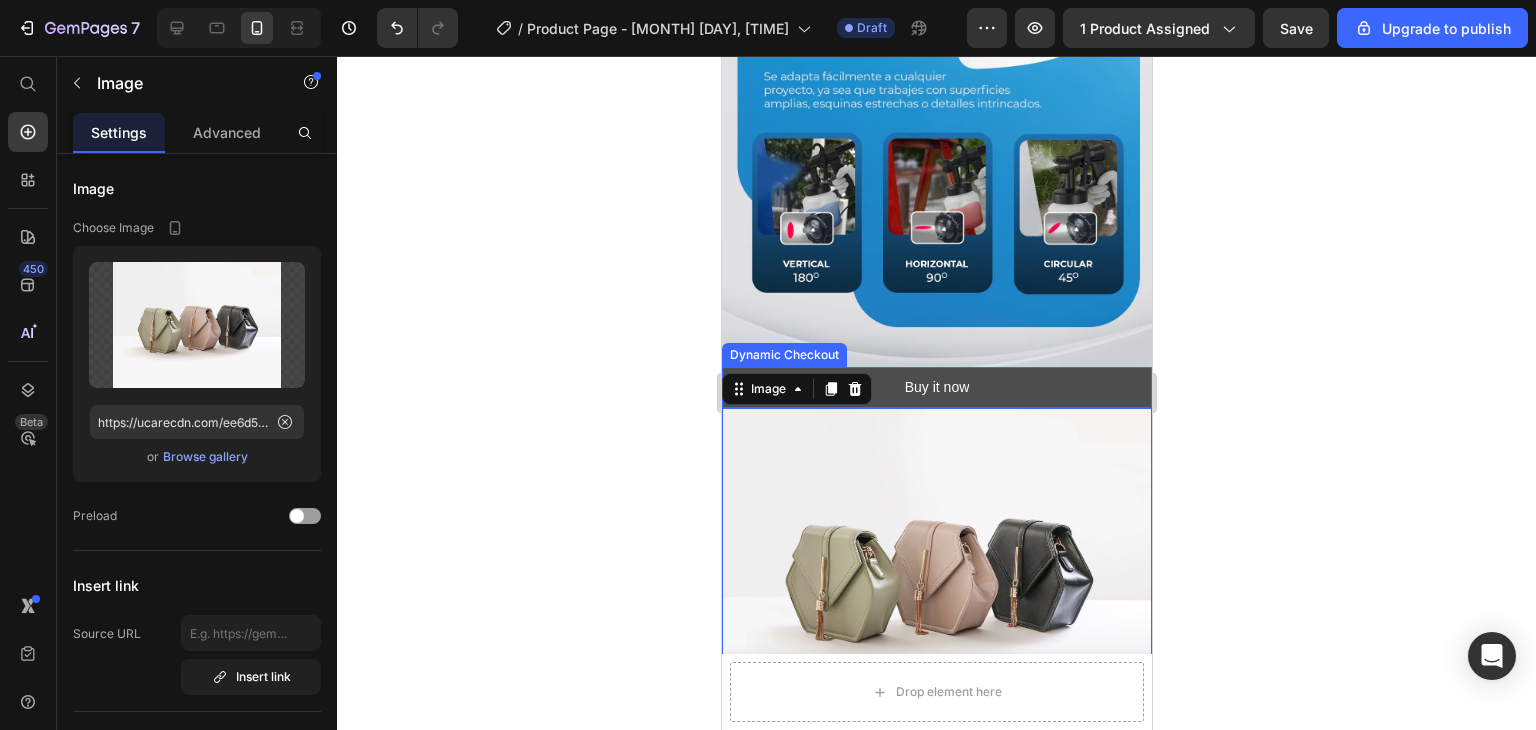 click on "Buy it now" at bounding box center [936, 387] 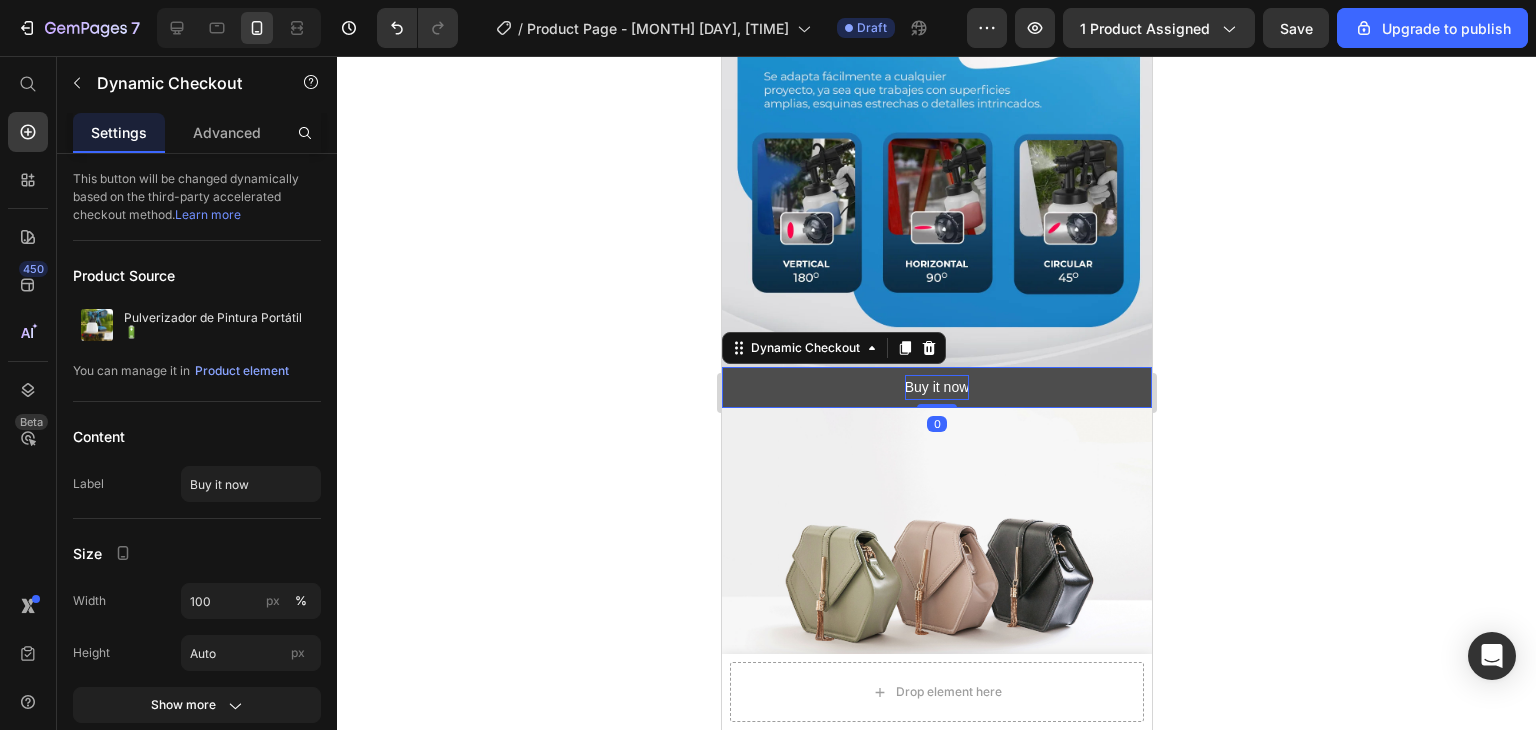 click on "Buy it now" at bounding box center (936, 387) 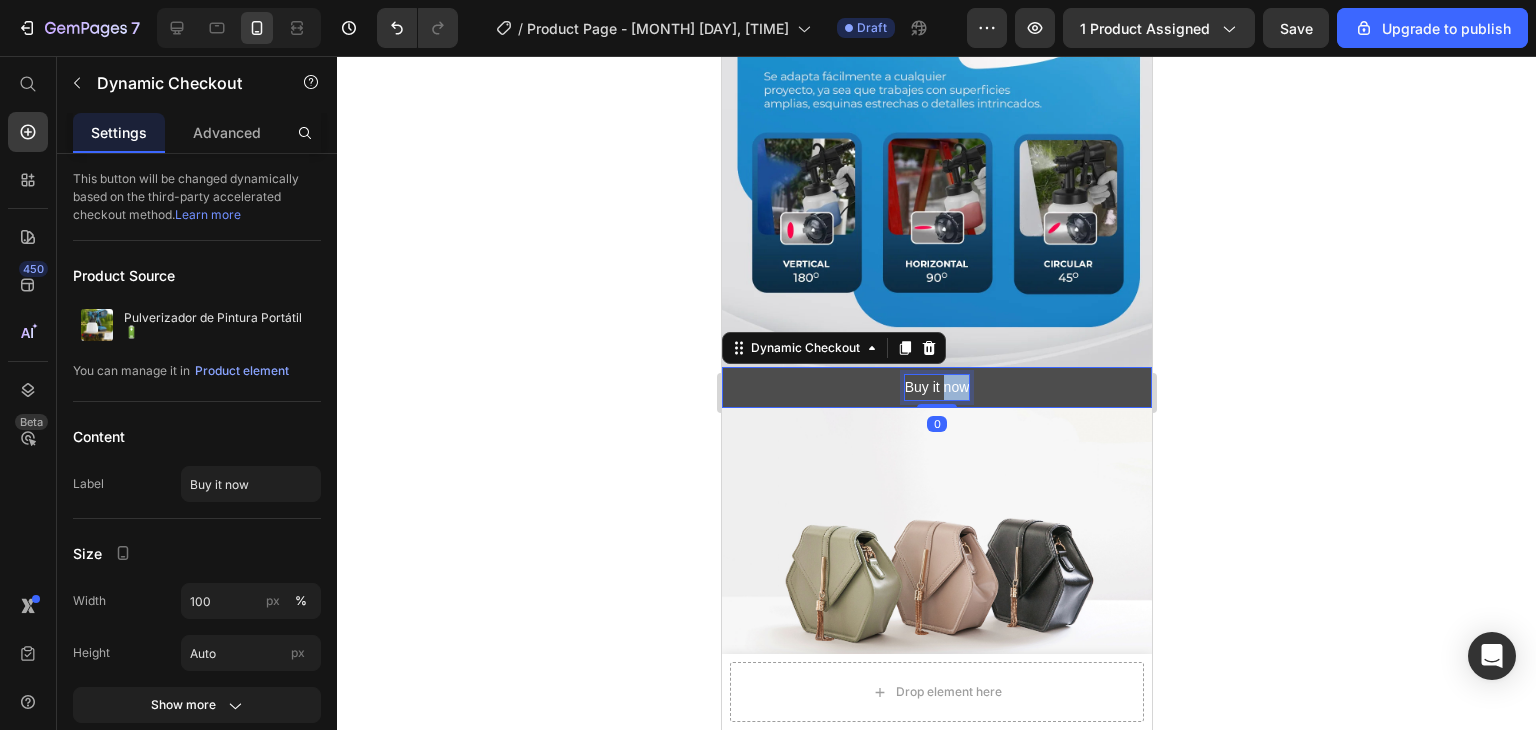 click on "Buy it now" at bounding box center [936, 387] 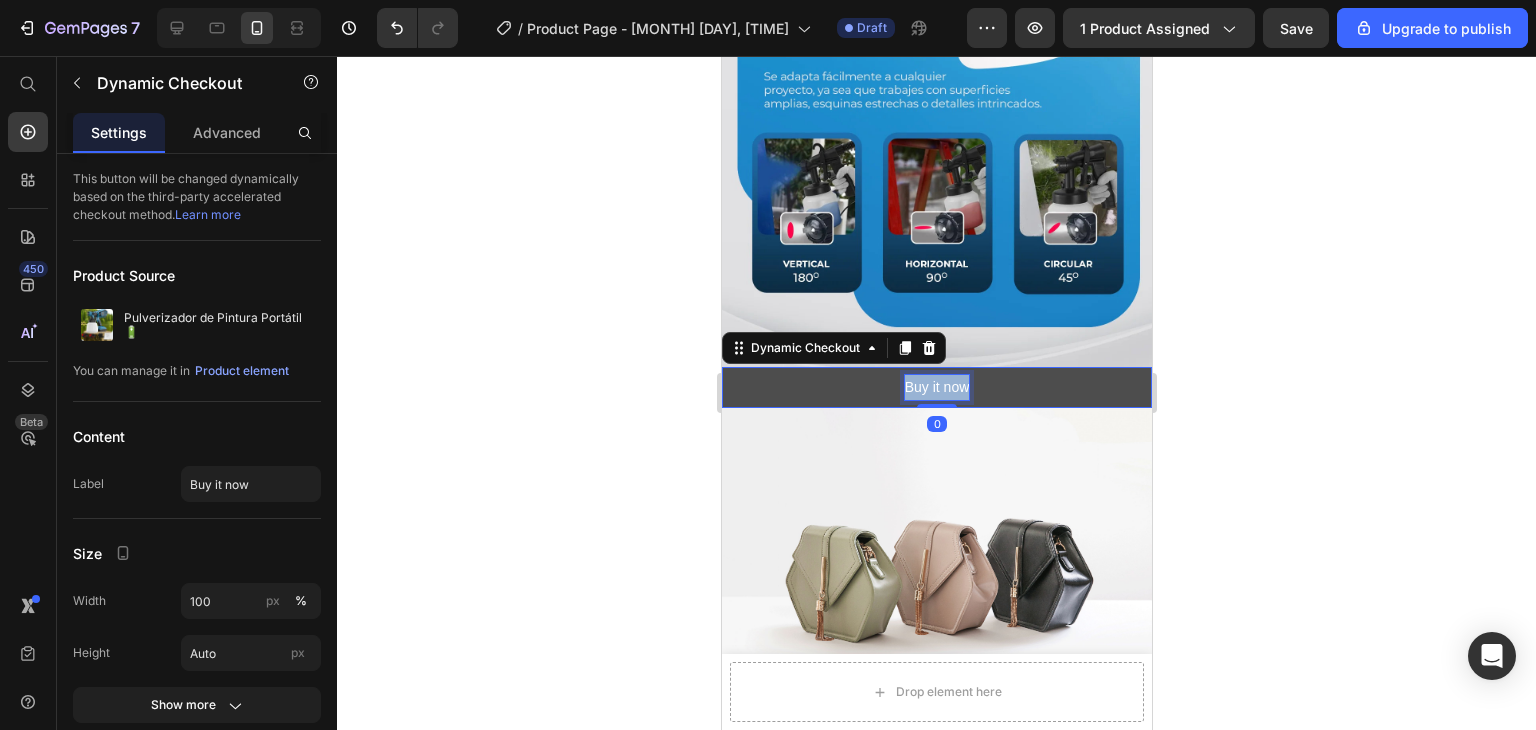 click on "Buy it now" at bounding box center [936, 387] 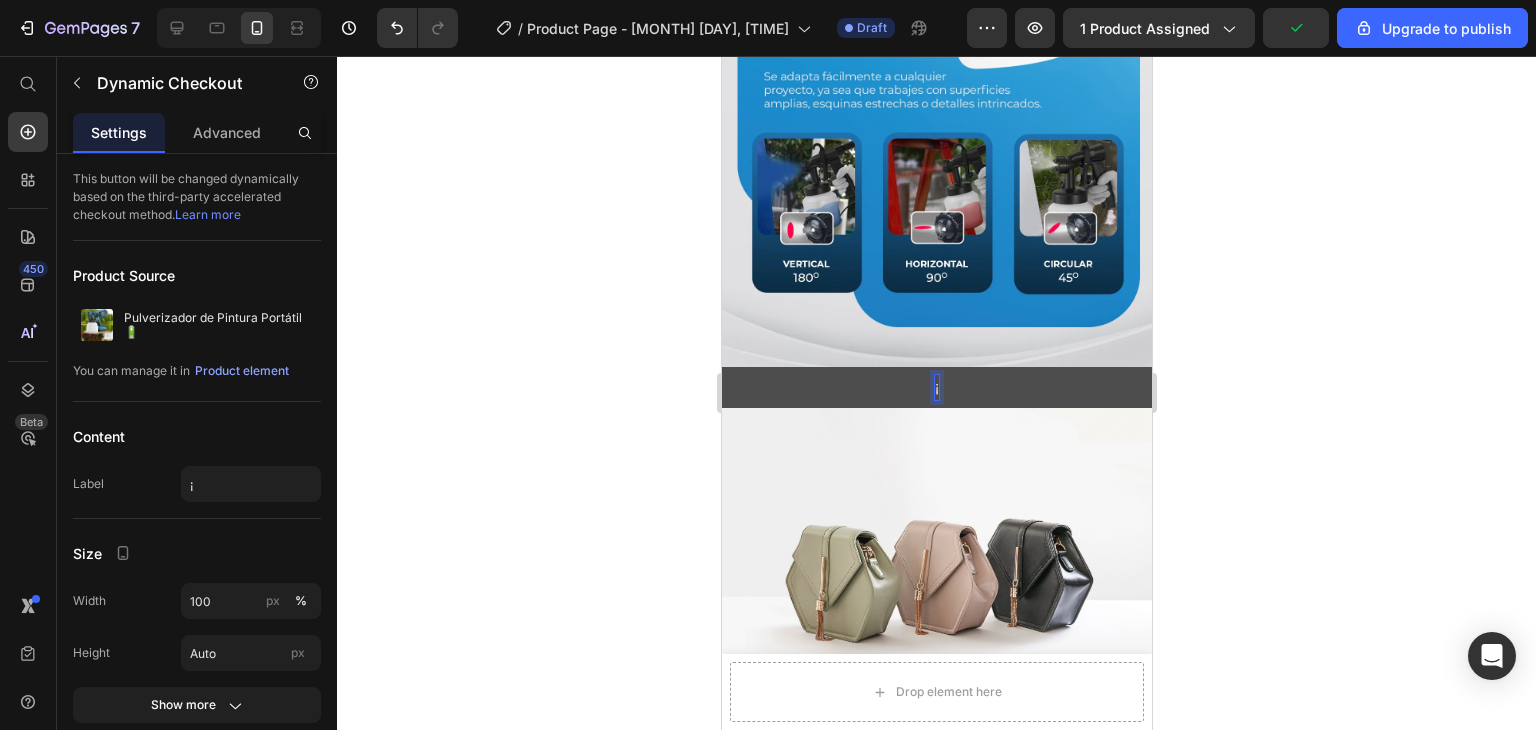 click on "¡" at bounding box center (936, 387) 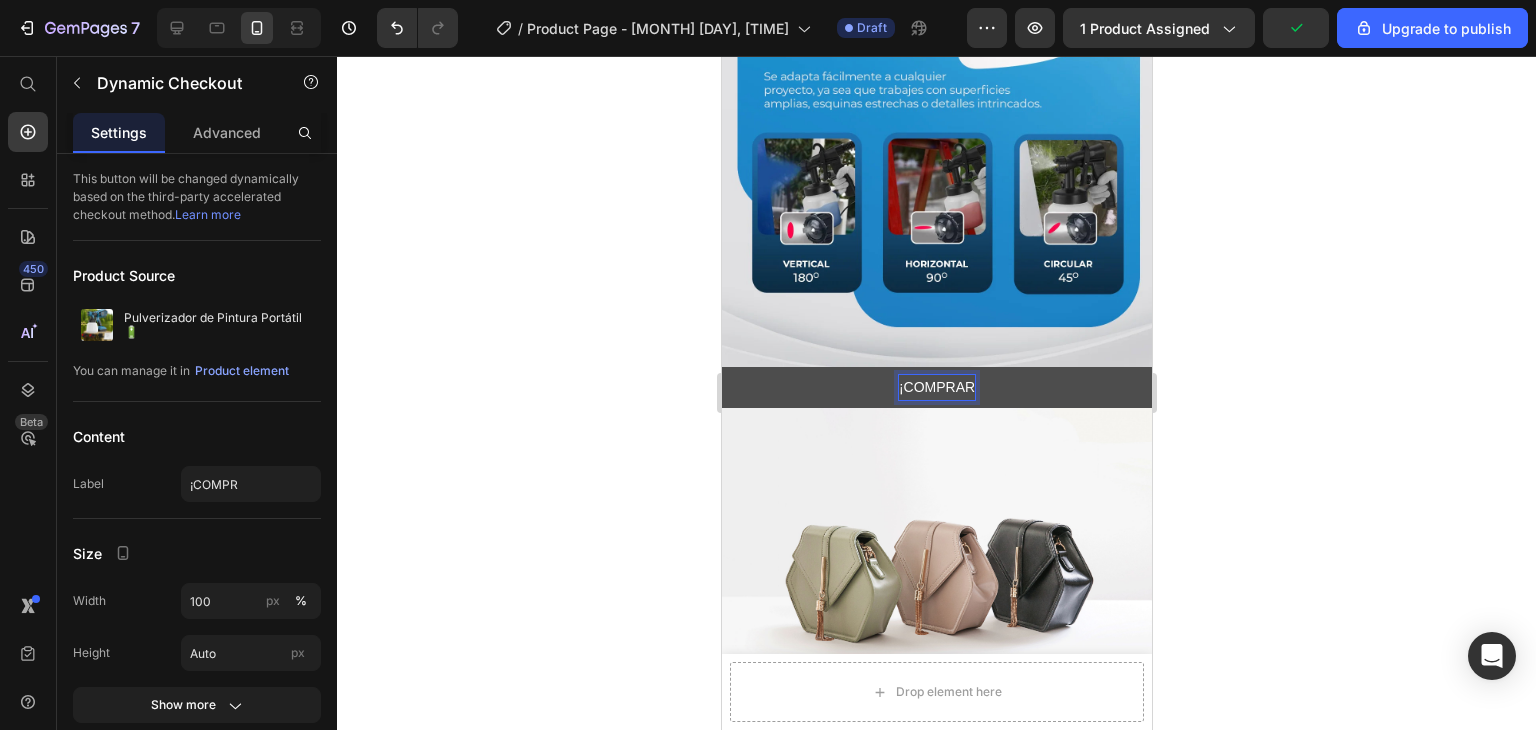 click on "¡COMPRAR" at bounding box center [936, 387] 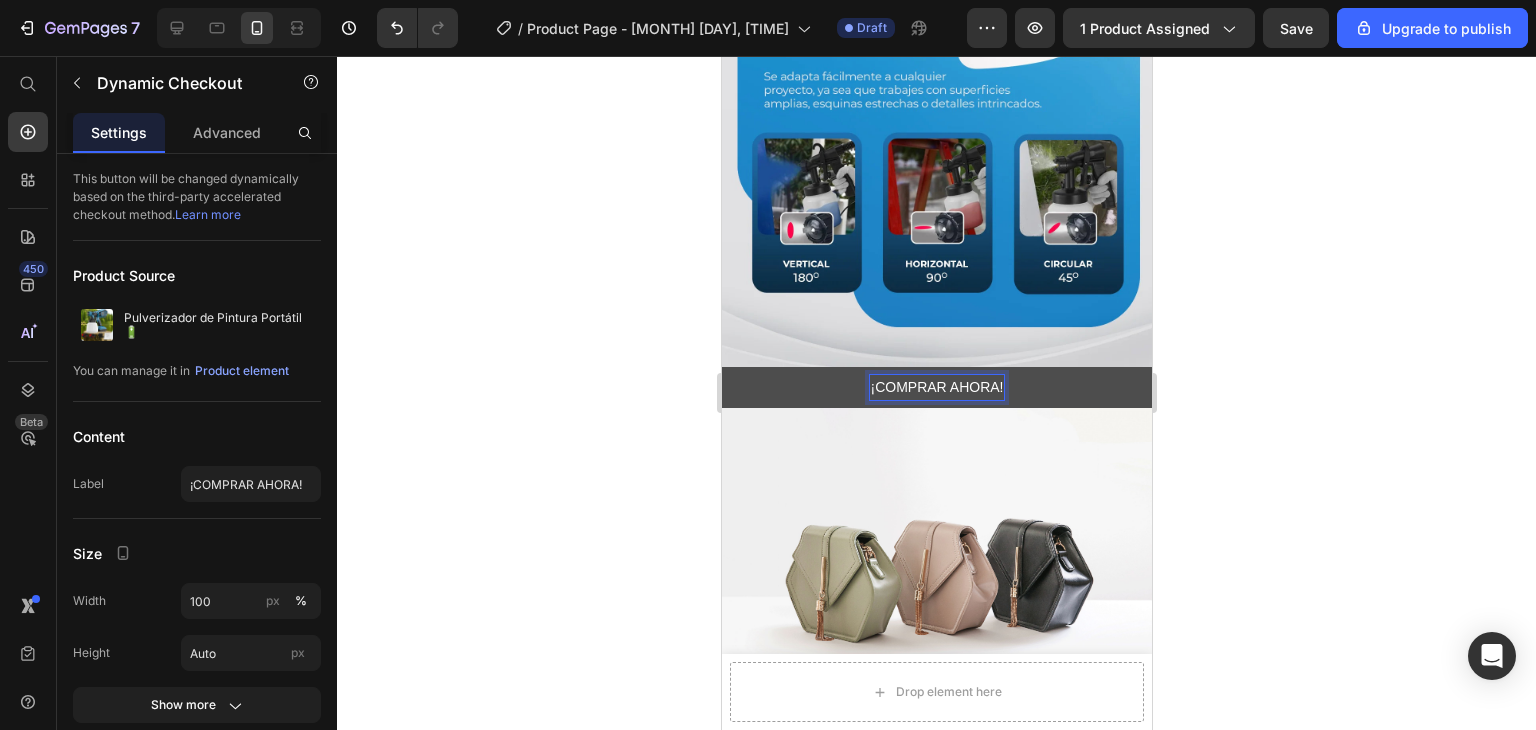 click on "¡COMPRAR AHORA!" at bounding box center [935, 387] 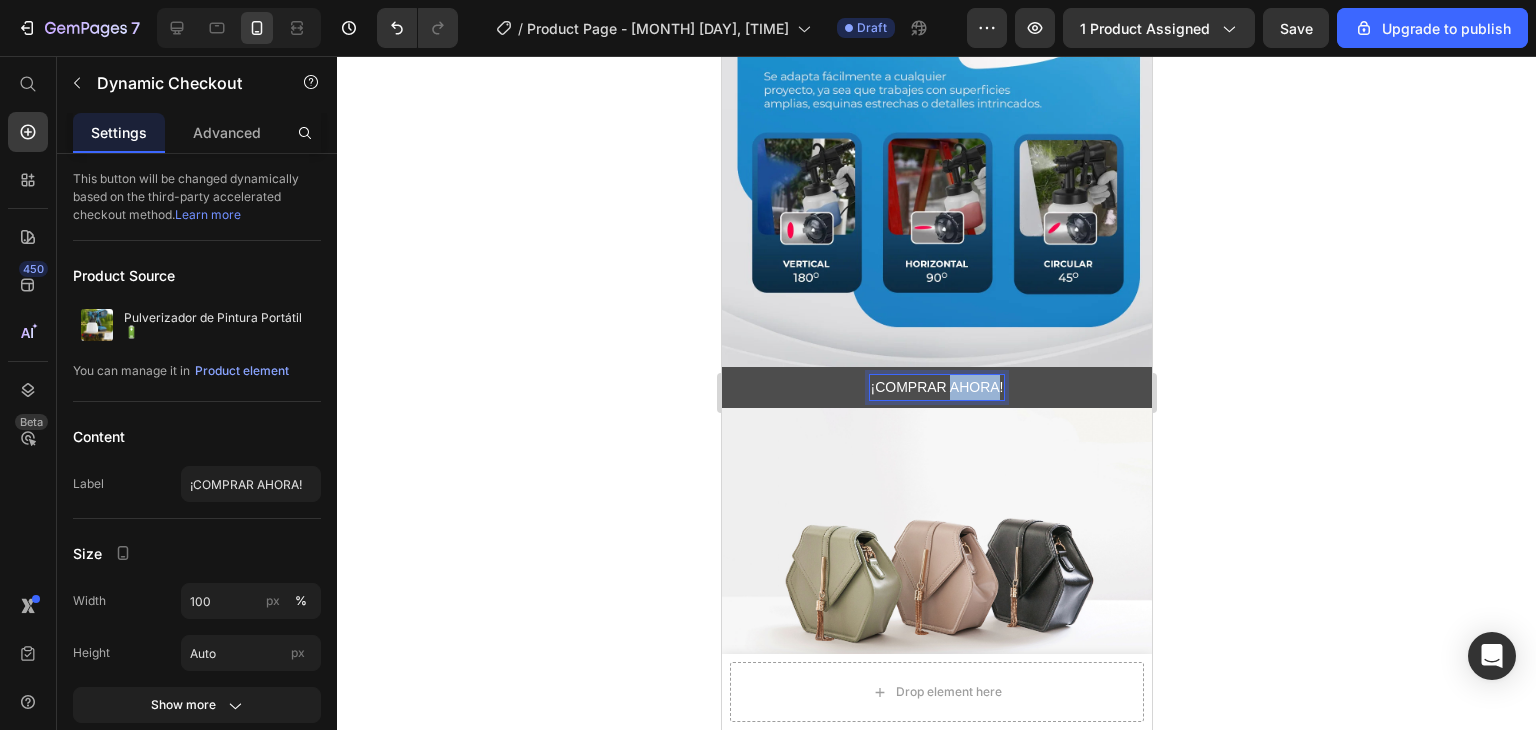 click on "¡COMPRAR AHORA!" at bounding box center [935, 387] 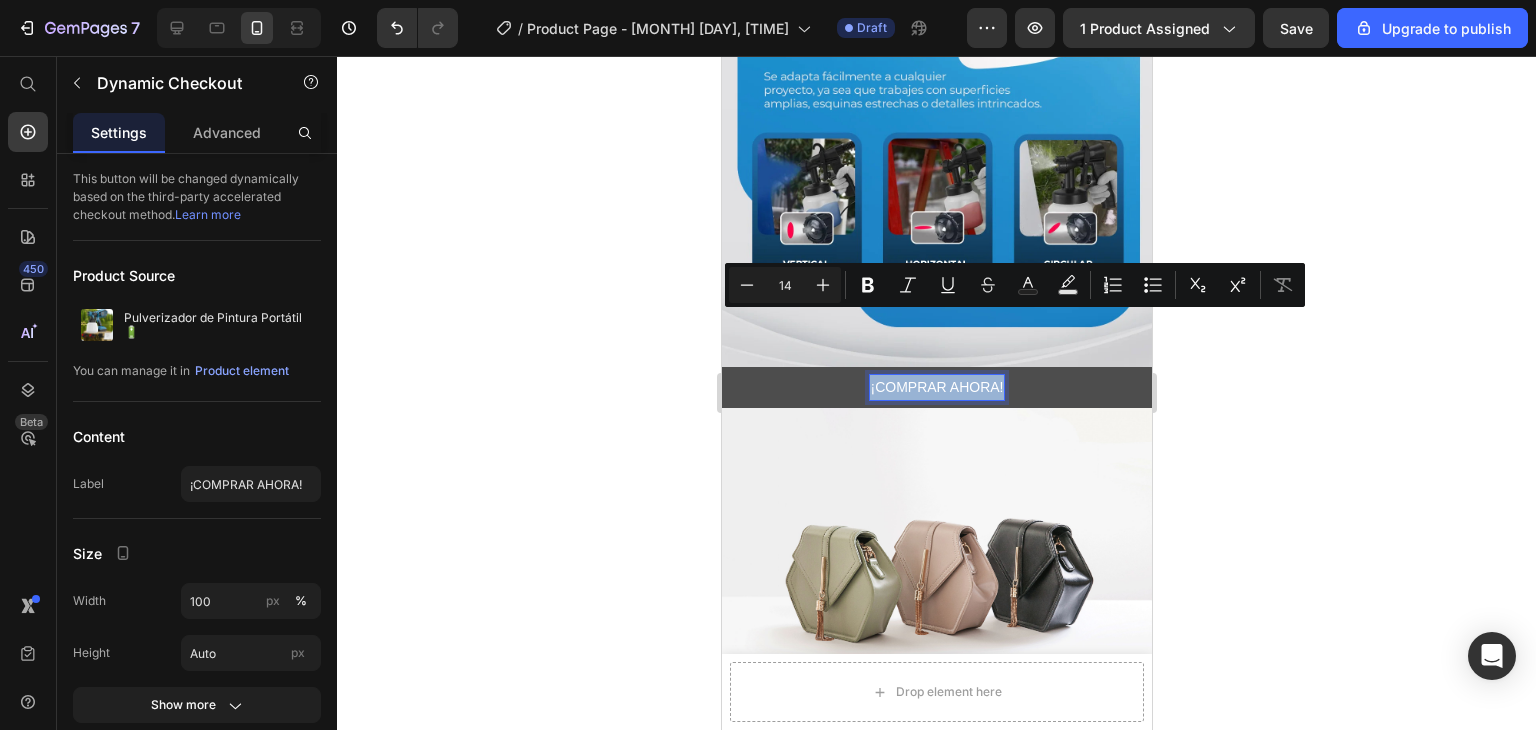 click on "¡COMPRAR AHORA!" at bounding box center [935, 387] 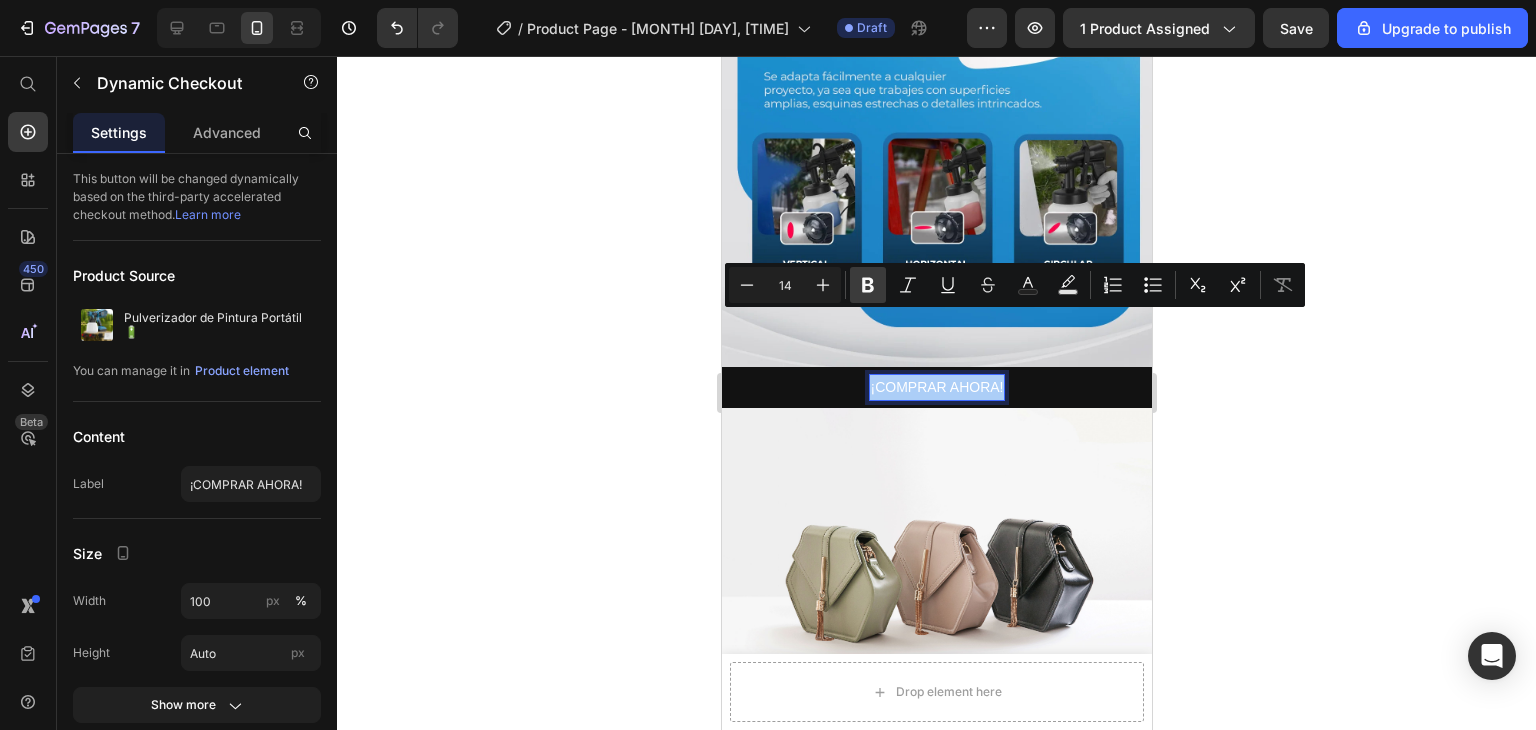 click 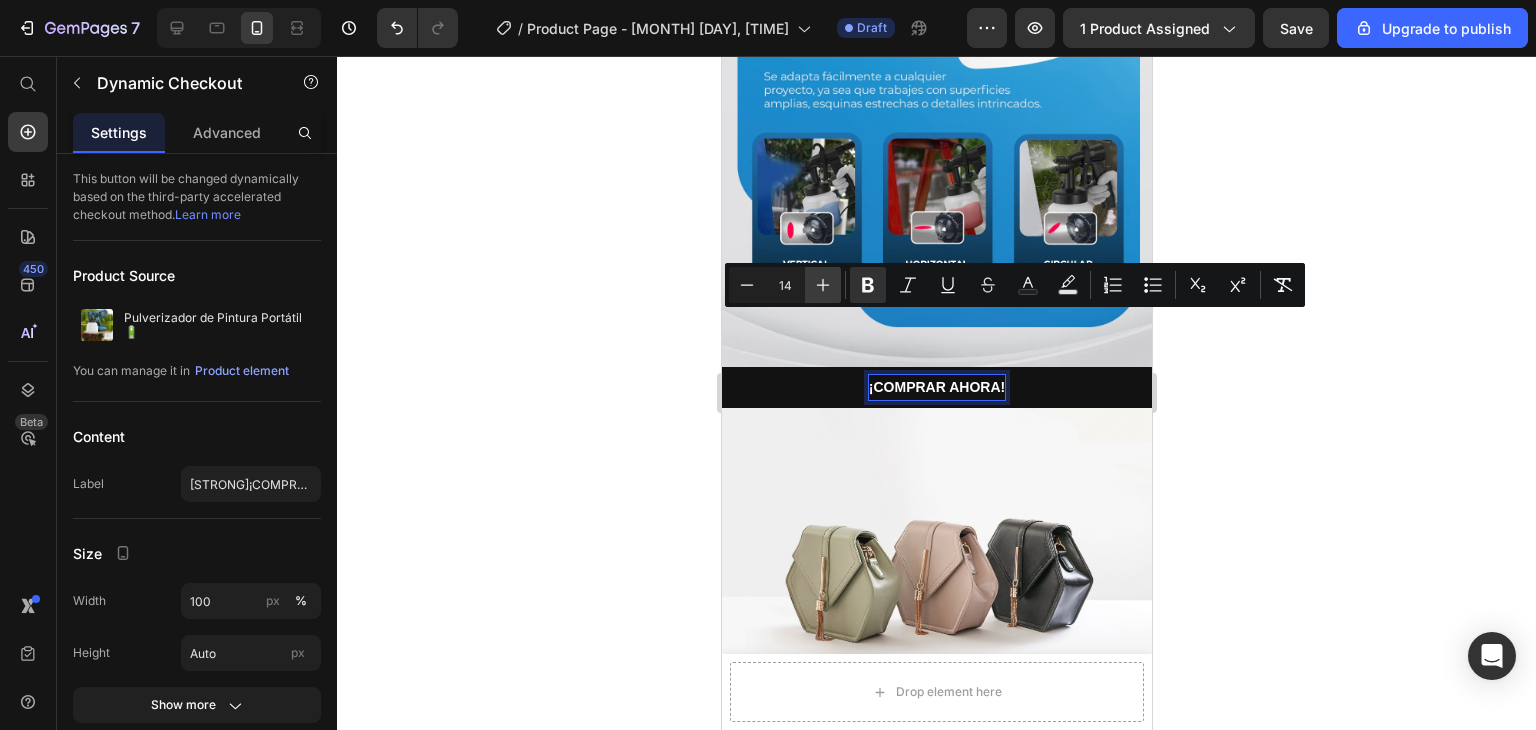 click 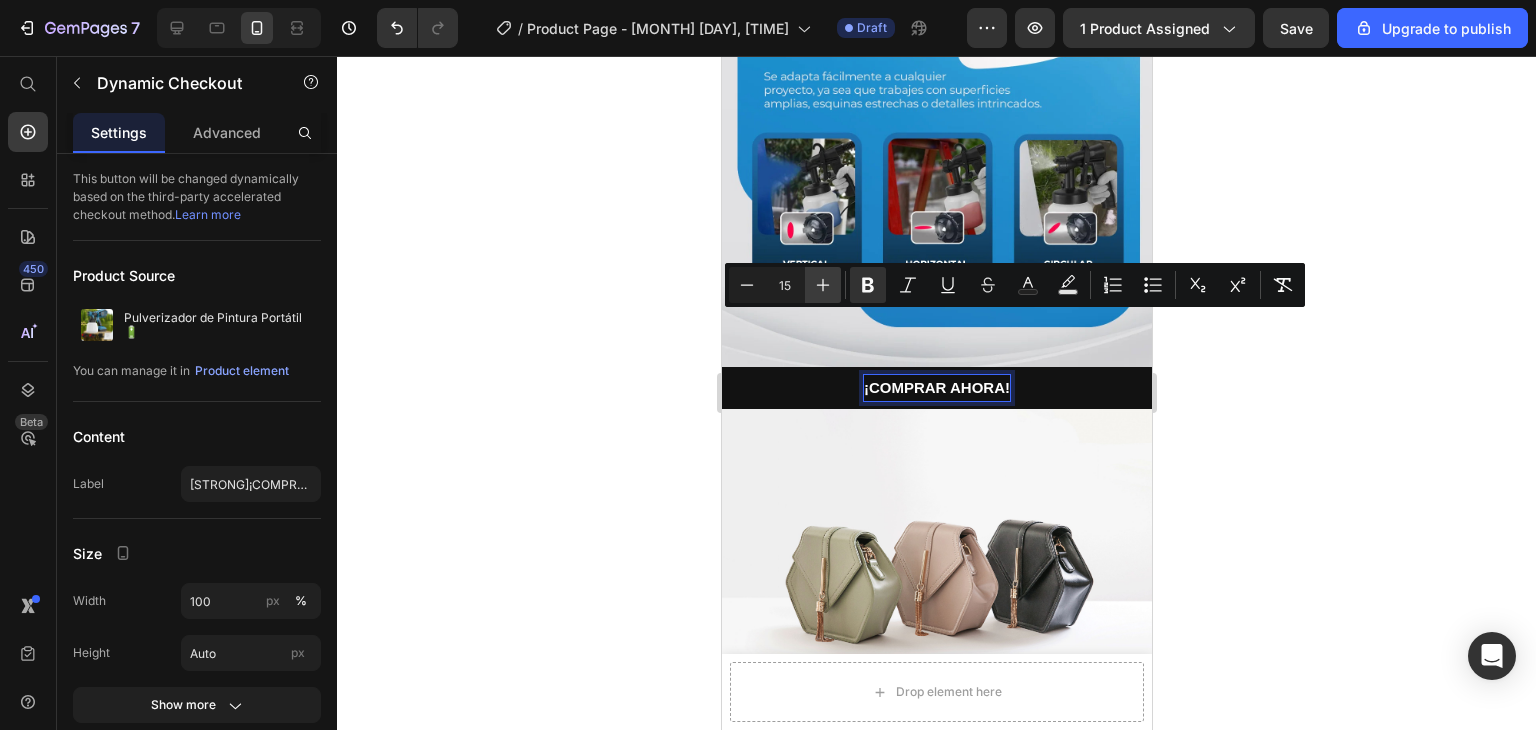 click 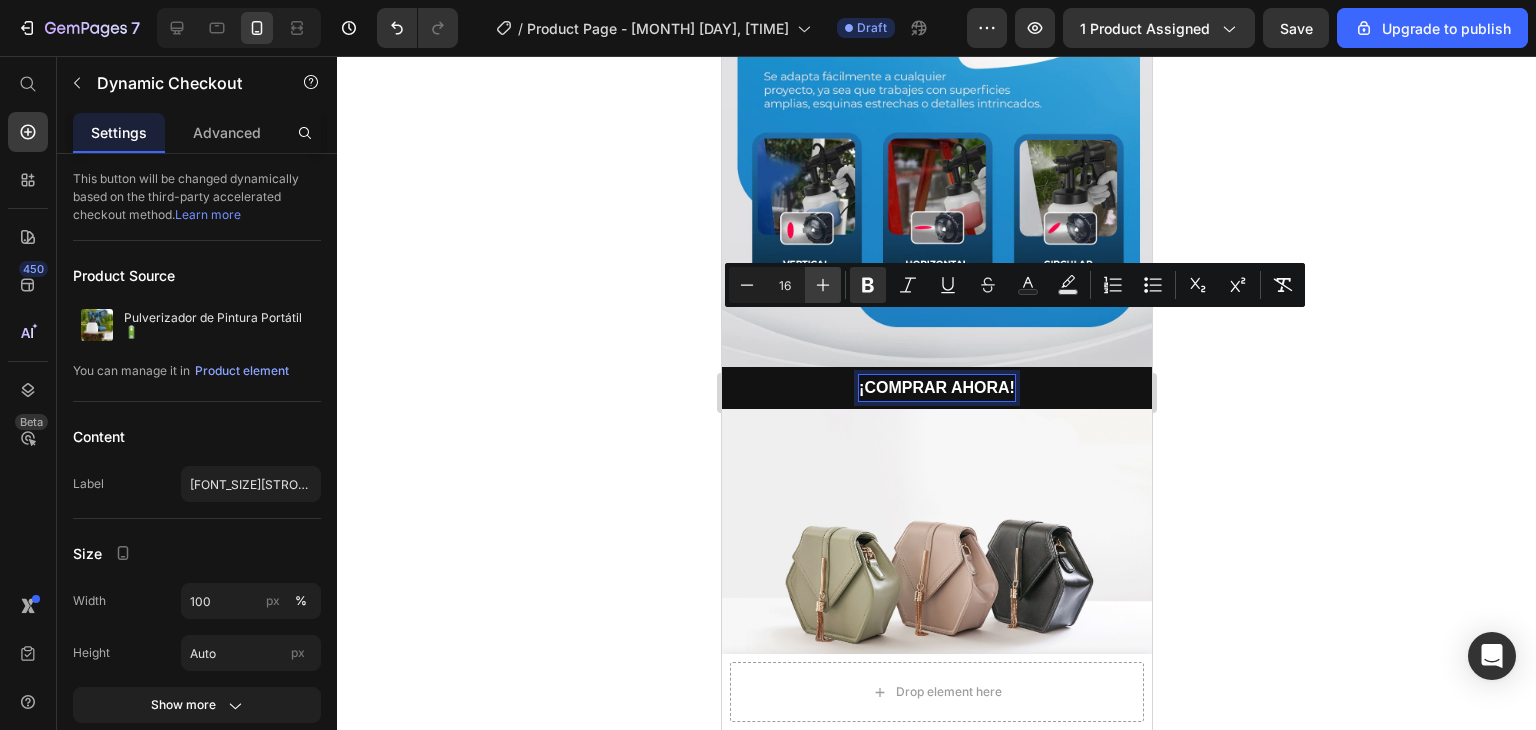 click 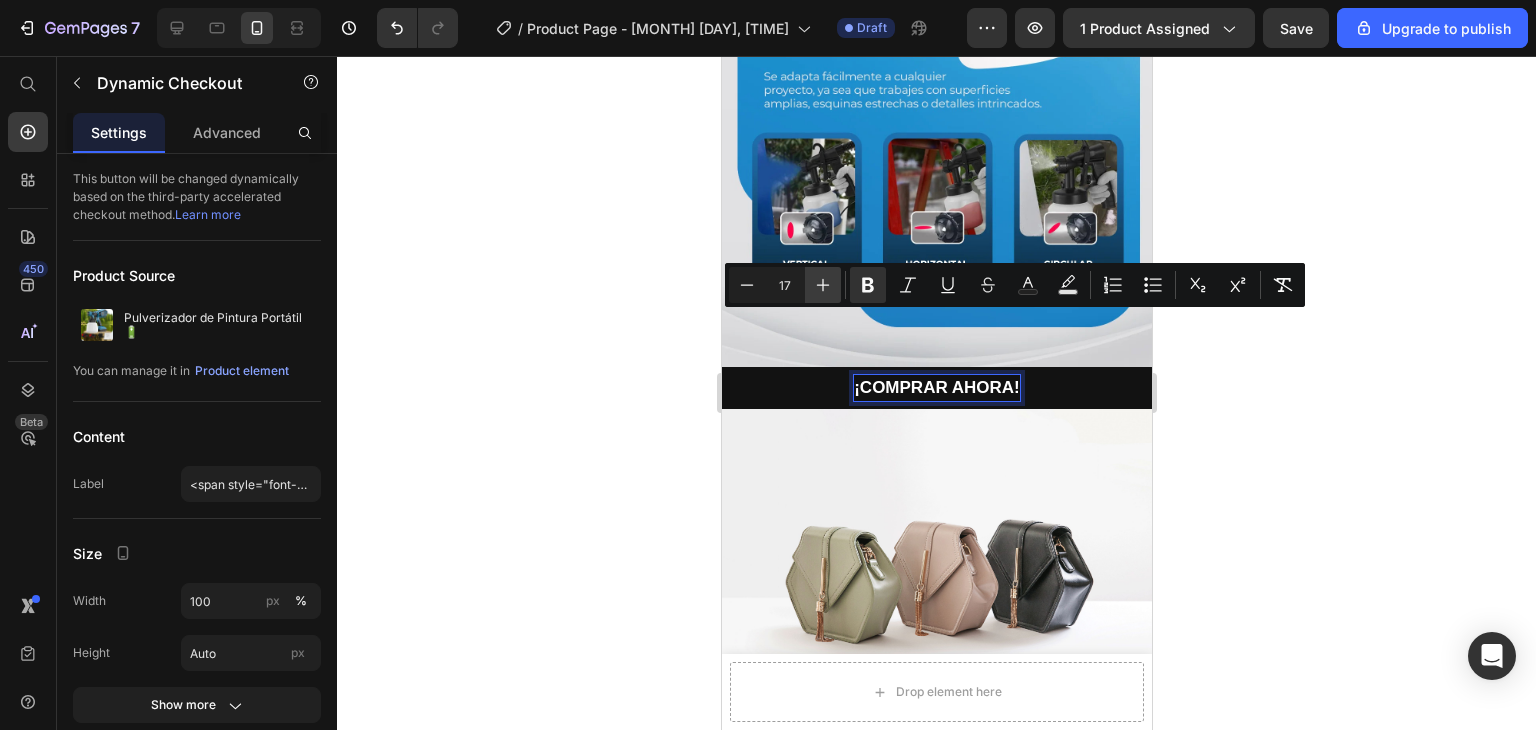 click 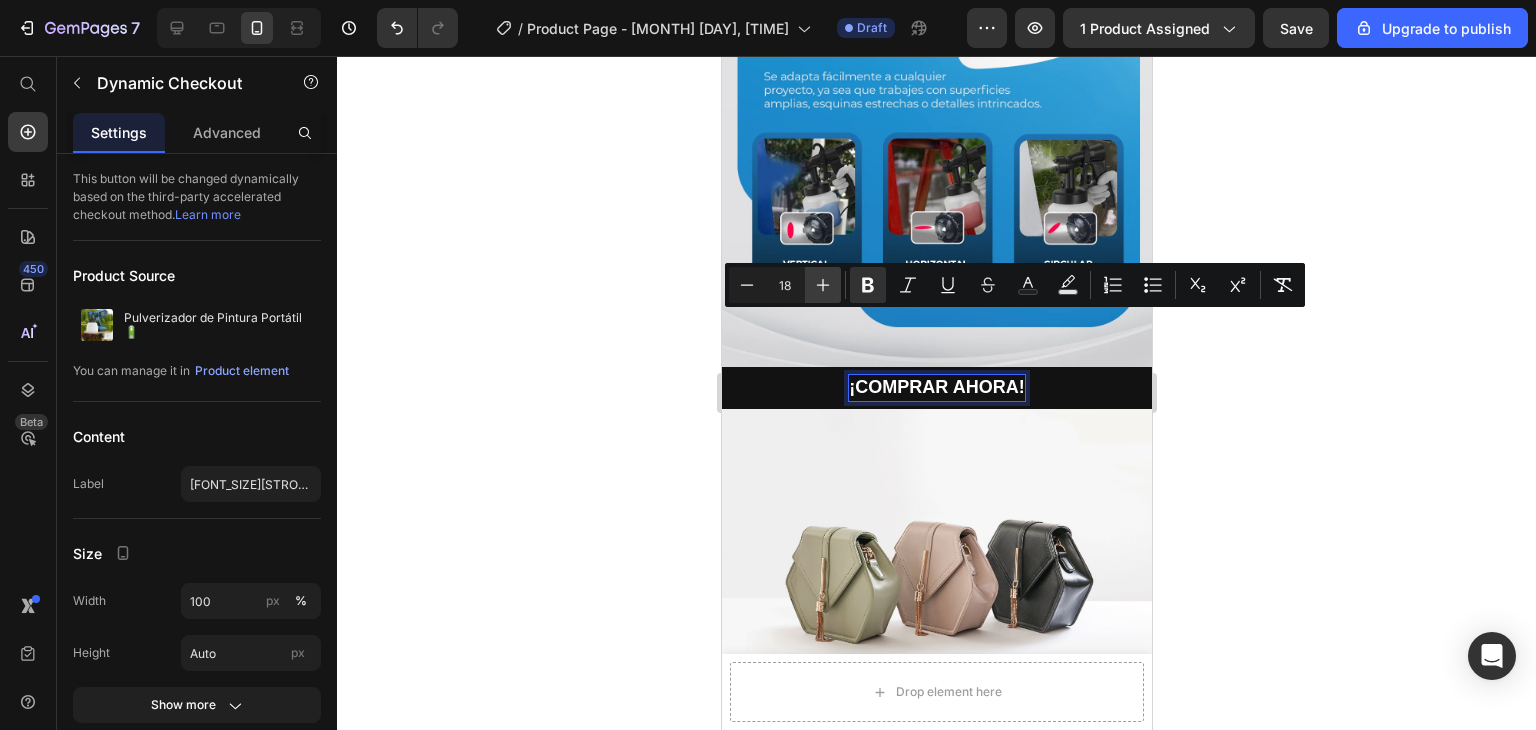 click 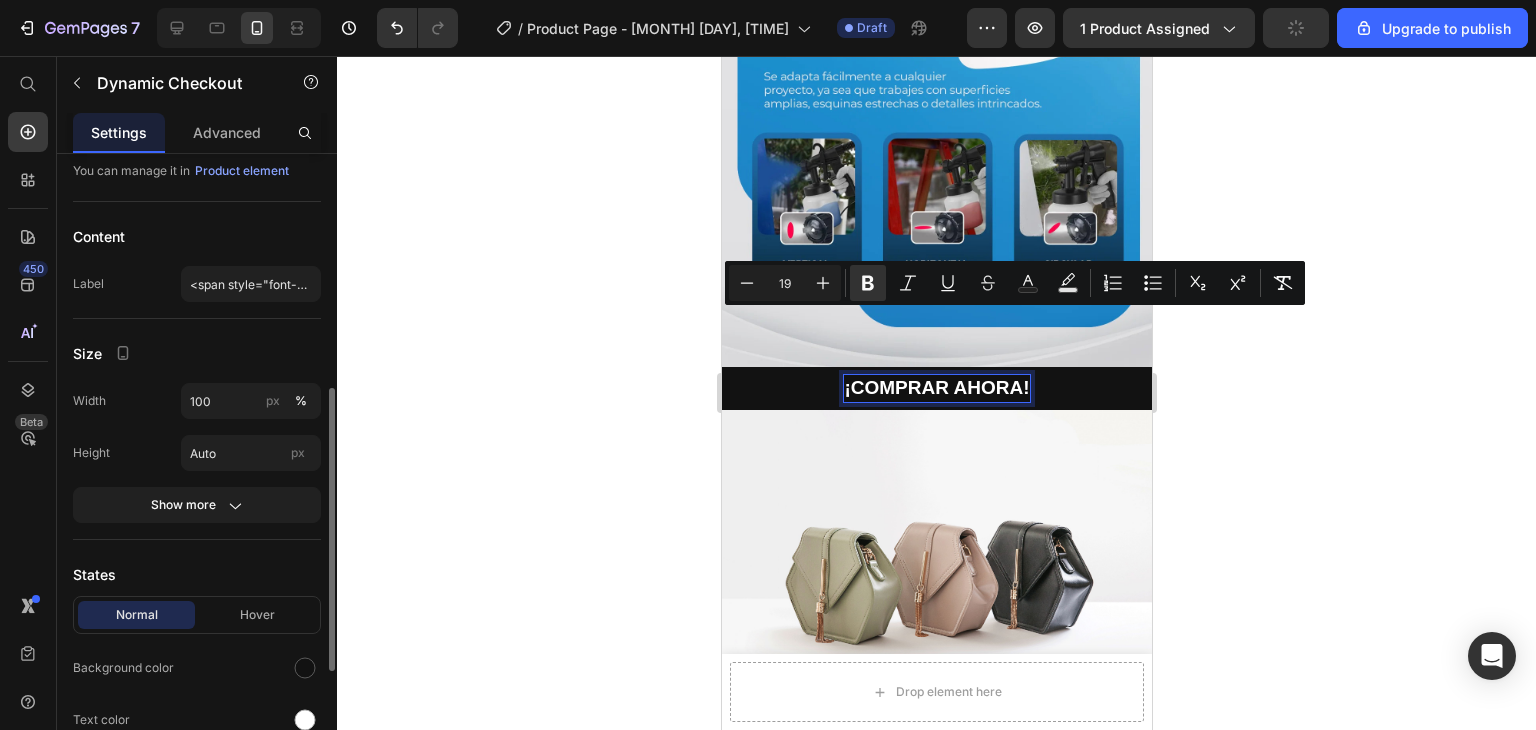 scroll, scrollTop: 300, scrollLeft: 0, axis: vertical 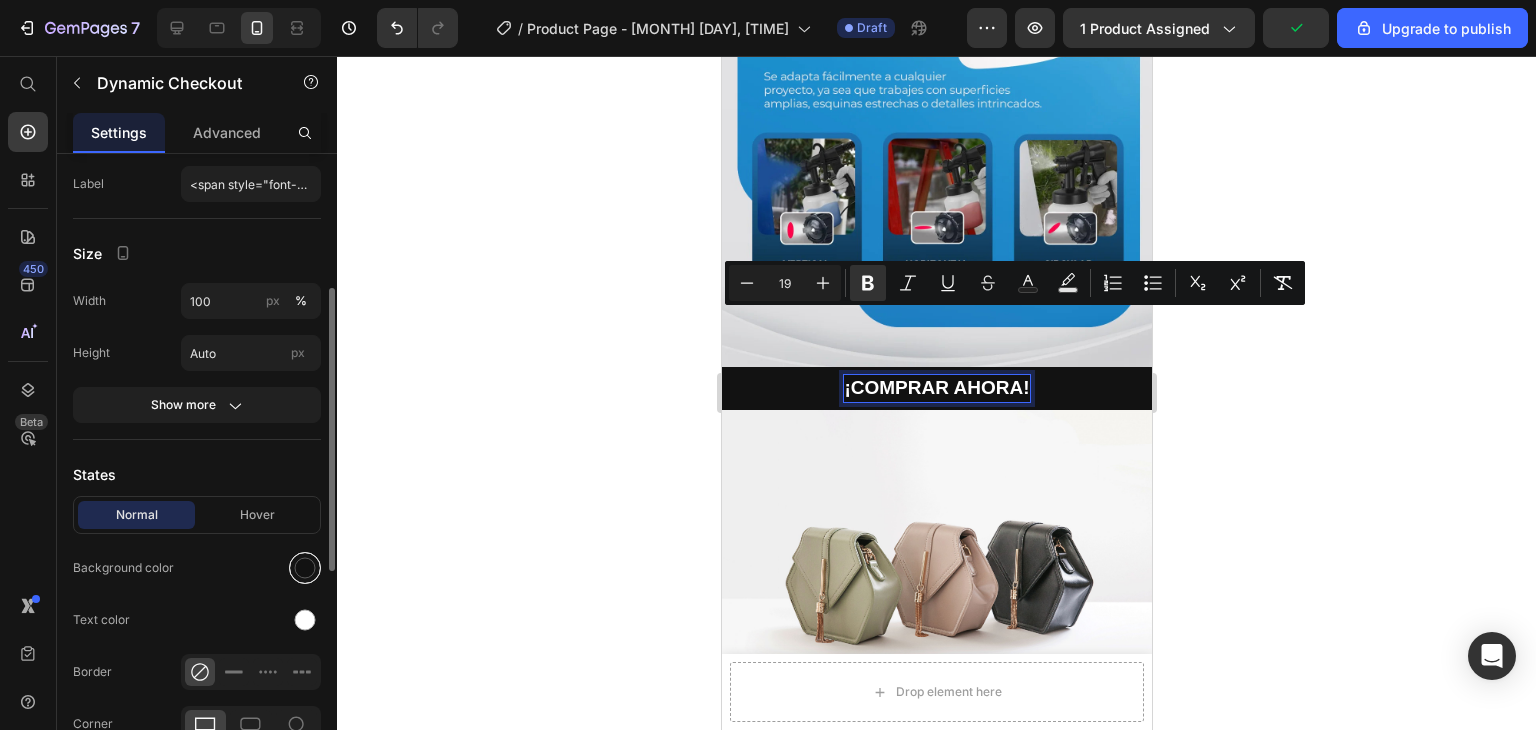click at bounding box center (305, 568) 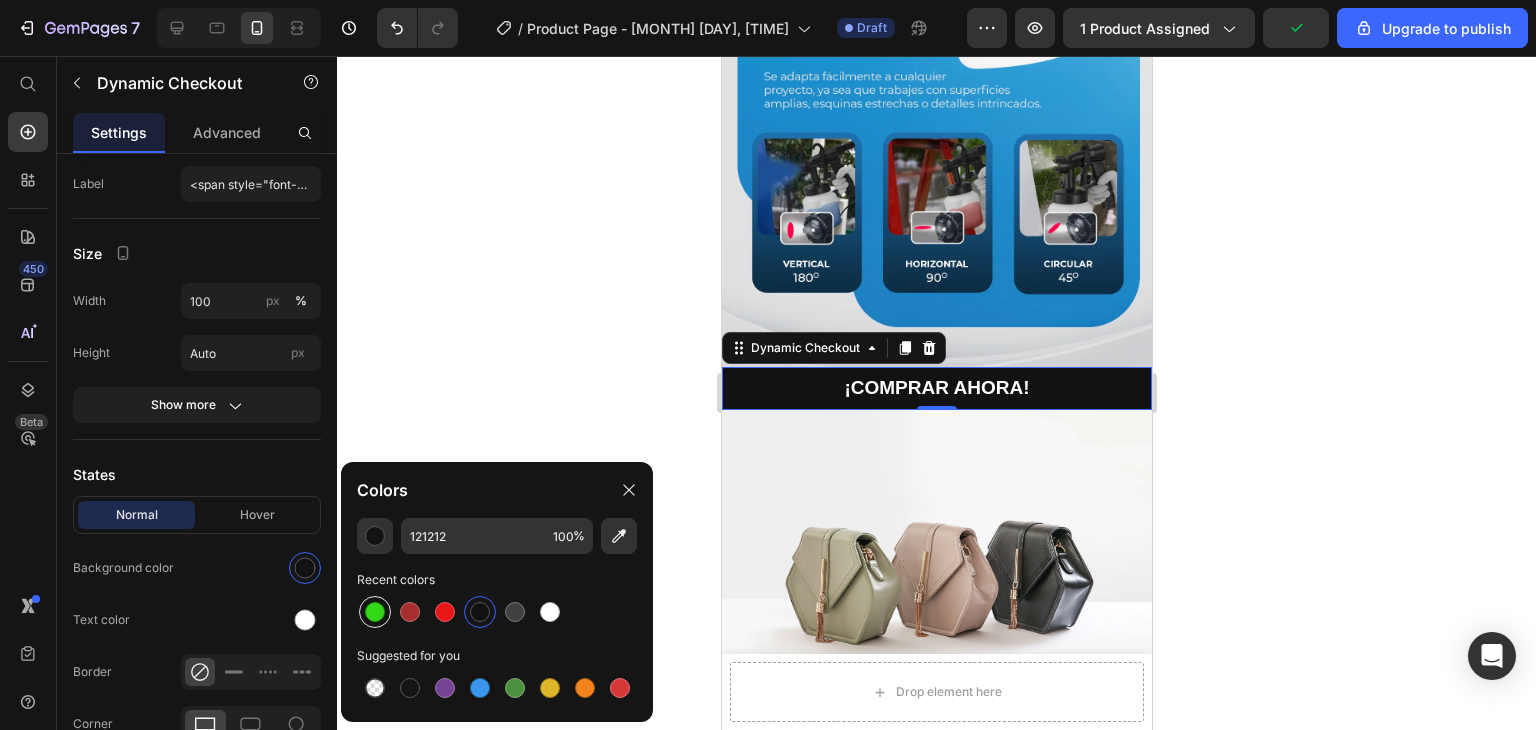 click at bounding box center [375, 612] 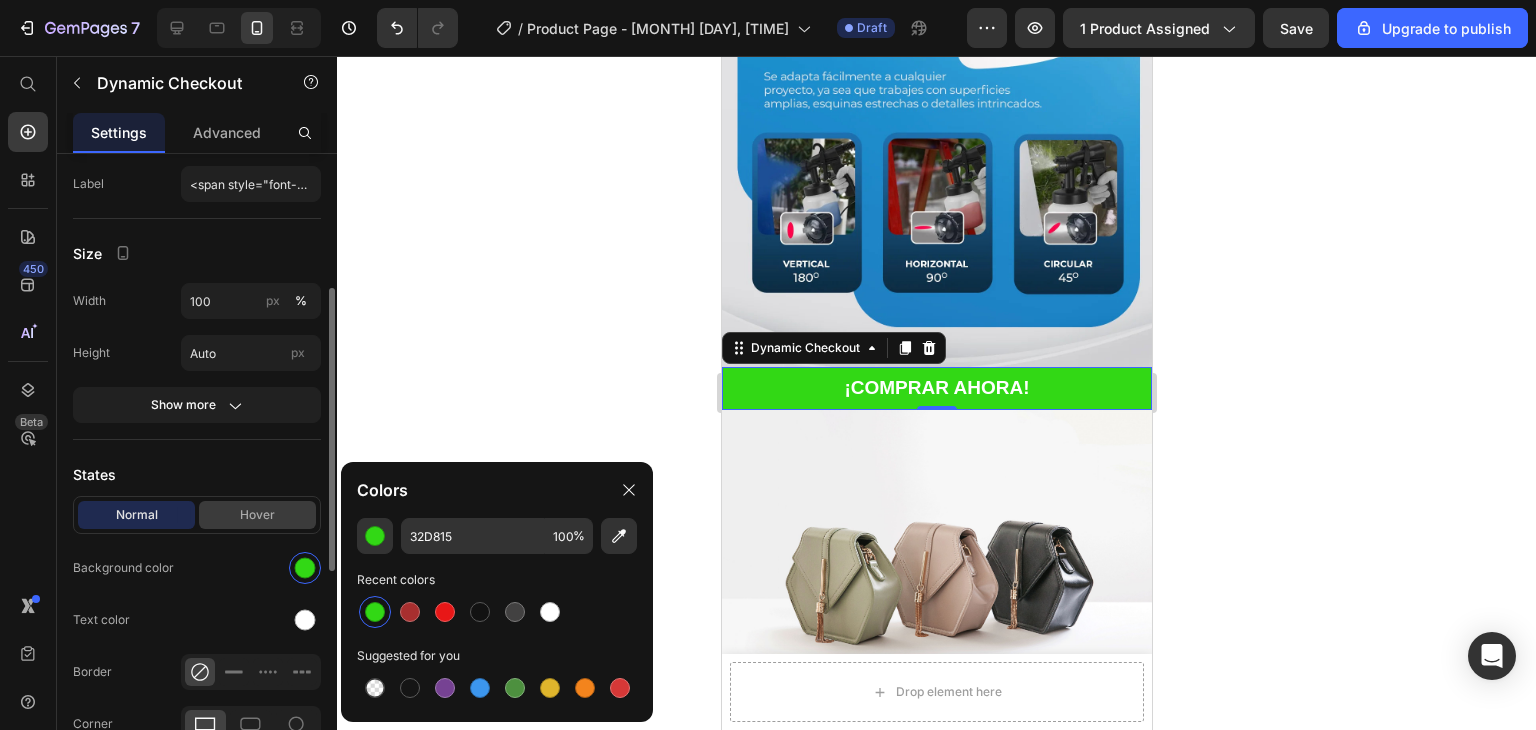 click on "Hover" at bounding box center [257, 515] 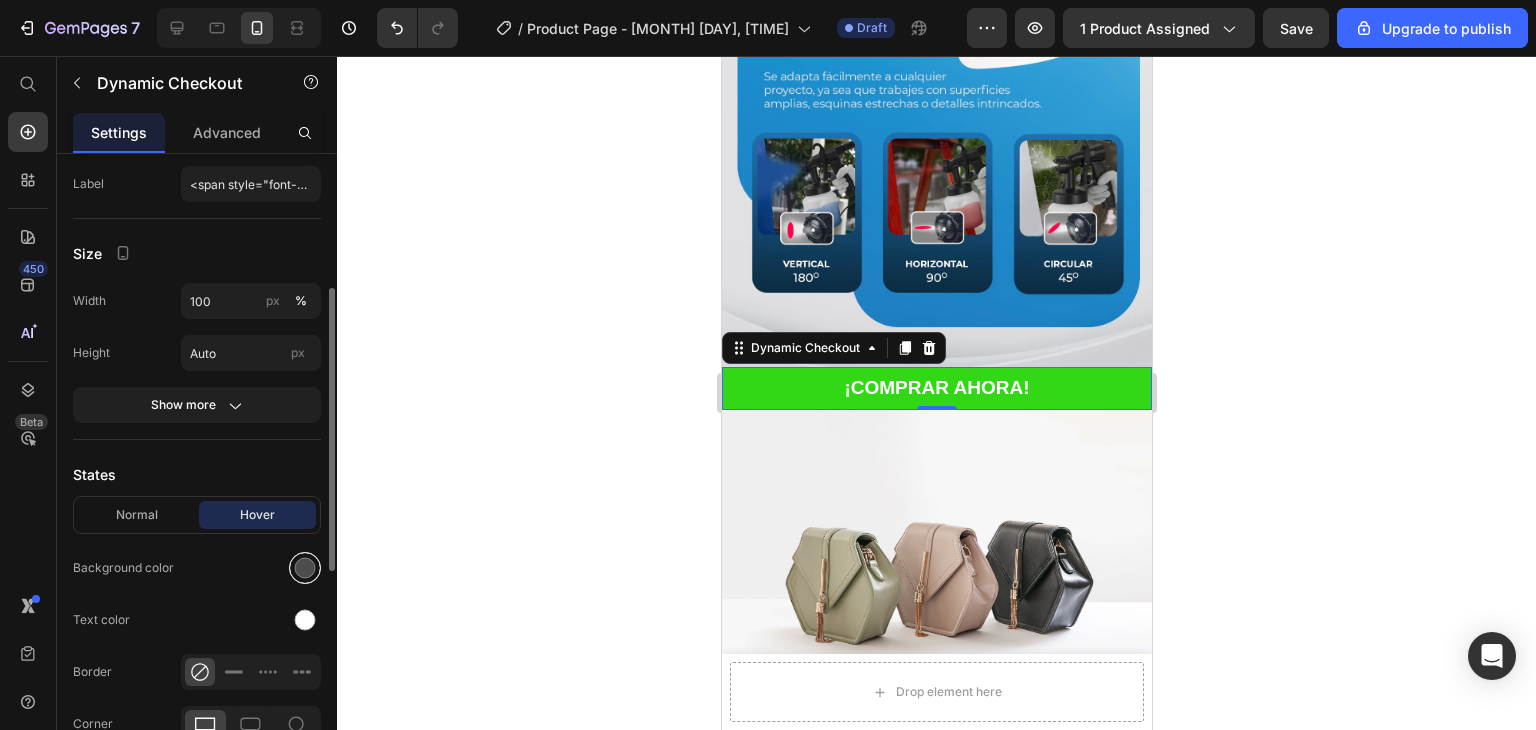click at bounding box center [305, 568] 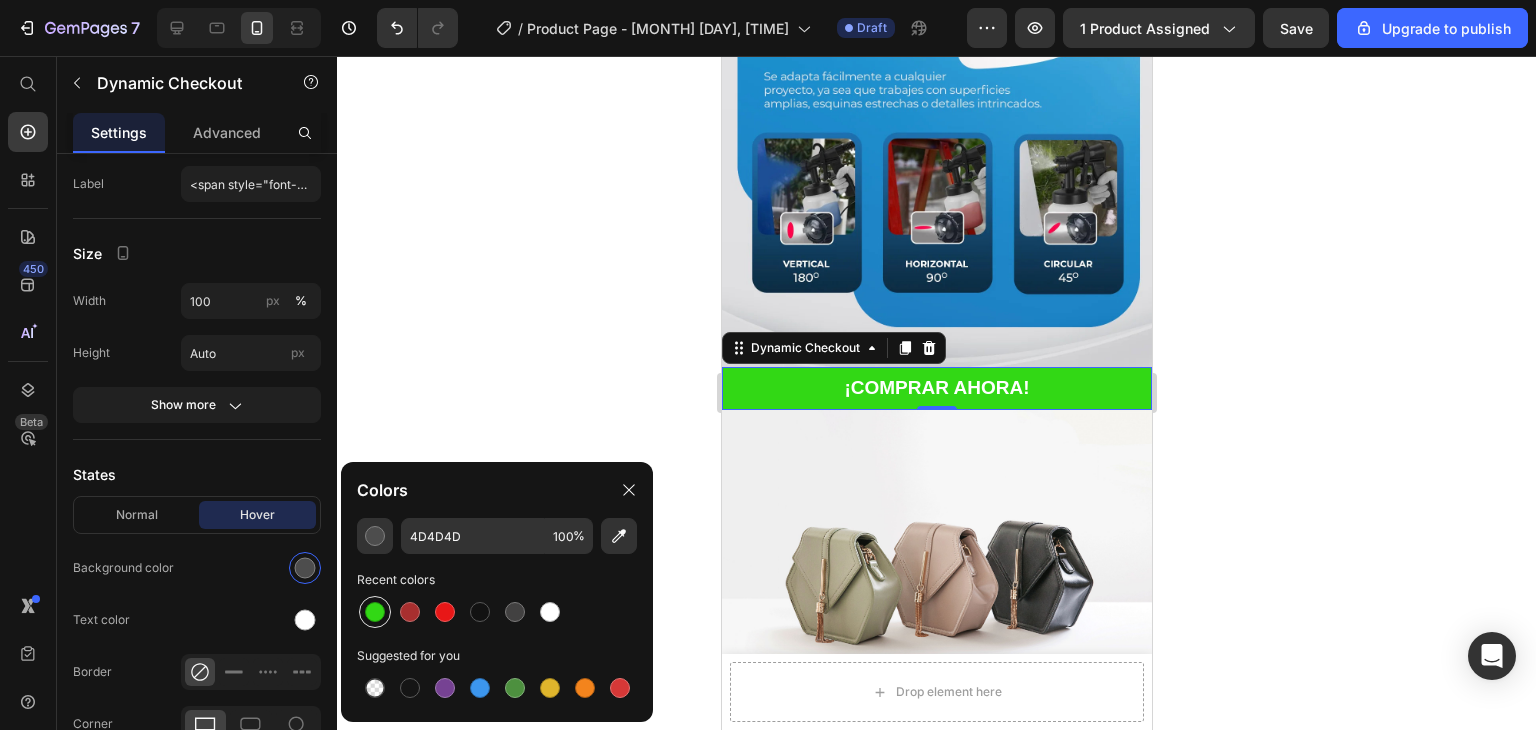 click at bounding box center [375, 612] 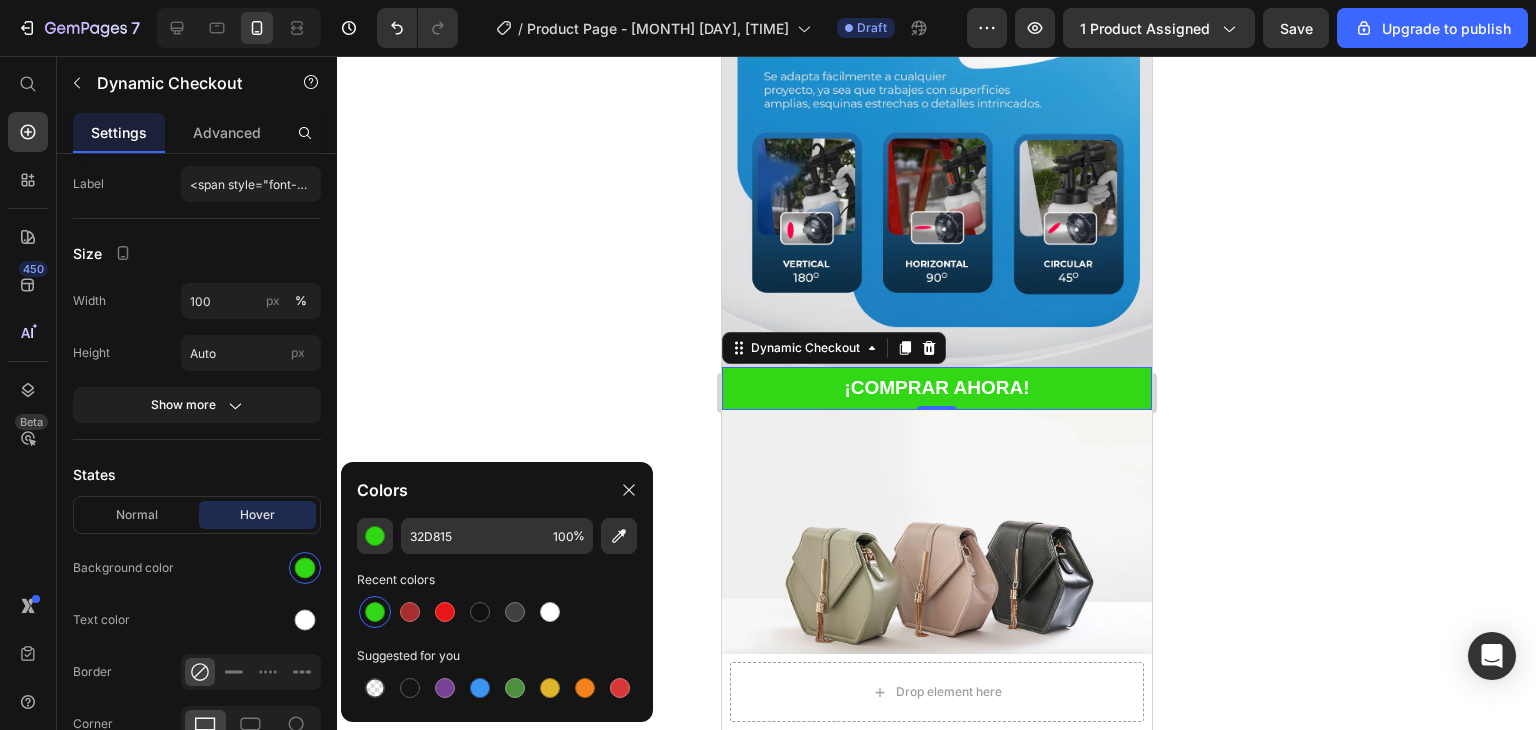 click 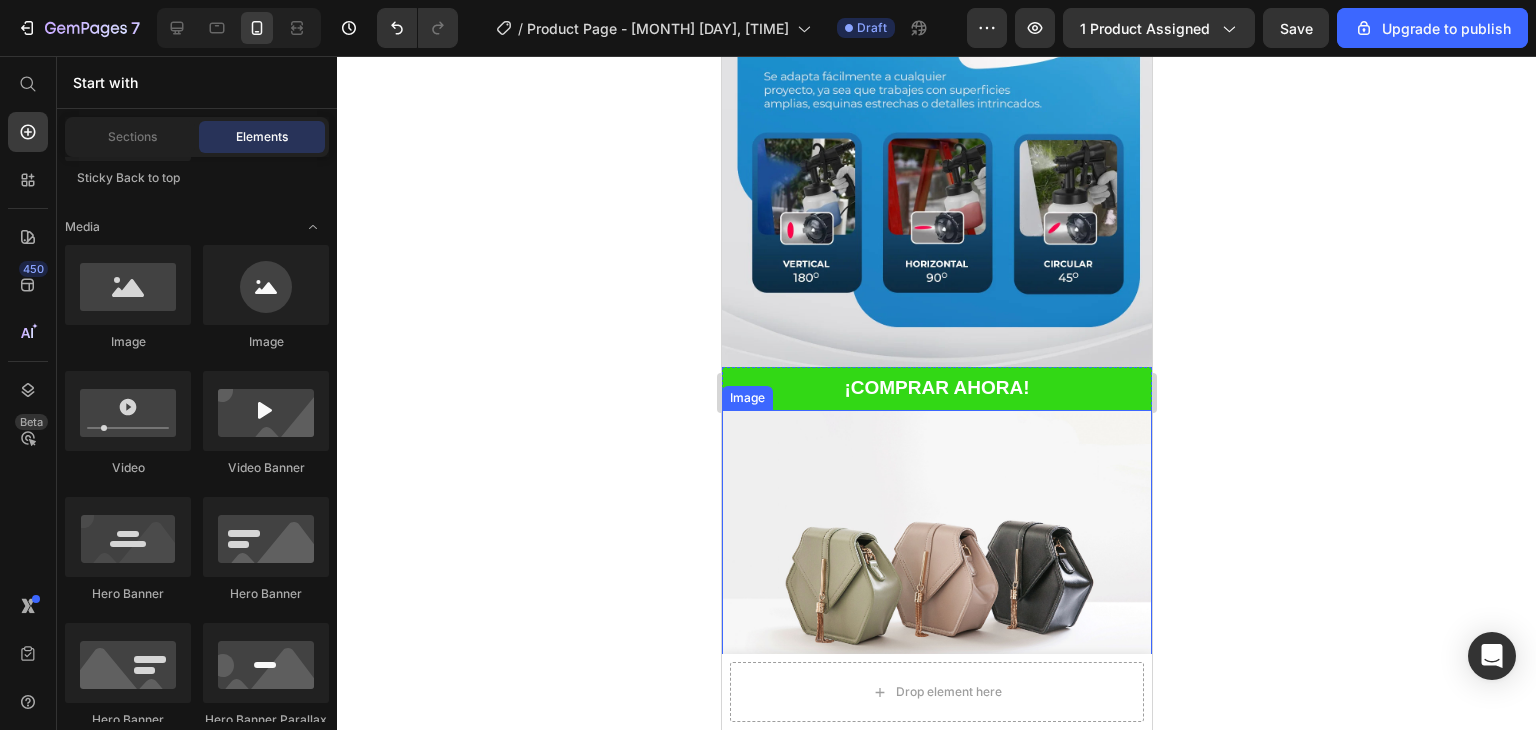 click at bounding box center (936, 571) 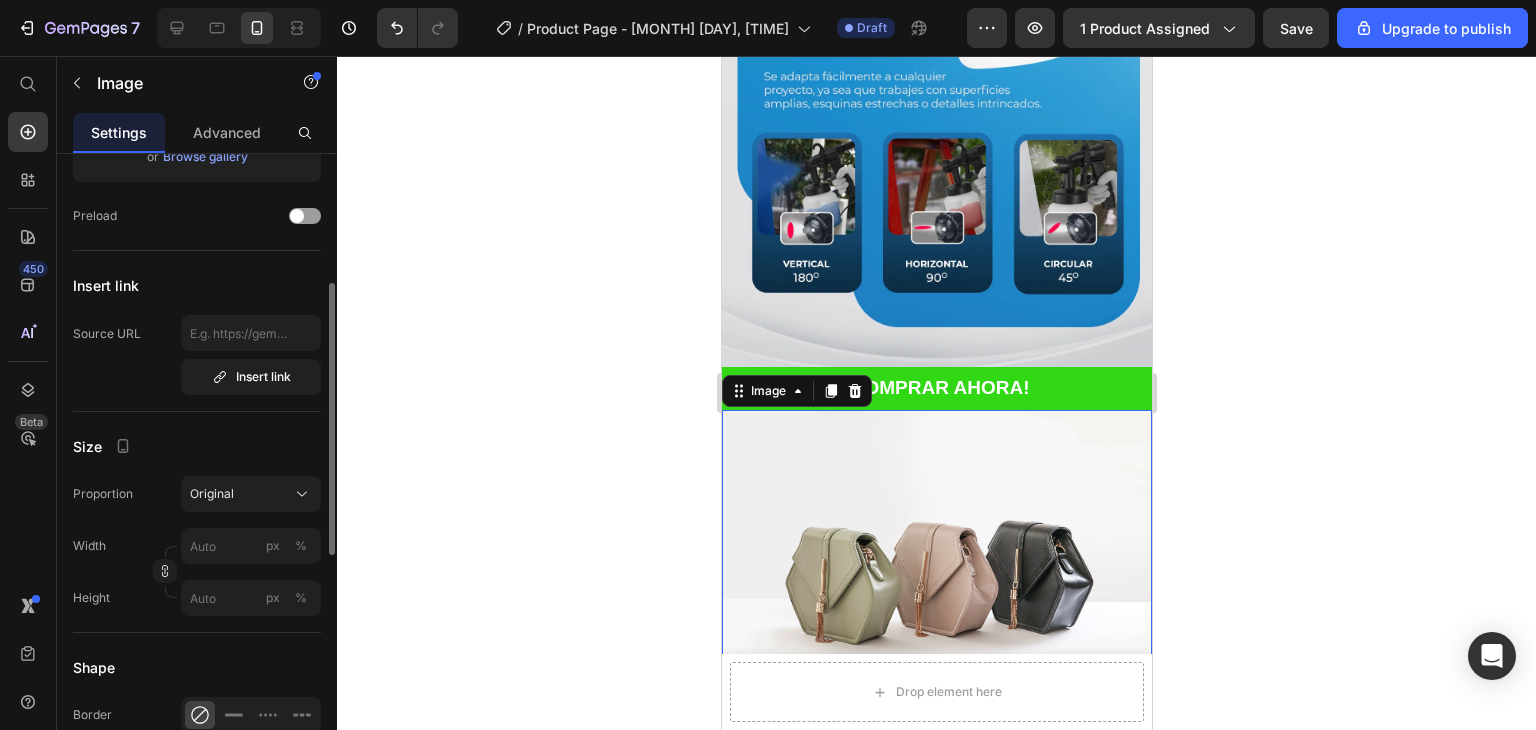 scroll, scrollTop: 0, scrollLeft: 0, axis: both 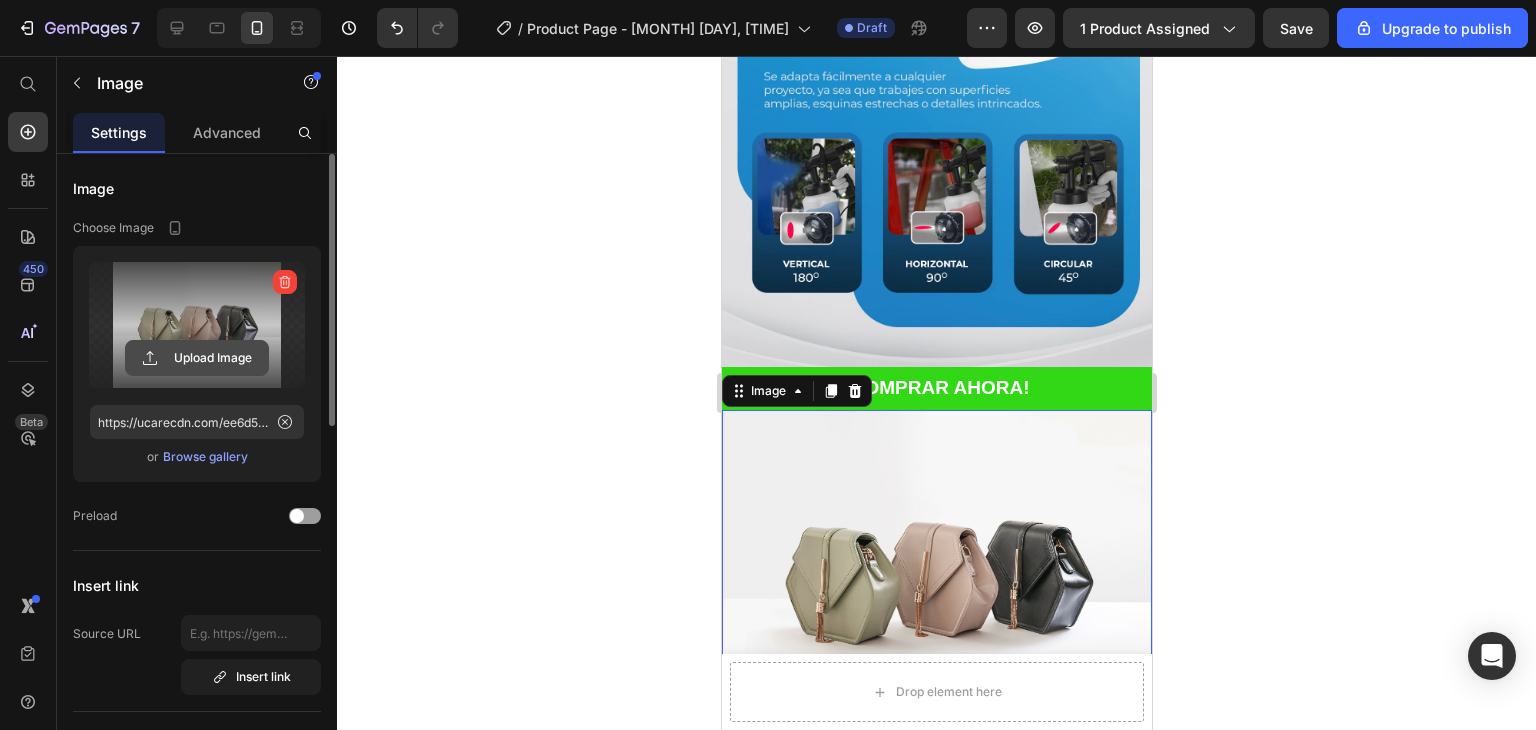 click 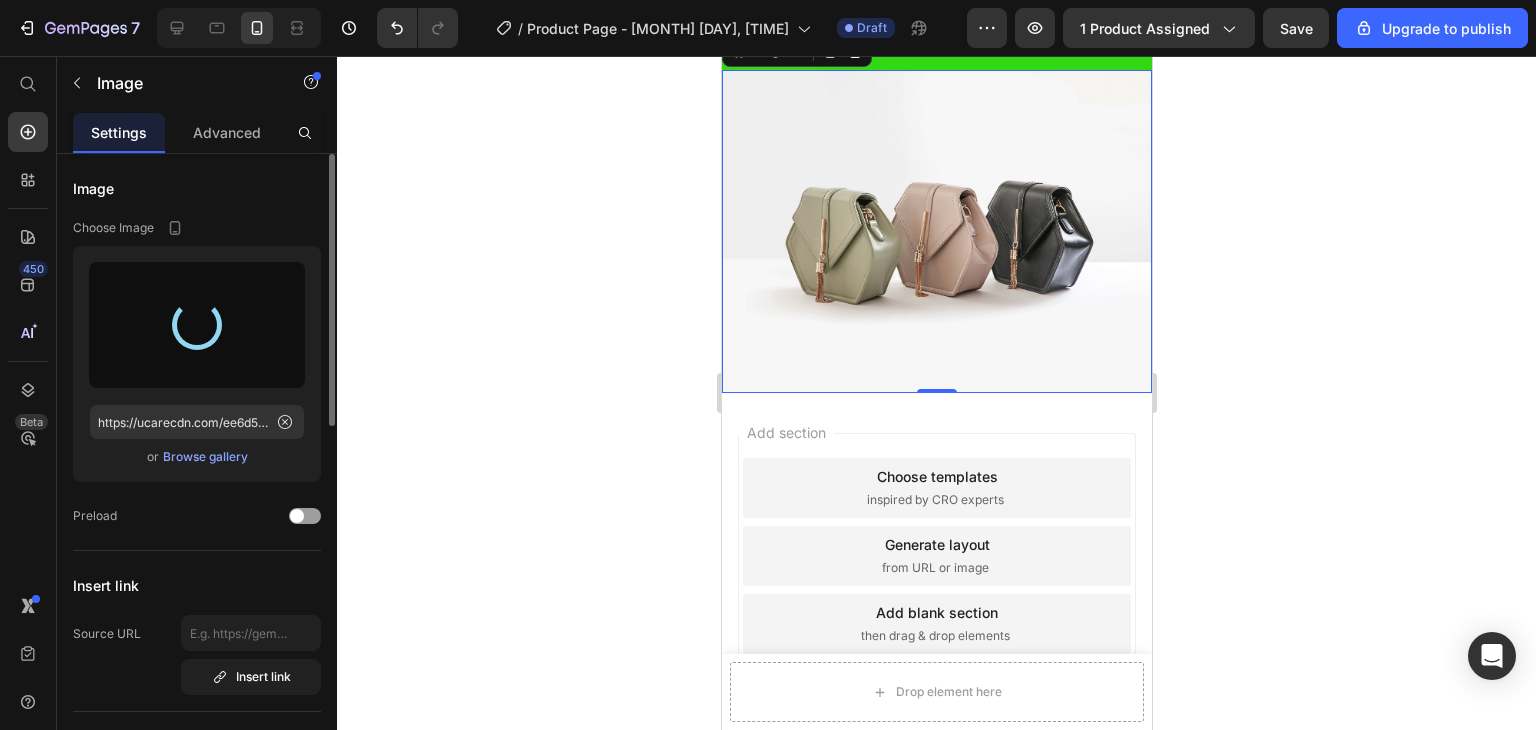 scroll, scrollTop: 1864, scrollLeft: 0, axis: vertical 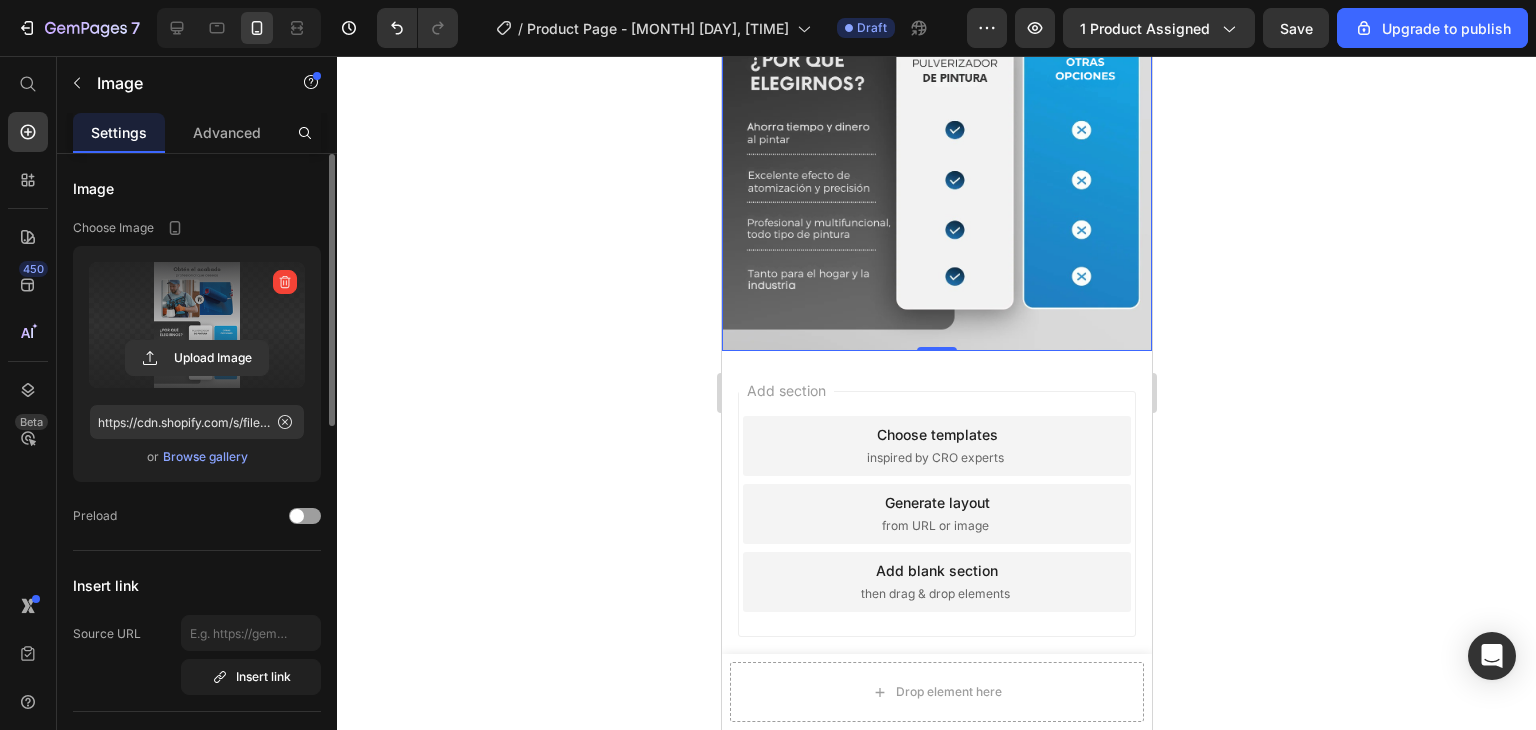click on "Add section Choose templates inspired by CRO experts Generate layout from URL or image Add blank section then drag & drop elements" at bounding box center (936, 542) 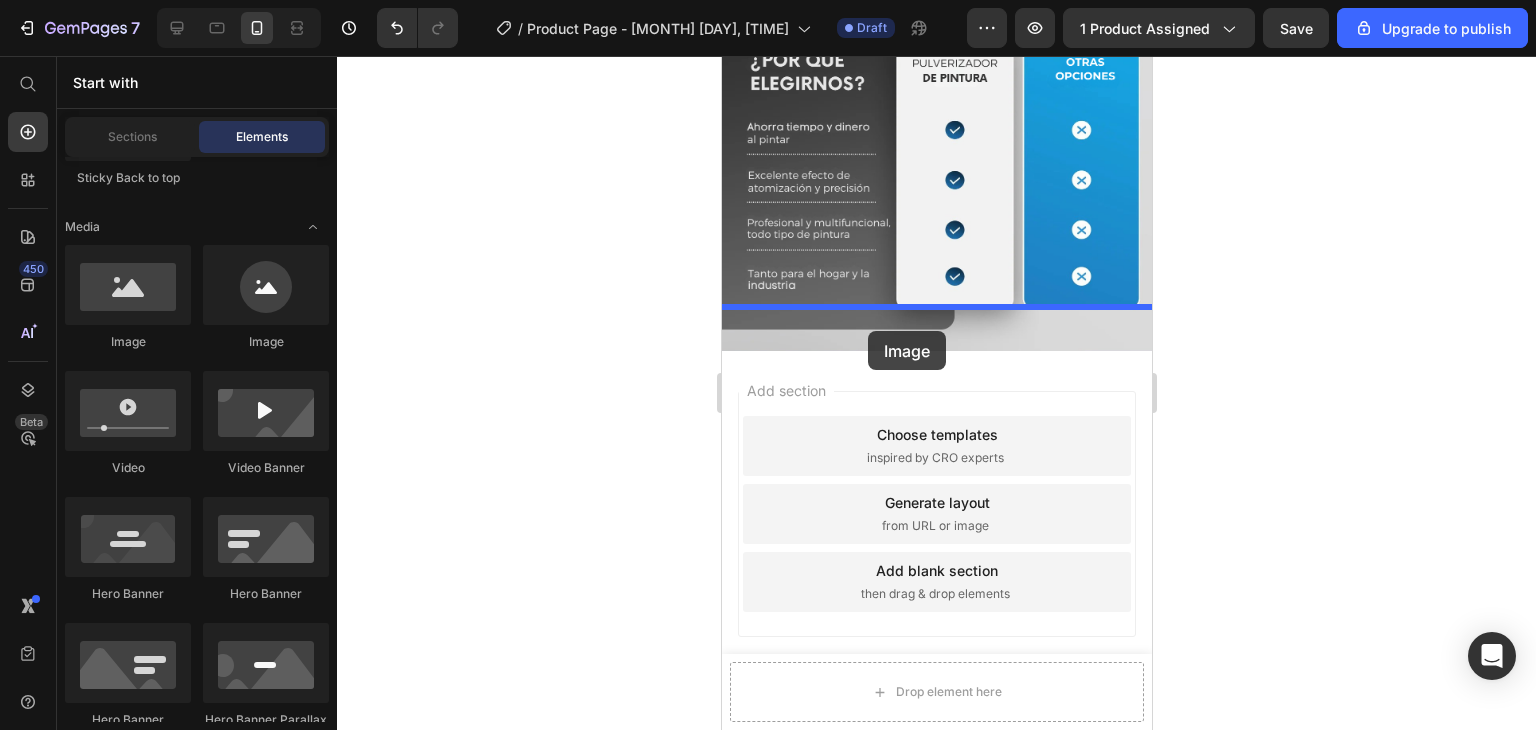 drag, startPoint x: 857, startPoint y: 351, endPoint x: 867, endPoint y: 331, distance: 22.36068 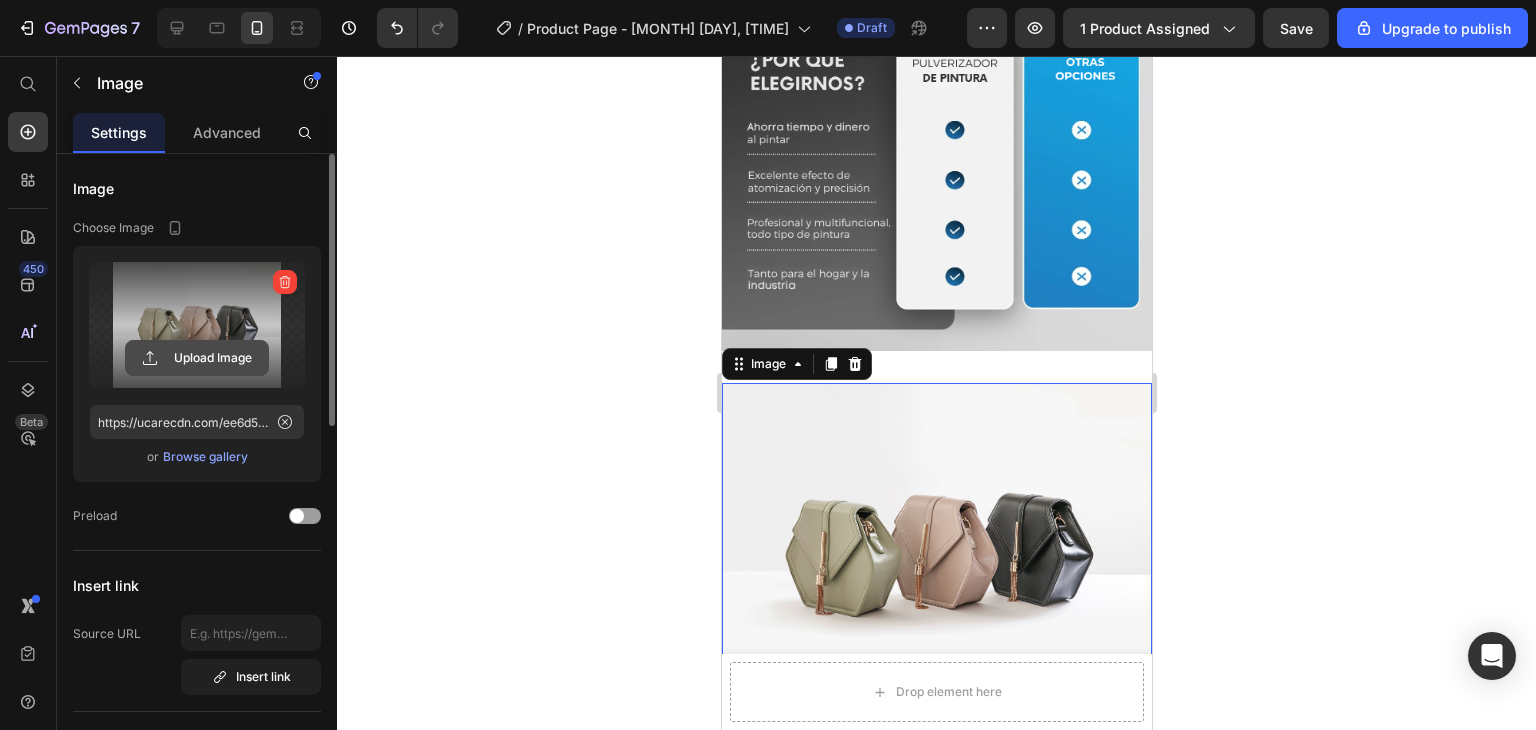 click 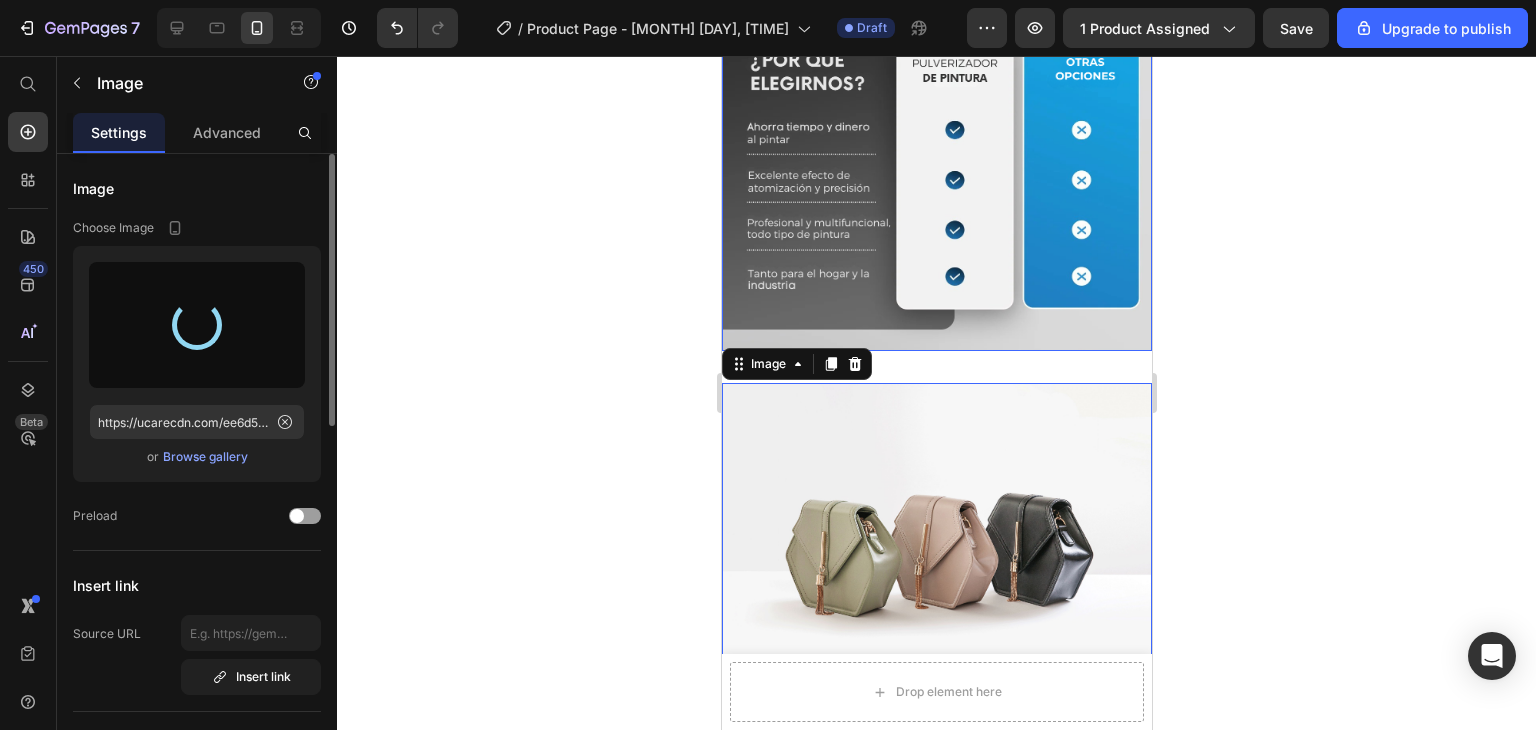 type on "https://cdn.shopify.com/s/files/1/0737/9163/5715/files/gempages_549964931332572357-26f5d186-1b2b-4afa-8745-aee296da162e.png" 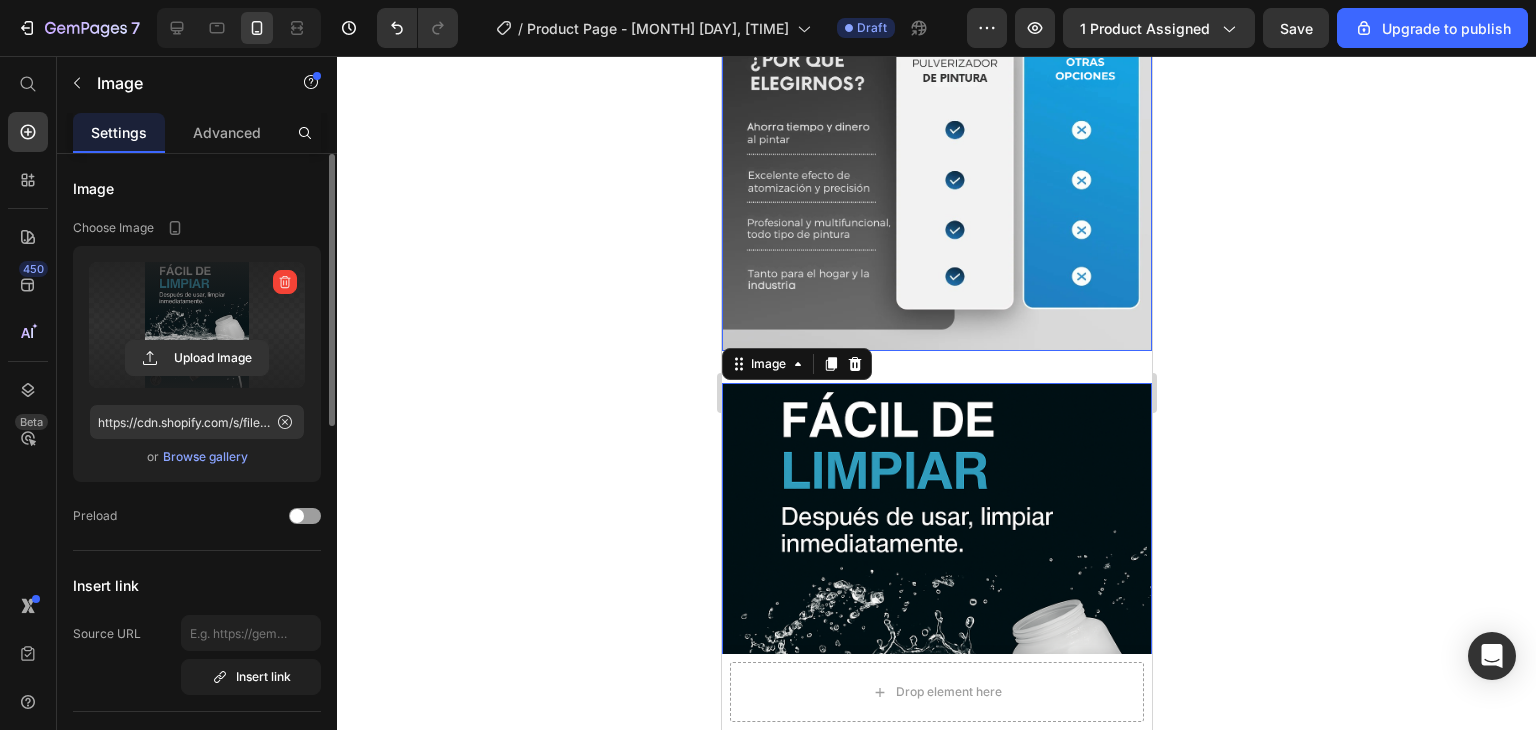 click at bounding box center (936, 34) 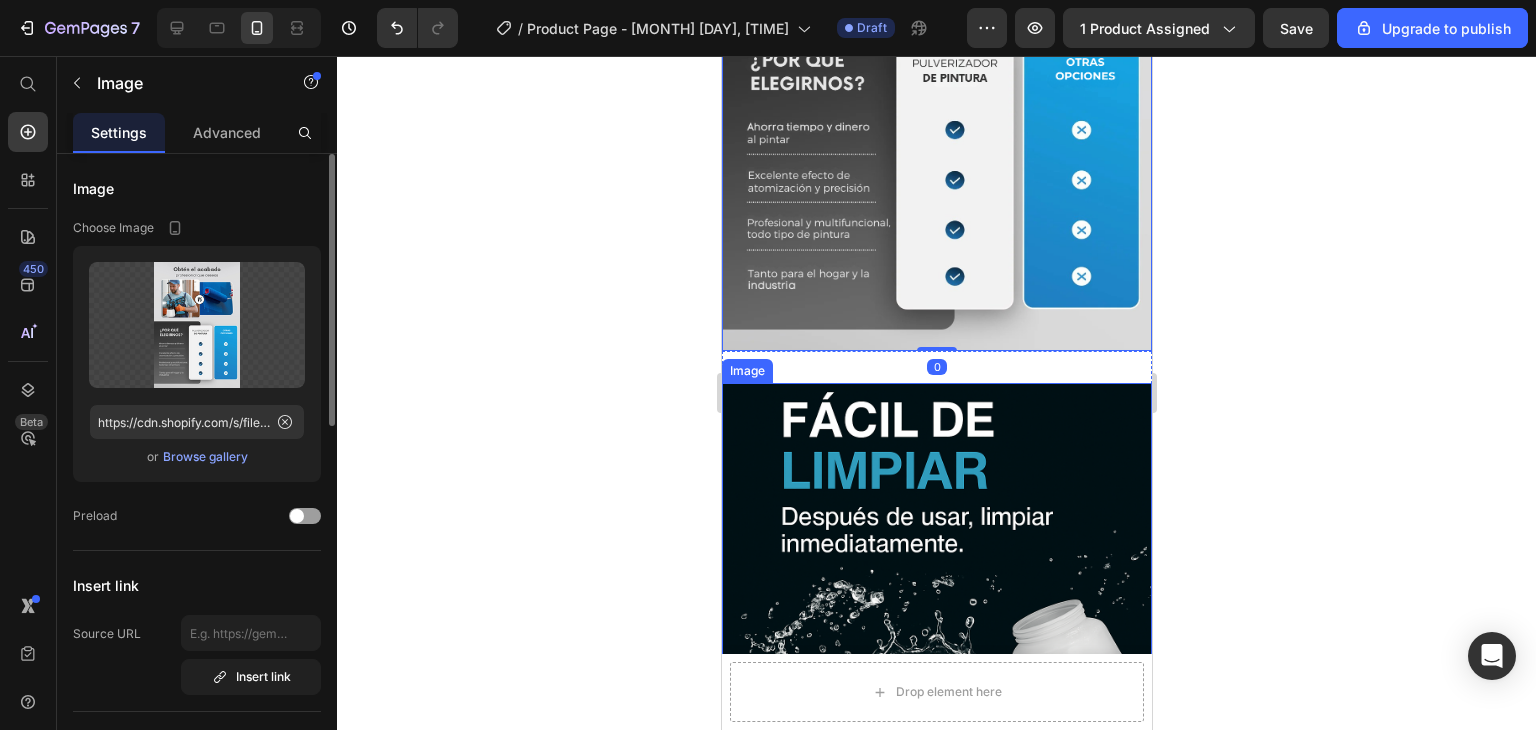 click at bounding box center (936, 641) 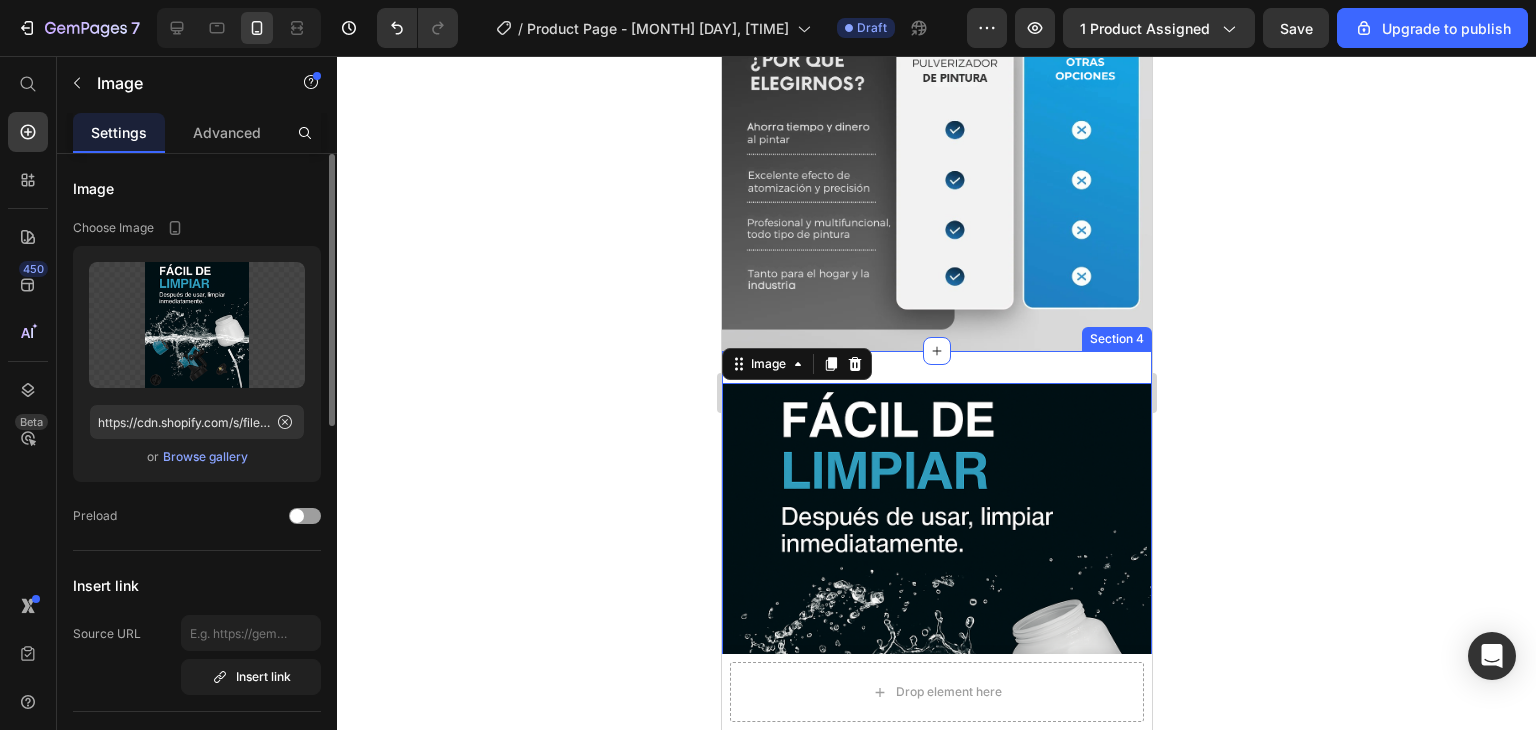 click on "Image   0 Section 4" at bounding box center [936, 641] 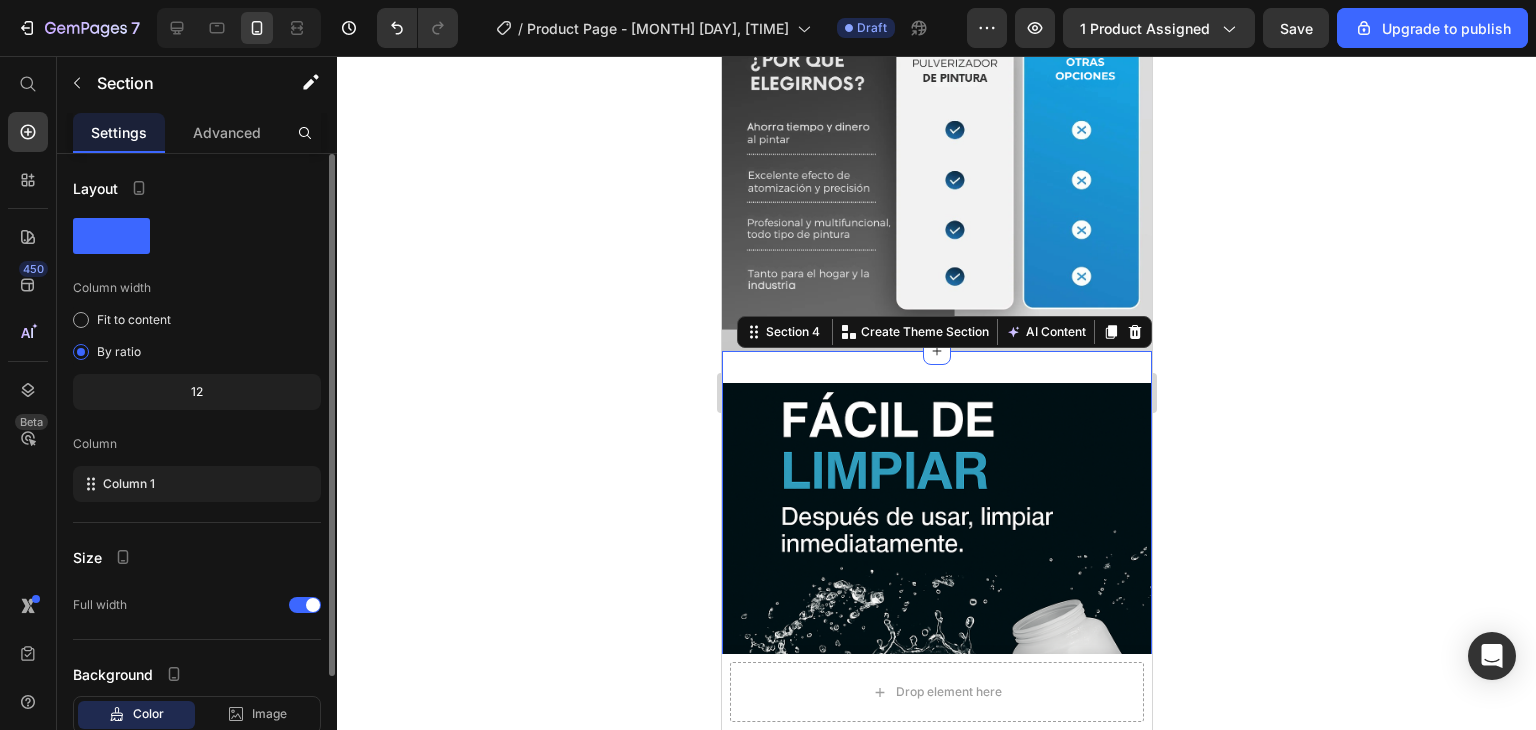 click on "Advanced" at bounding box center (227, 132) 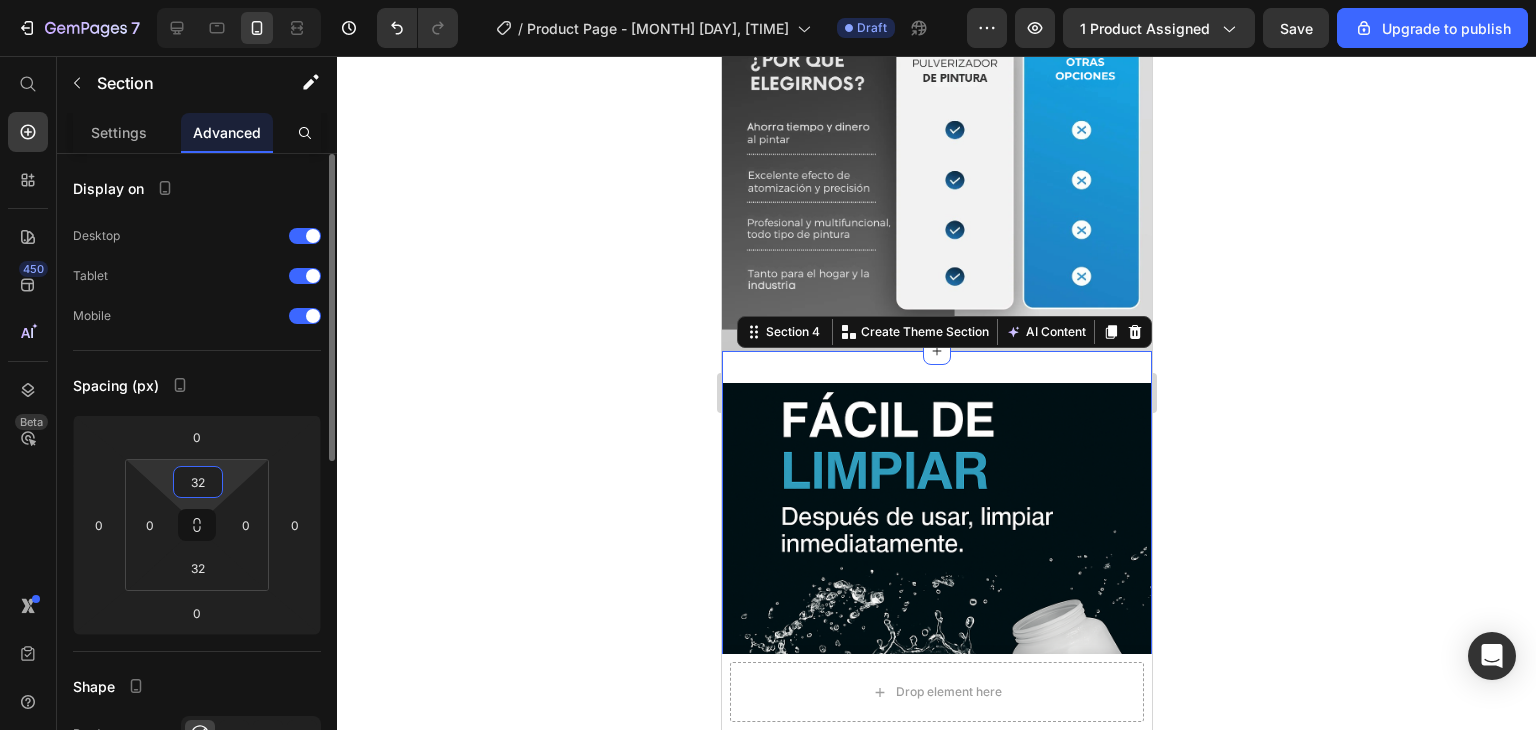 drag, startPoint x: 214, startPoint y: 478, endPoint x: 184, endPoint y: 464, distance: 33.105892 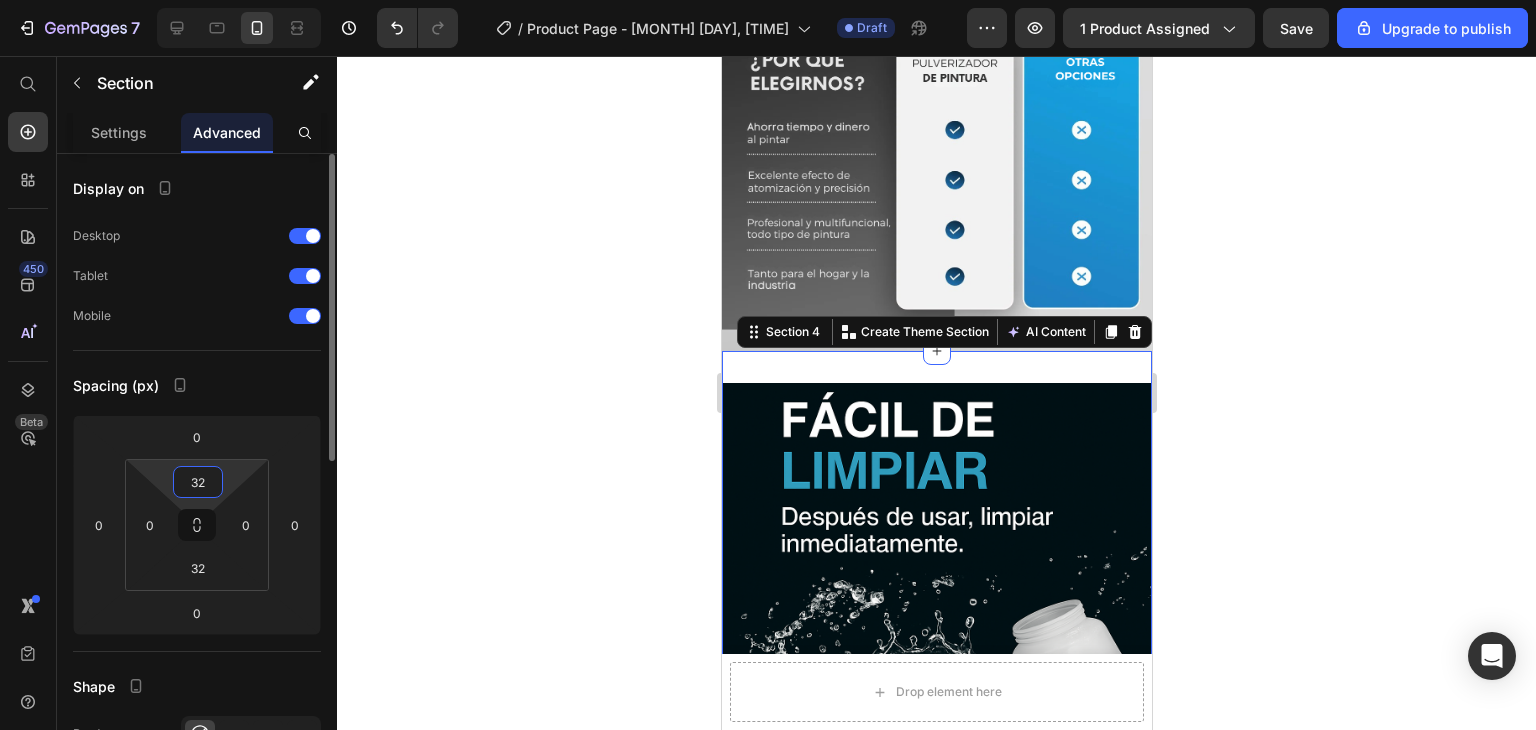 click on "32" at bounding box center (198, 482) 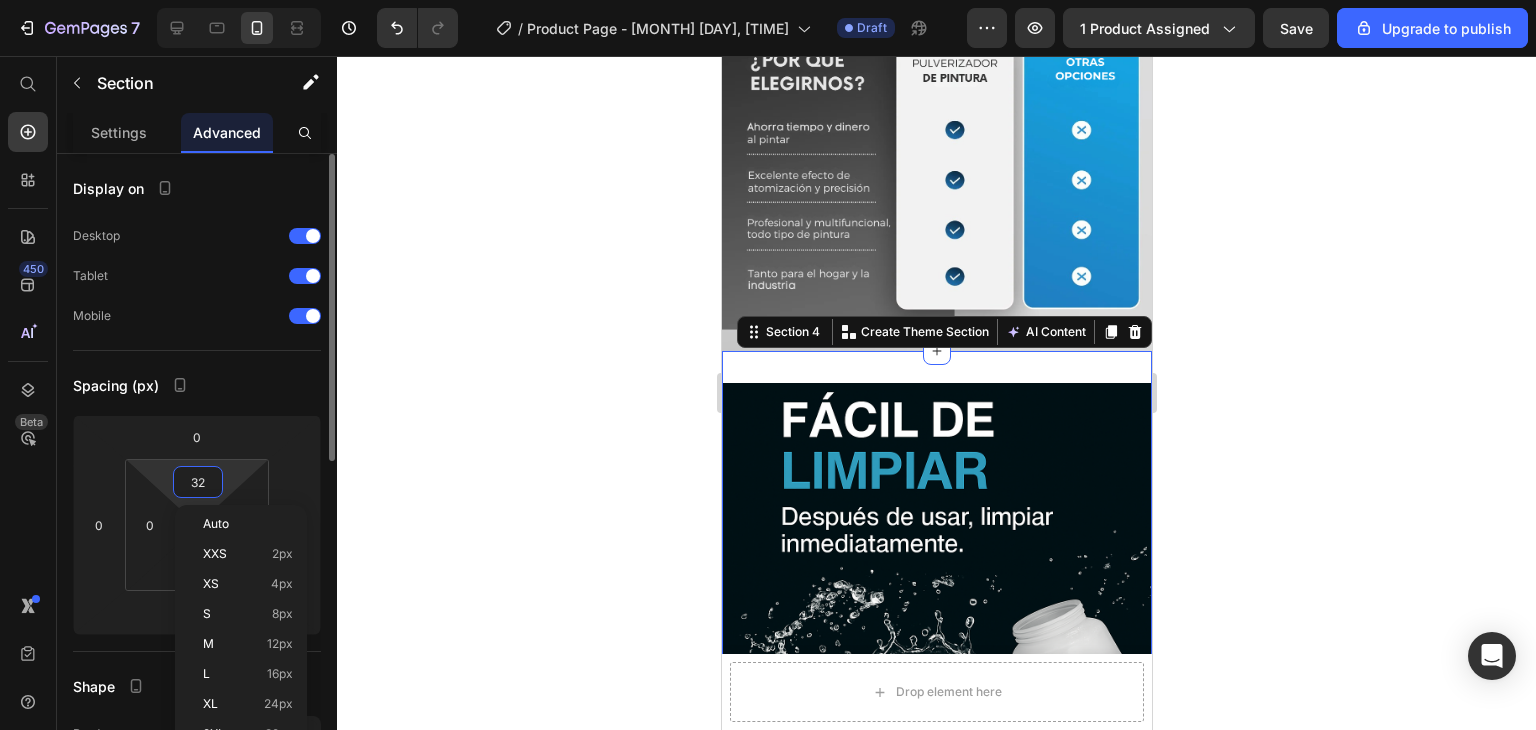 click on "32" at bounding box center [198, 482] 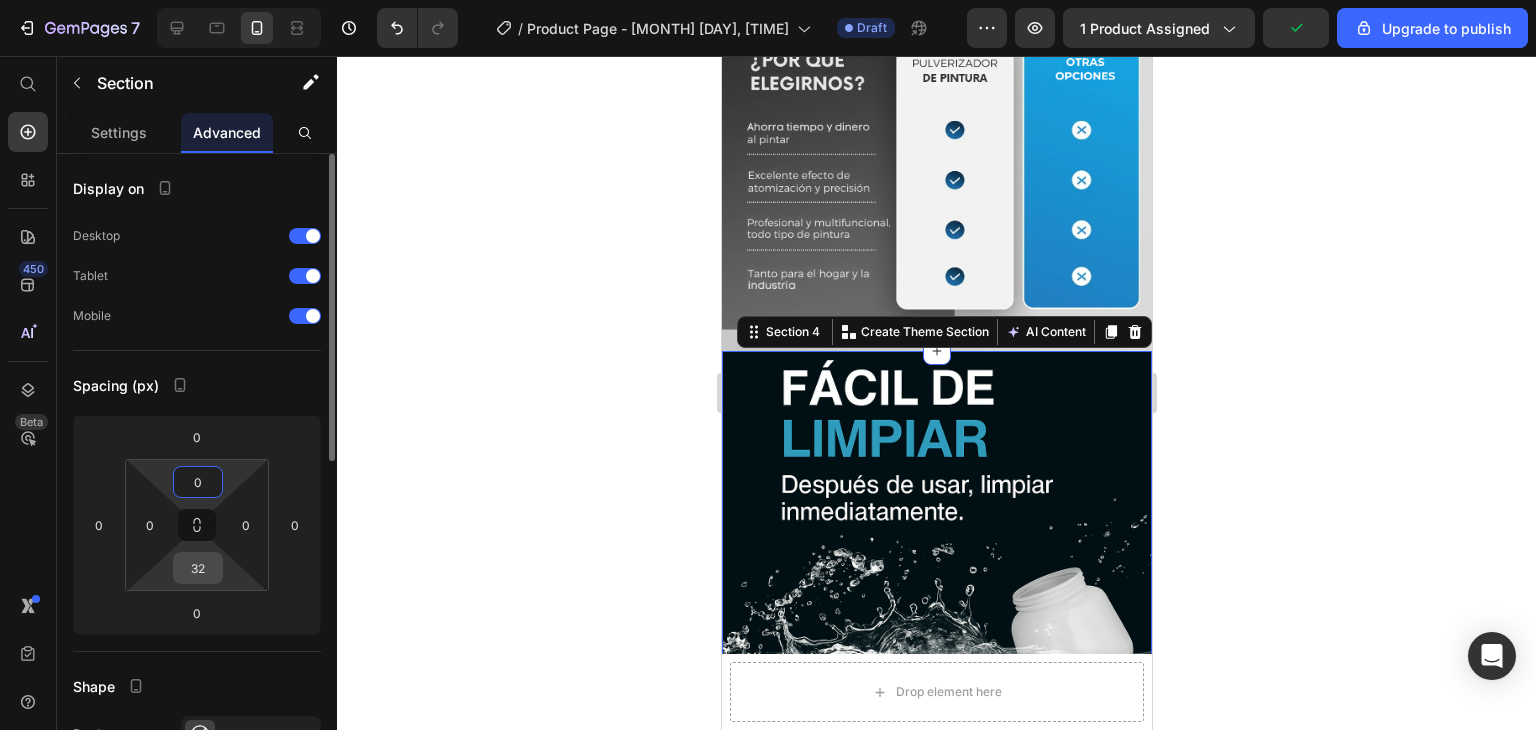 type on "0" 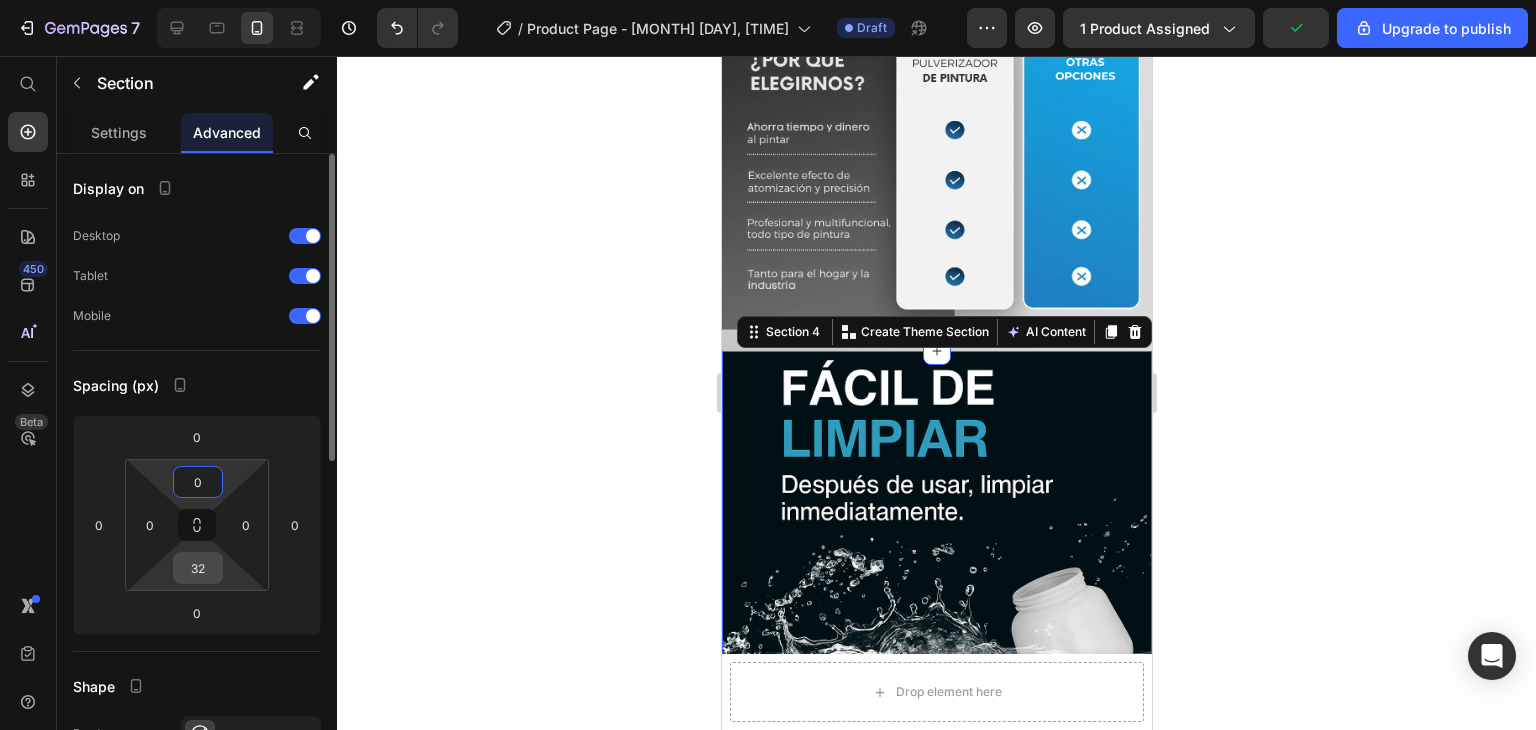 click on "32" at bounding box center [198, 568] 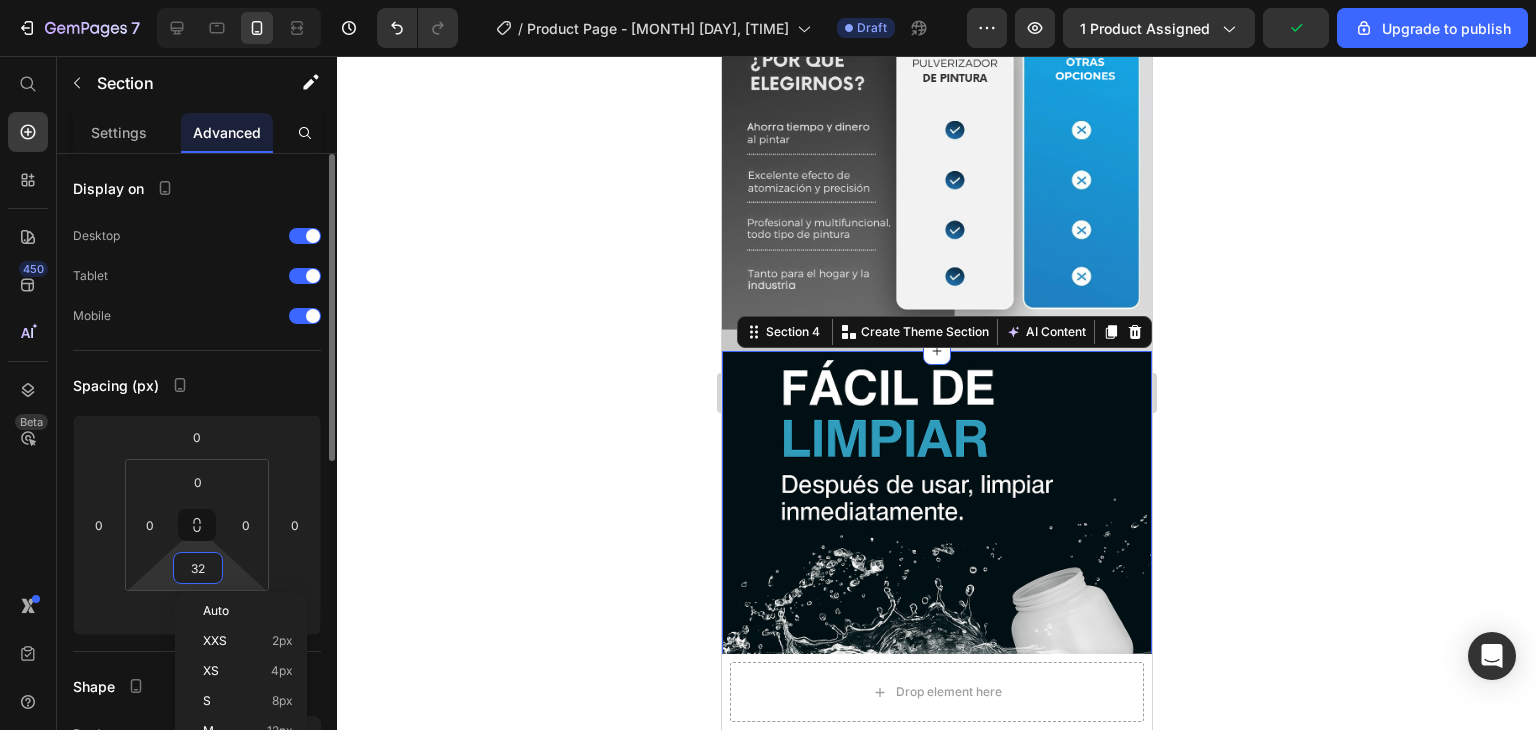 type on "0" 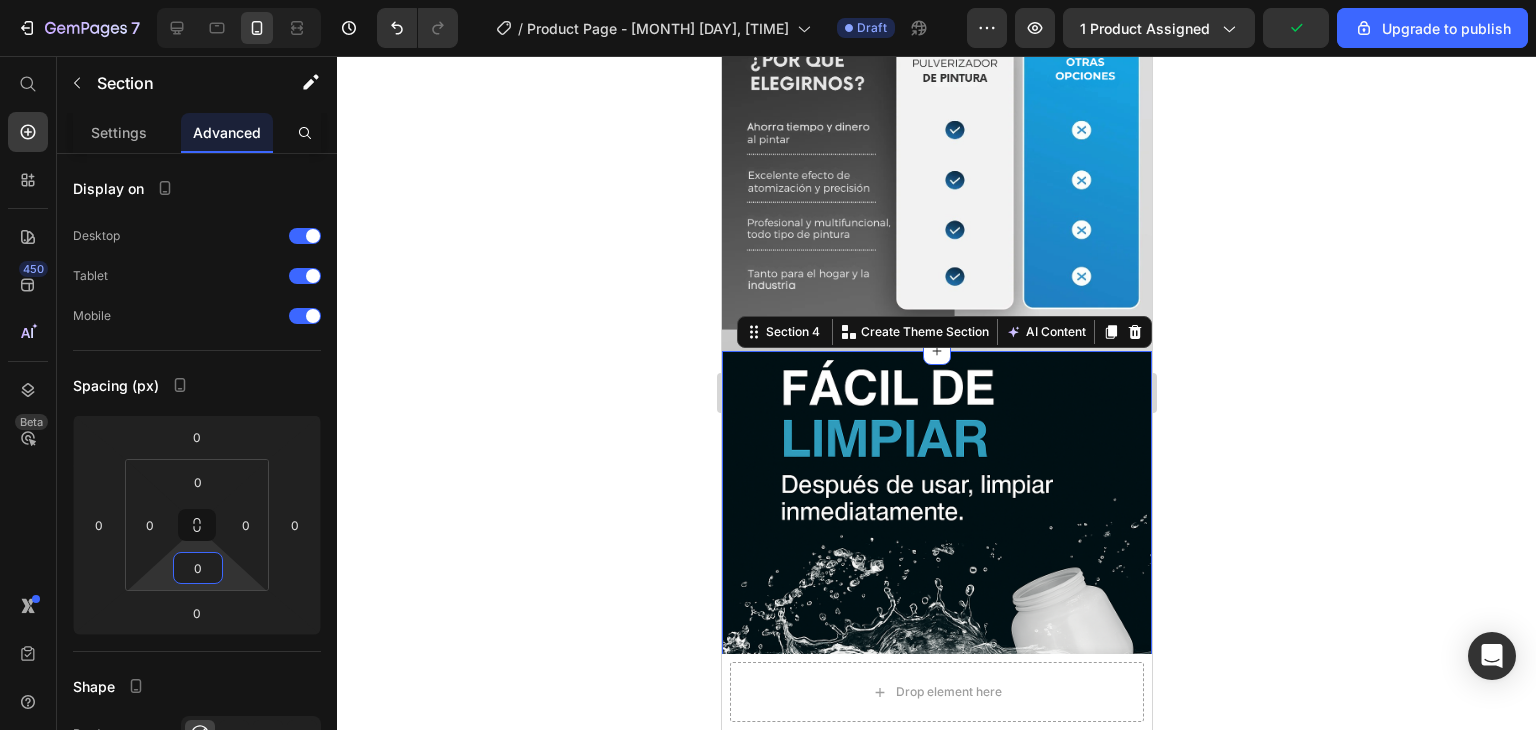 click 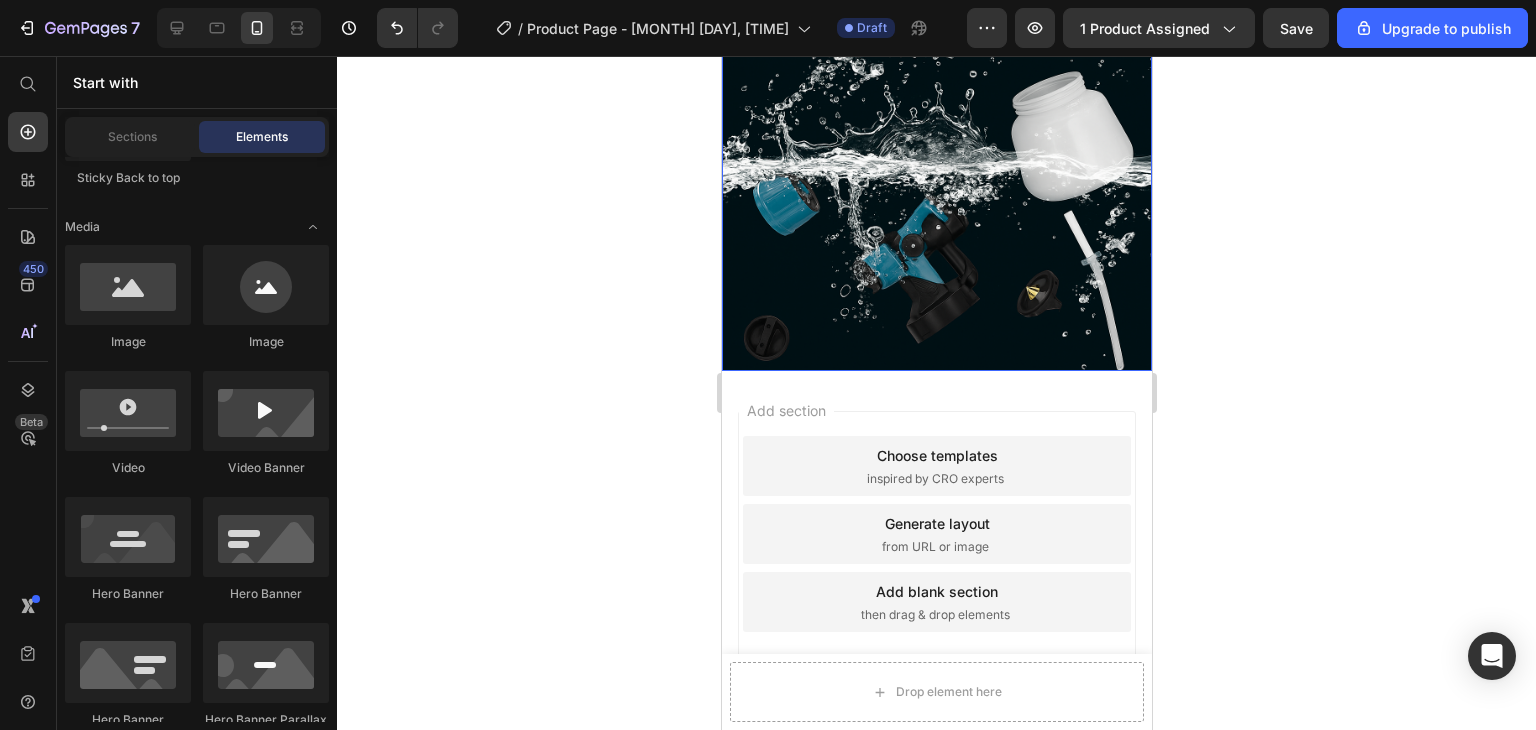 scroll, scrollTop: 2716, scrollLeft: 0, axis: vertical 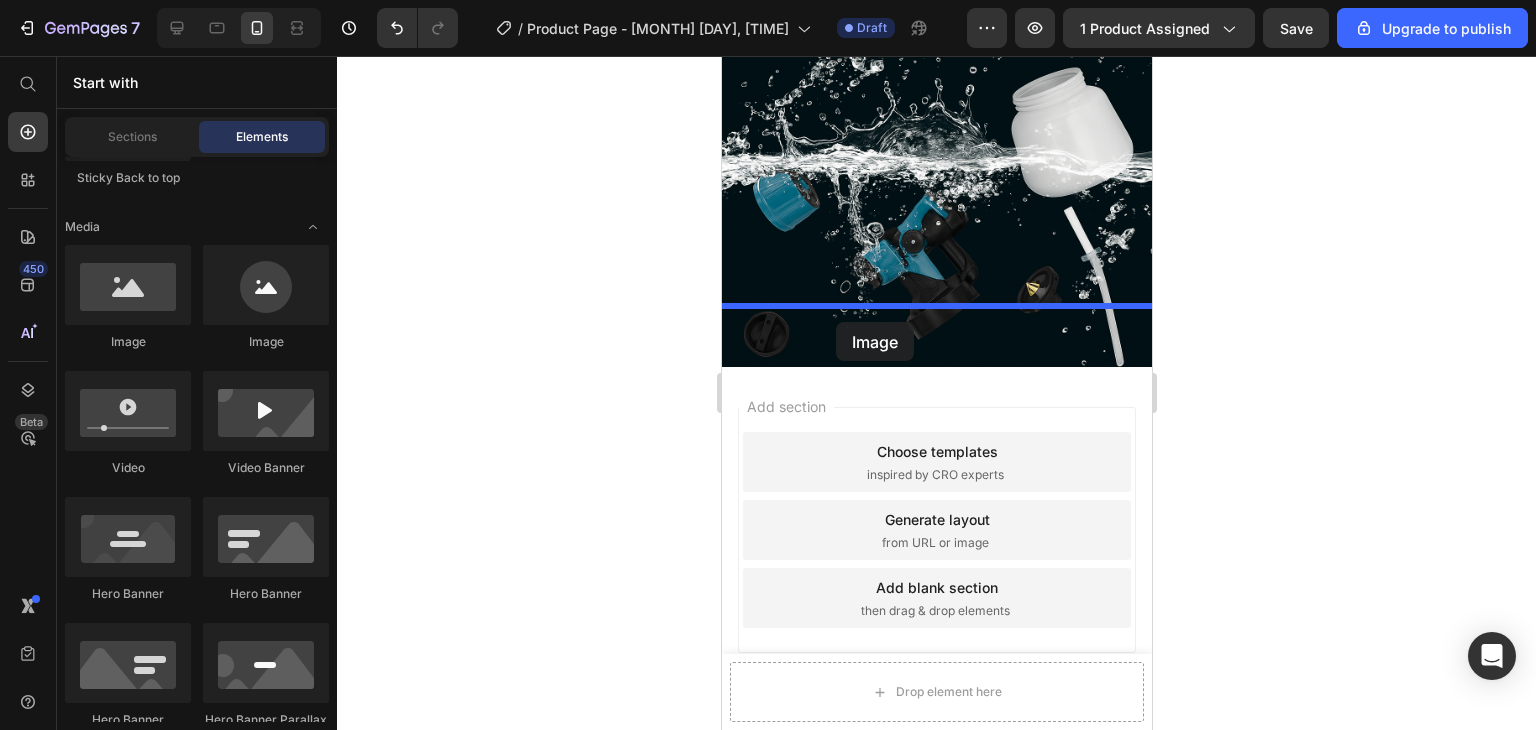 drag, startPoint x: 895, startPoint y: 361, endPoint x: 835, endPoint y: 322, distance: 71.561165 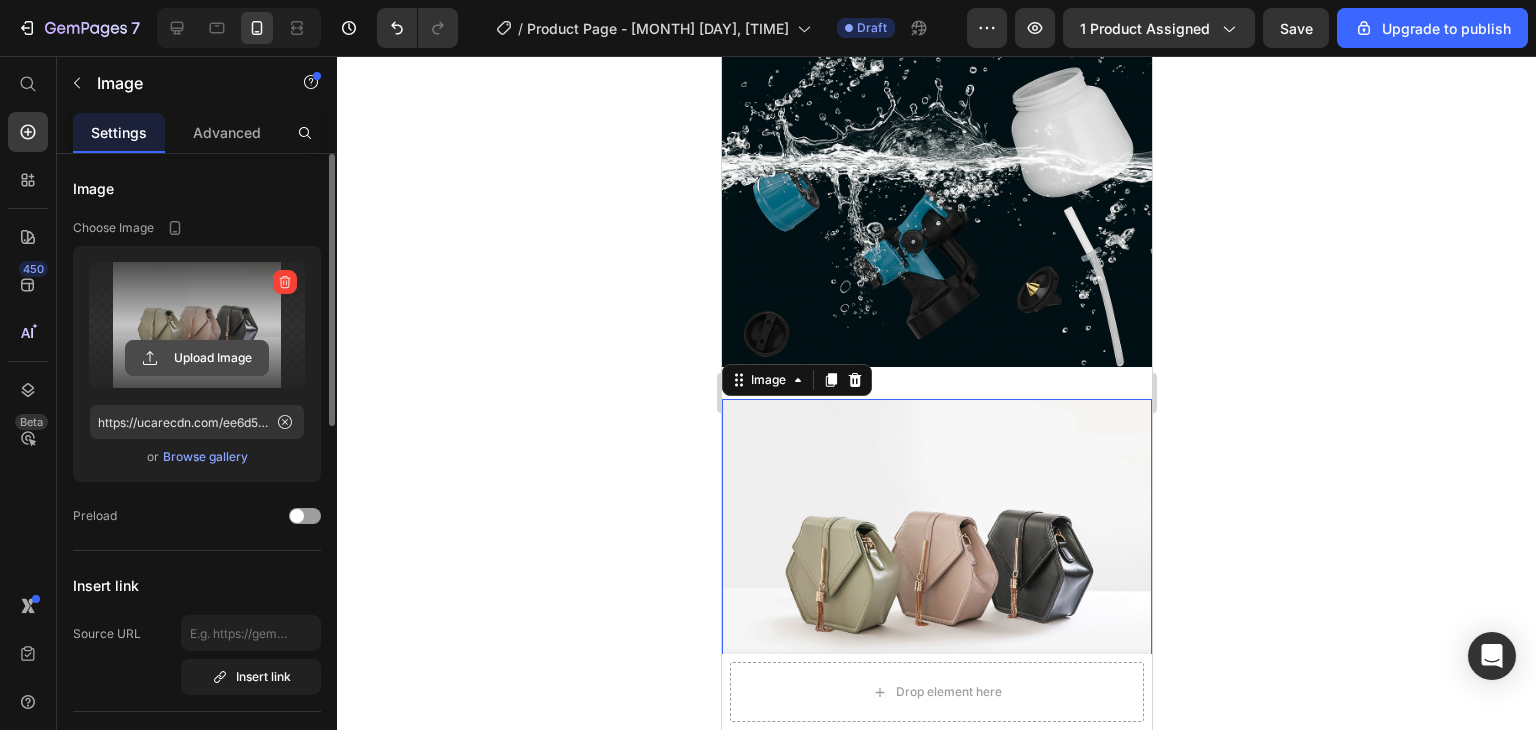 click 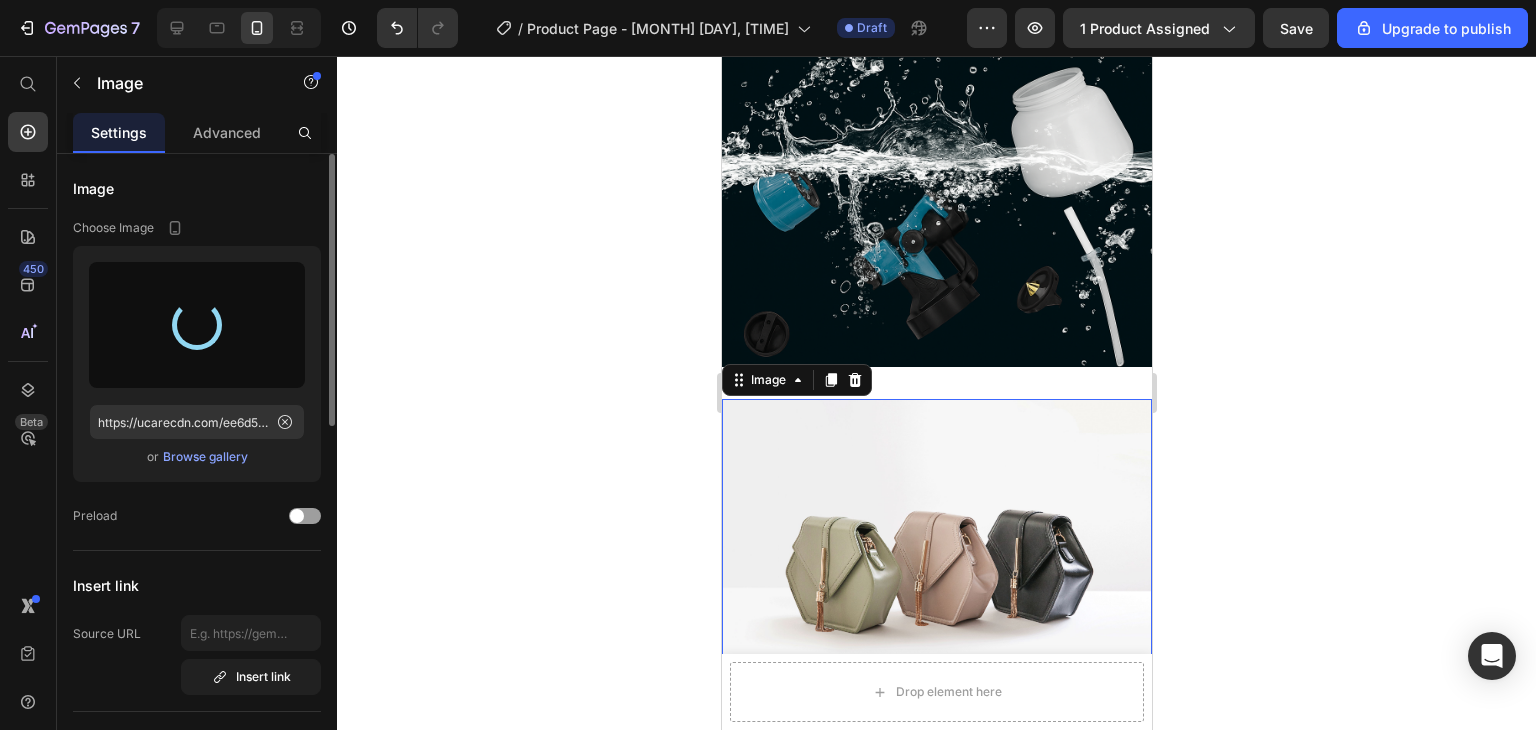 type on "https://cdn.shopify.com/s/files/1/0737/9163/5715/files/gempages_549964931332572357-19ab12bd-5262-43d4-bc47-865dd268f148.png" 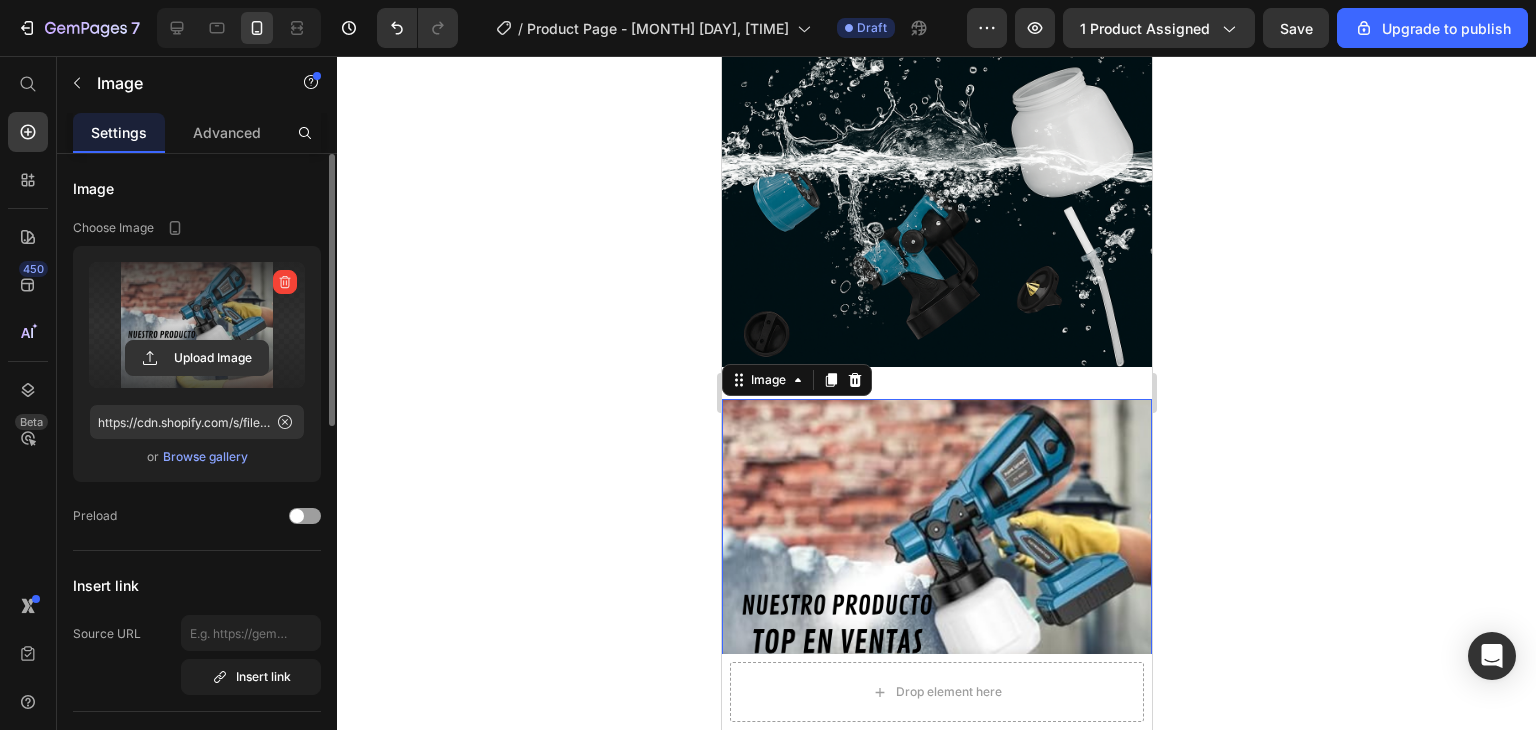 click 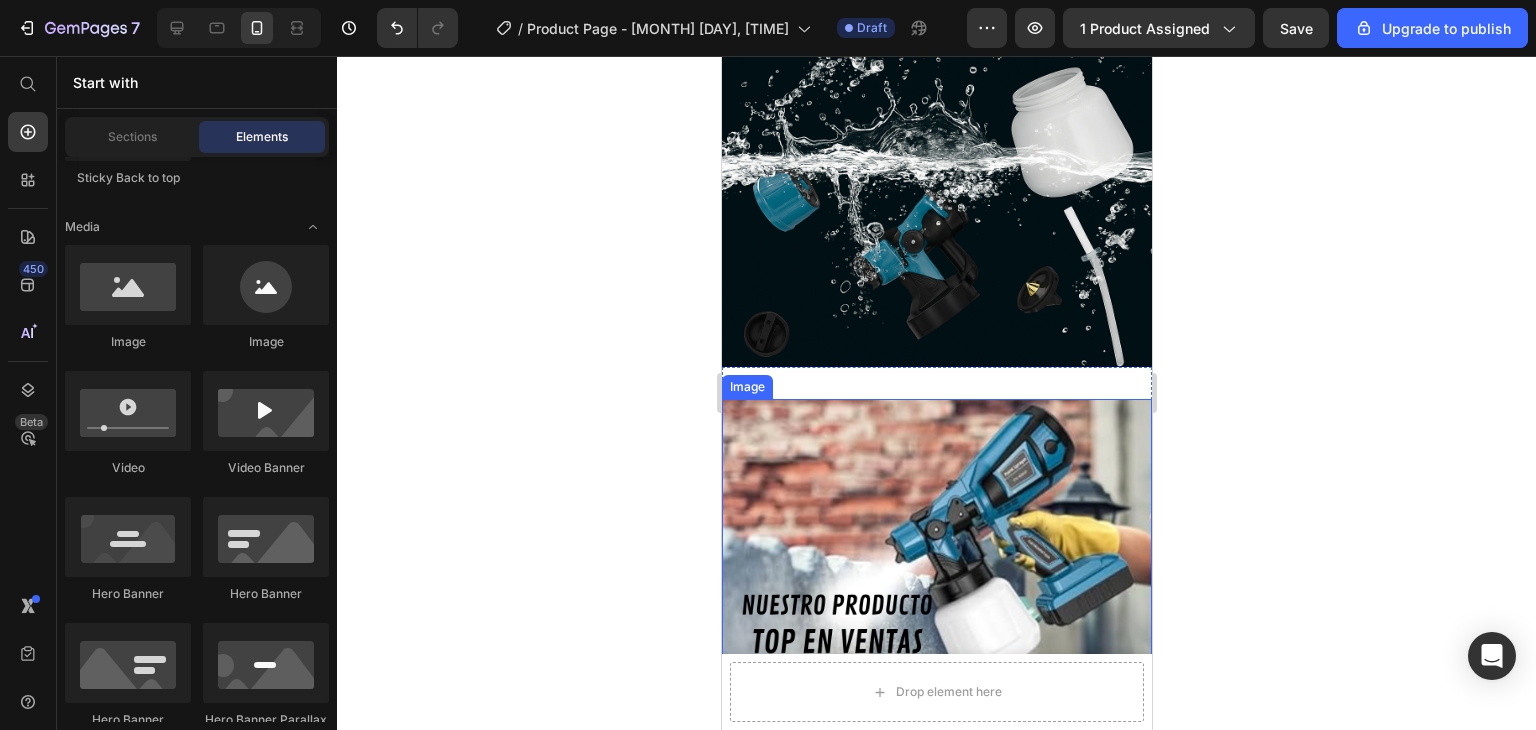 click at bounding box center [936, 578] 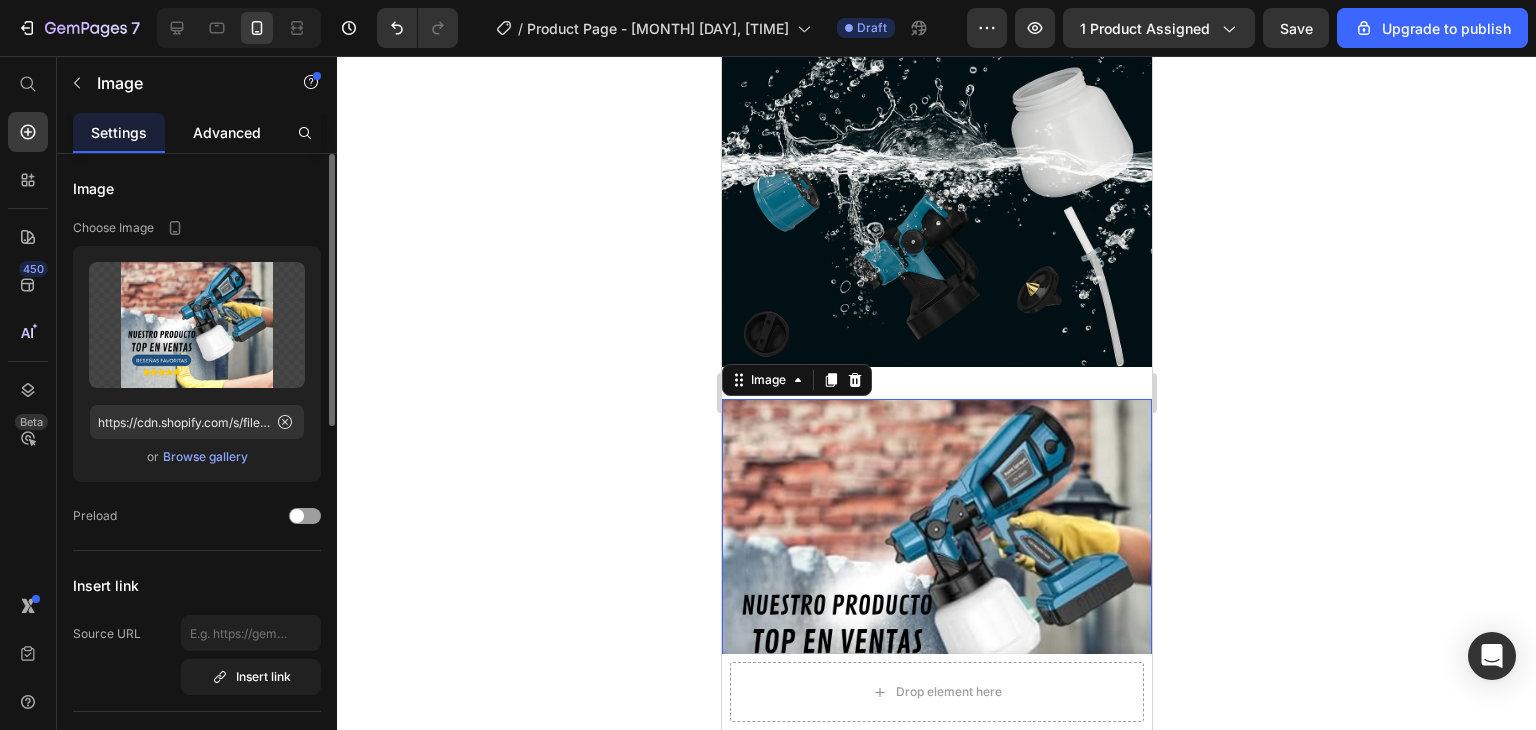 click on "Advanced" at bounding box center (227, 132) 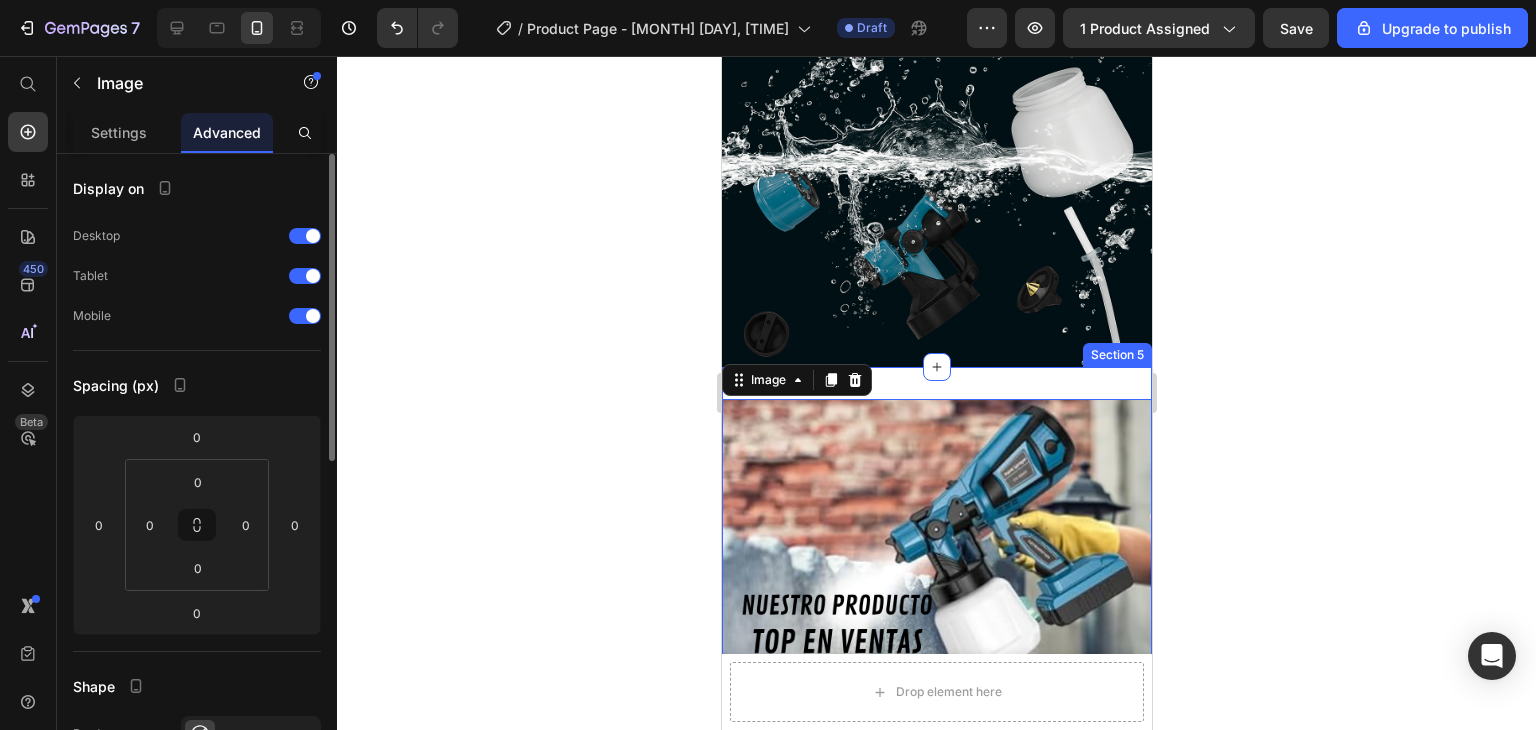 click on "Image   0 Section 5" at bounding box center [936, 578] 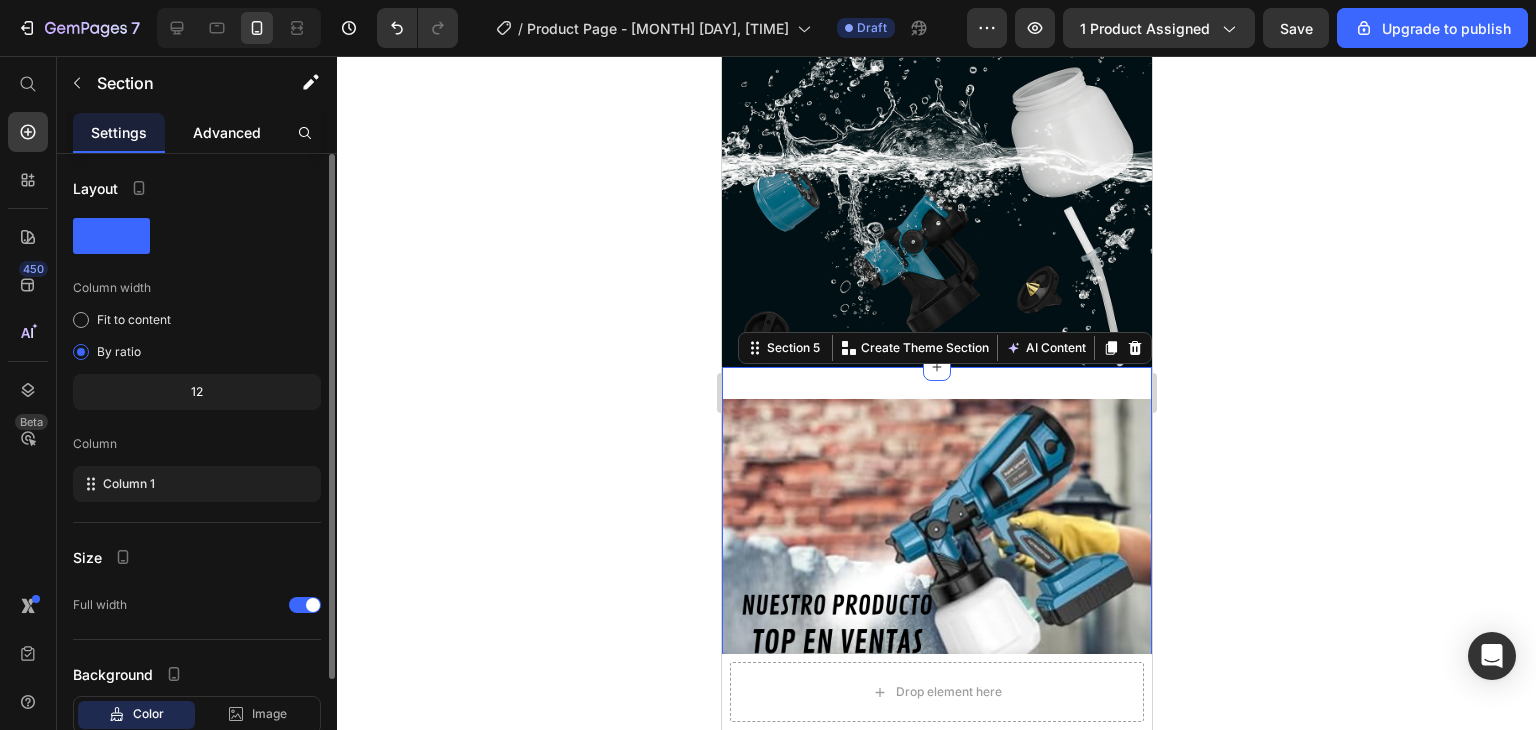 click on "Advanced" at bounding box center (227, 132) 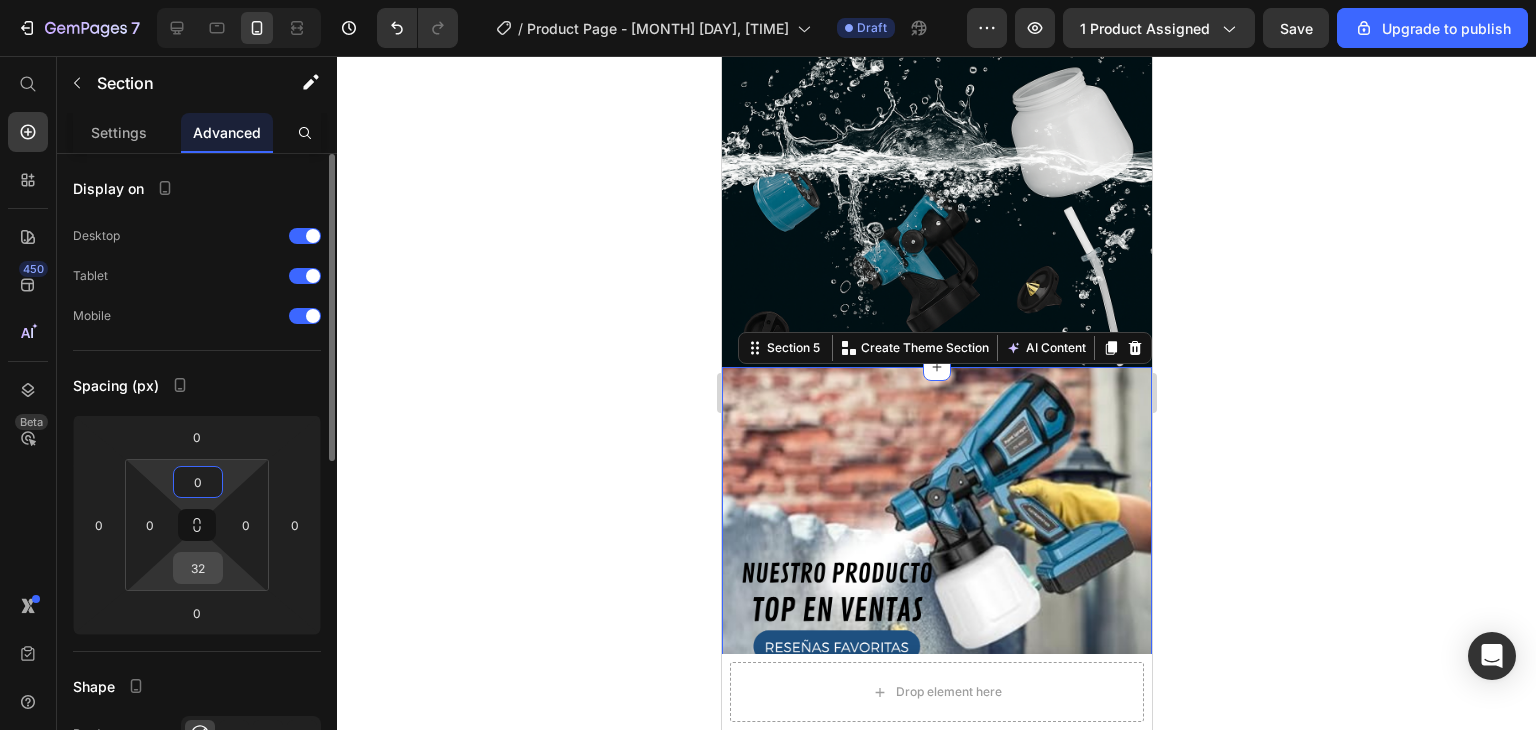 type on "0" 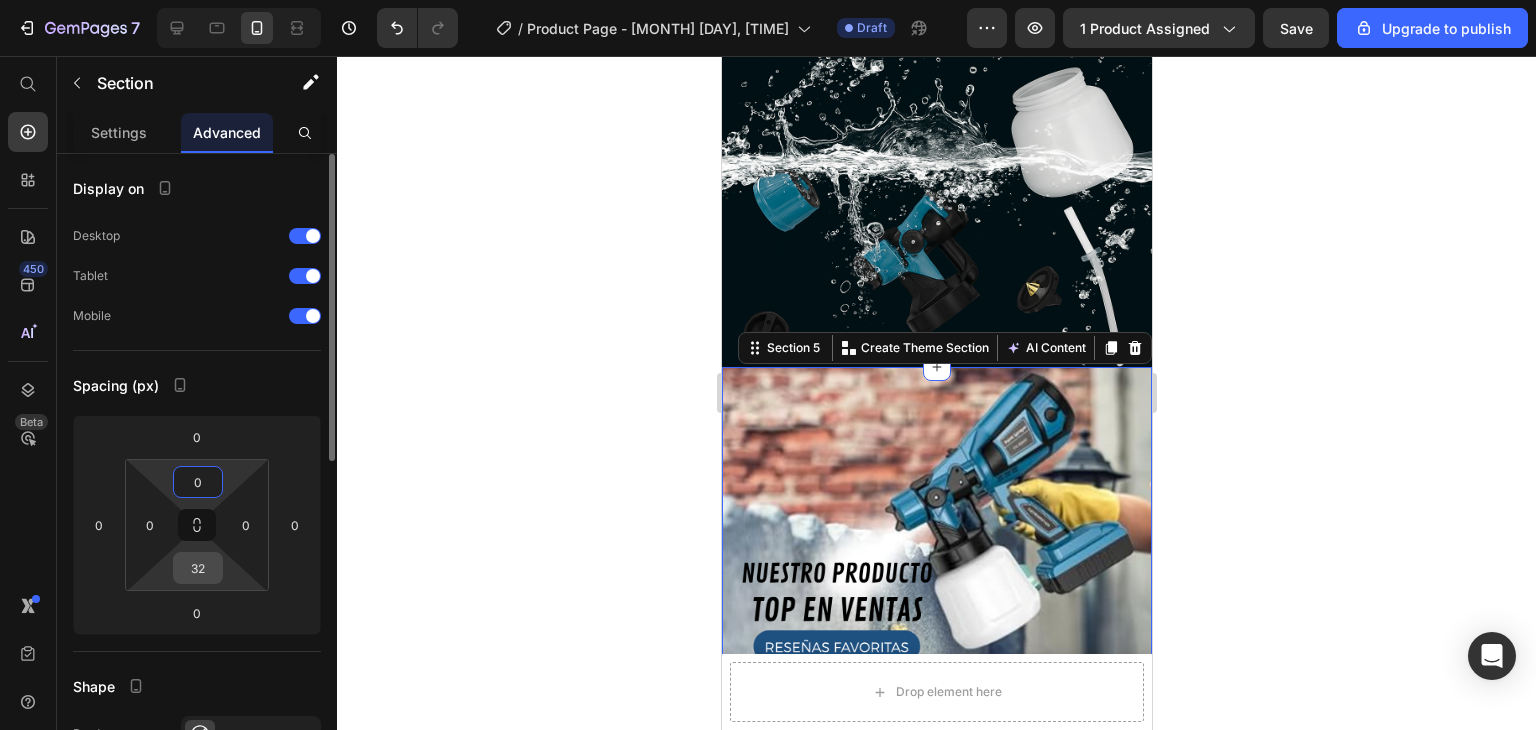 click on "32" at bounding box center [198, 568] 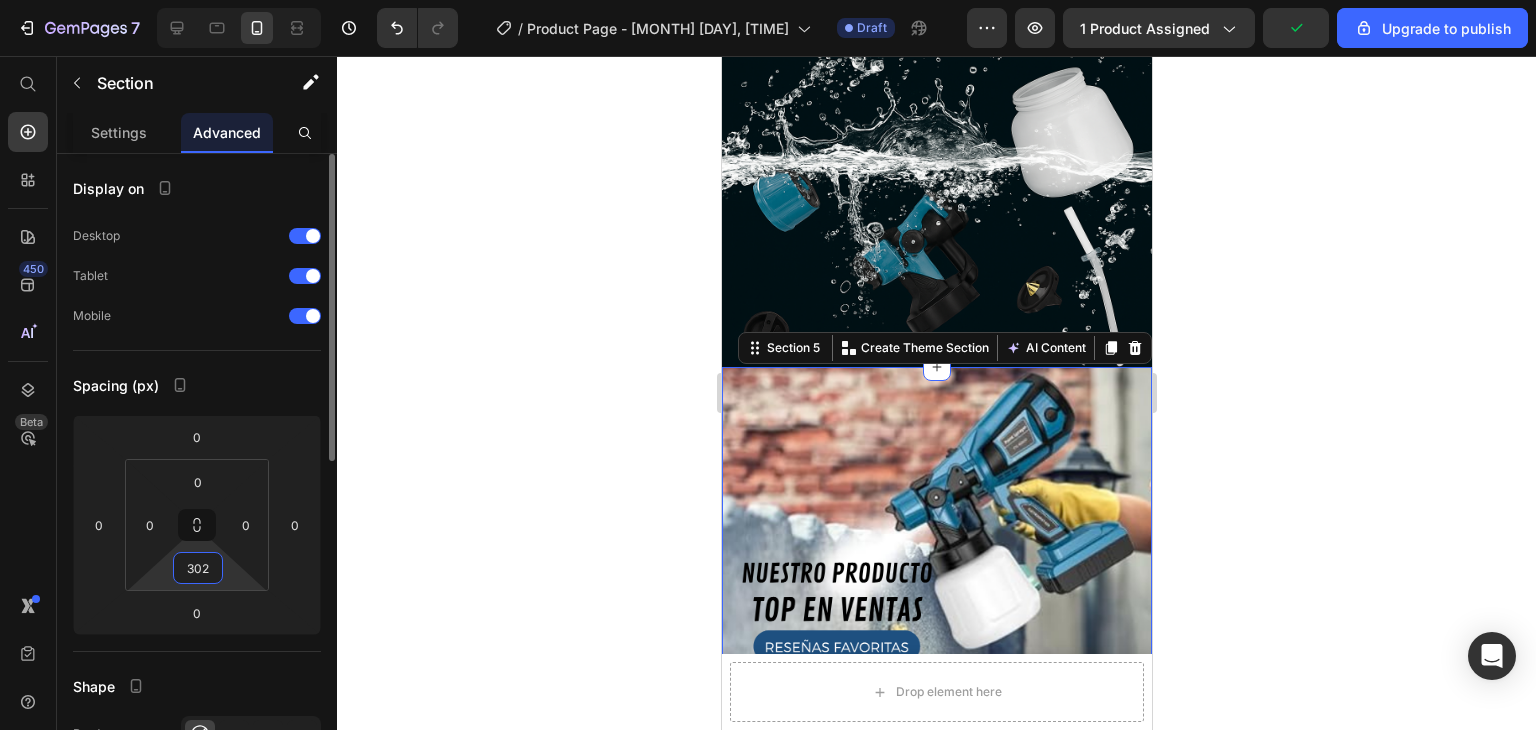 type on "0" 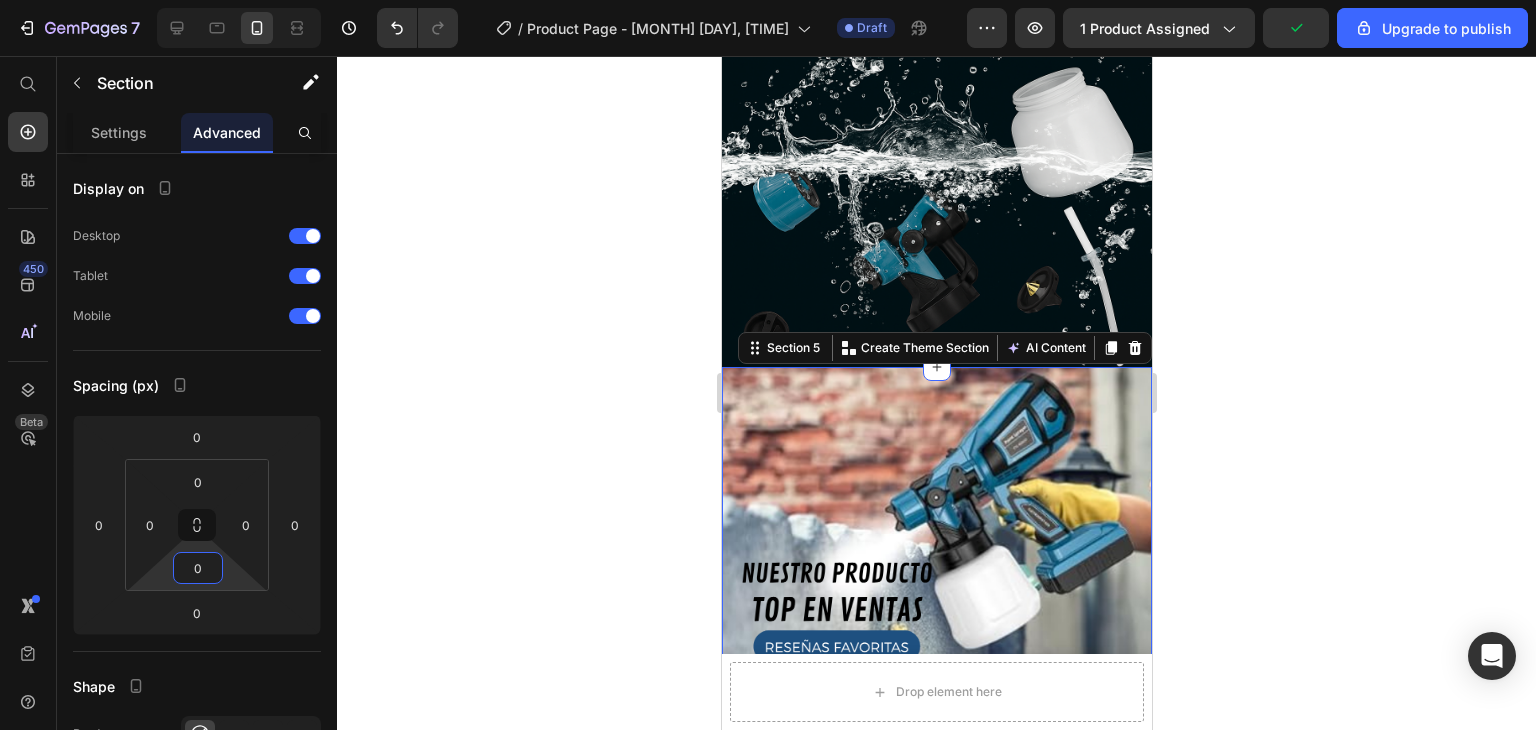click 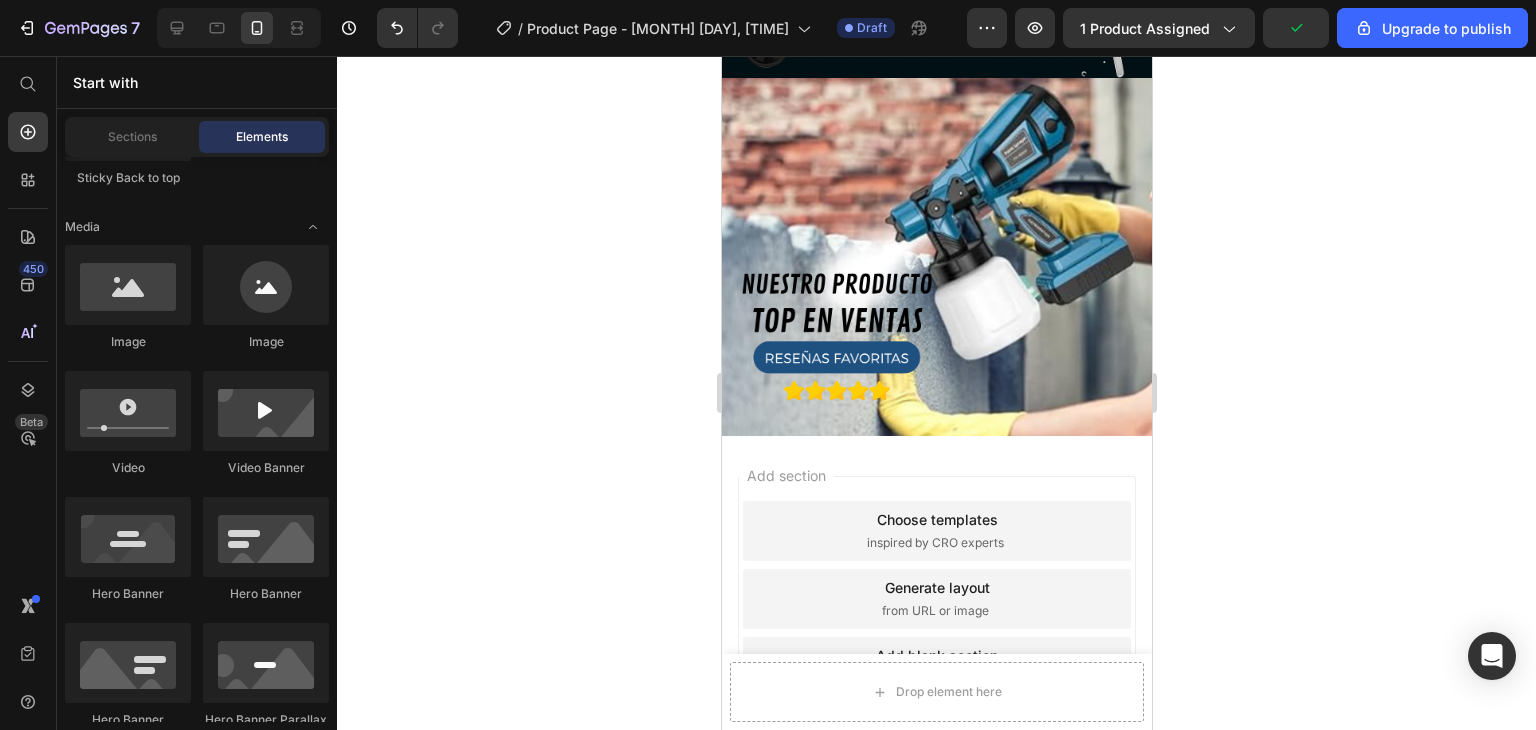scroll, scrollTop: 3059, scrollLeft: 0, axis: vertical 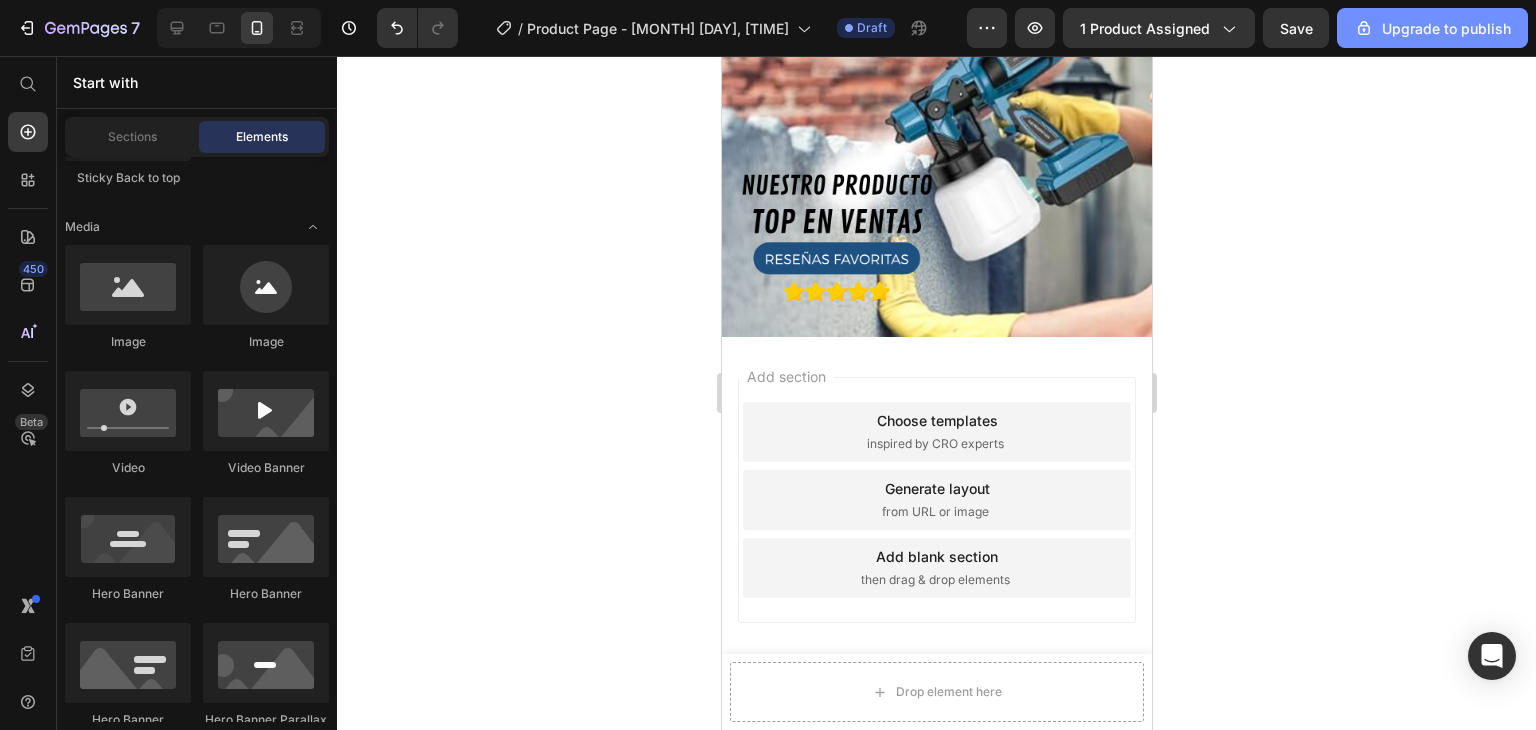 click on "Upgrade to publish" at bounding box center [1432, 28] 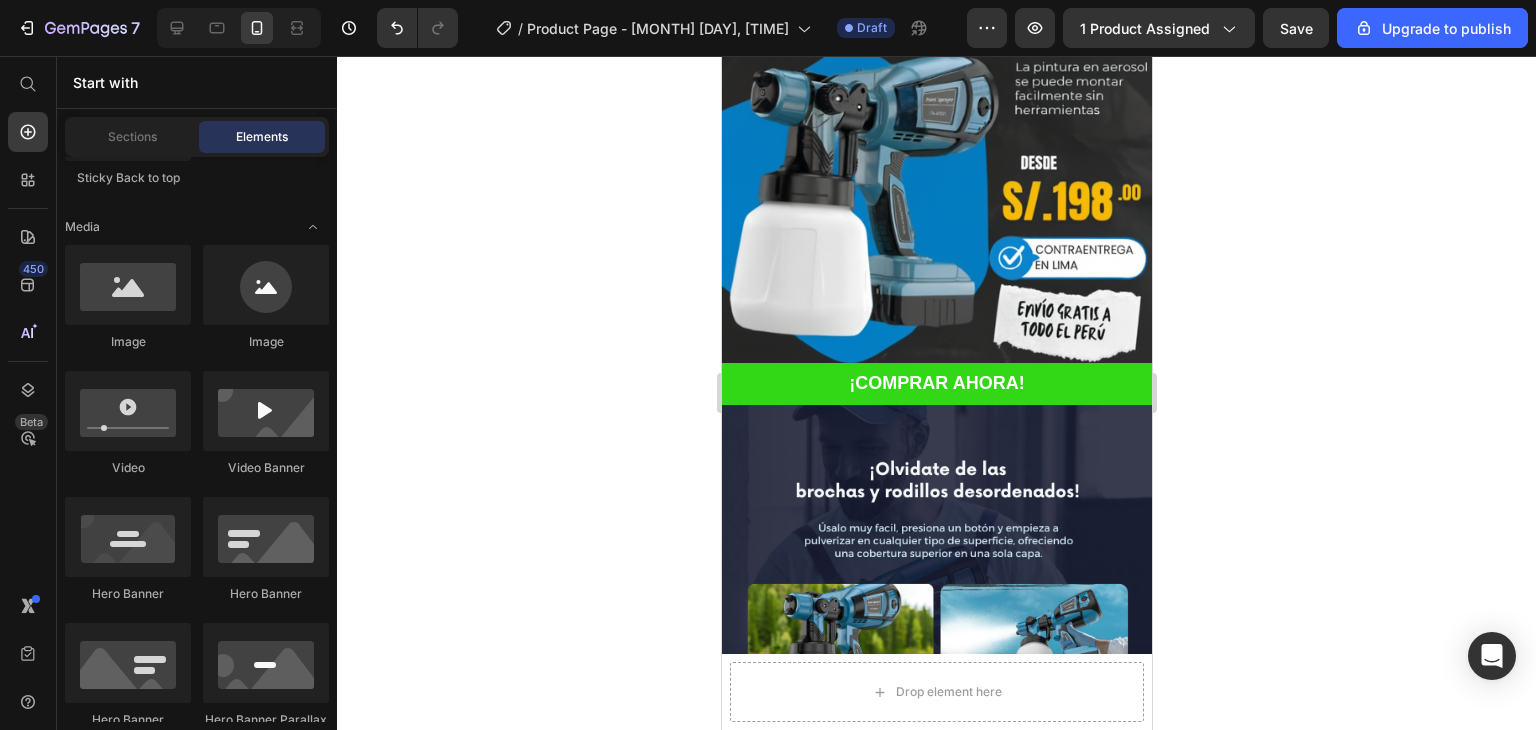 scroll, scrollTop: 300, scrollLeft: 0, axis: vertical 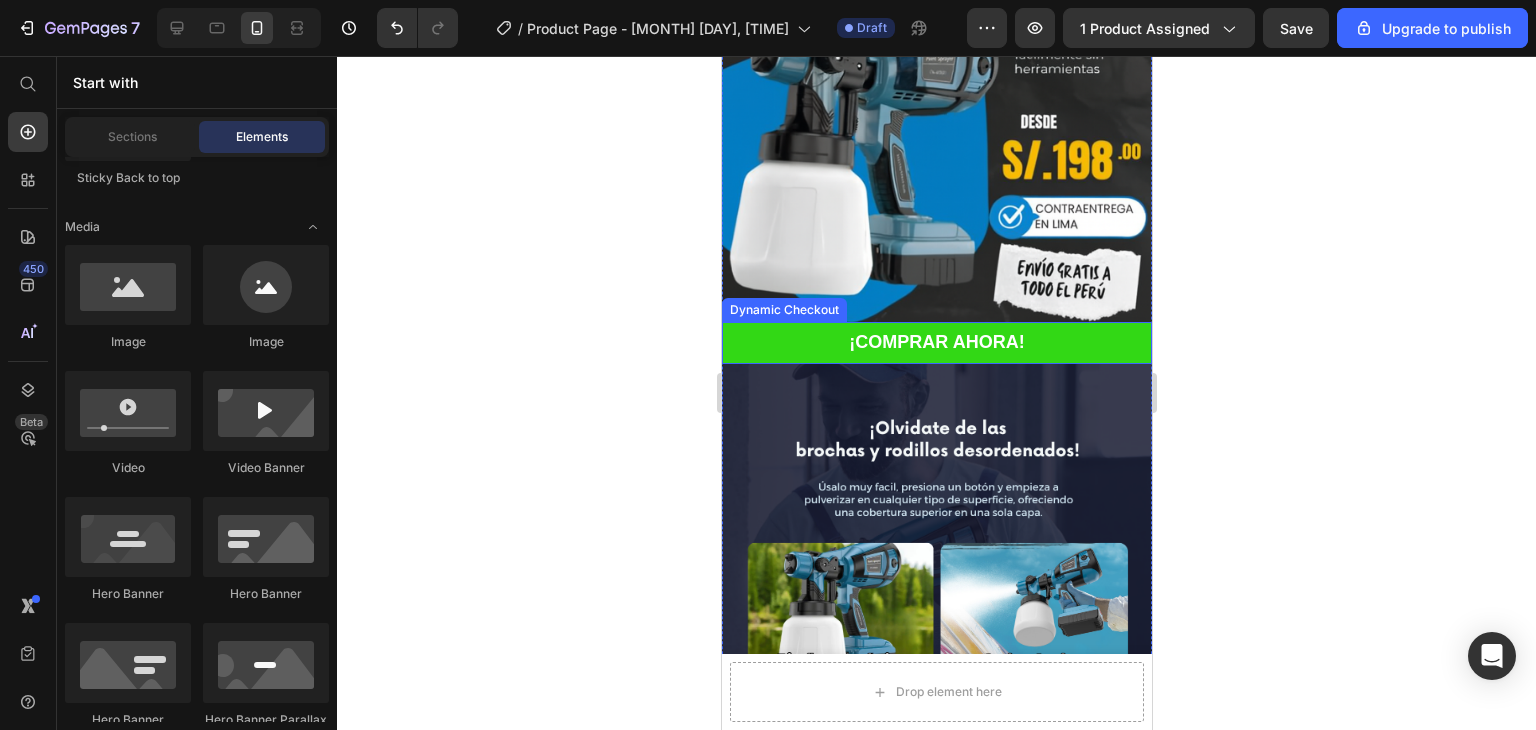 click on "¡COMPRAR AHORA!" at bounding box center (936, 342) 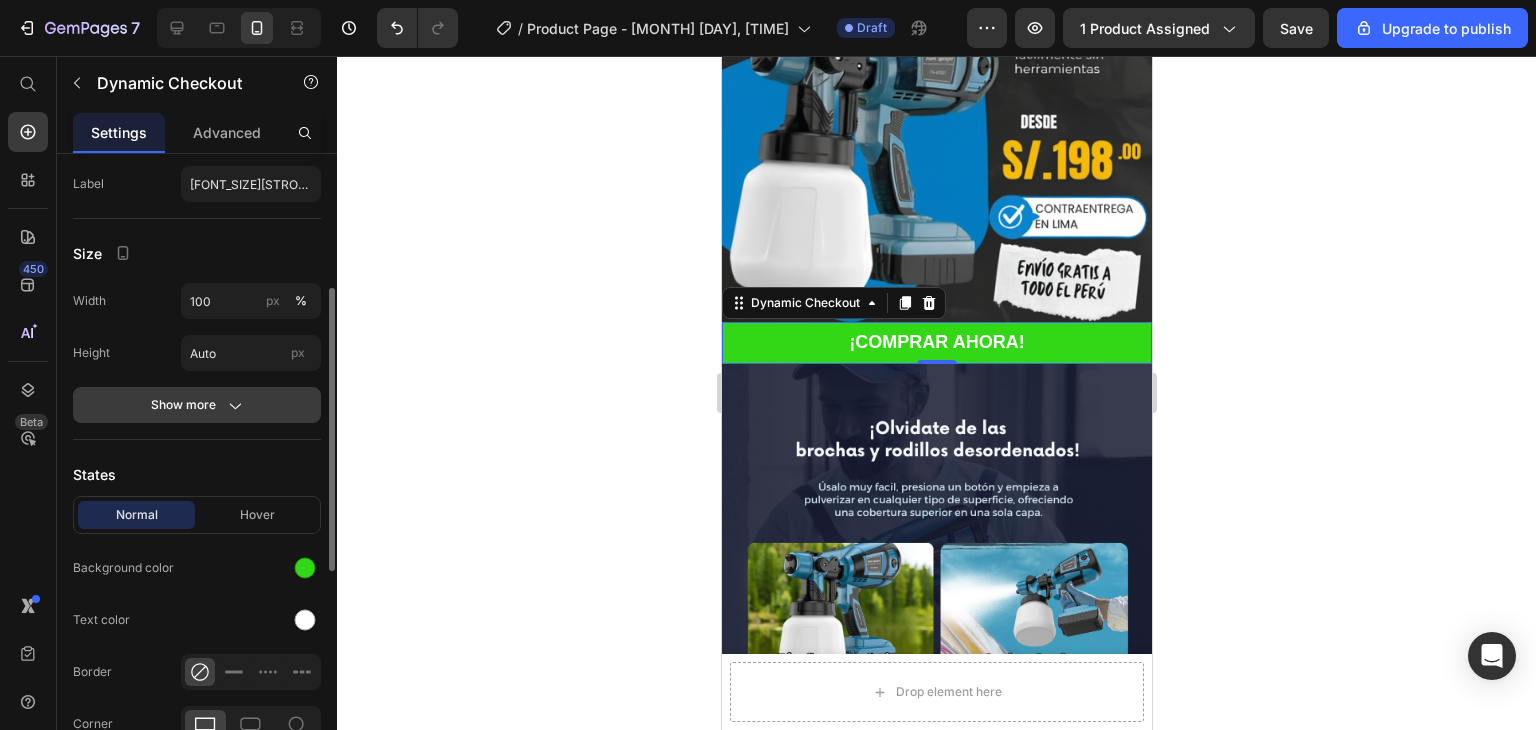 scroll, scrollTop: 400, scrollLeft: 0, axis: vertical 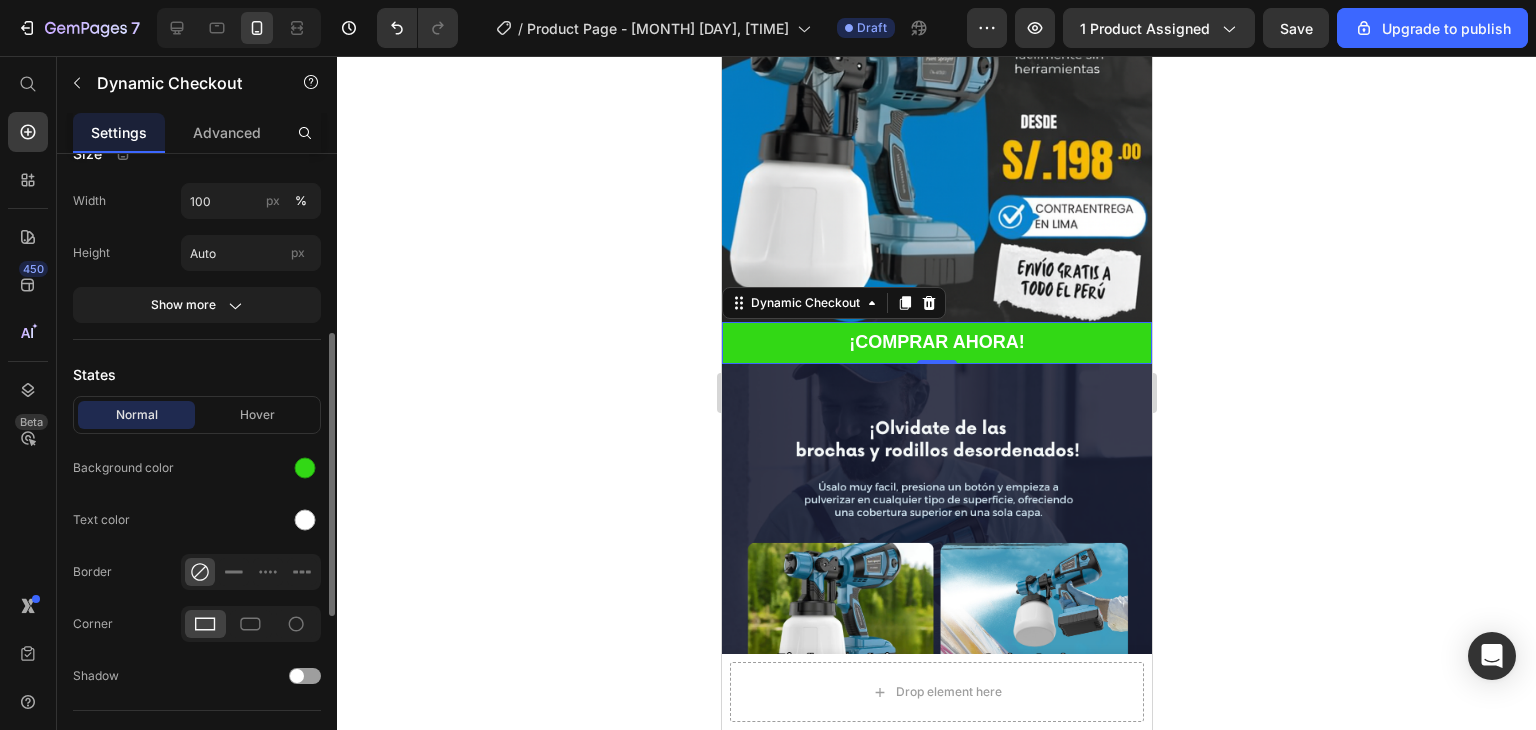 click 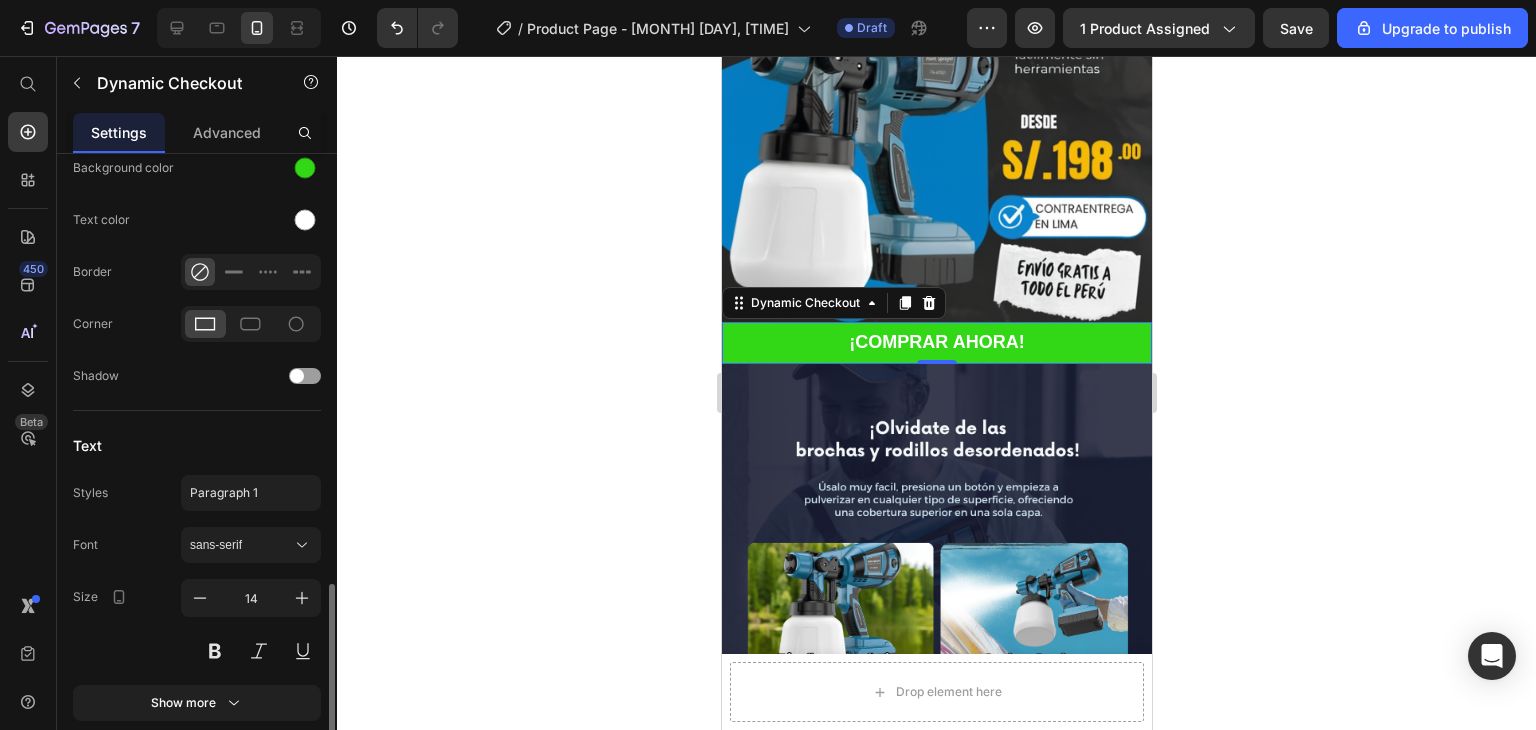 scroll, scrollTop: 780, scrollLeft: 0, axis: vertical 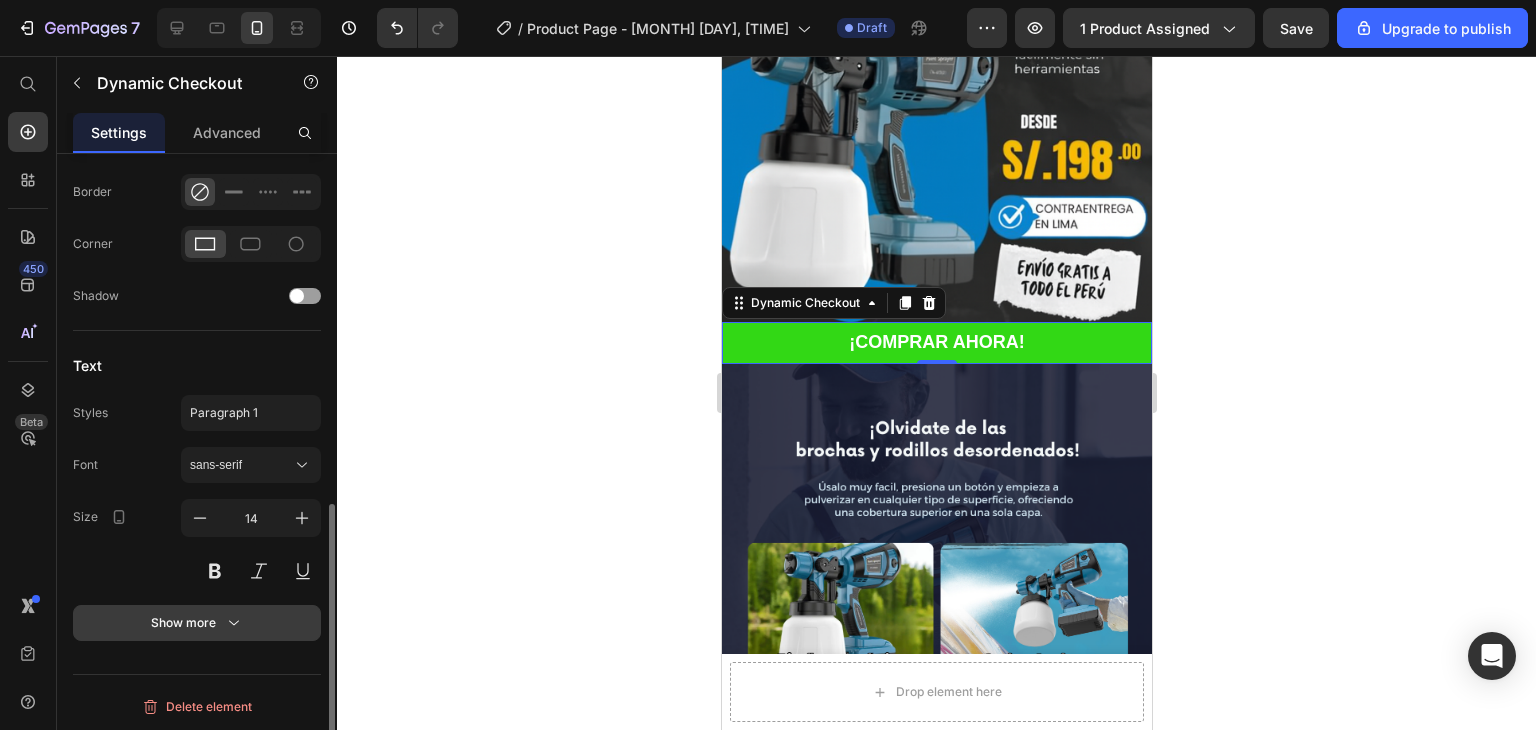 click on "Show more" at bounding box center (197, 623) 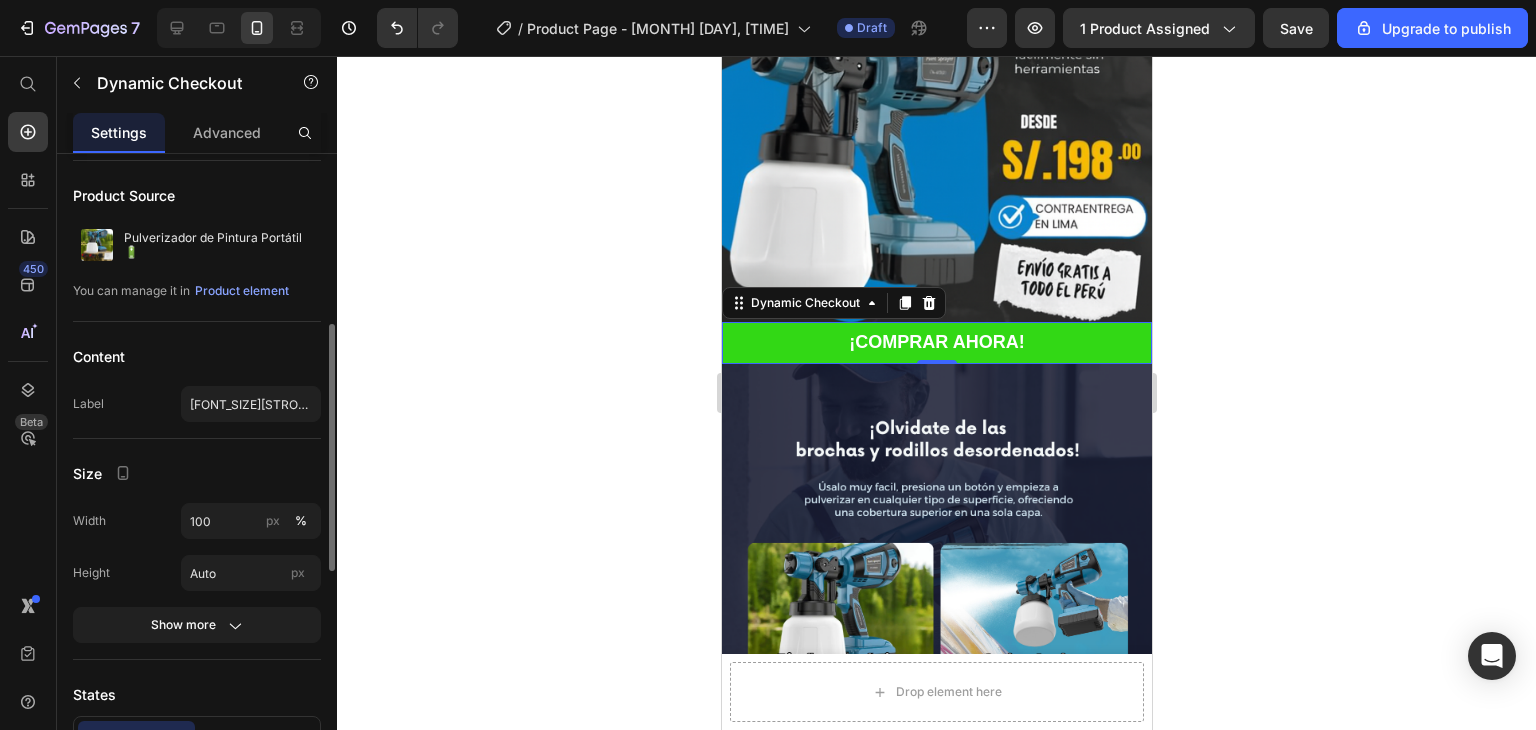scroll, scrollTop: 0, scrollLeft: 0, axis: both 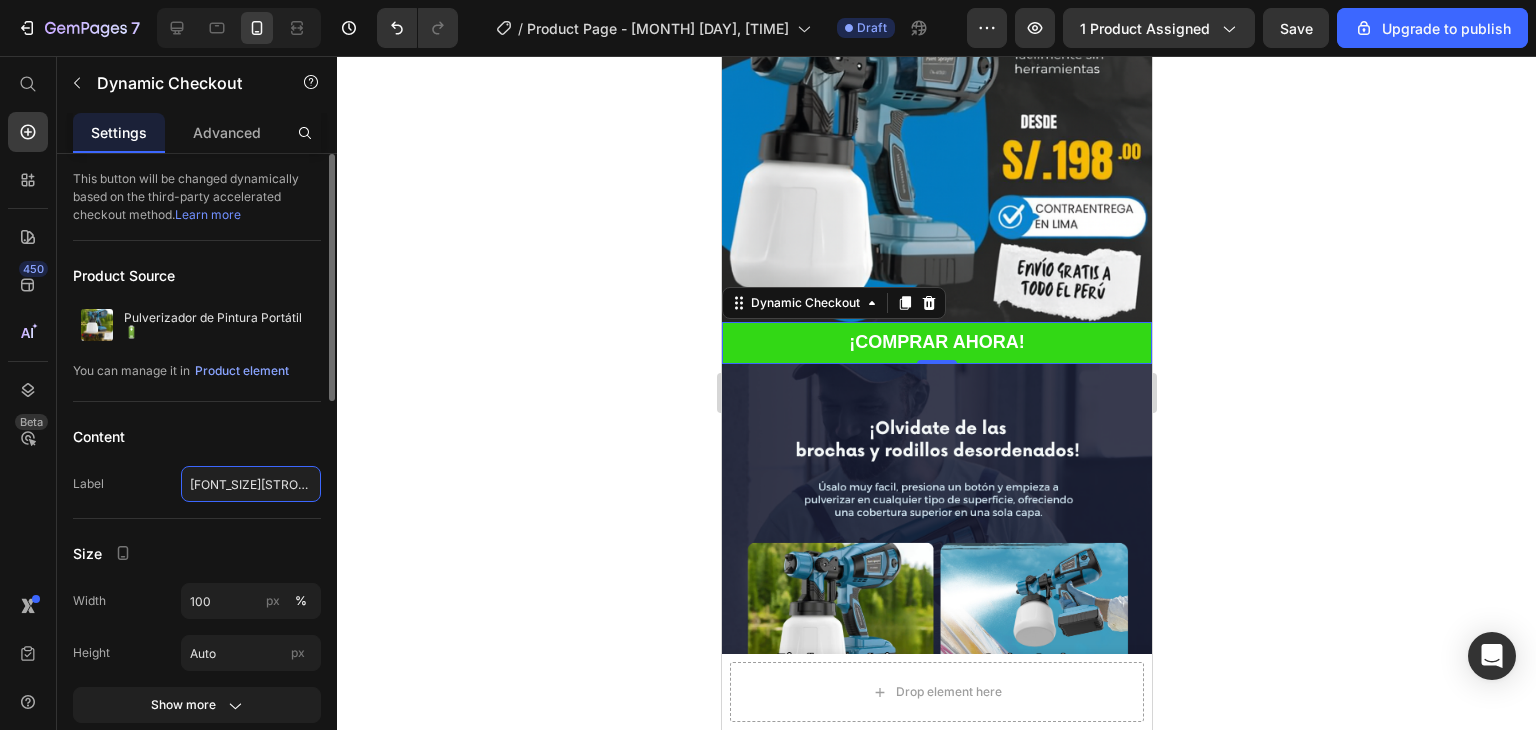 click on "[FONT_SIZE][STRONG]¡COMPRAR AHORA! [/STRONG][/FONT_SIZE]" 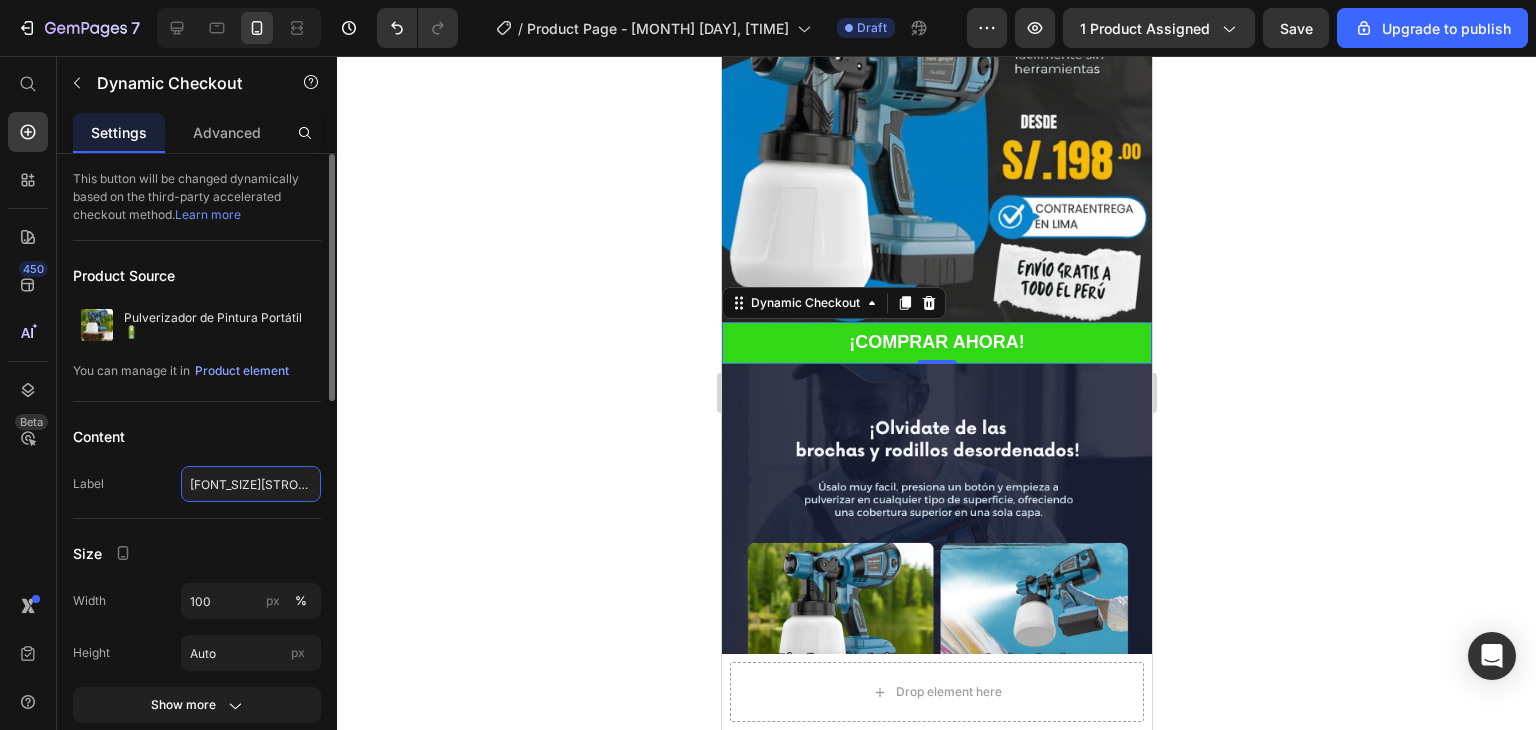 type 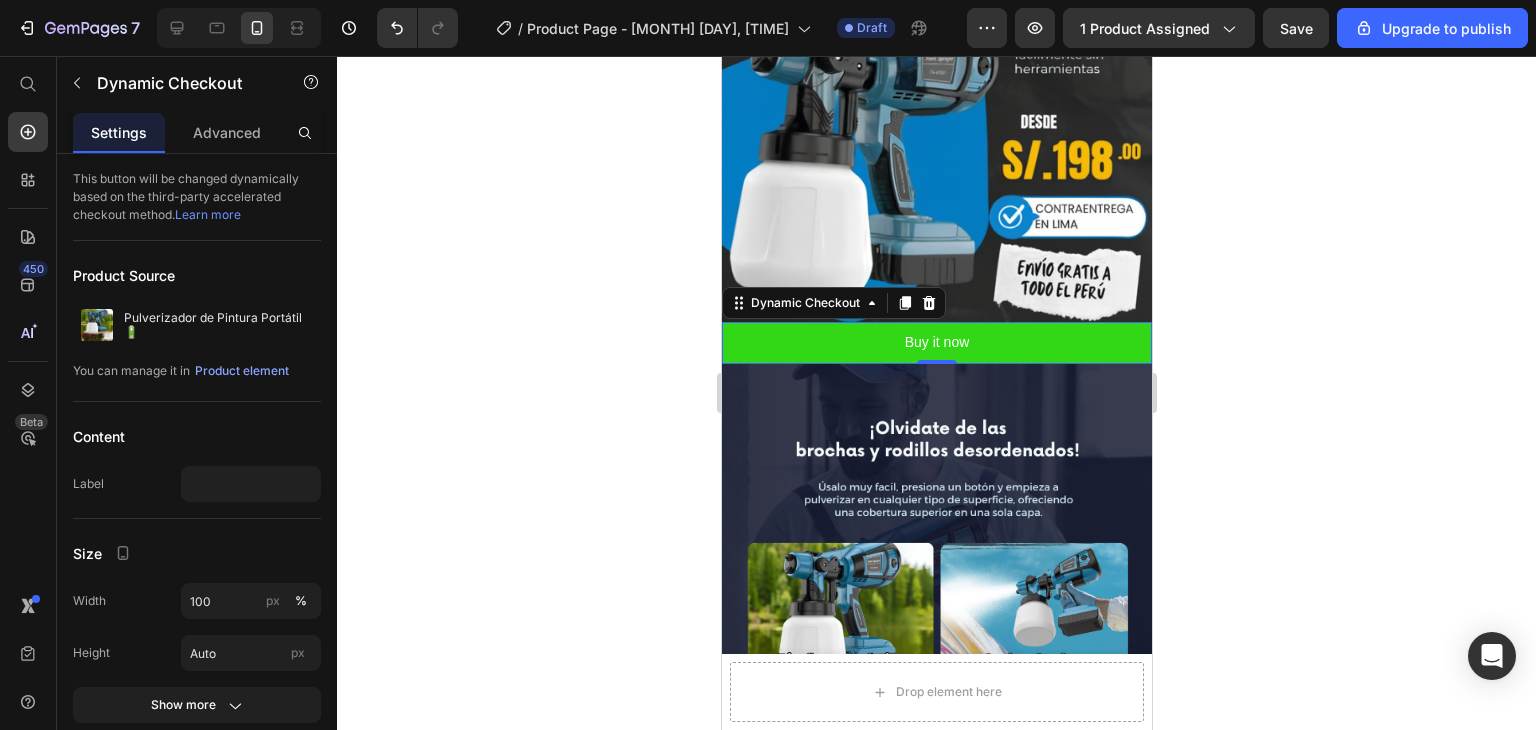 click 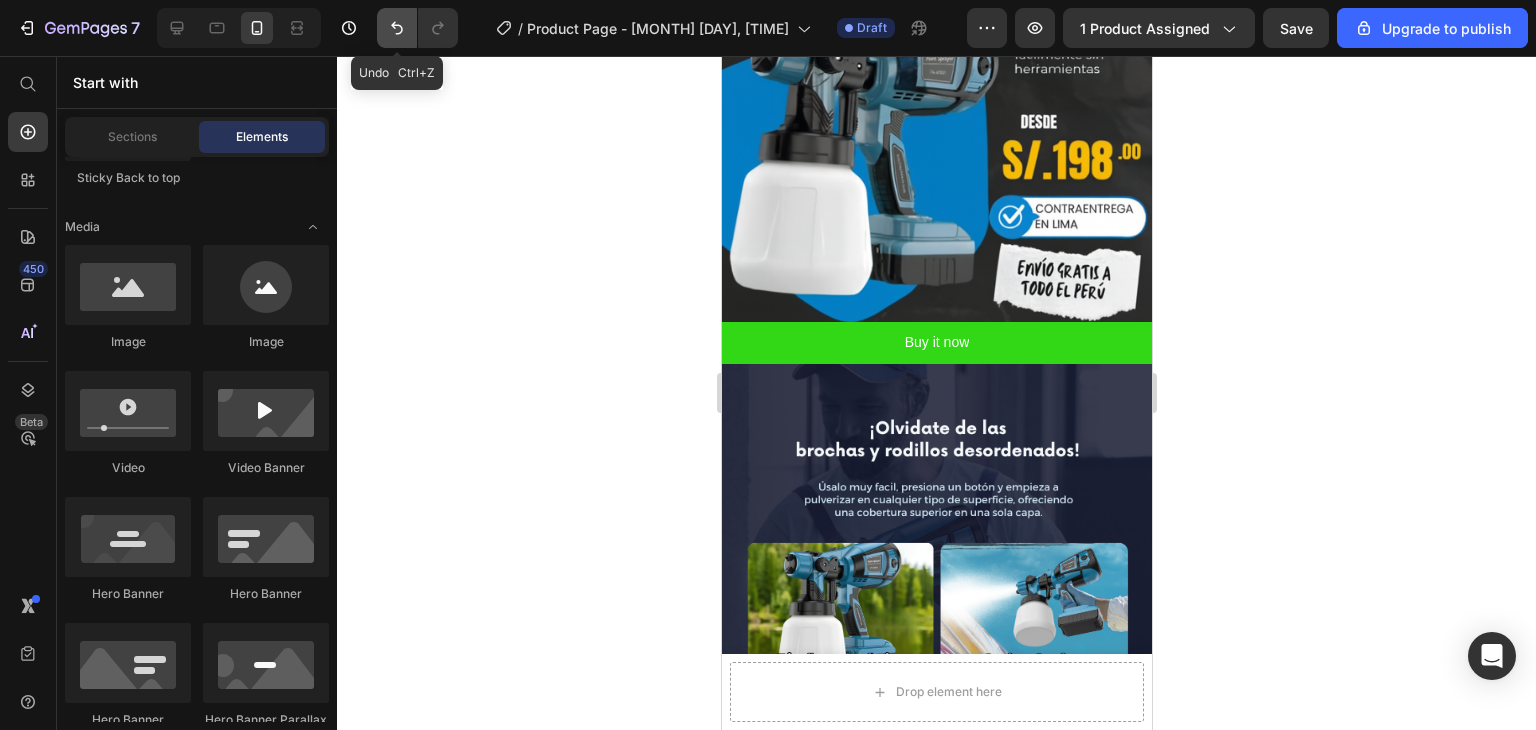 click 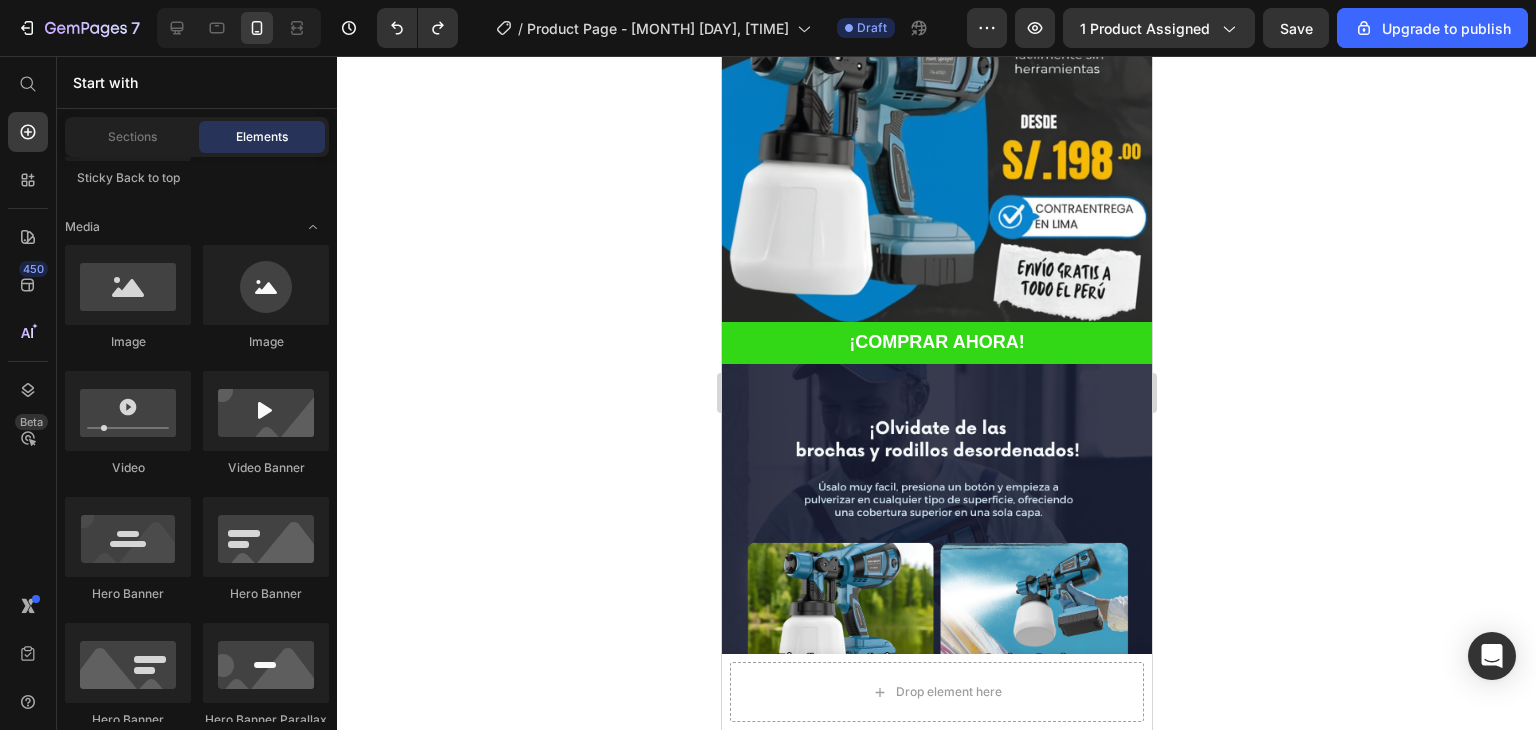 click on "¡COMPRAR AHORA!" at bounding box center [936, 342] 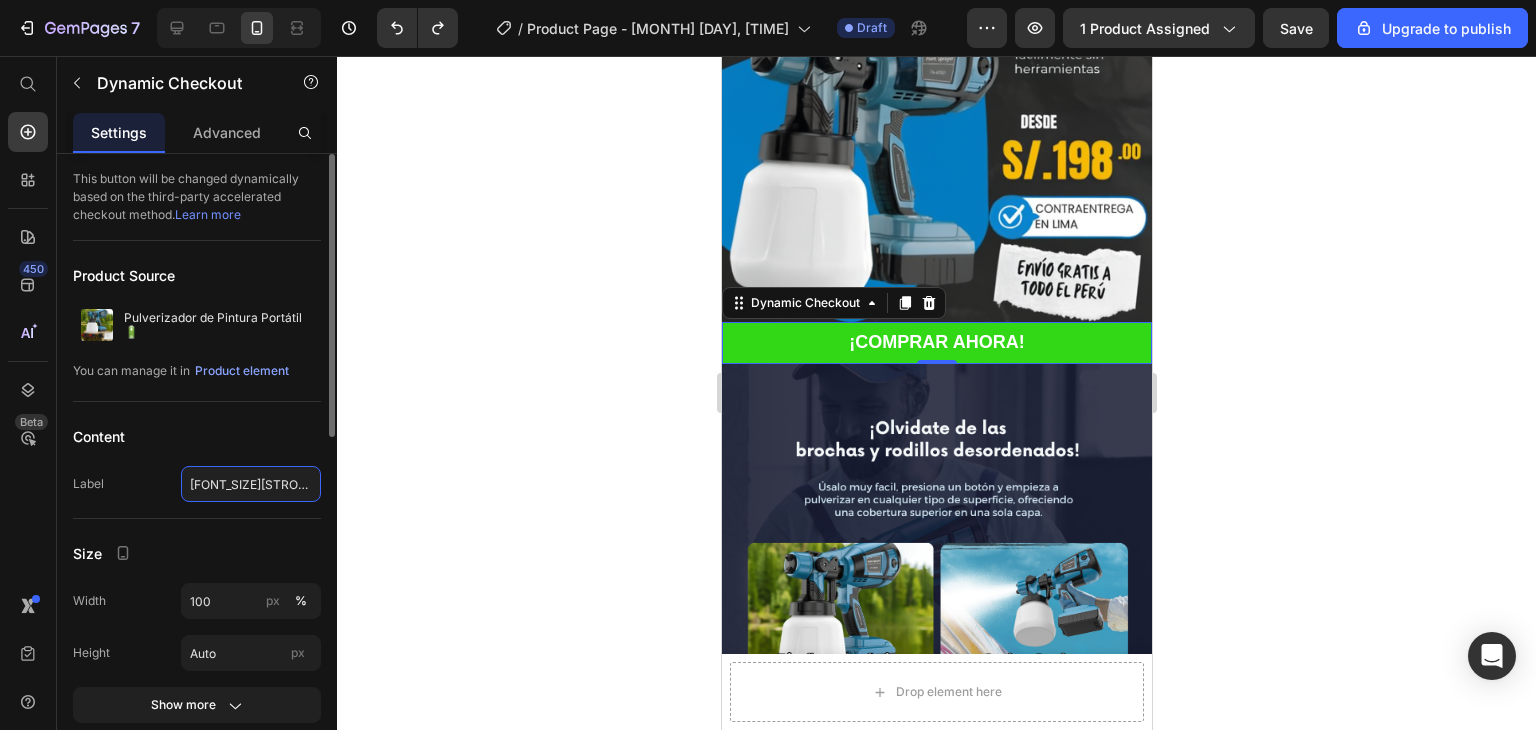 click on "[FONT_SIZE][STRONG]¡COMPRAR AHORA! [/STRONG][/FONT_SIZE]" 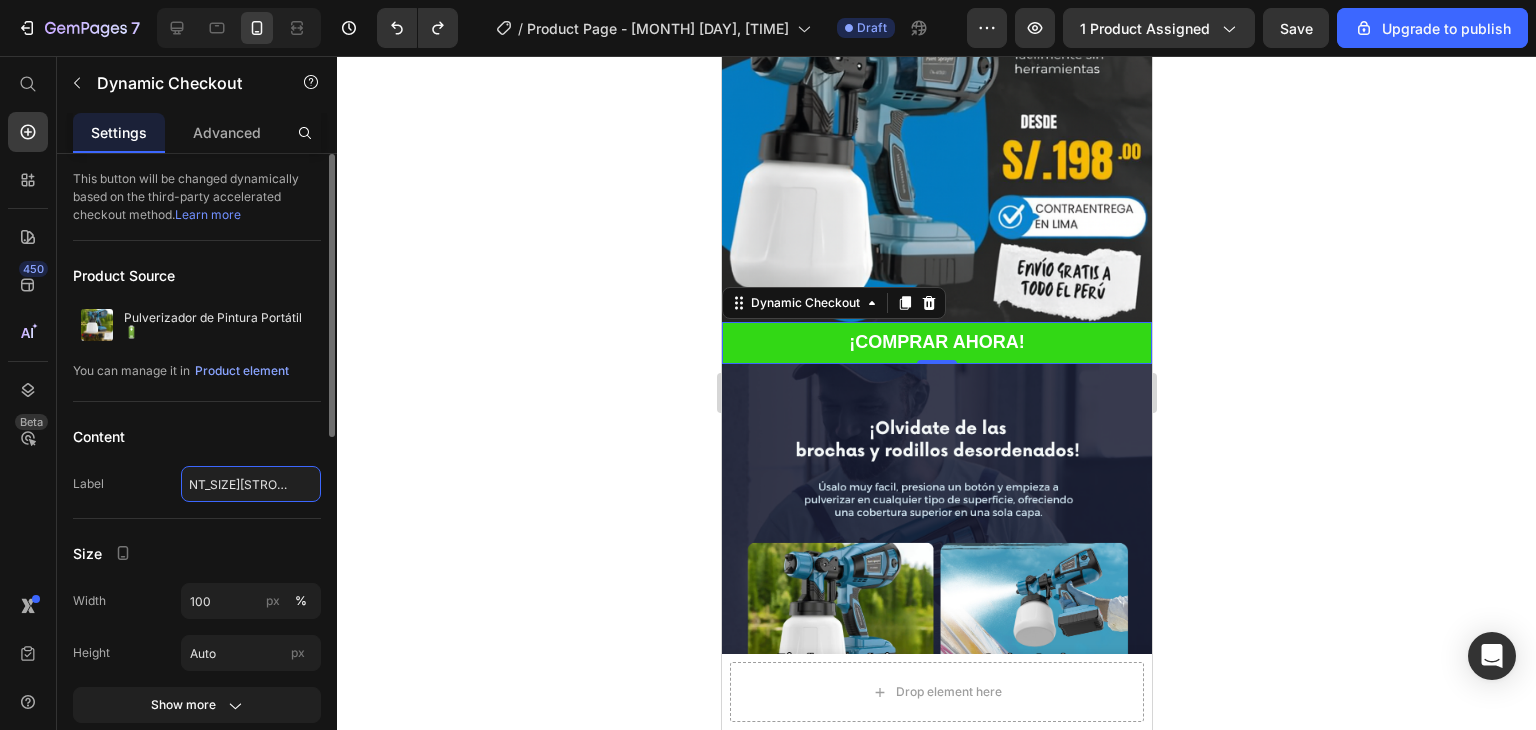 scroll, scrollTop: 0, scrollLeft: 0, axis: both 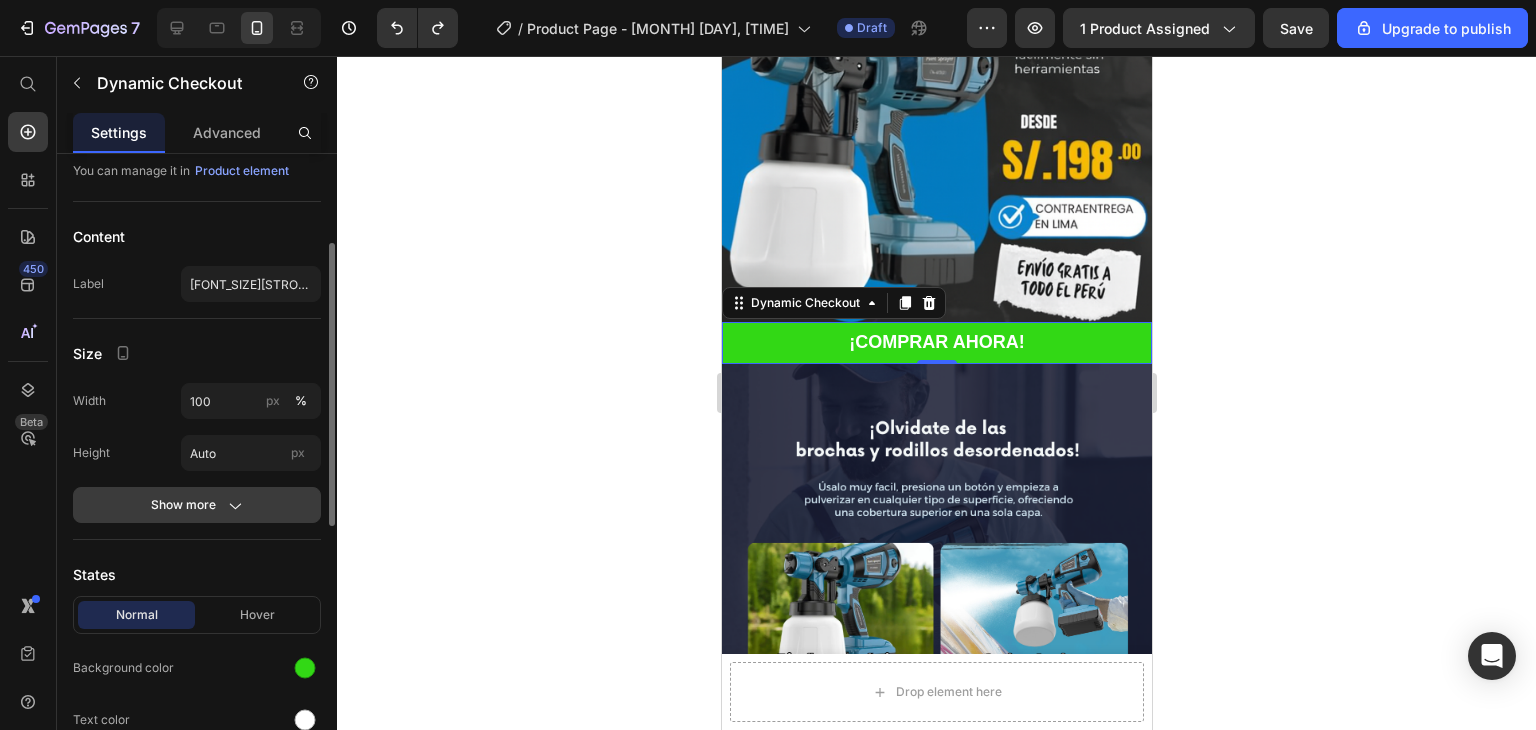 click on "Show more" 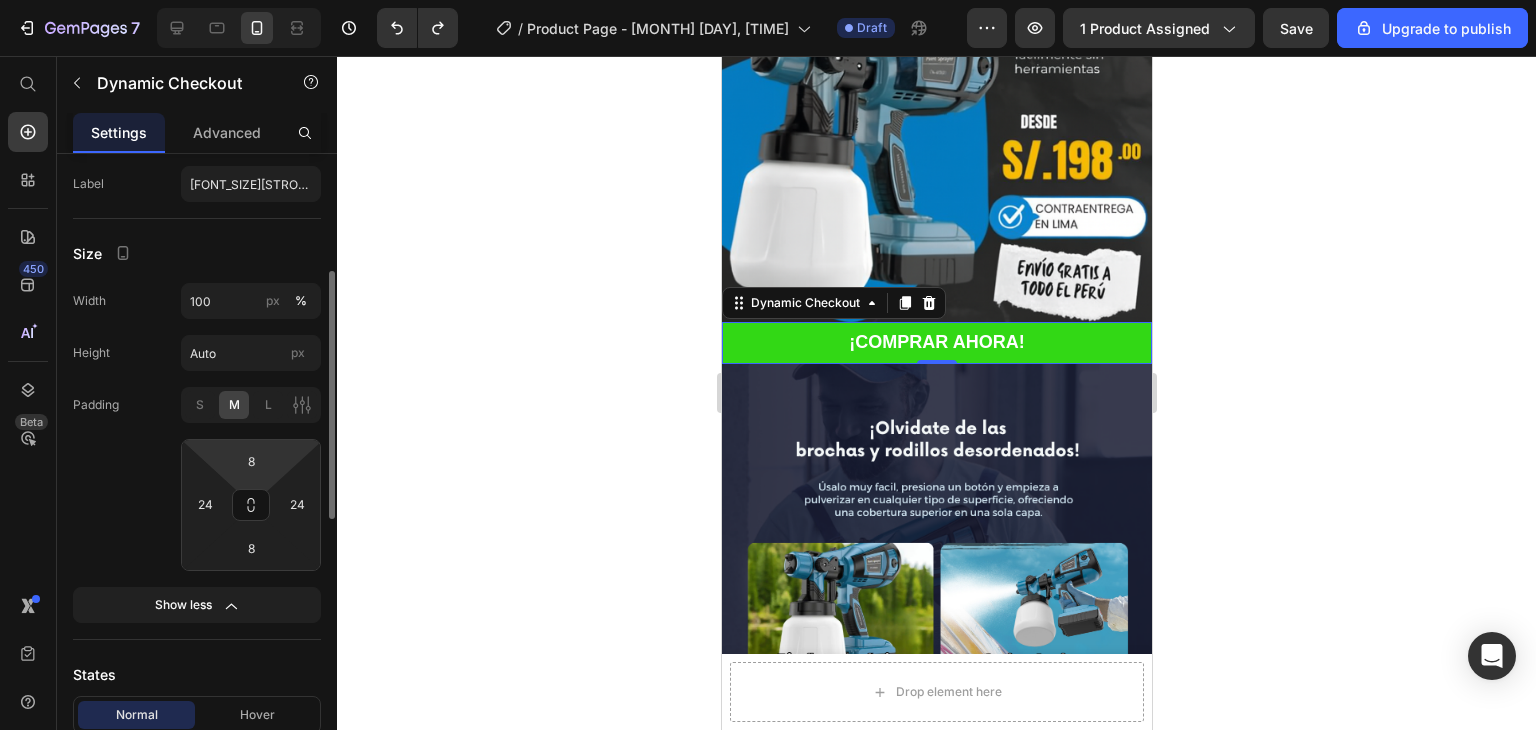 scroll, scrollTop: 400, scrollLeft: 0, axis: vertical 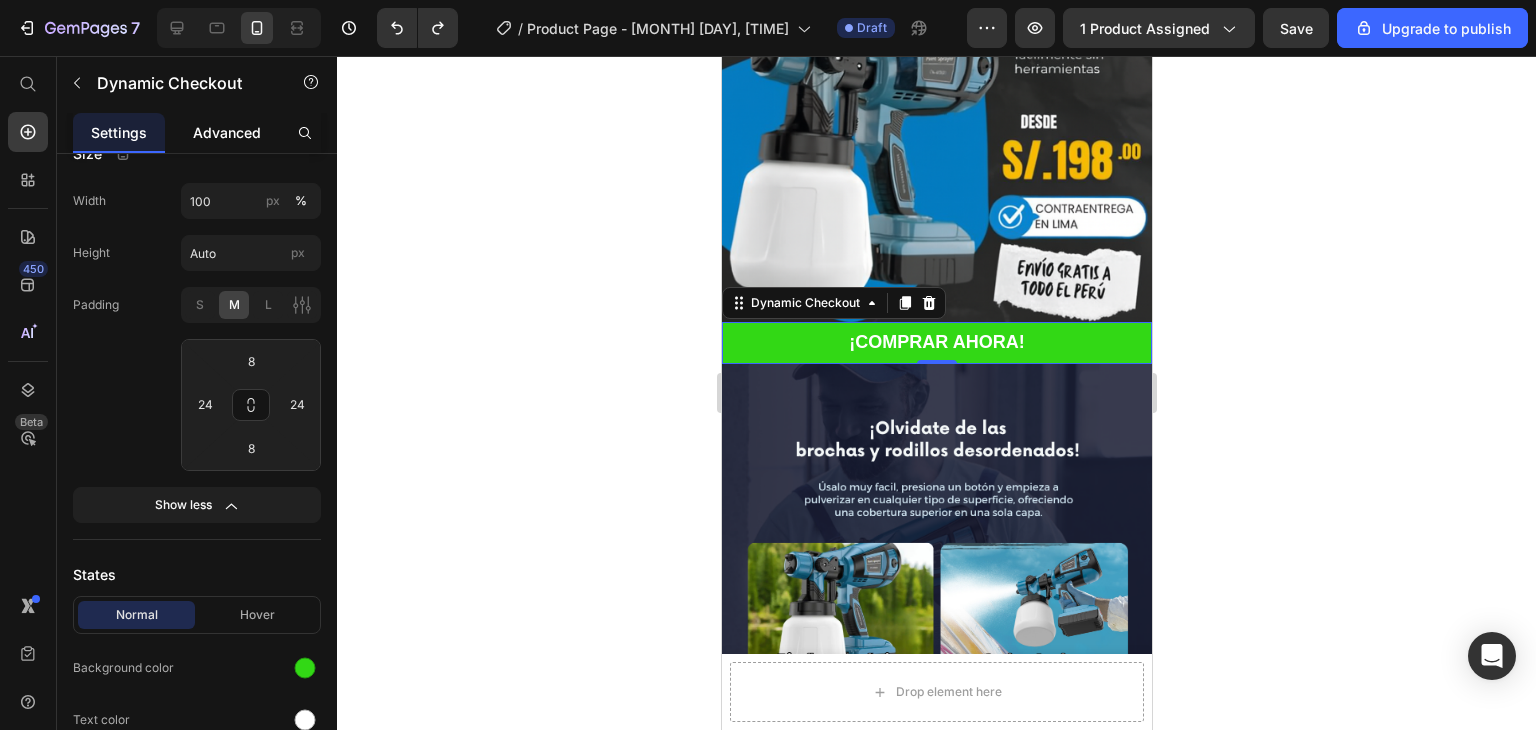click on "Advanced" at bounding box center (227, 132) 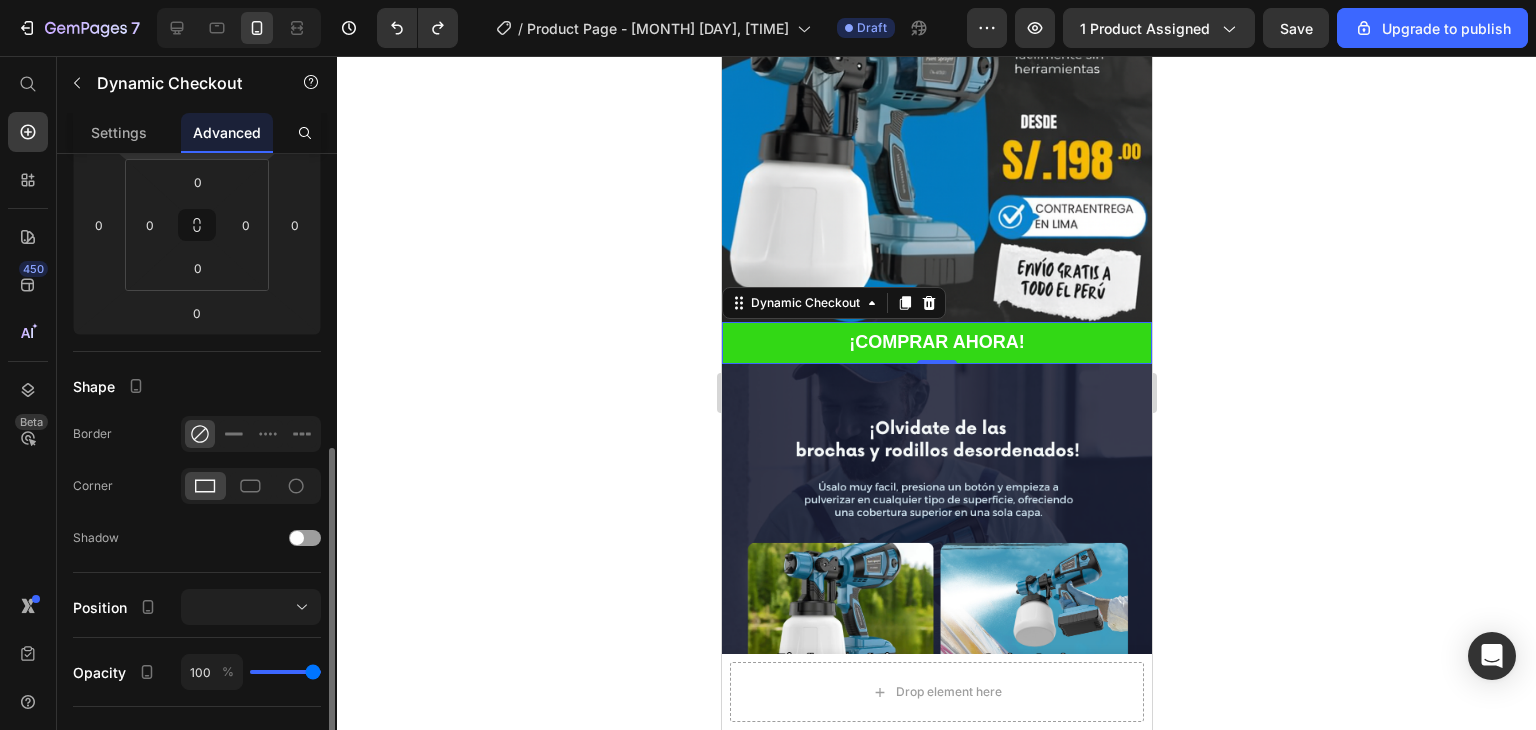 scroll, scrollTop: 400, scrollLeft: 0, axis: vertical 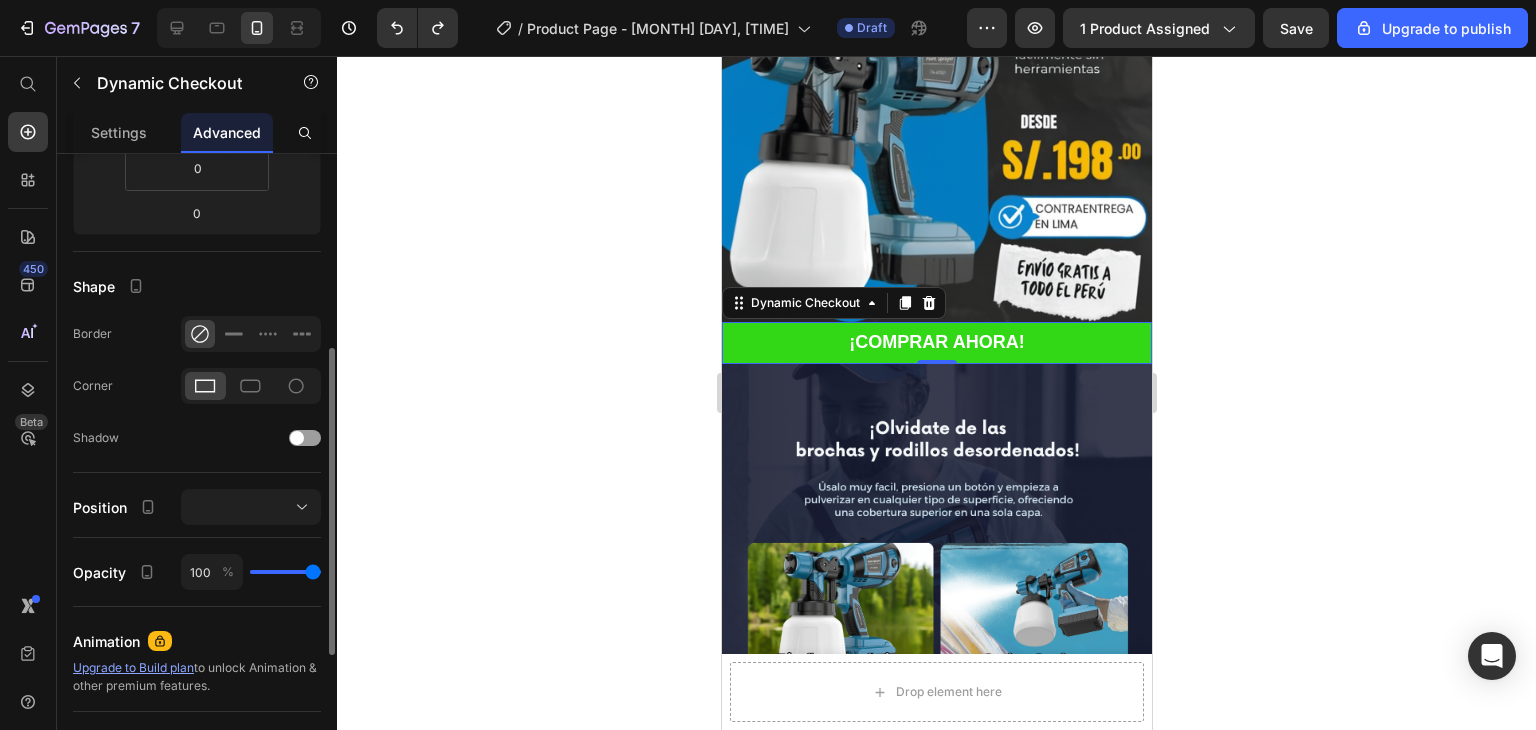 click 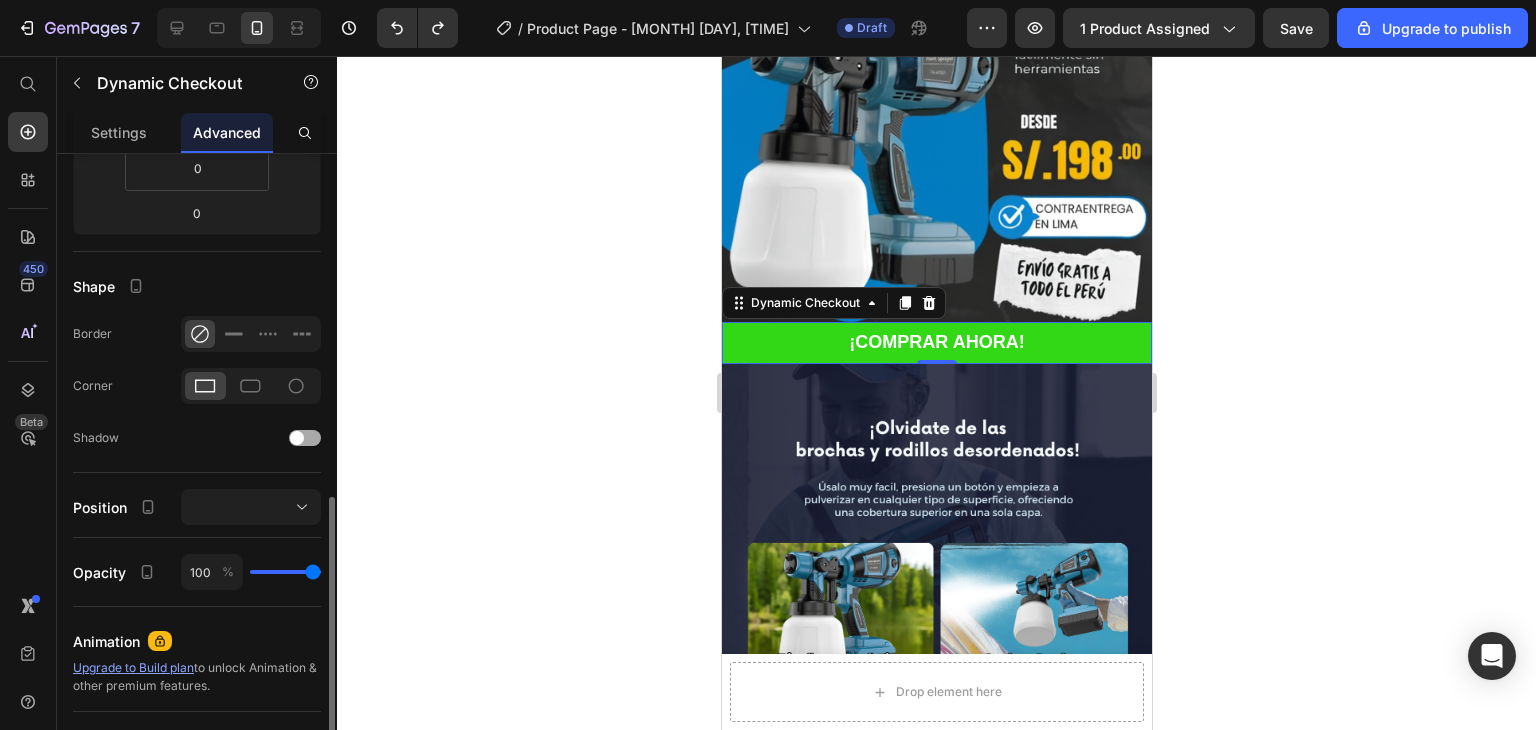 scroll, scrollTop: 500, scrollLeft: 0, axis: vertical 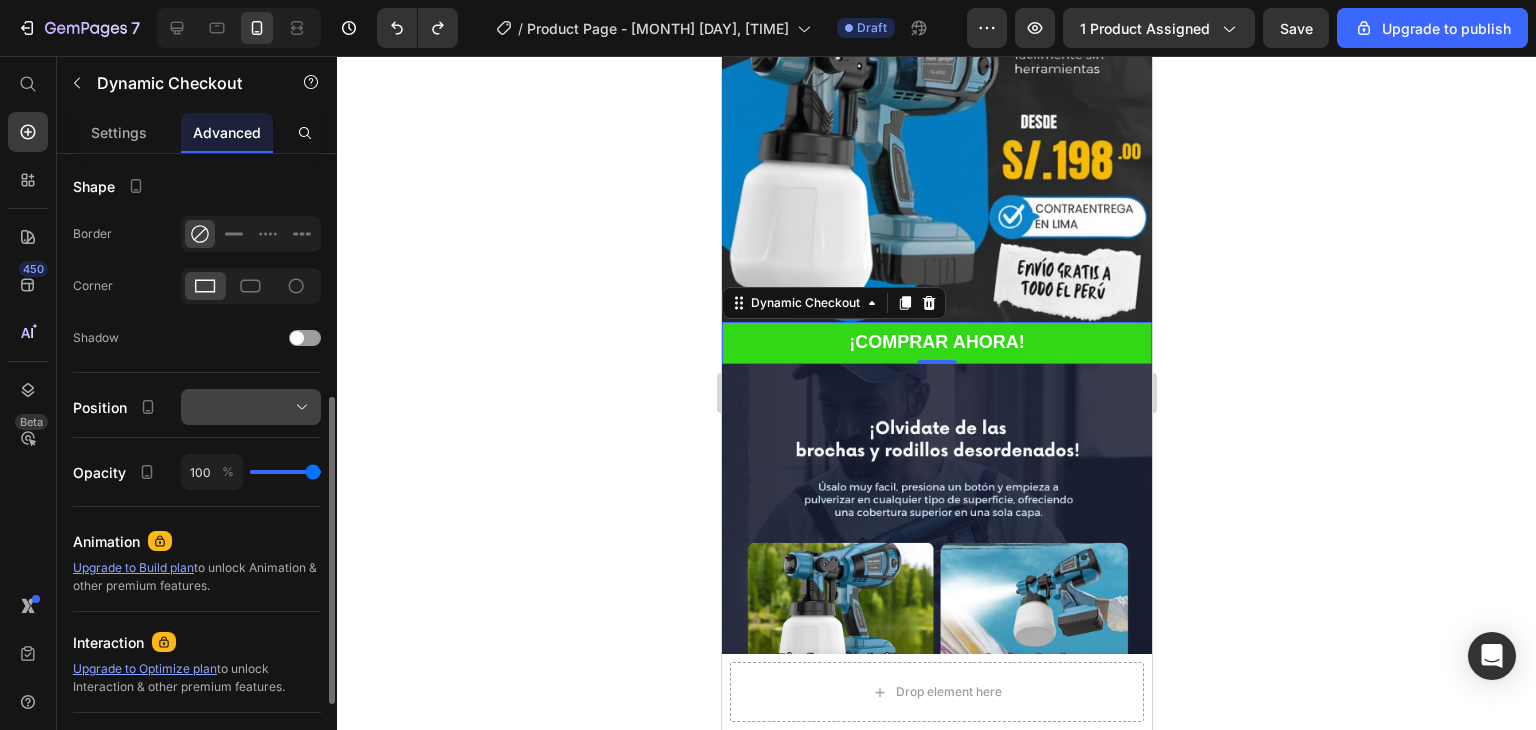 click at bounding box center (251, 407) 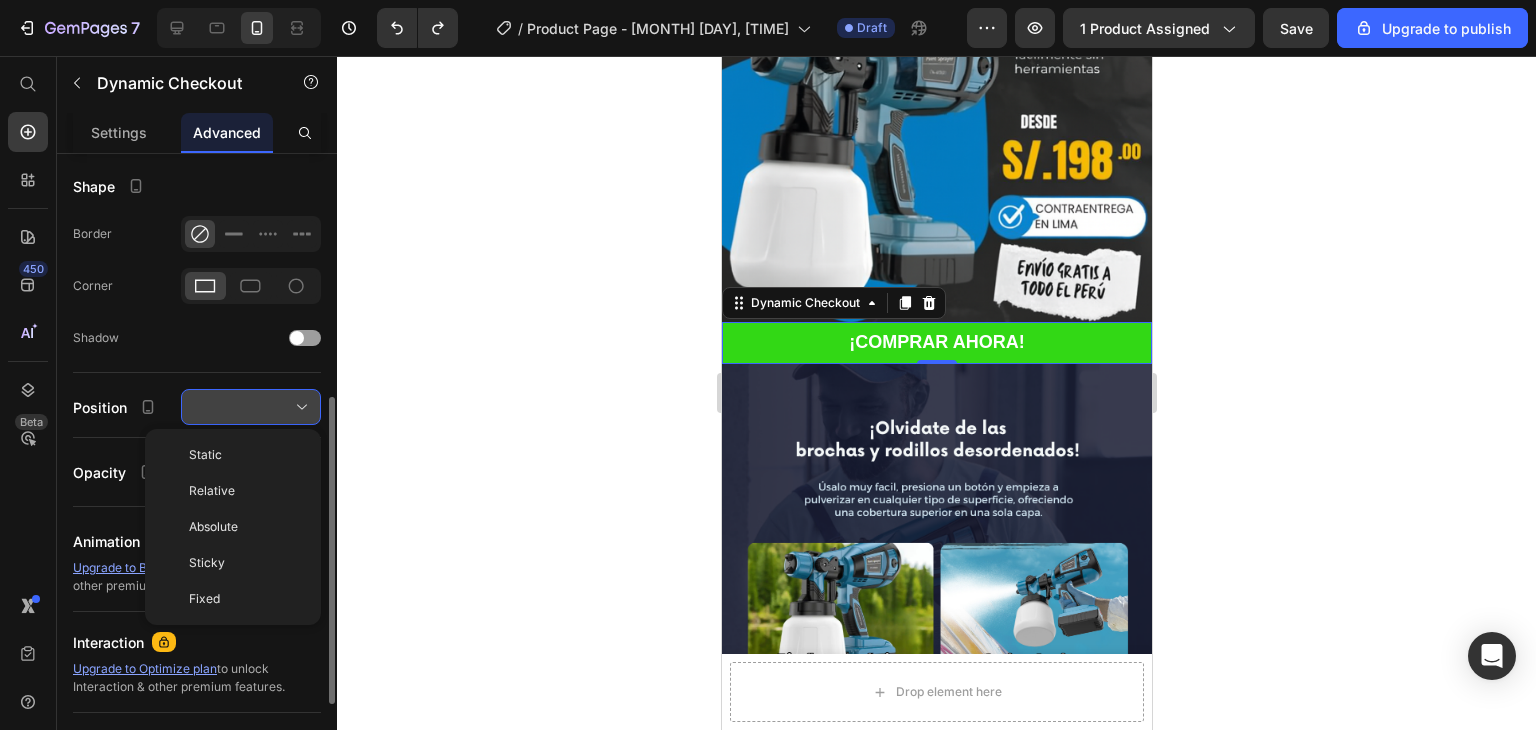 click at bounding box center (251, 407) 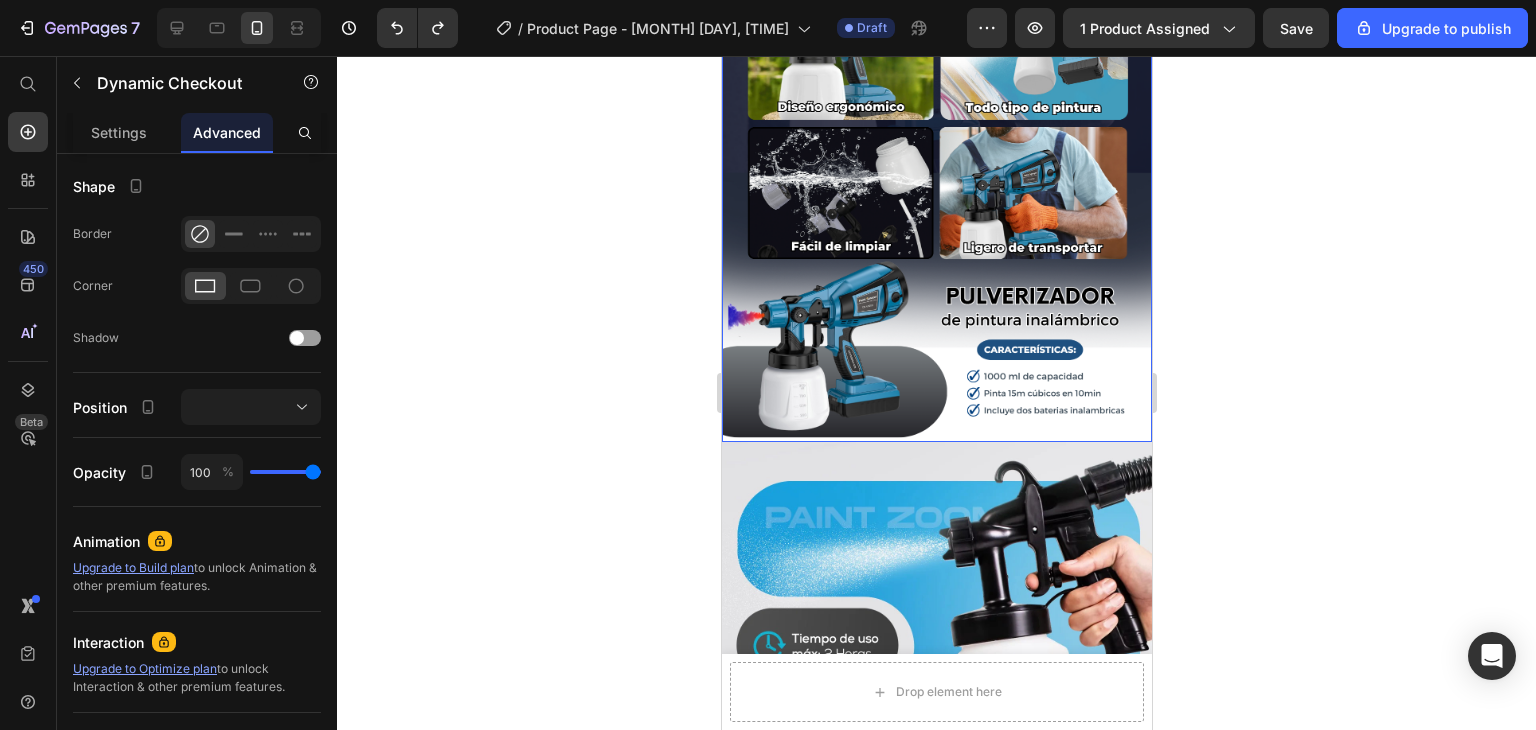 scroll, scrollTop: 800, scrollLeft: 0, axis: vertical 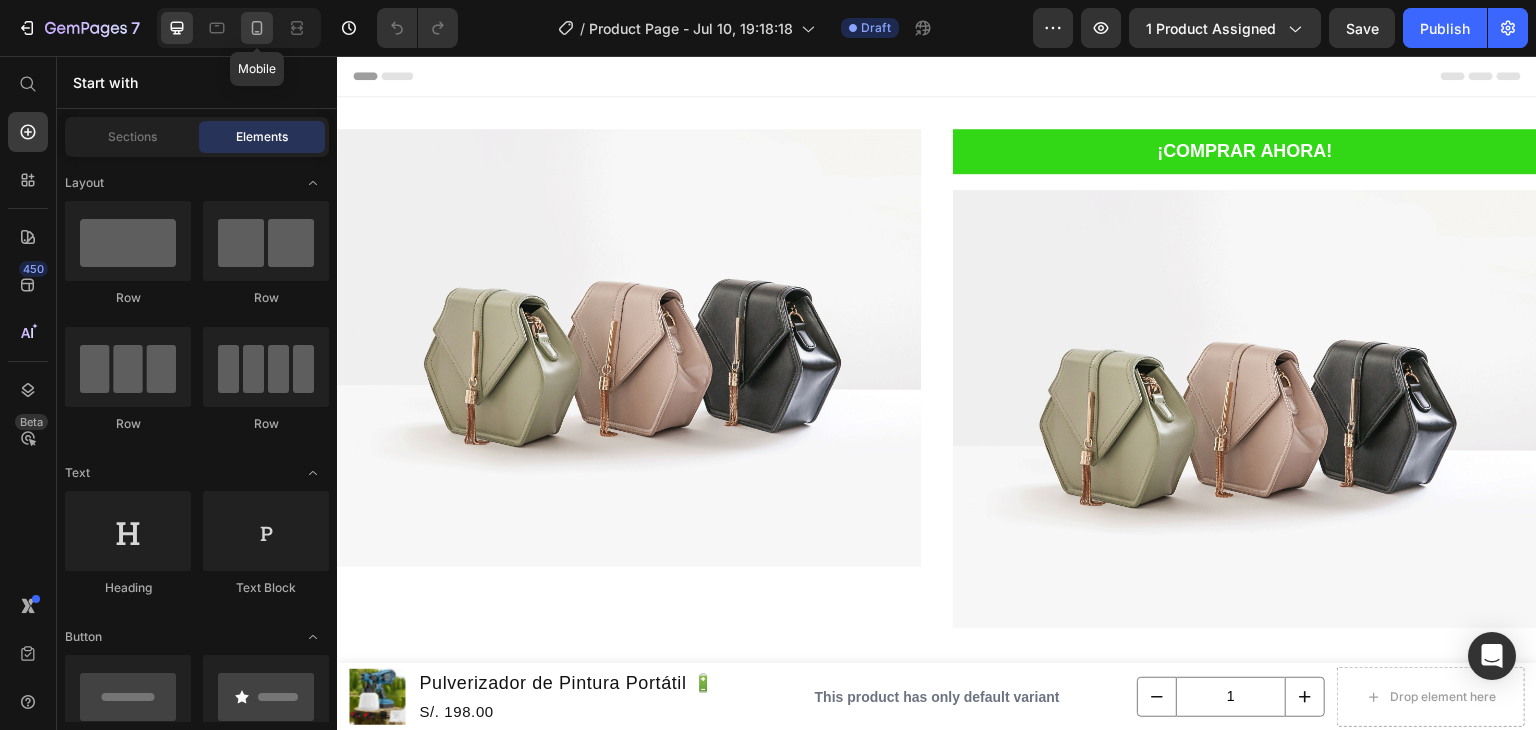click 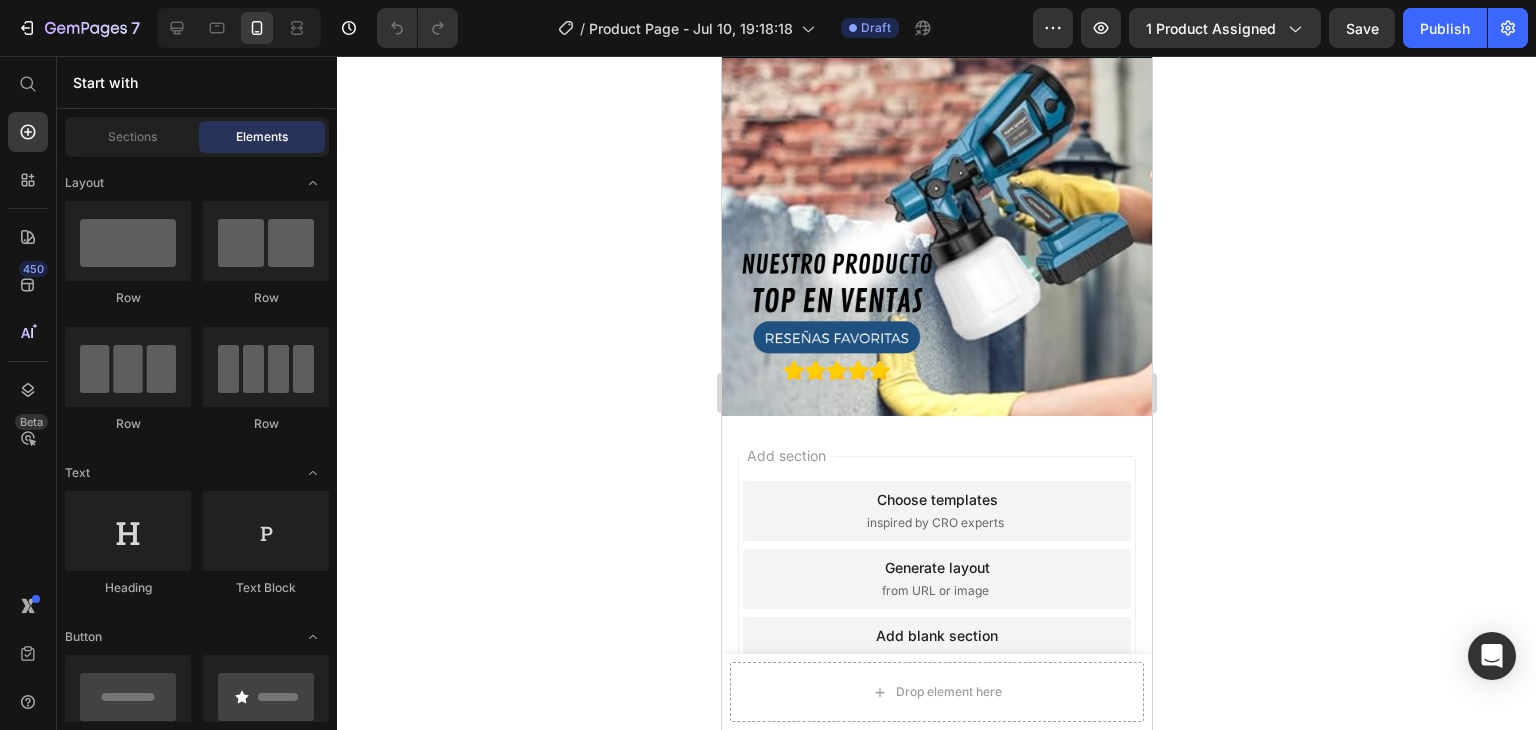 scroll, scrollTop: 3059, scrollLeft: 0, axis: vertical 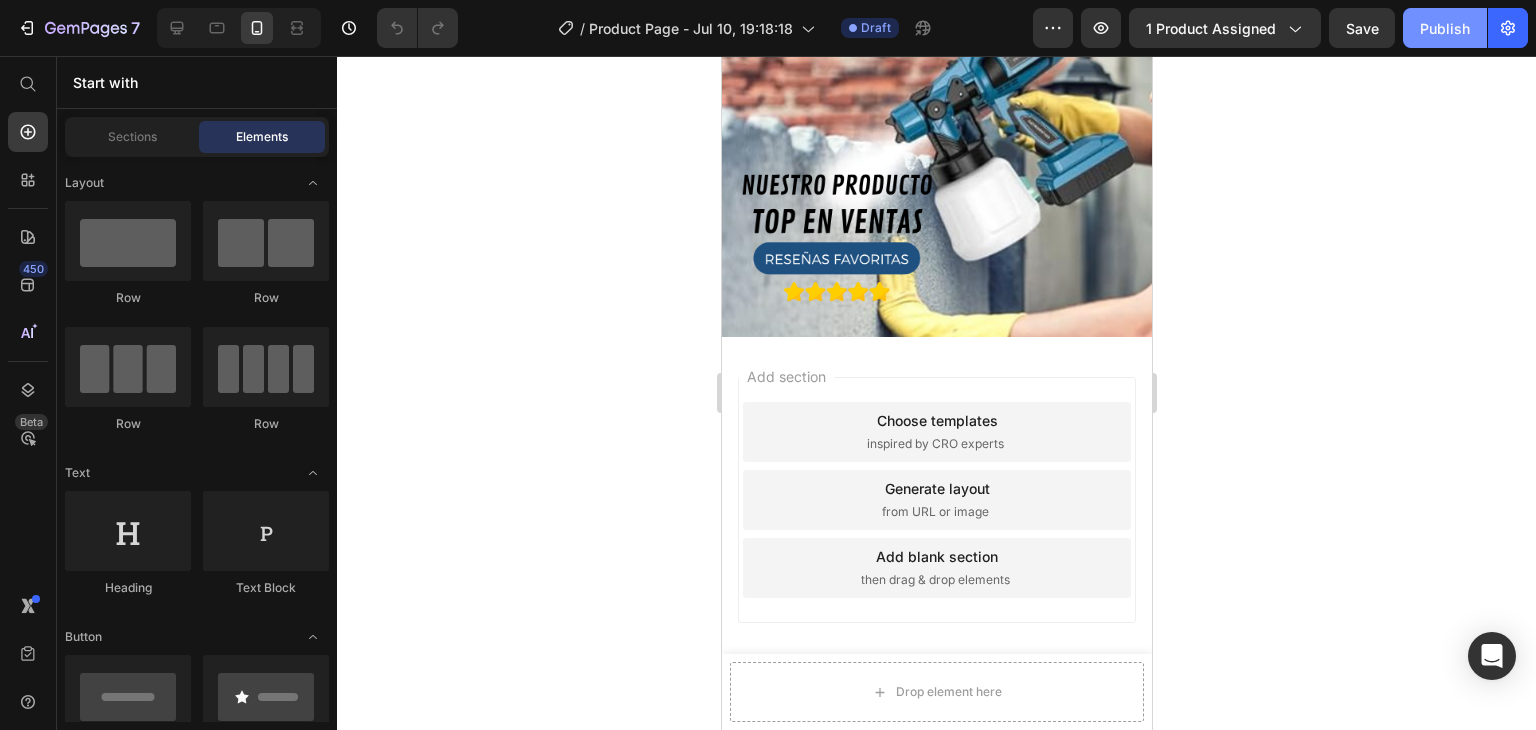 click on "Publish" 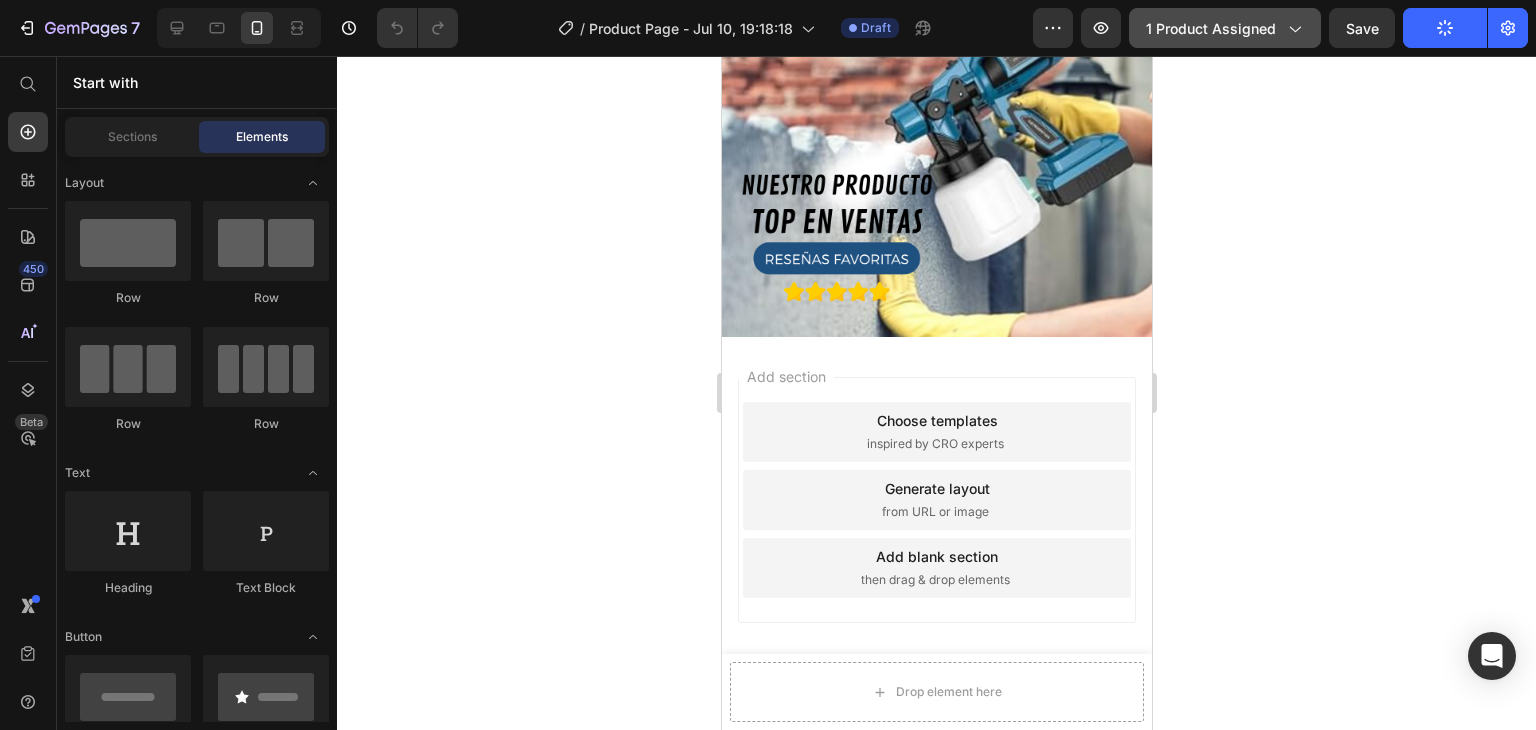 click 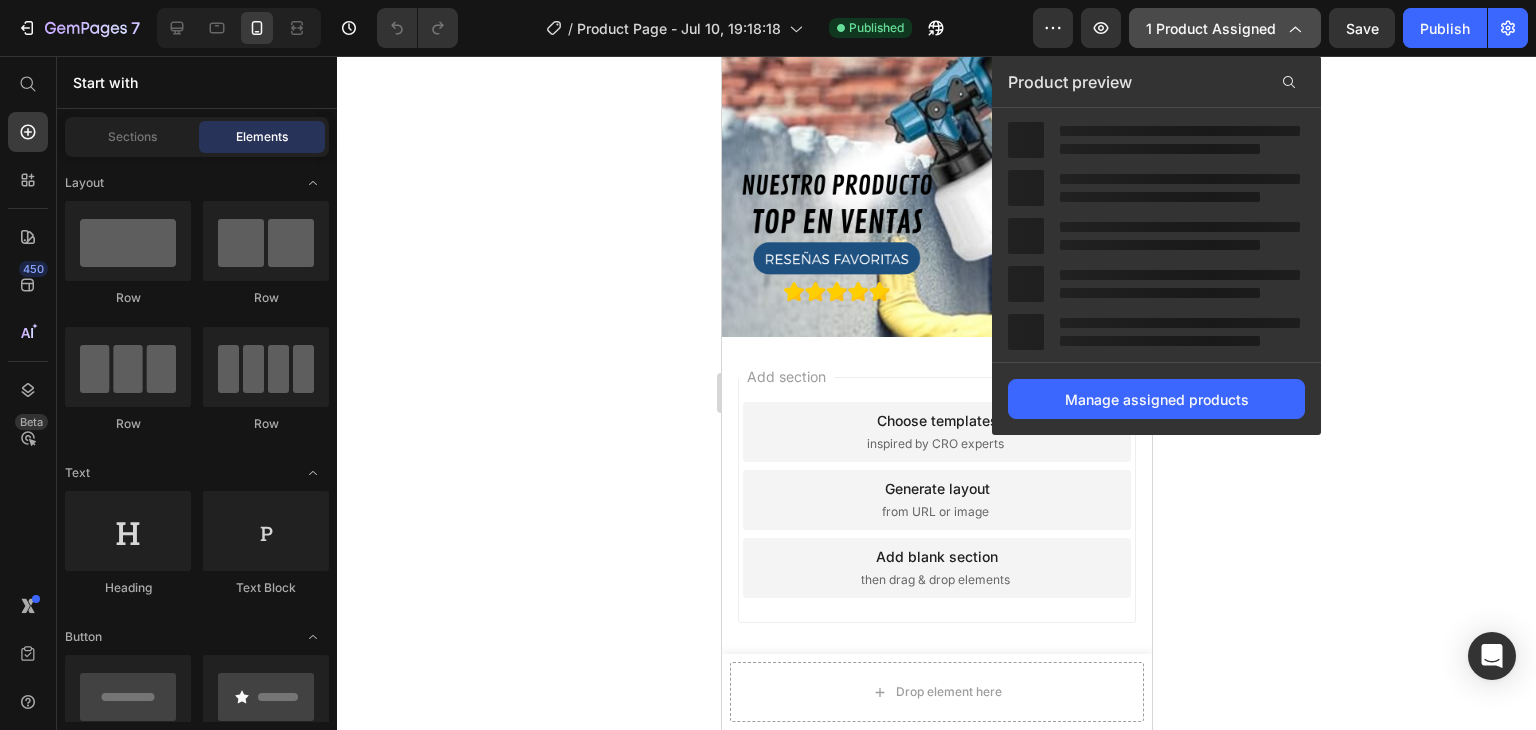 click 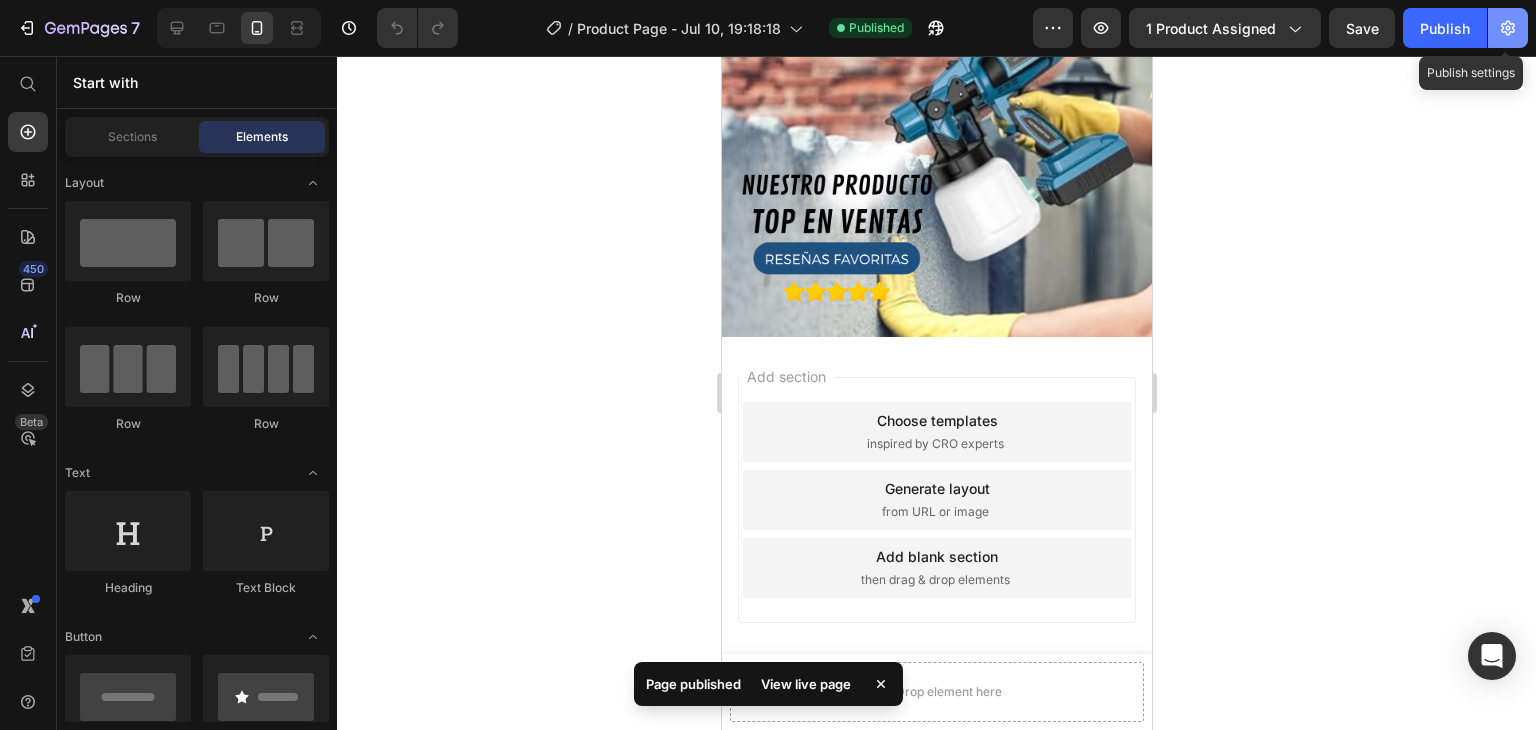 click 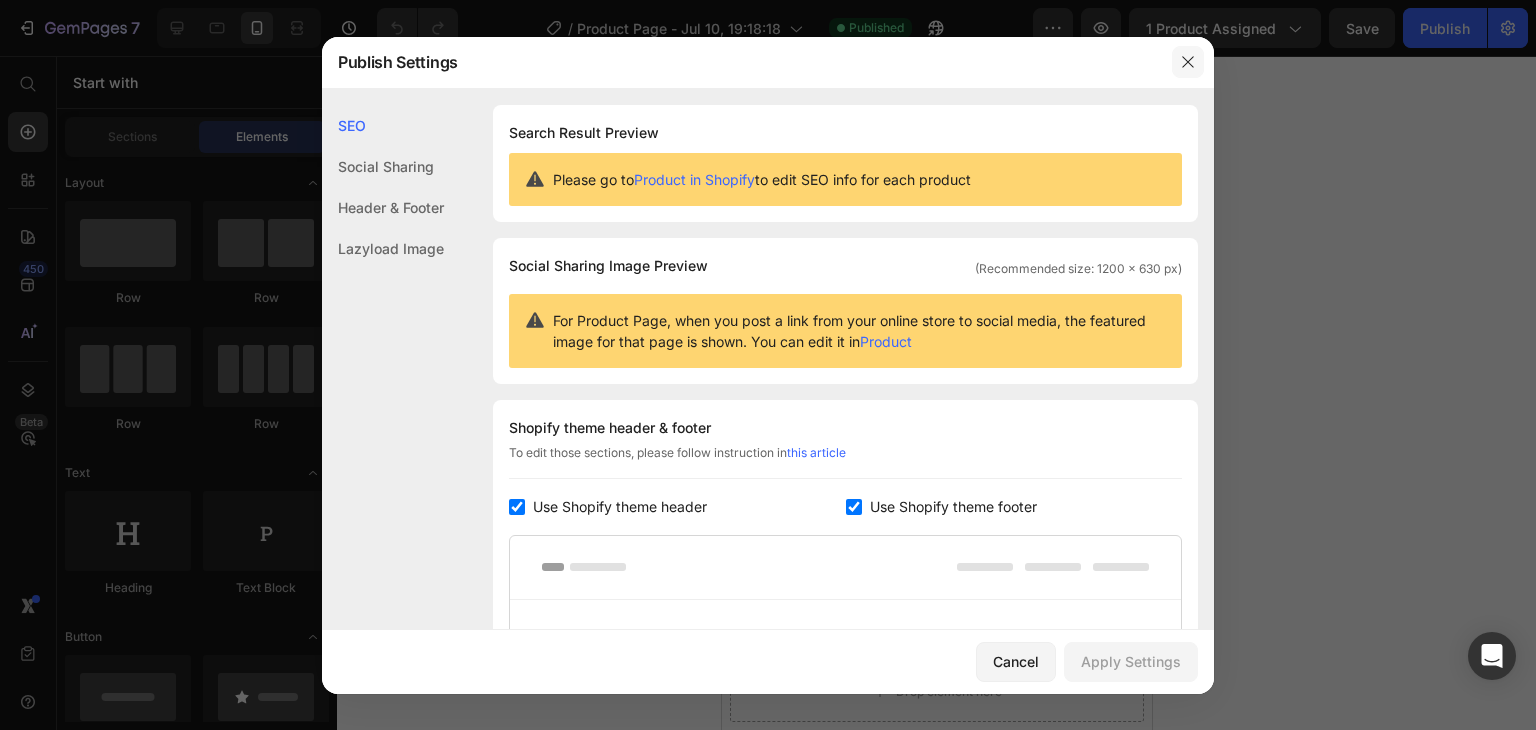 click 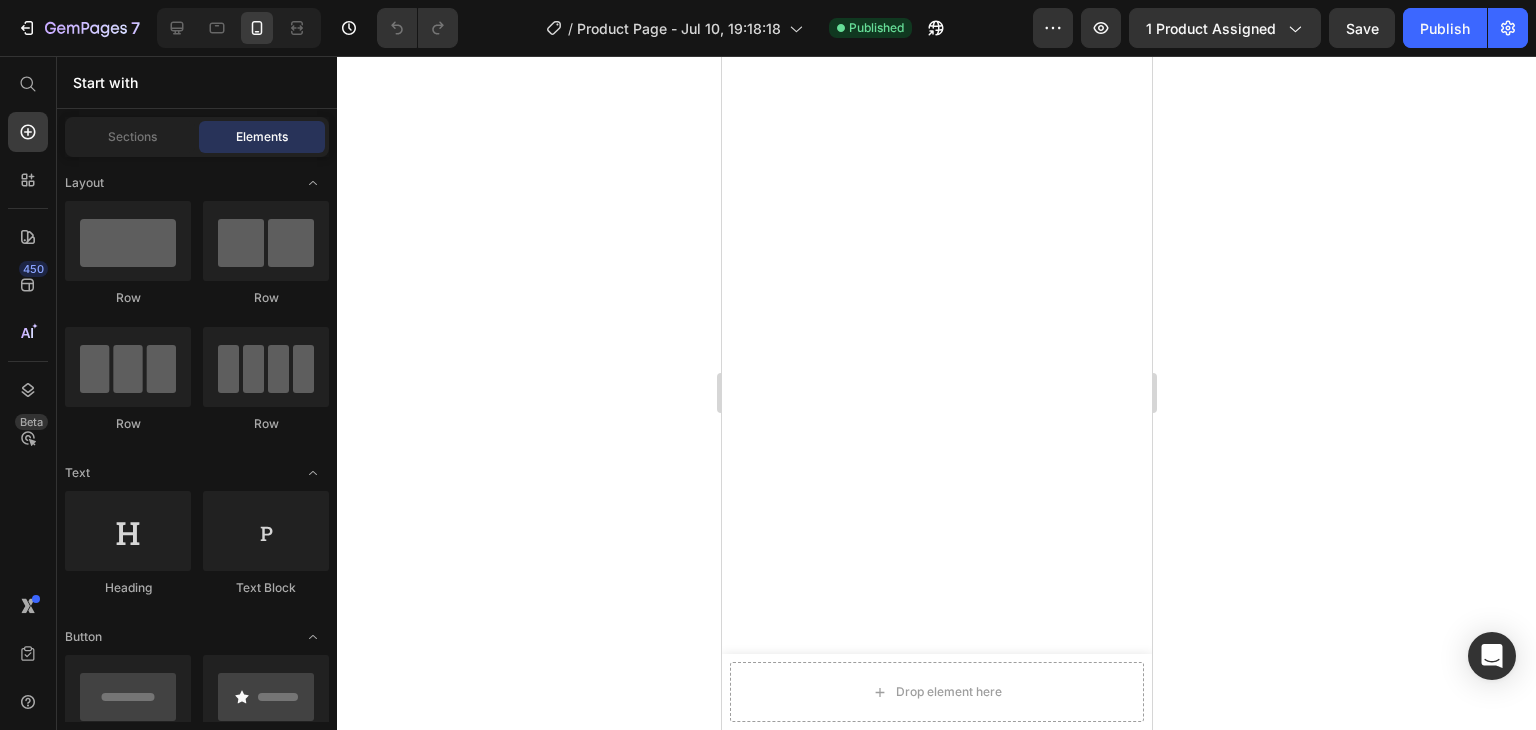scroll, scrollTop: 400, scrollLeft: 0, axis: vertical 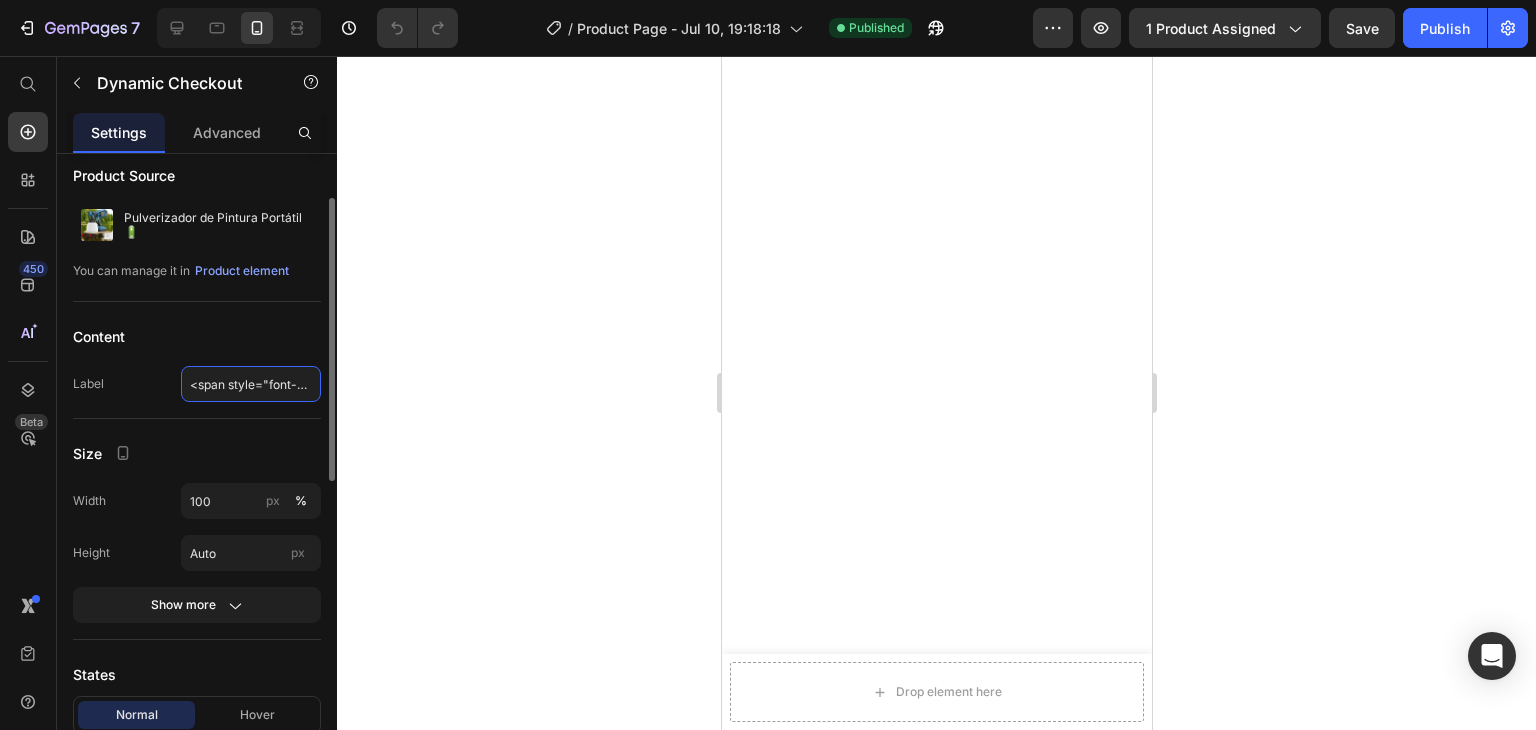 click on "[FONT_SIZE][STRONG]¡COMPRAR AHORA! [/STRONG][/FONT_SIZE]" 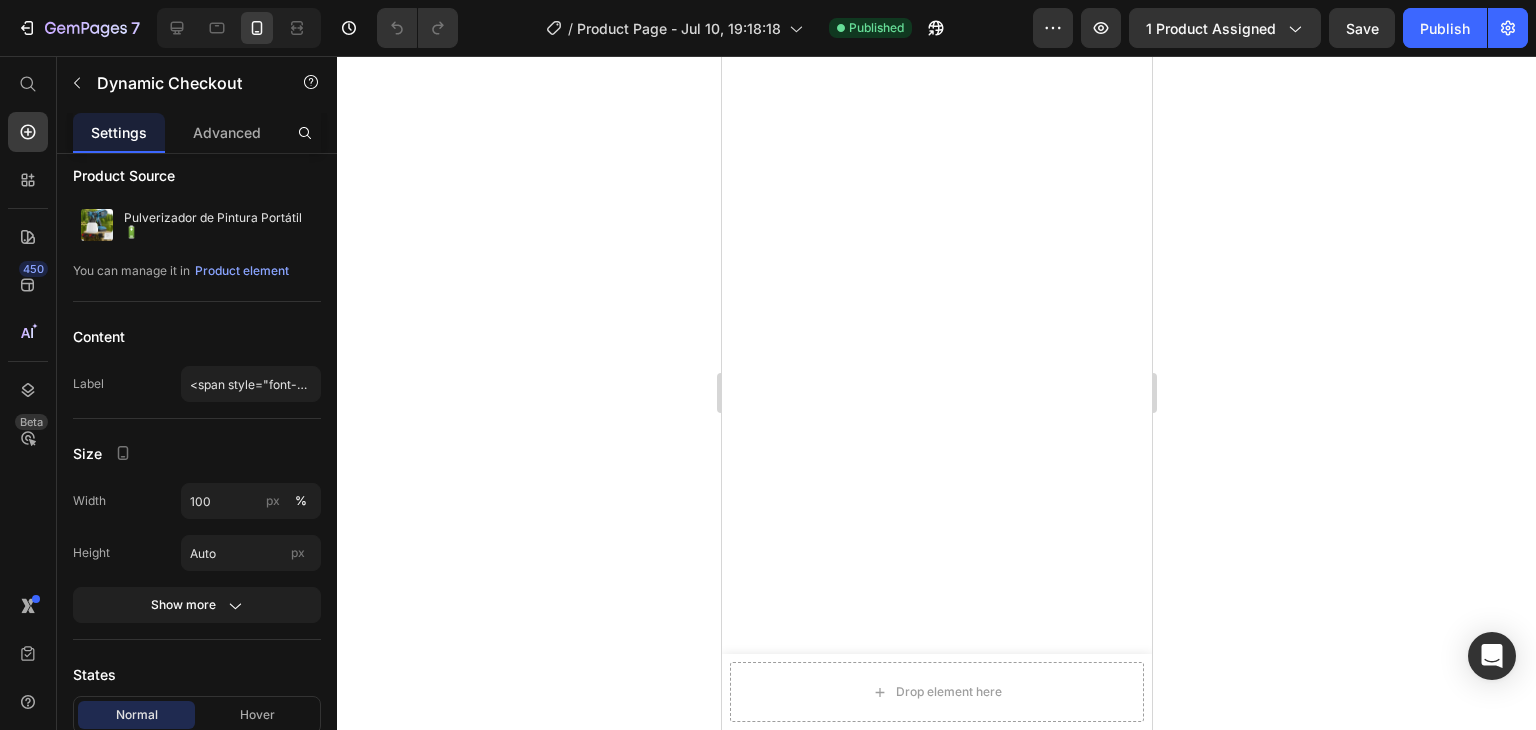 click 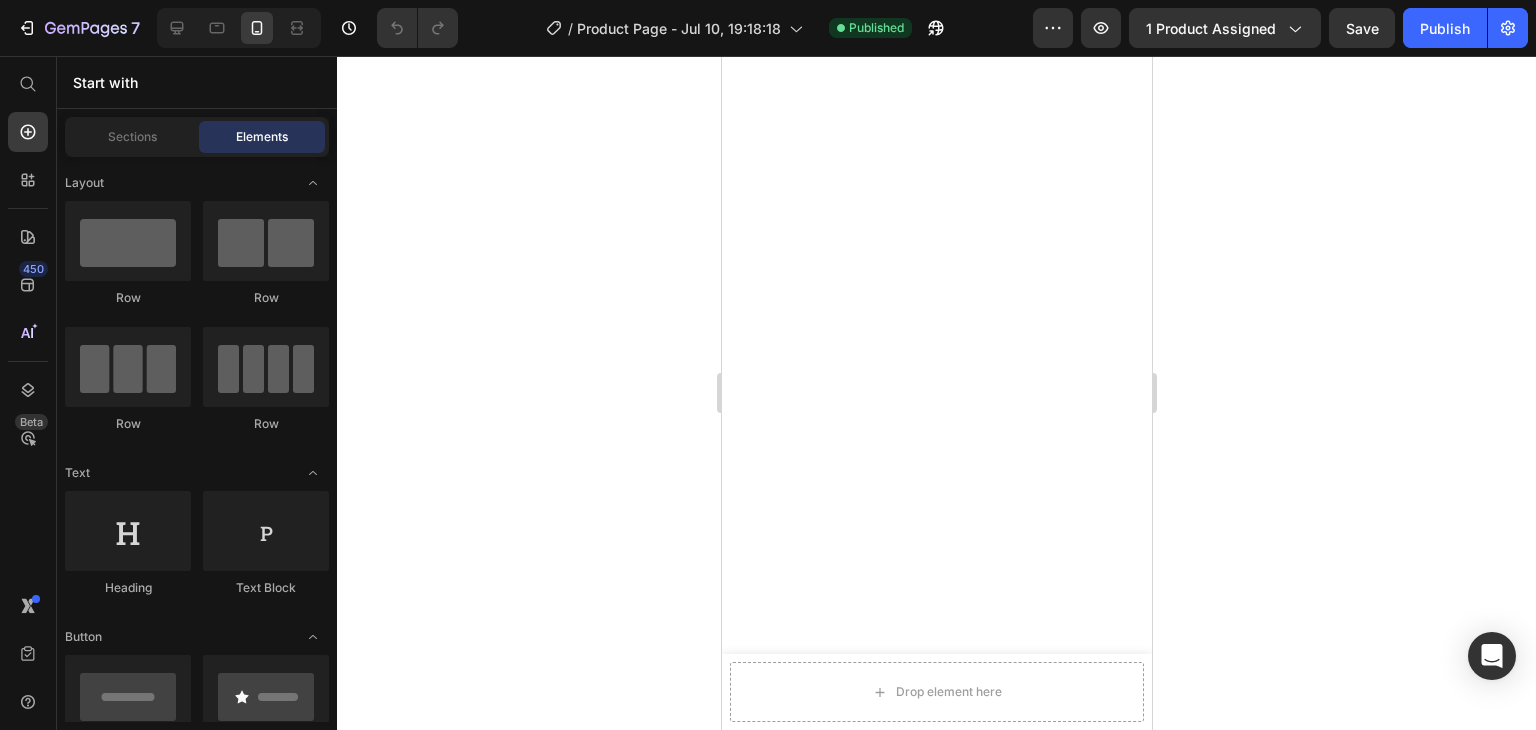 click on "¡COMPRAR AHORA!" at bounding box center [936, -283] 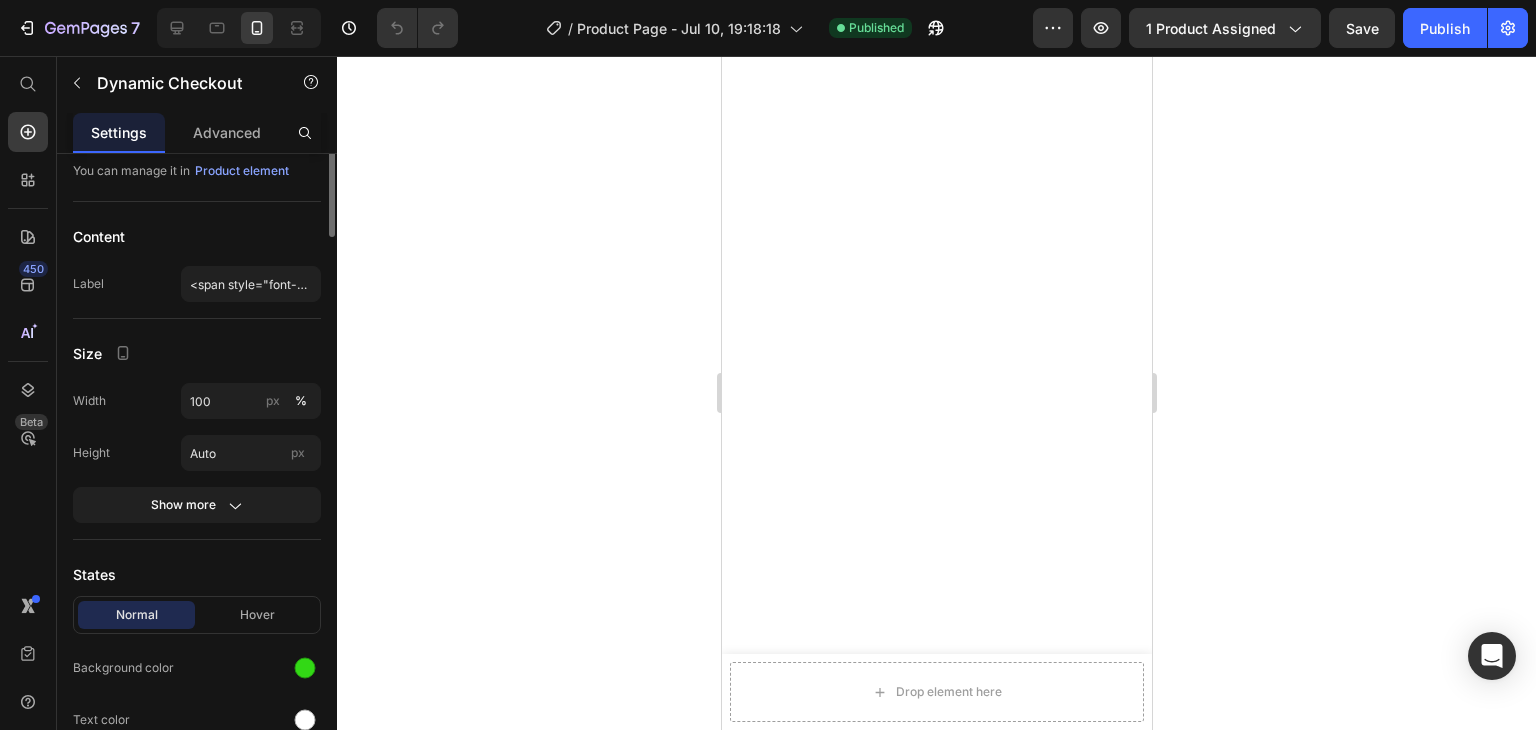scroll, scrollTop: 0, scrollLeft: 0, axis: both 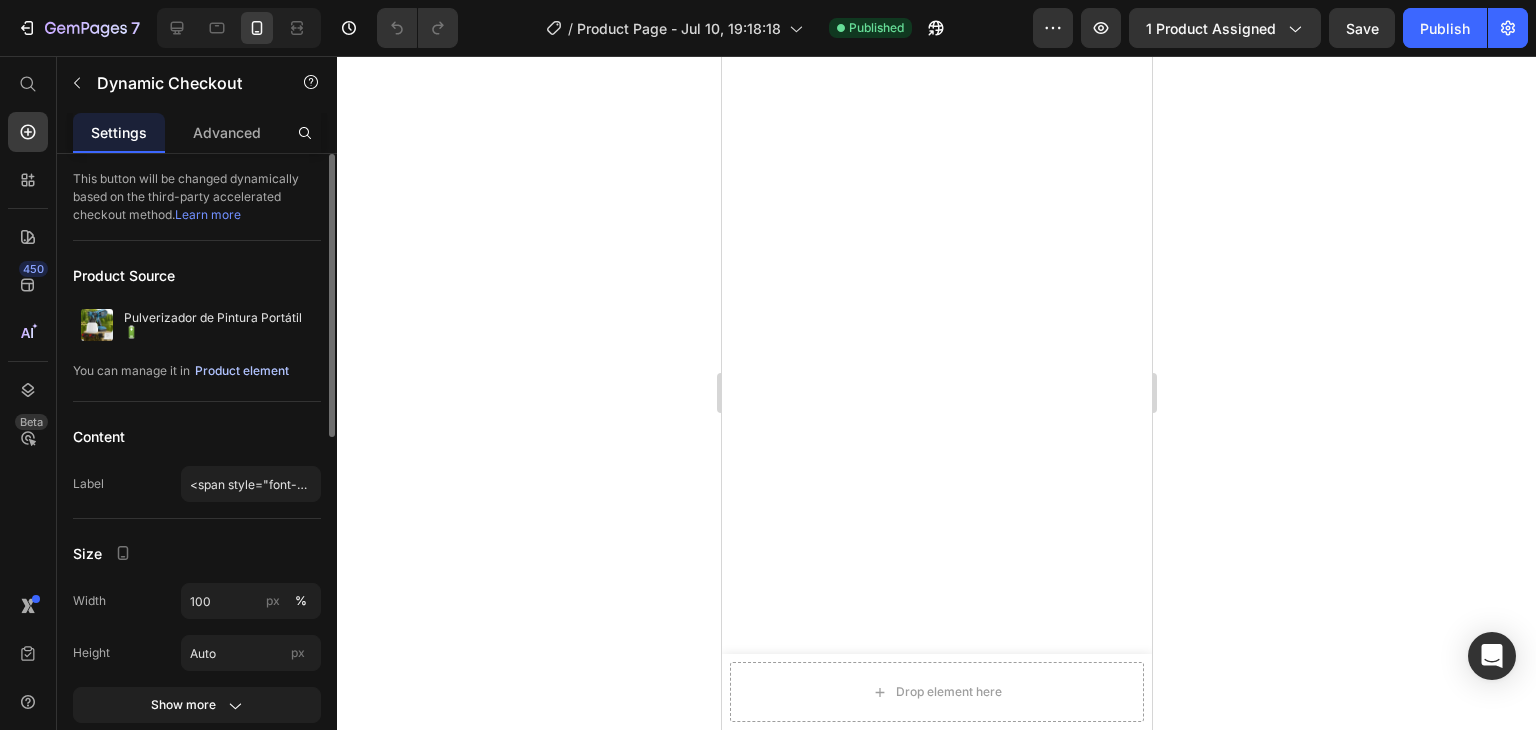 click on "Product element" at bounding box center [242, 371] 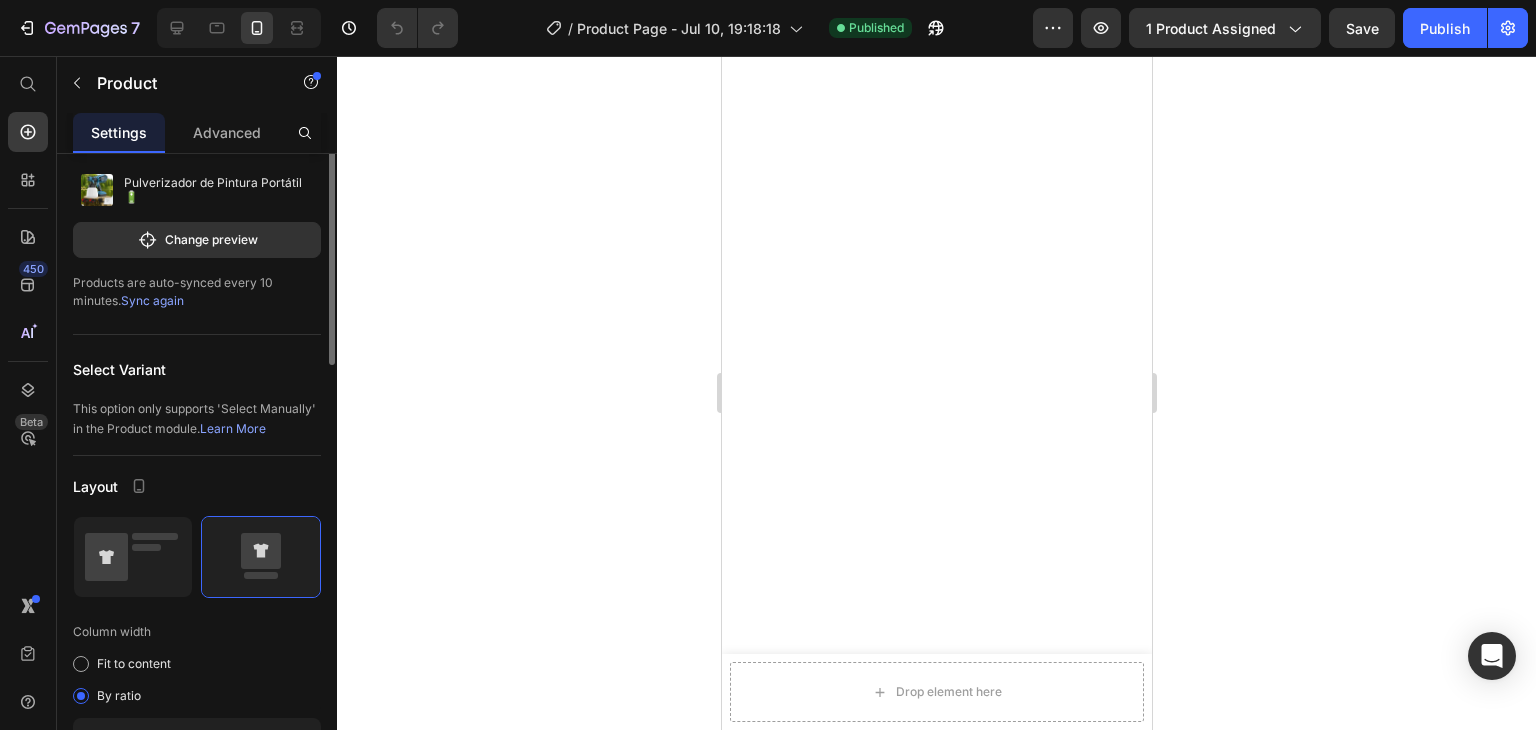 scroll, scrollTop: 0, scrollLeft: 0, axis: both 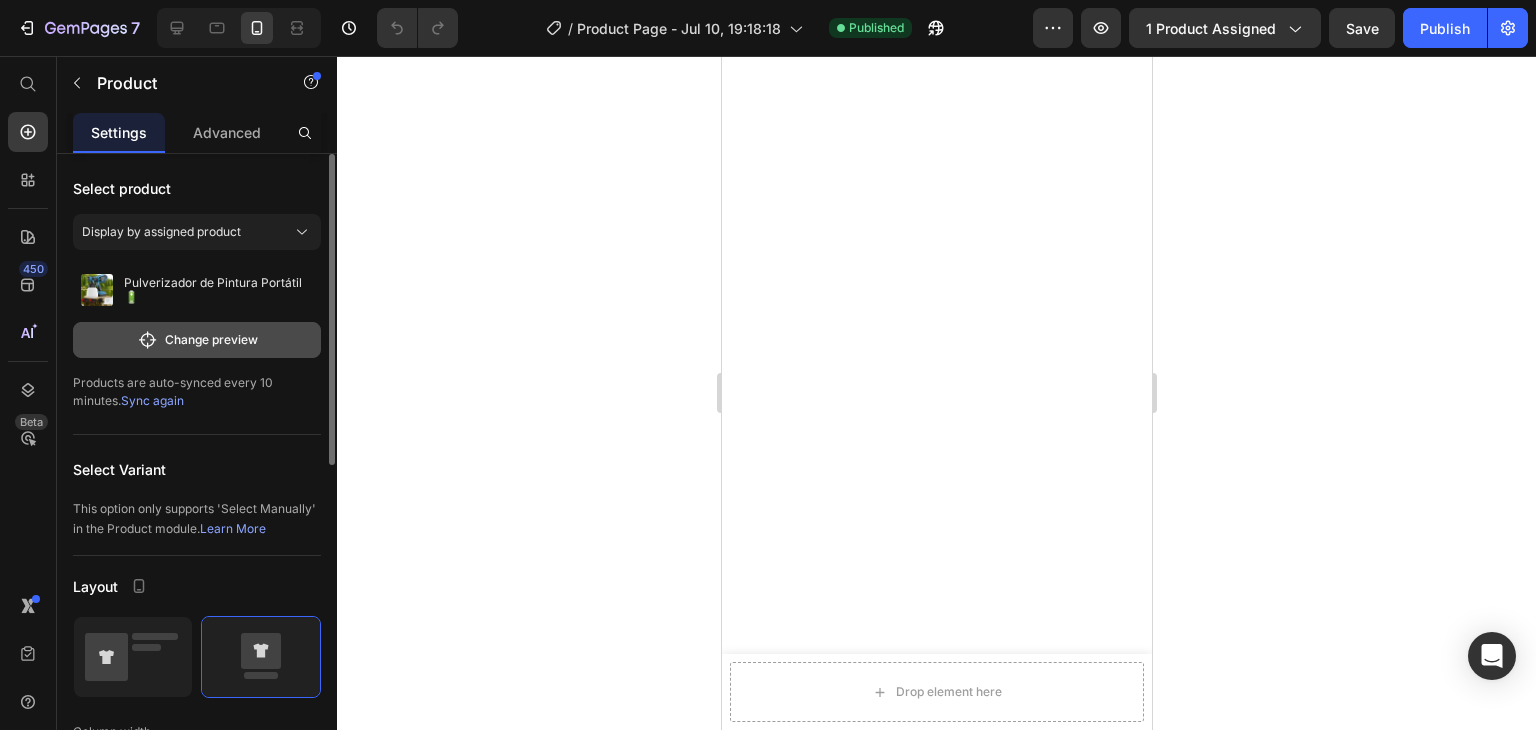 click on "Change preview" at bounding box center [197, 340] 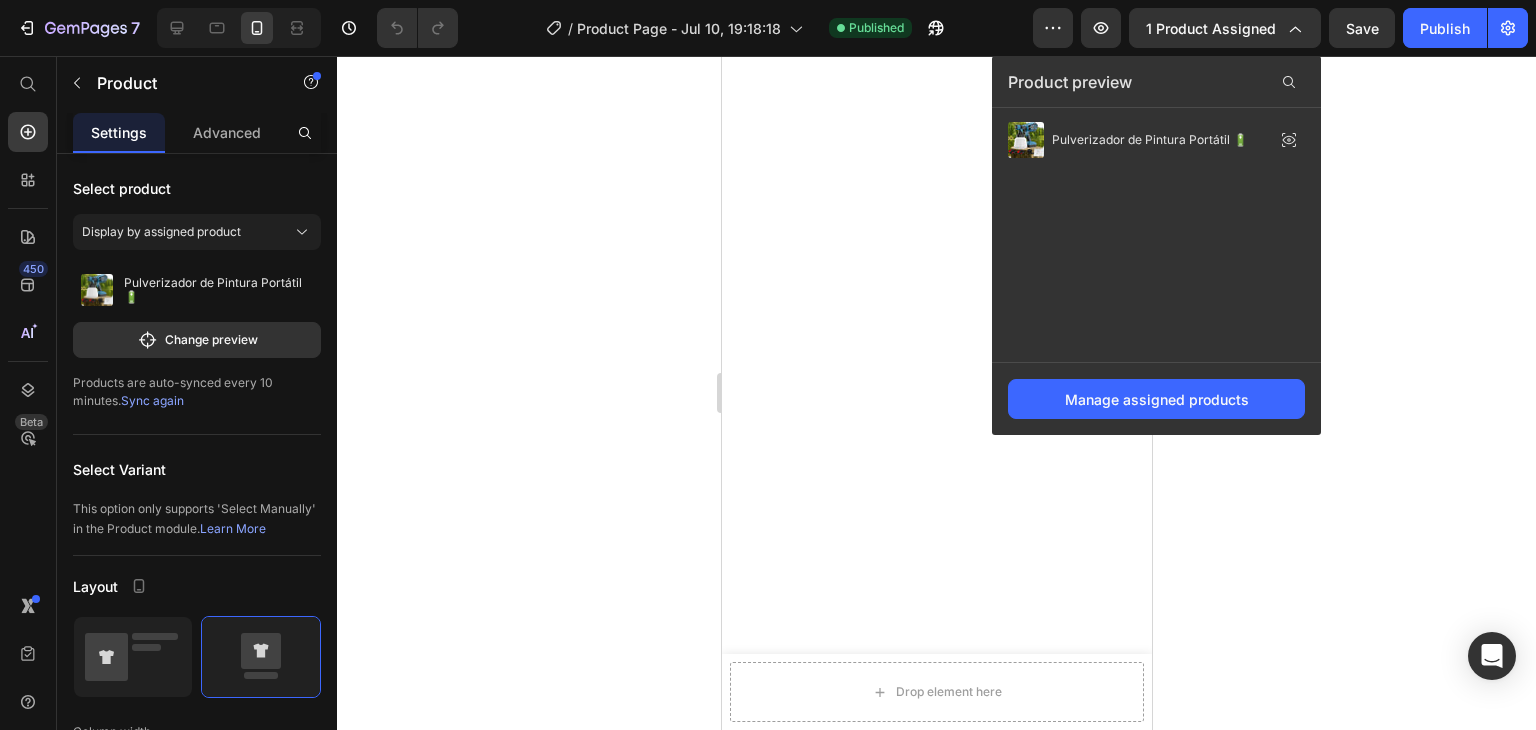 click 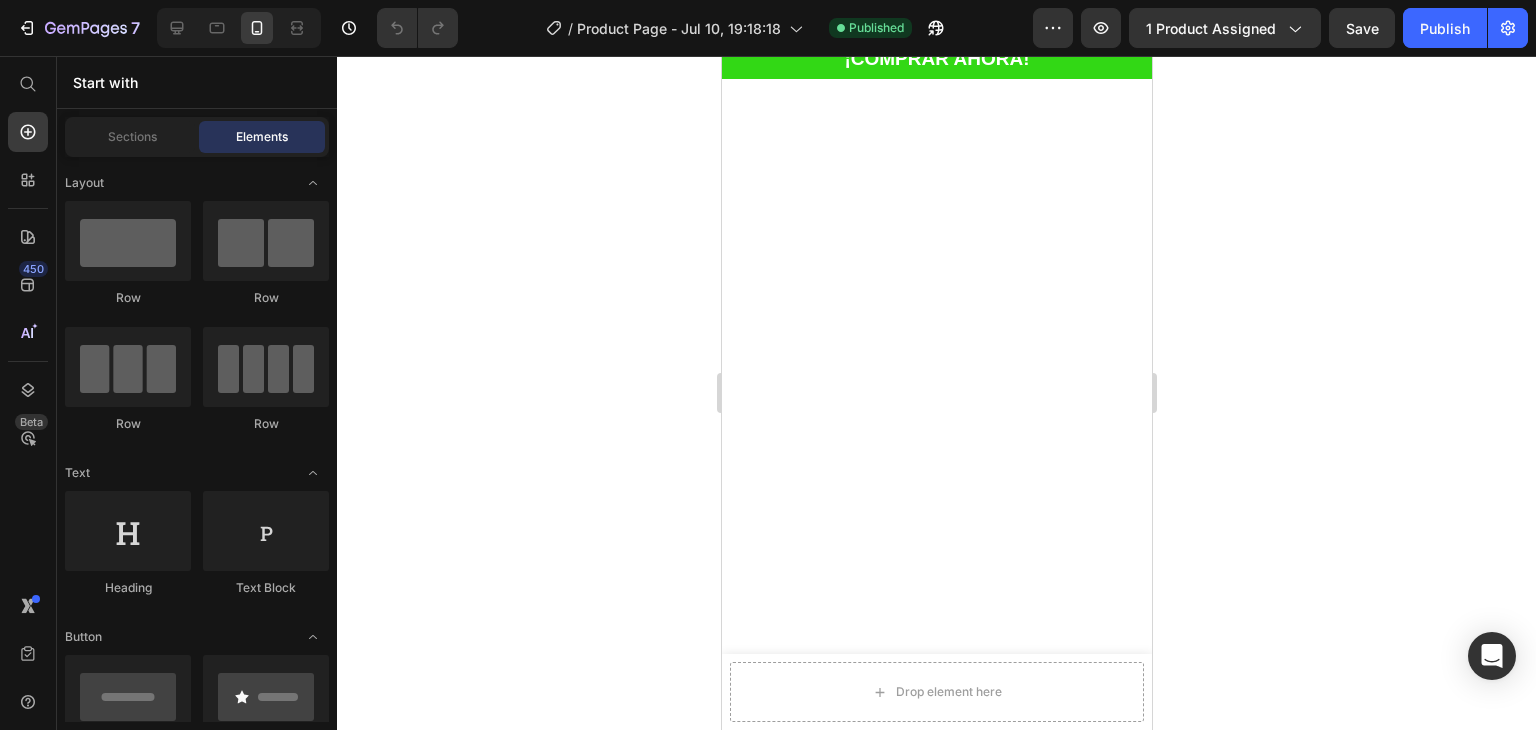 scroll, scrollTop: 0, scrollLeft: 0, axis: both 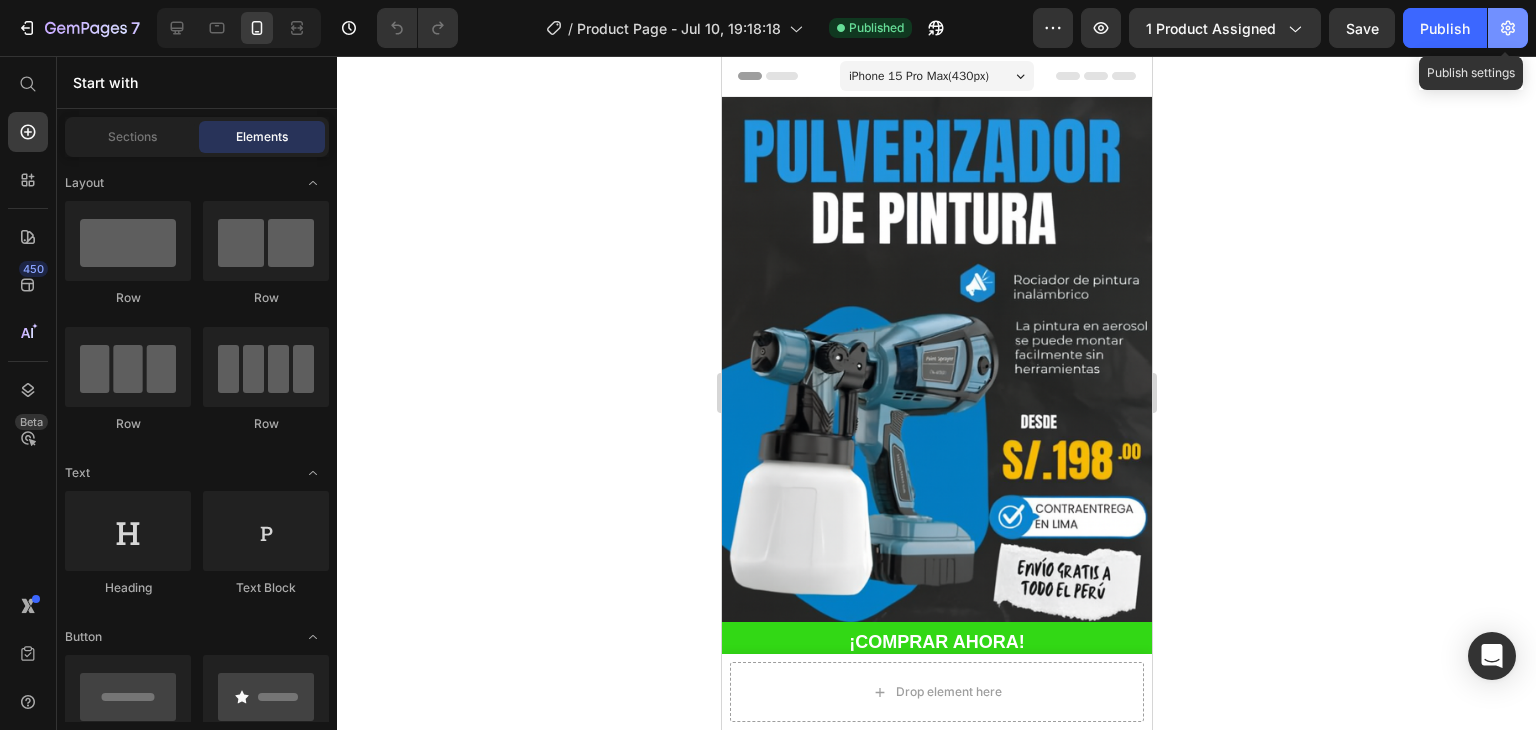click 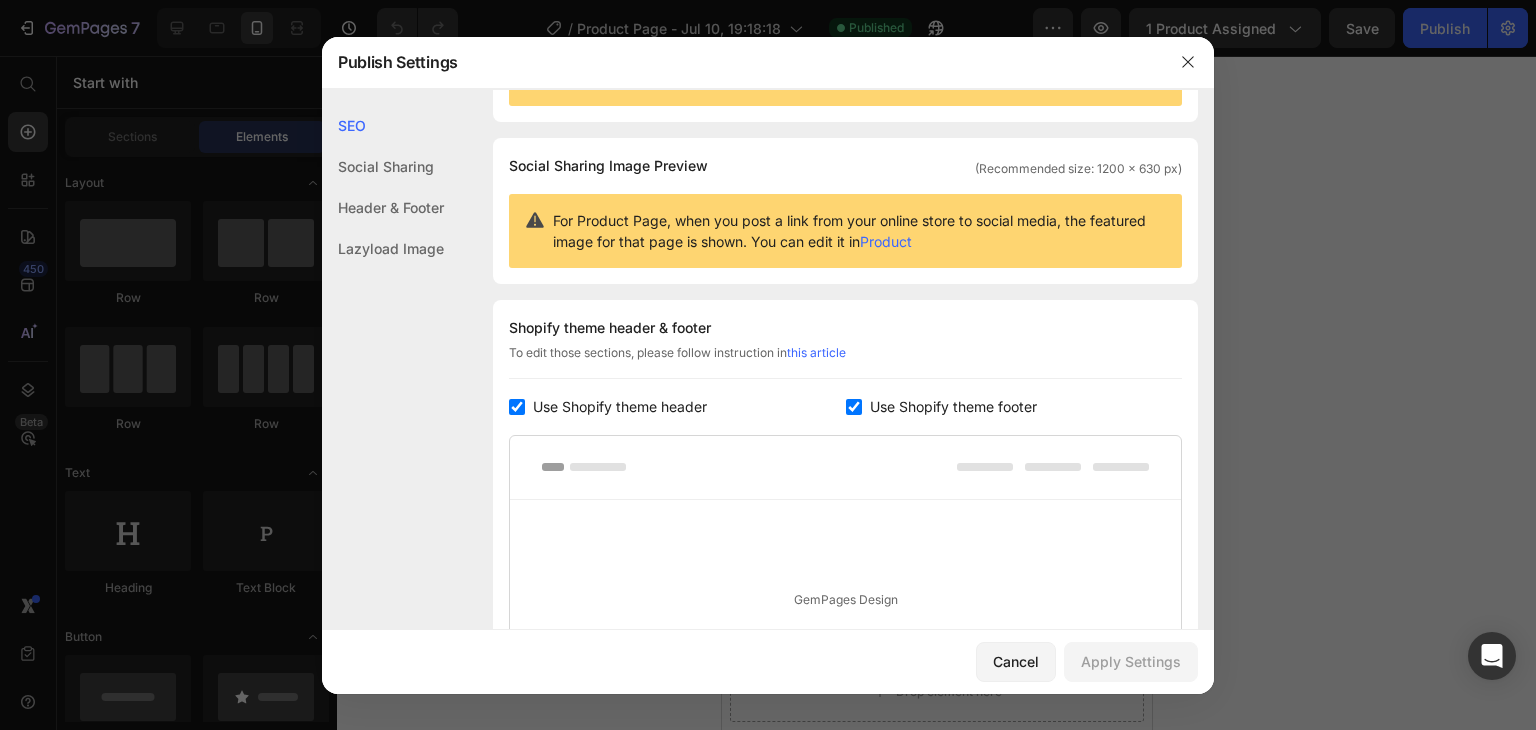 scroll, scrollTop: 0, scrollLeft: 0, axis: both 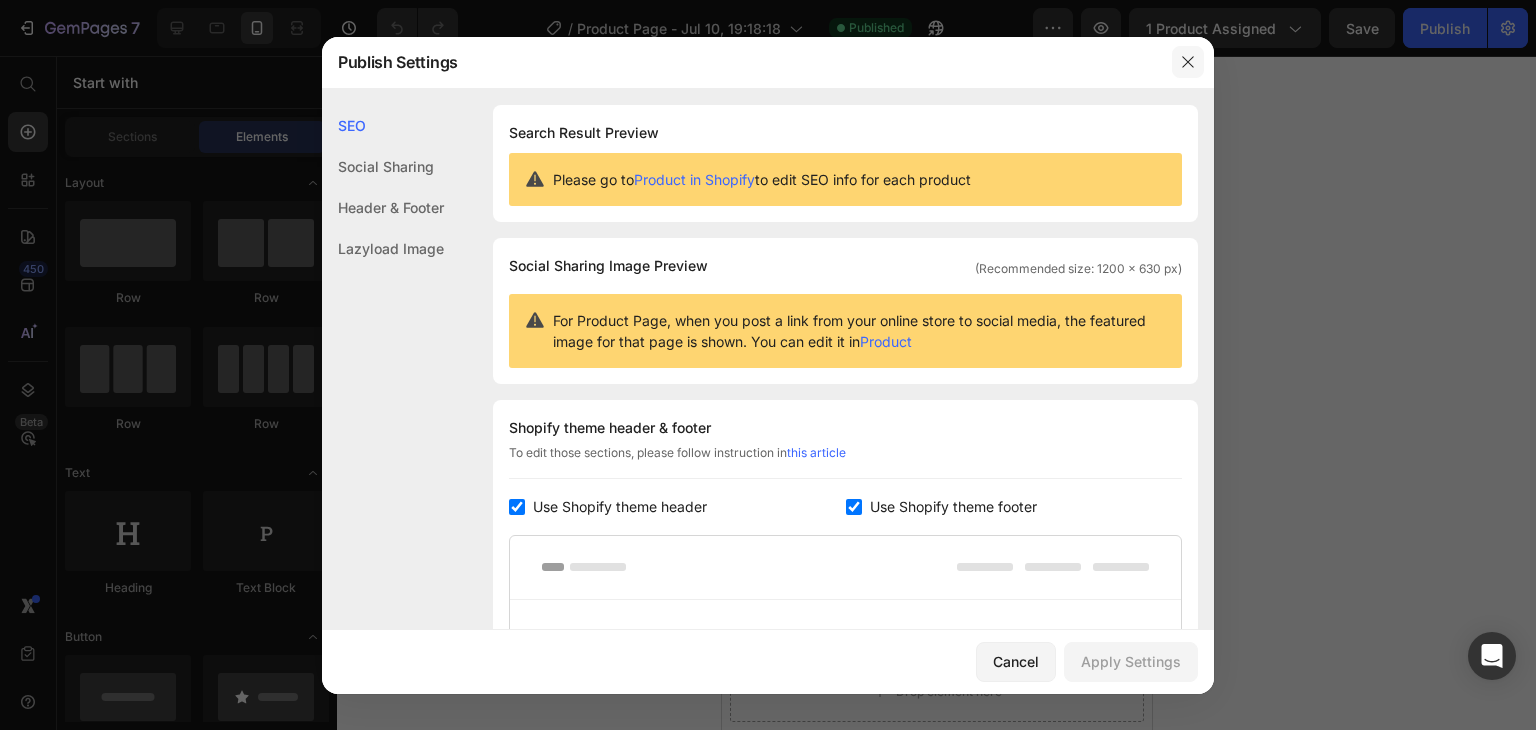 click at bounding box center (1188, 62) 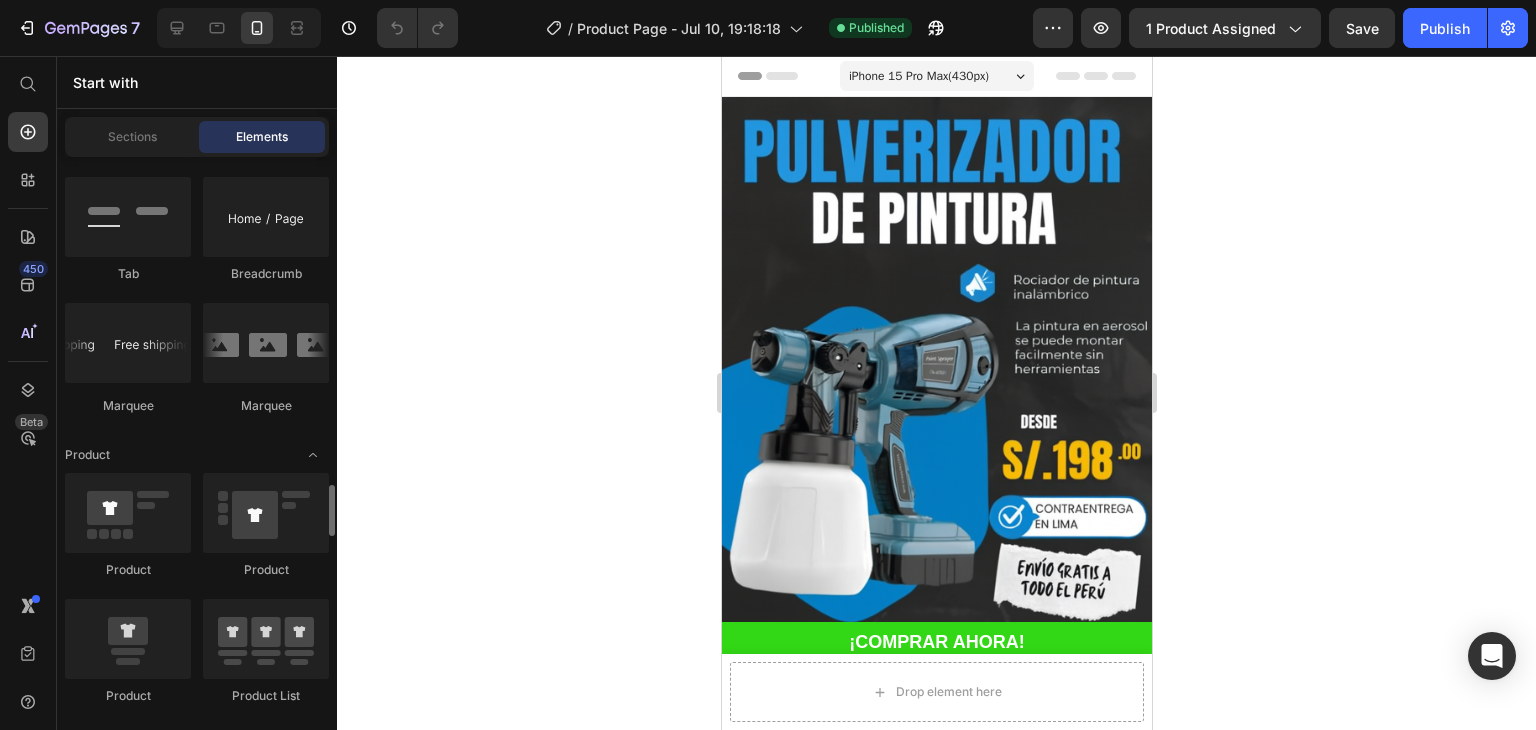 scroll, scrollTop: 2500, scrollLeft: 0, axis: vertical 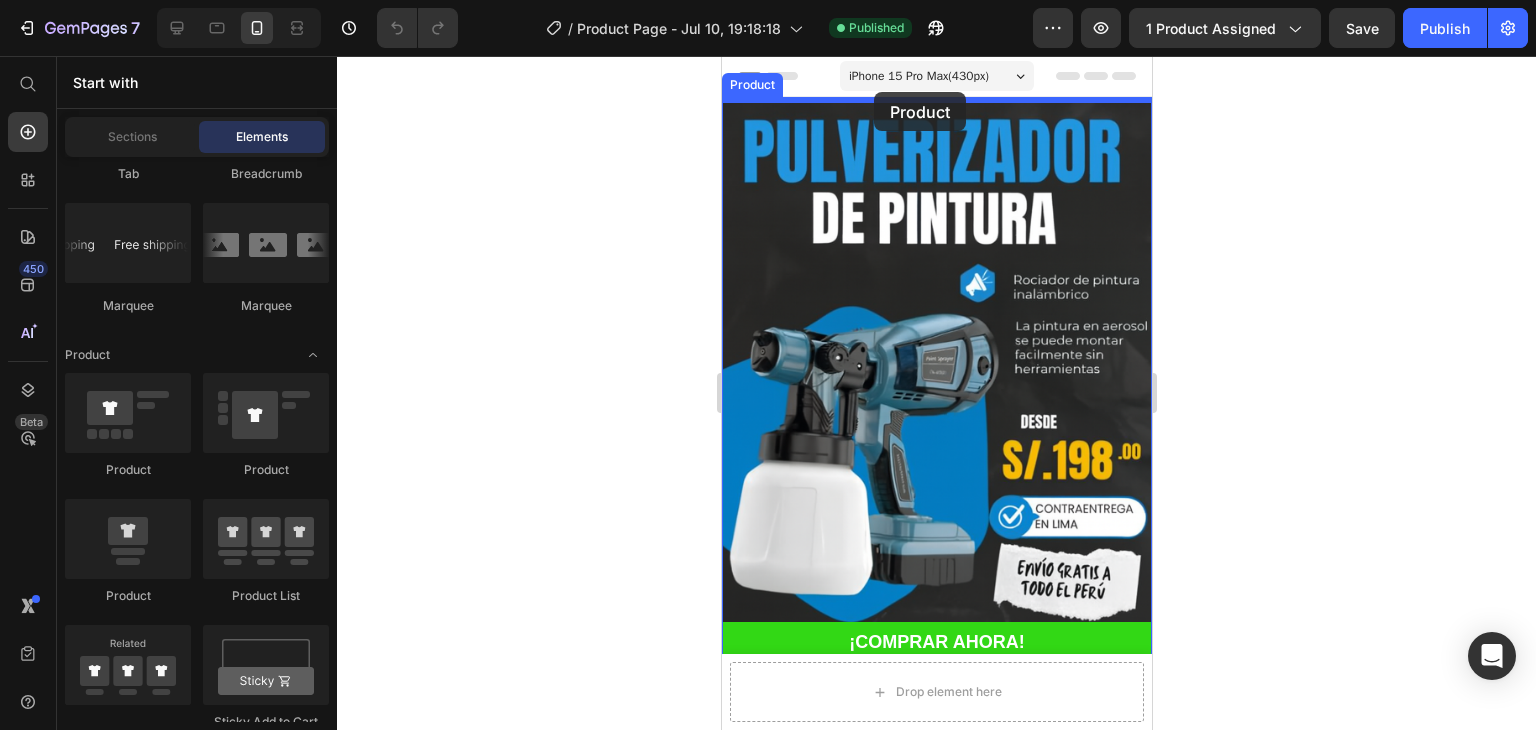 drag, startPoint x: 883, startPoint y: 469, endPoint x: 873, endPoint y: 92, distance: 377.1326 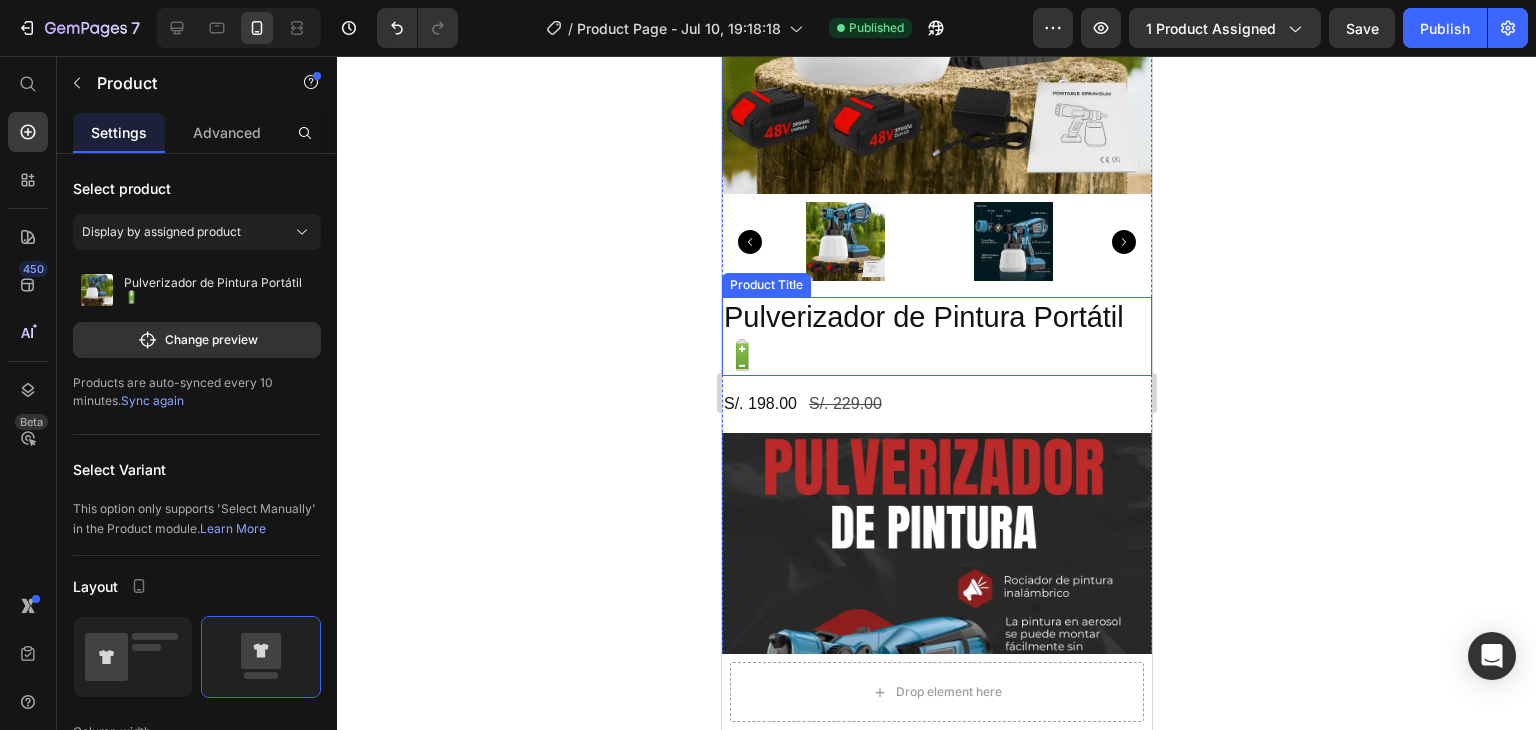 scroll, scrollTop: 400, scrollLeft: 0, axis: vertical 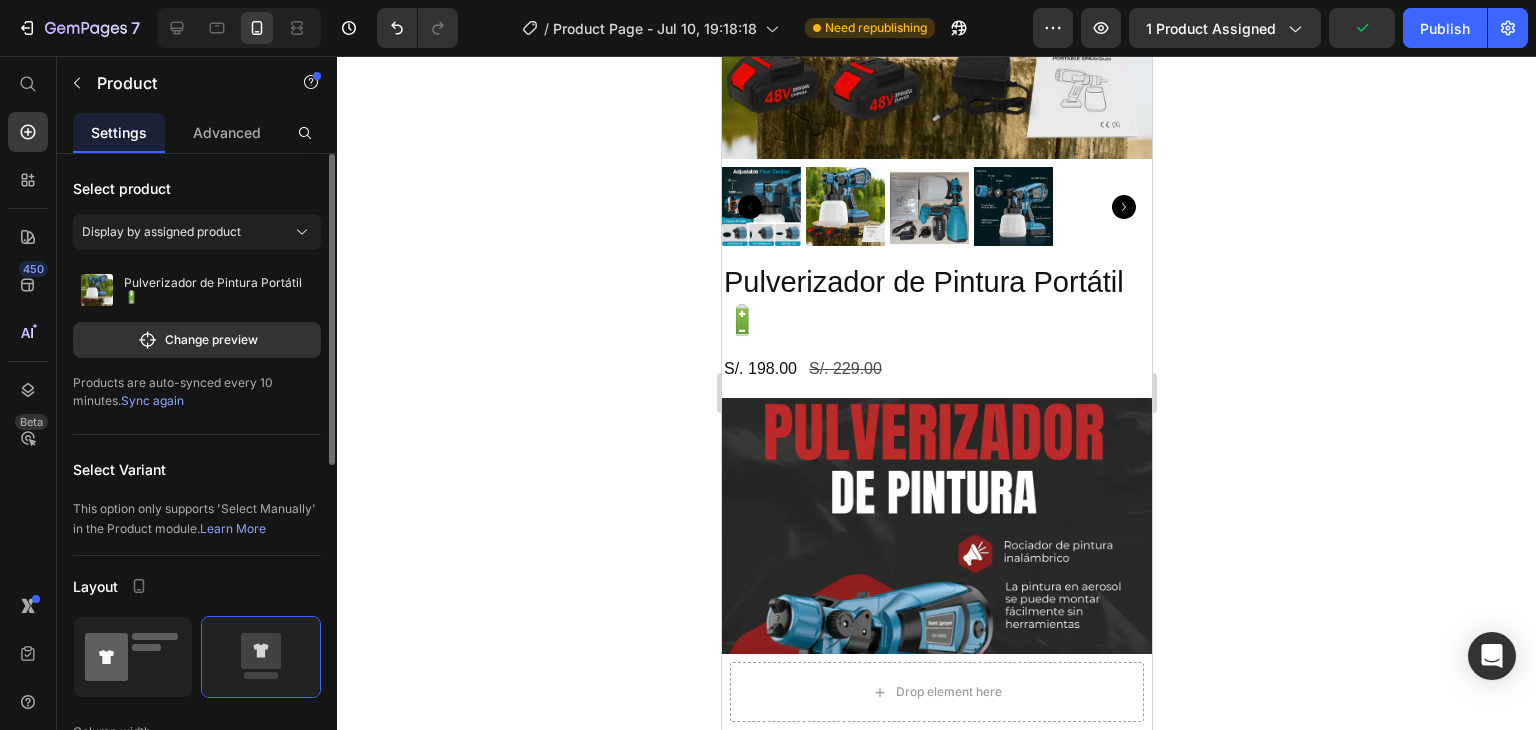 click 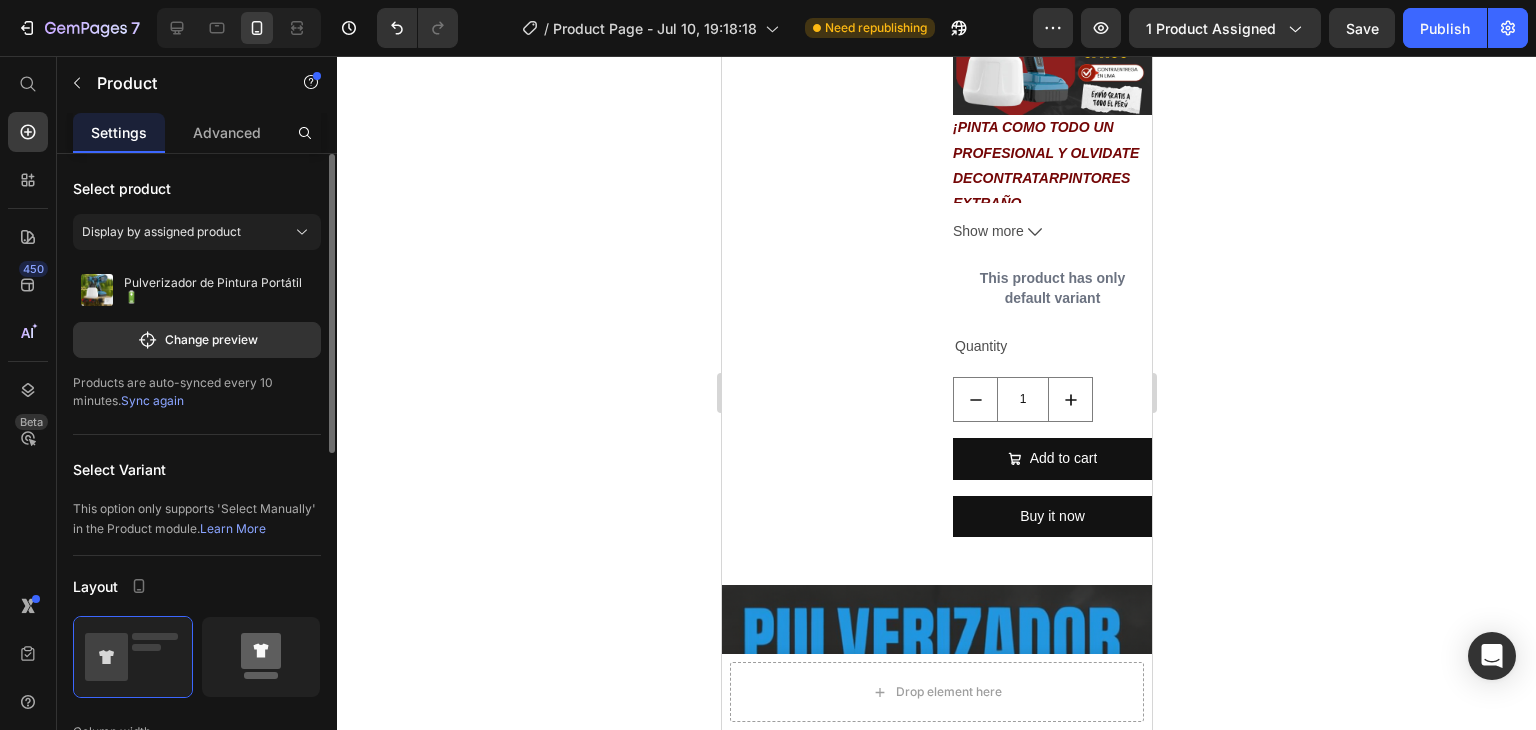click 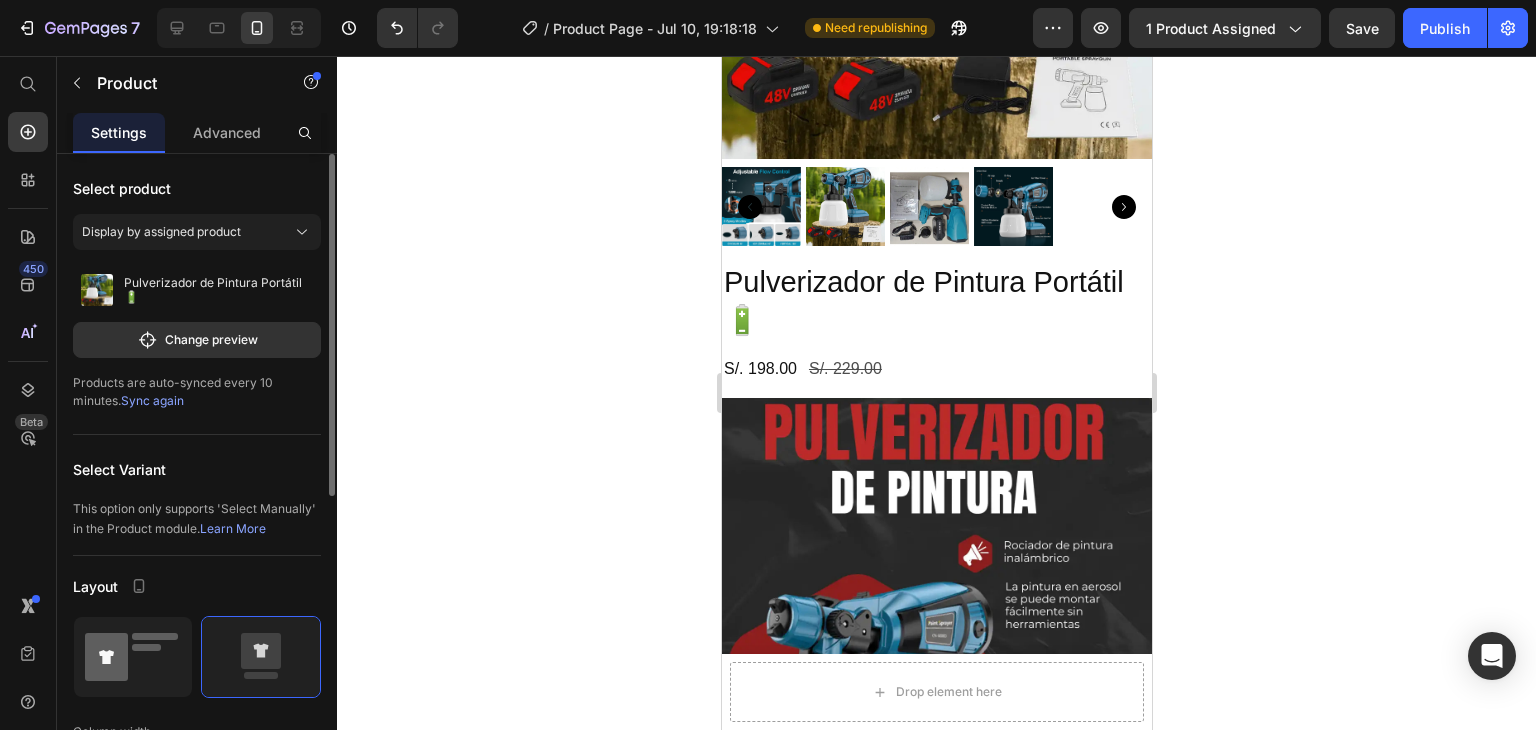 click 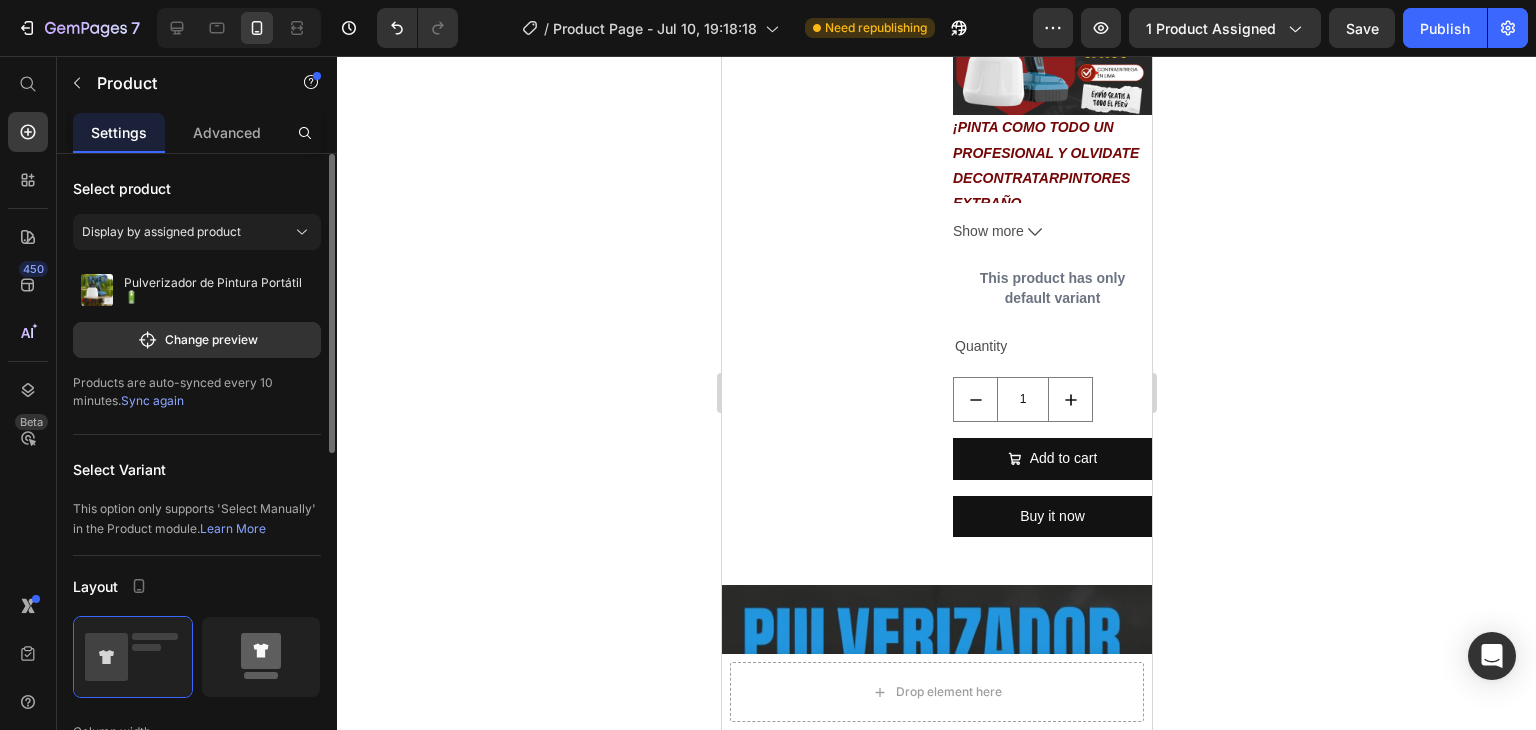 click 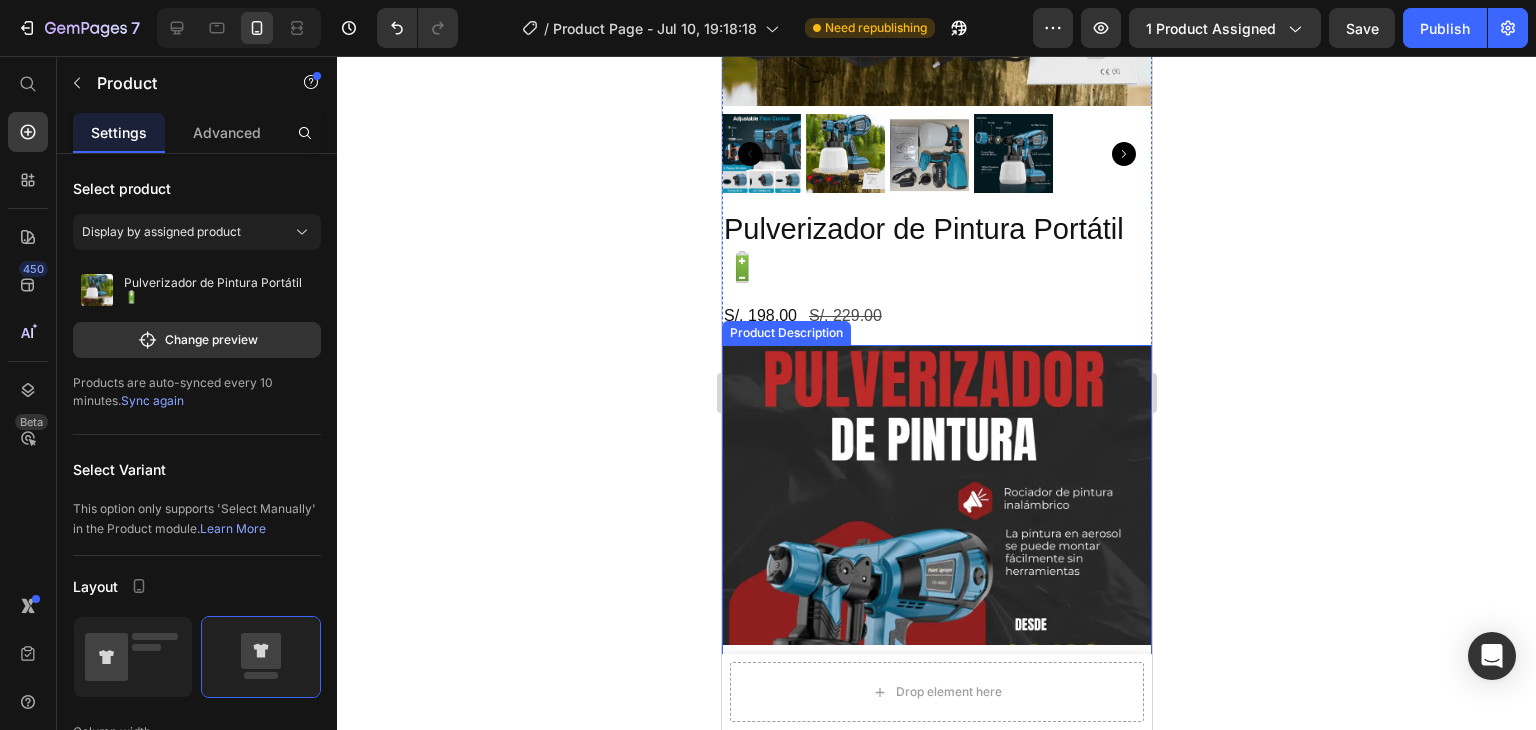 scroll, scrollTop: 400, scrollLeft: 0, axis: vertical 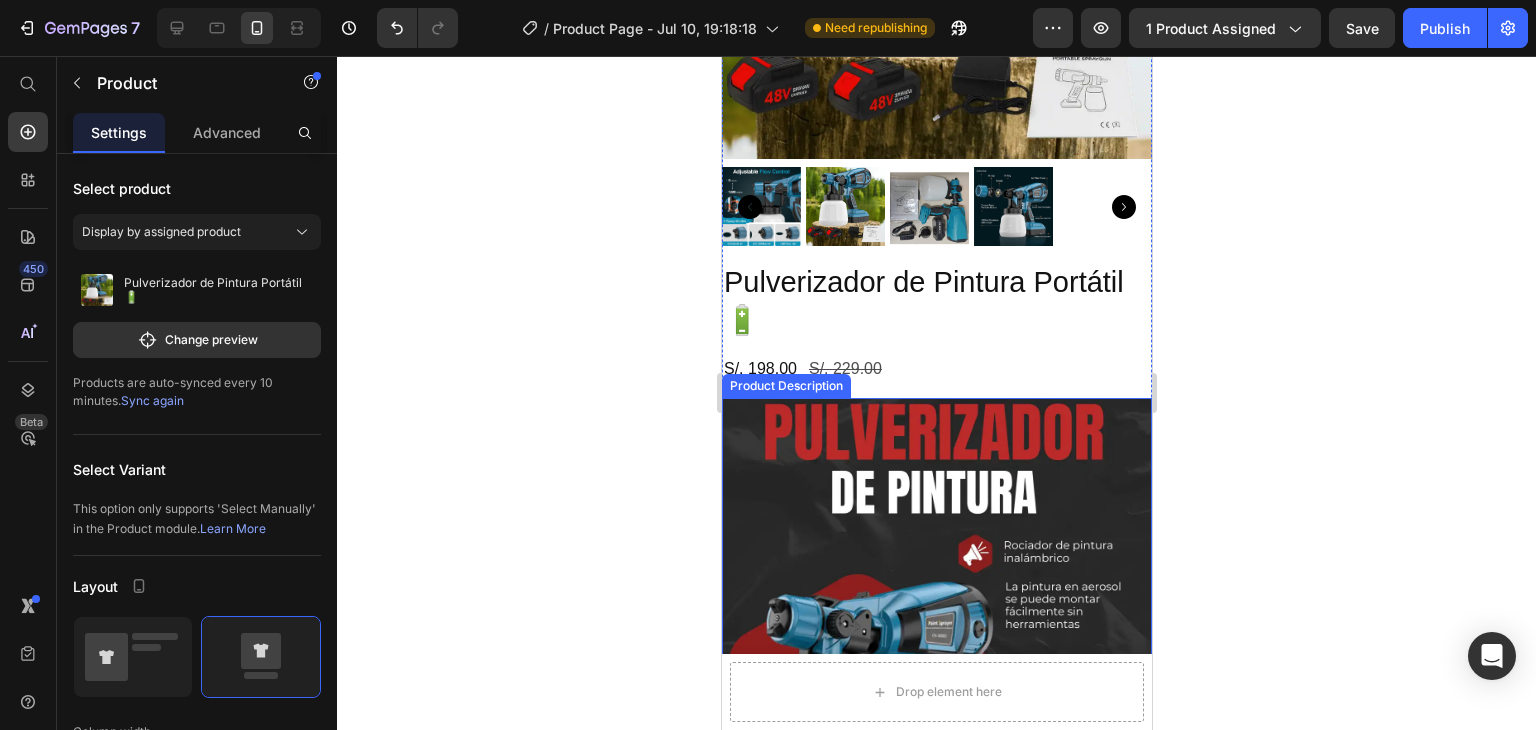 click at bounding box center [936, 627] 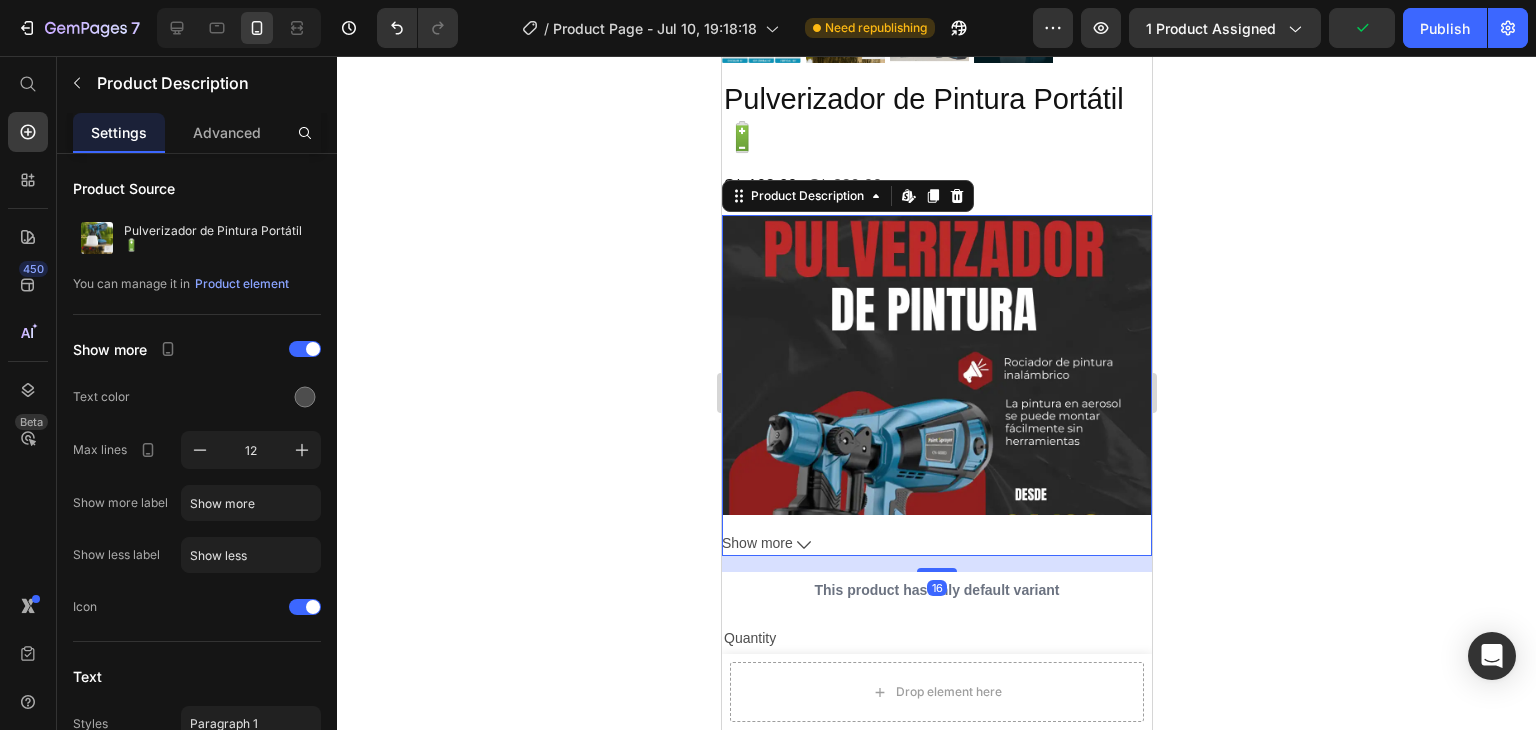 scroll, scrollTop: 700, scrollLeft: 0, axis: vertical 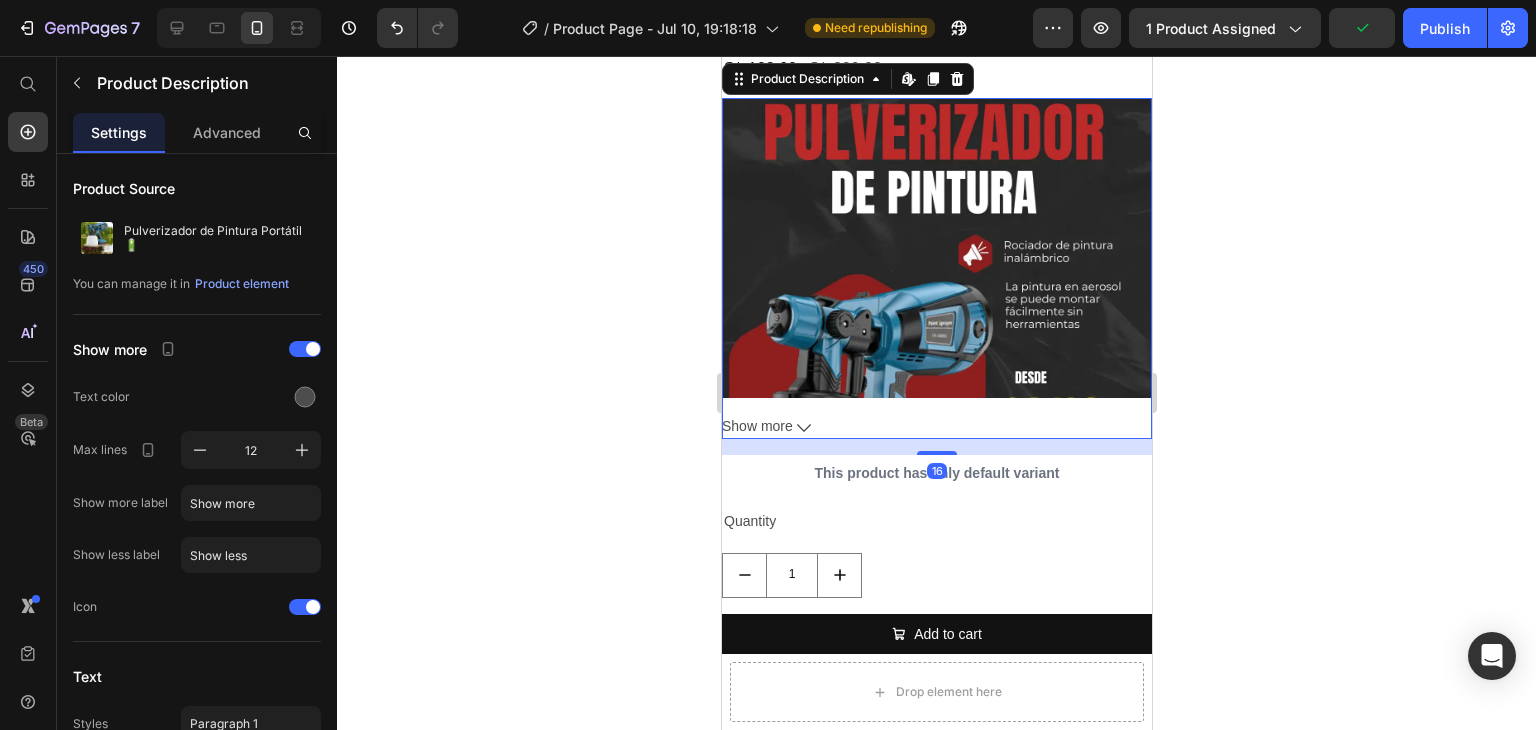 click at bounding box center (936, 327) 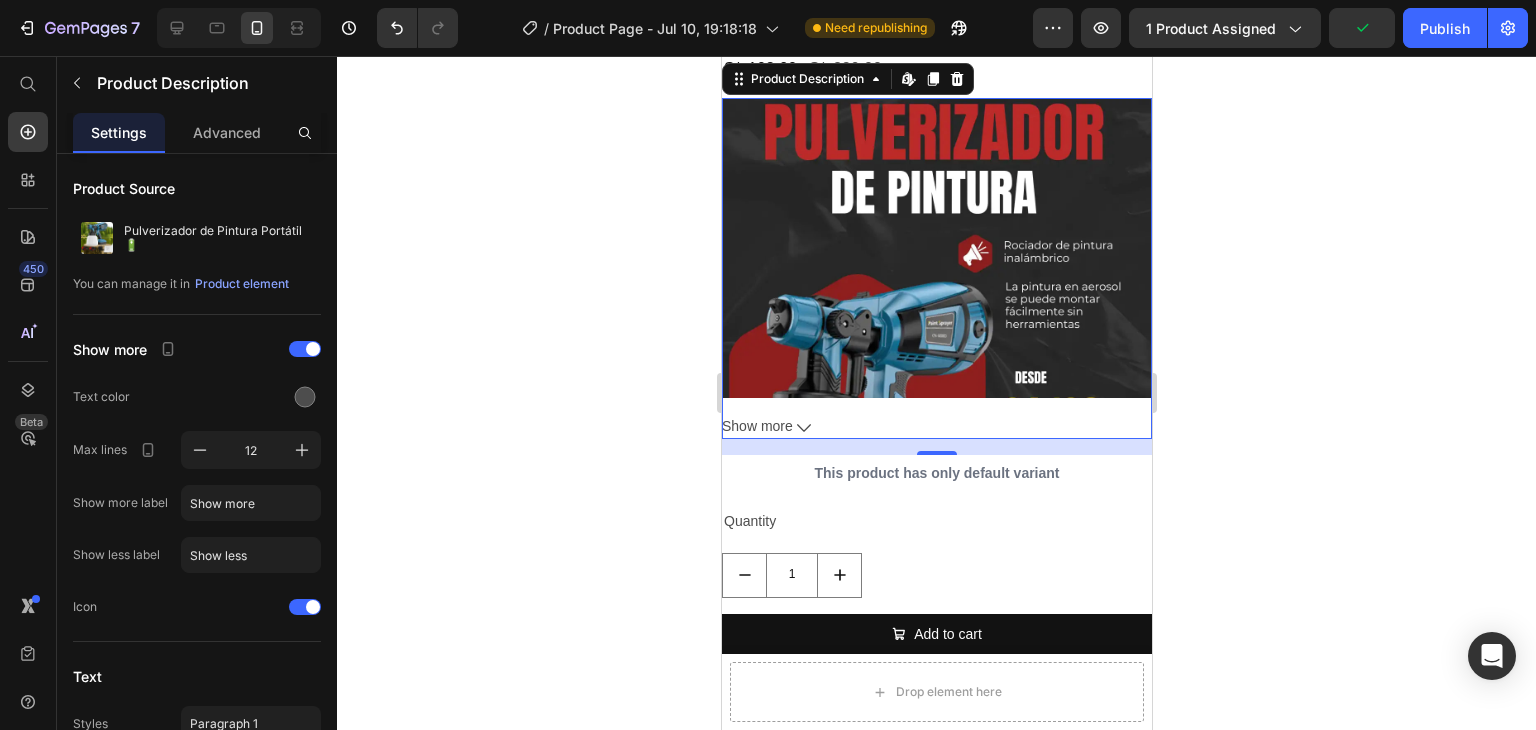 click 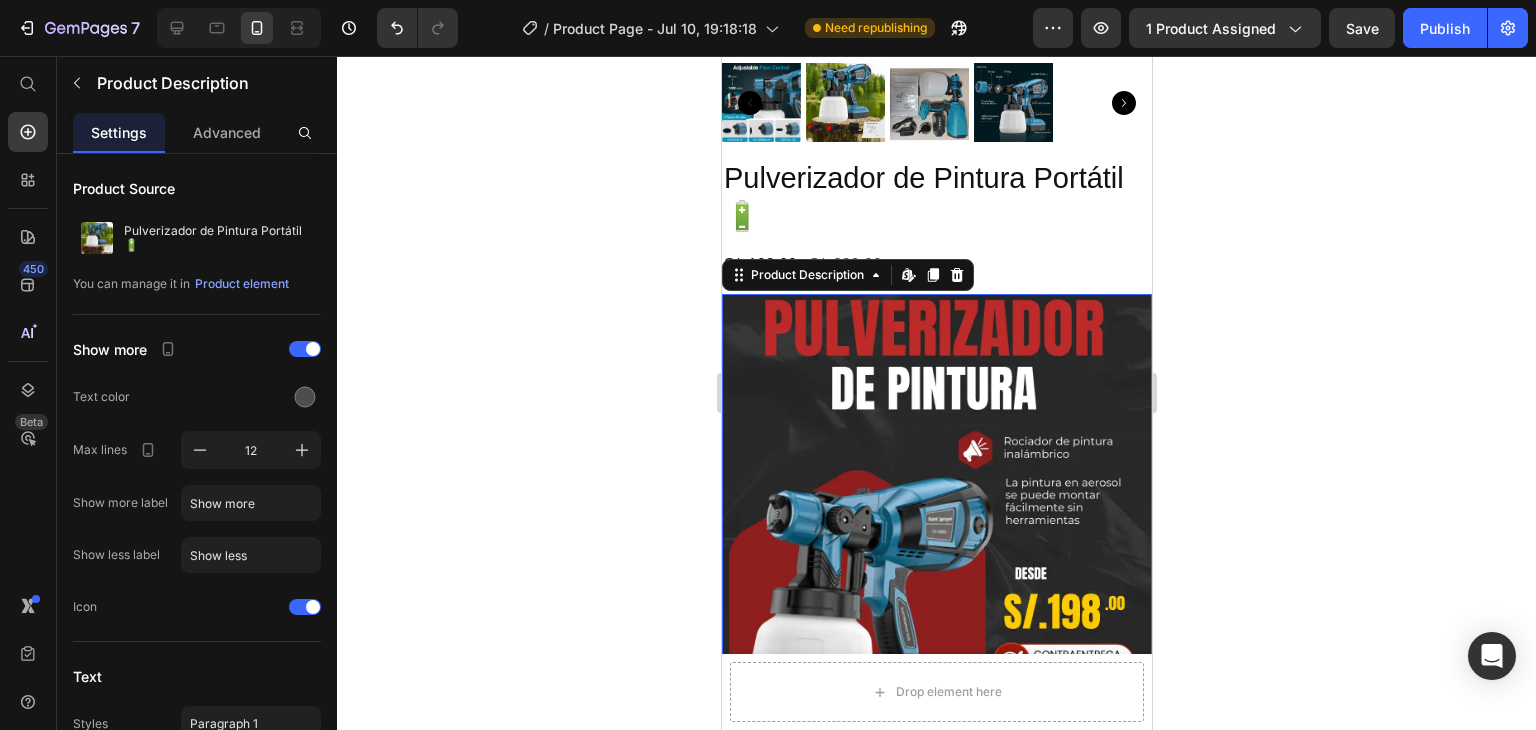 scroll, scrollTop: 500, scrollLeft: 0, axis: vertical 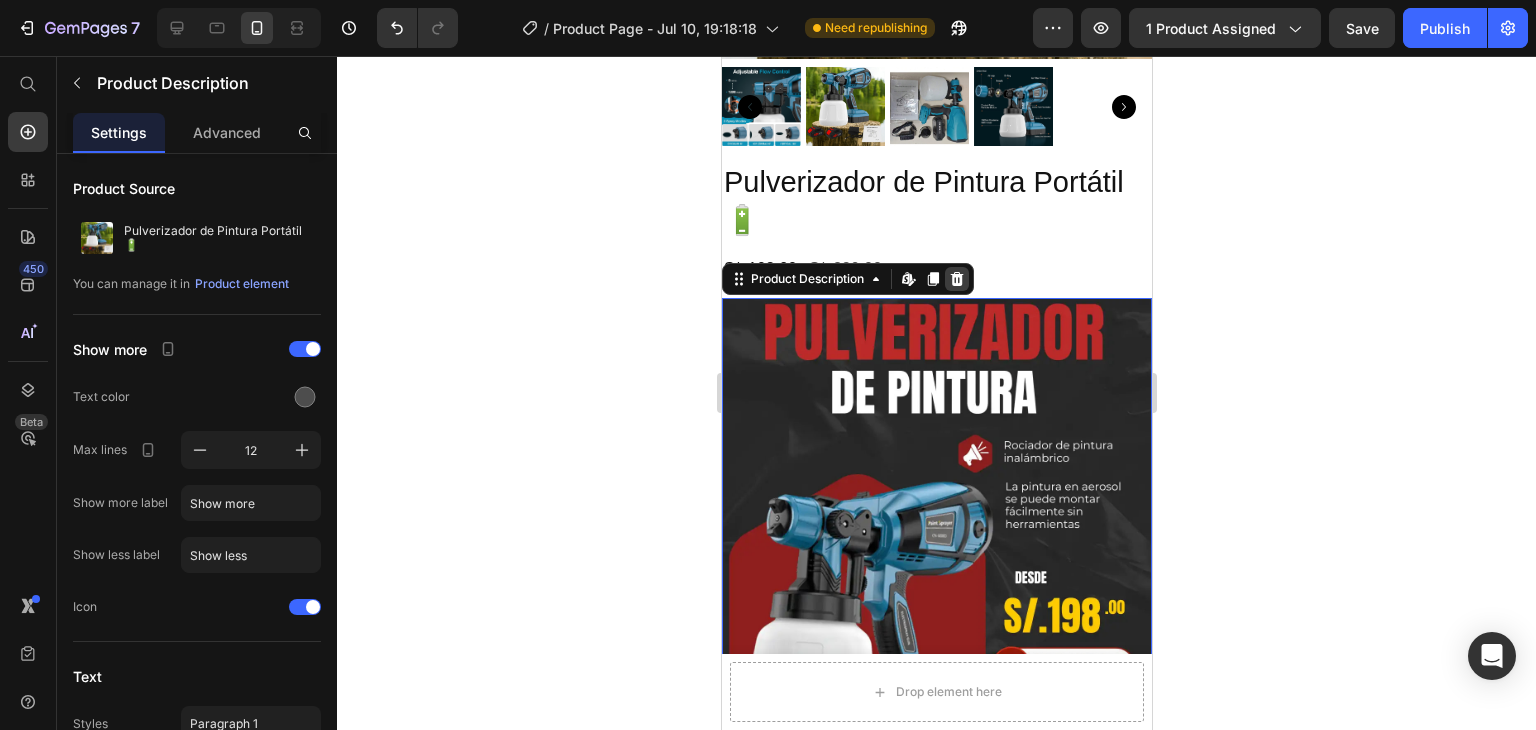 click 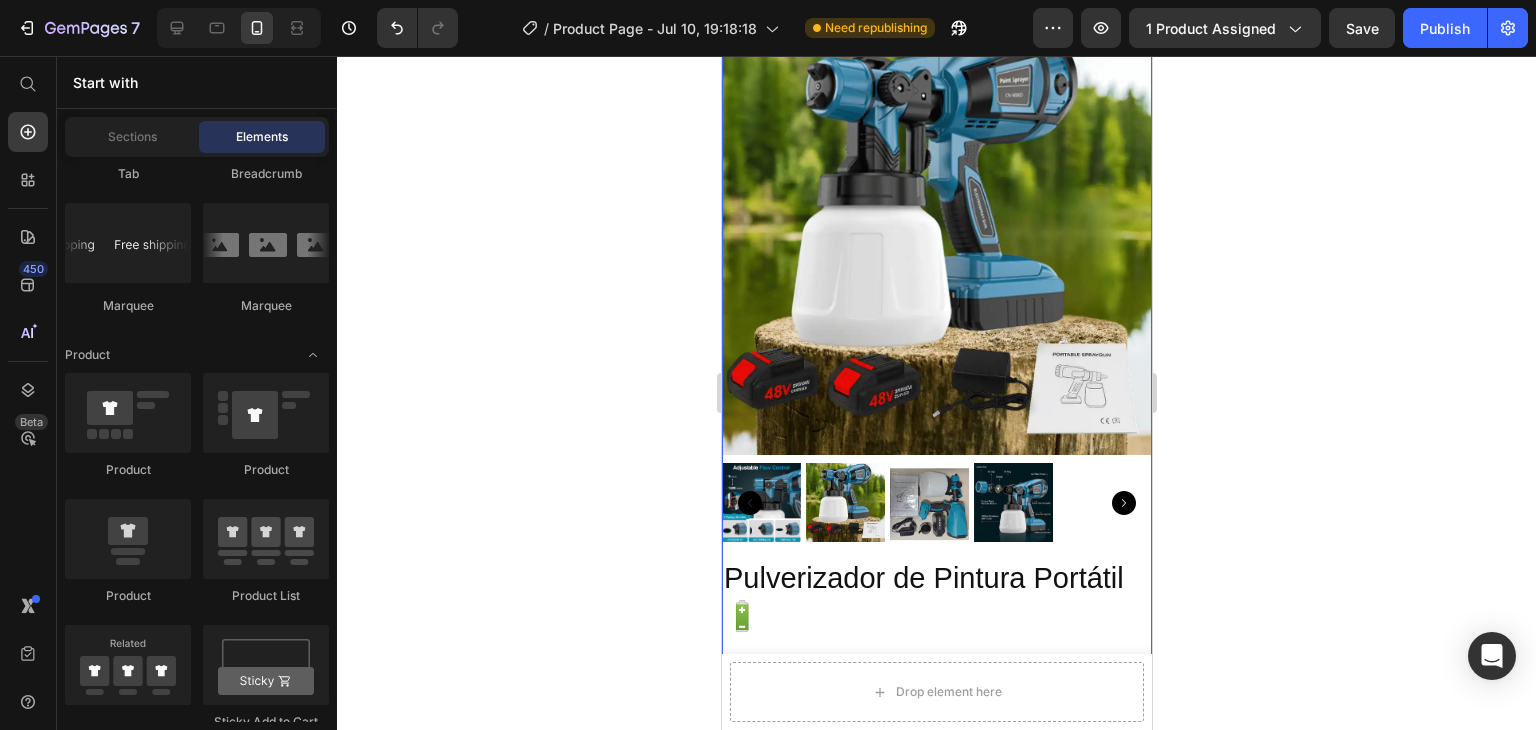 scroll, scrollTop: 100, scrollLeft: 0, axis: vertical 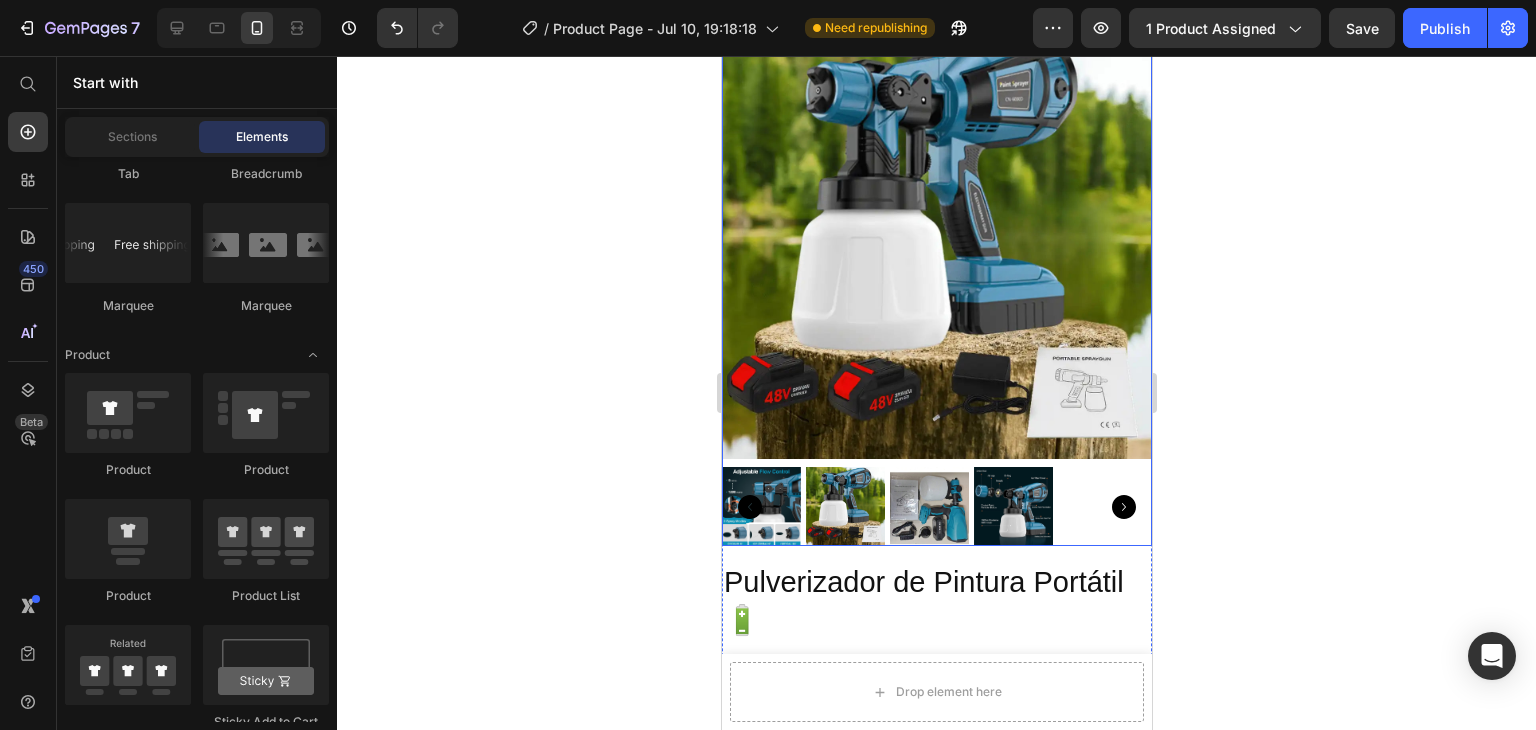 click at bounding box center (936, 244) 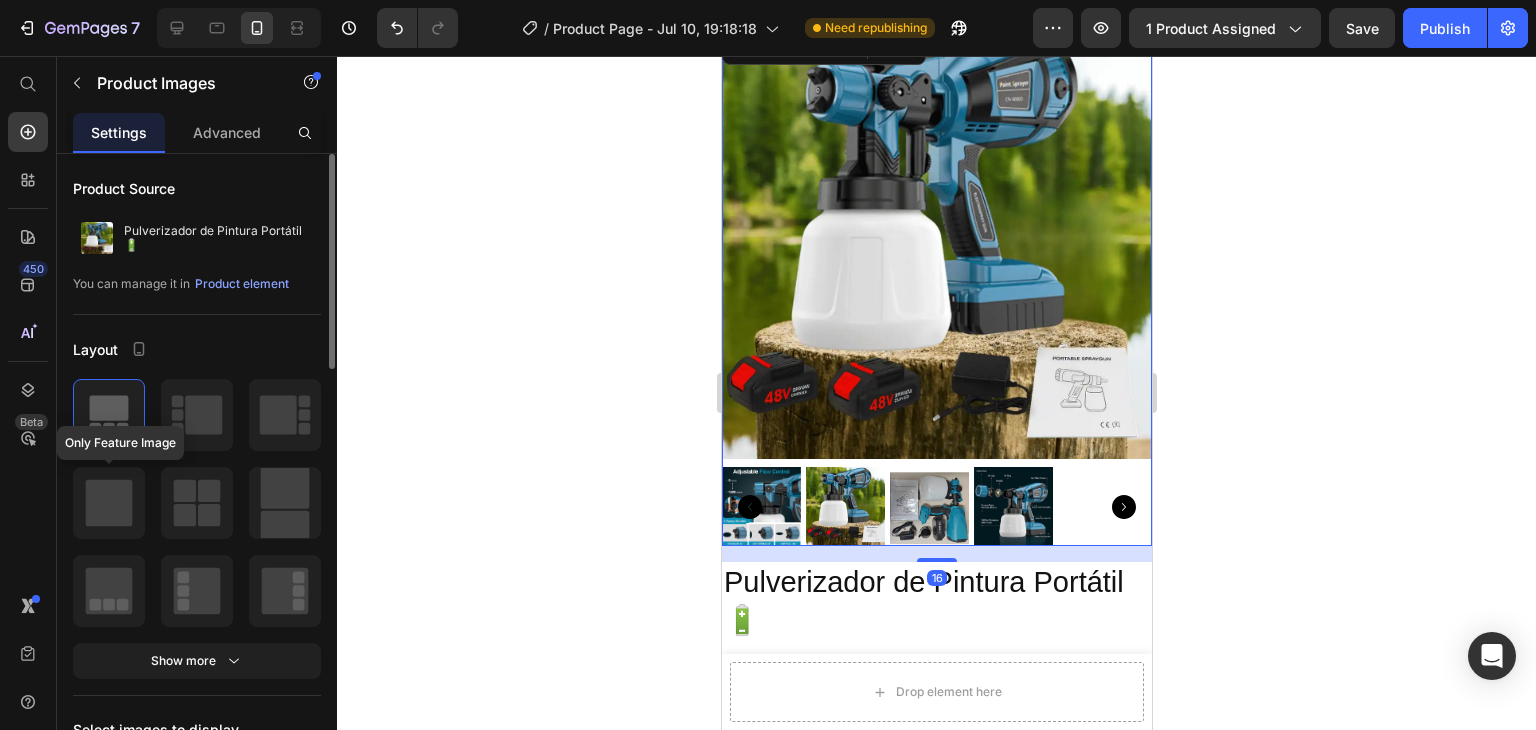 click 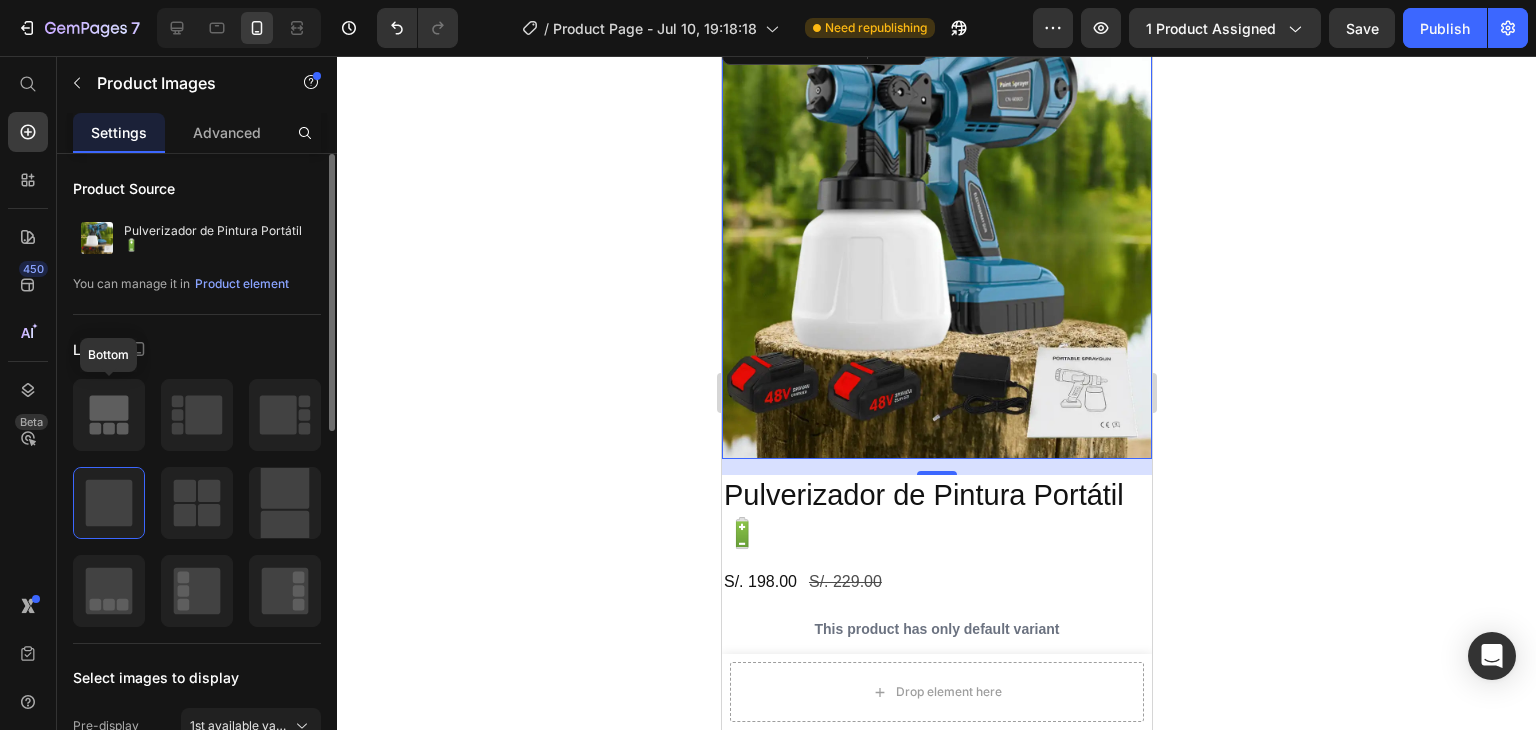click 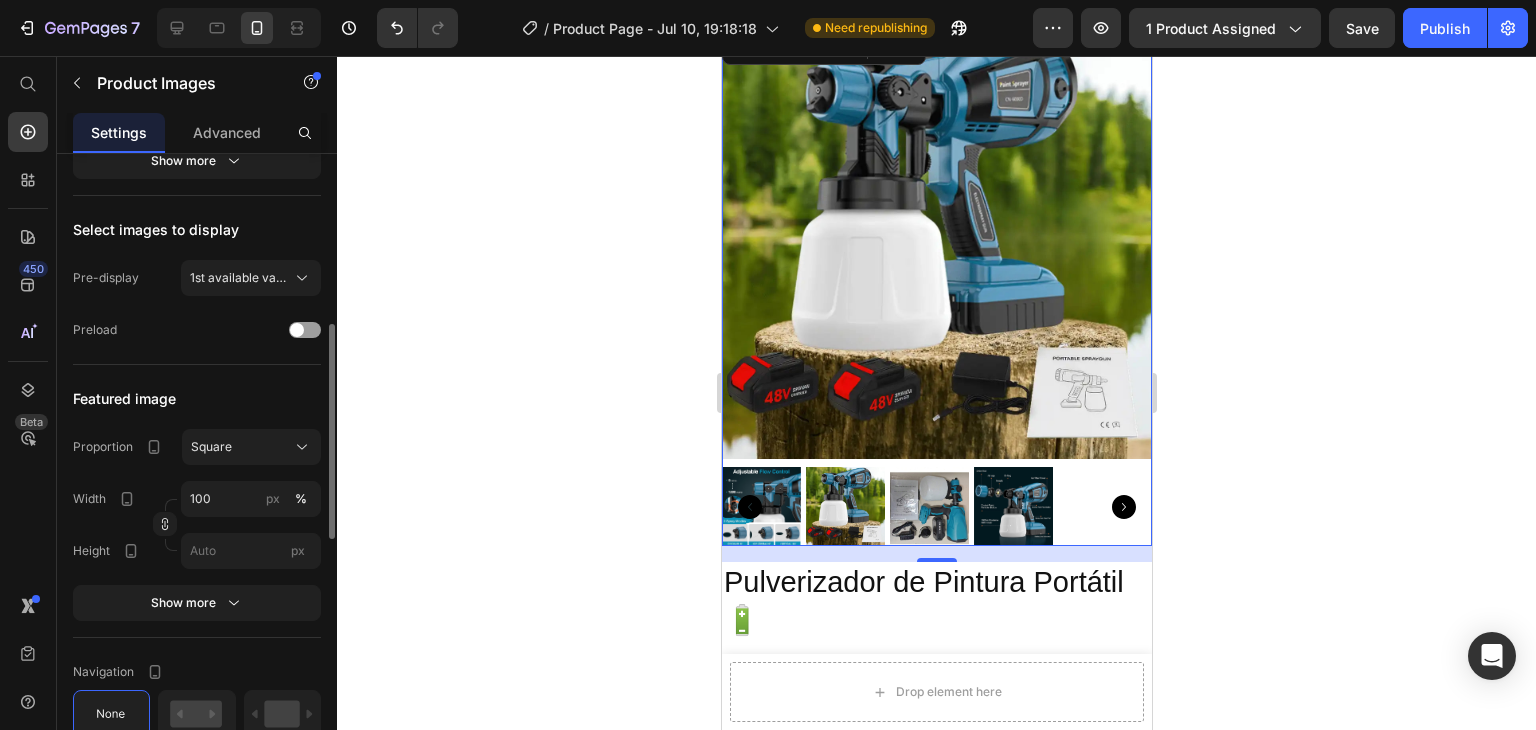 scroll, scrollTop: 600, scrollLeft: 0, axis: vertical 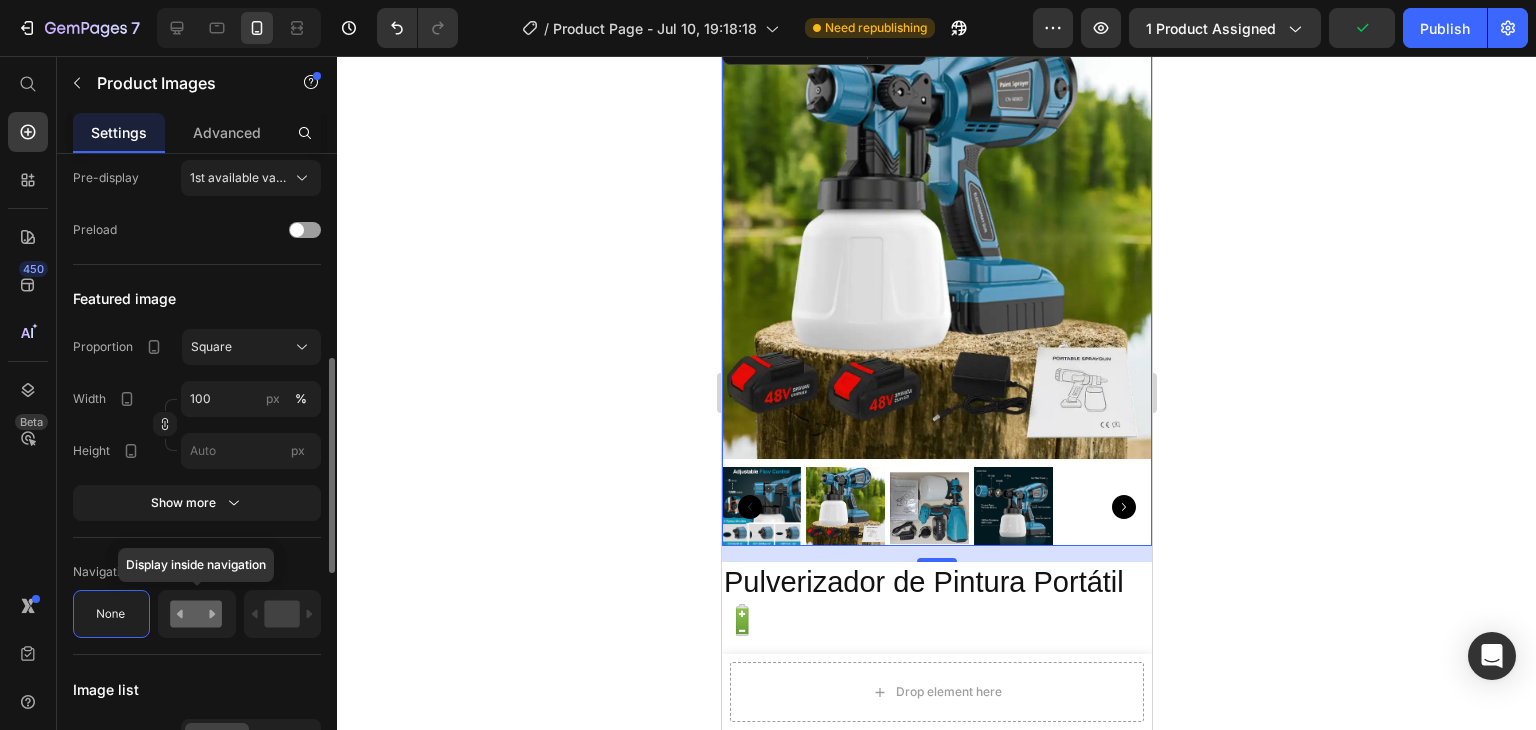 click 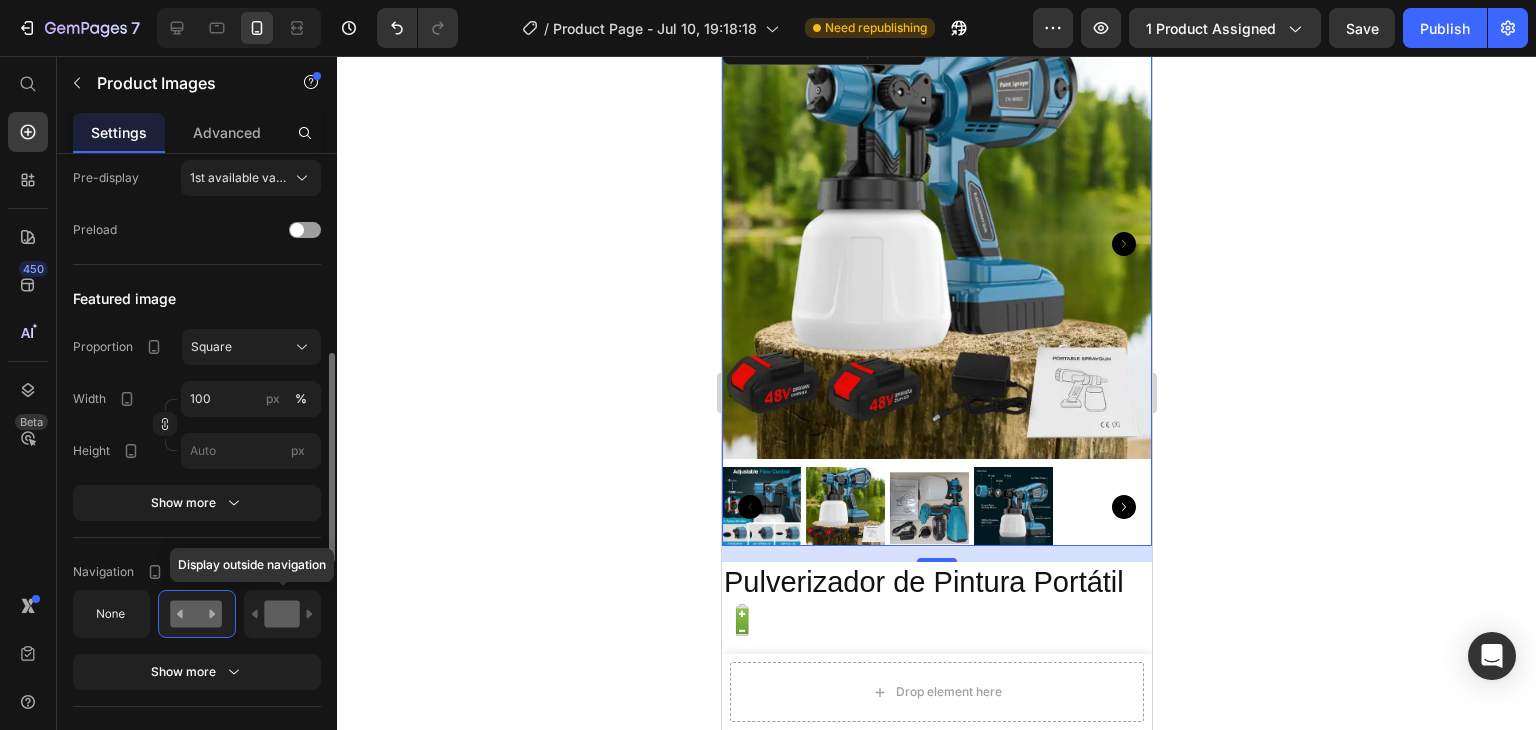 click 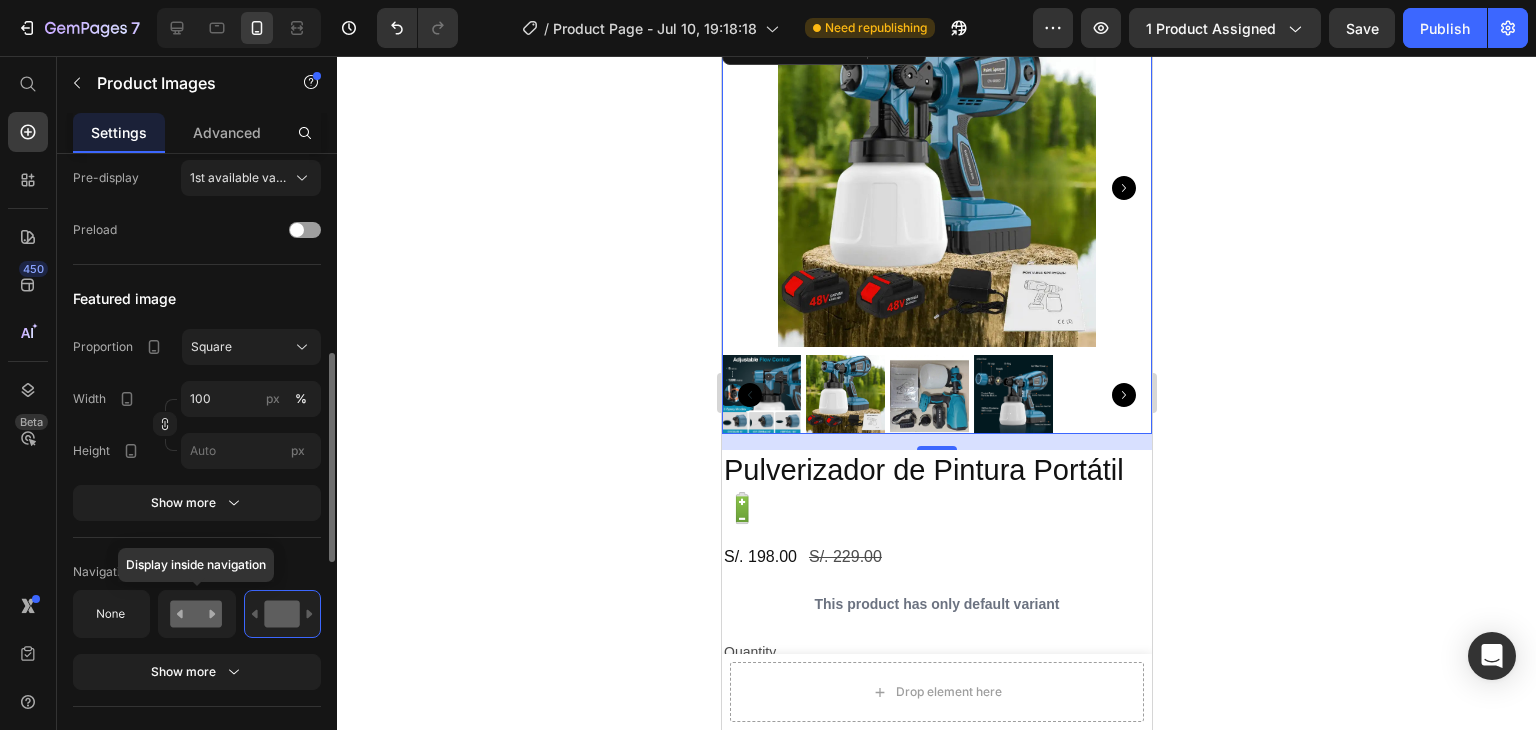 click 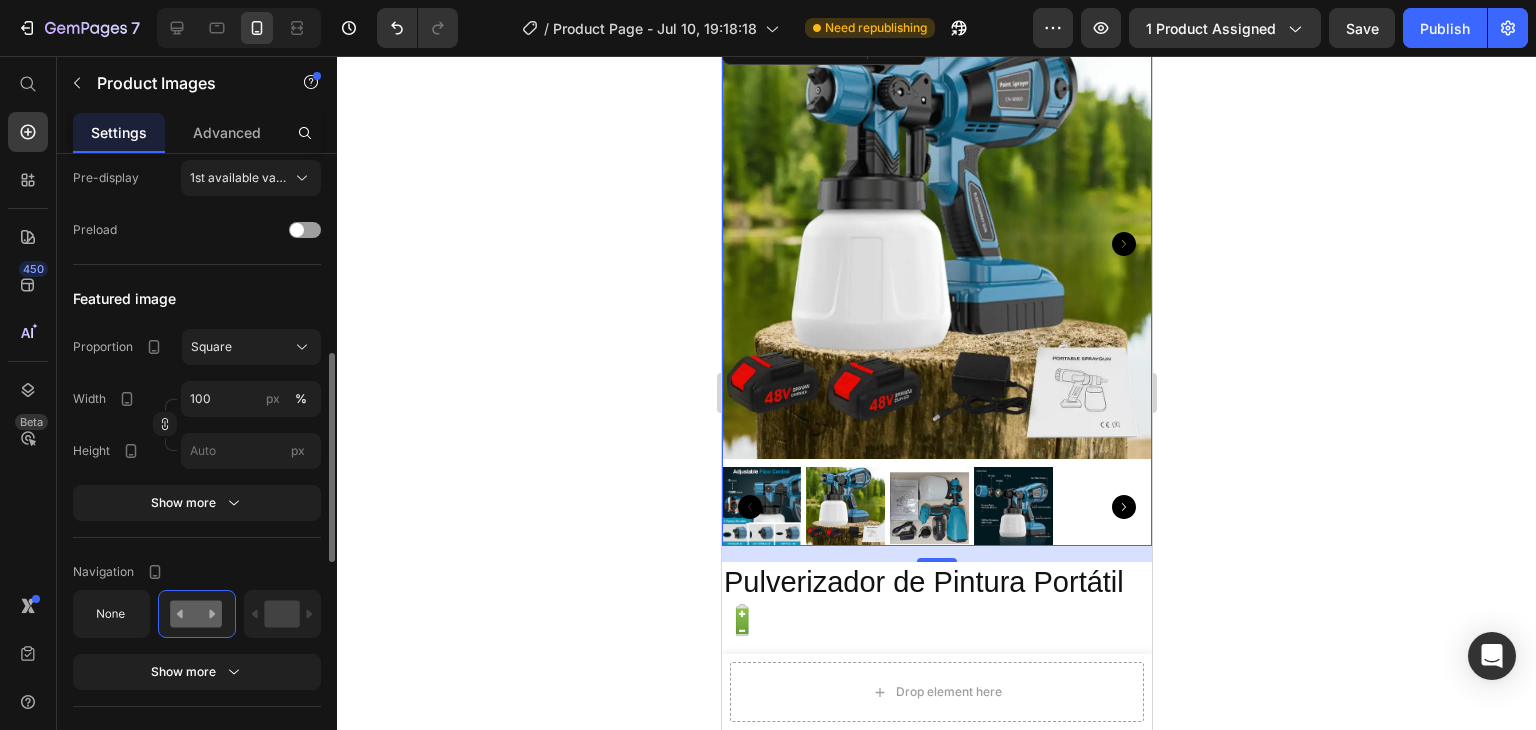 click on "Show more" at bounding box center (197, 672) 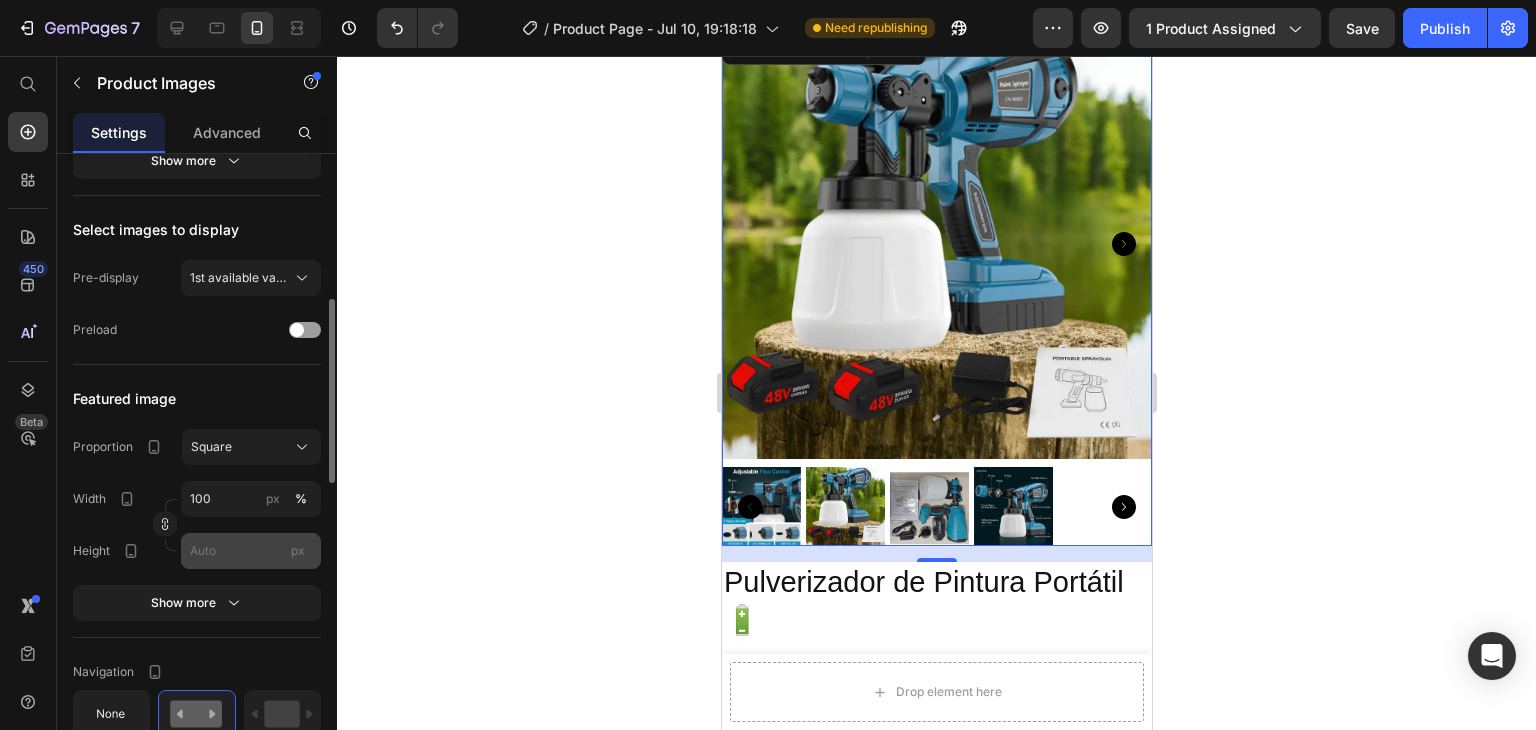 scroll, scrollTop: 100, scrollLeft: 0, axis: vertical 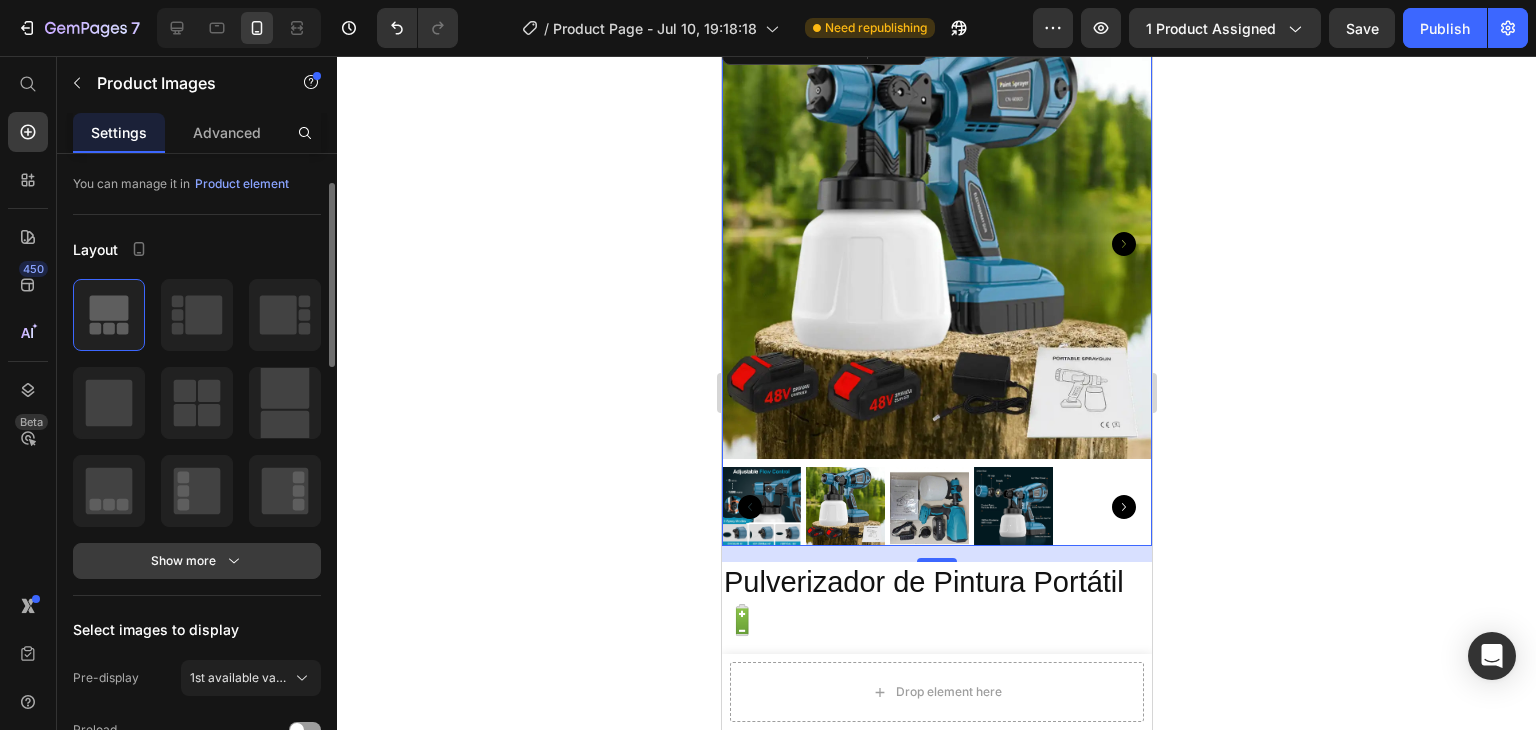 click on "Show more" at bounding box center [197, 561] 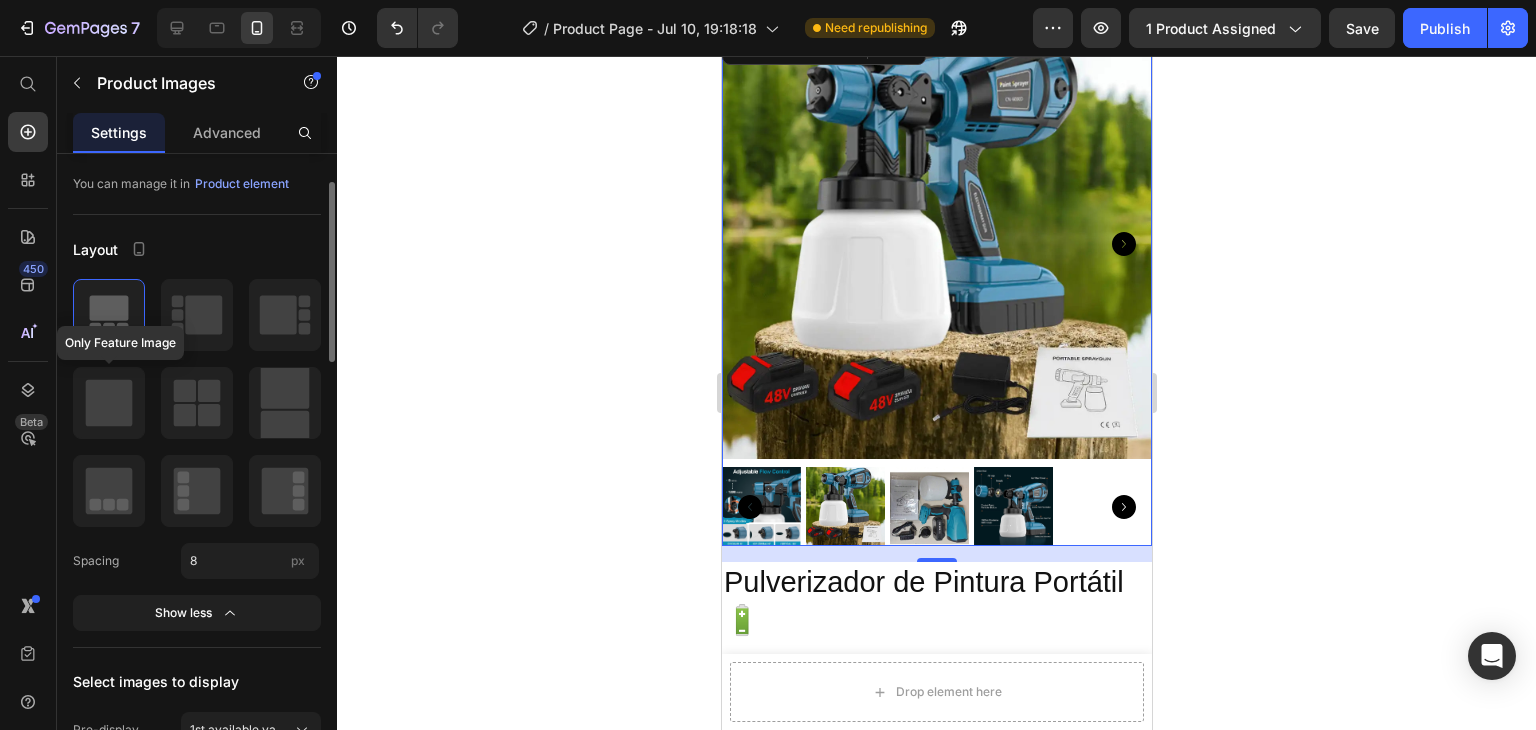 click 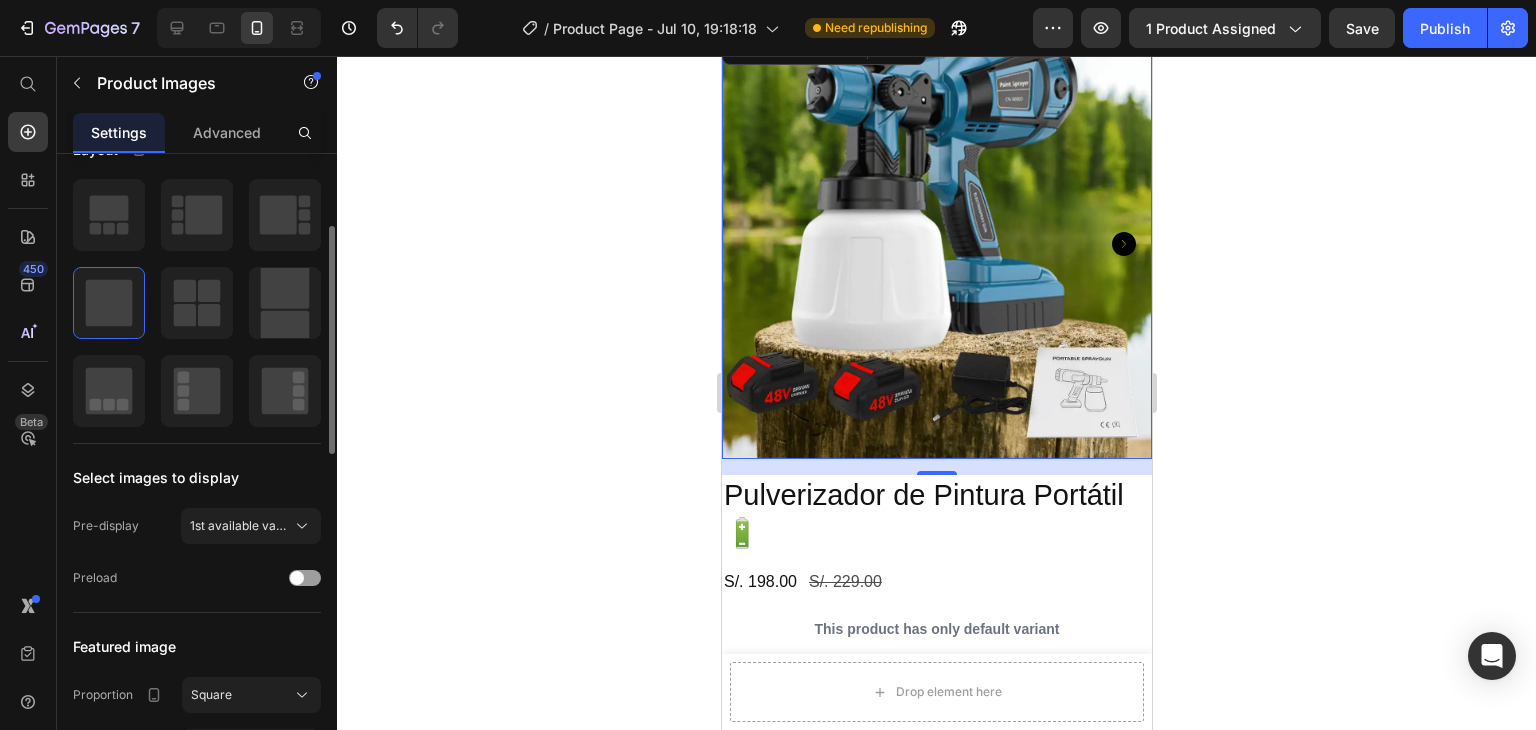 scroll, scrollTop: 300, scrollLeft: 0, axis: vertical 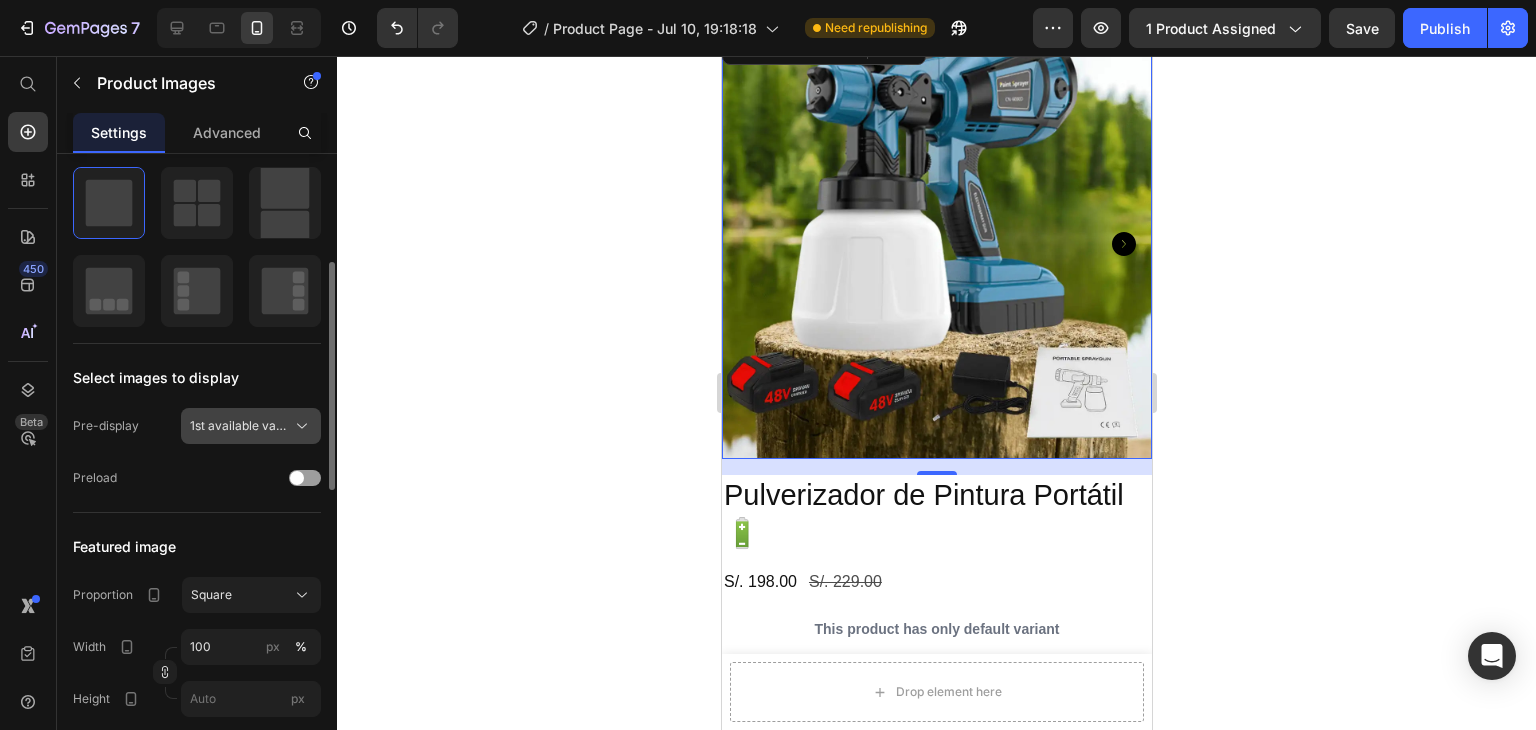 click on "1st available variant" at bounding box center [239, 426] 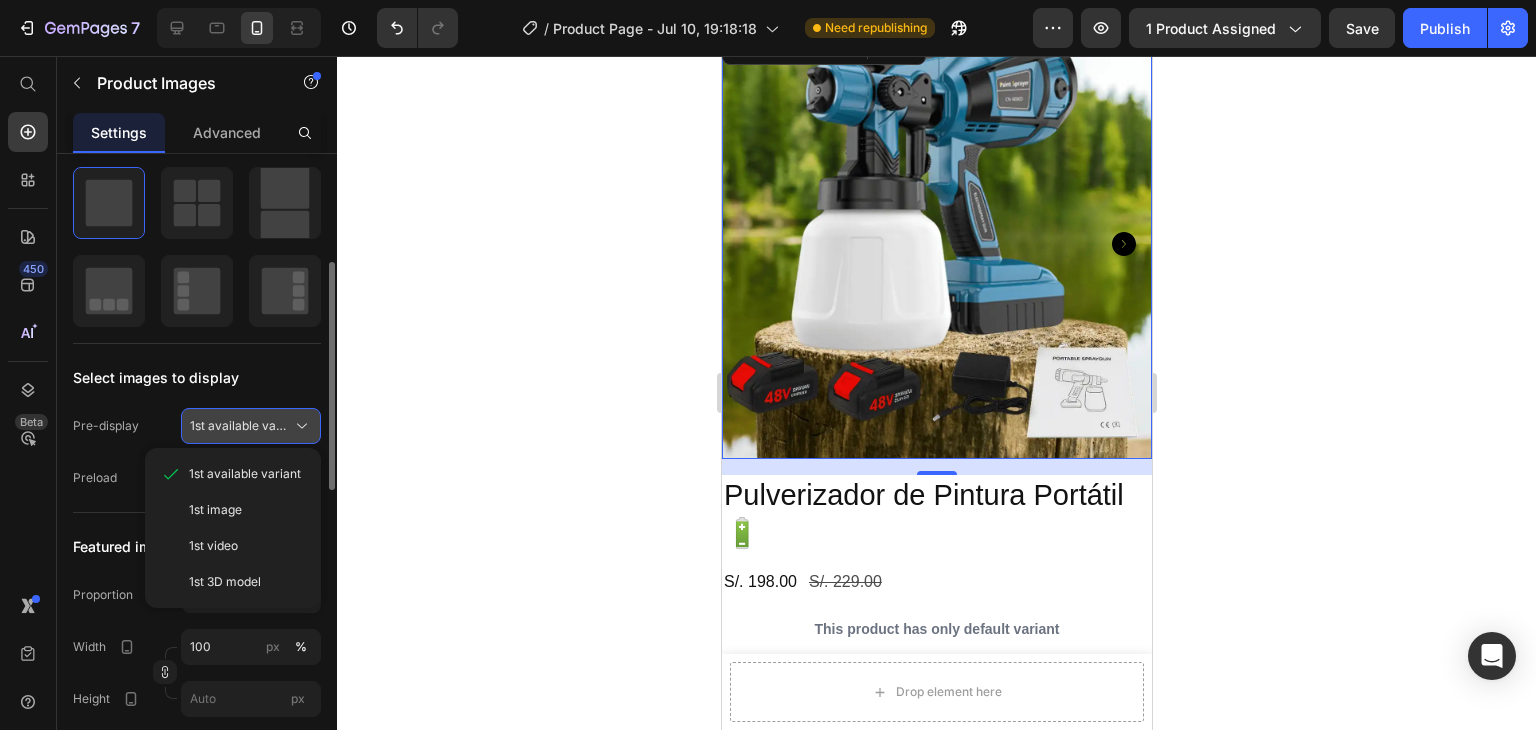 click on "1st available variant" at bounding box center [239, 426] 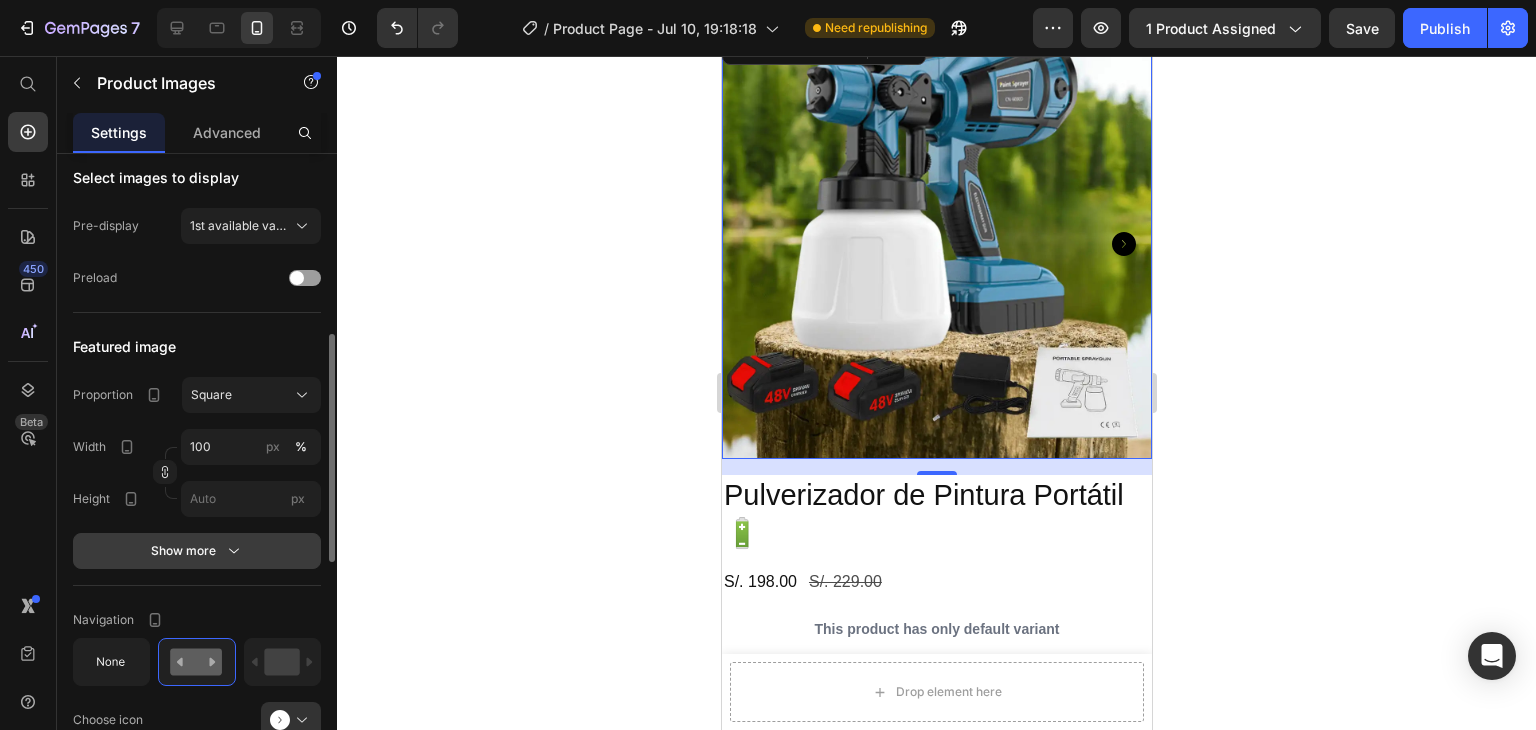 scroll, scrollTop: 600, scrollLeft: 0, axis: vertical 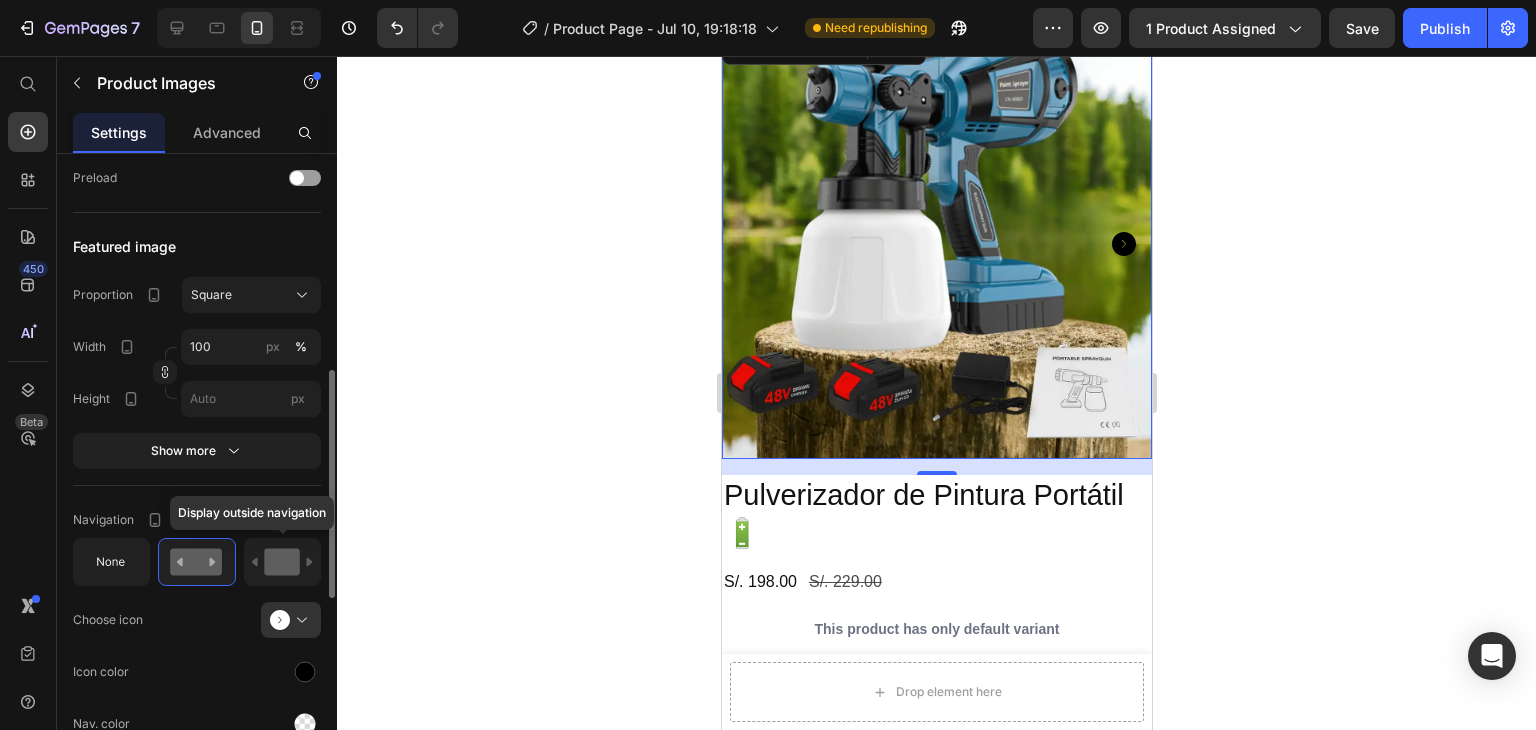 click 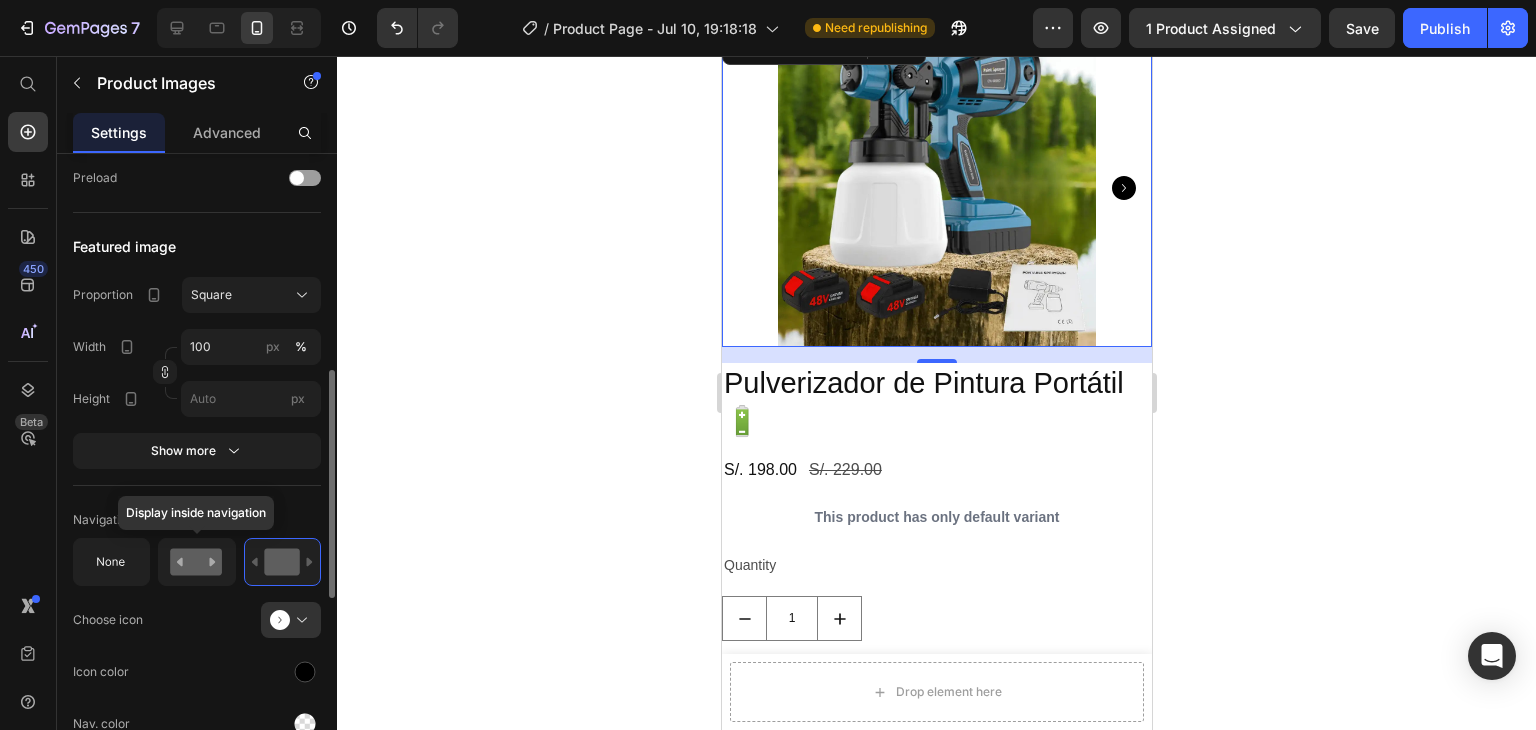 click 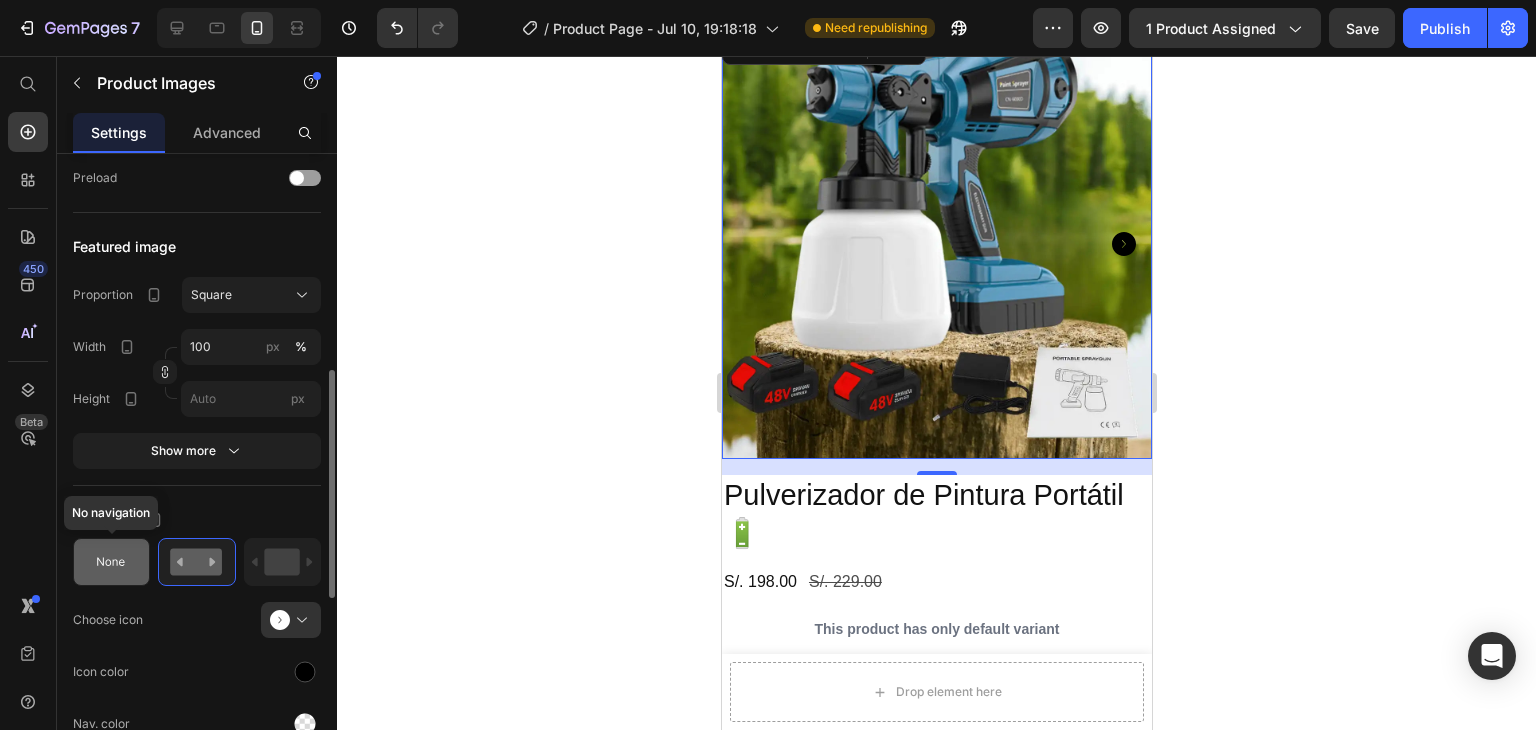 click 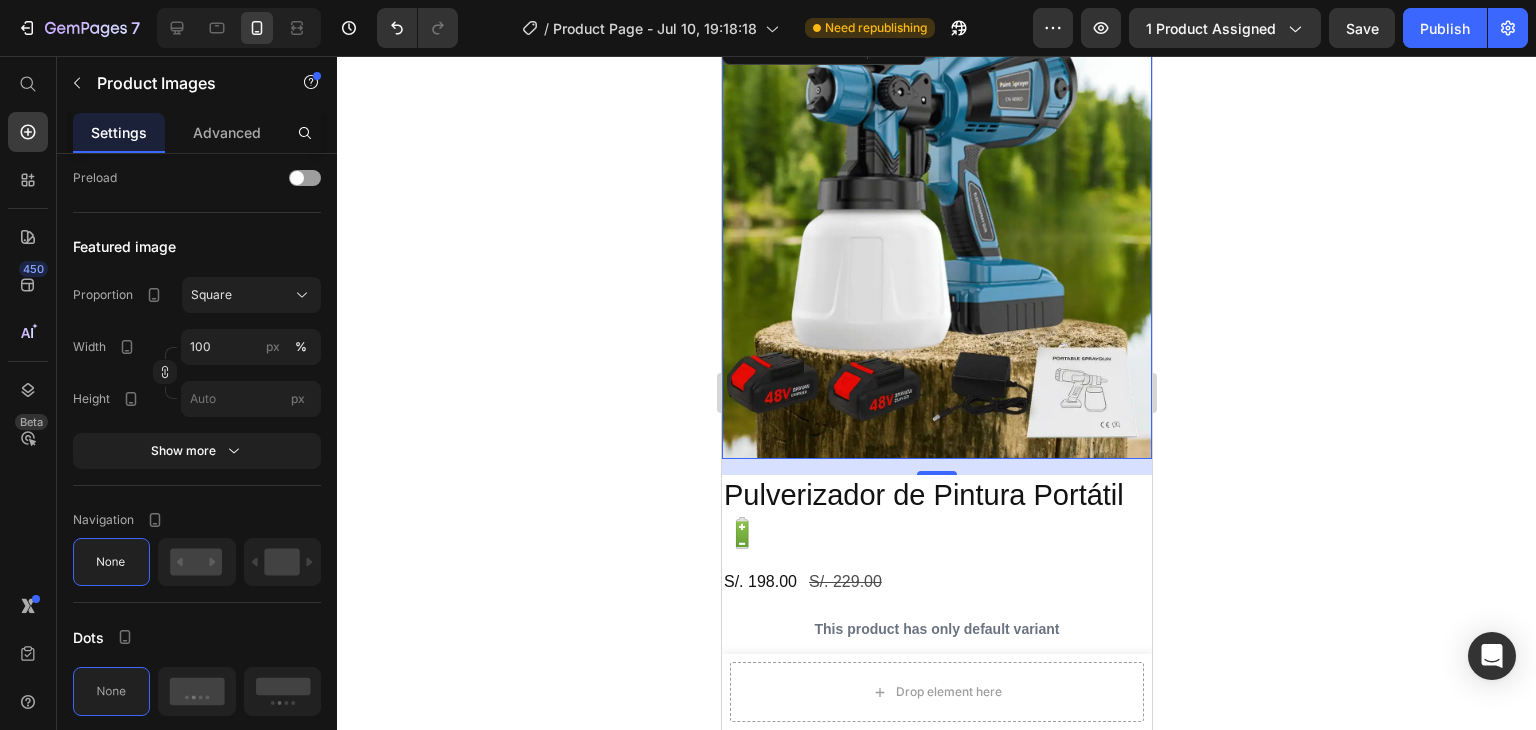 click at bounding box center [936, 244] 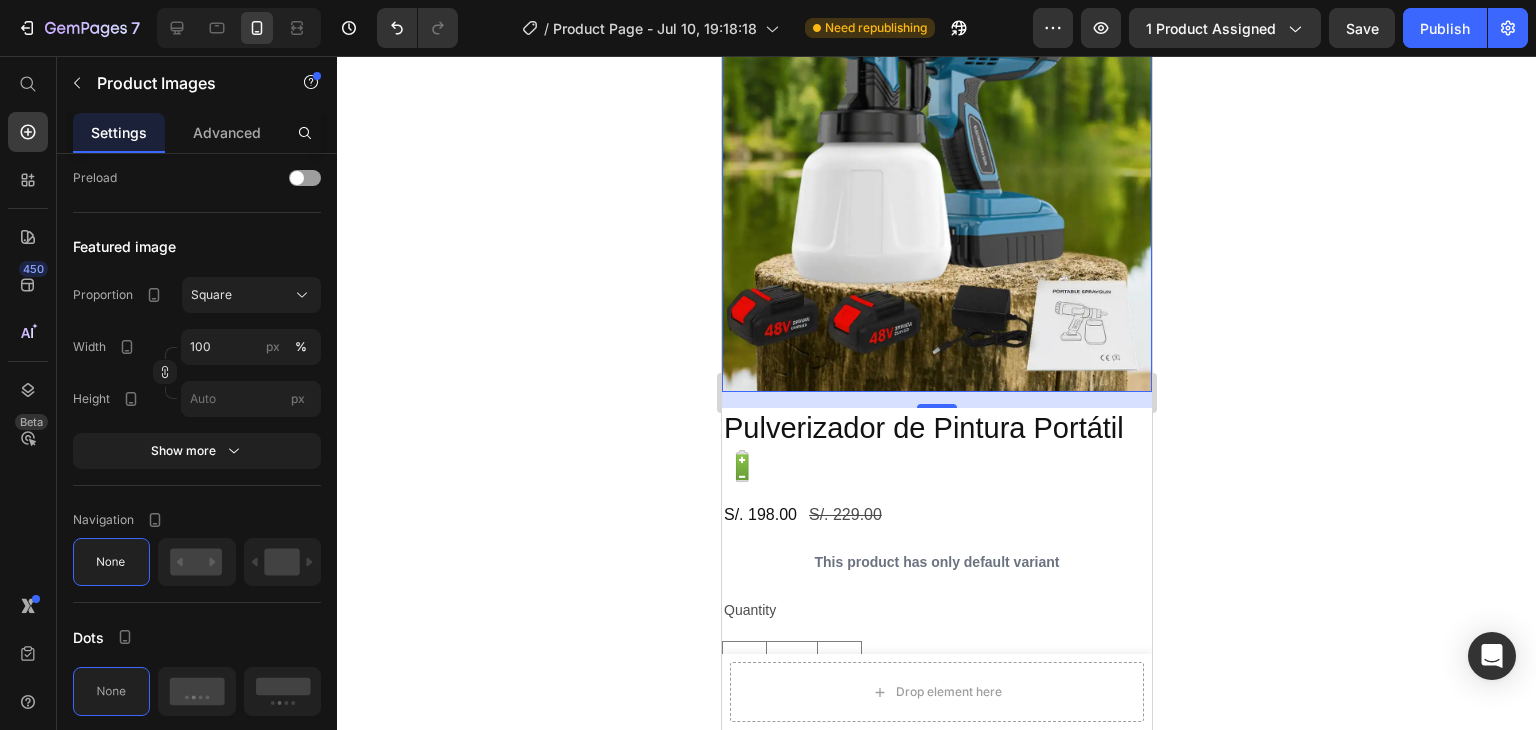 scroll, scrollTop: 200, scrollLeft: 0, axis: vertical 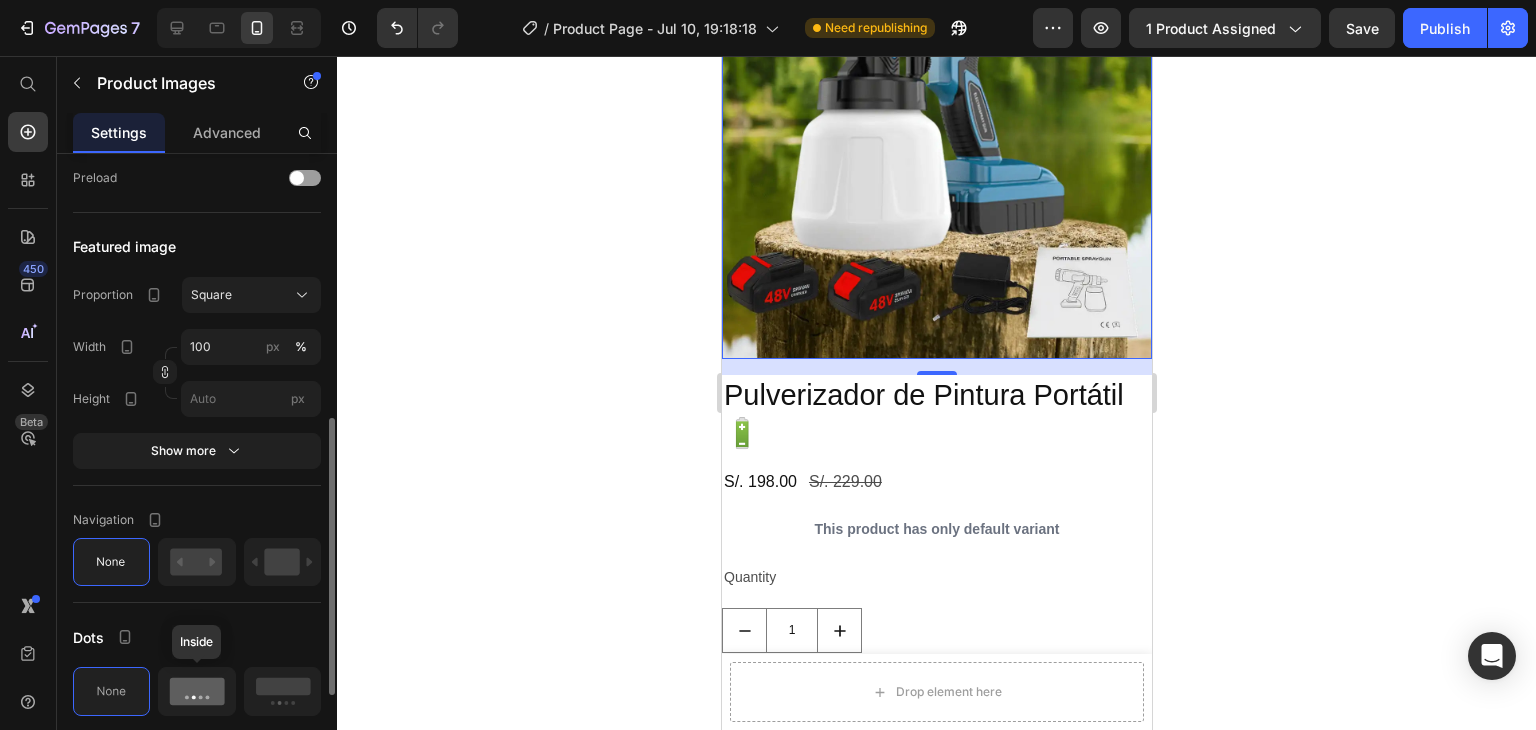 click 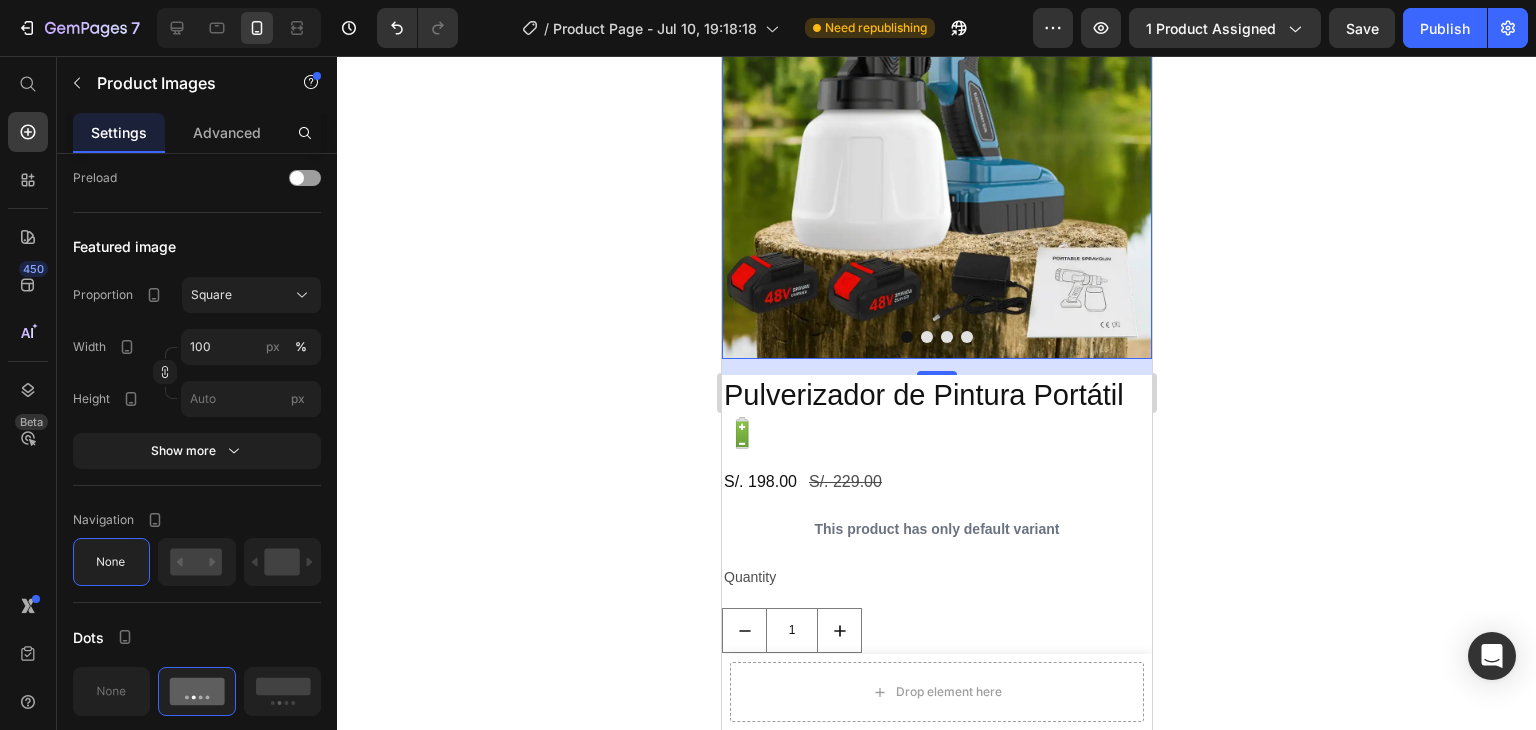 click at bounding box center (936, 144) 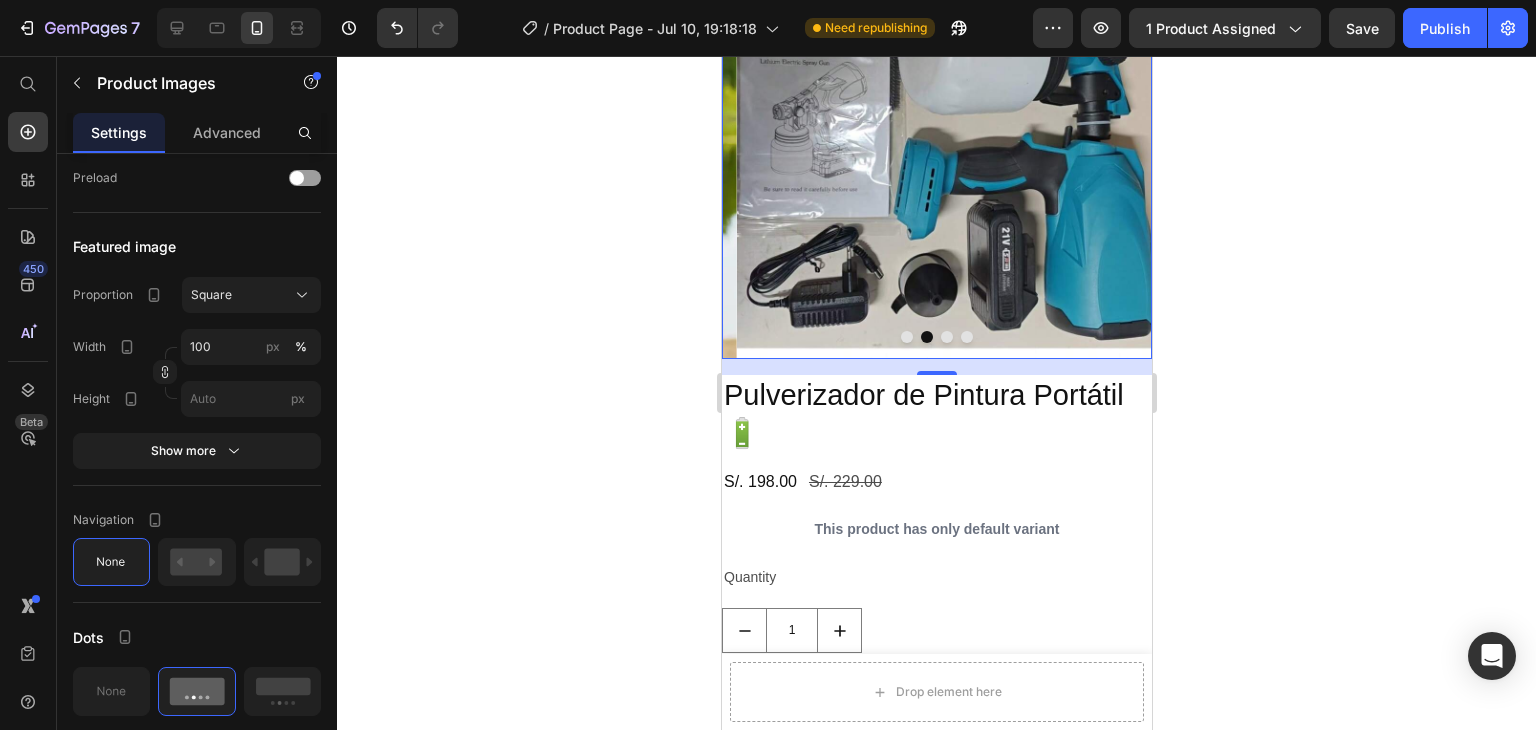 click at bounding box center (946, 337) 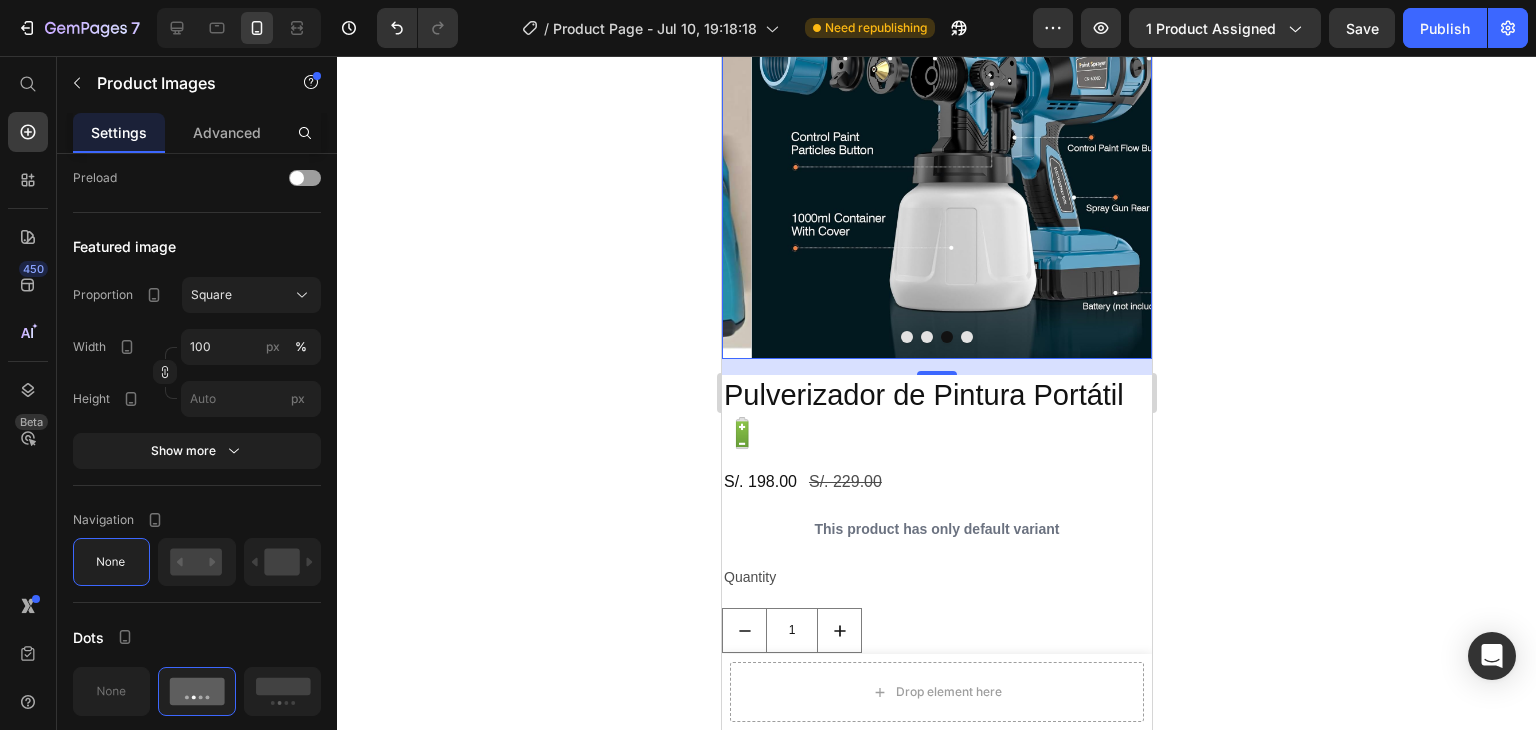 click on "16" at bounding box center (936, 367) 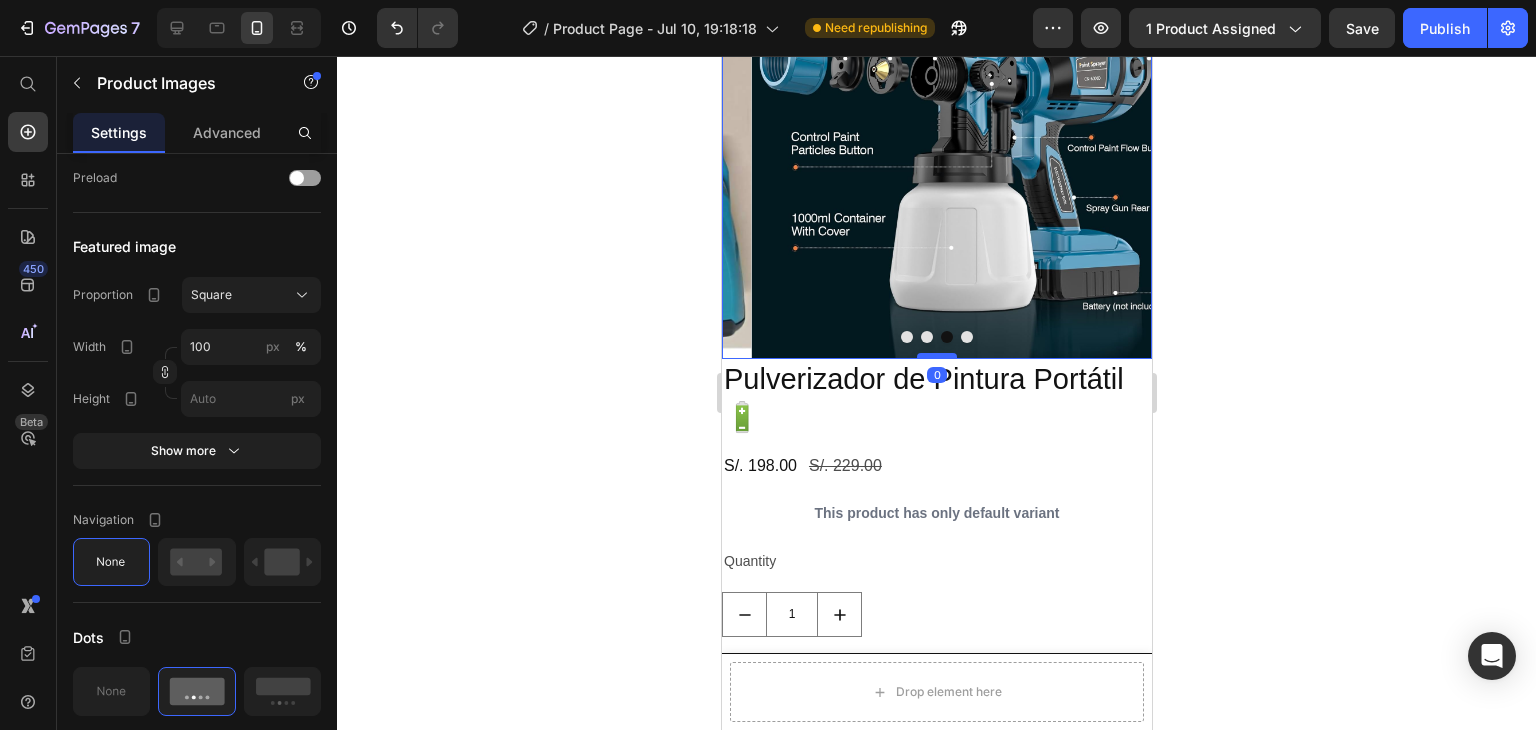 drag, startPoint x: 937, startPoint y: 359, endPoint x: 935, endPoint y: 342, distance: 17.117243 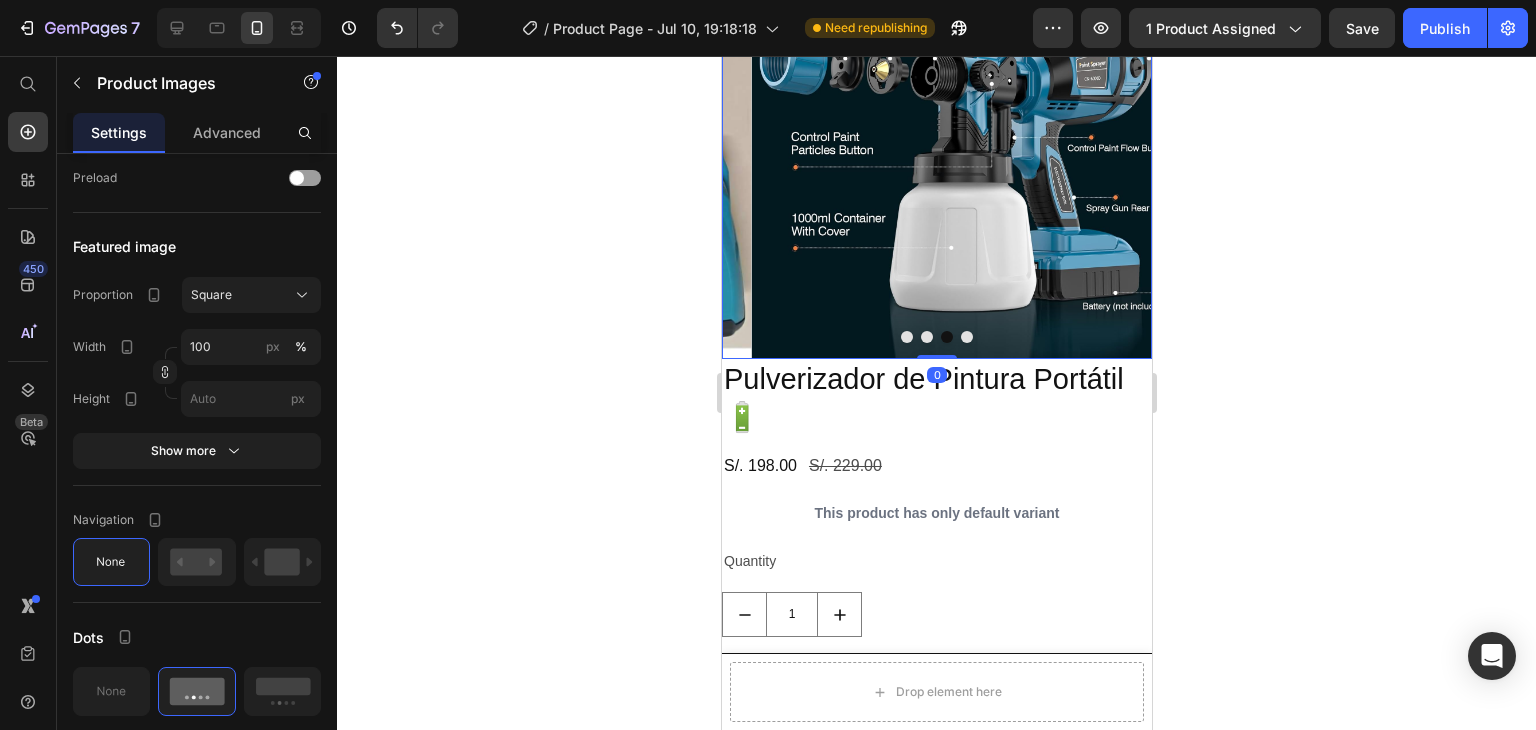 scroll, scrollTop: 0, scrollLeft: 0, axis: both 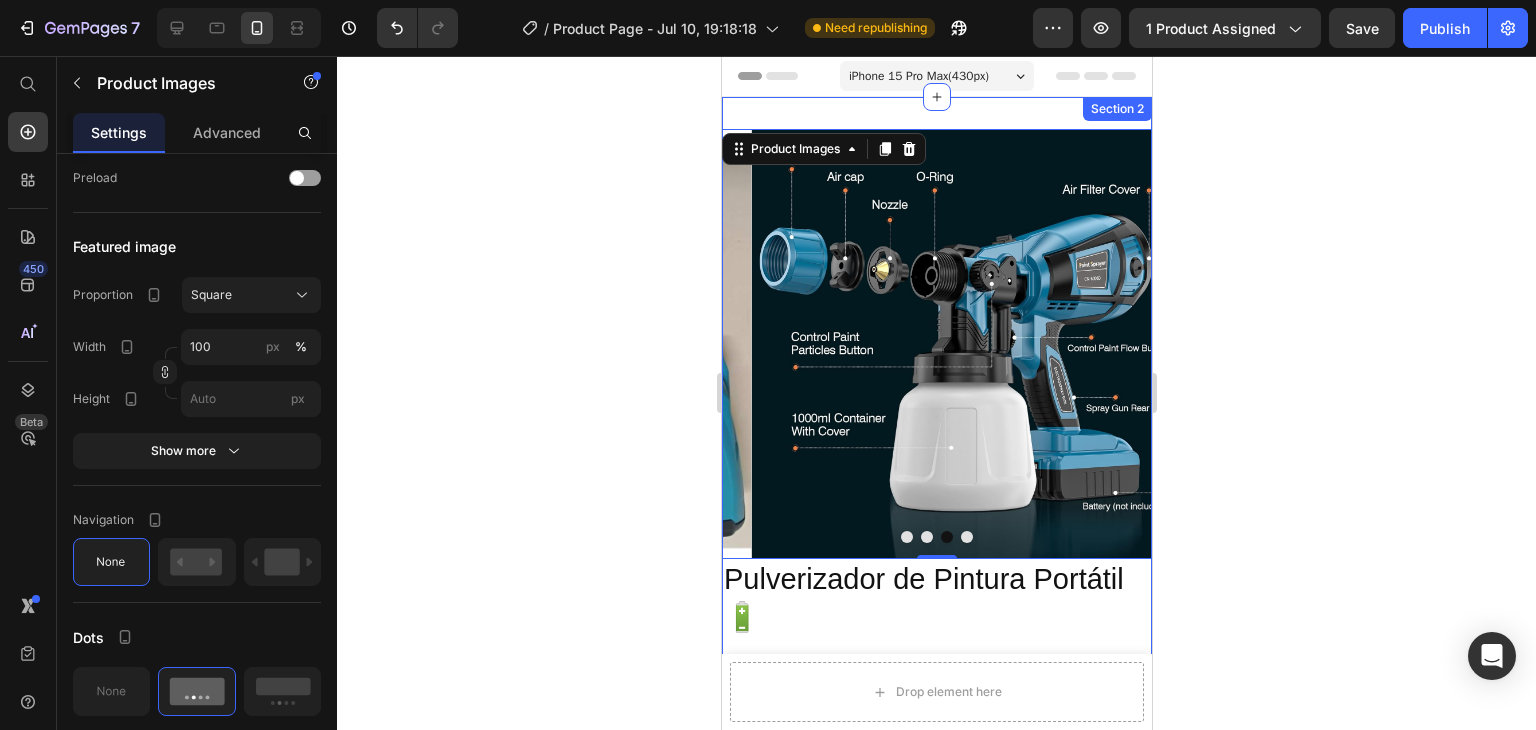 click on "Product Images   0 Pulverizador de Pintura Portátil 🔋 Product Title S/. 198.00 Product Price S/. 229.00 Product Price Row This product has only default variant Product Variants & Swatches Quantity Text Block 1 Product Quantity
Add to cart Add to Cart Buy it now Dynamic Checkout Product Section 2" at bounding box center (936, 548) 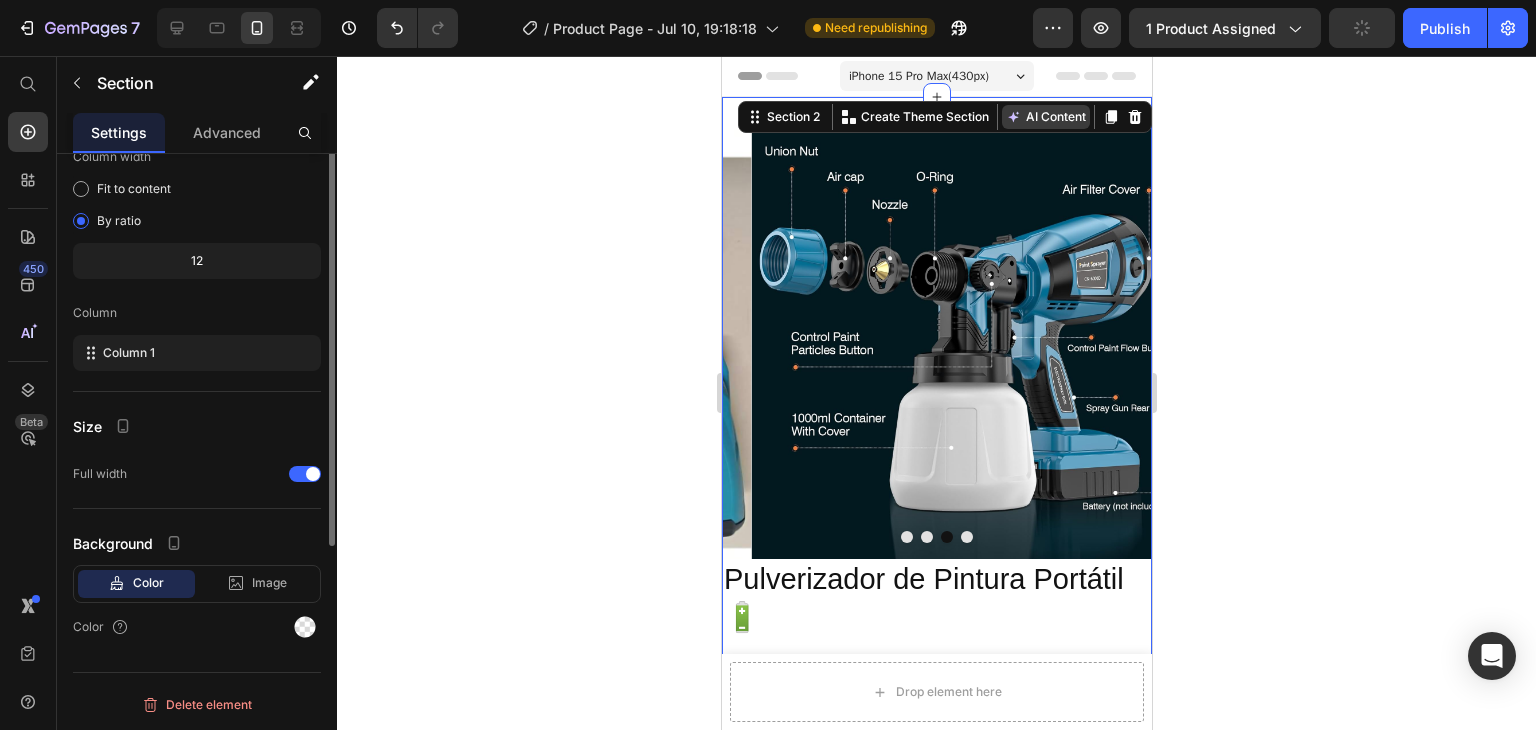 scroll, scrollTop: 0, scrollLeft: 0, axis: both 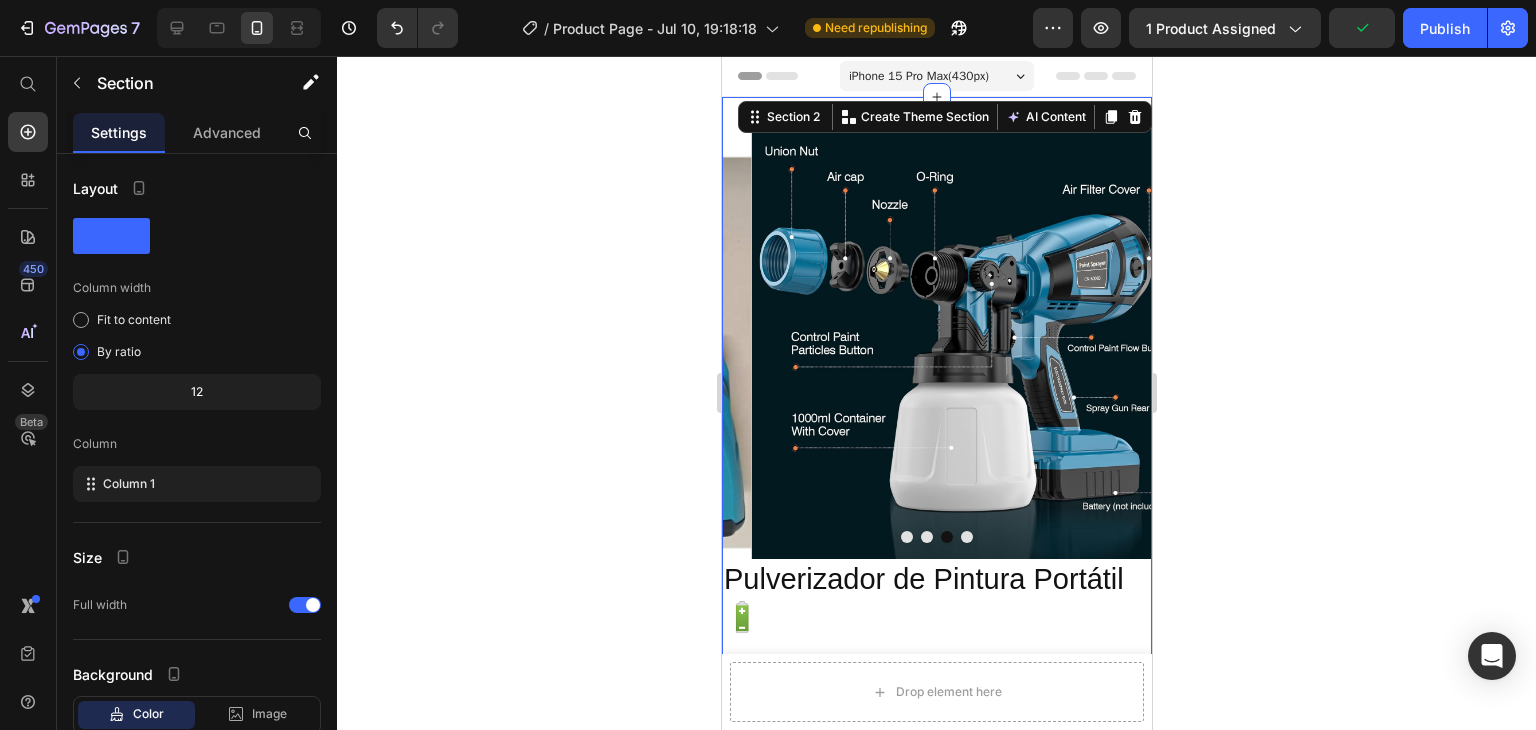 click 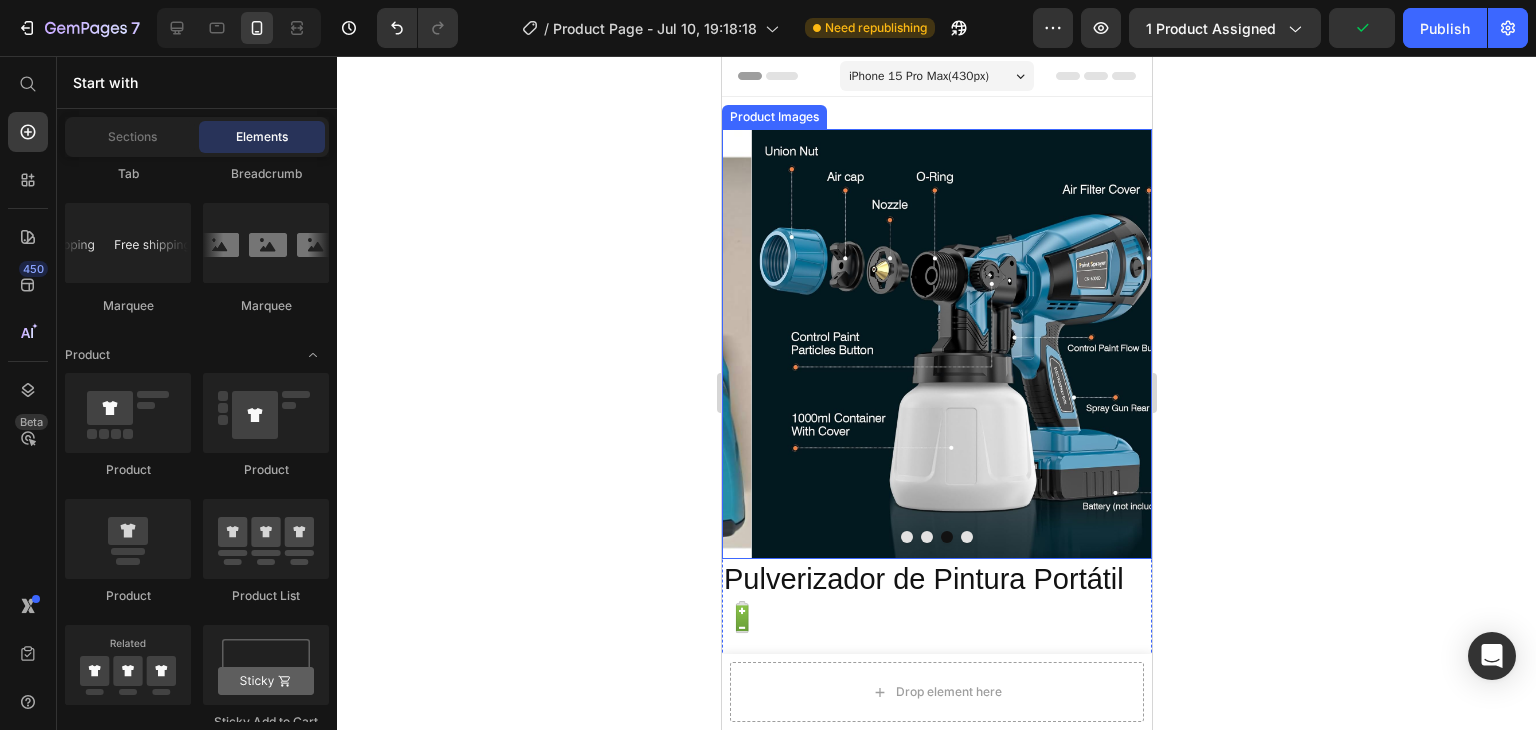 click at bounding box center [966, 344] 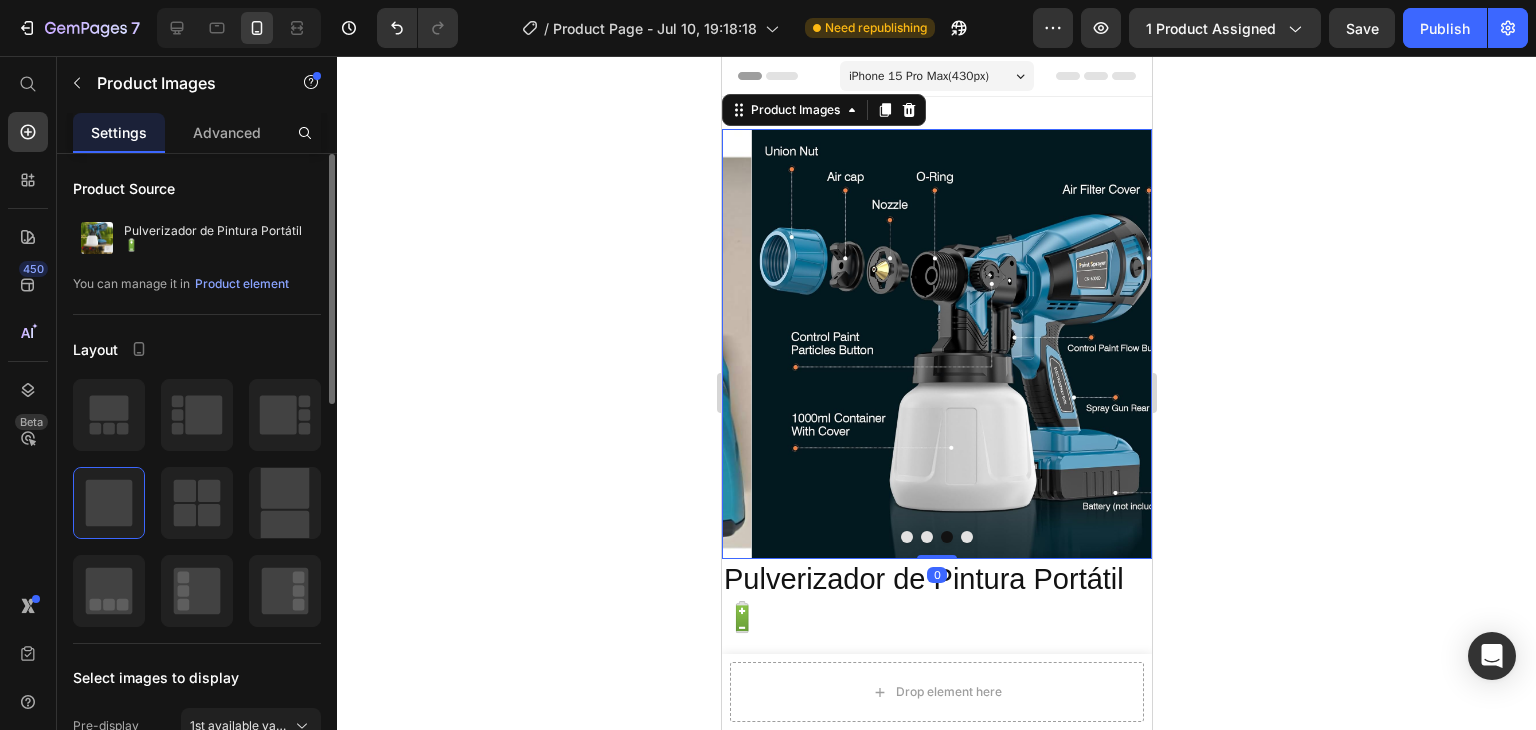 click on "Advanced" at bounding box center [227, 132] 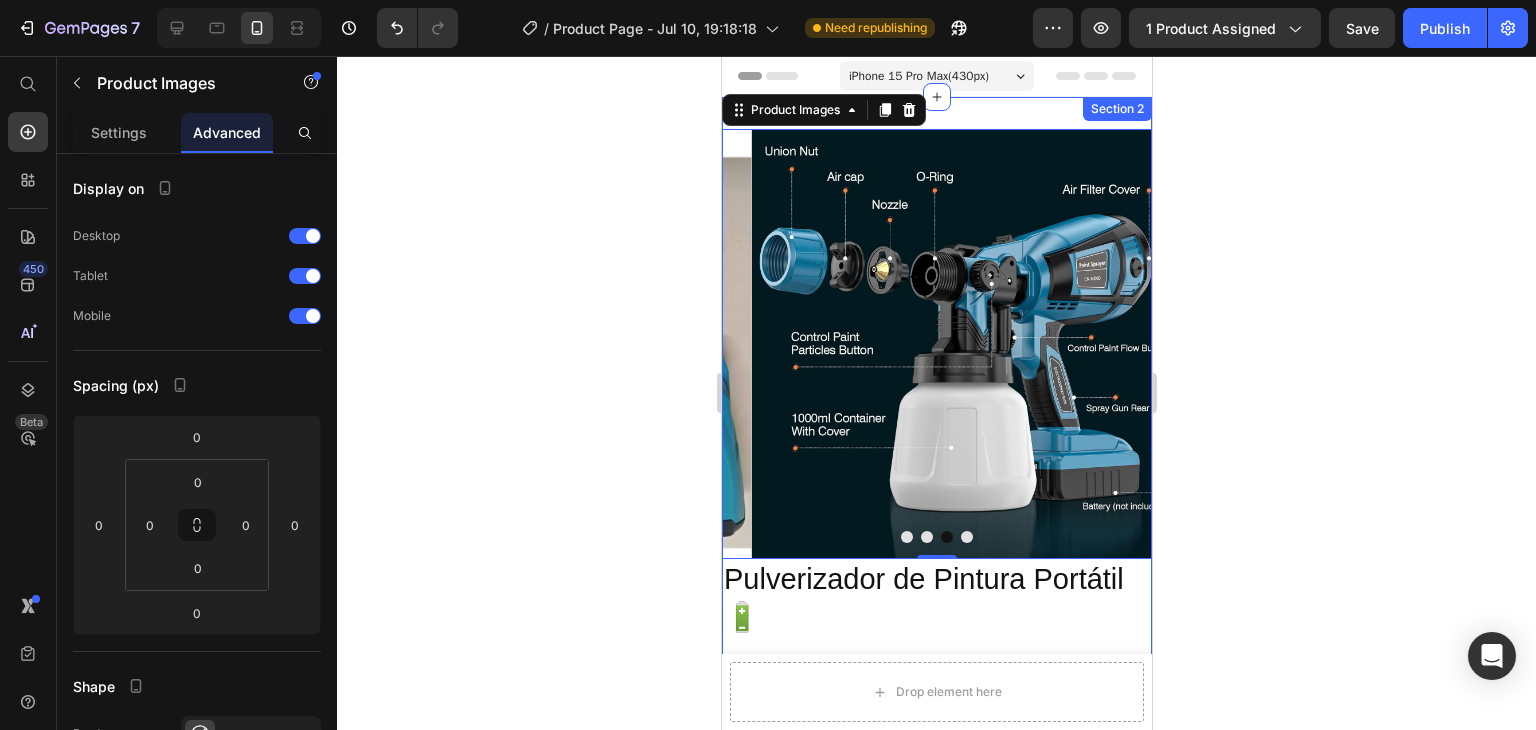 click on "Product Images   0 Pulverizador de Pintura Portátil 🔋 Product Title S/. 198.00 Product Price S/. 229.00 Product Price Row This product has only default variant Product Variants & Swatches Quantity Text Block 1 Product Quantity
Add to cart Add to Cart Buy it now Dynamic Checkout Product Section 2" at bounding box center (936, 548) 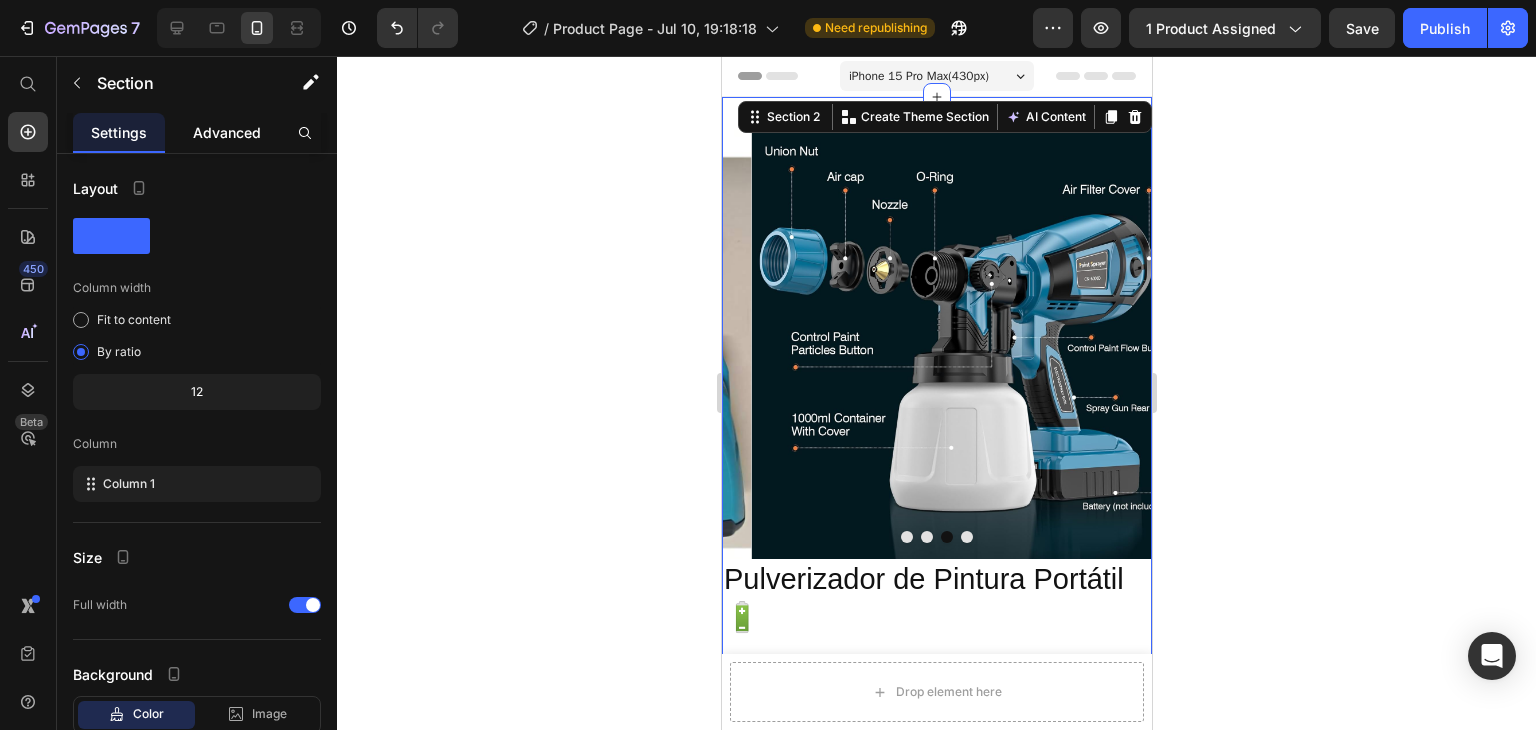 click on "Advanced" at bounding box center (227, 132) 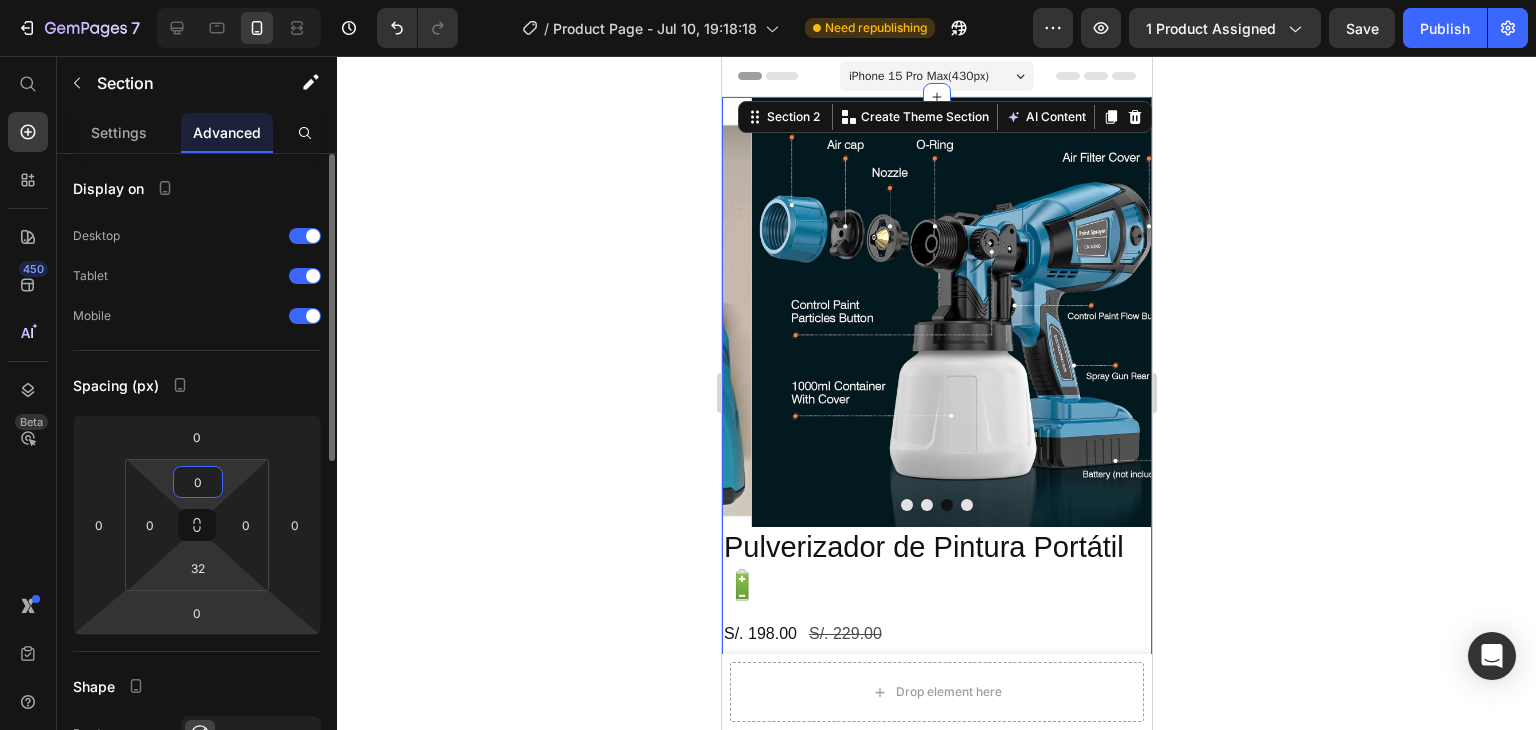type on "0" 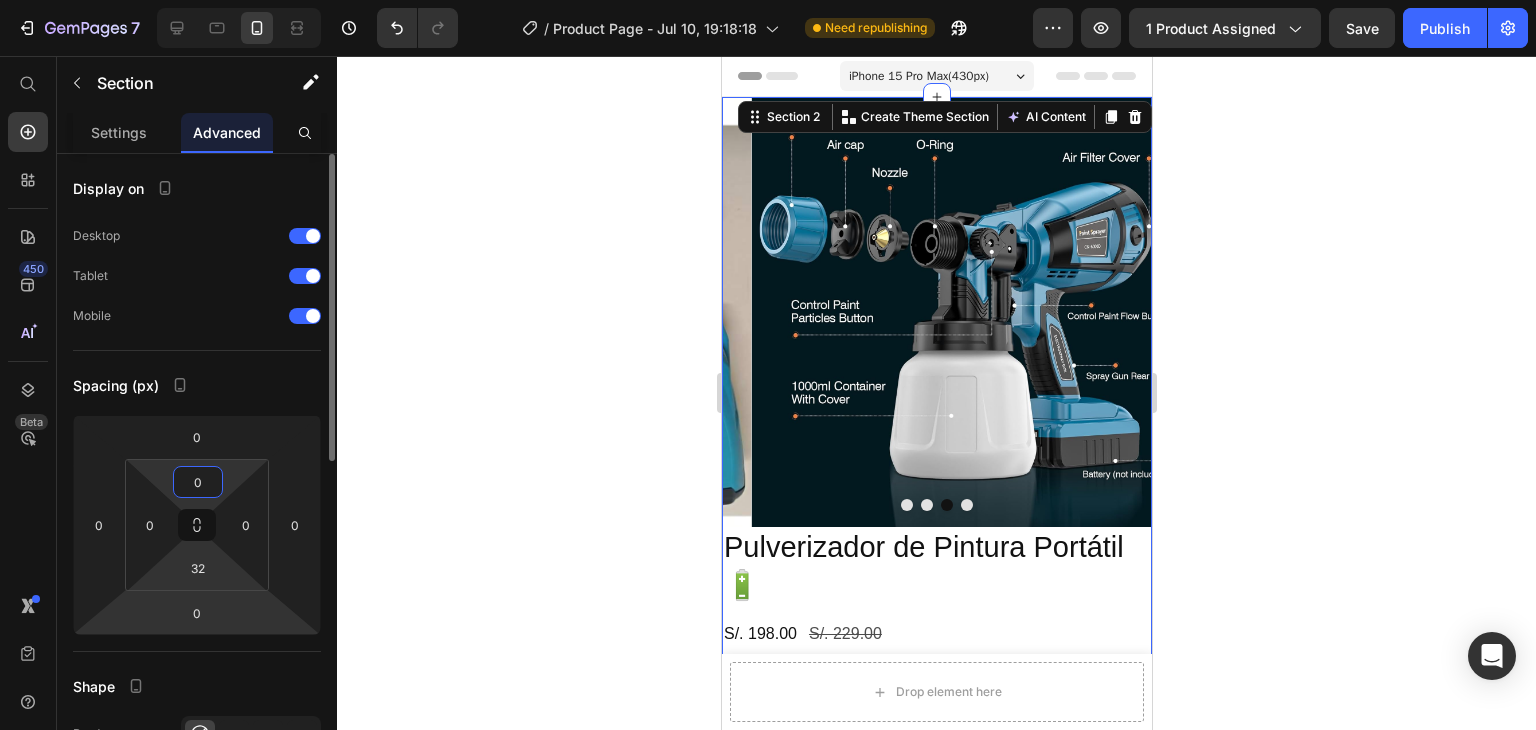 click on "7   /  Product Page - Jul 10, 19:18:18 Need republishing Preview 1 product assigned  Save   Publish  450 Beta Start with Sections Elements Hero Section Product Detail Brands Trusted Badges Guarantee Product Breakdown How to use Testimonials Compare Bundle FAQs Social Proof Brand Story Product List Collection Blog List Contact Sticky Add to Cart Custom Footer Browse Library 450 Layout
Row
Row
Row
Row Text
Heading
Text Block Button
Button
Button
Sticky Back to top Media
Image" at bounding box center [768, 0] 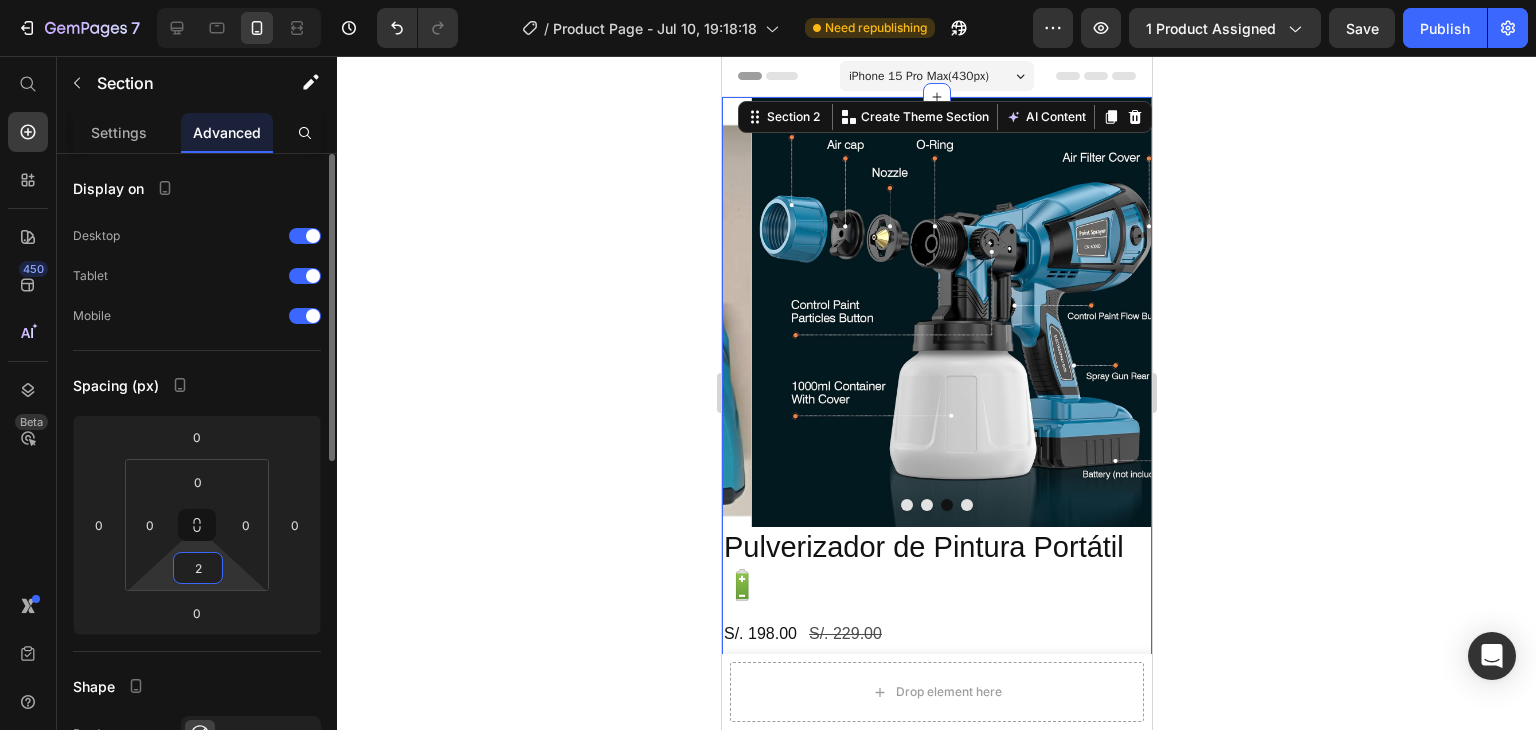 click on "2" at bounding box center [198, 568] 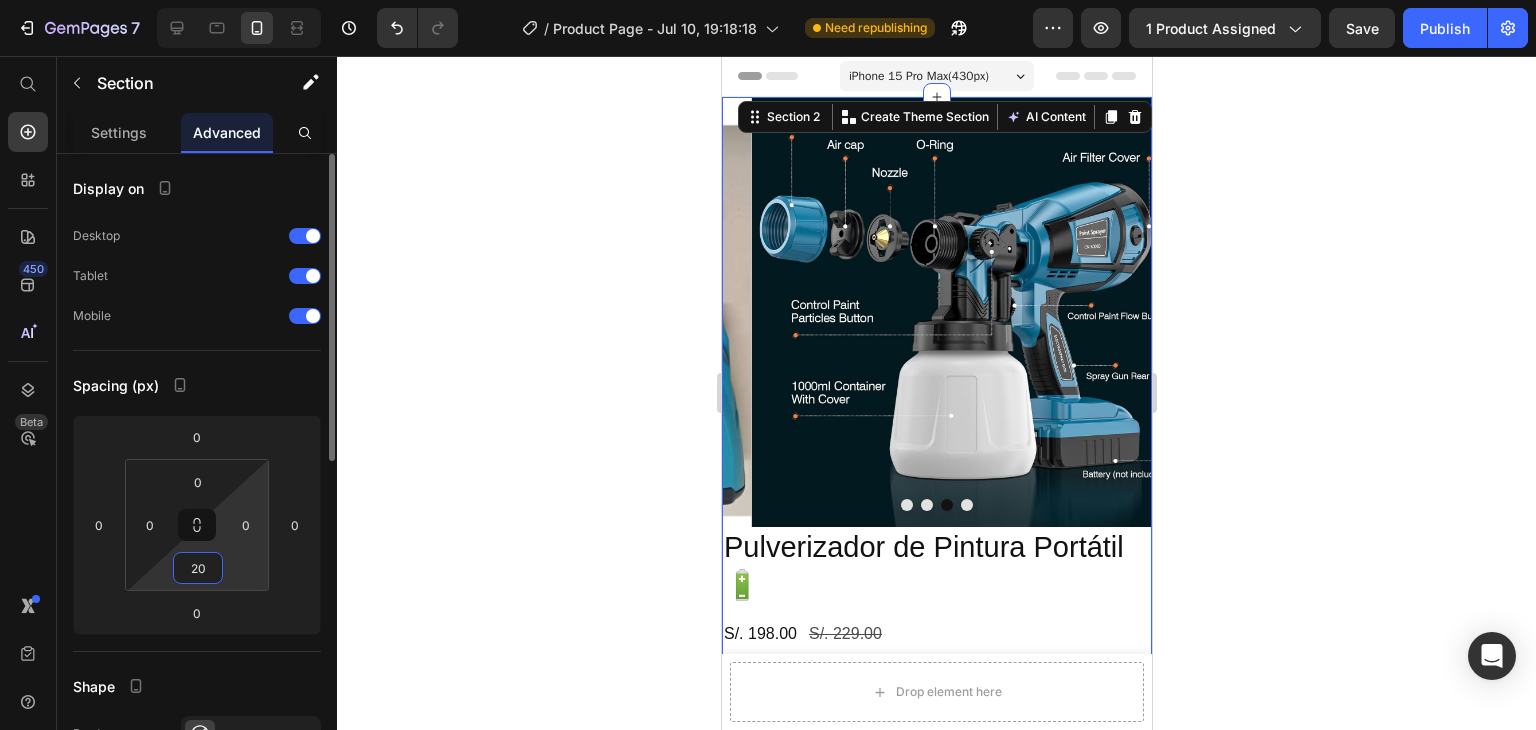 type on "2" 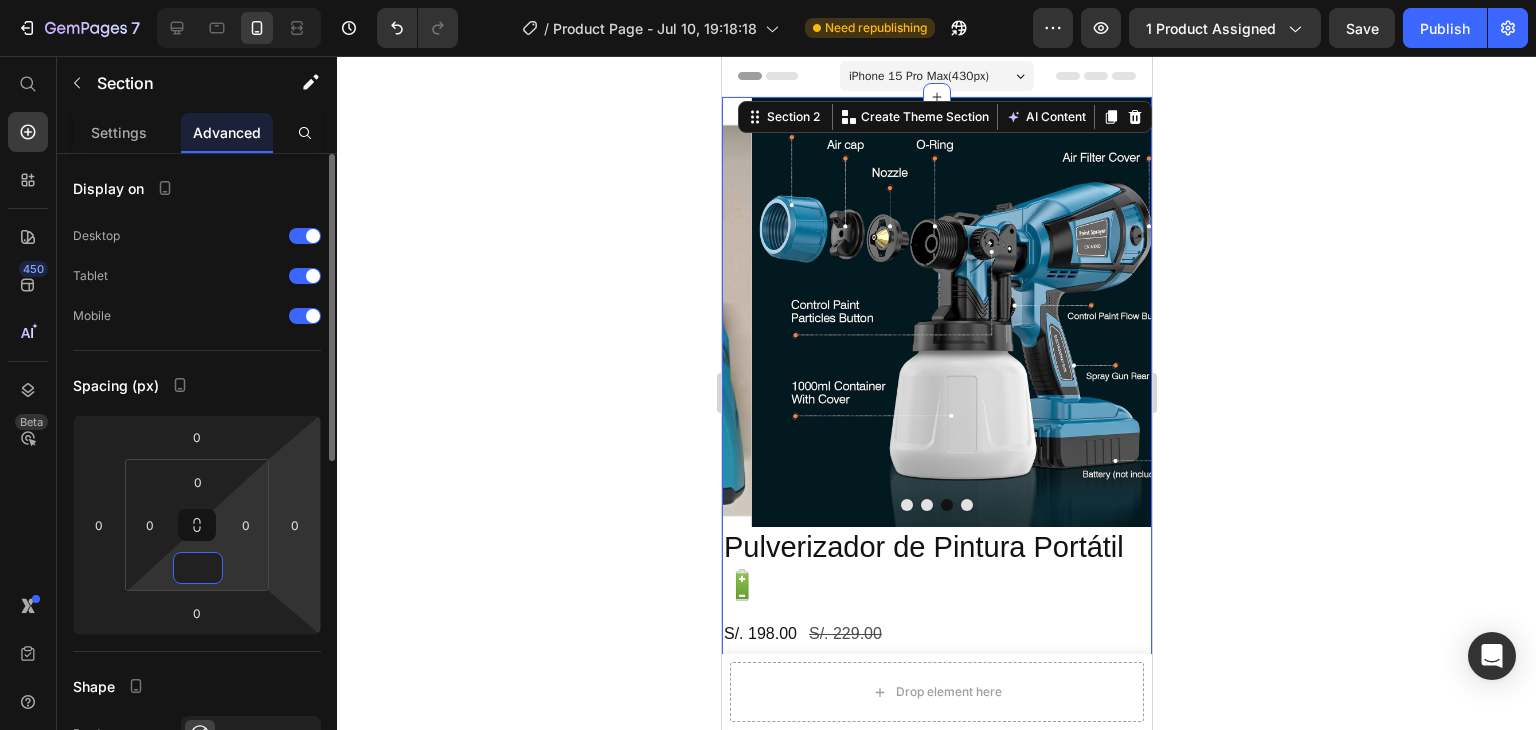 type on "0" 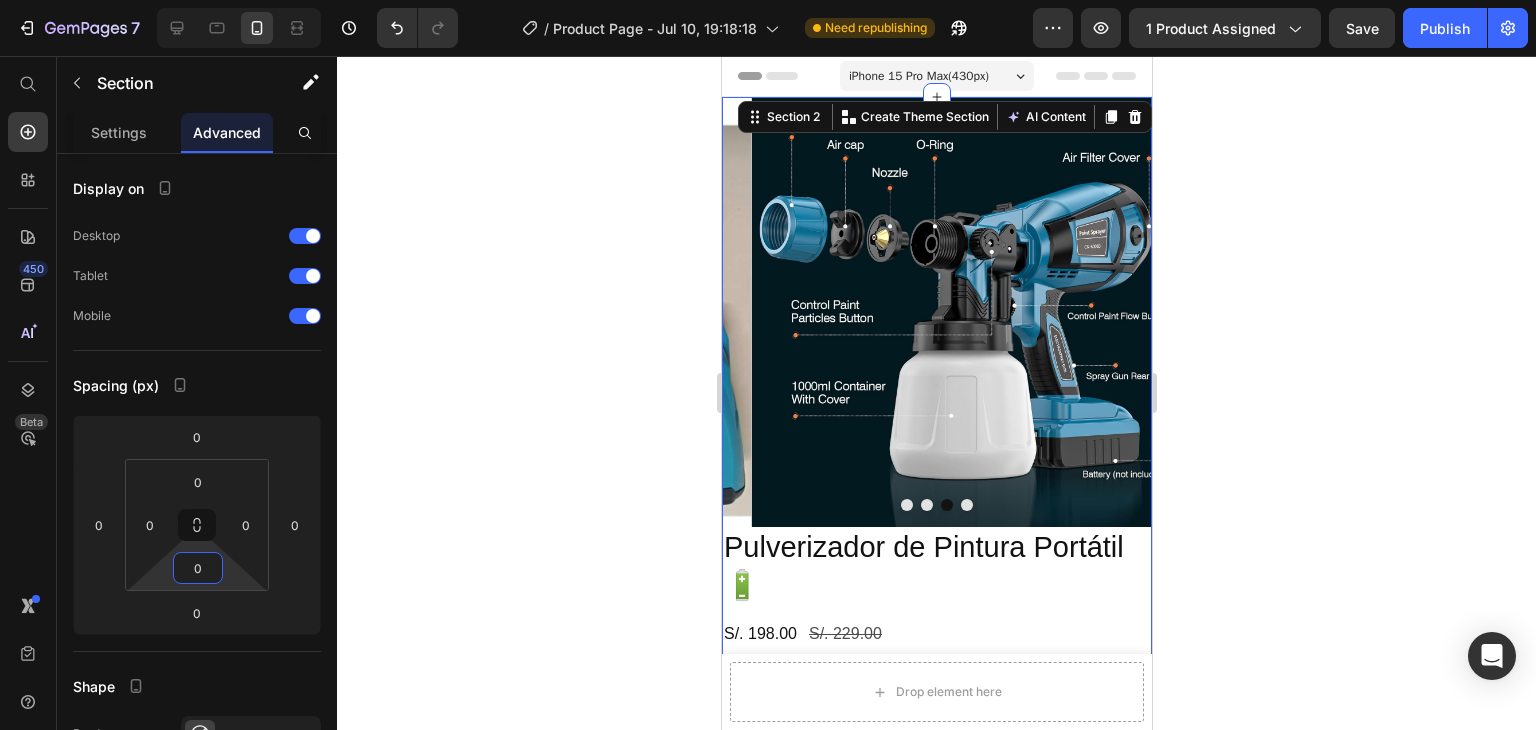 click 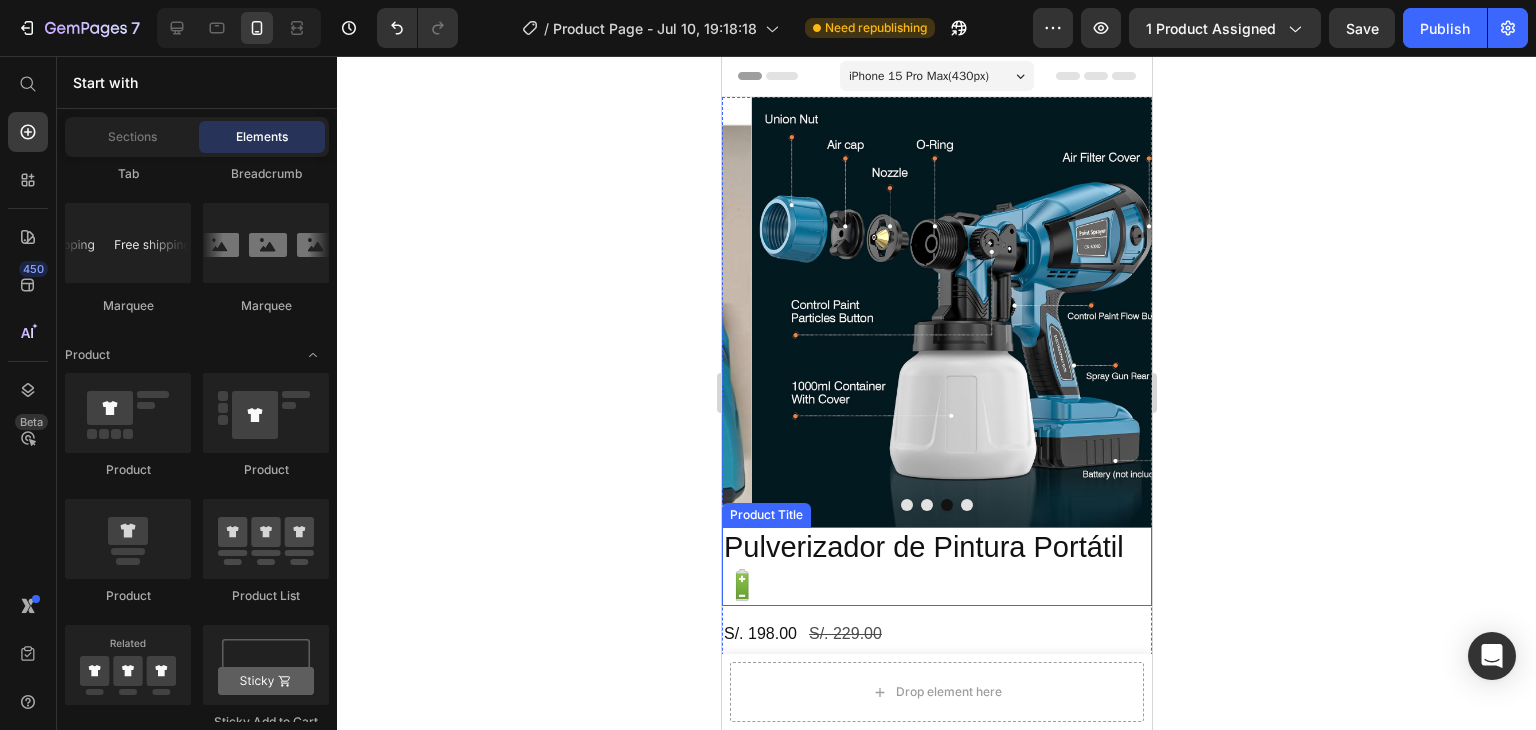 click on "Pulverizador de Pintura Portátil 🔋" at bounding box center [936, 566] 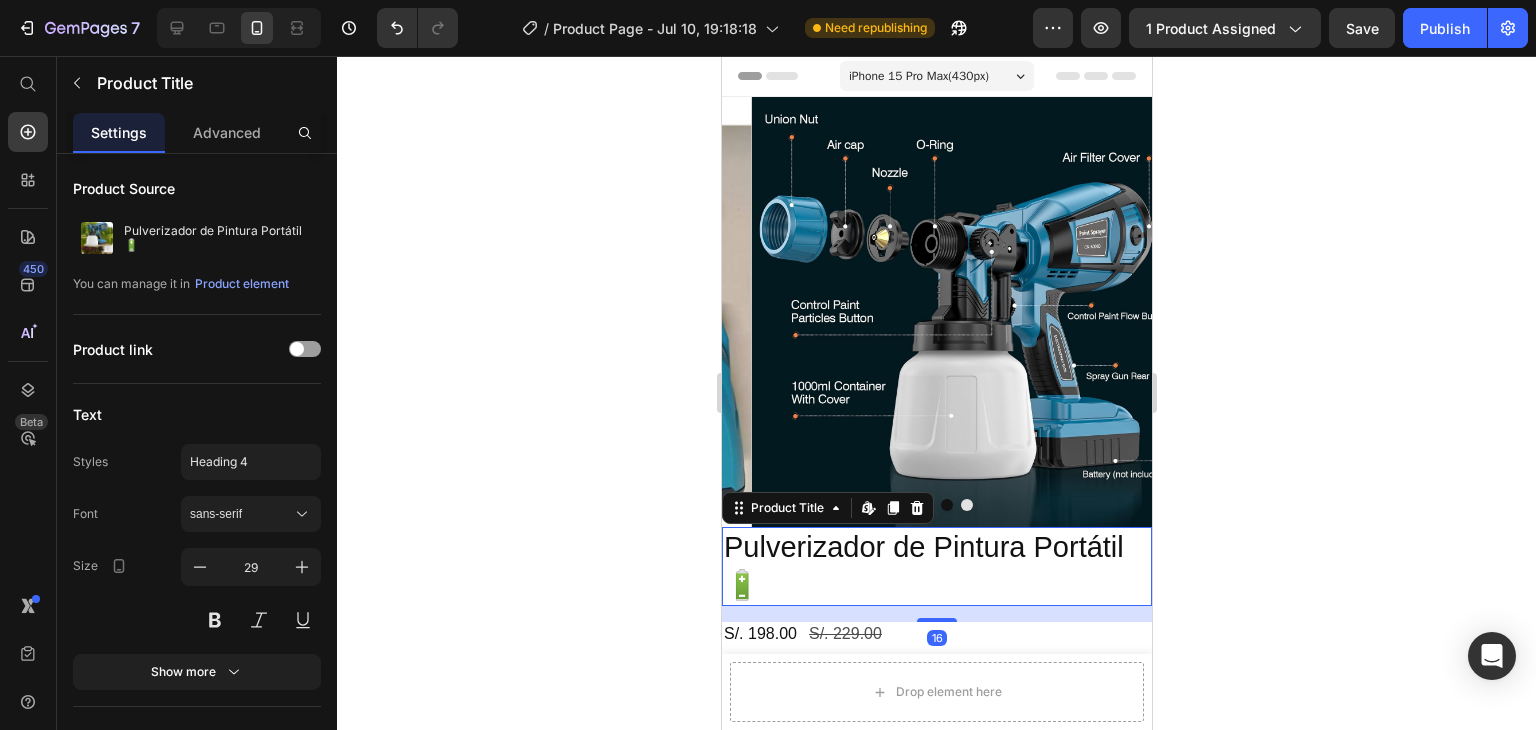 click 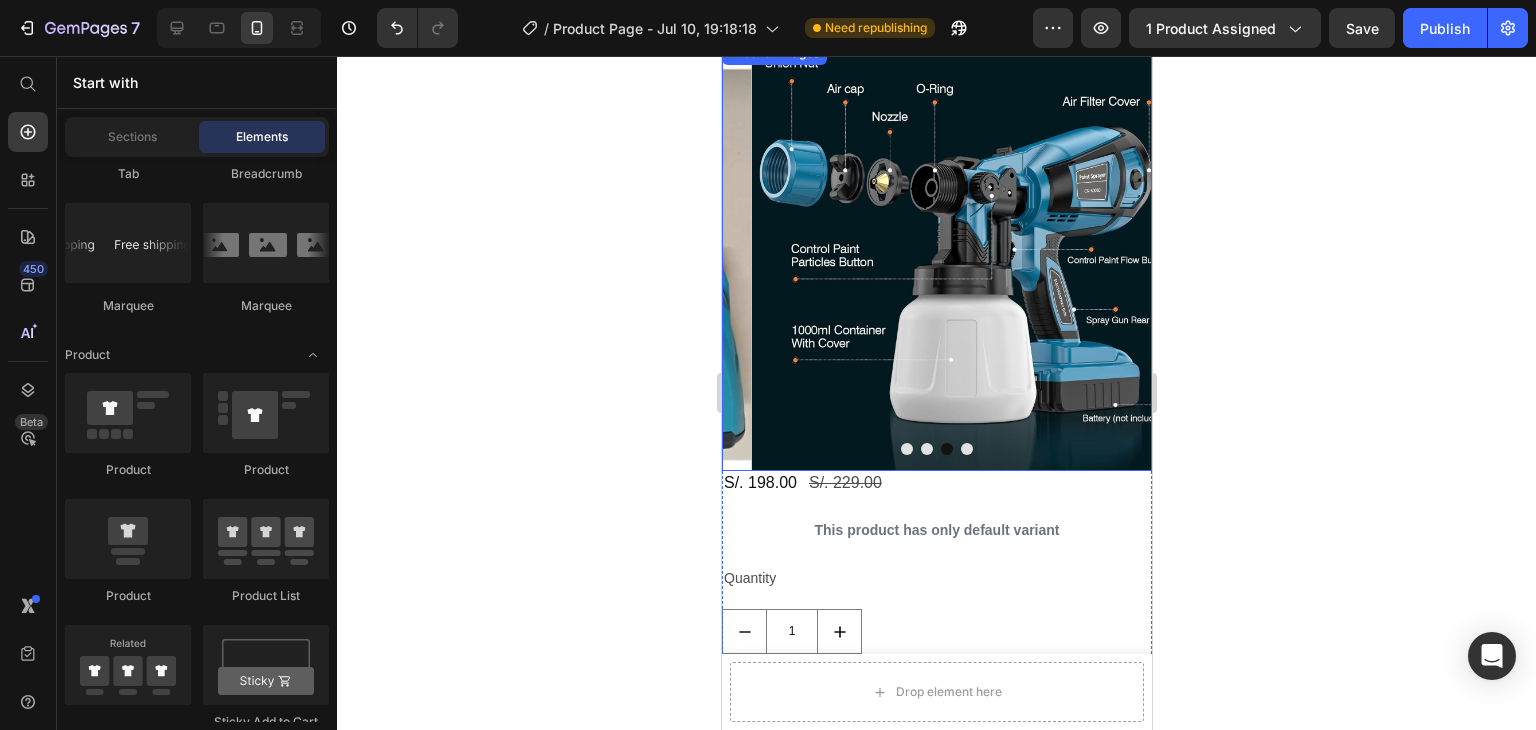 scroll, scrollTop: 100, scrollLeft: 0, axis: vertical 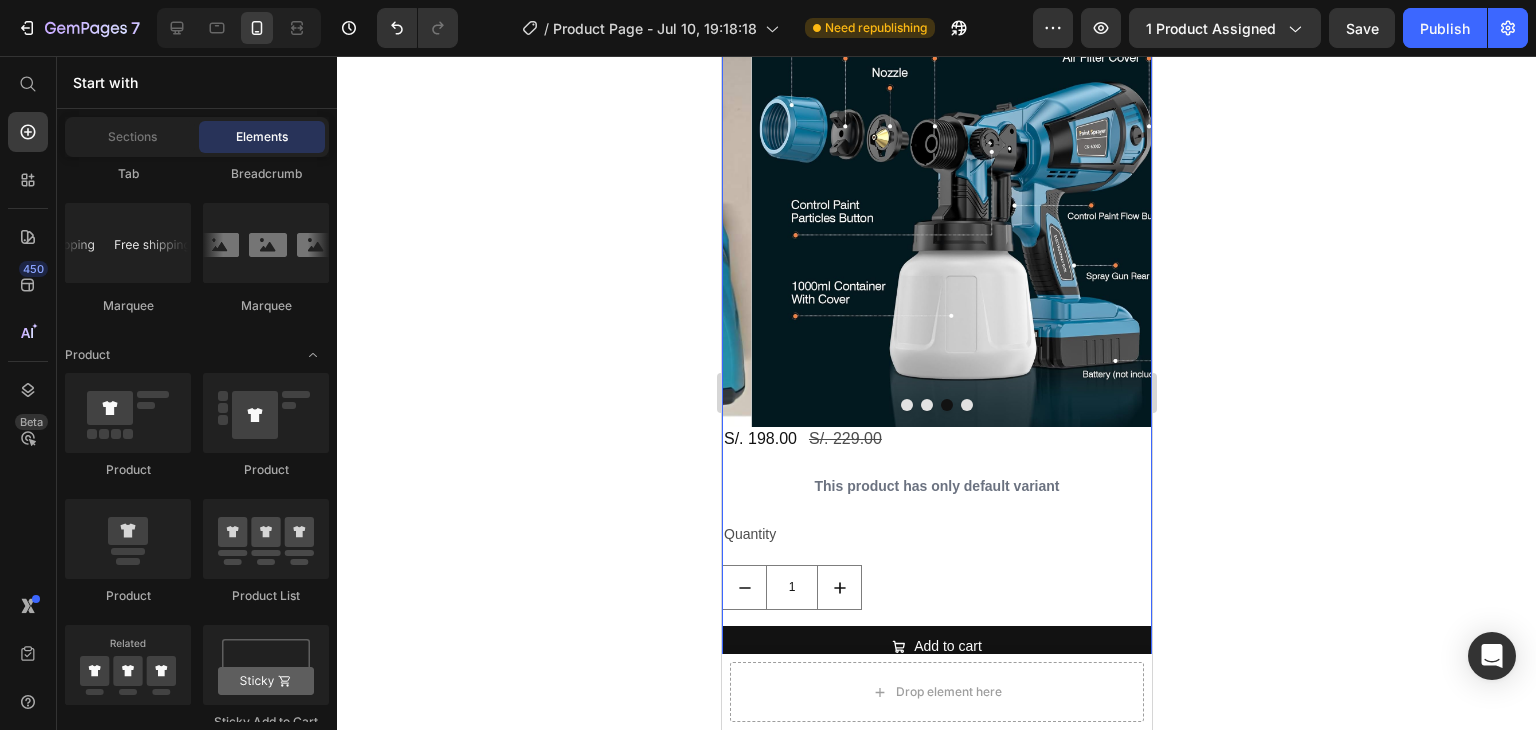 click on "S/. [PRICE] Product Price S/. [PRICE] Product Price Row" at bounding box center [936, 439] 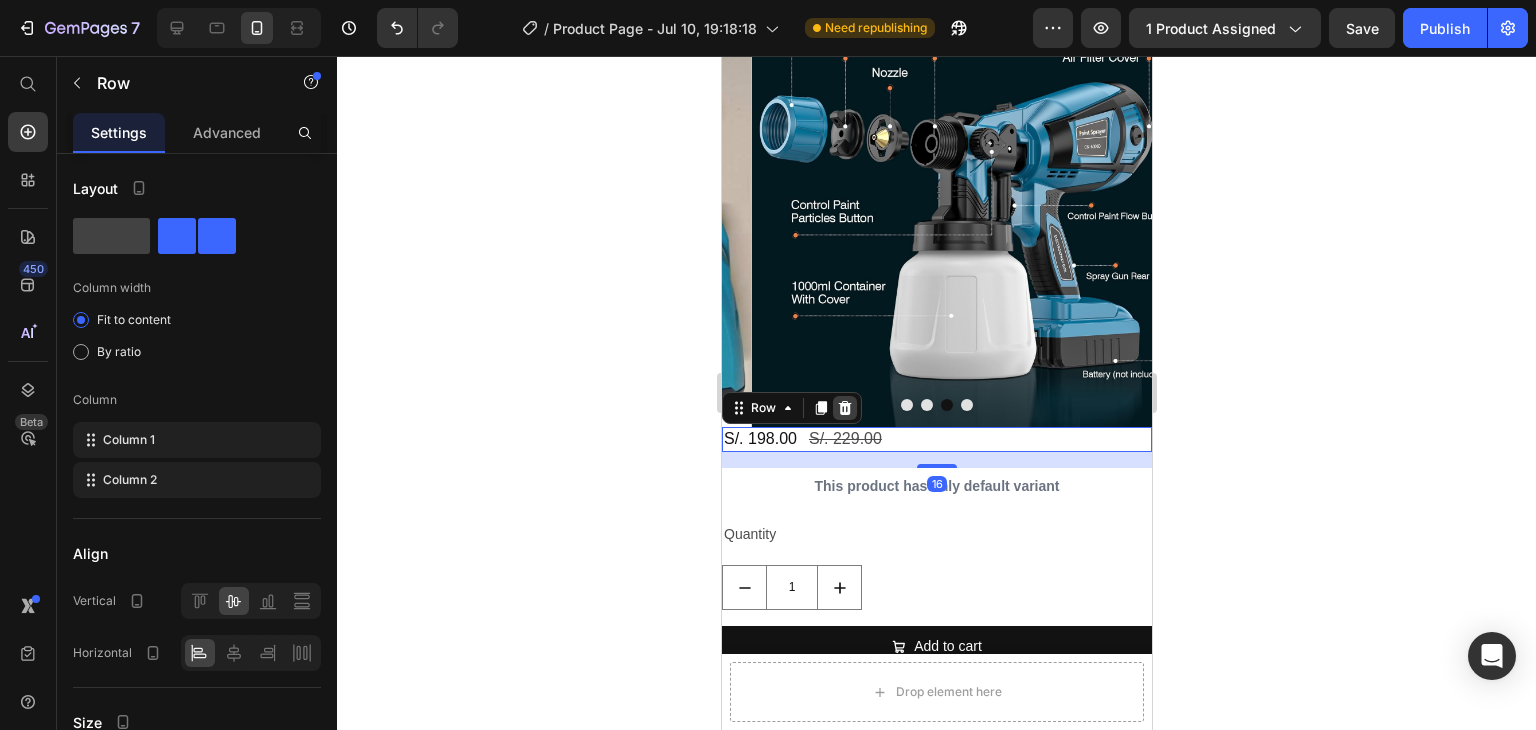 click 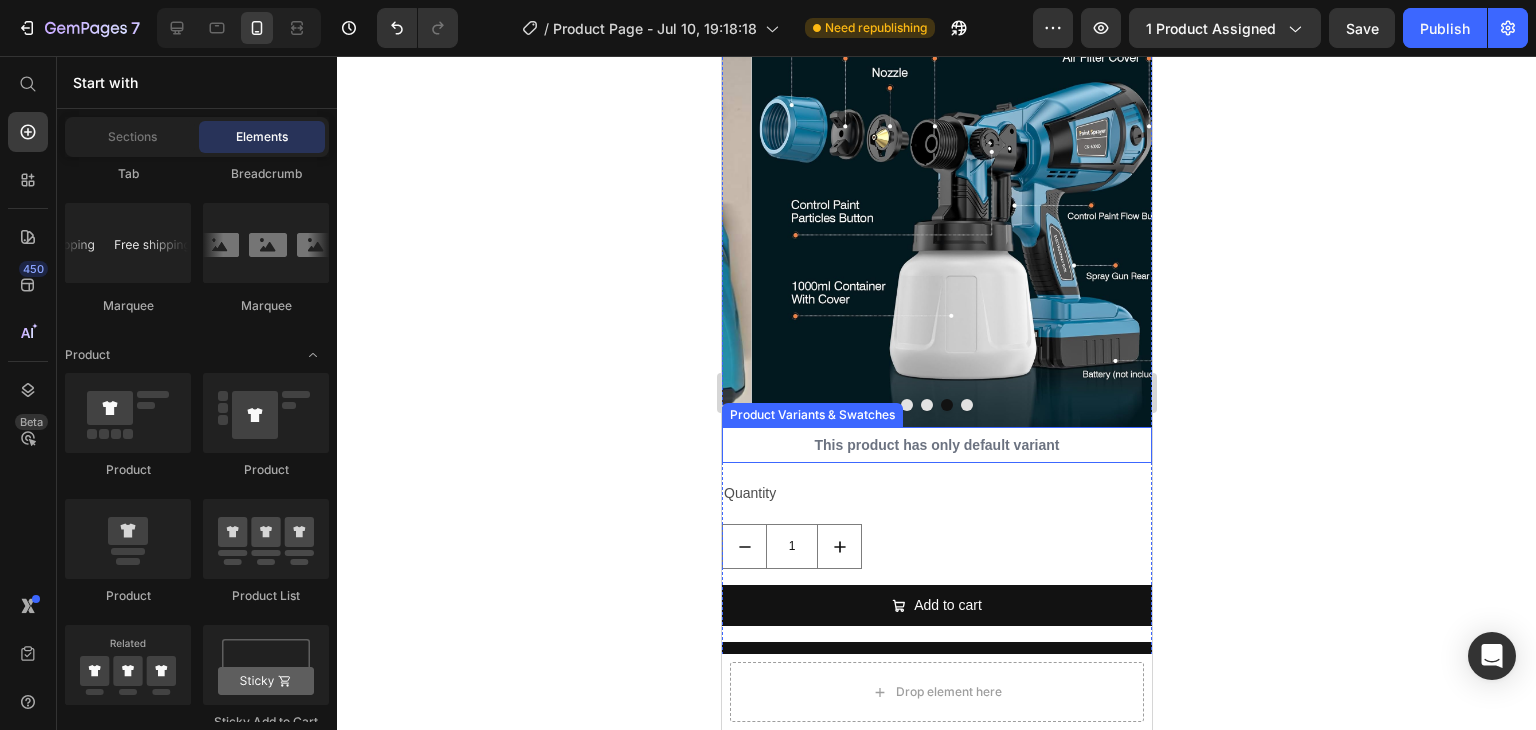 click on "This product has only default variant" at bounding box center [936, 445] 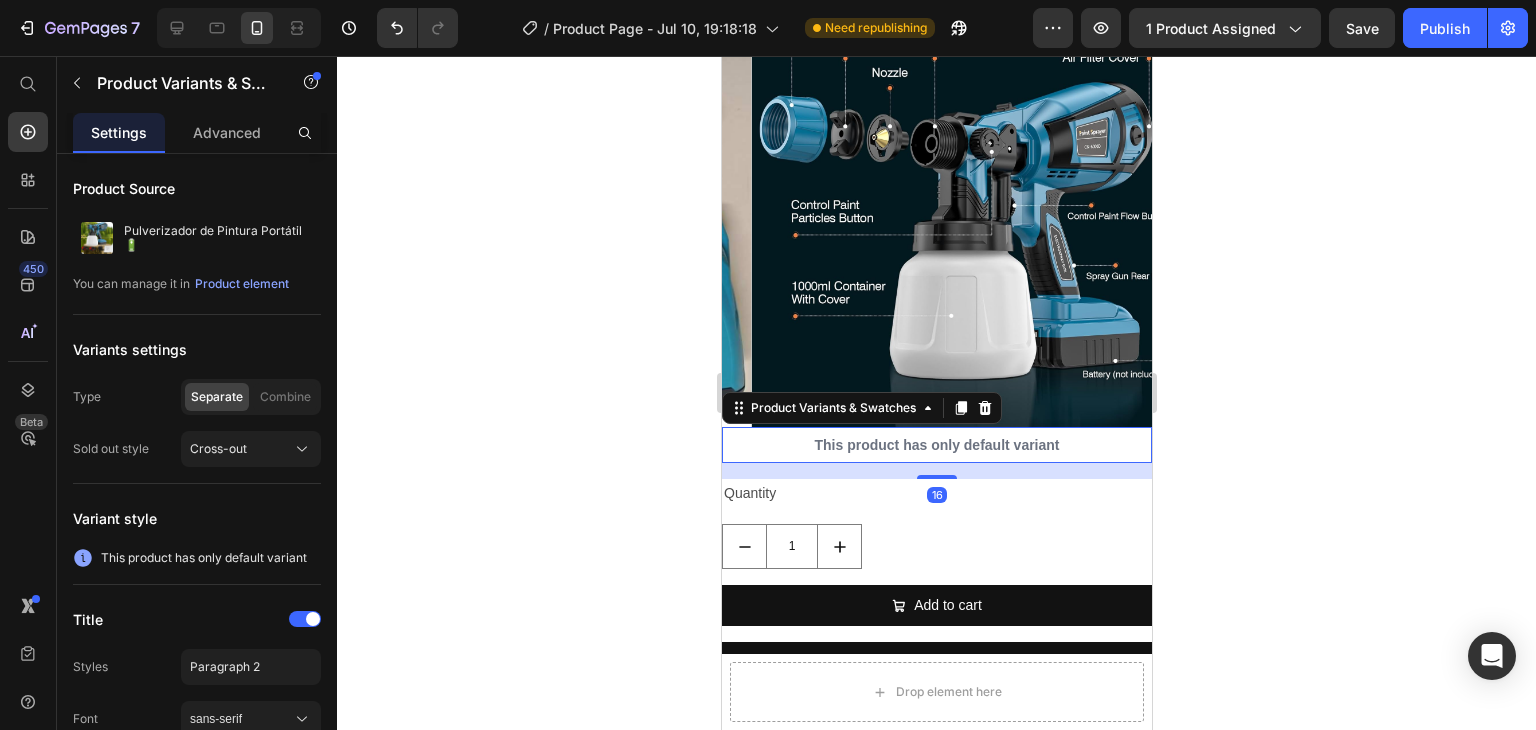 click on "This product has only default variant" at bounding box center (936, 445) 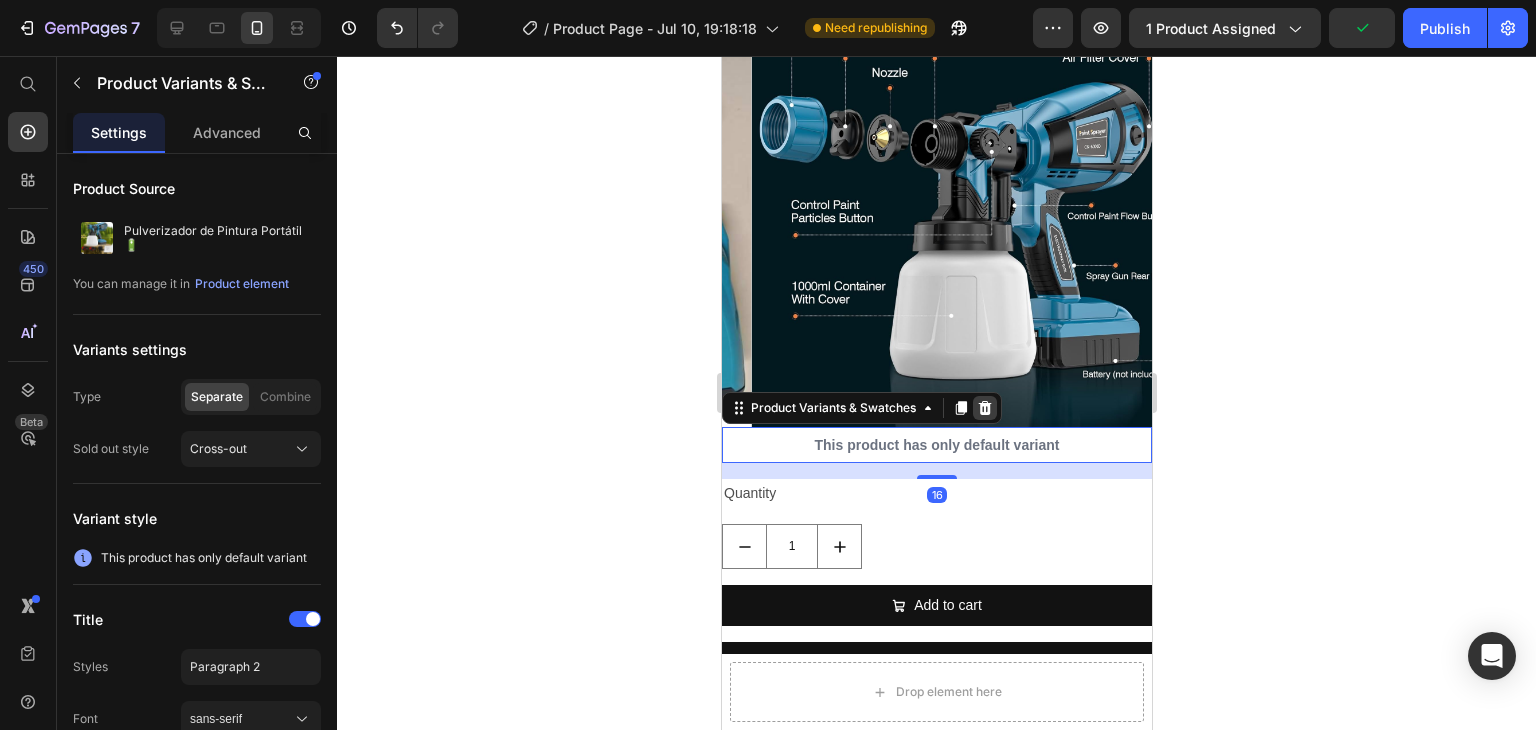 click 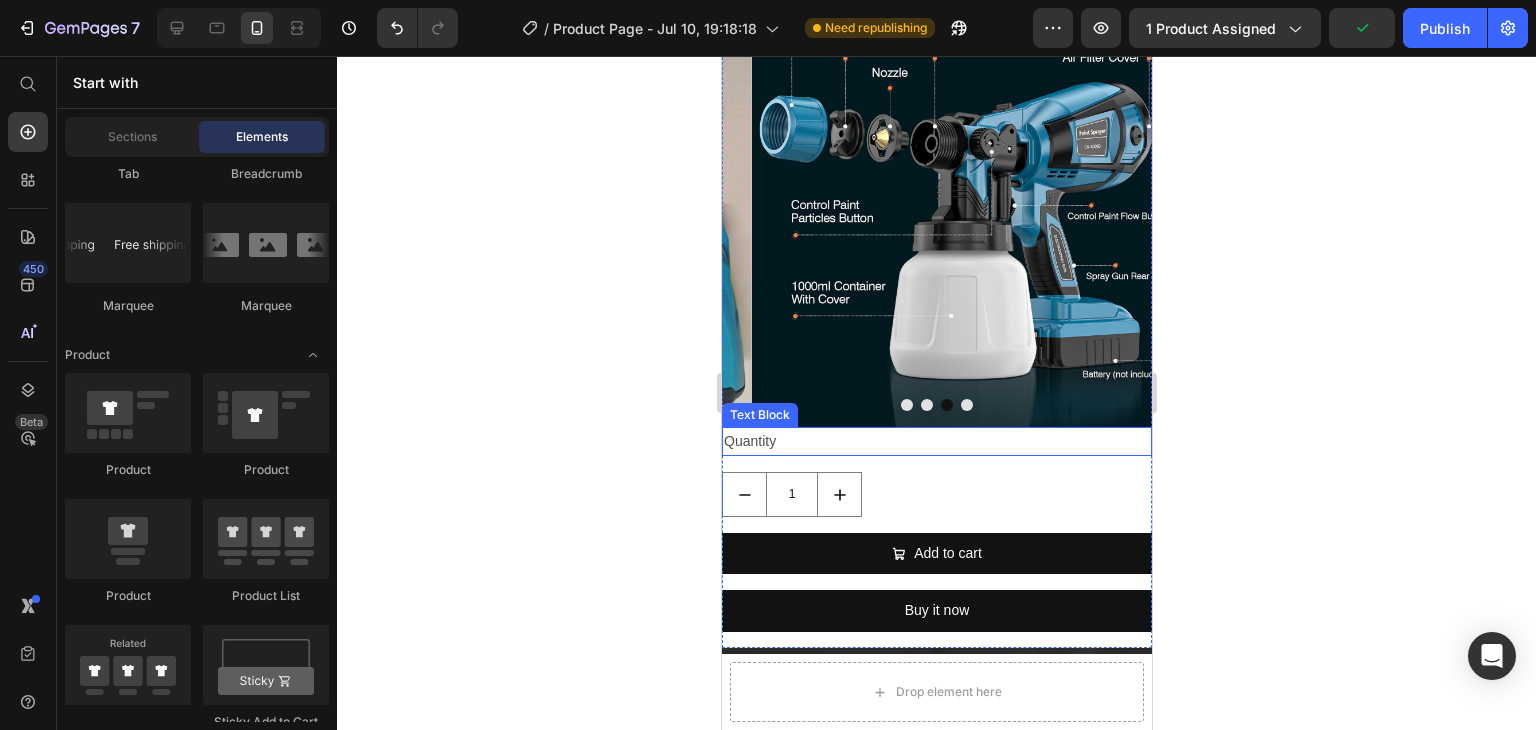 click on "Quantity" at bounding box center [936, 441] 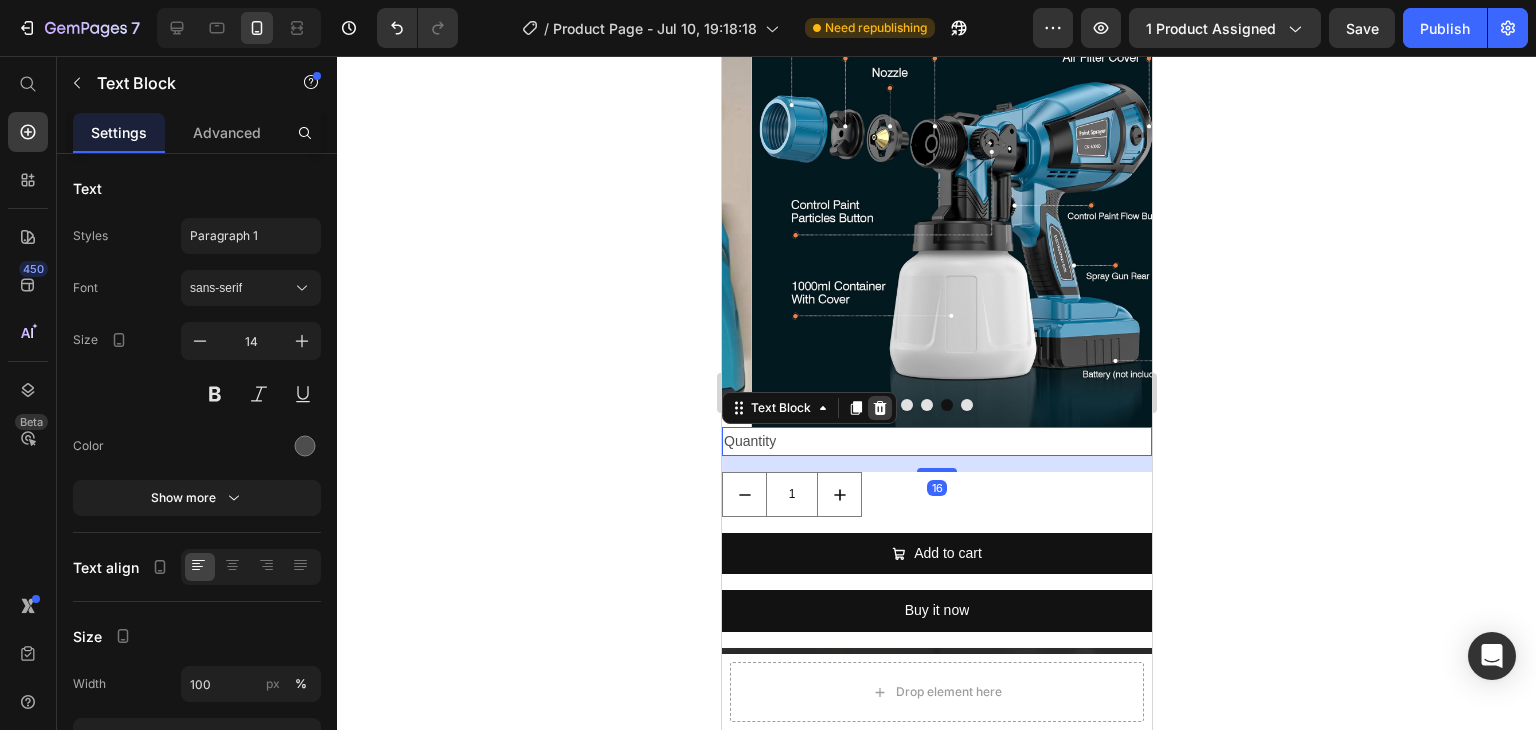 click 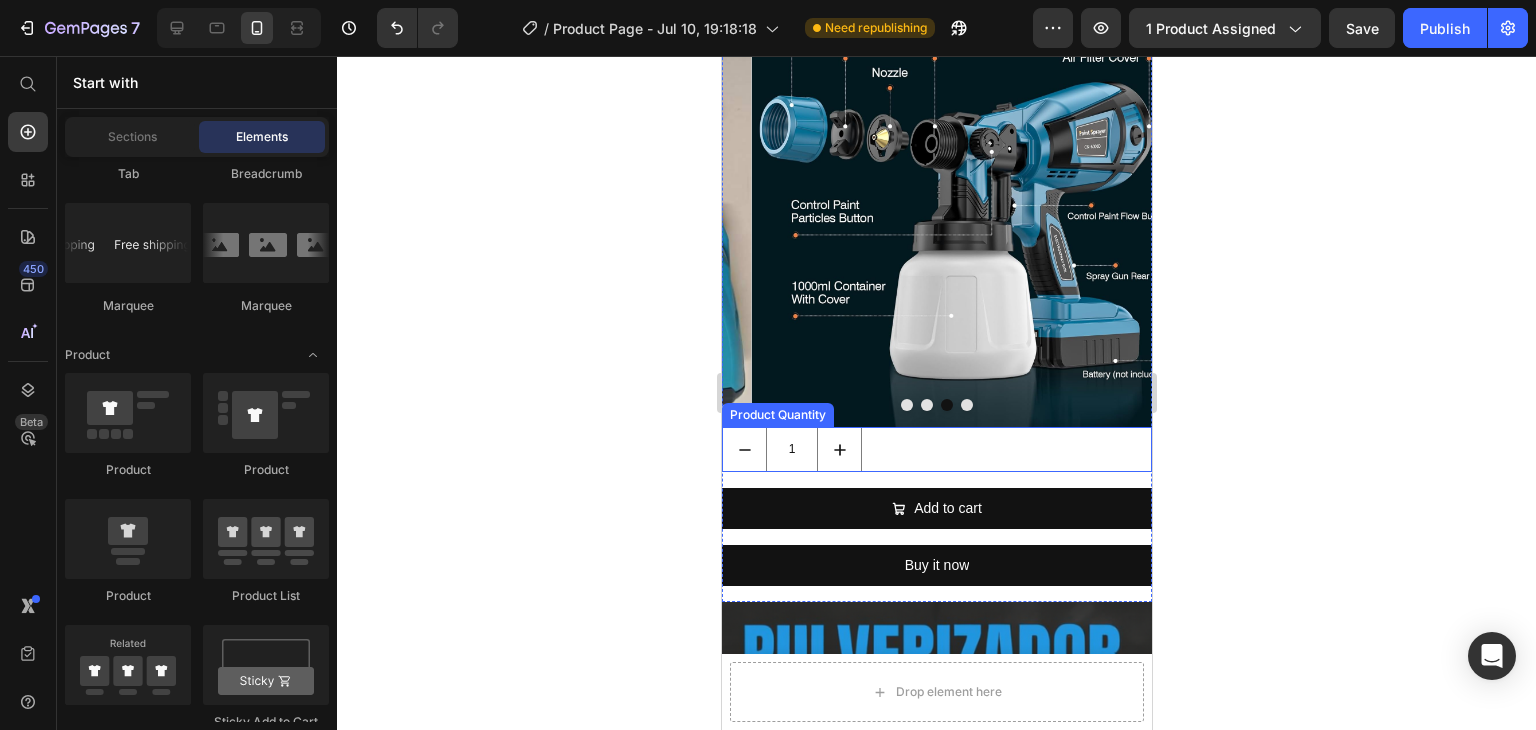 click on "1" at bounding box center [936, 449] 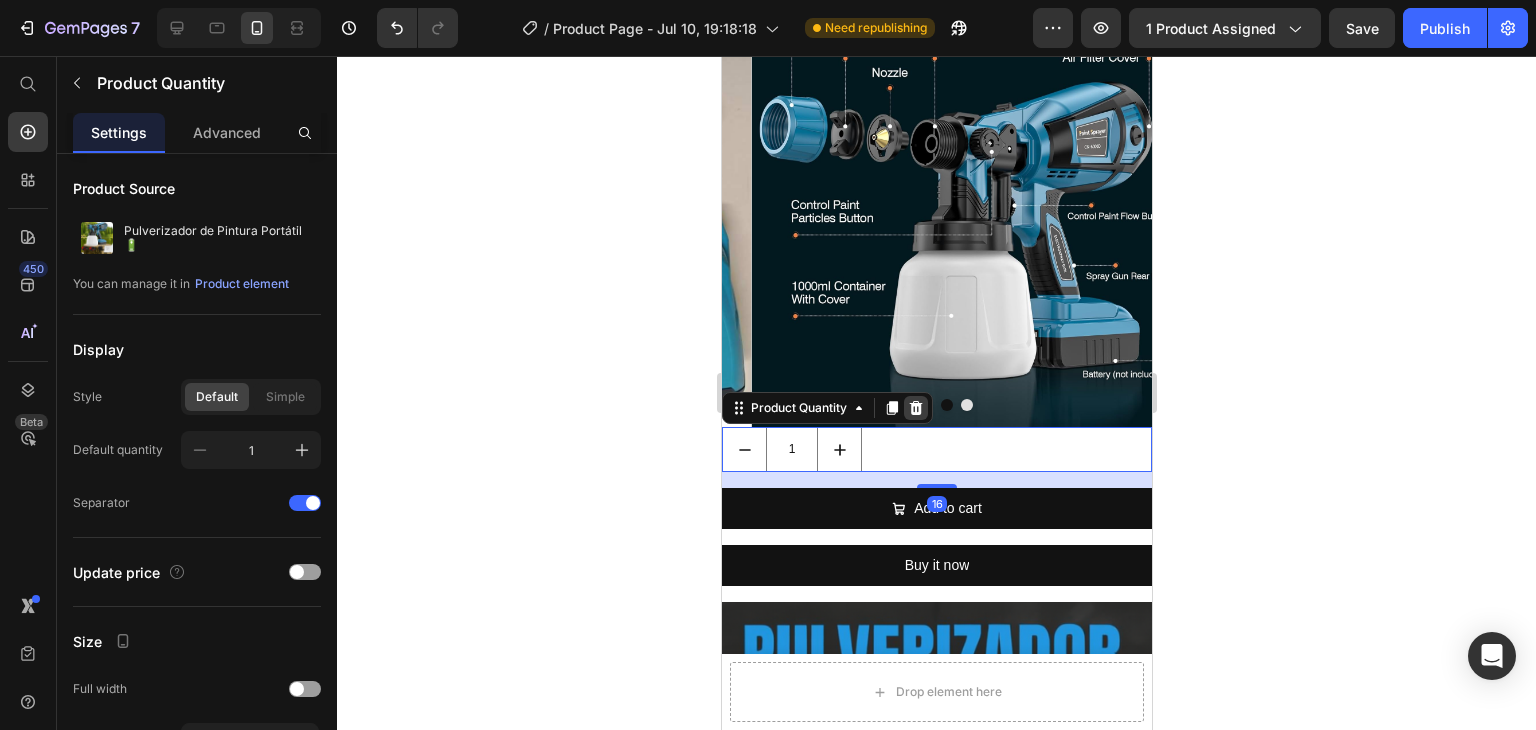 click 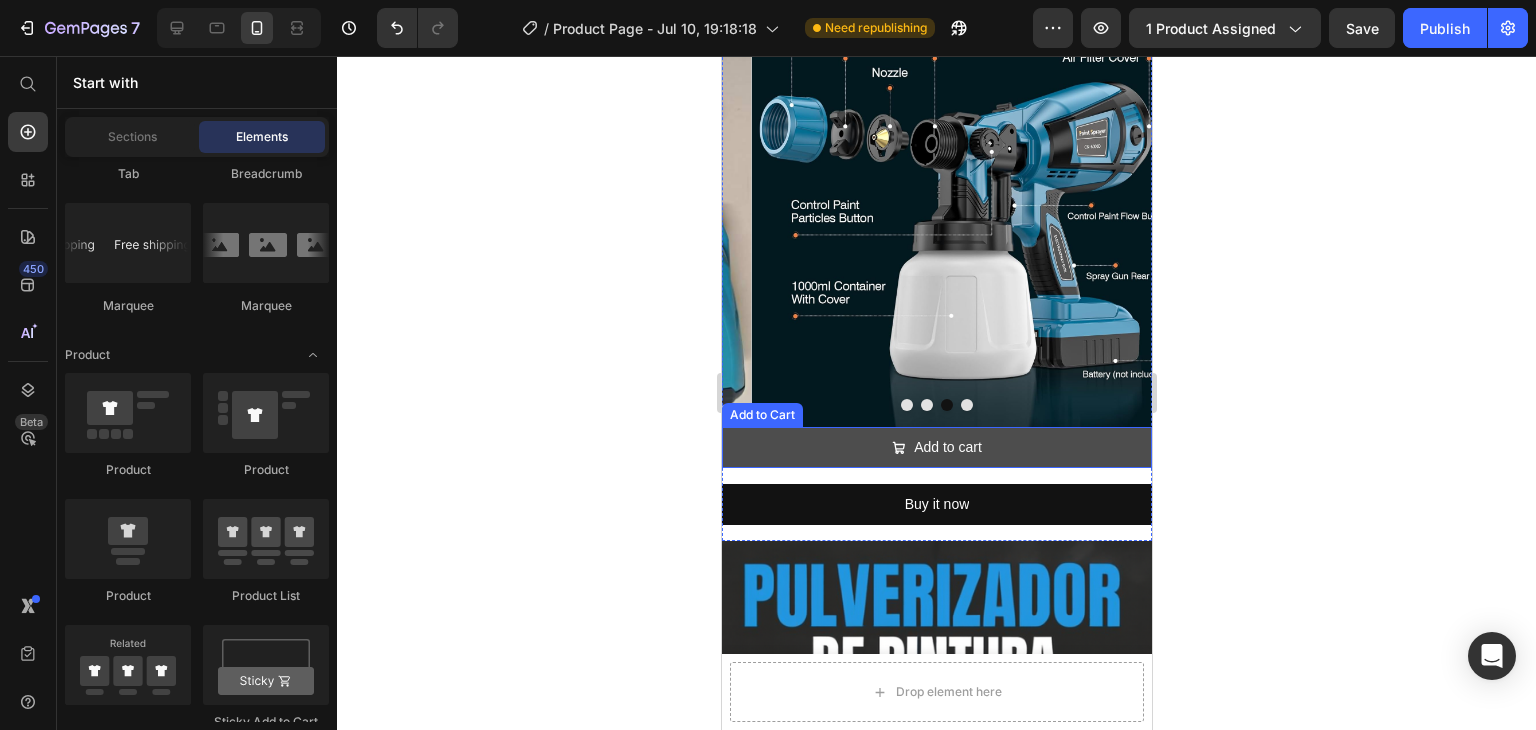 click on "Add to cart" at bounding box center (936, 447) 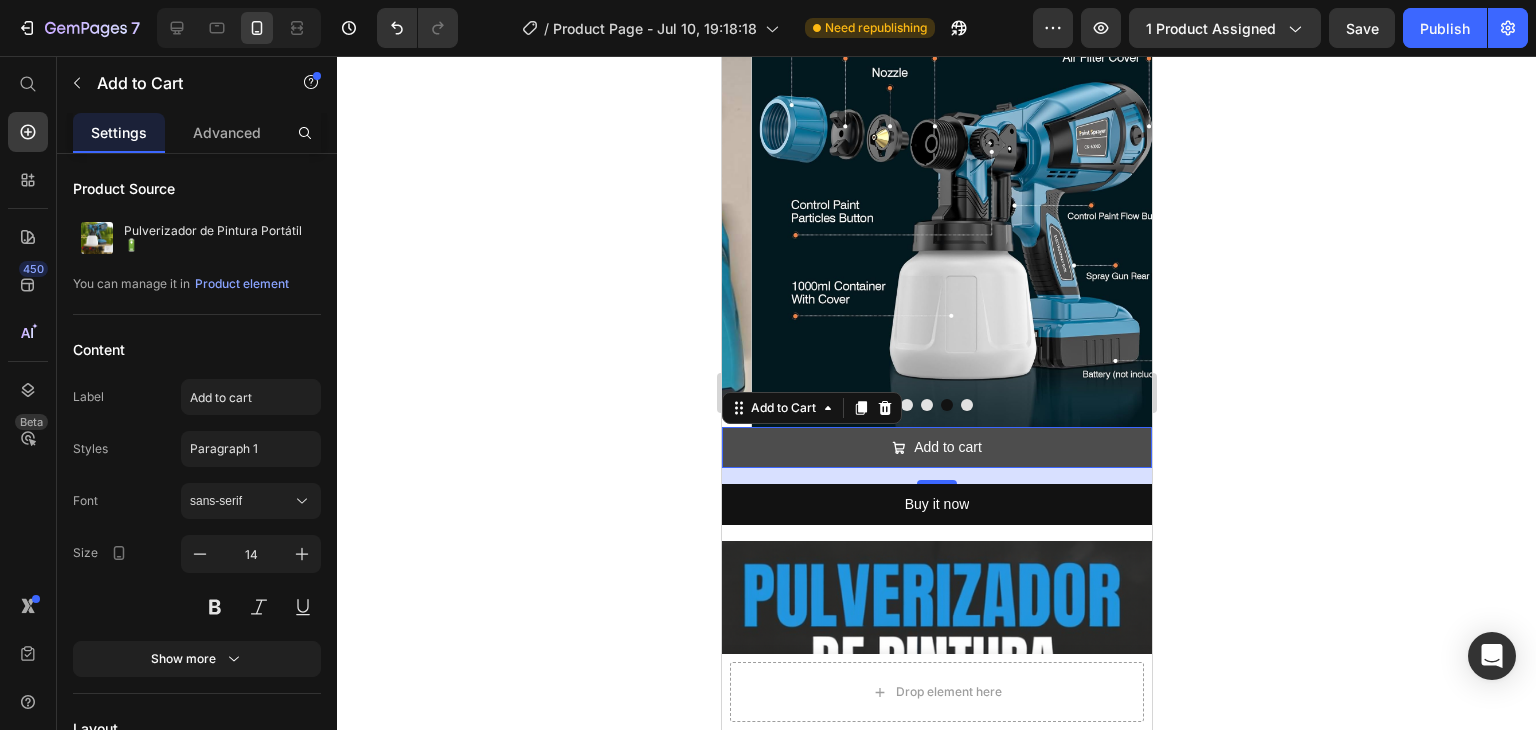 click on "Add to cart" at bounding box center (936, 447) 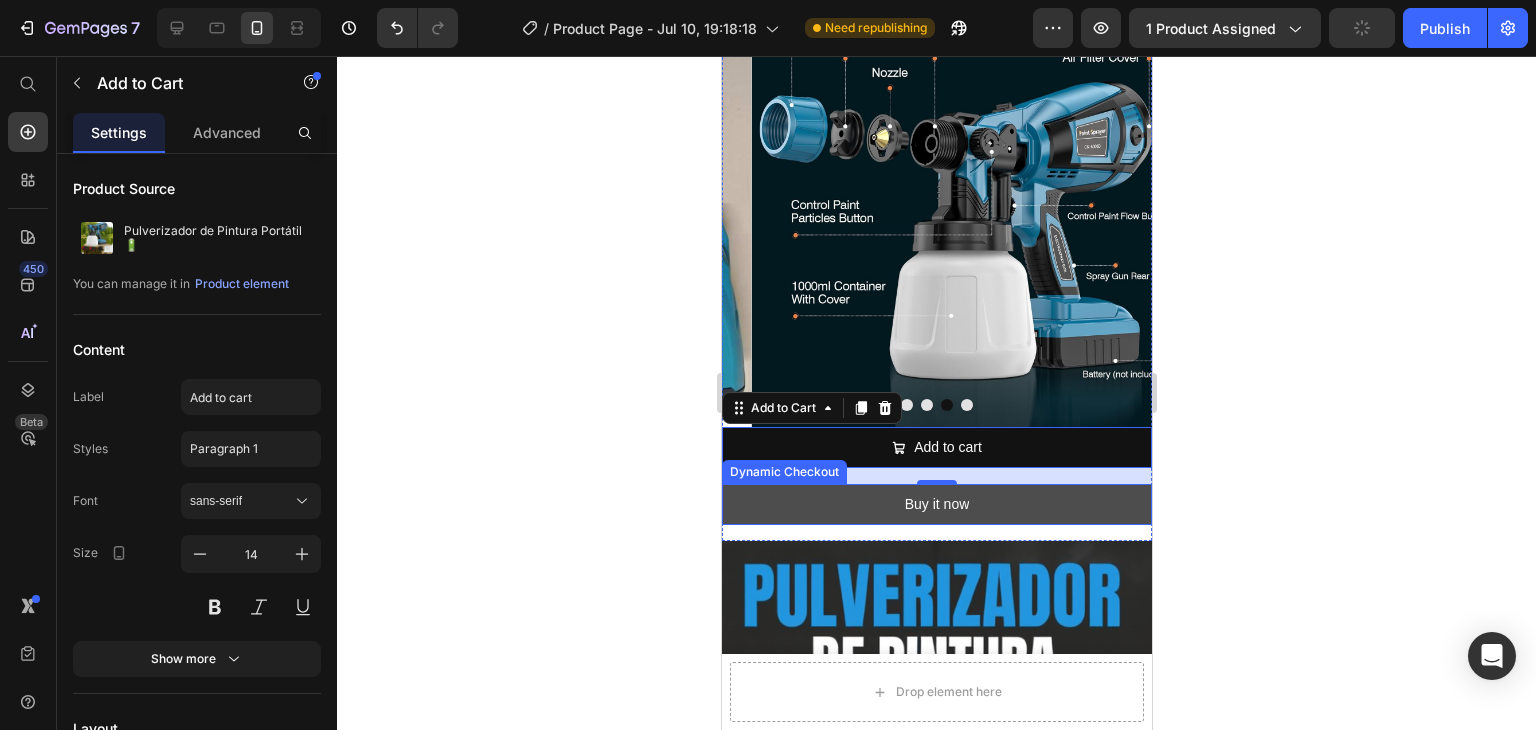 click on "Buy it now" at bounding box center [936, 504] 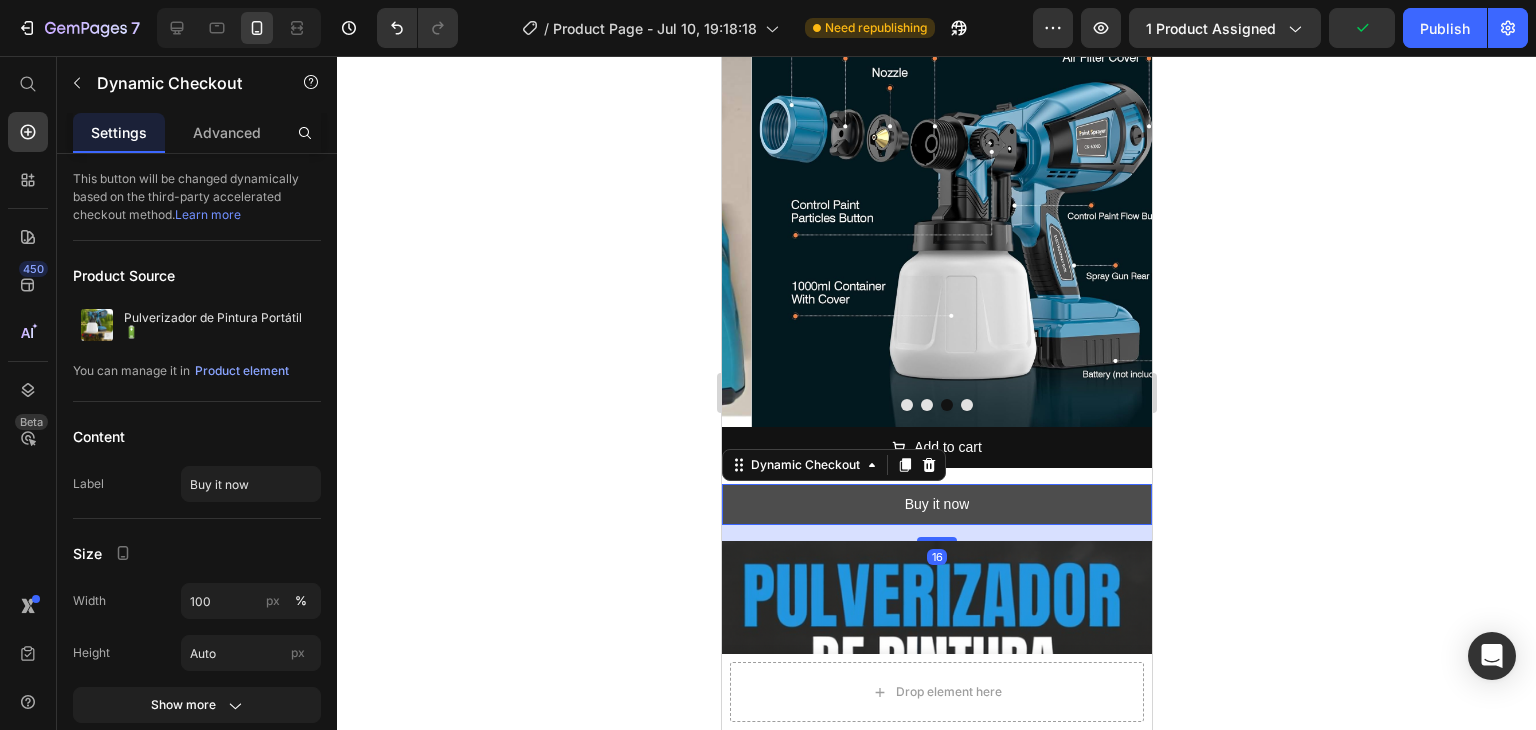 click on "Buy it now" at bounding box center (936, 504) 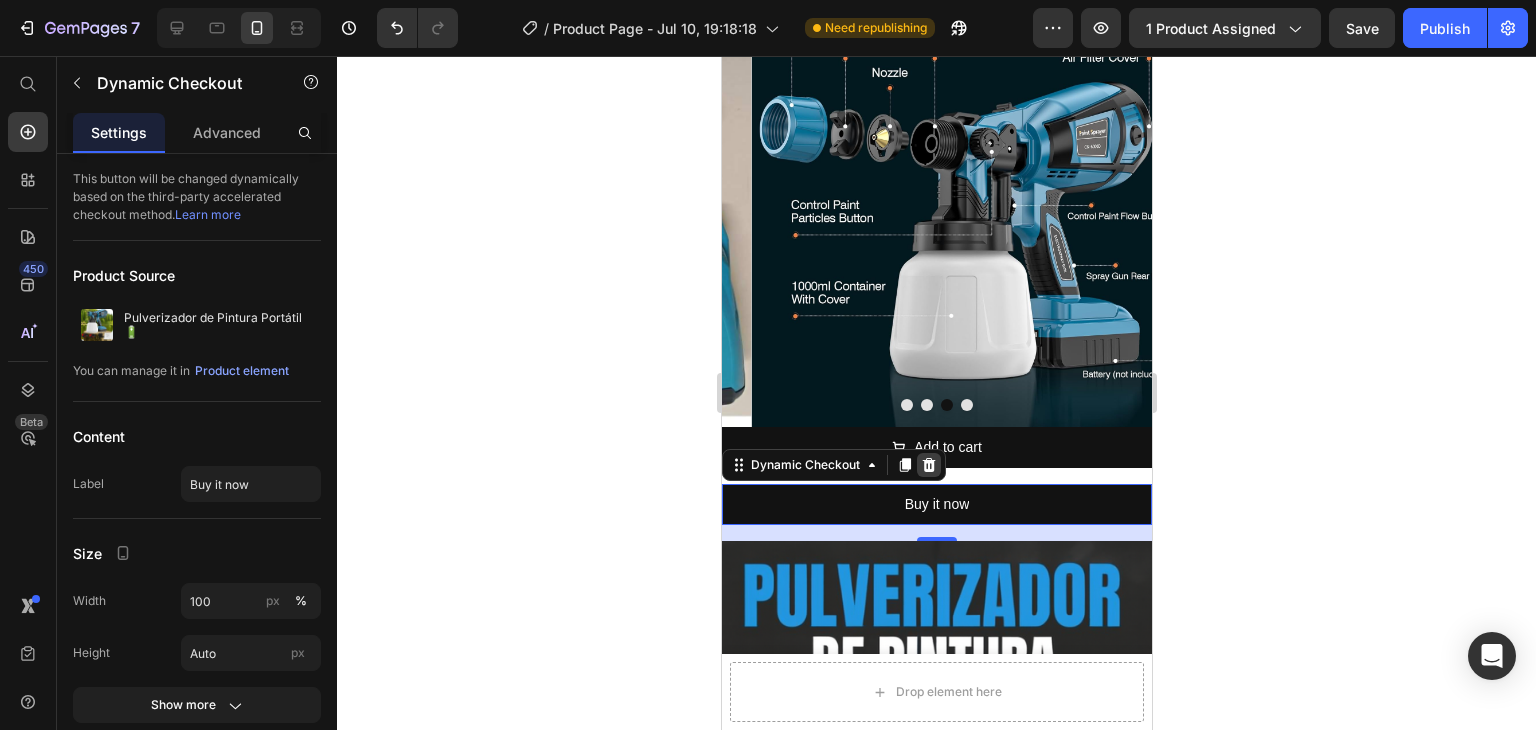 click 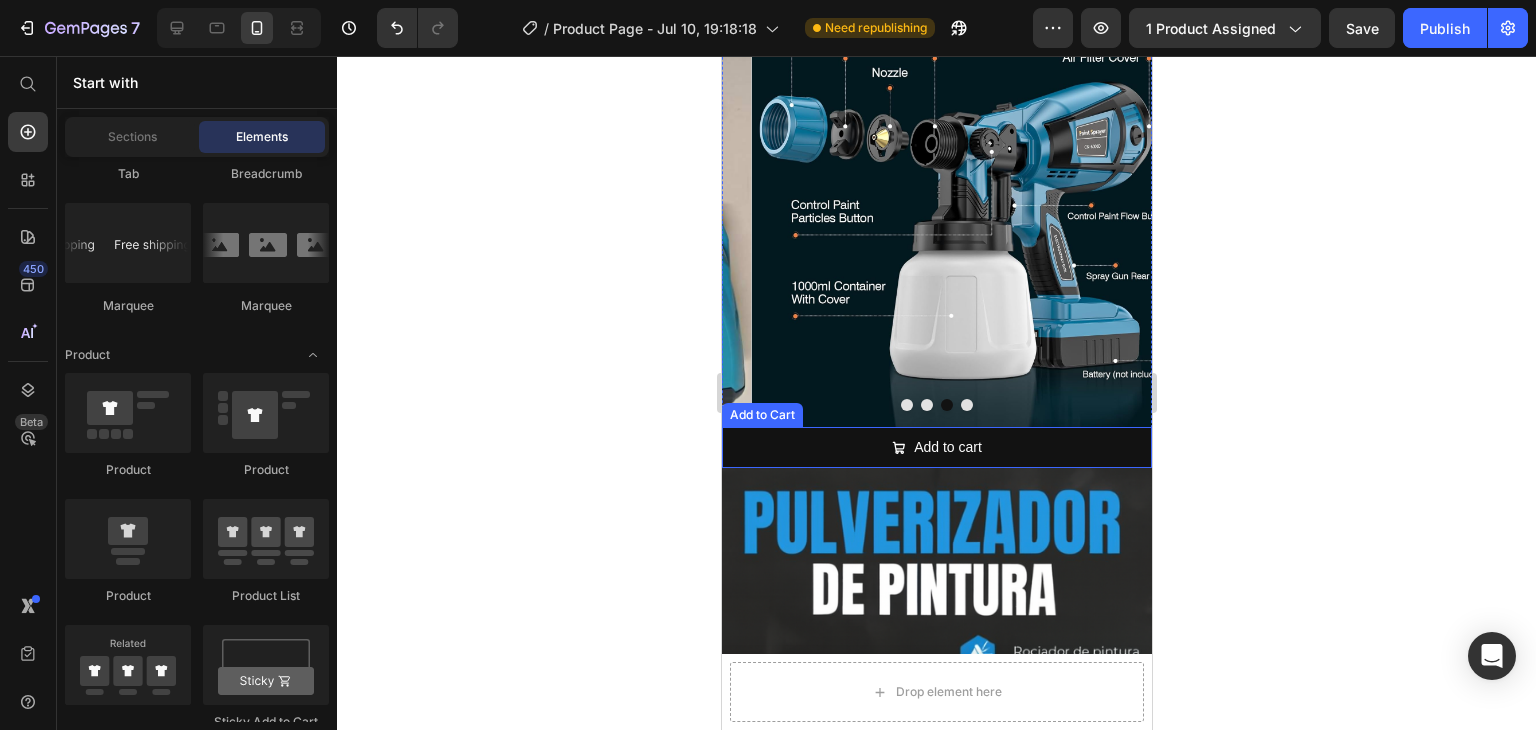 click on "Add to cart" at bounding box center (936, 447) 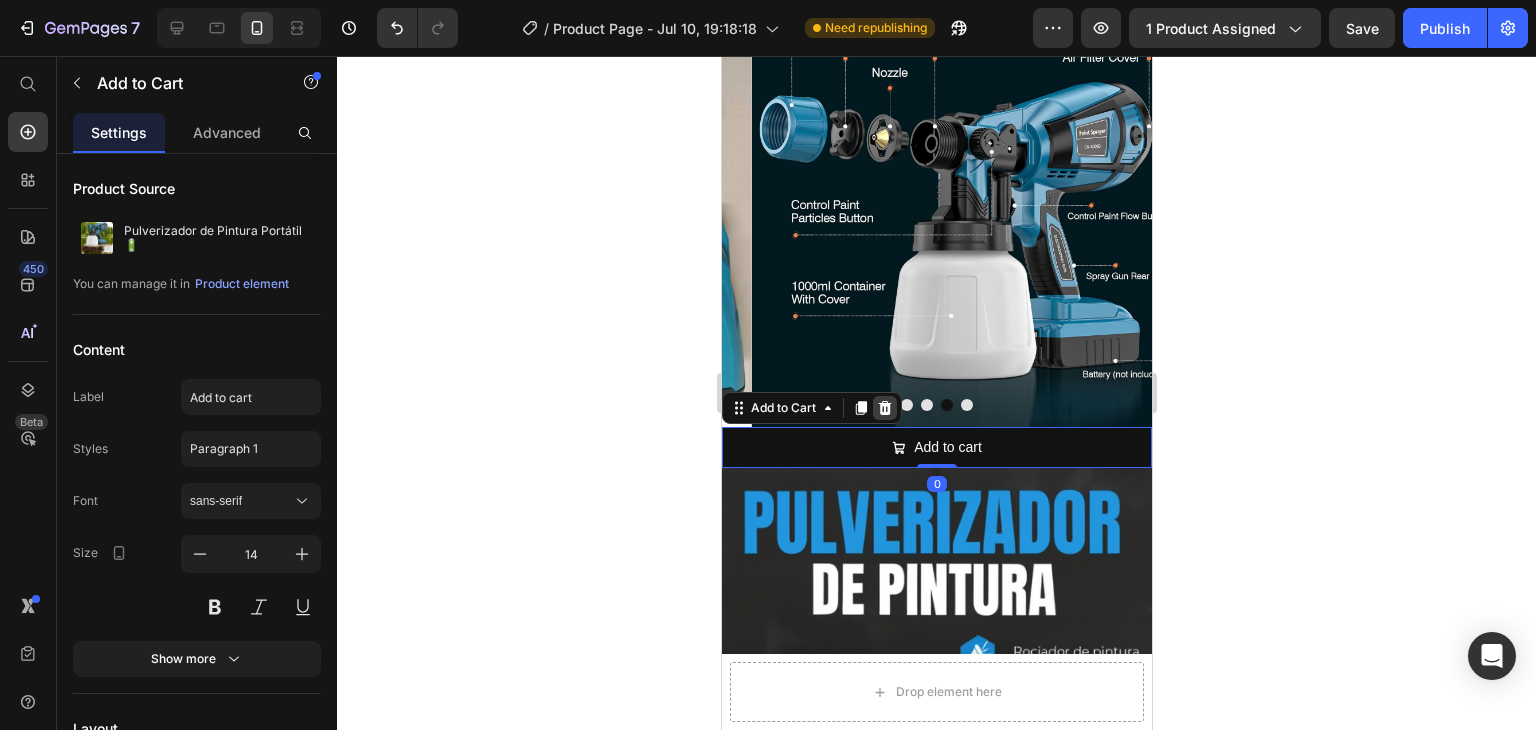 click 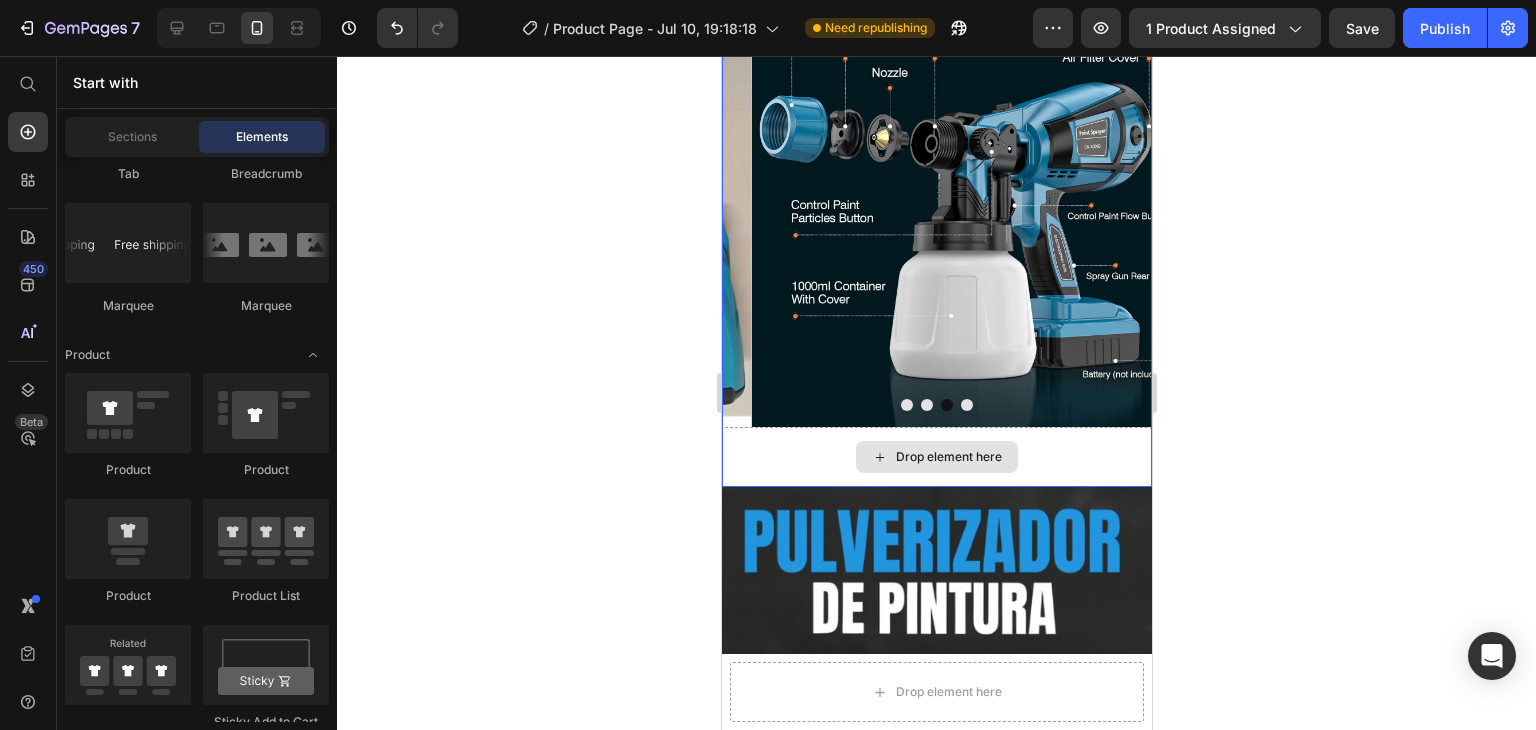 click on "Drop element here" at bounding box center [936, 457] 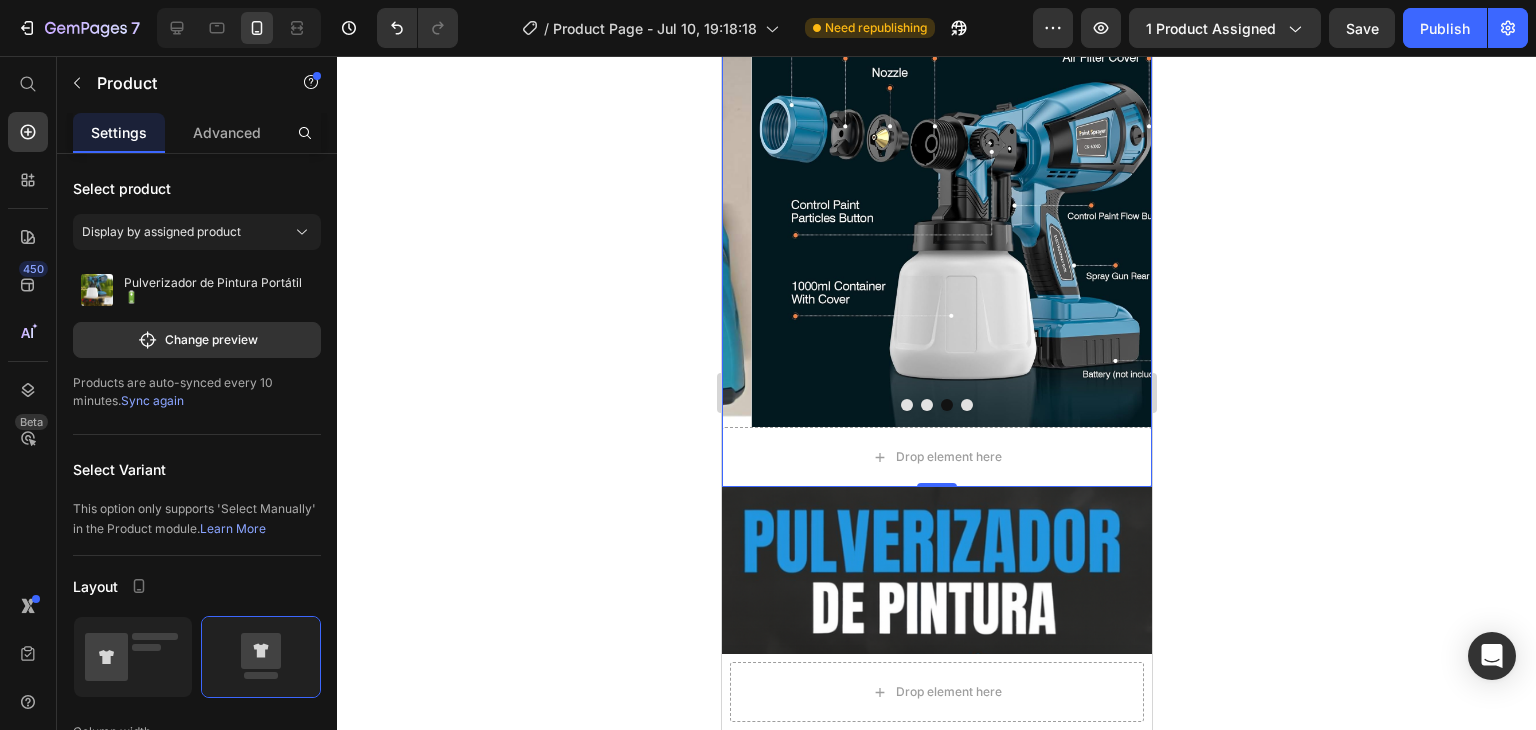 click 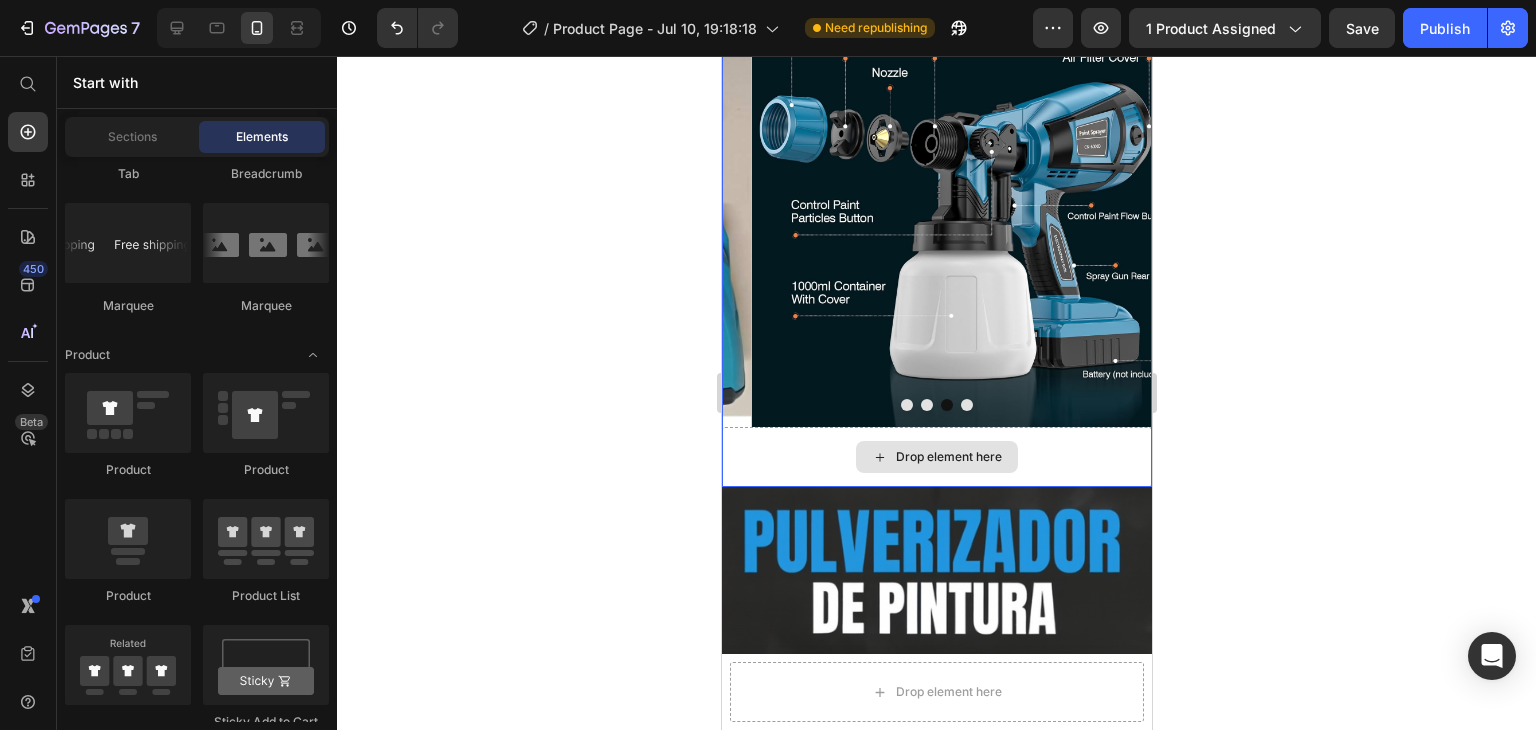 click on "Drop element here" at bounding box center (936, 457) 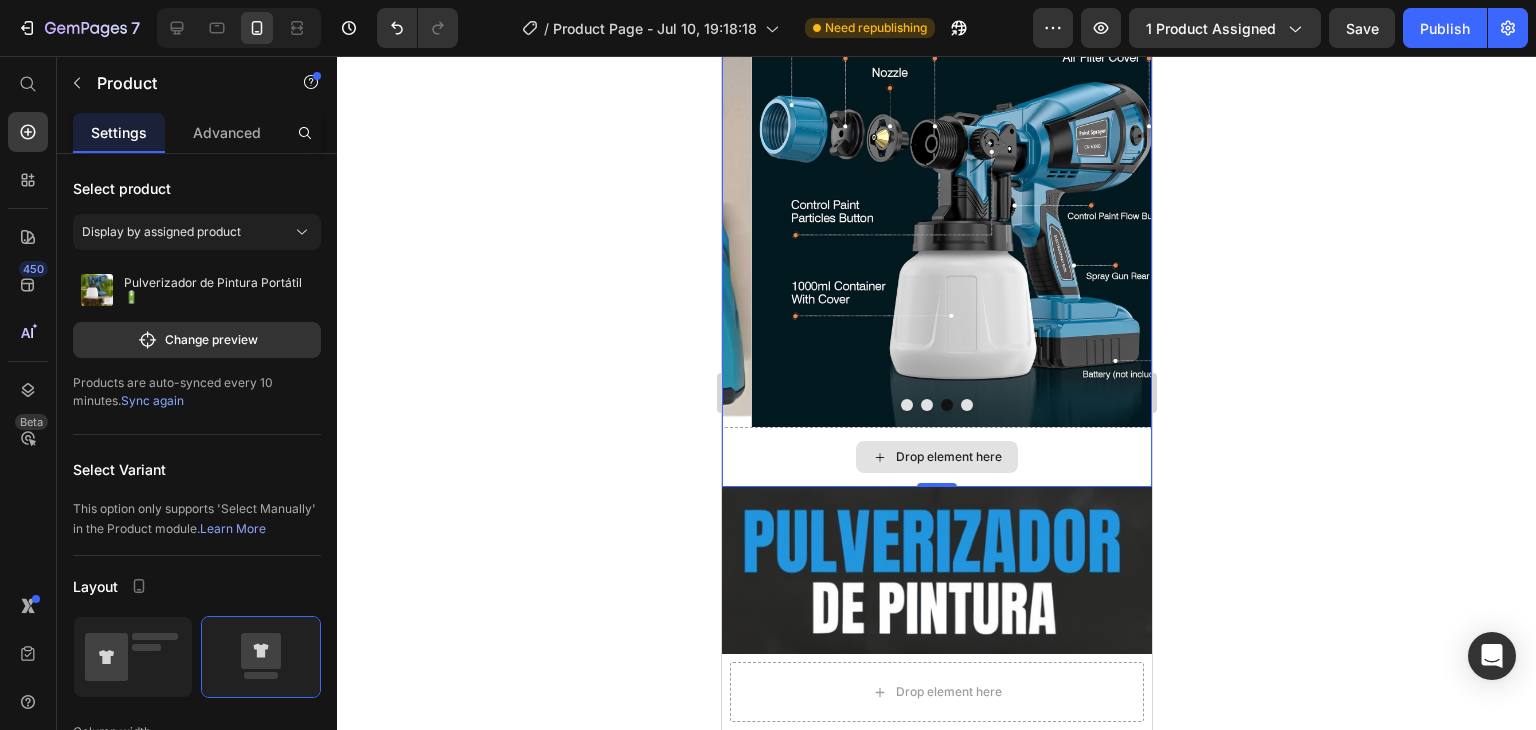 click on "Drop element here" at bounding box center (936, 457) 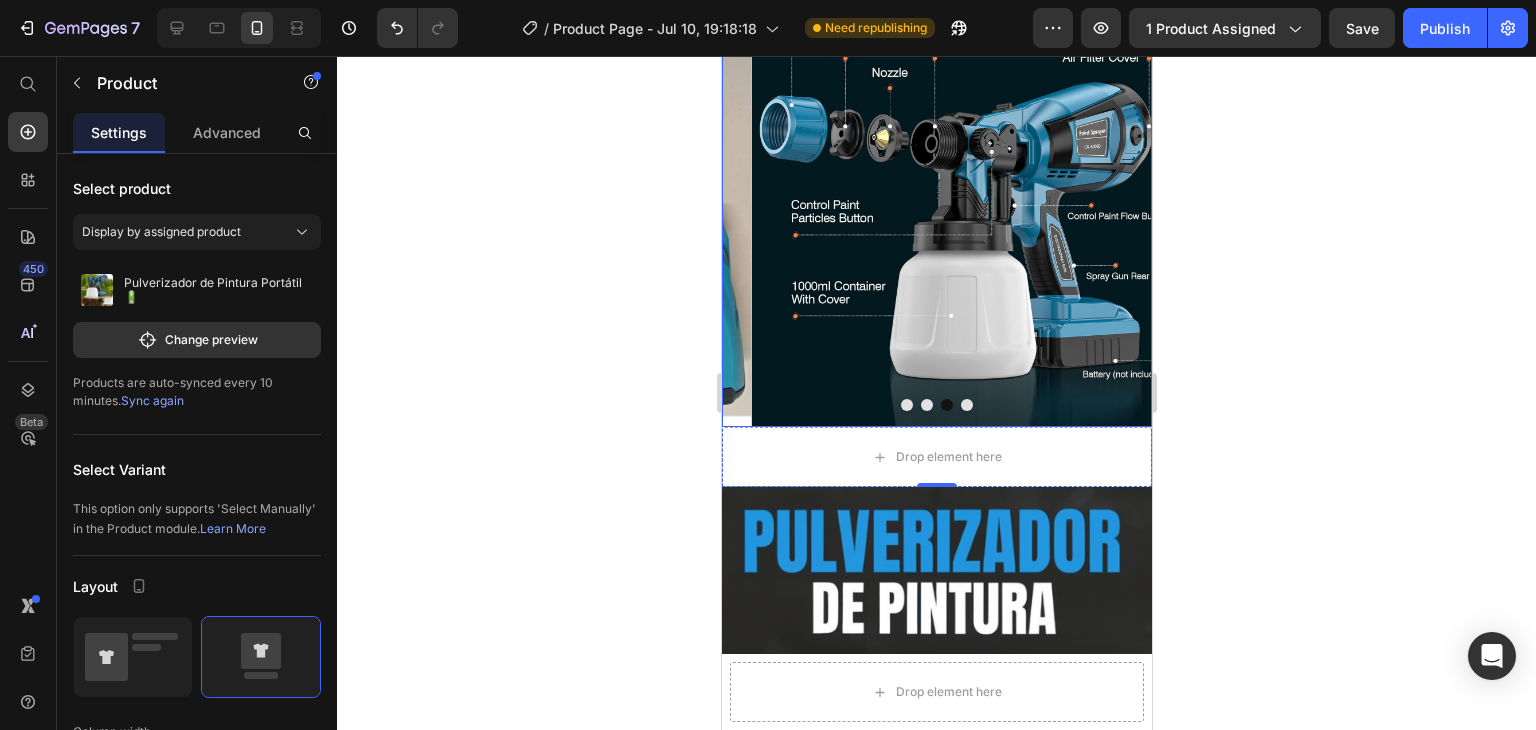 click 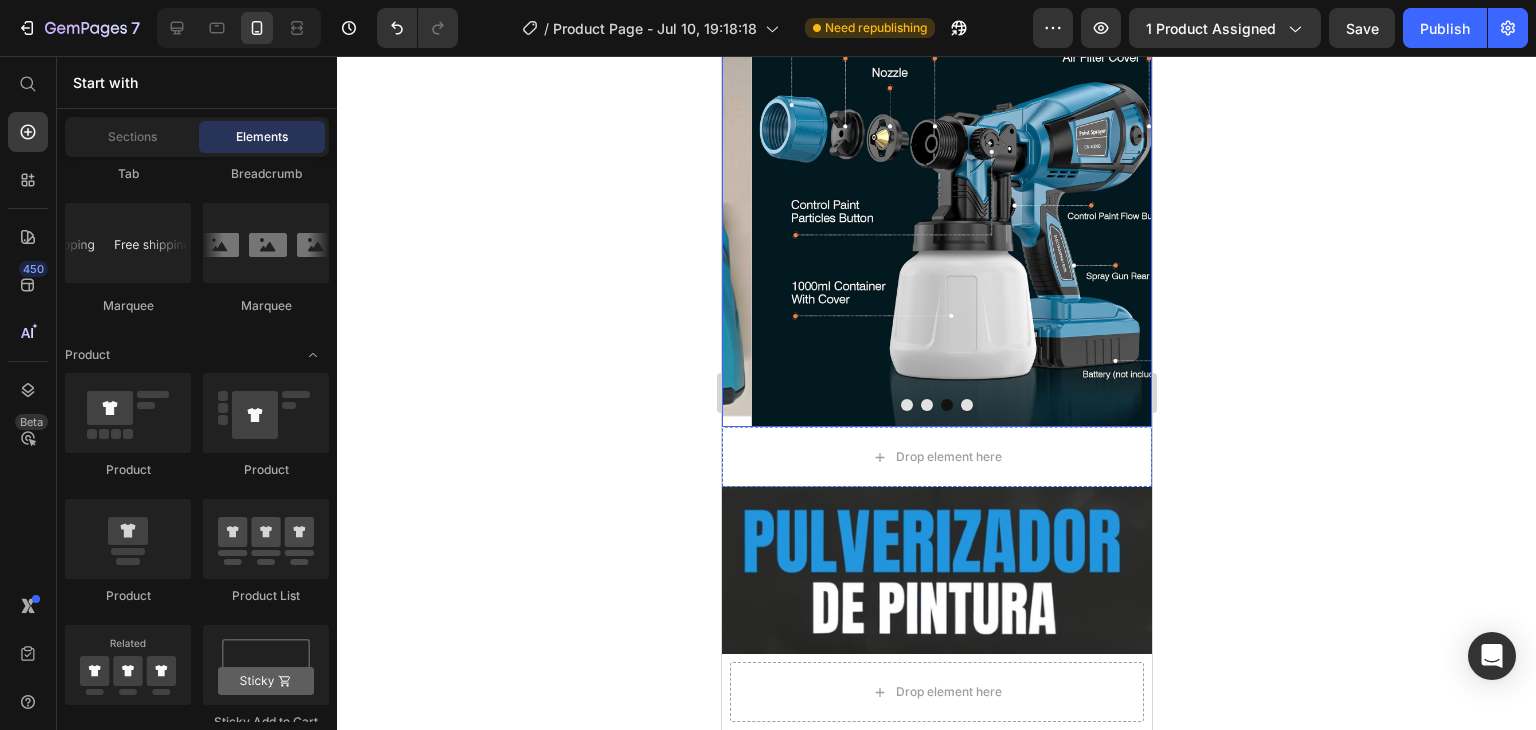 click at bounding box center (966, 212) 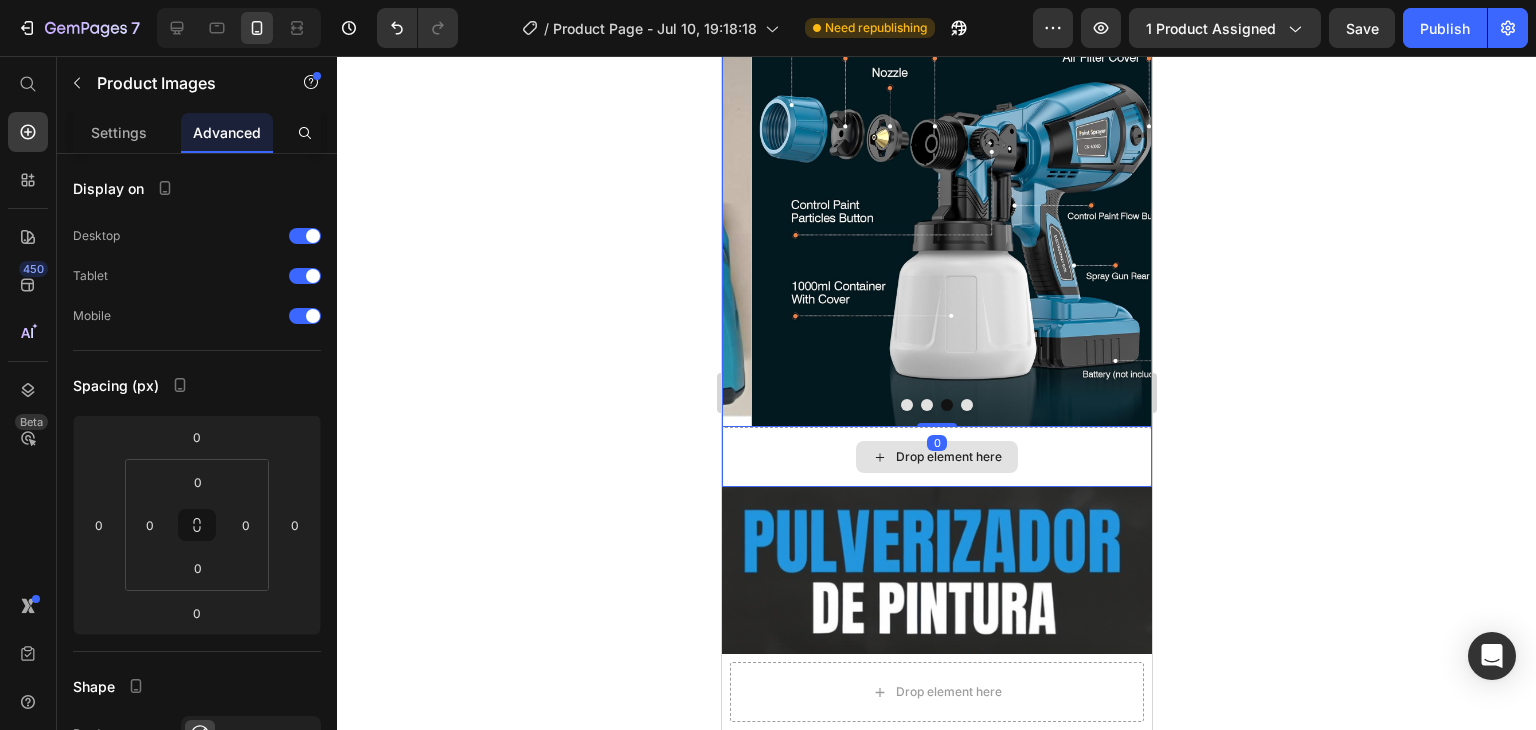 click on "Drop element here" at bounding box center [936, 457] 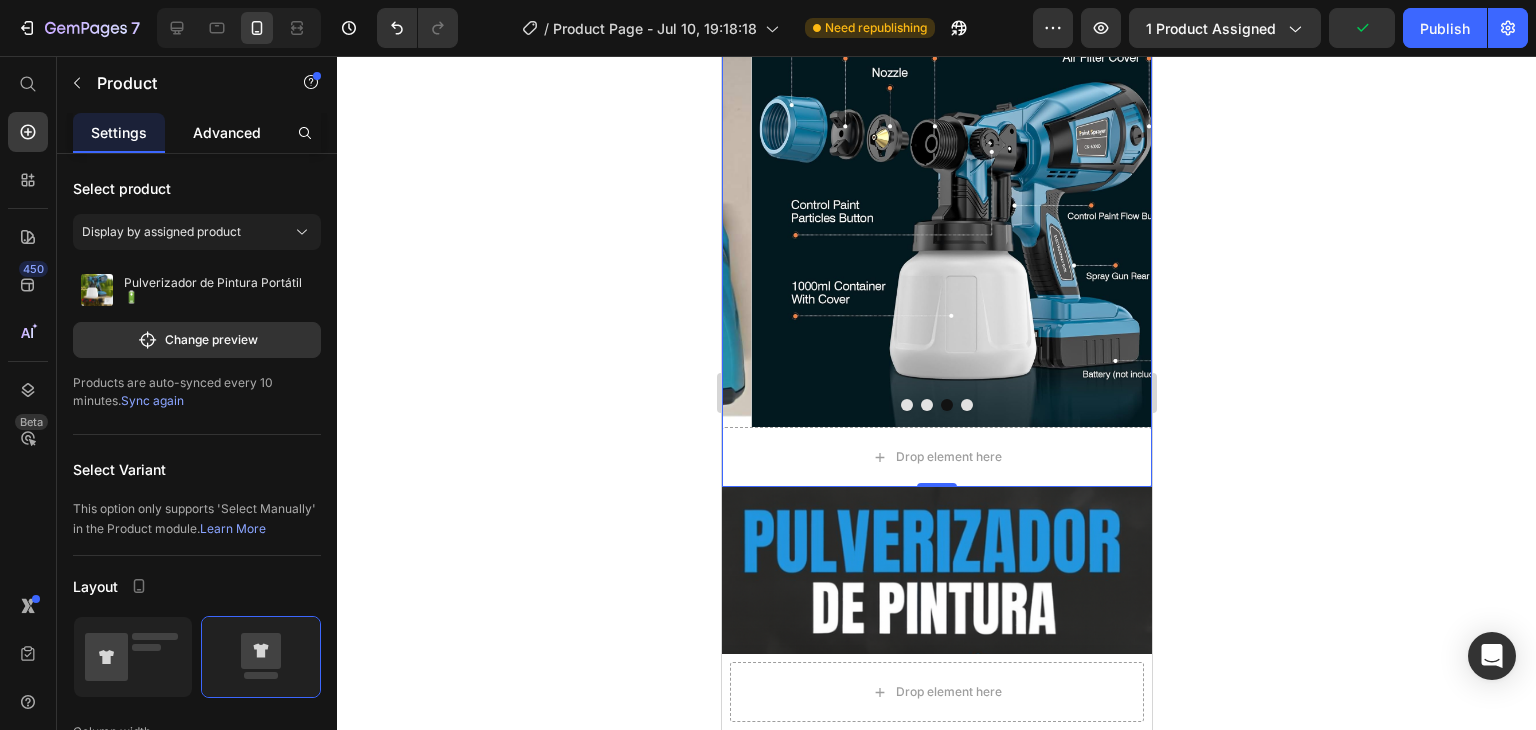 click on "Advanced" 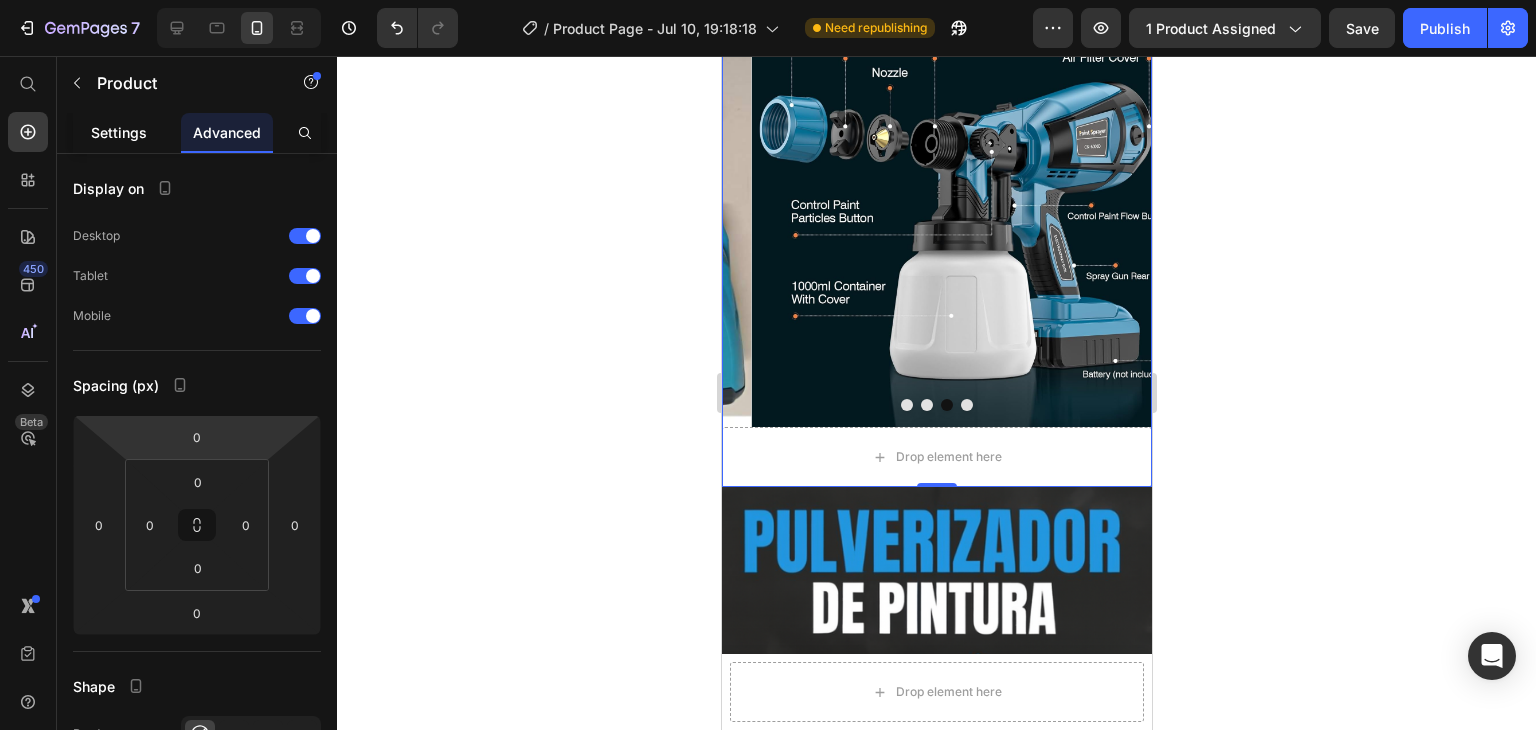 click on "Settings" at bounding box center (119, 132) 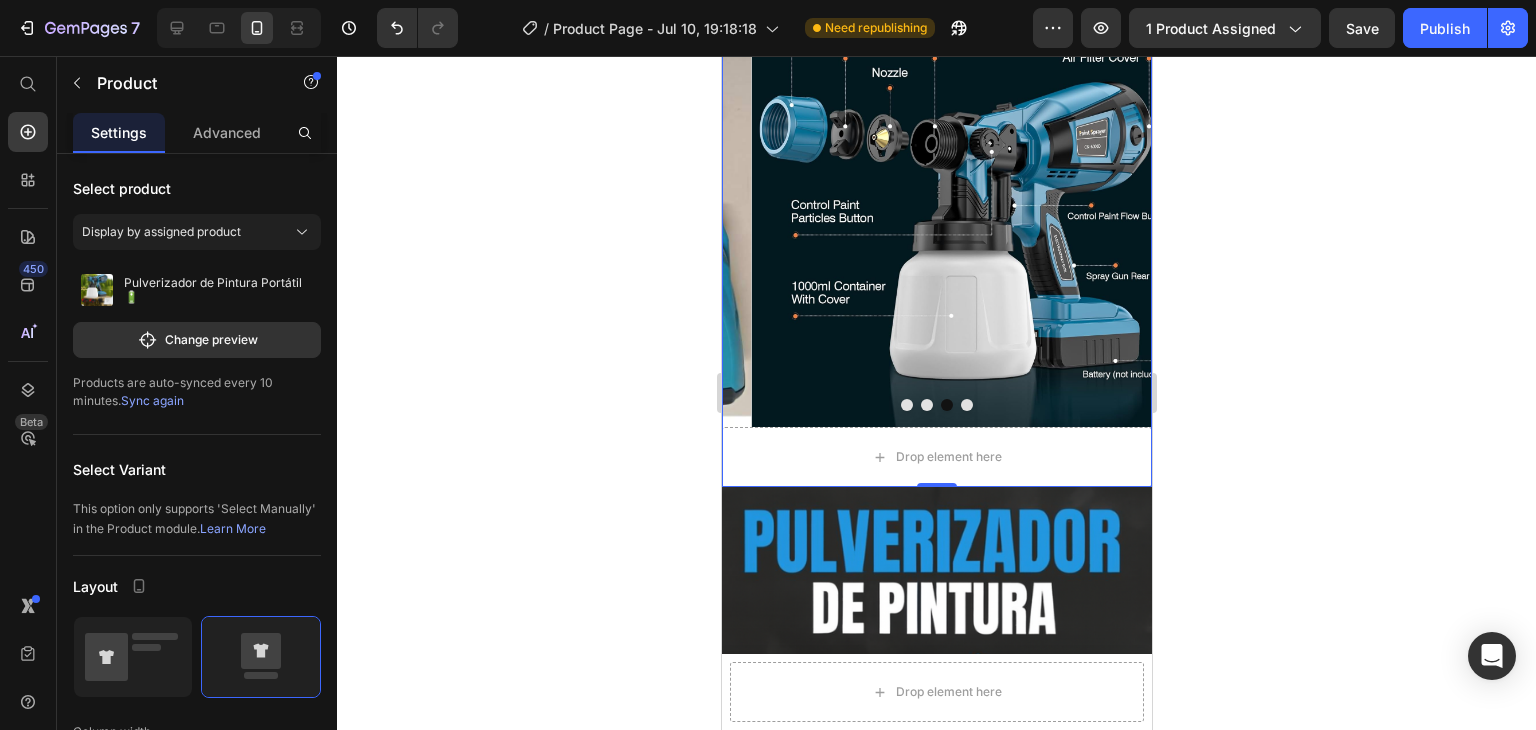 click 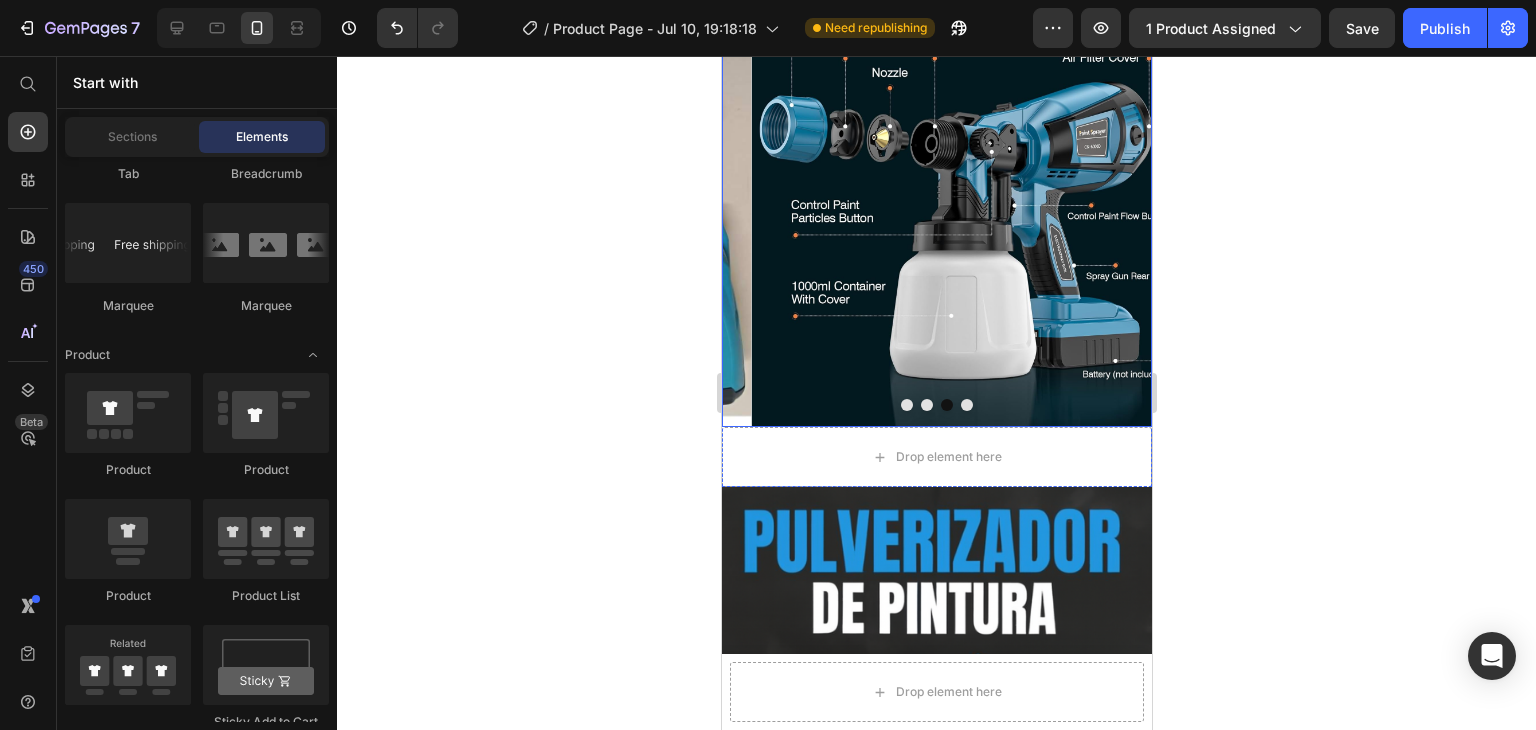 click at bounding box center [966, 212] 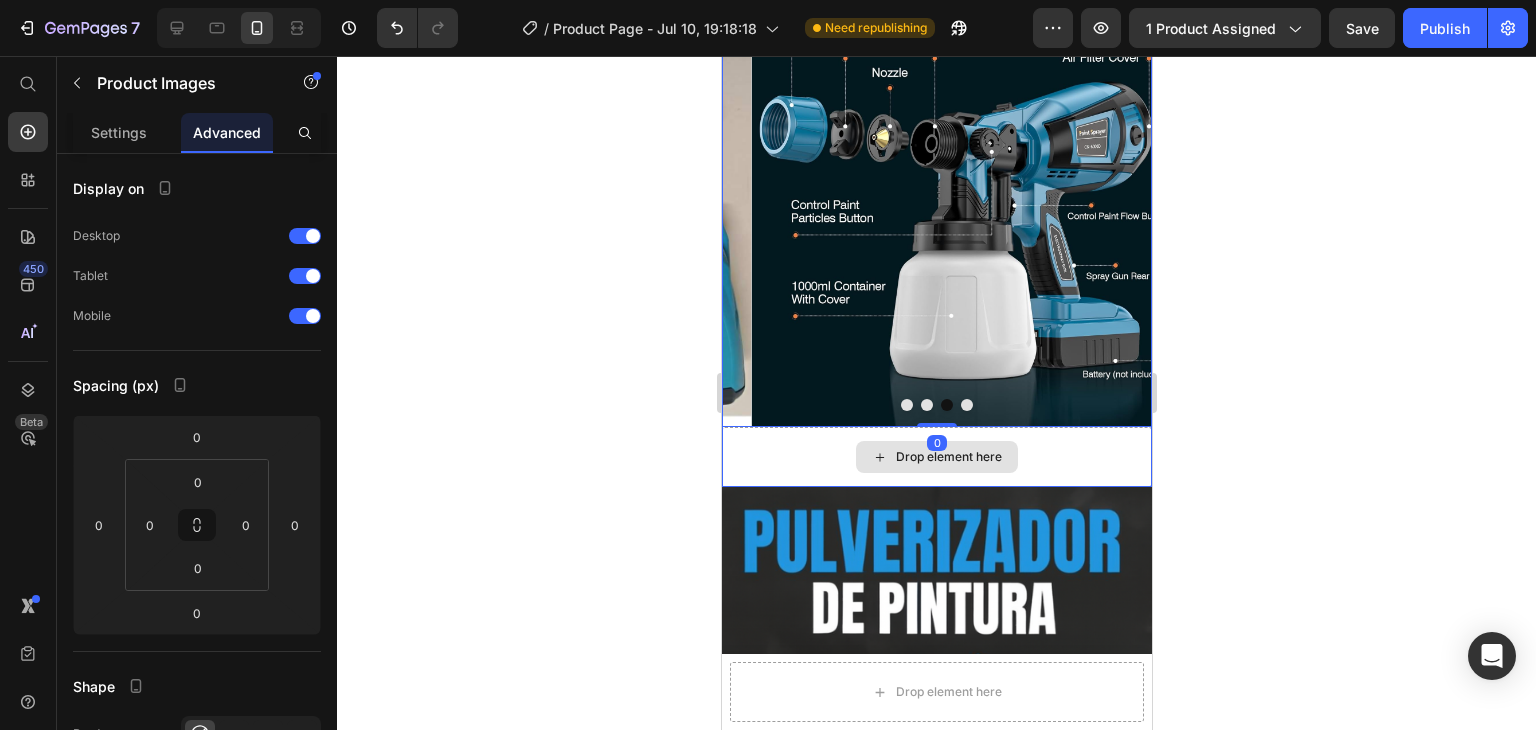 click on "Drop element here" at bounding box center (936, 457) 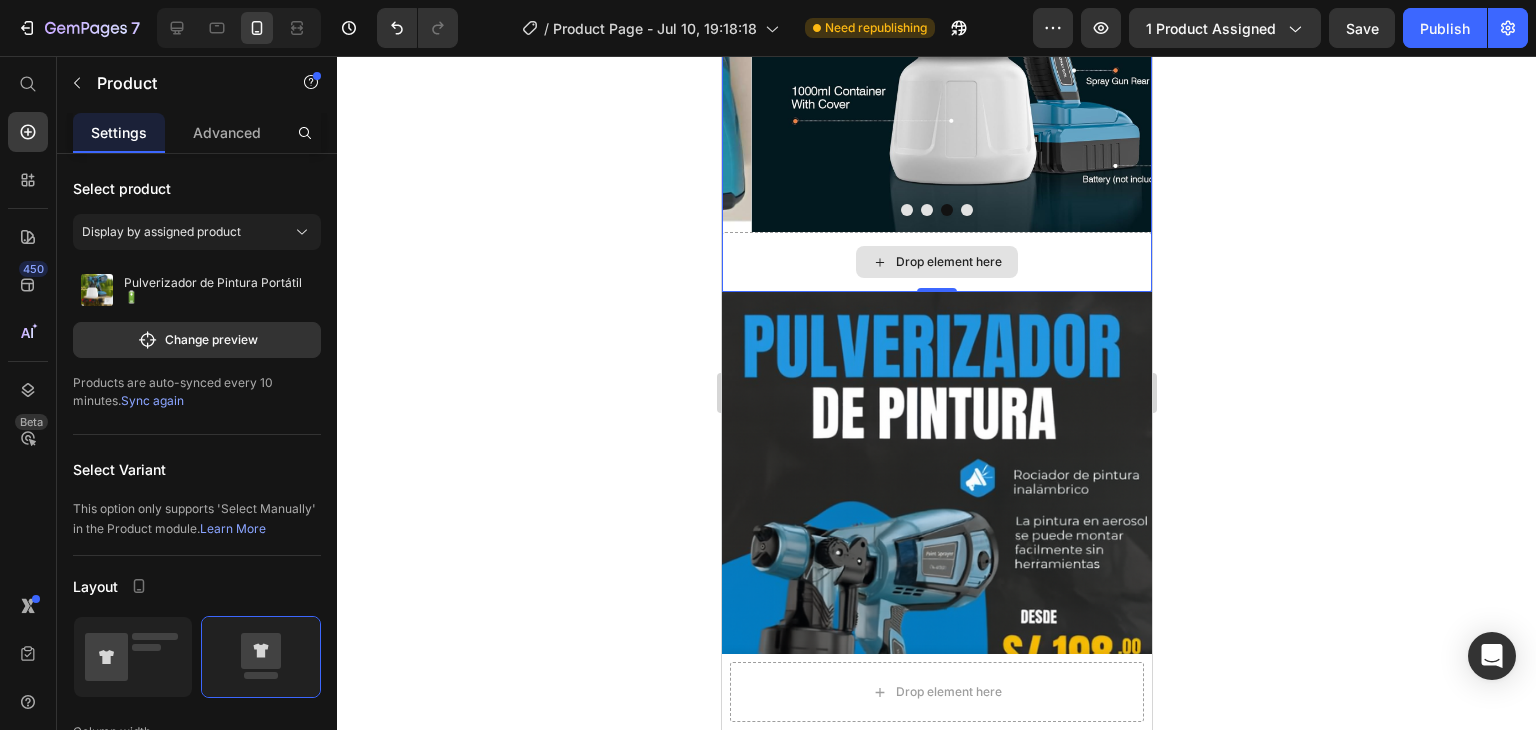 scroll, scrollTop: 300, scrollLeft: 0, axis: vertical 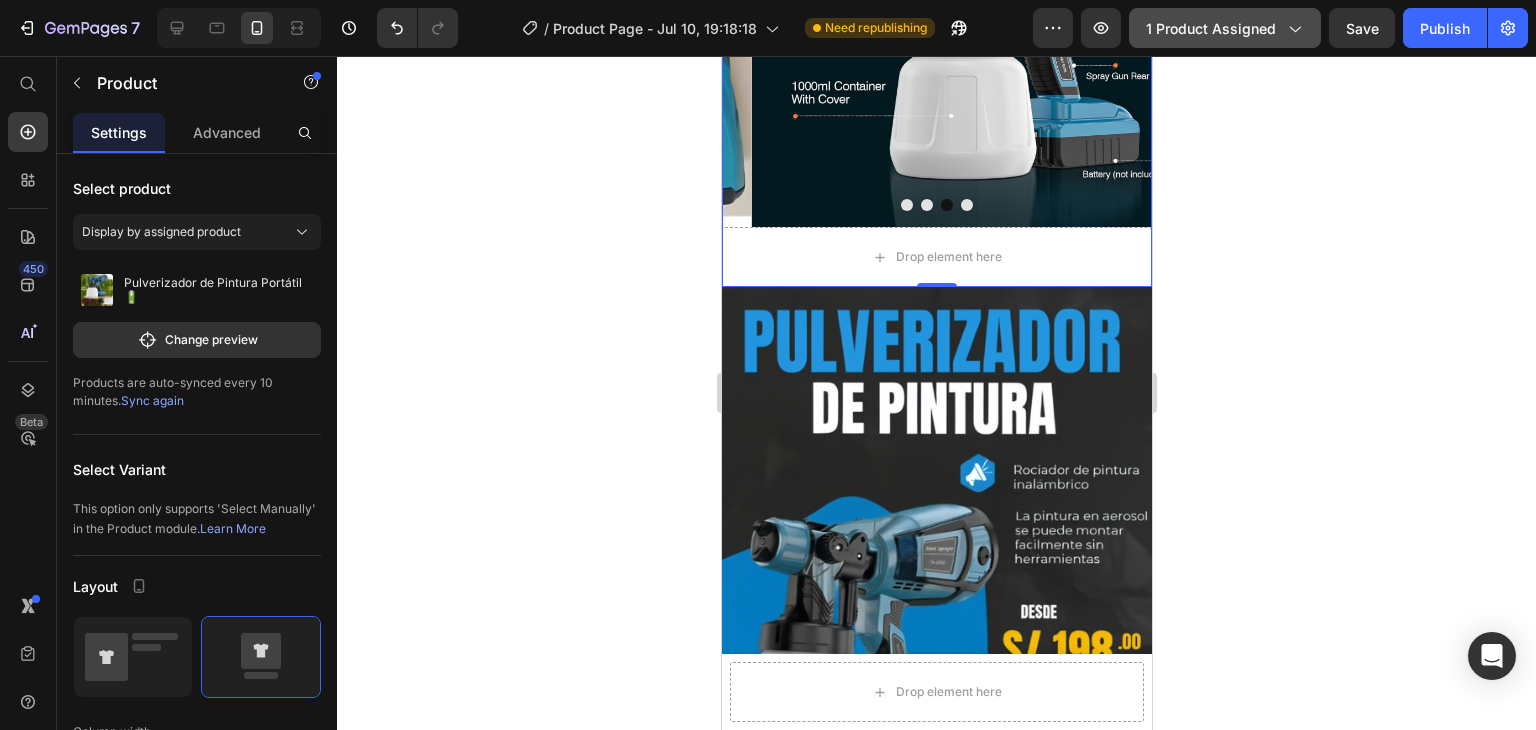 click 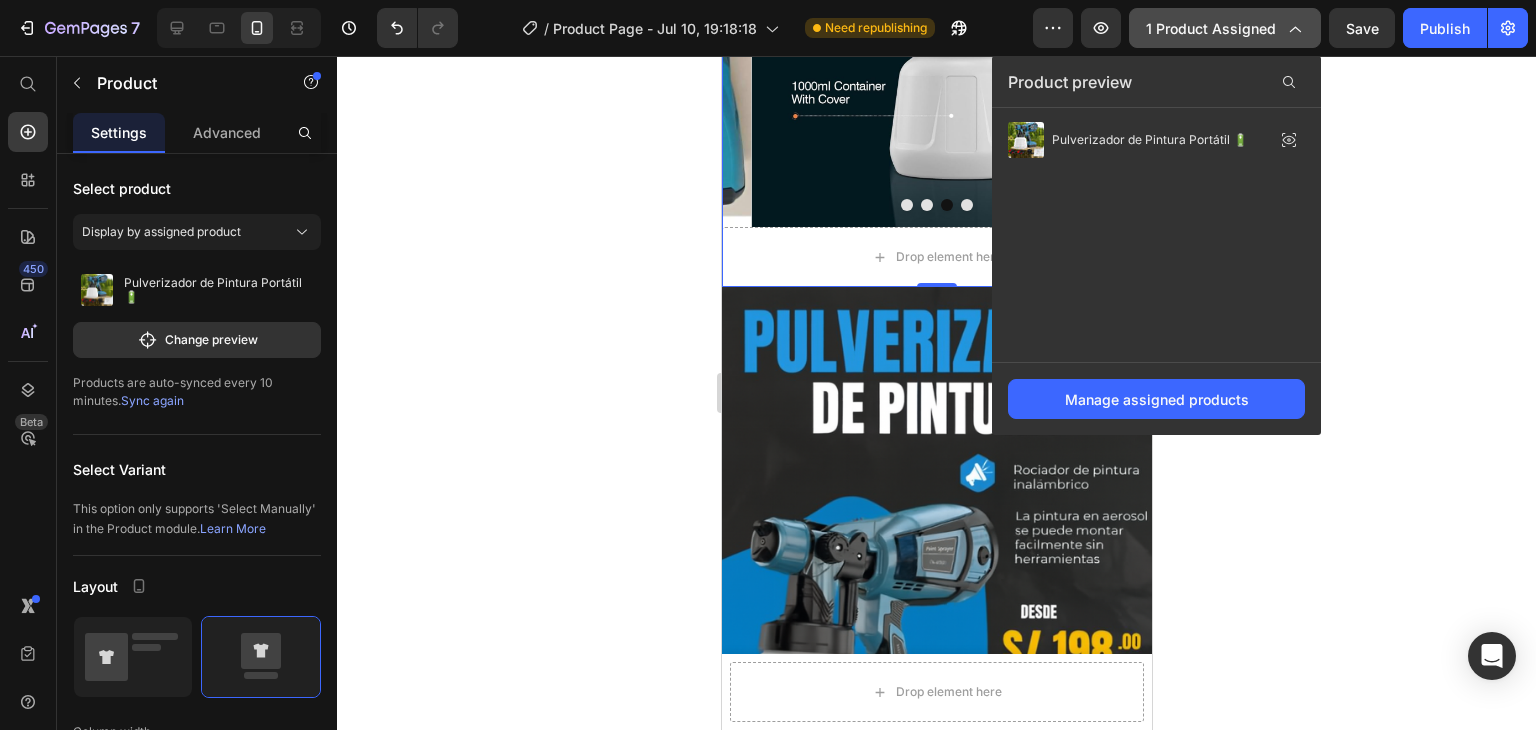 click 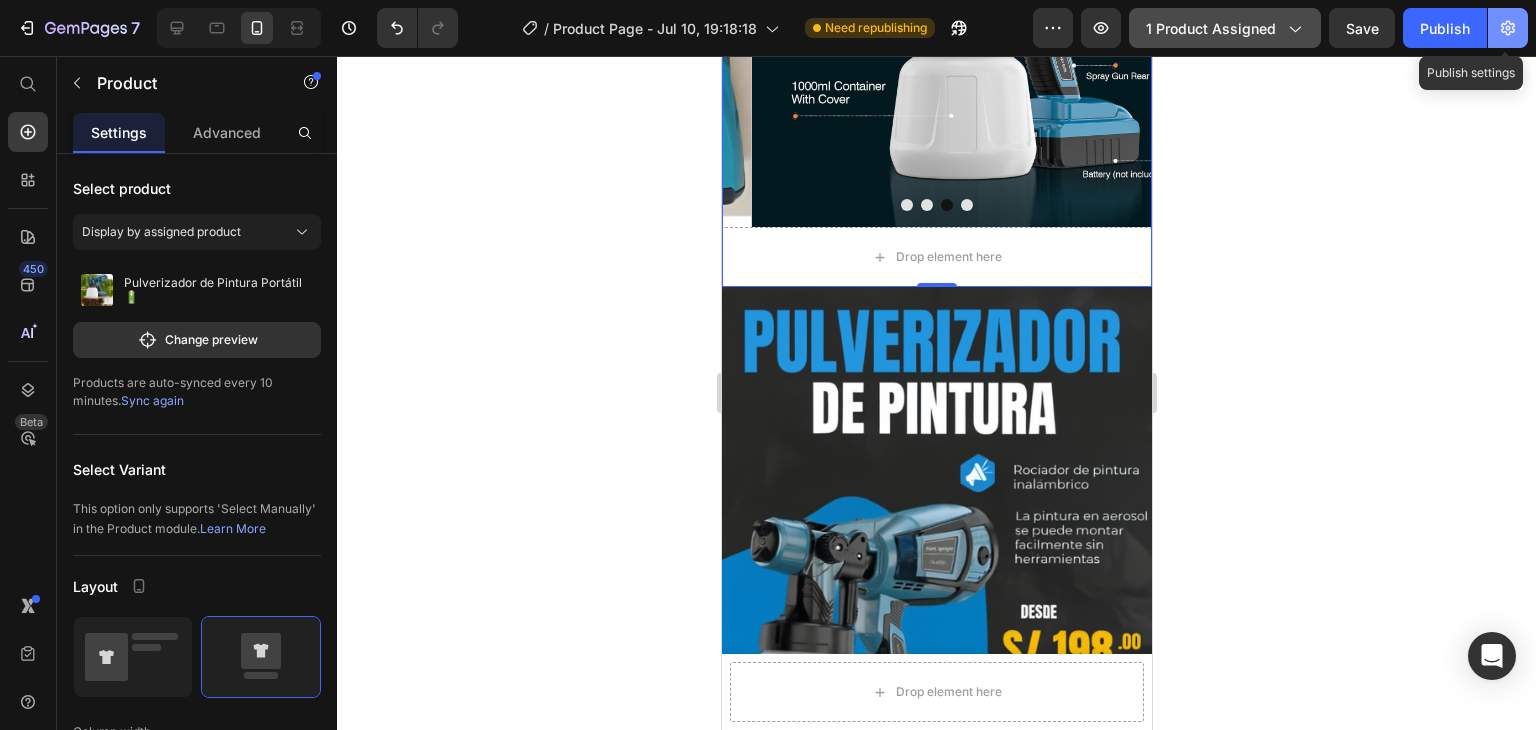 click 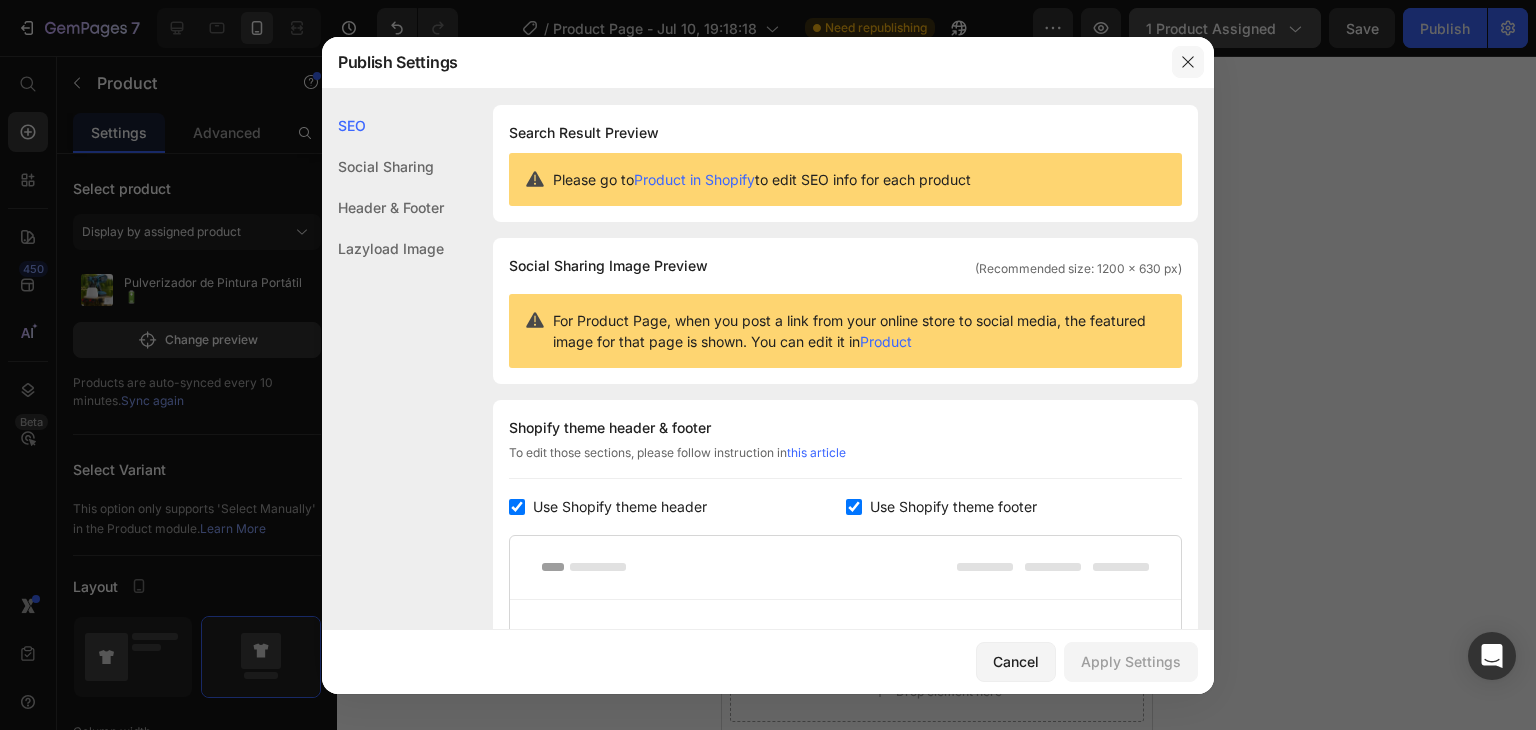 click 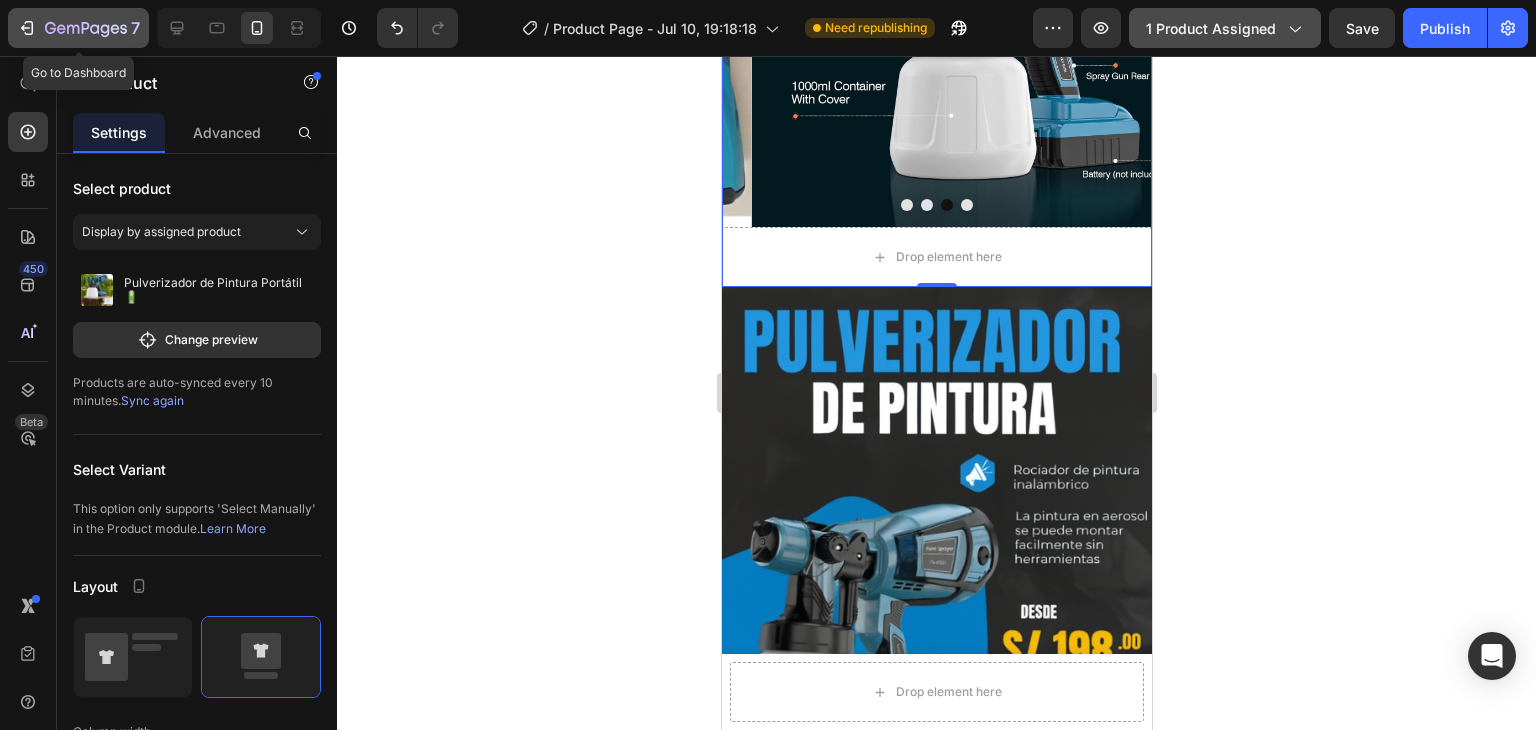 click 